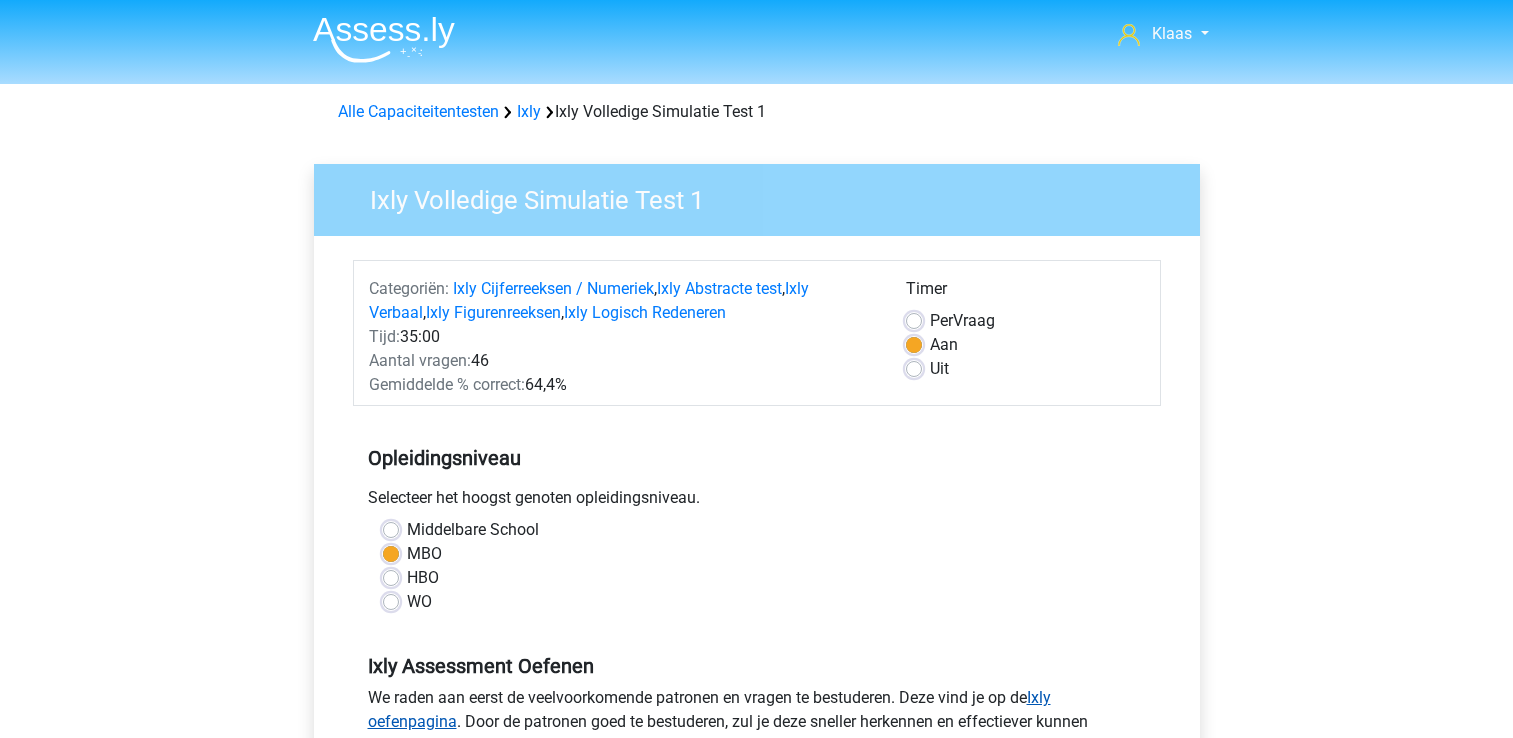 scroll, scrollTop: 600, scrollLeft: 0, axis: vertical 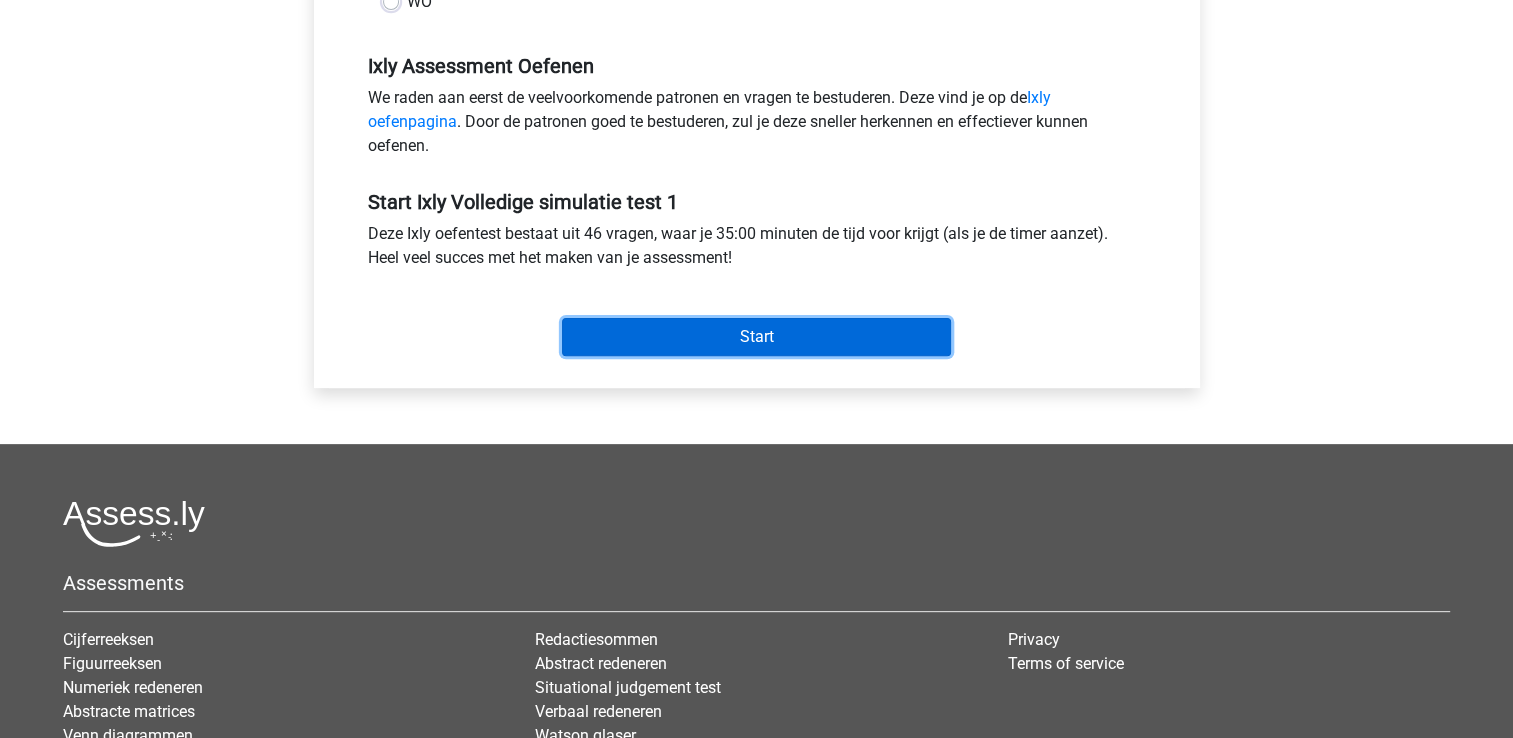 click on "Start" at bounding box center [756, 337] 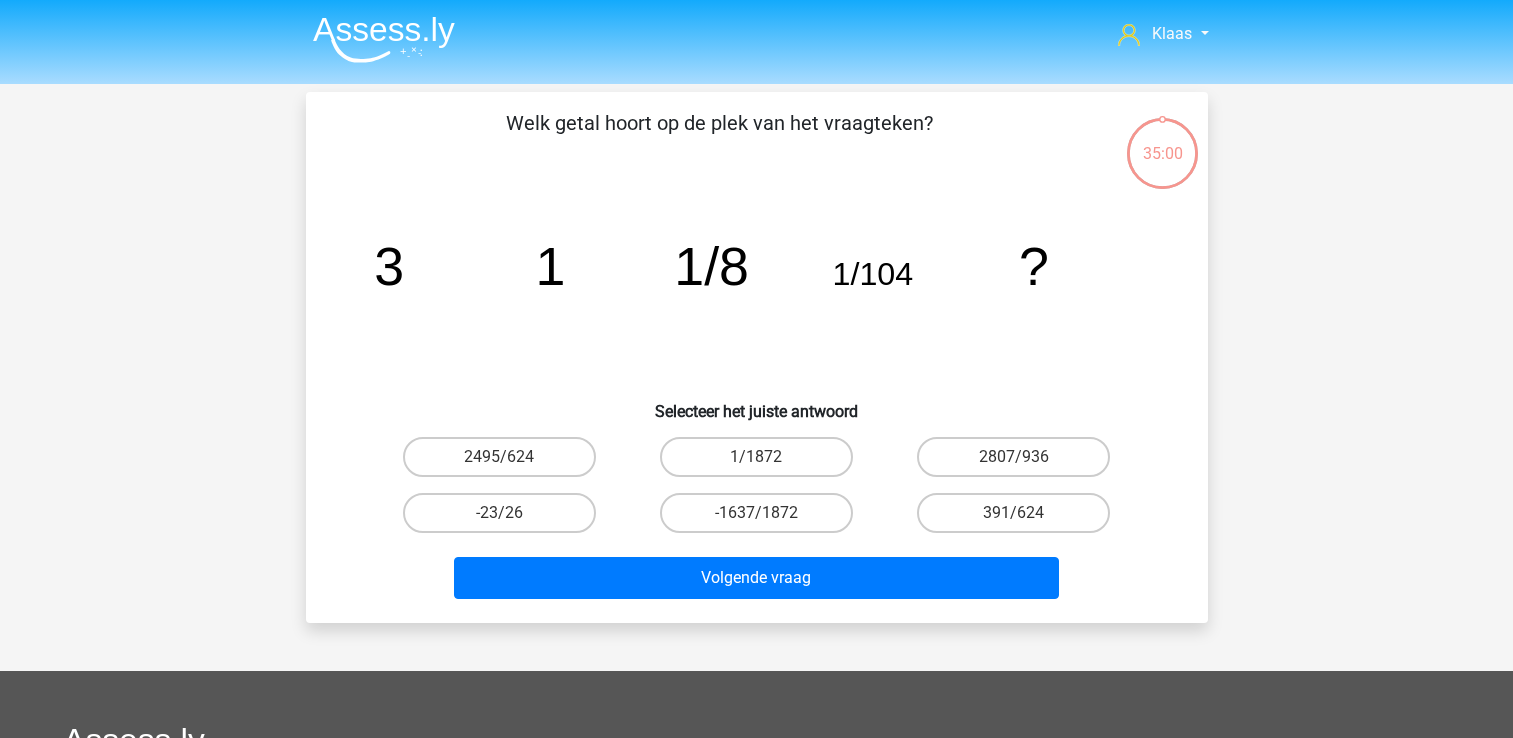 scroll, scrollTop: 0, scrollLeft: 0, axis: both 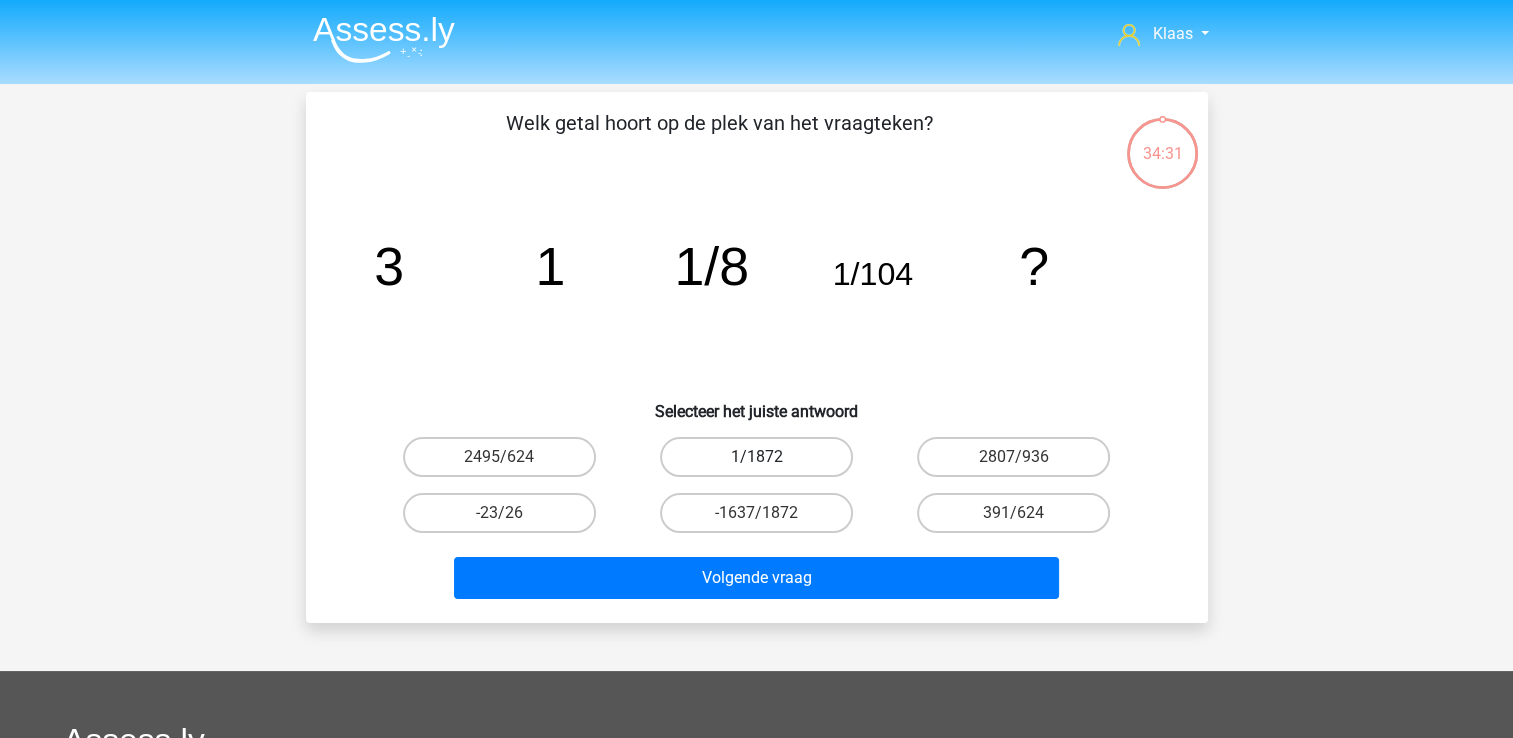 click on "1/1872" at bounding box center (756, 457) 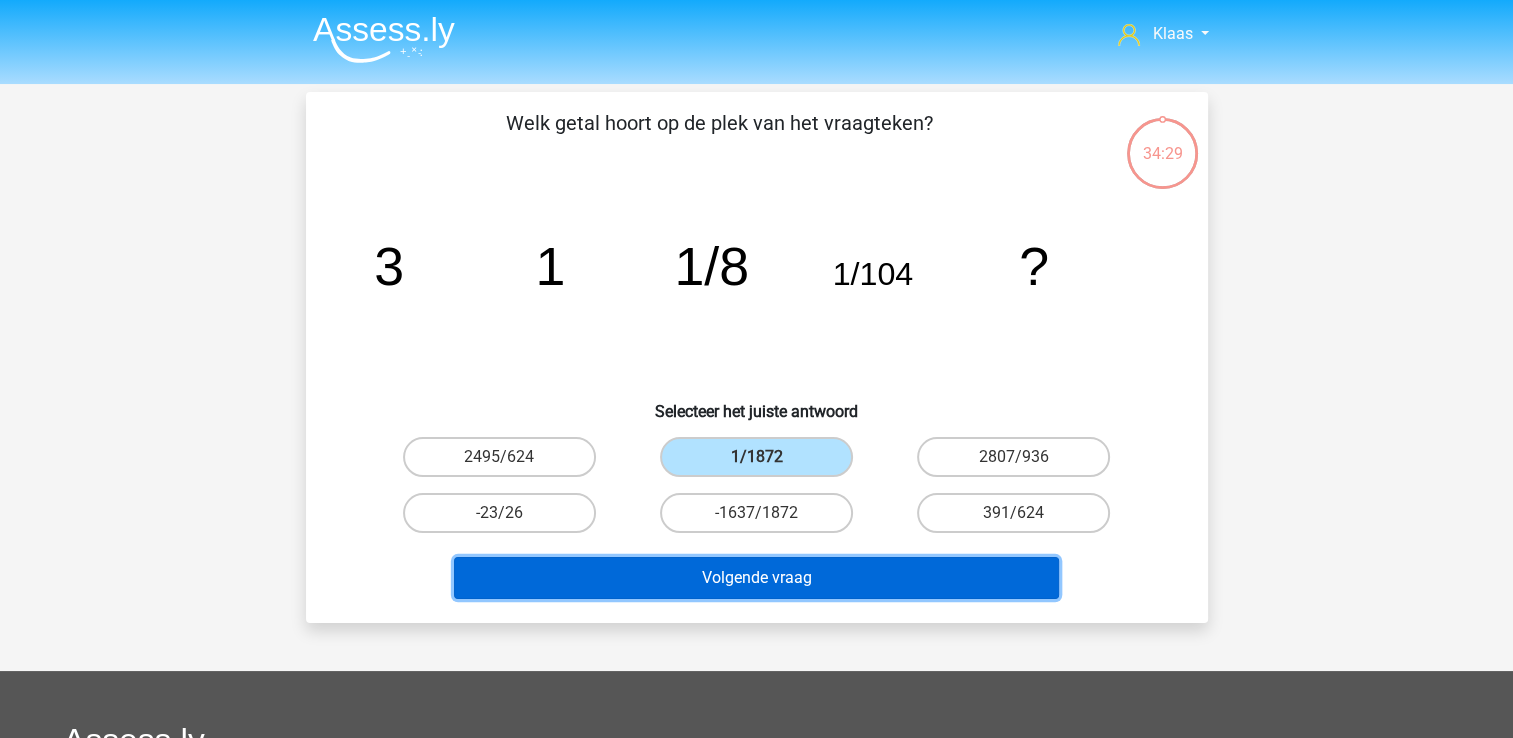 click on "Volgende vraag" at bounding box center [756, 578] 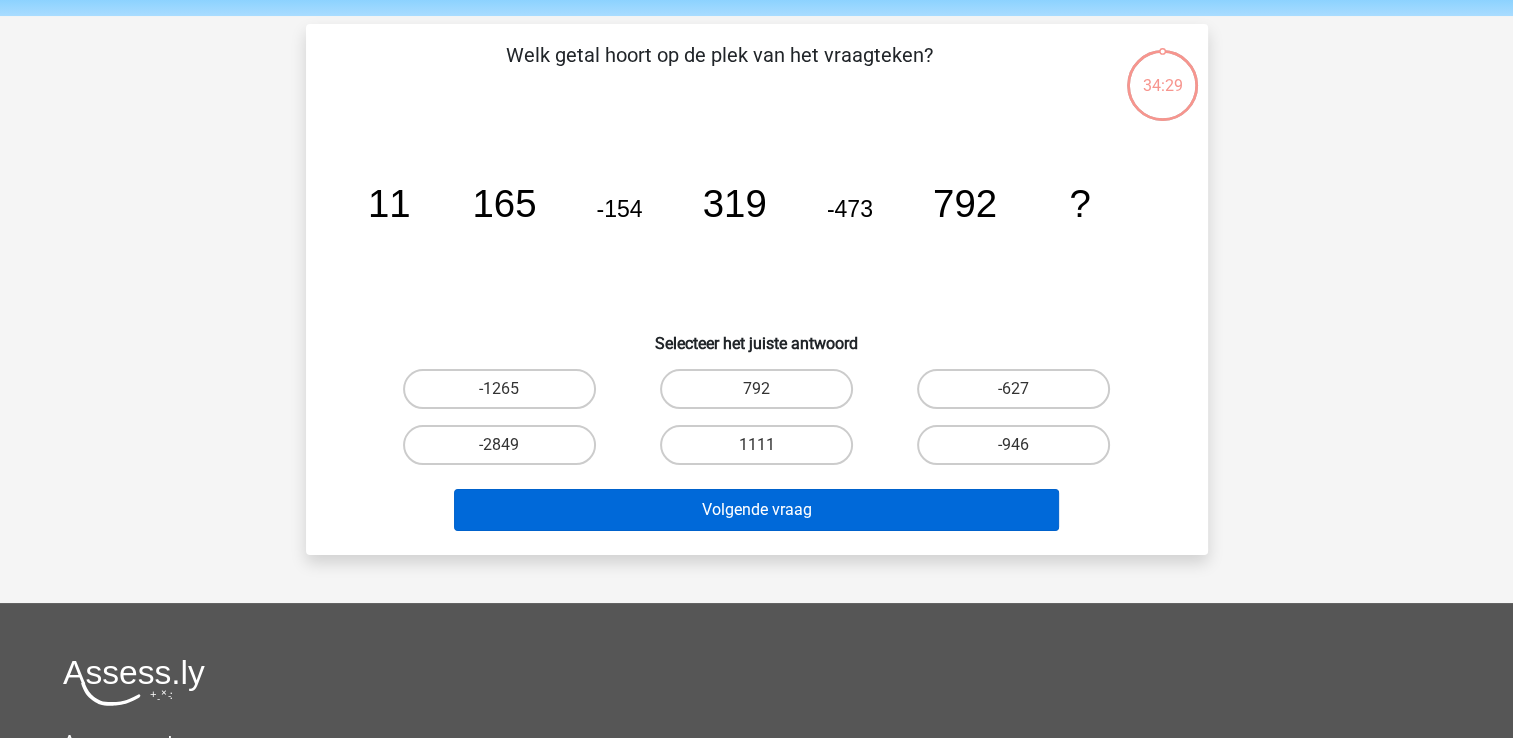 scroll, scrollTop: 92, scrollLeft: 0, axis: vertical 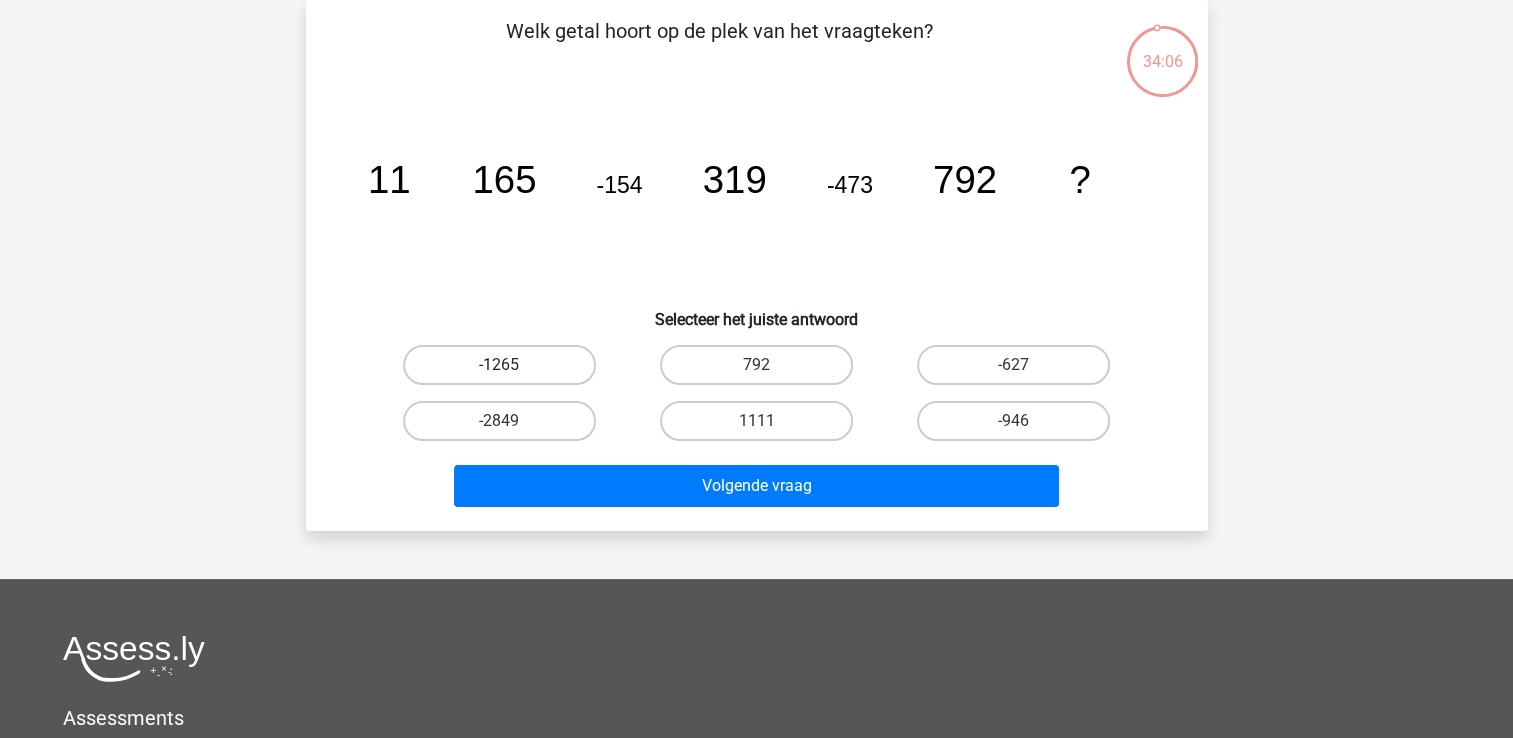 click on "-1265" at bounding box center [499, 365] 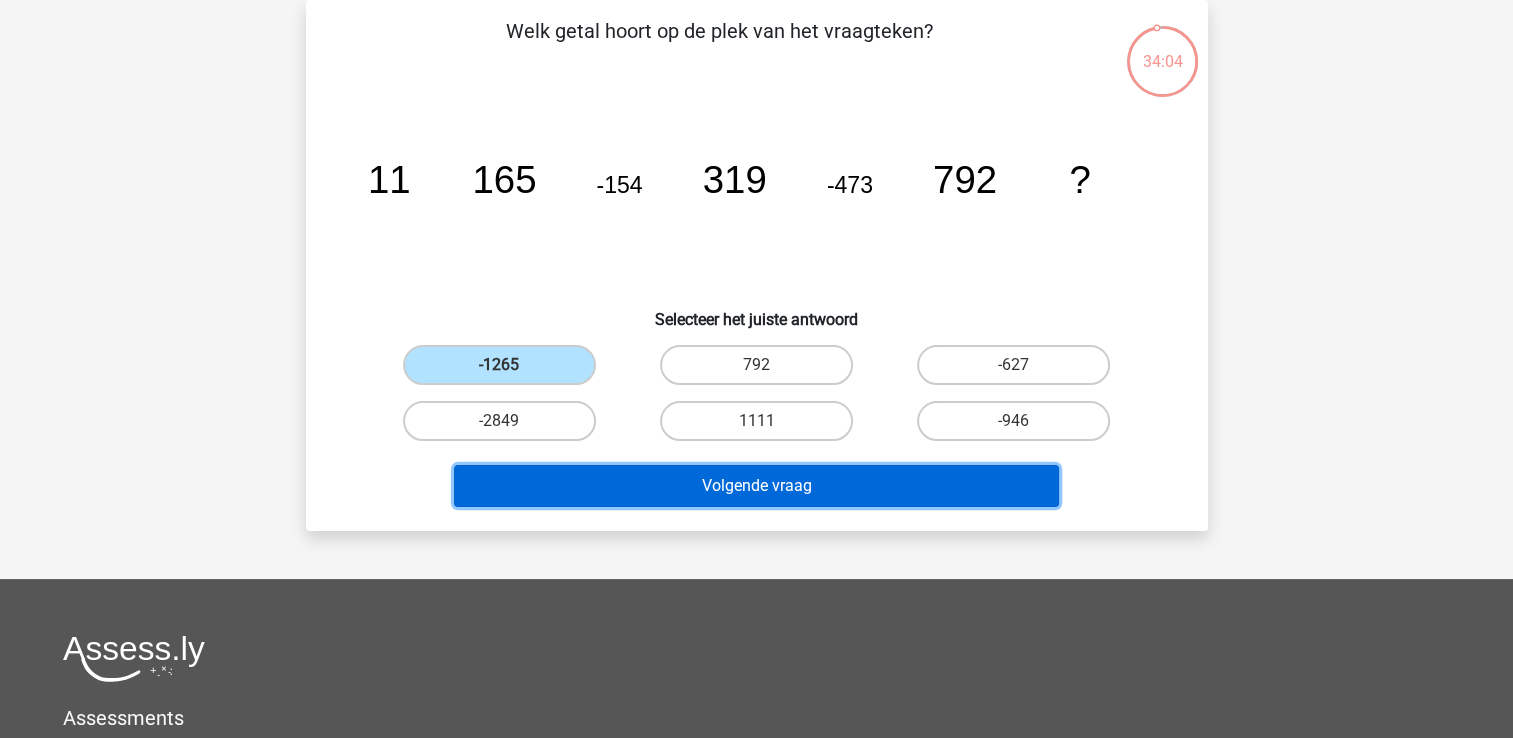 click on "Volgende vraag" at bounding box center (756, 486) 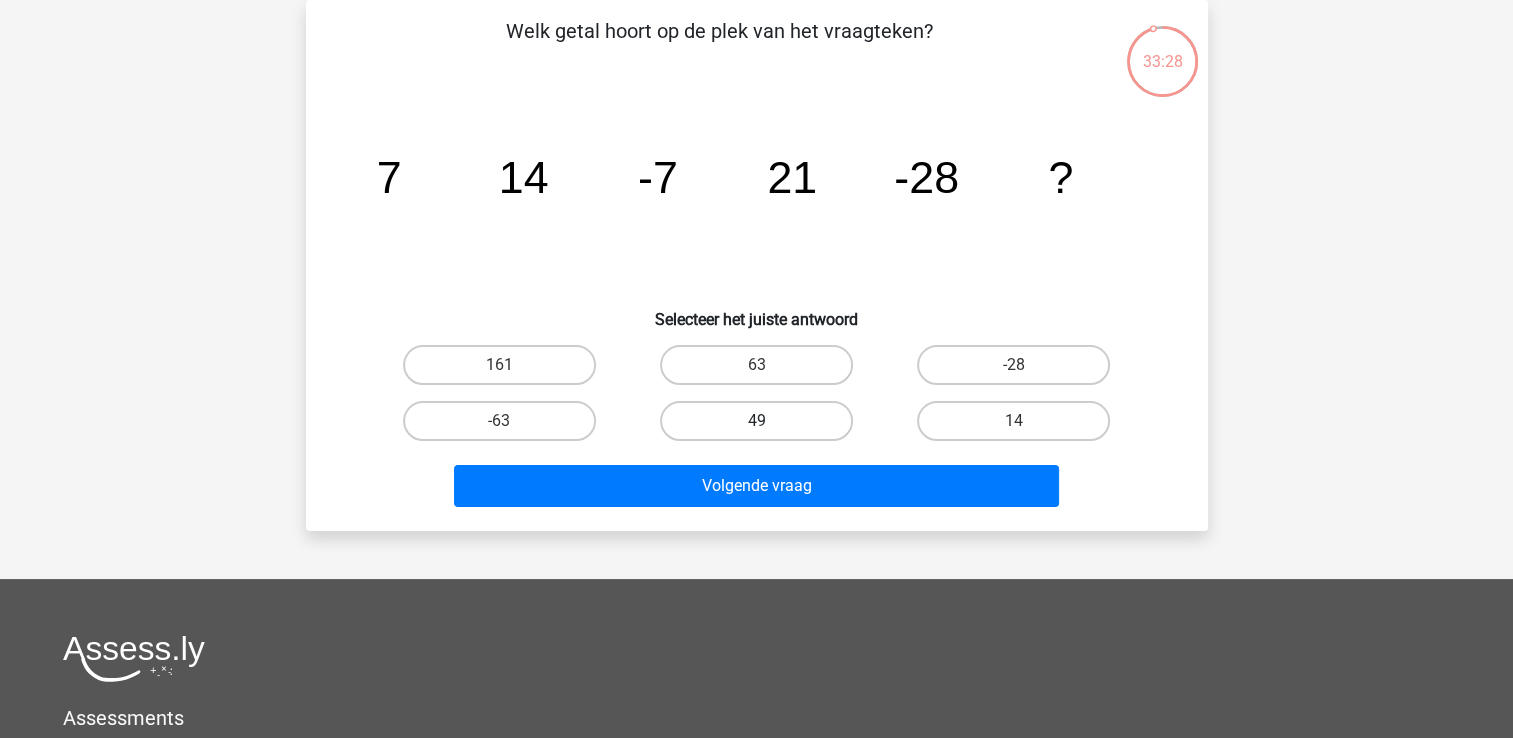 click on "49" at bounding box center [756, 421] 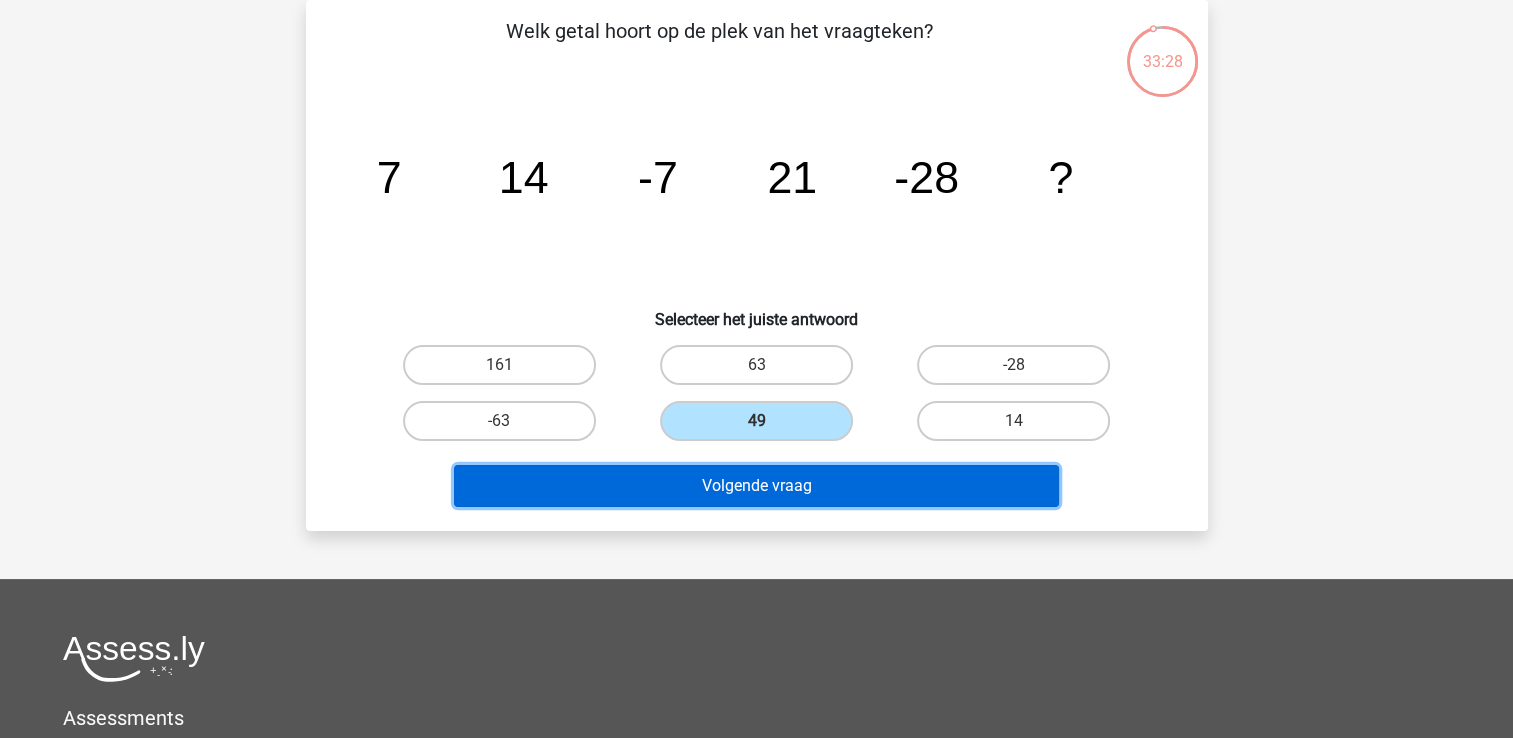 click on "Volgende vraag" at bounding box center (756, 486) 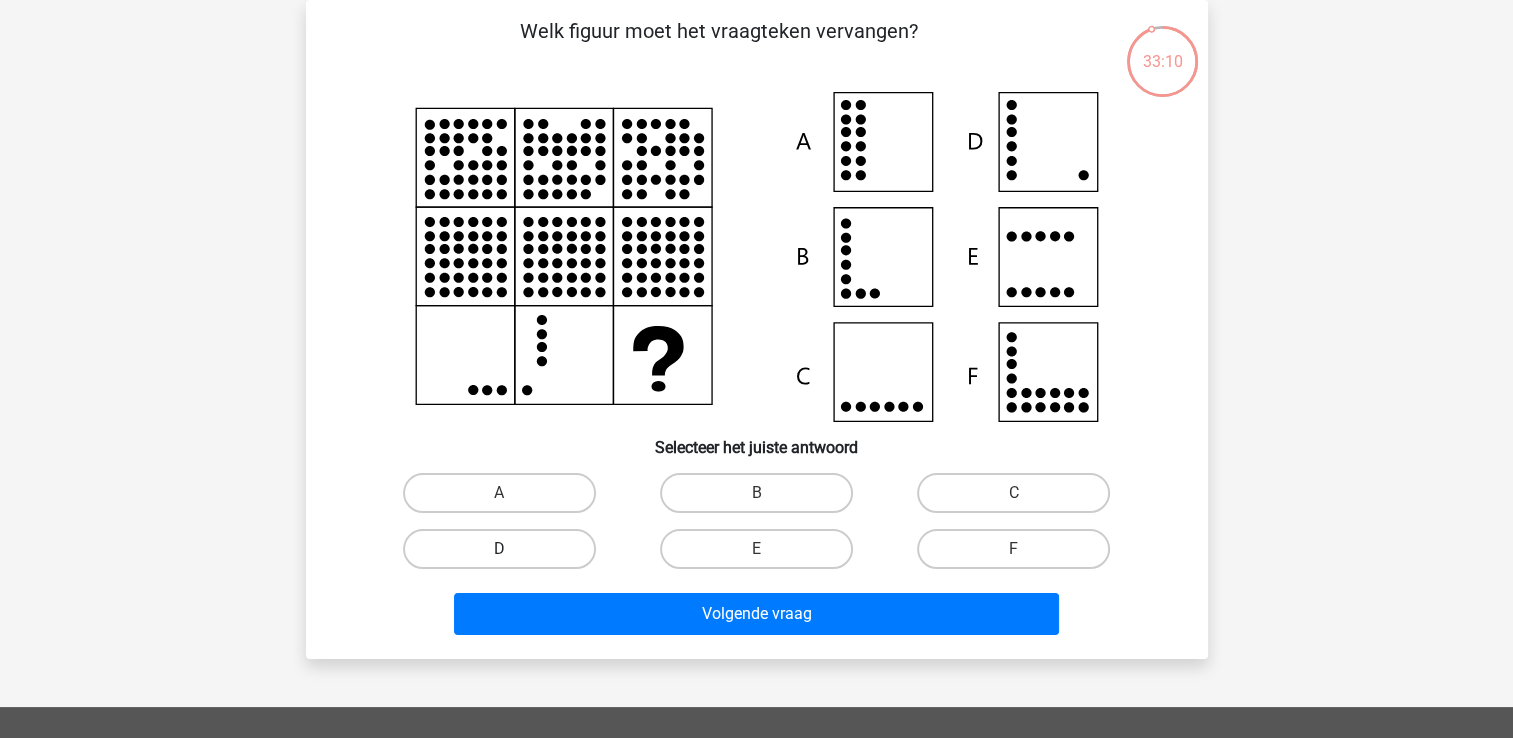 click on "D" at bounding box center [499, 549] 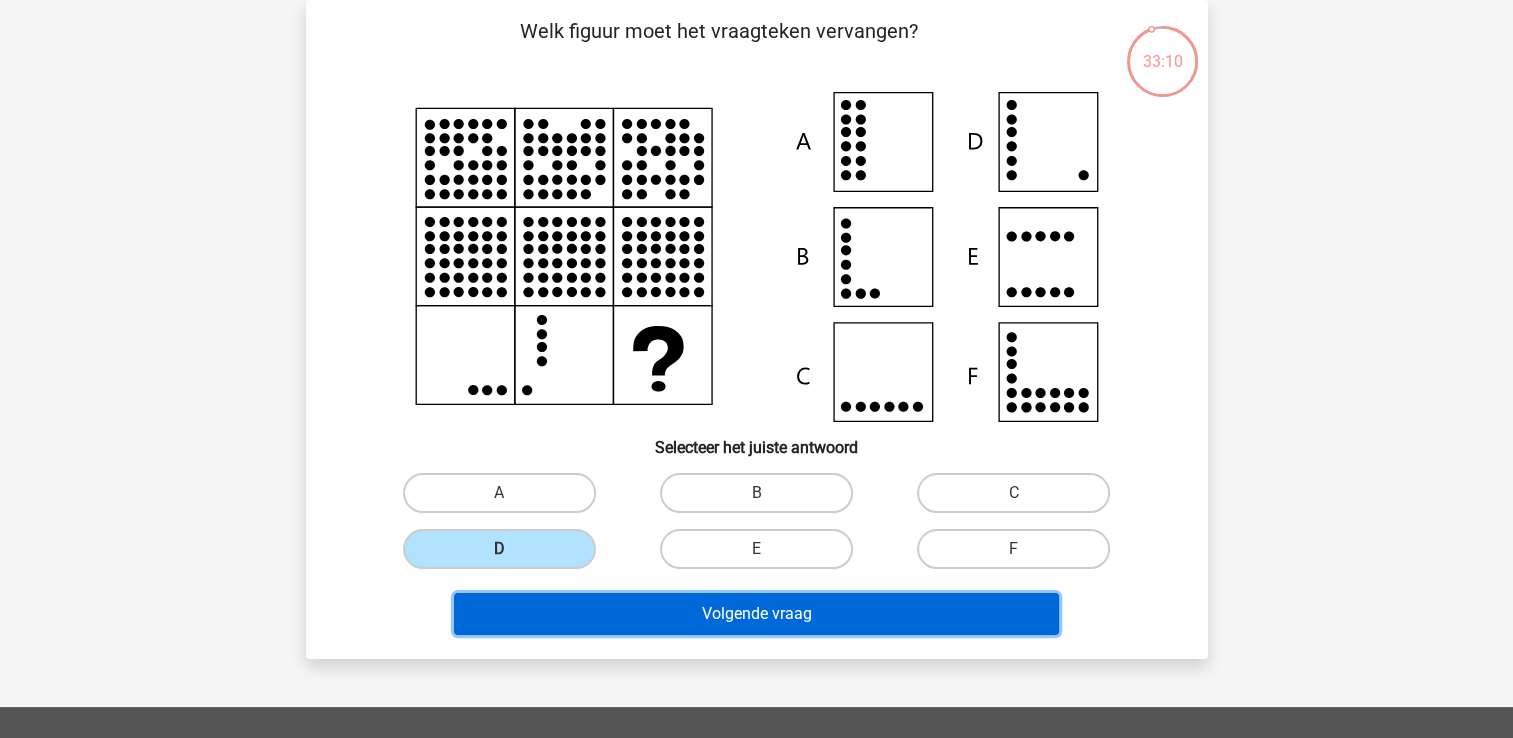 click on "Volgende vraag" at bounding box center [756, 614] 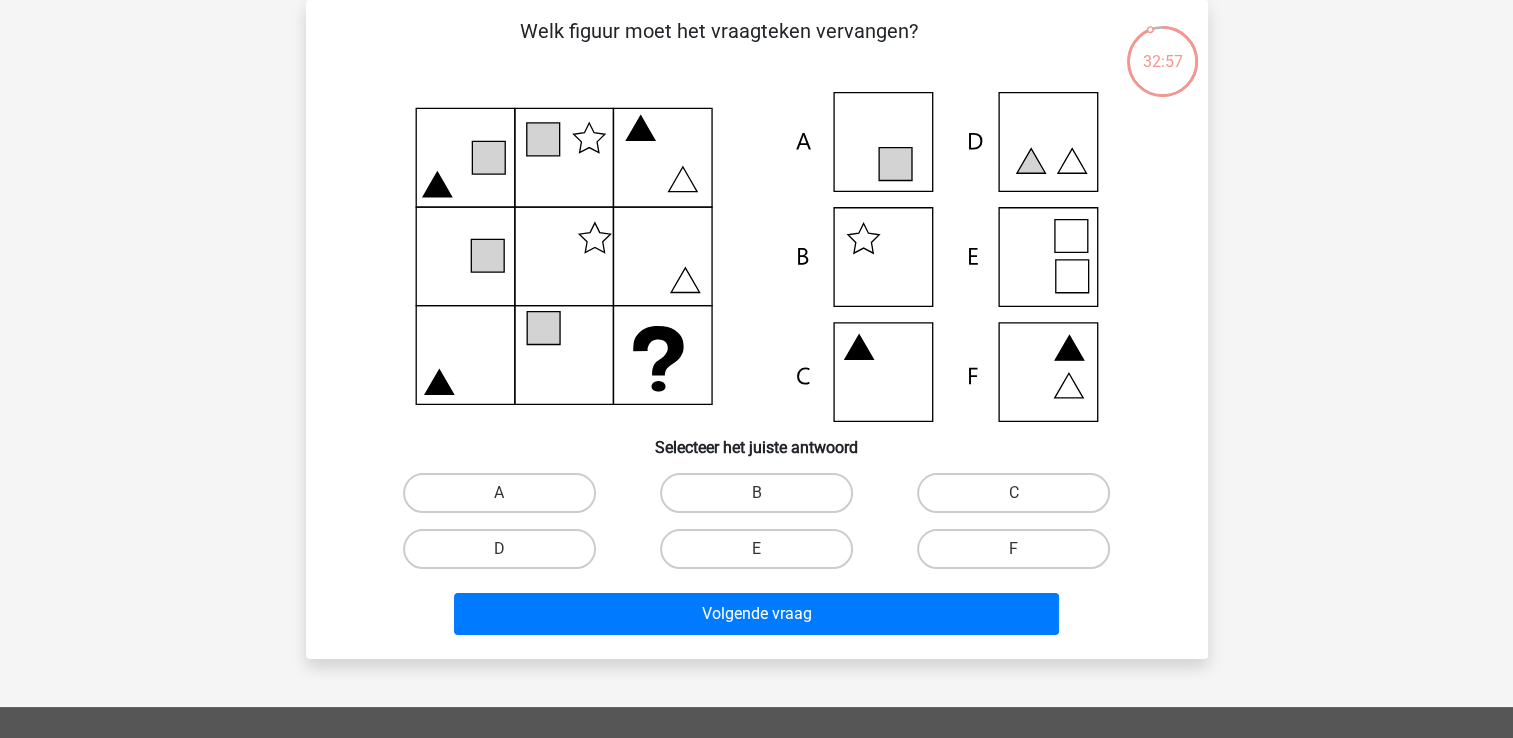 click 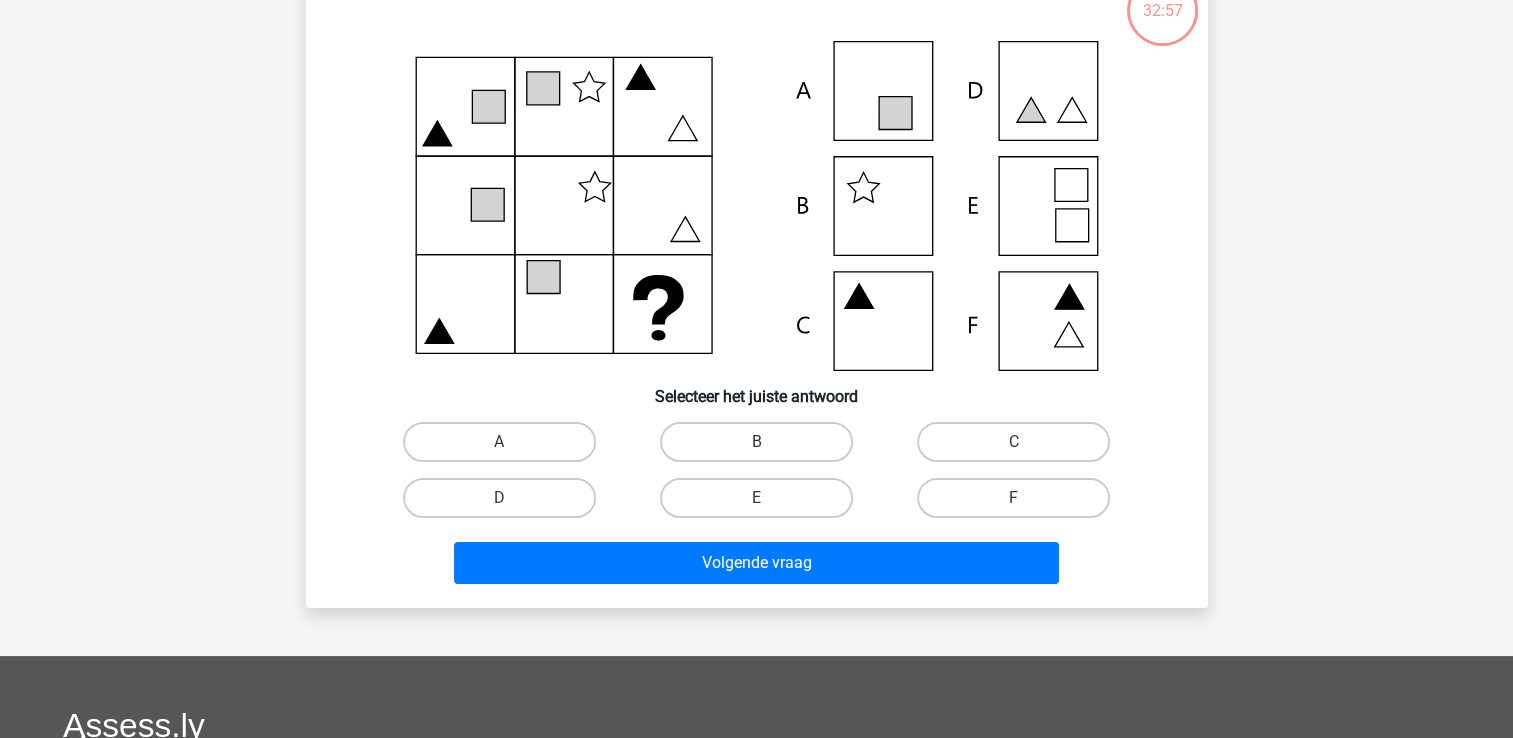 scroll, scrollTop: 192, scrollLeft: 0, axis: vertical 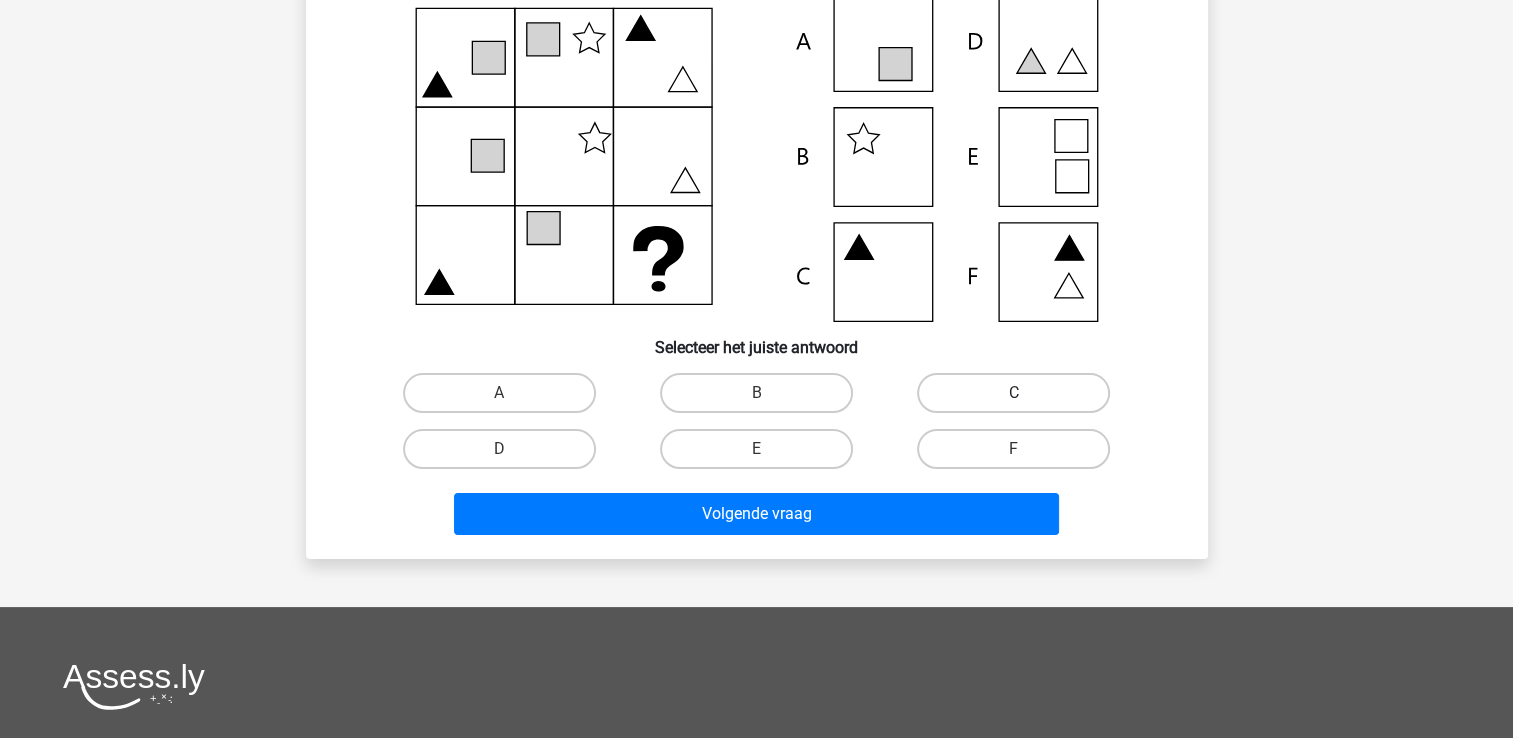 click on "C" at bounding box center (1013, 393) 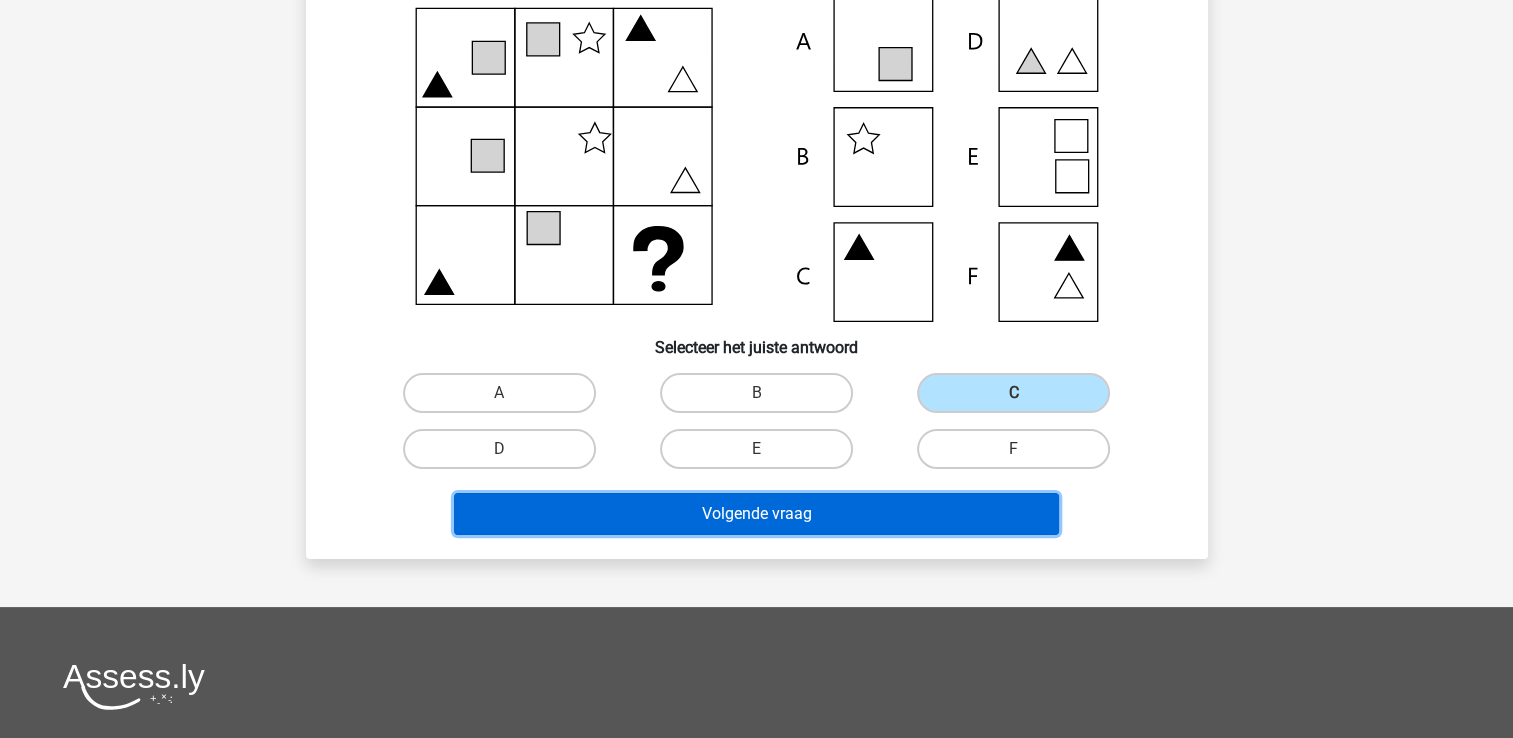 click on "Volgende vraag" at bounding box center (756, 514) 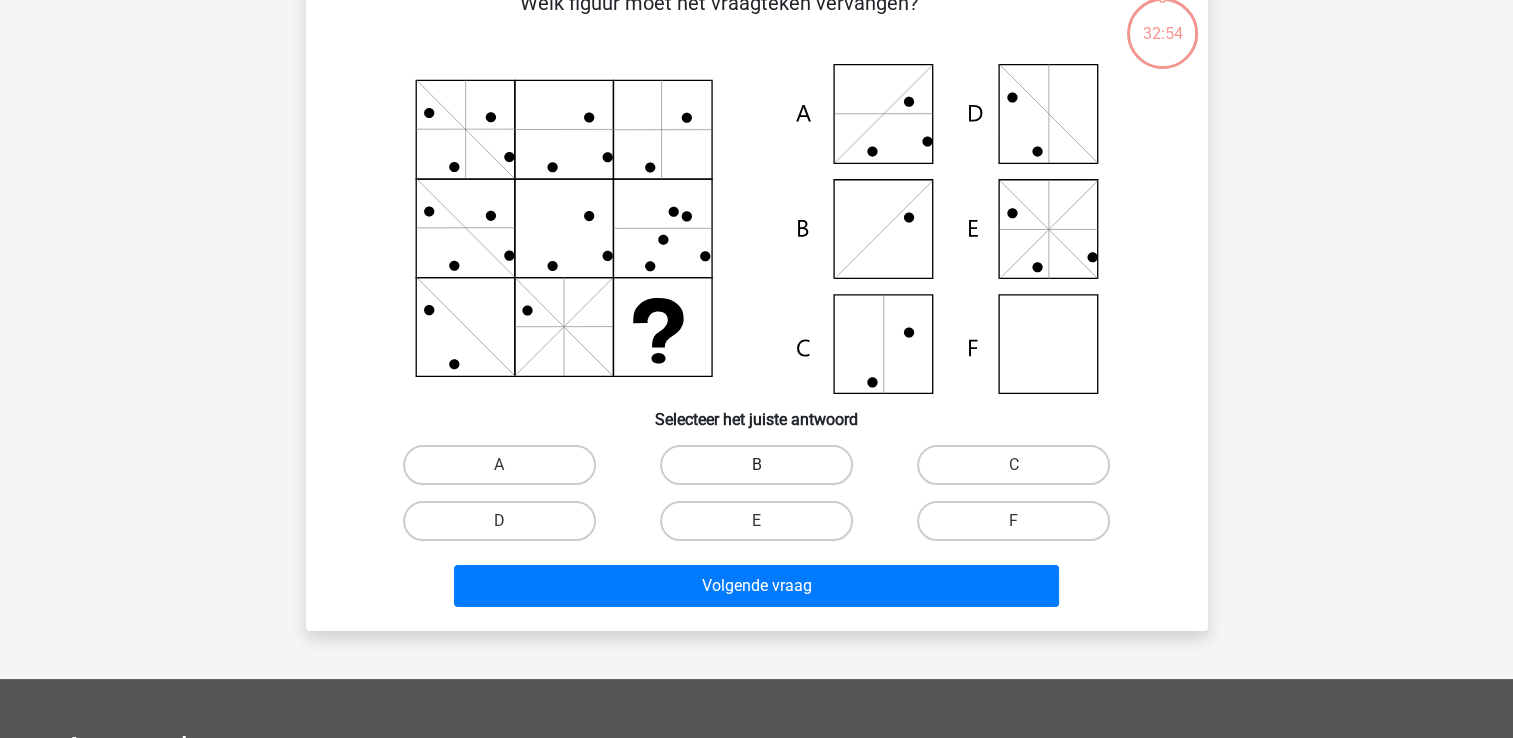 scroll, scrollTop: 92, scrollLeft: 0, axis: vertical 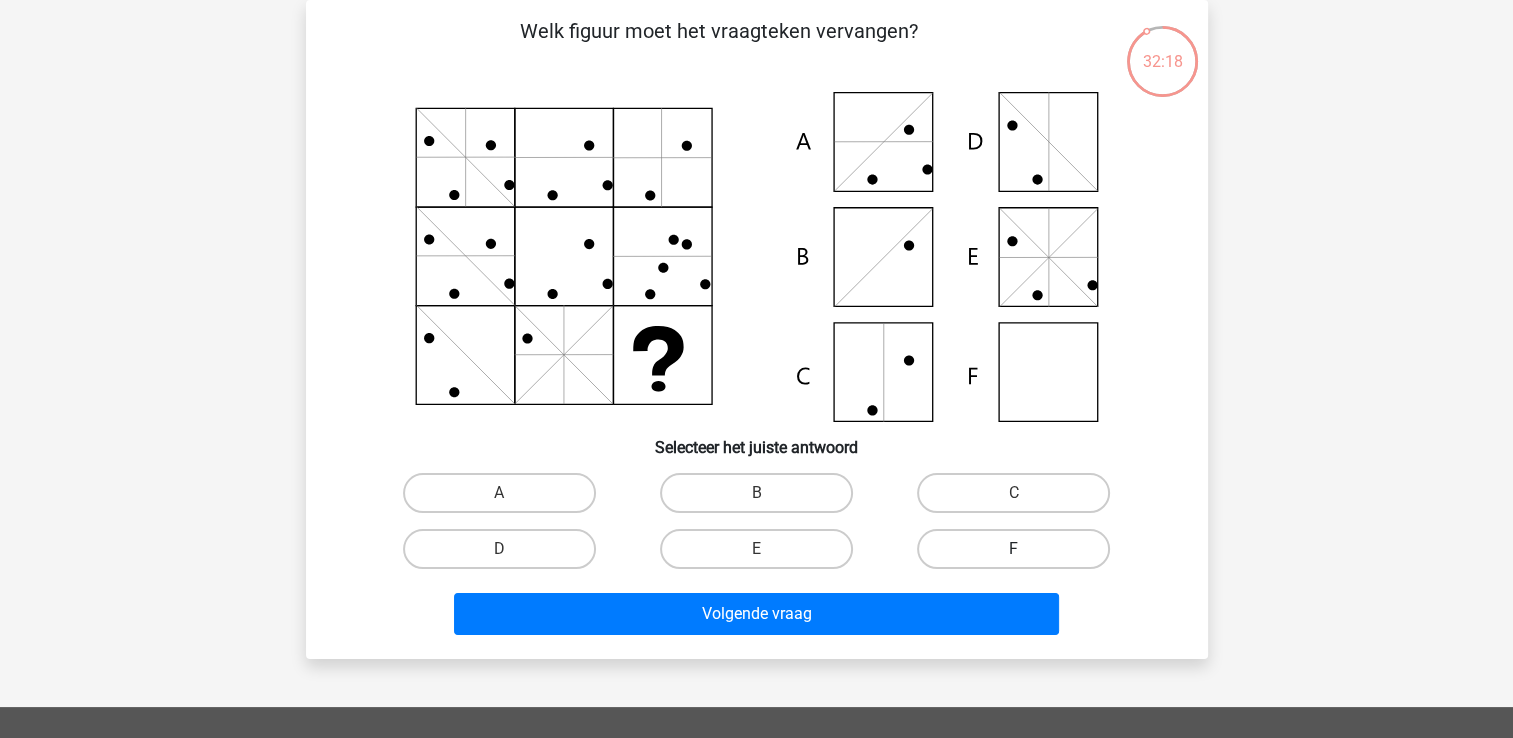 click on "F" at bounding box center [1013, 549] 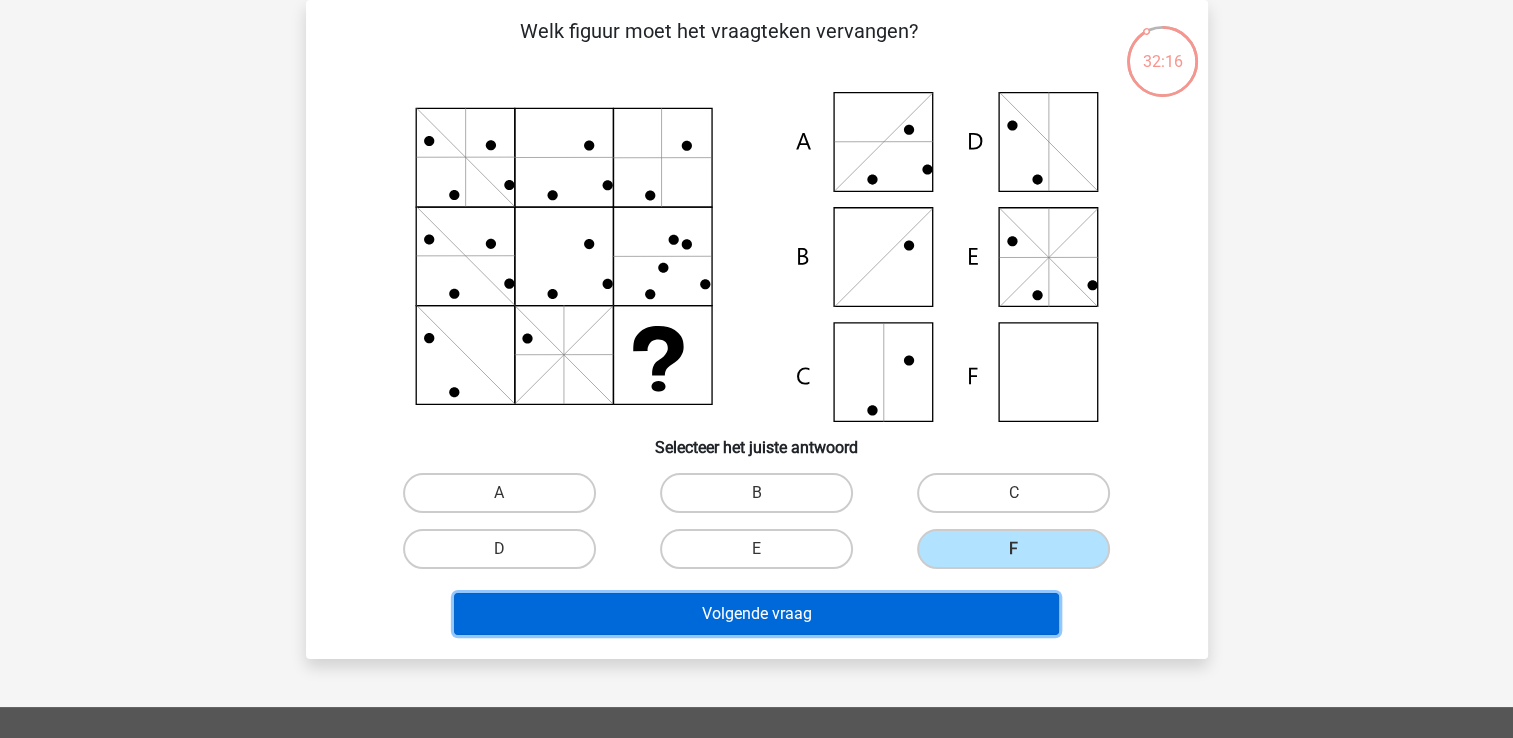 click on "Volgende vraag" at bounding box center (756, 614) 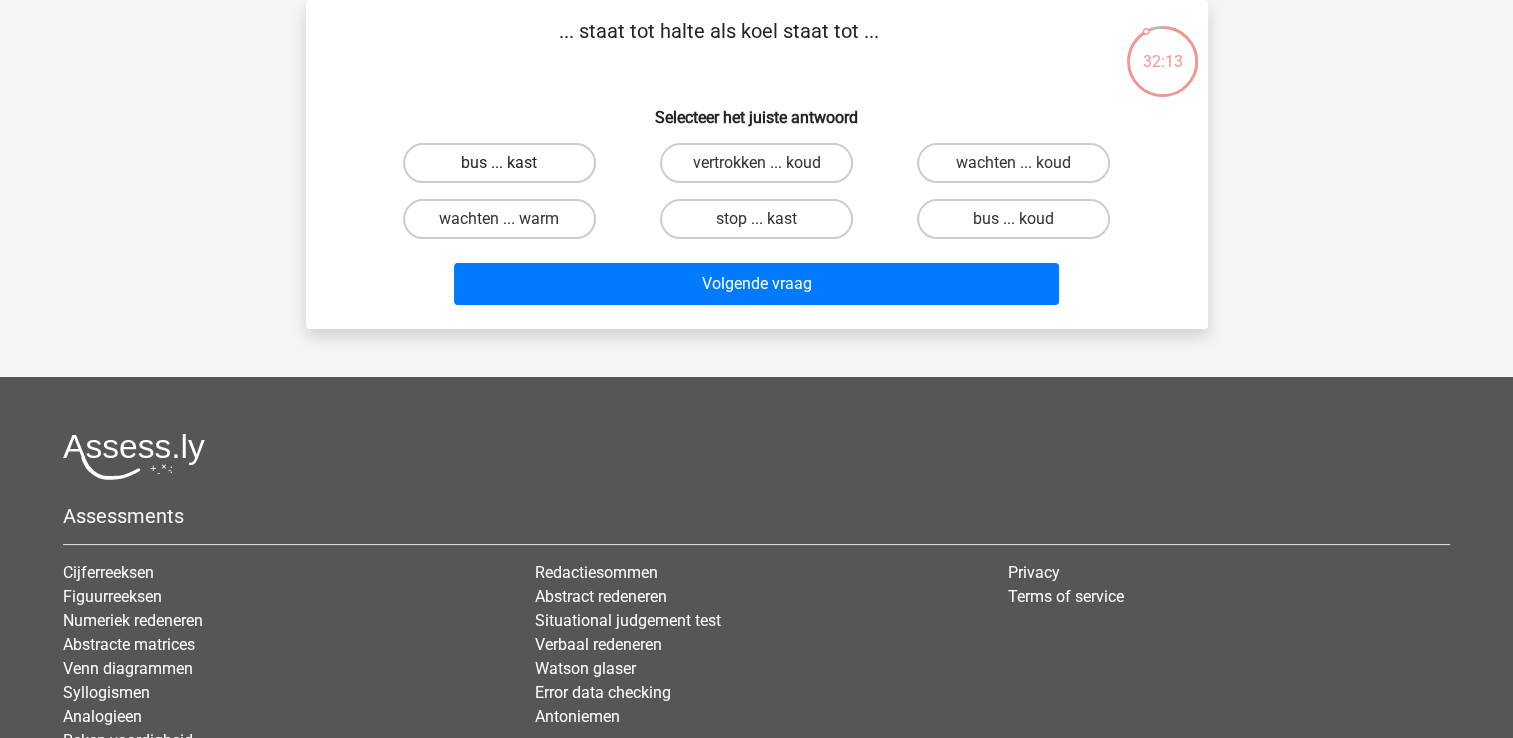 click on "bus ... kast" at bounding box center [499, 163] 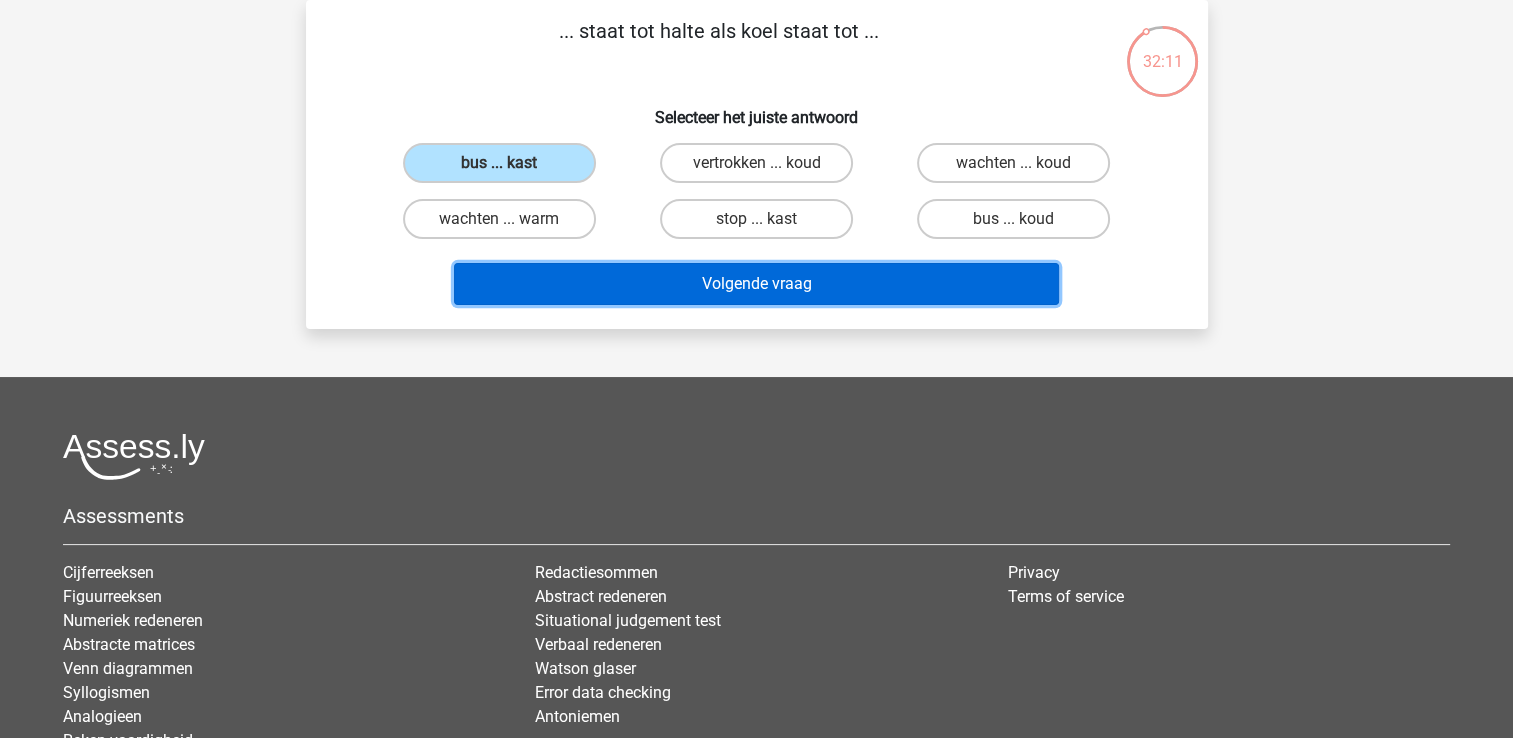 click on "Volgende vraag" at bounding box center (756, 284) 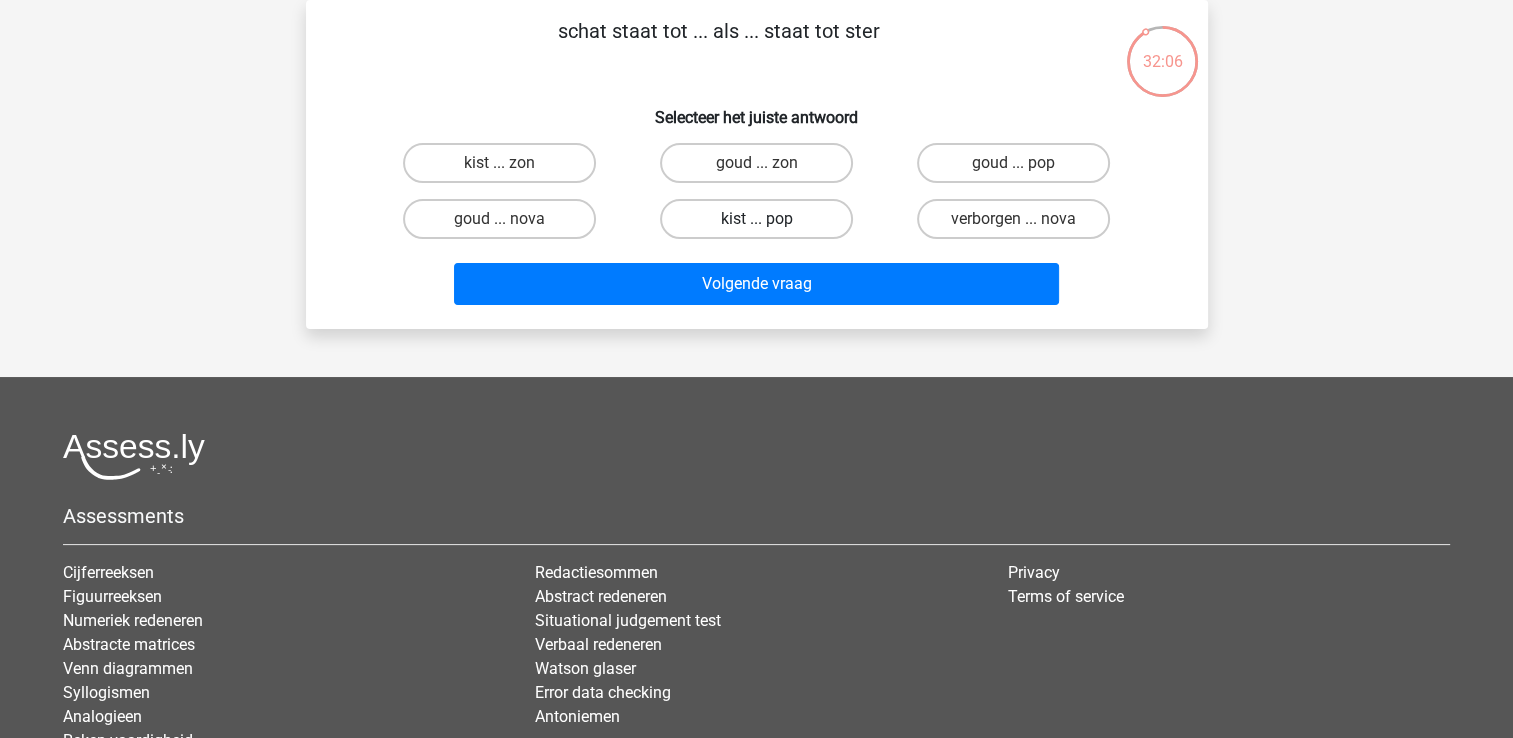 click on "kist ... pop" at bounding box center [756, 219] 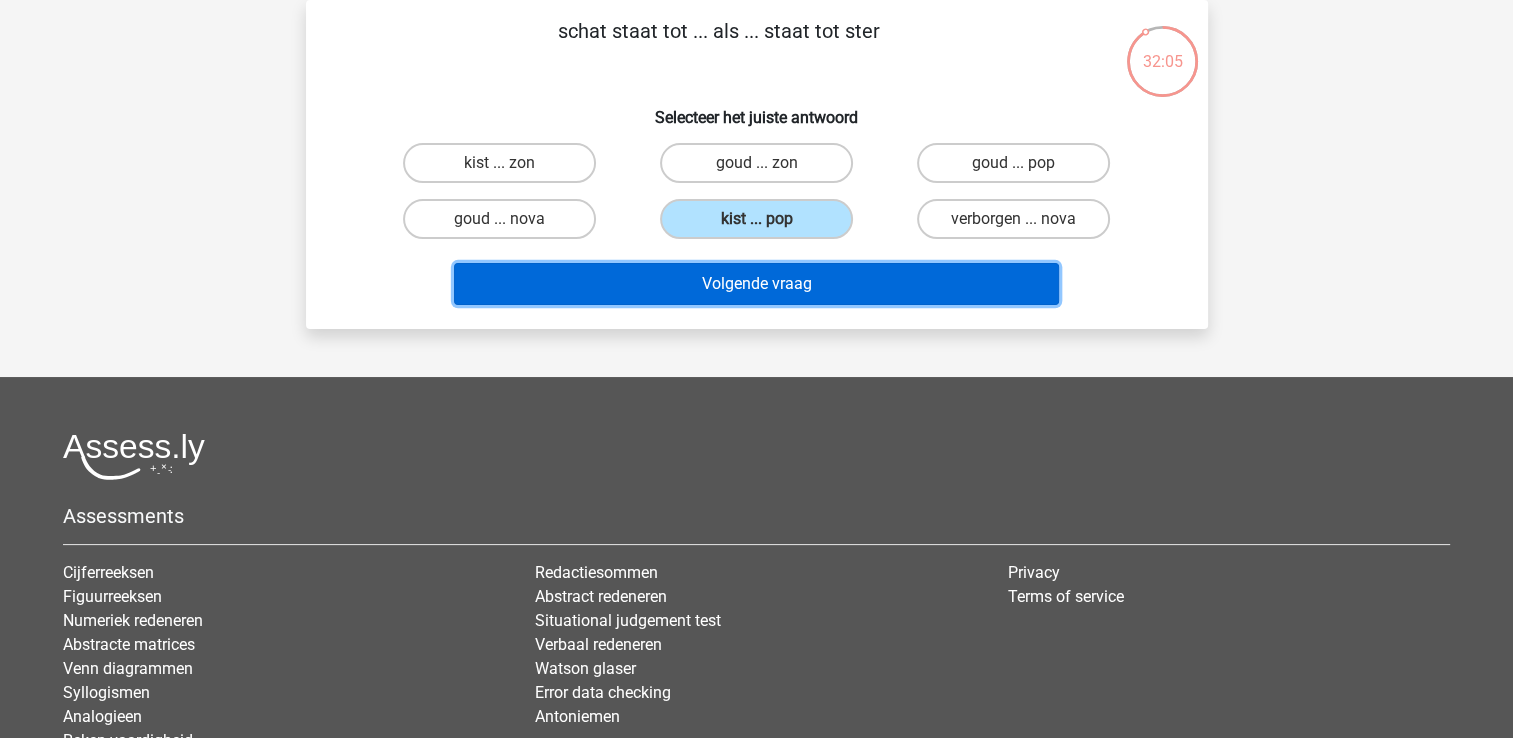 click on "Volgende vraag" at bounding box center [756, 284] 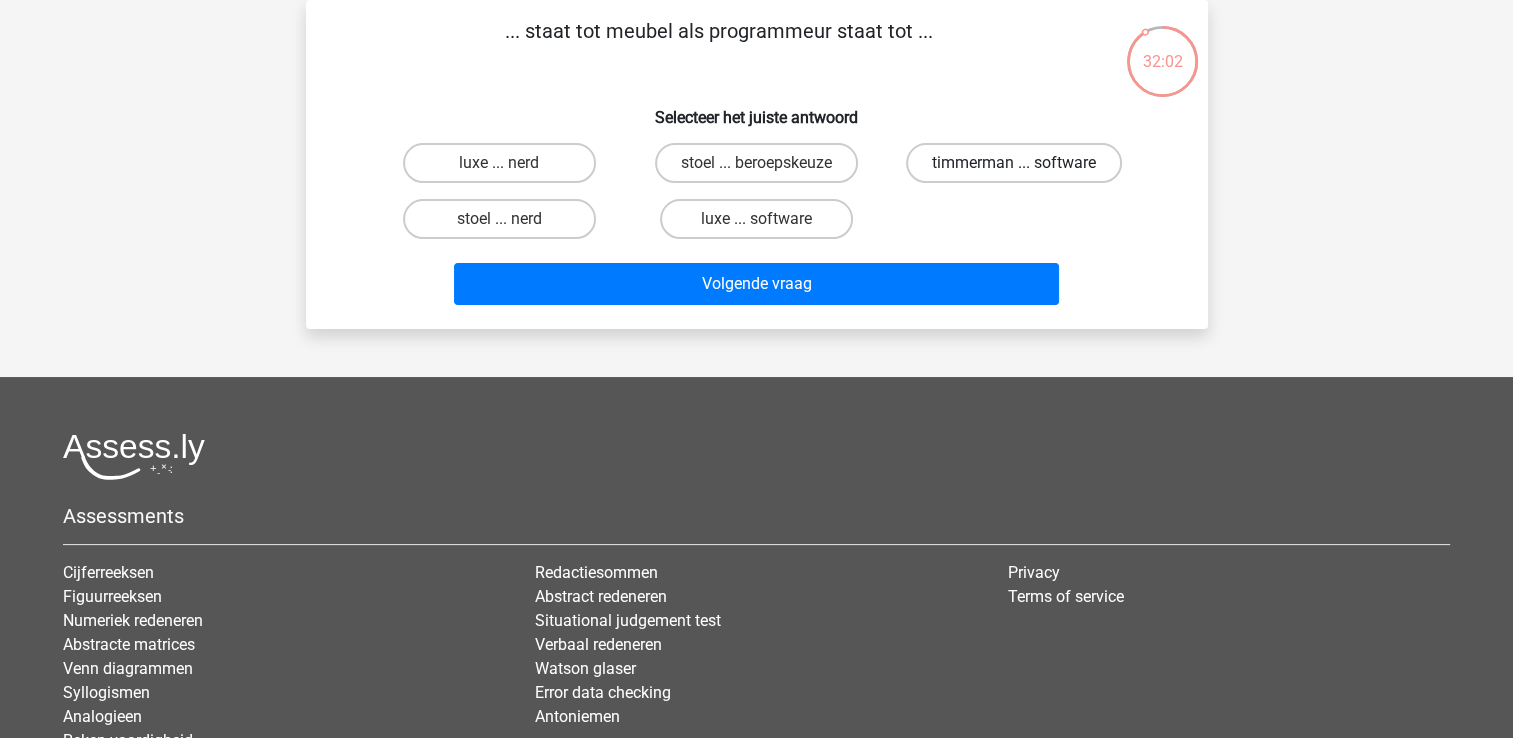 click on "timmerman ... software" at bounding box center (1014, 163) 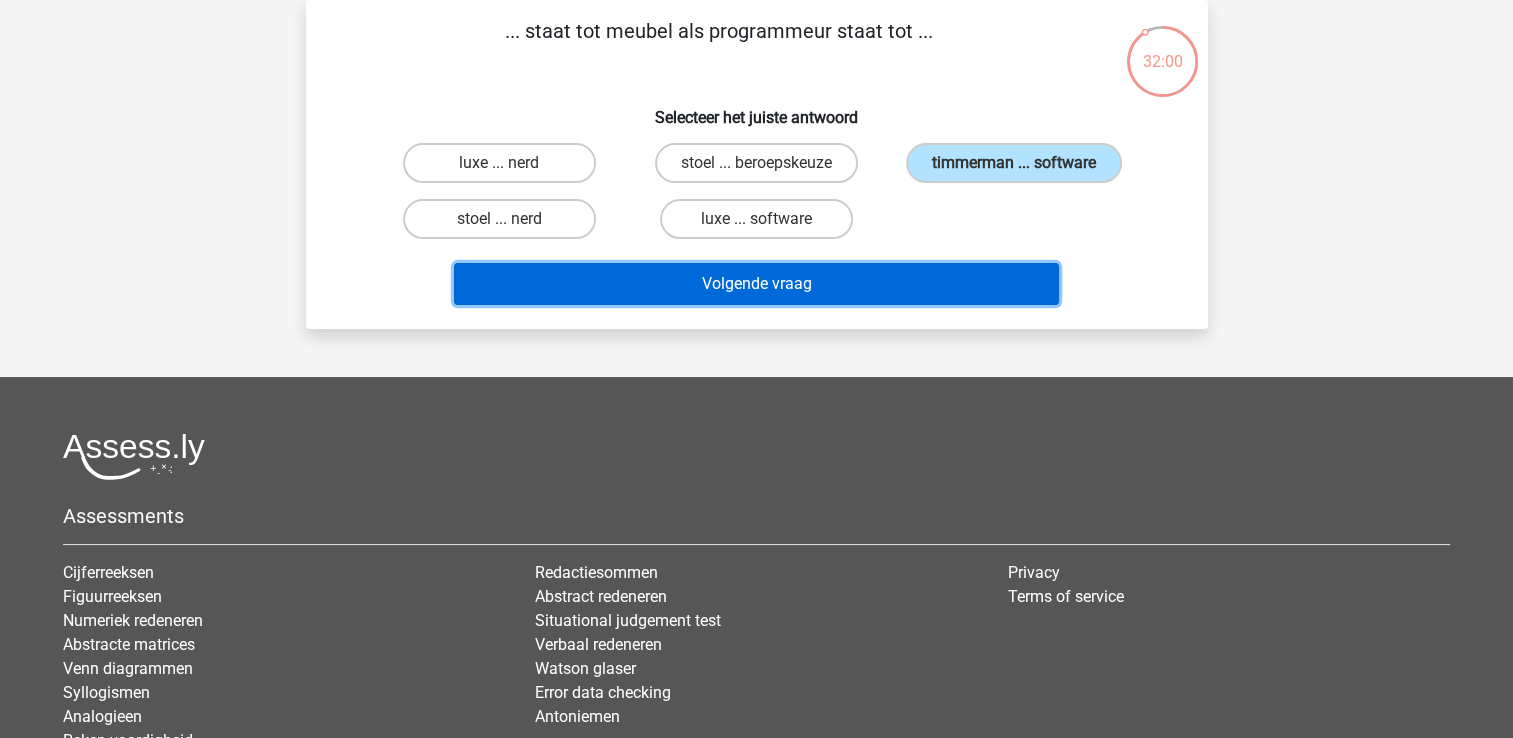 click on "Volgende vraag" at bounding box center [756, 284] 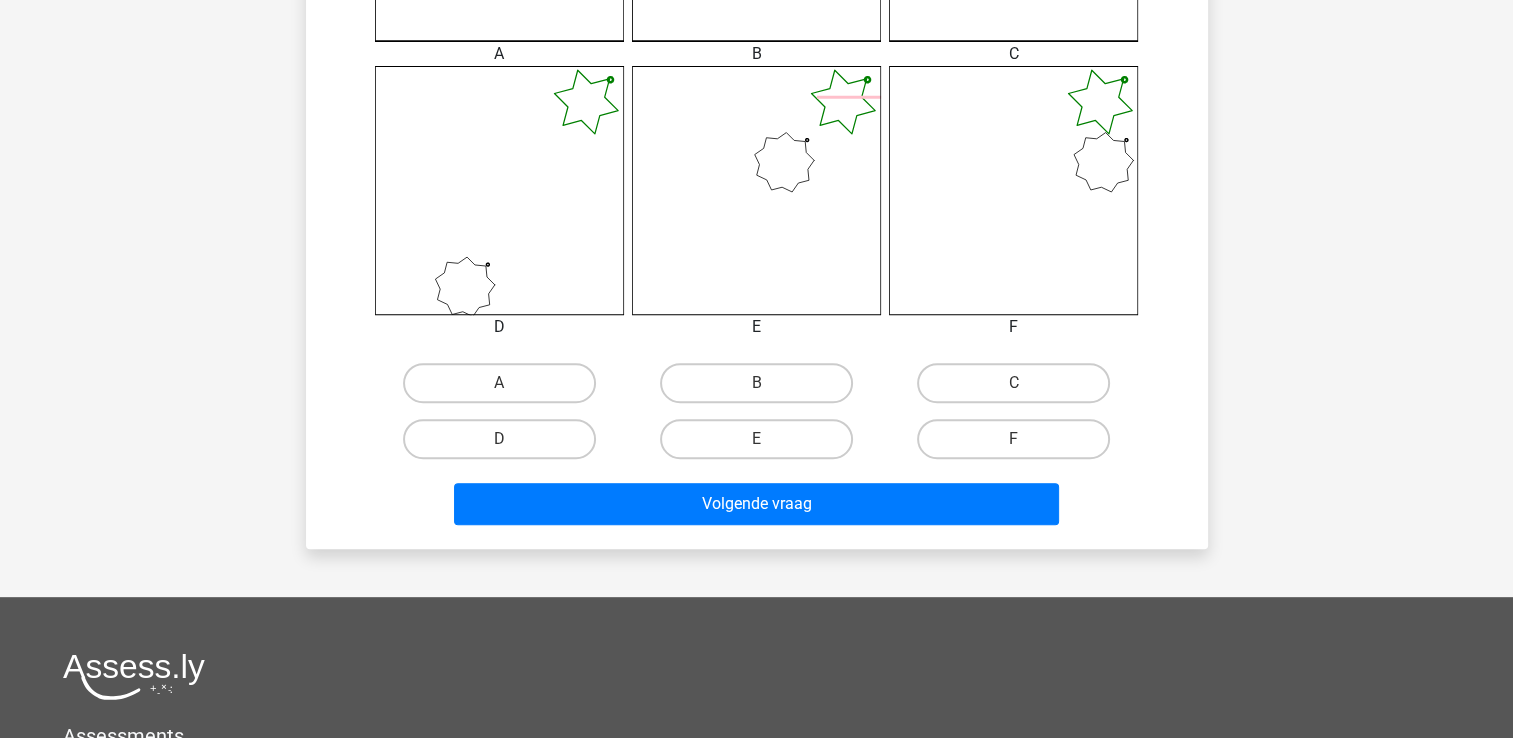 scroll, scrollTop: 792, scrollLeft: 0, axis: vertical 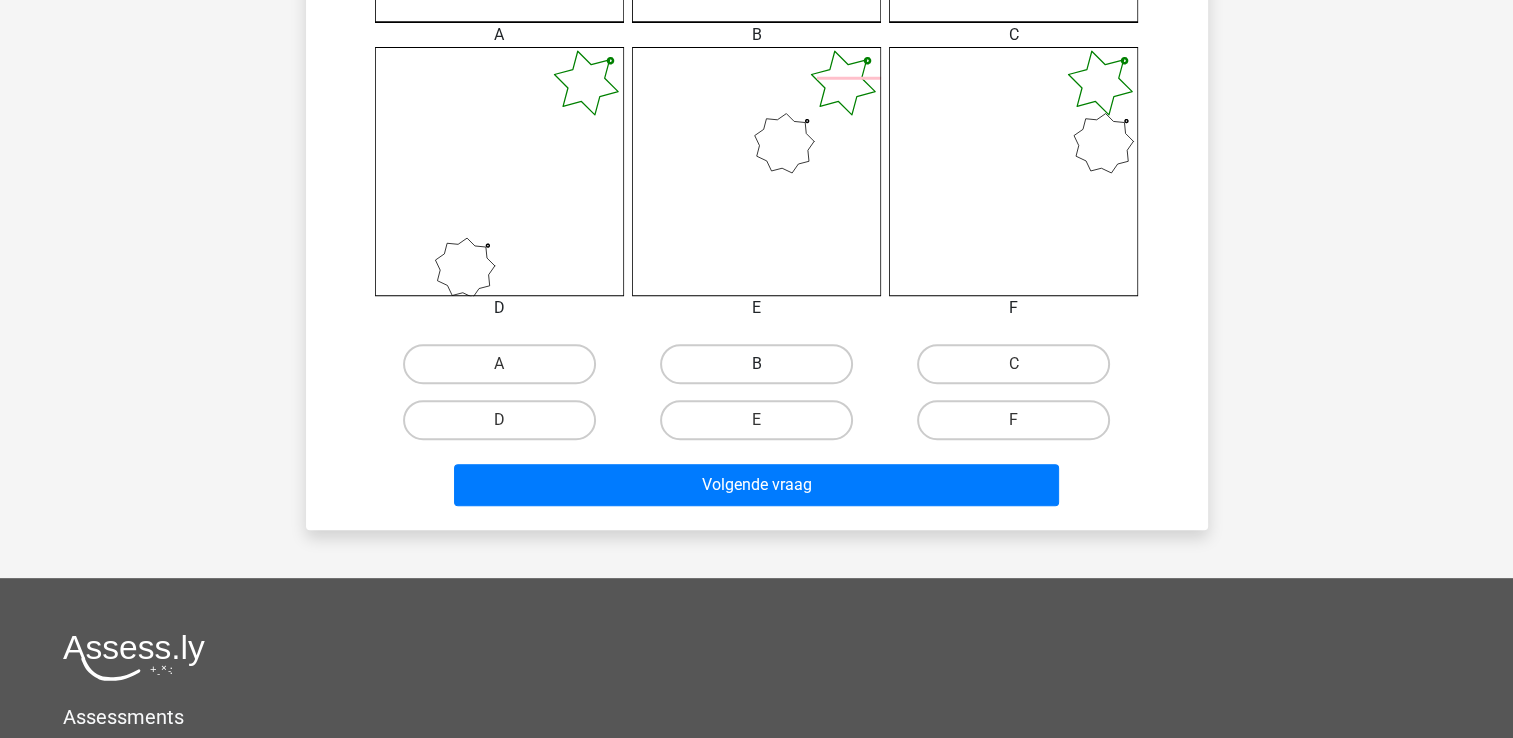 click on "B" at bounding box center [756, 364] 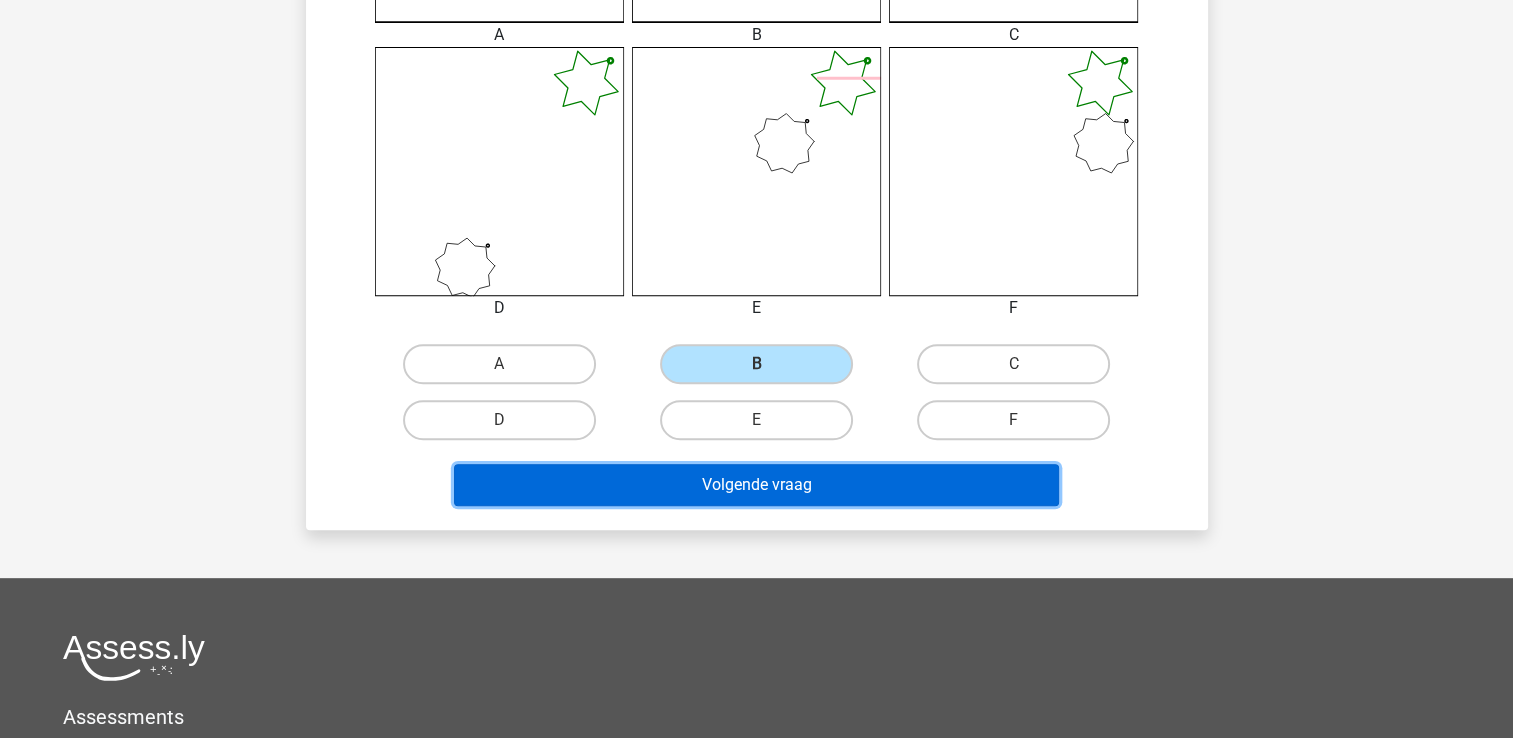 click on "Volgende vraag" at bounding box center (756, 485) 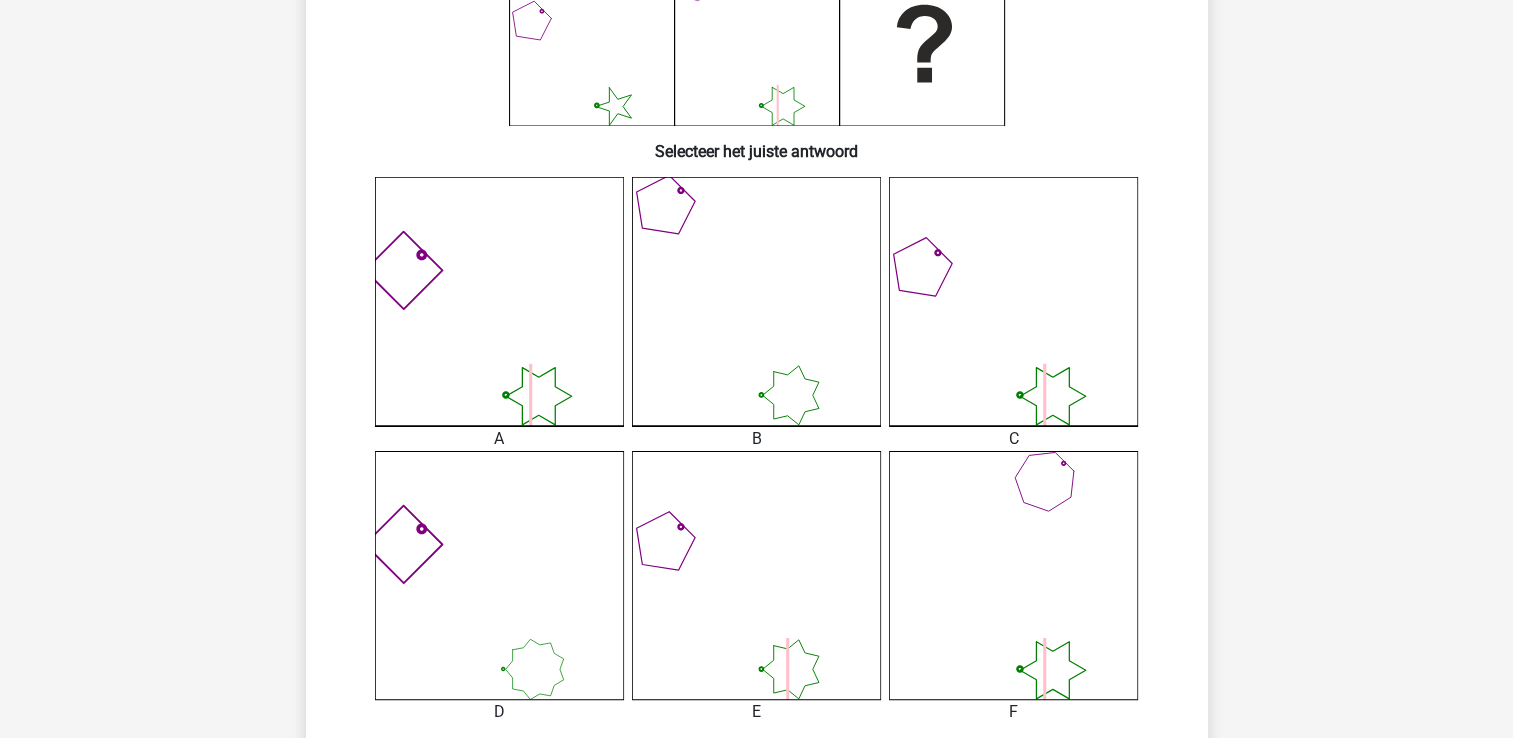 scroll, scrollTop: 400, scrollLeft: 0, axis: vertical 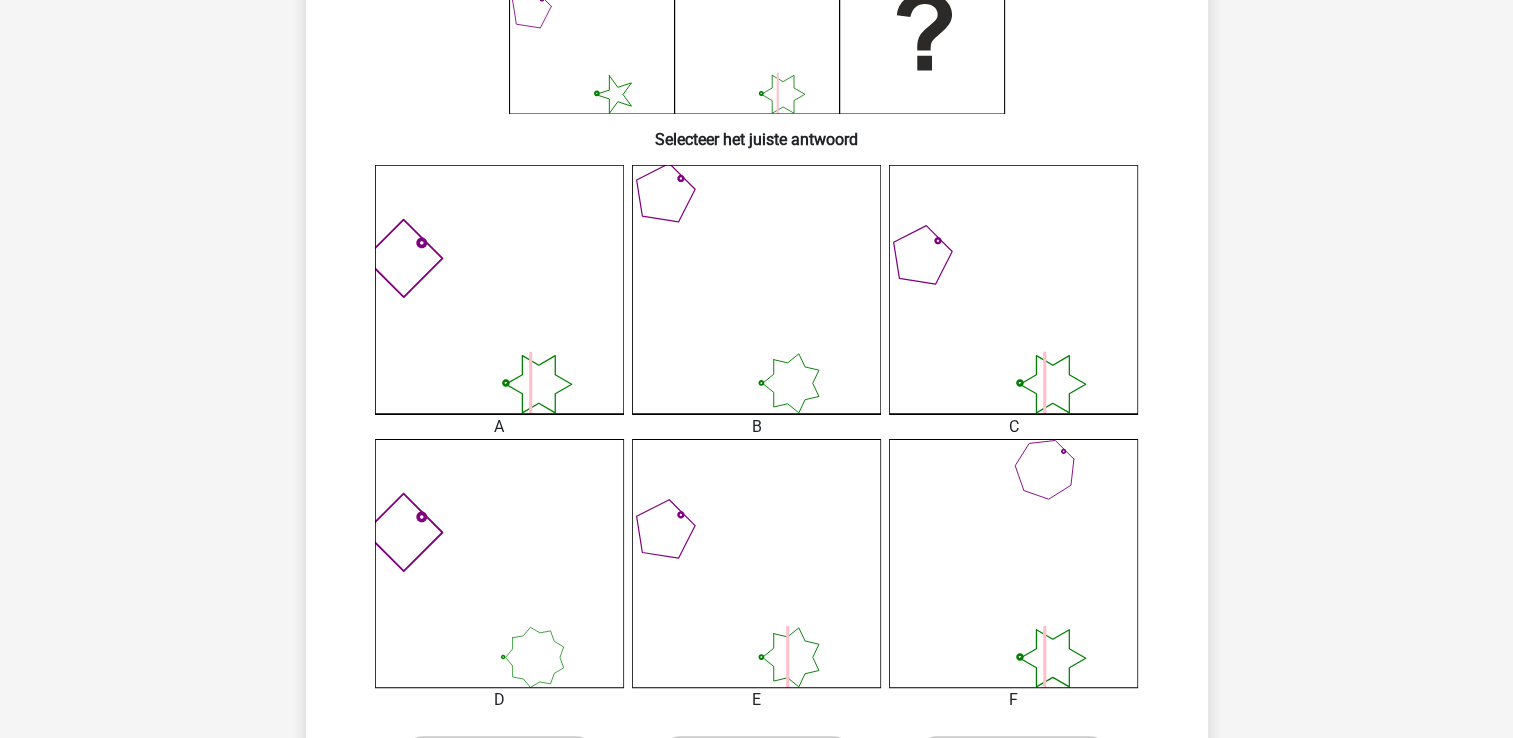 click 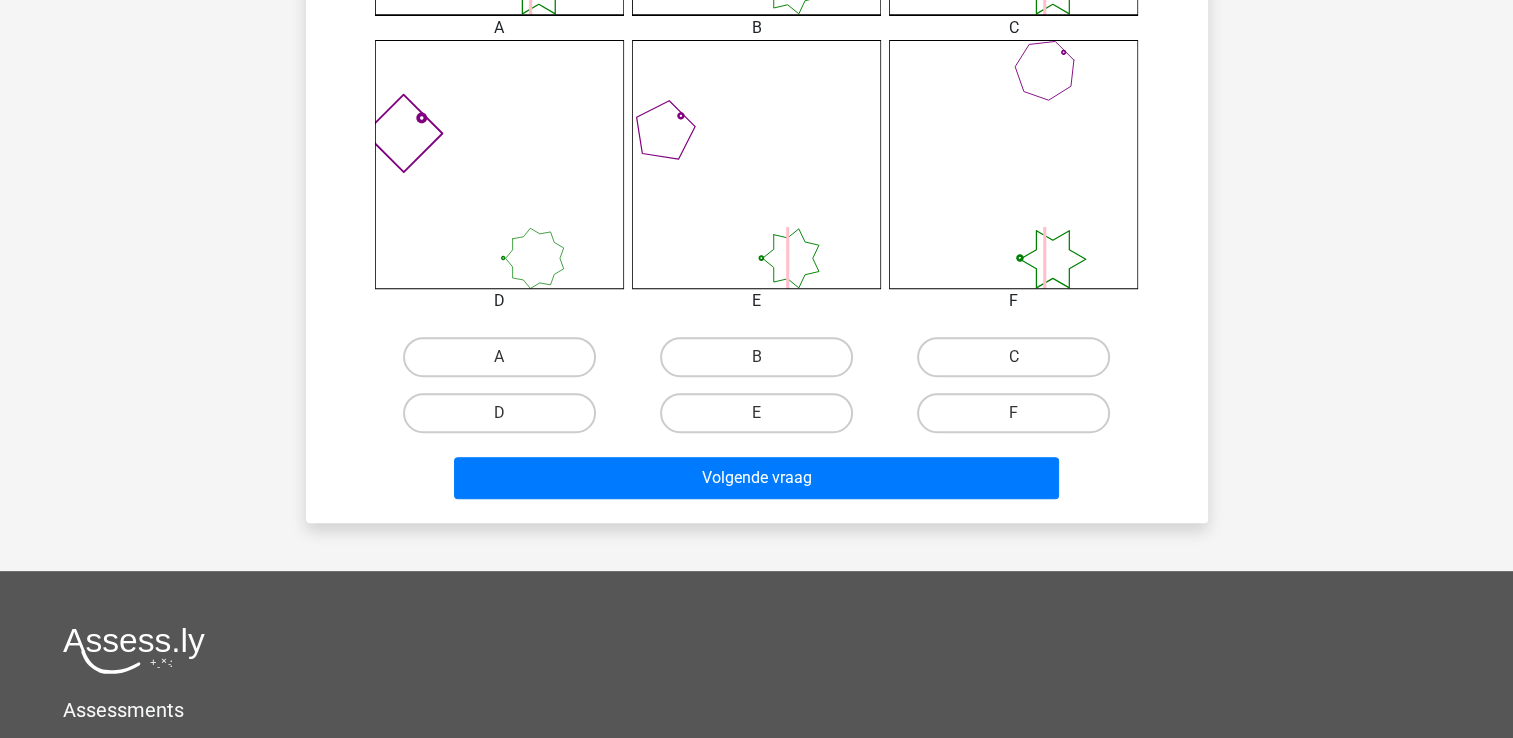 scroll, scrollTop: 800, scrollLeft: 0, axis: vertical 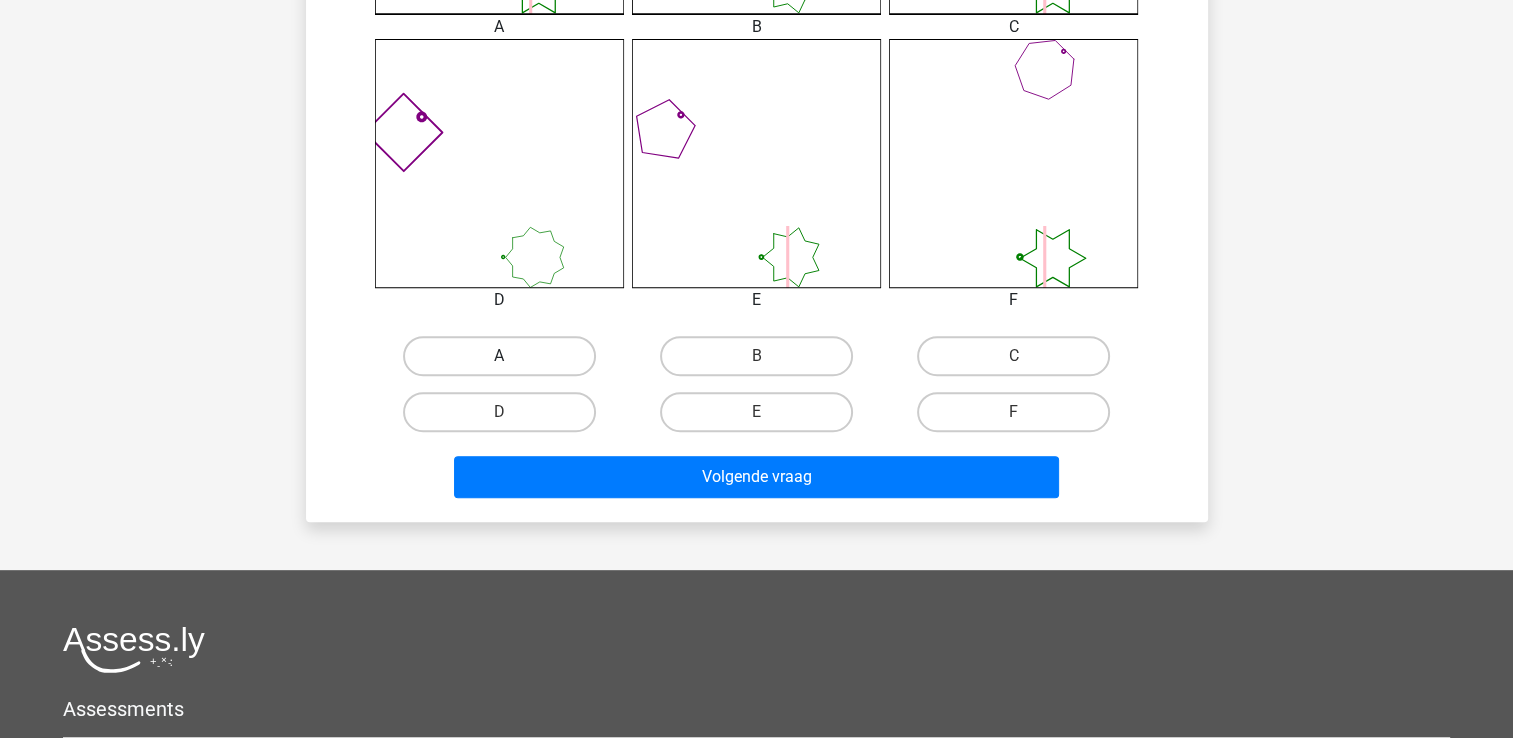click on "A" at bounding box center [499, 356] 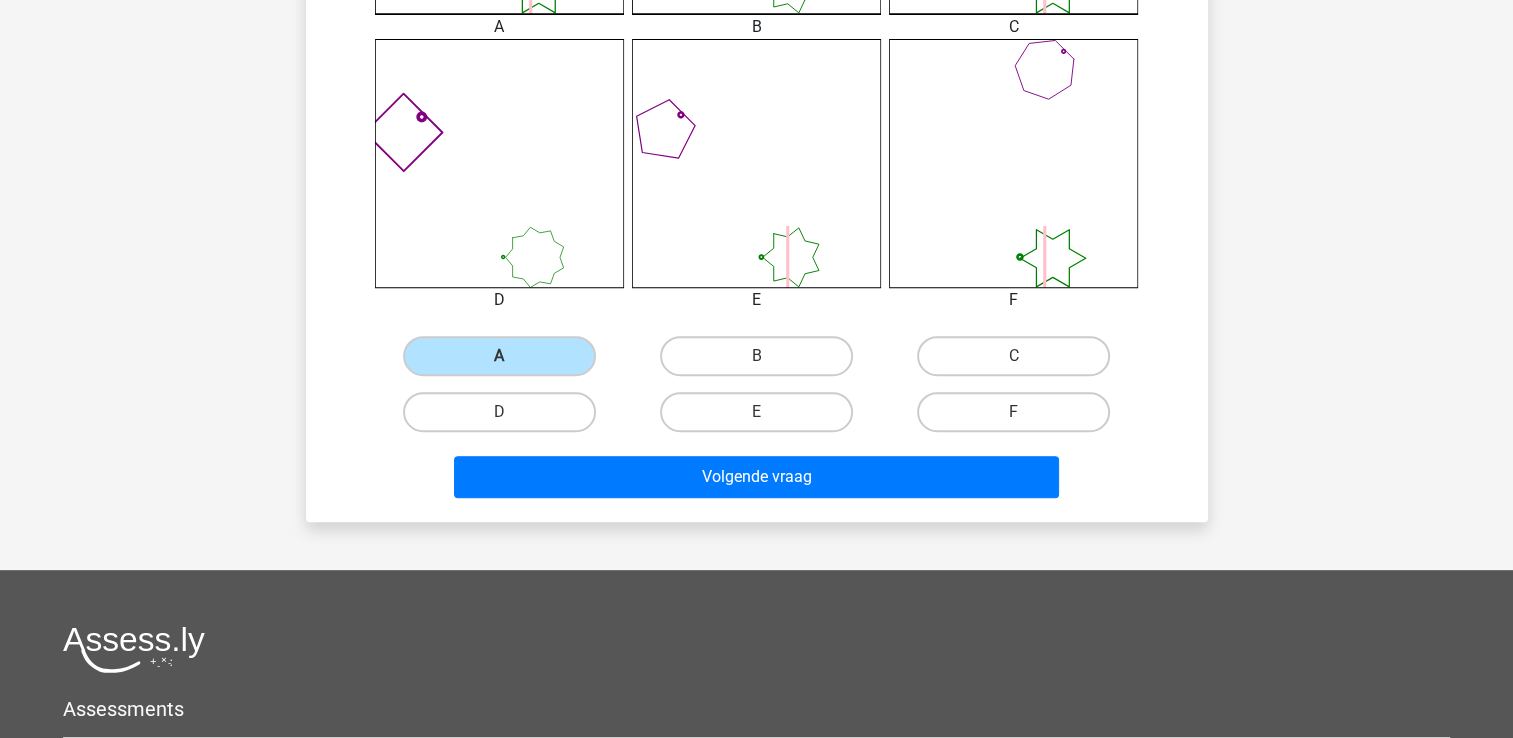 click on "Volgende vraag" at bounding box center [757, 481] 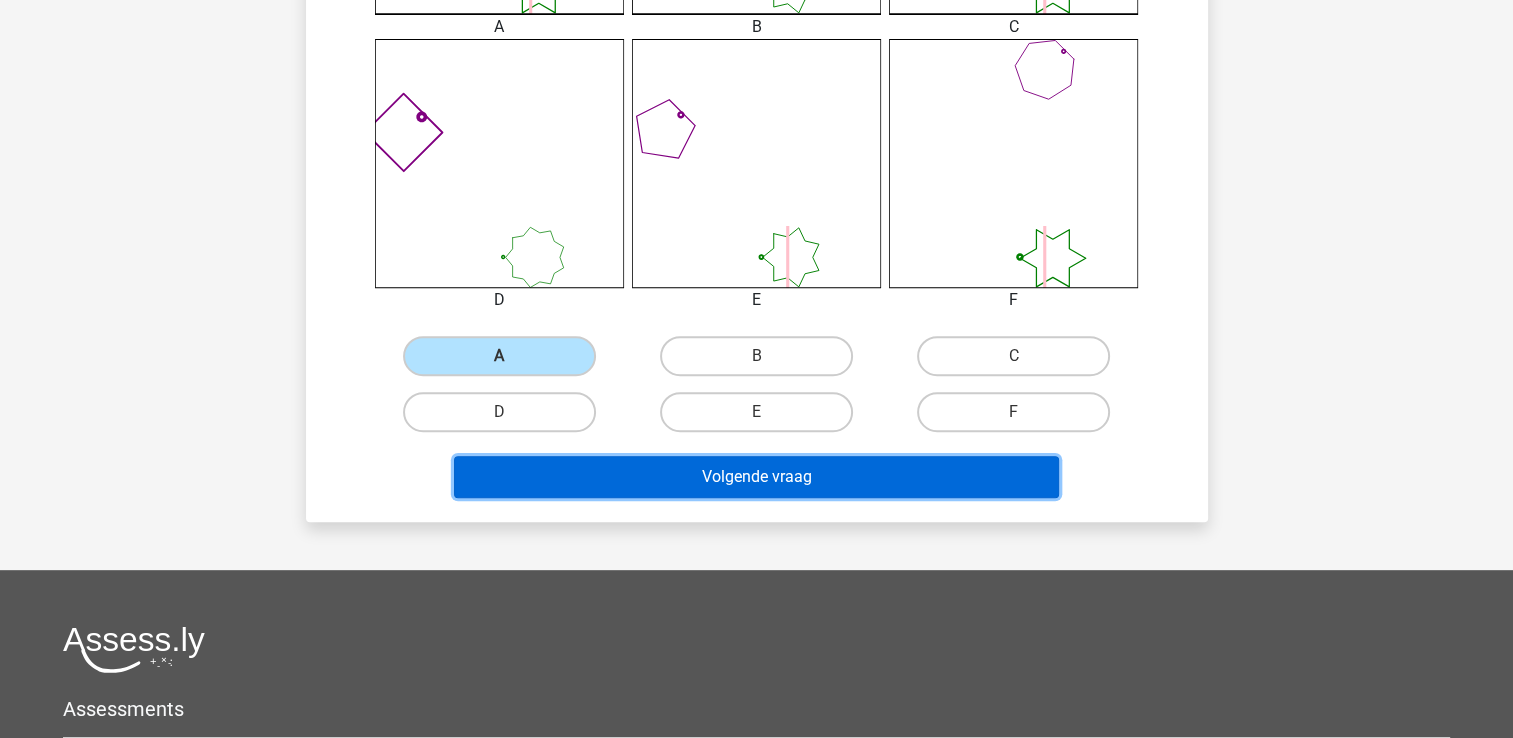 click on "Volgende vraag" at bounding box center [756, 477] 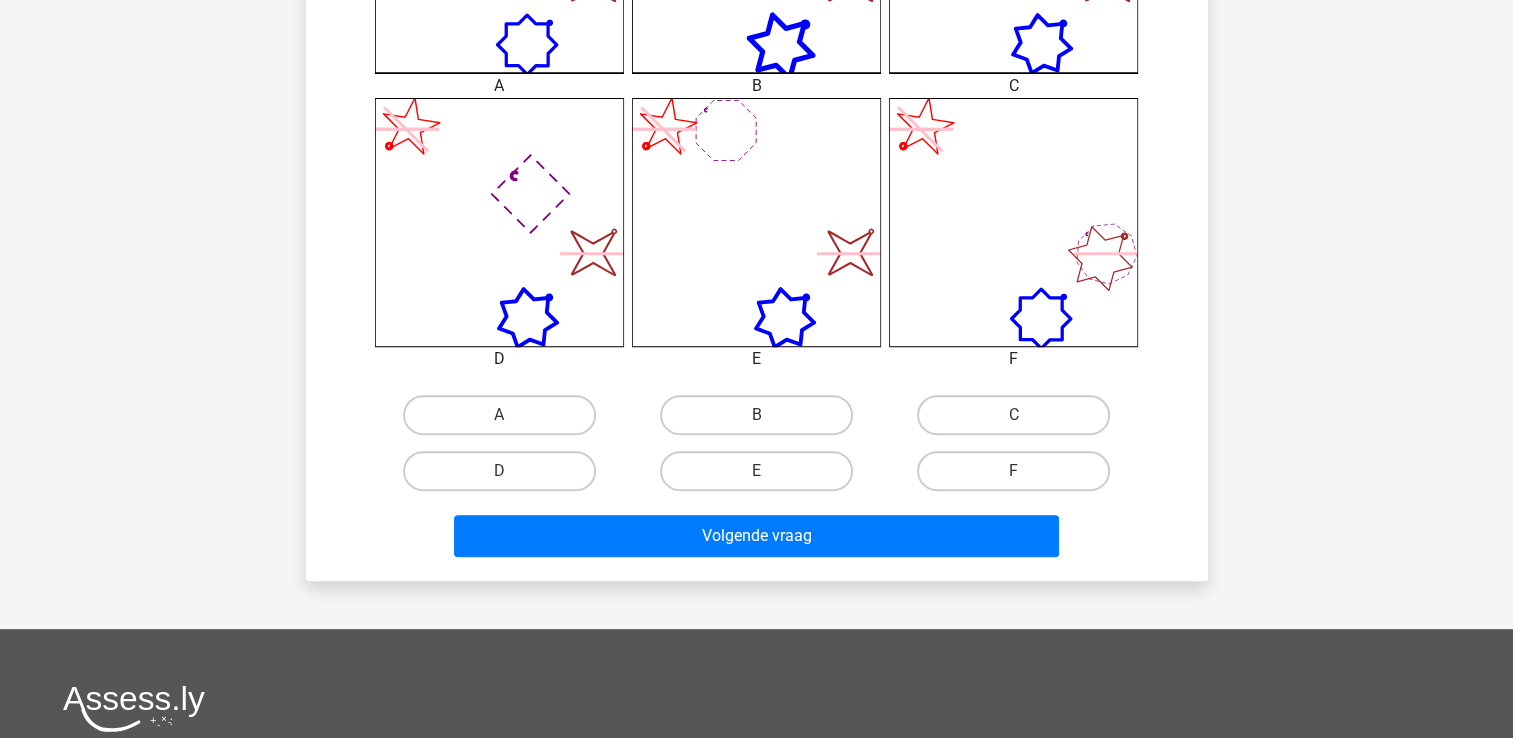 scroll, scrollTop: 800, scrollLeft: 0, axis: vertical 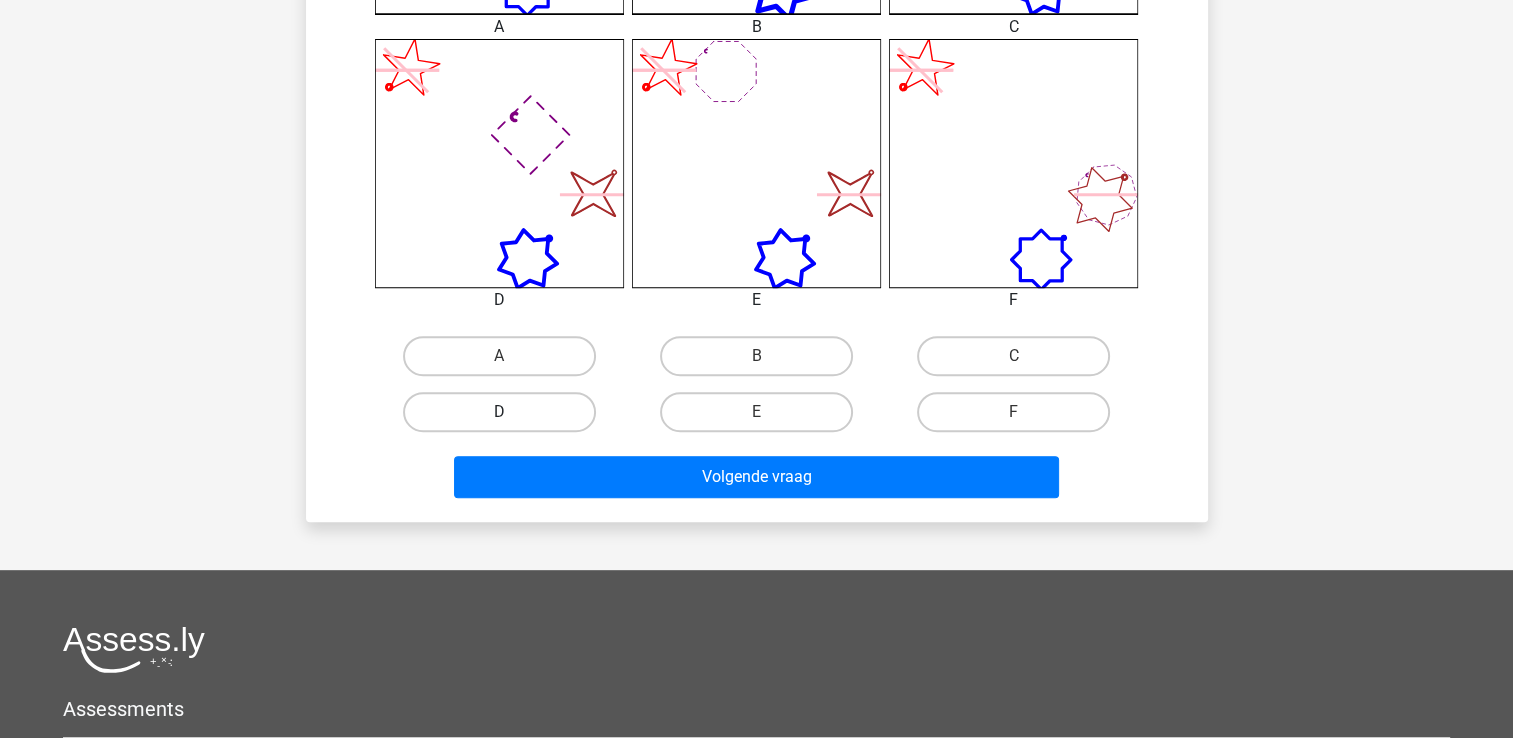 click on "D" at bounding box center [499, 412] 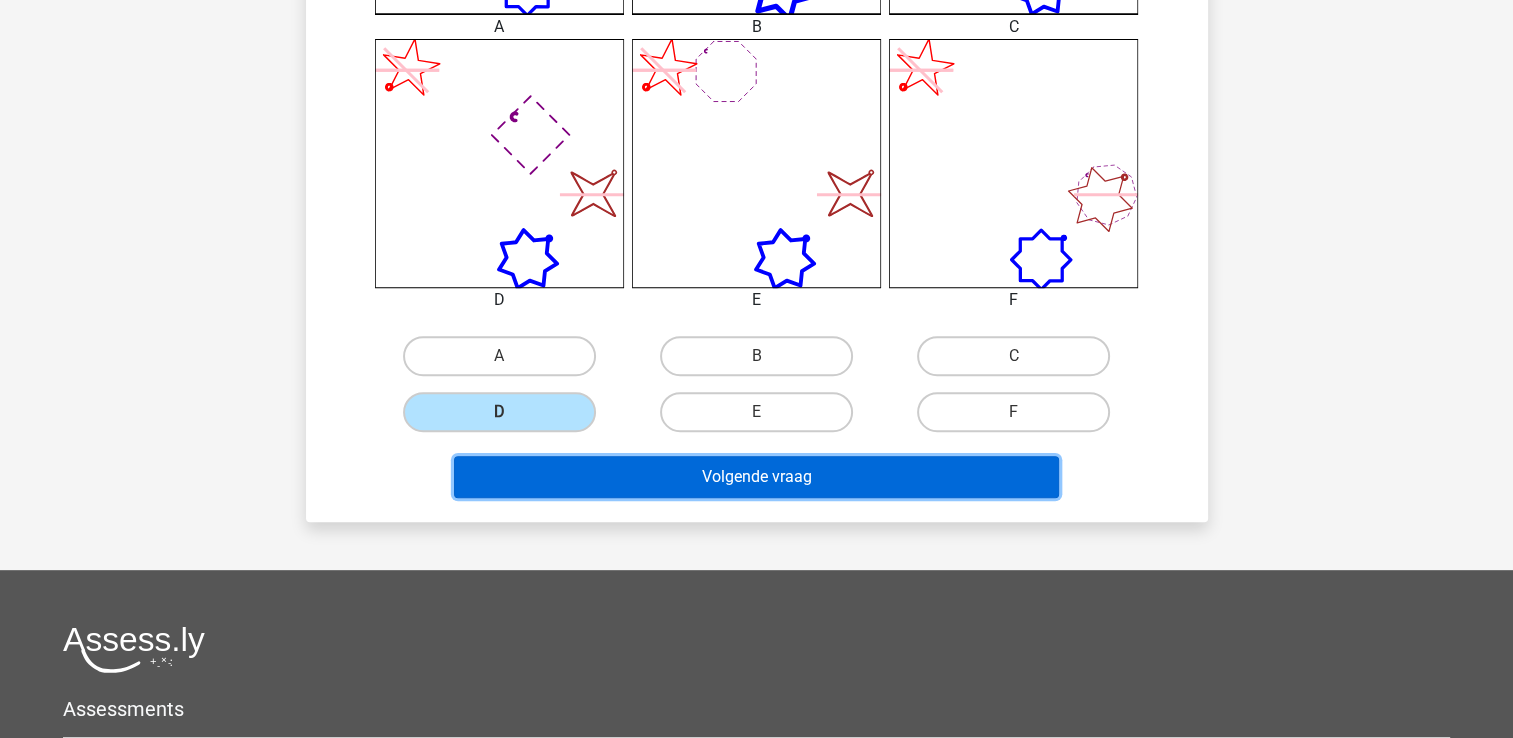 click on "Volgende vraag" at bounding box center [756, 477] 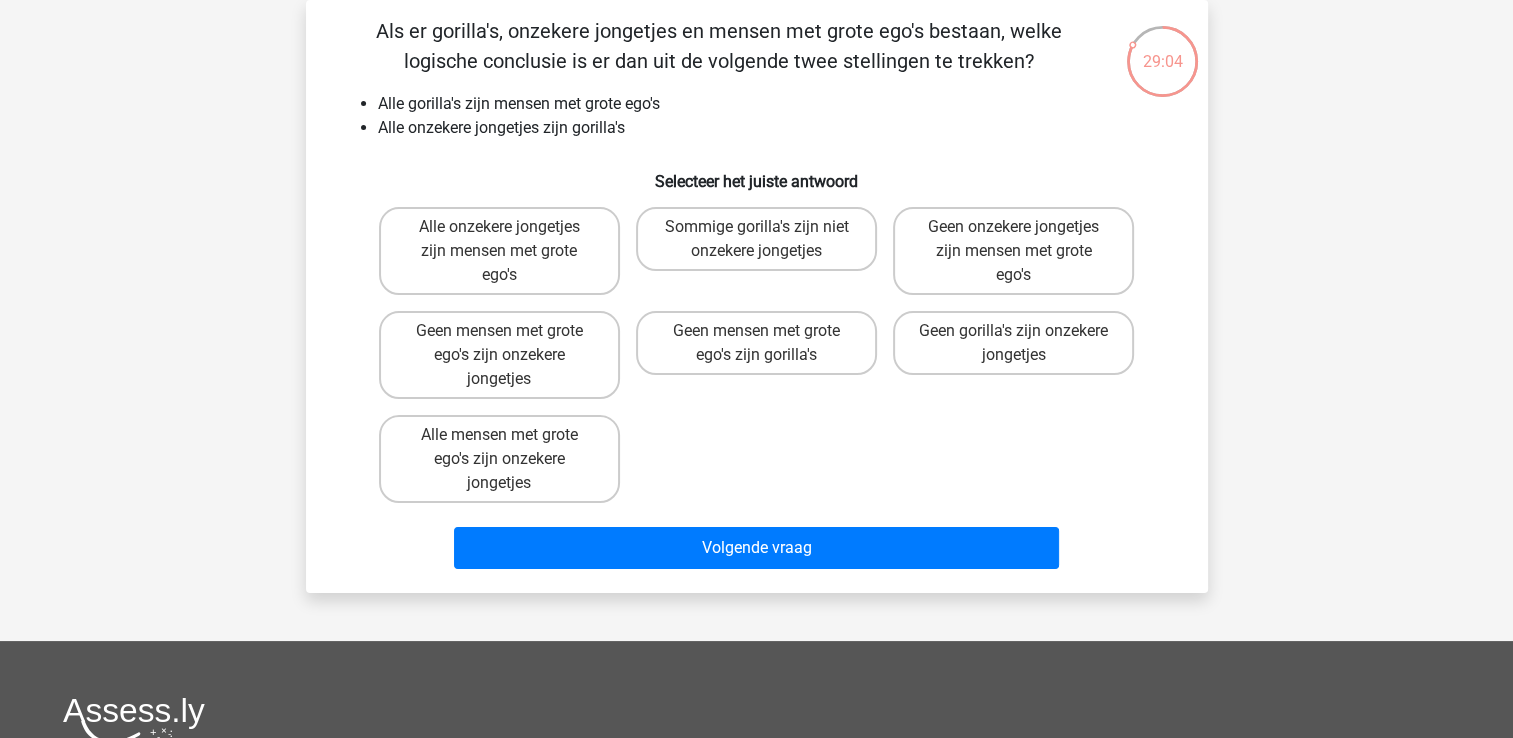 scroll, scrollTop: 0, scrollLeft: 0, axis: both 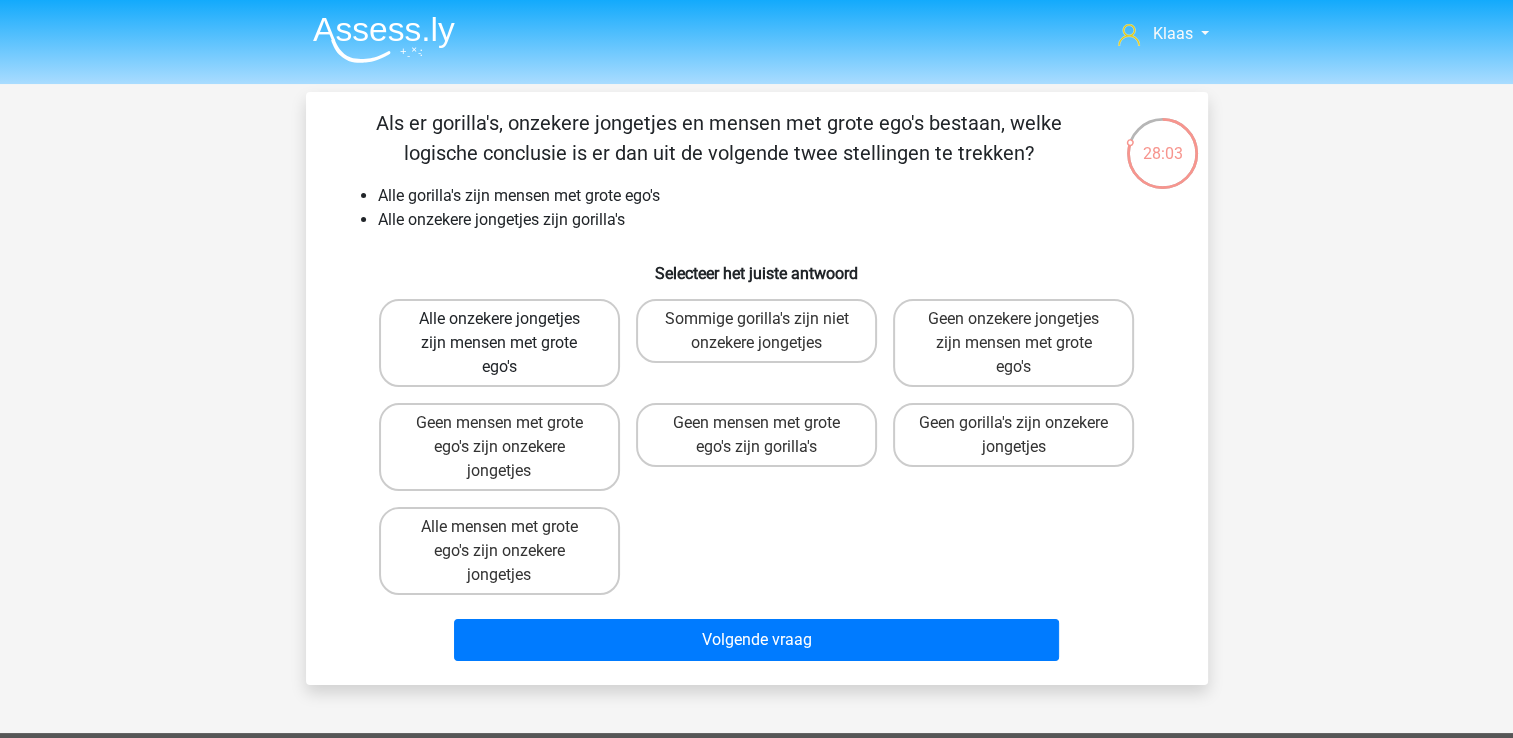 click on "Alle onzekere jongetjes zijn mensen met grote ego's" at bounding box center [499, 343] 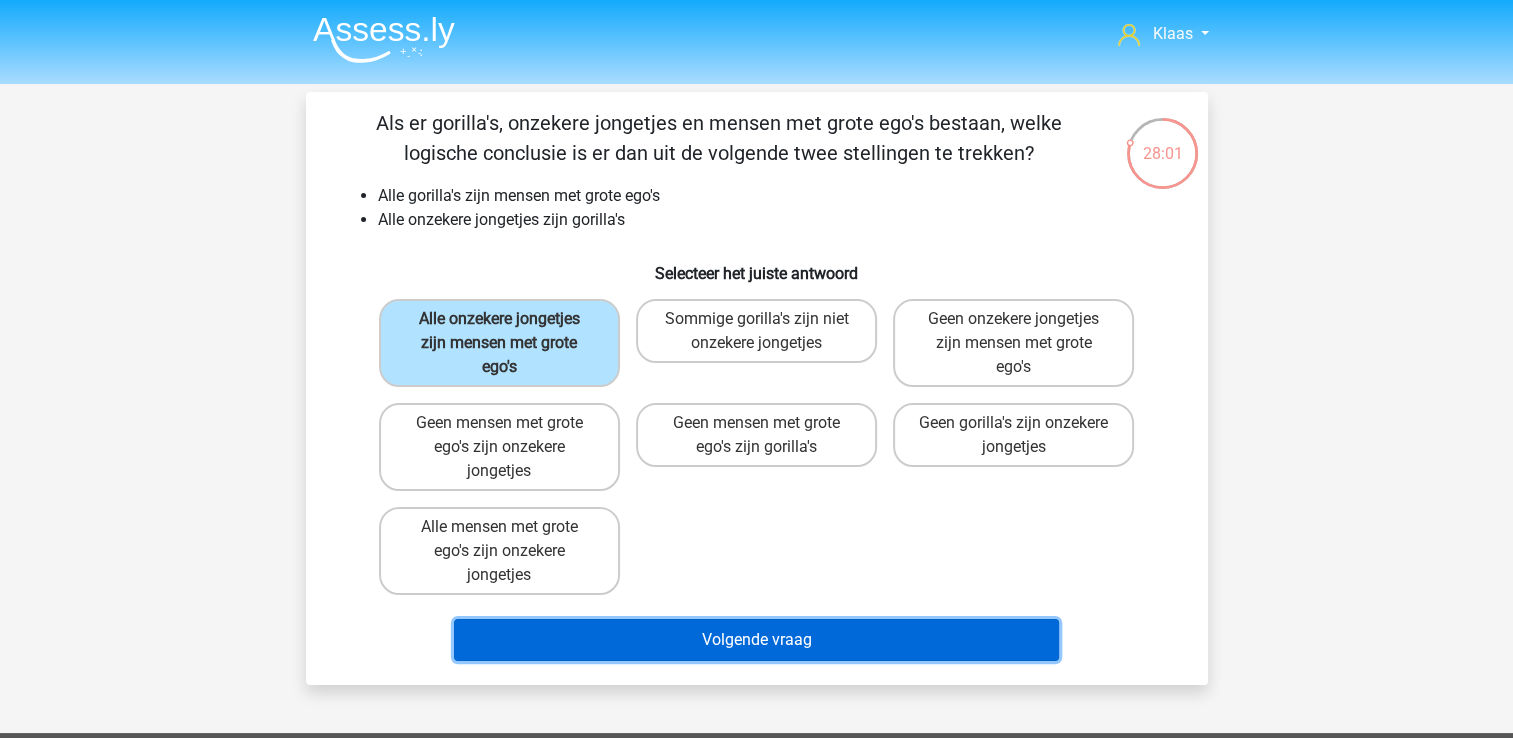 click on "Volgende vraag" at bounding box center (756, 640) 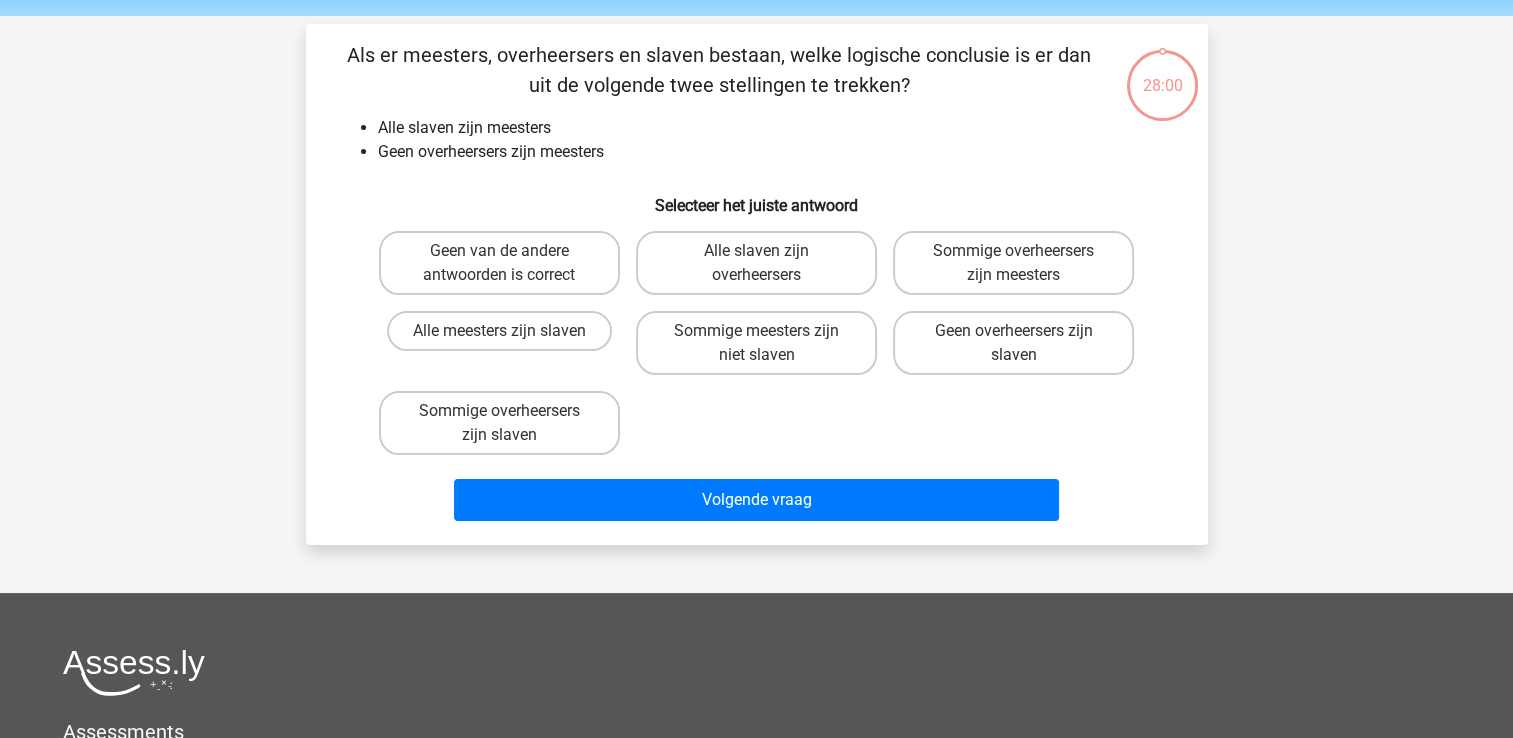 scroll, scrollTop: 92, scrollLeft: 0, axis: vertical 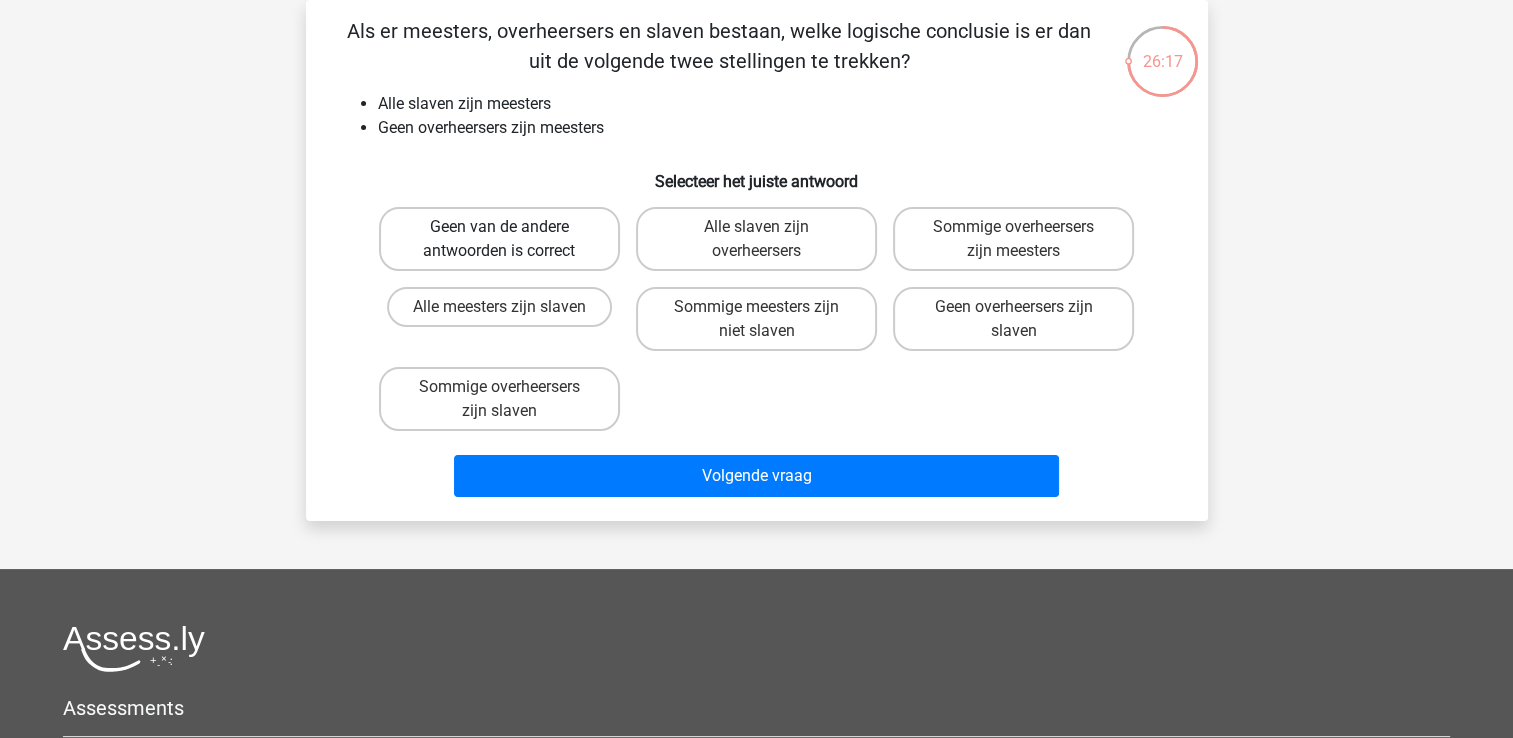 click on "Geen van de andere antwoorden is correct" at bounding box center [499, 239] 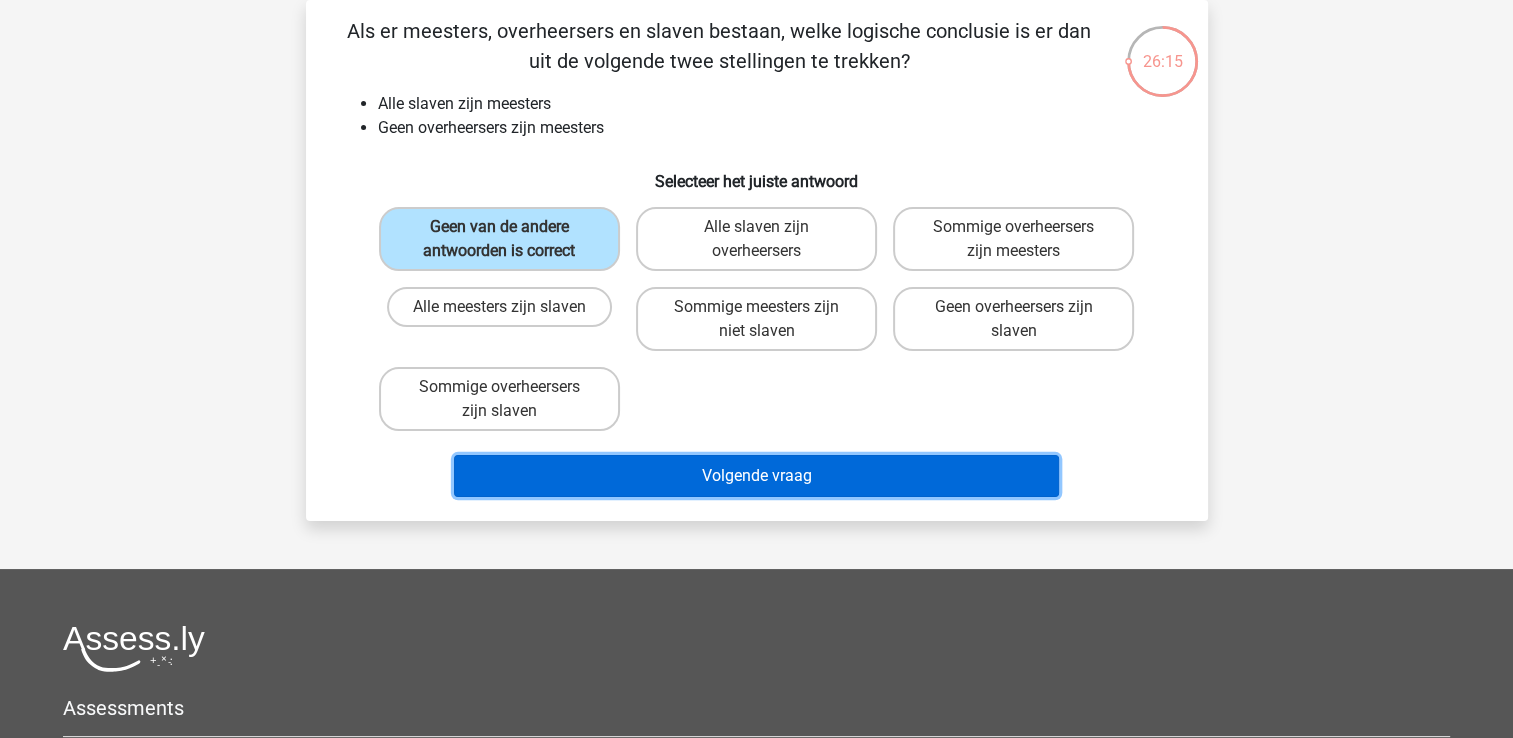 click on "Volgende vraag" at bounding box center (756, 476) 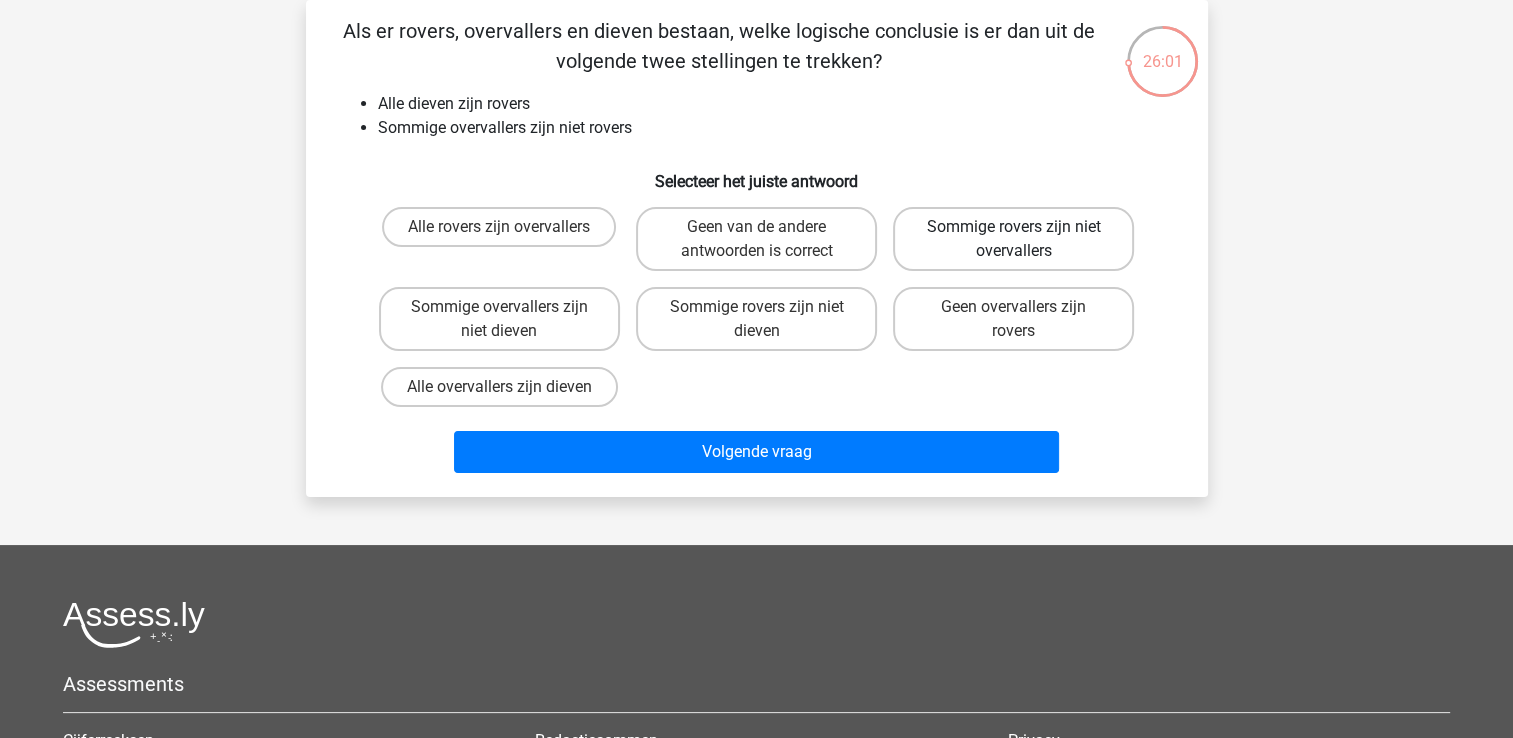 click on "Sommige rovers zijn niet overvallers" at bounding box center [1013, 239] 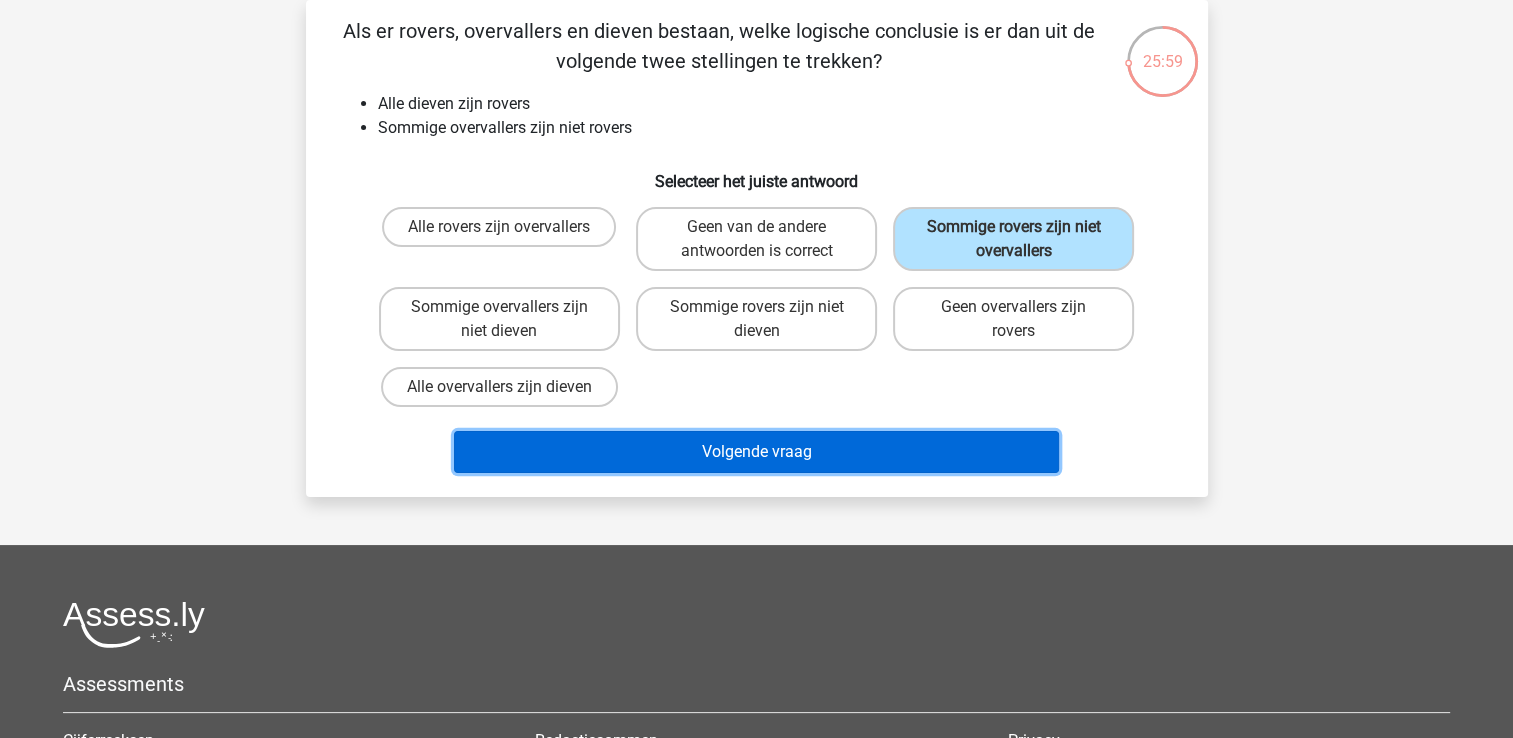 click on "Volgende vraag" at bounding box center (756, 452) 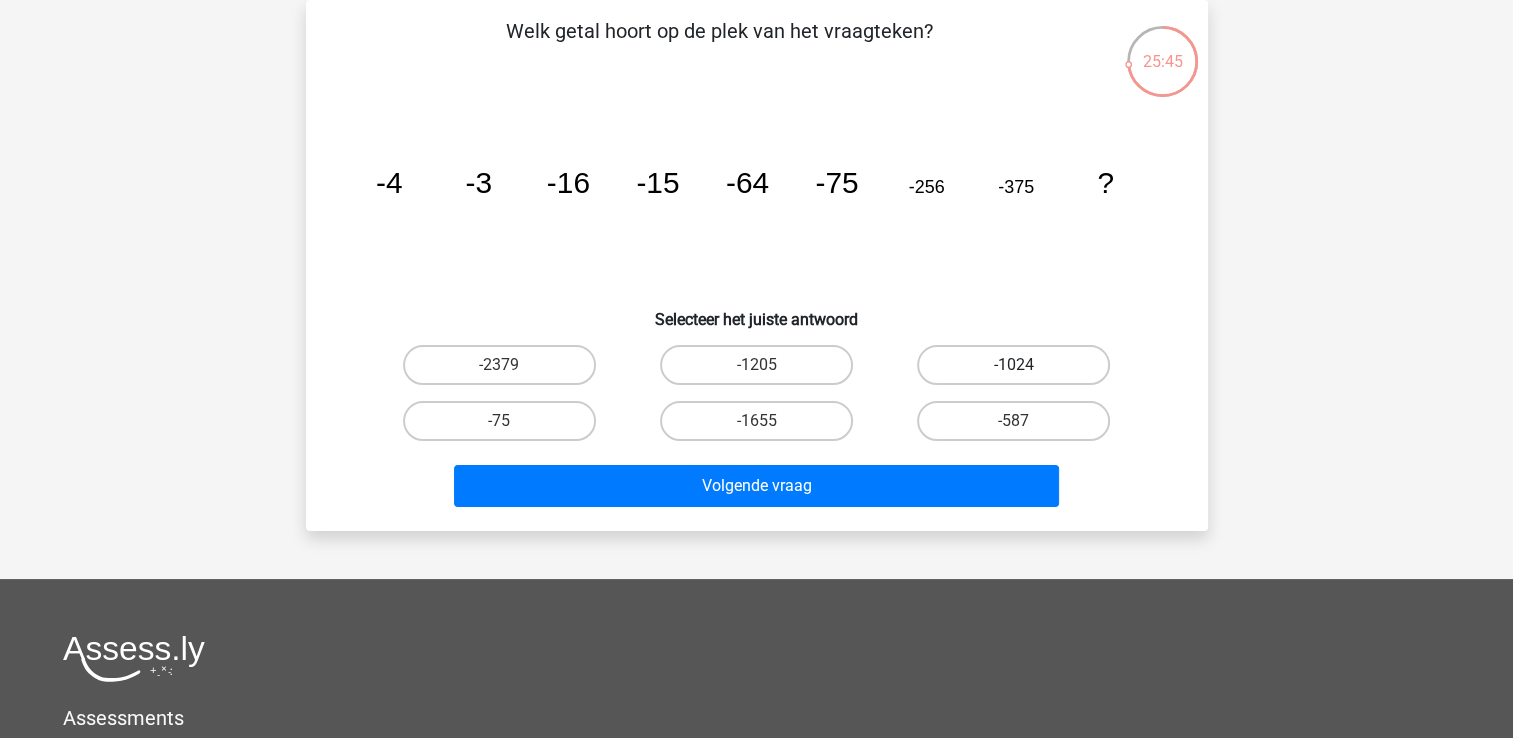 click on "-1024" at bounding box center (1013, 365) 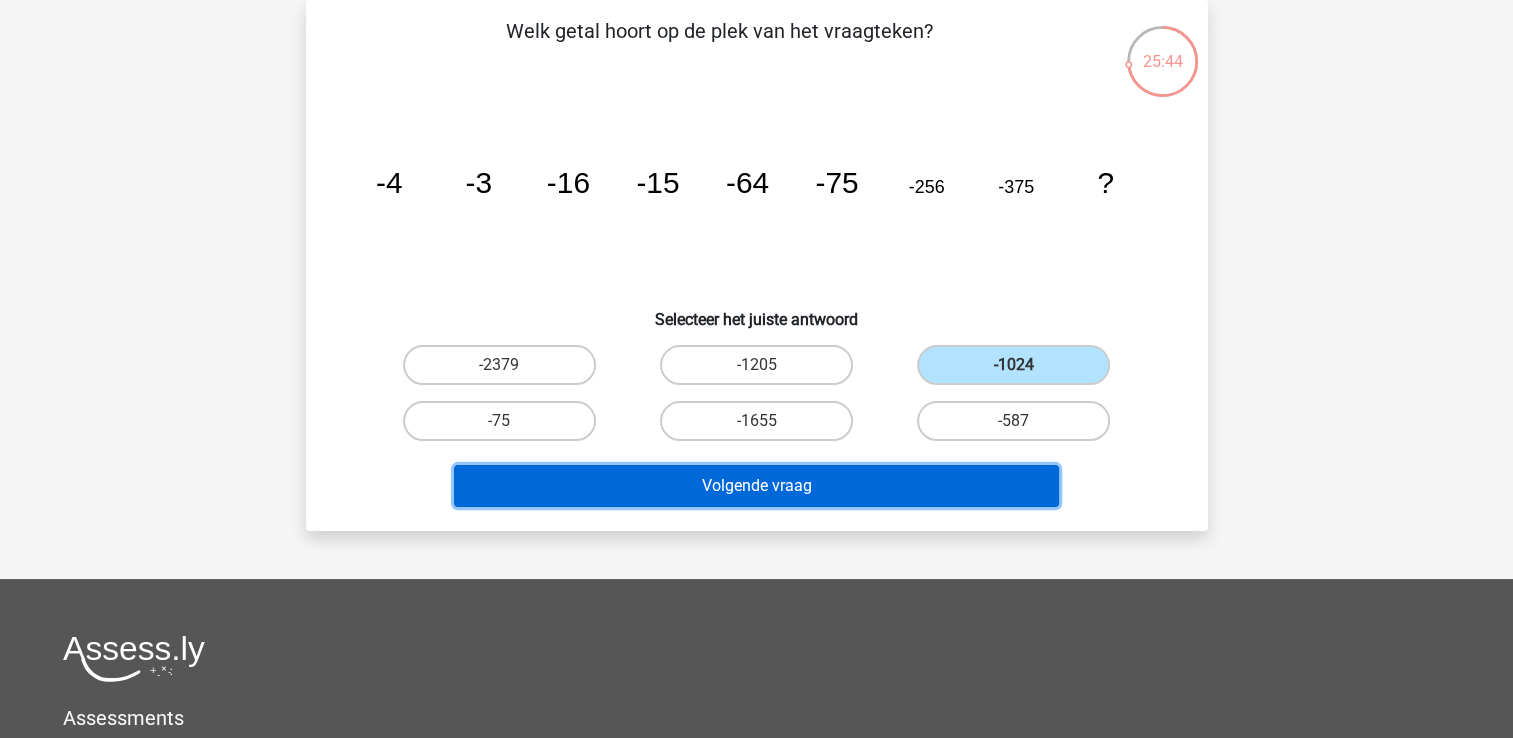 click on "Volgende vraag" at bounding box center (756, 486) 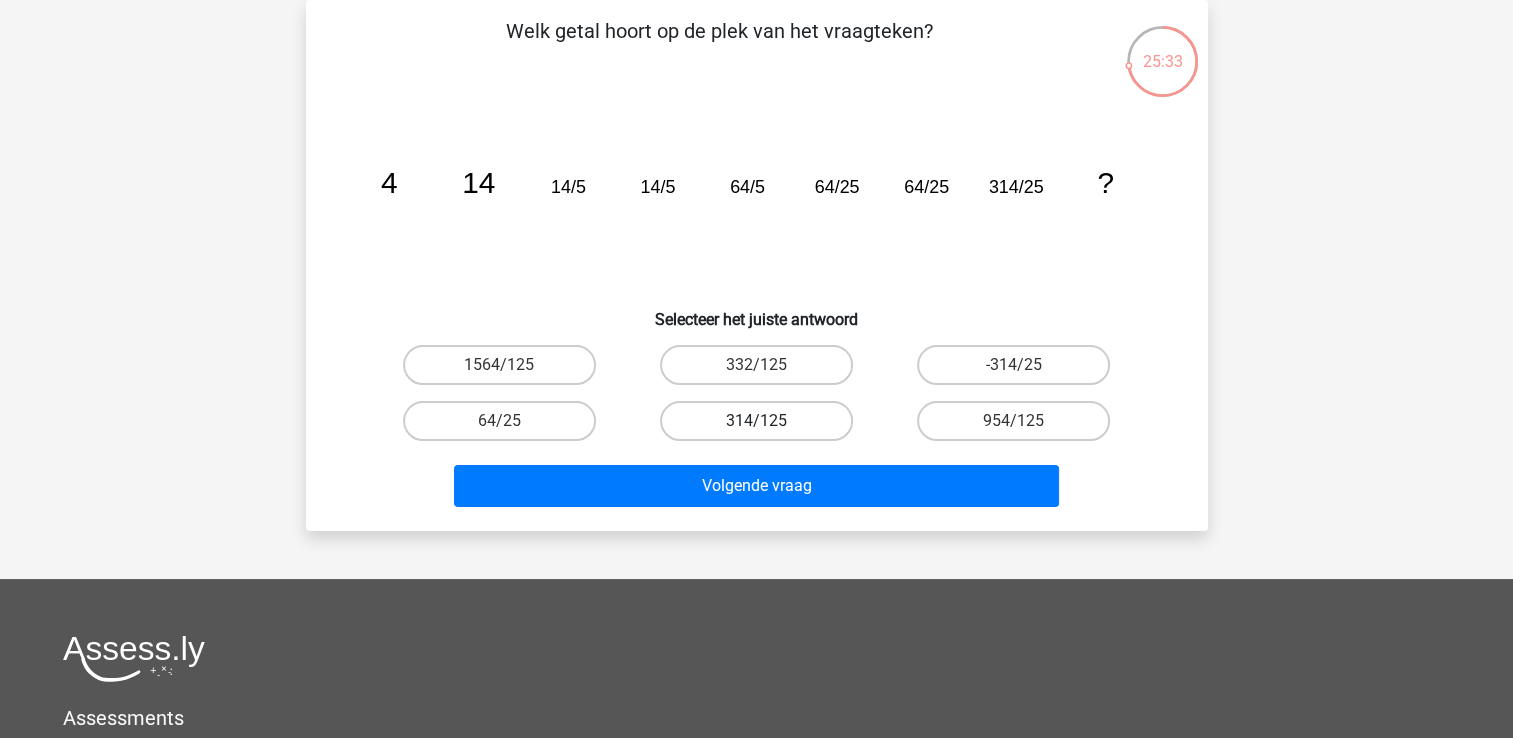 click on "314/125" at bounding box center (756, 421) 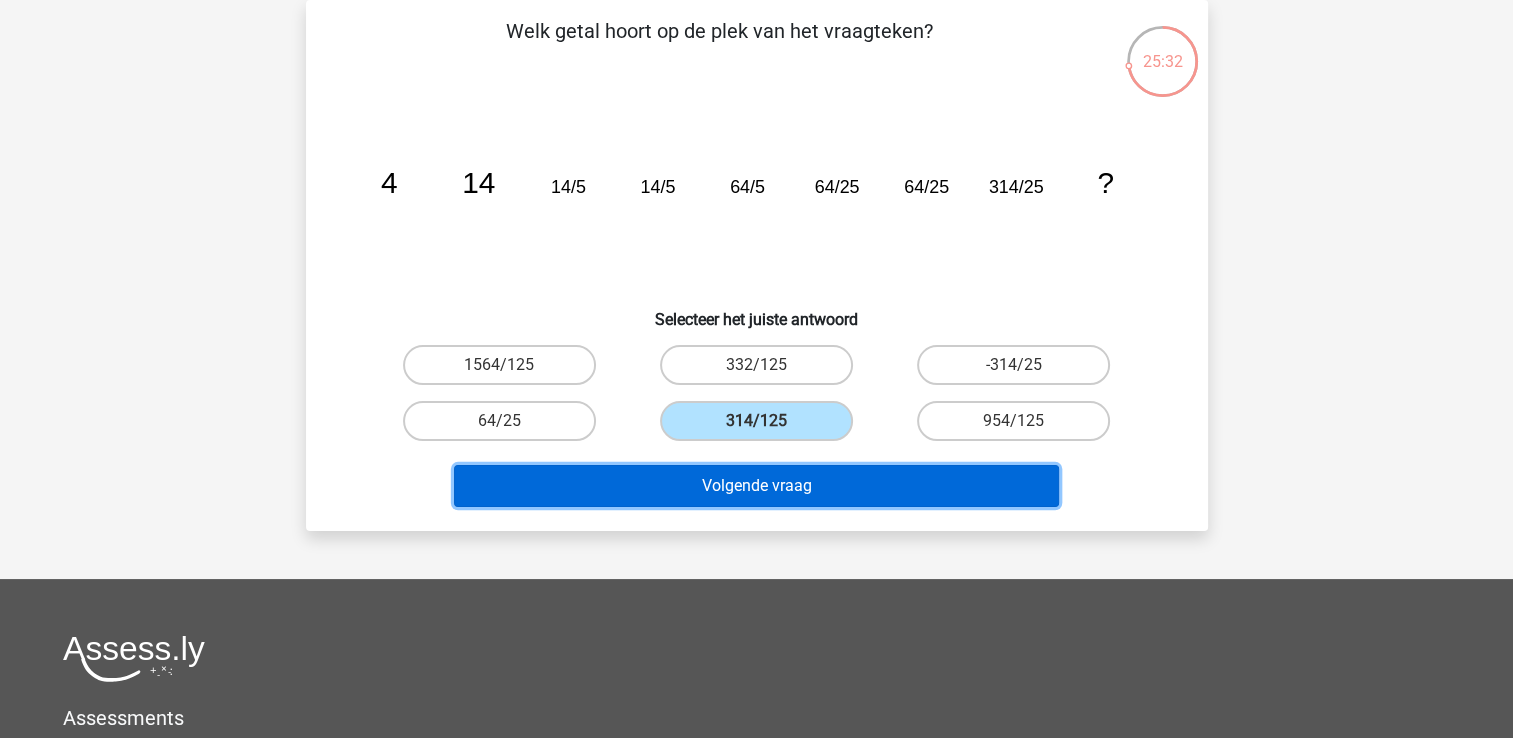 click on "Volgende vraag" at bounding box center (756, 486) 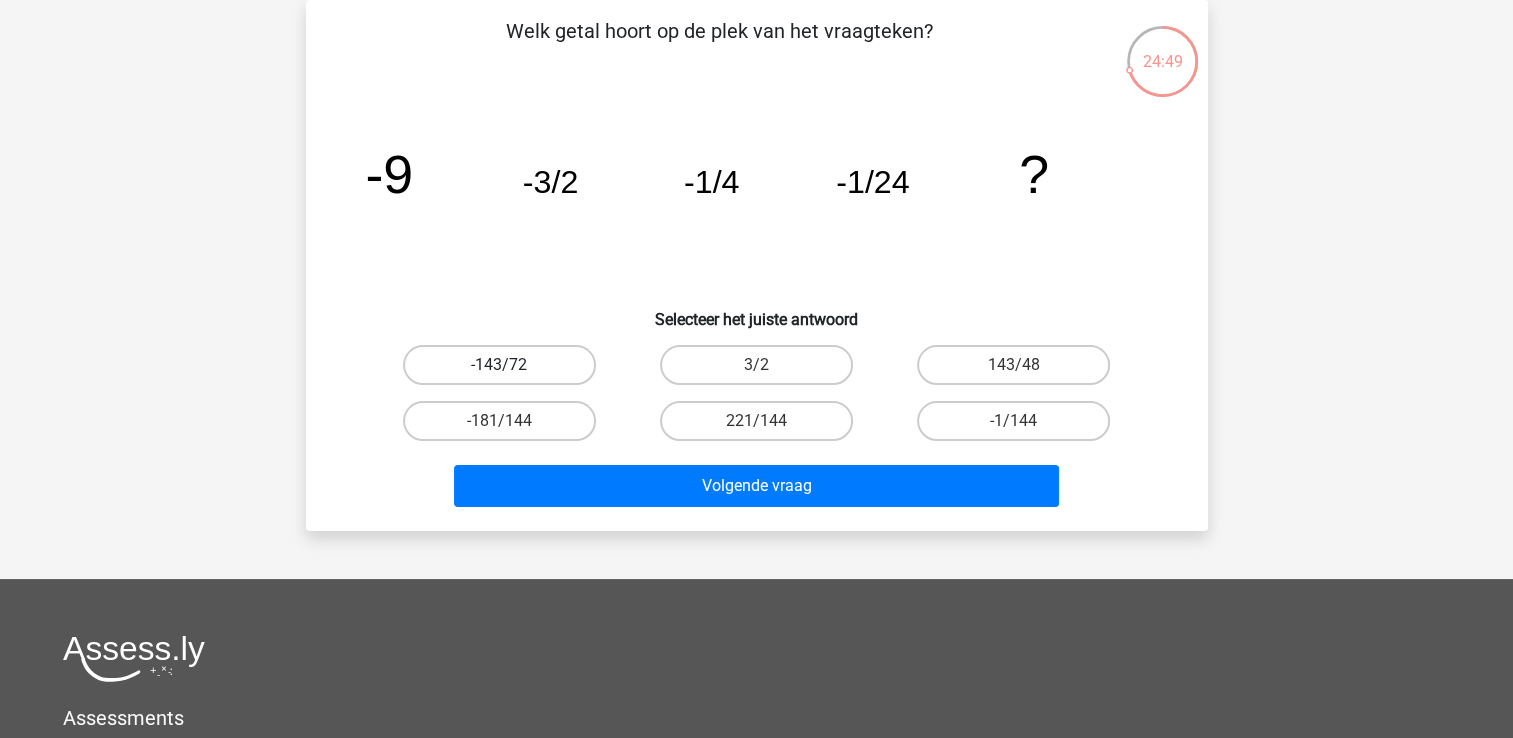 click on "-143/72" at bounding box center (499, 365) 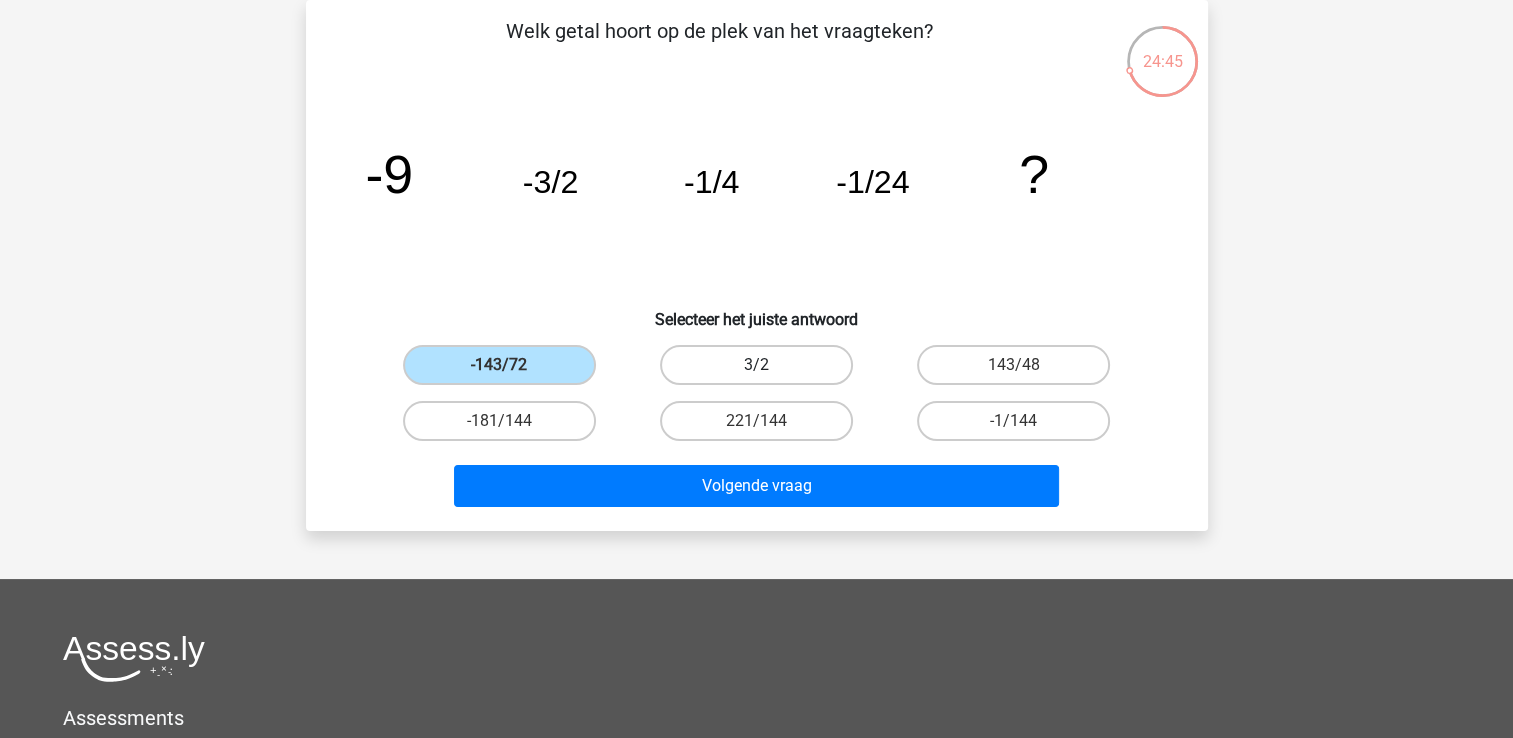 click on "3/2" at bounding box center (756, 365) 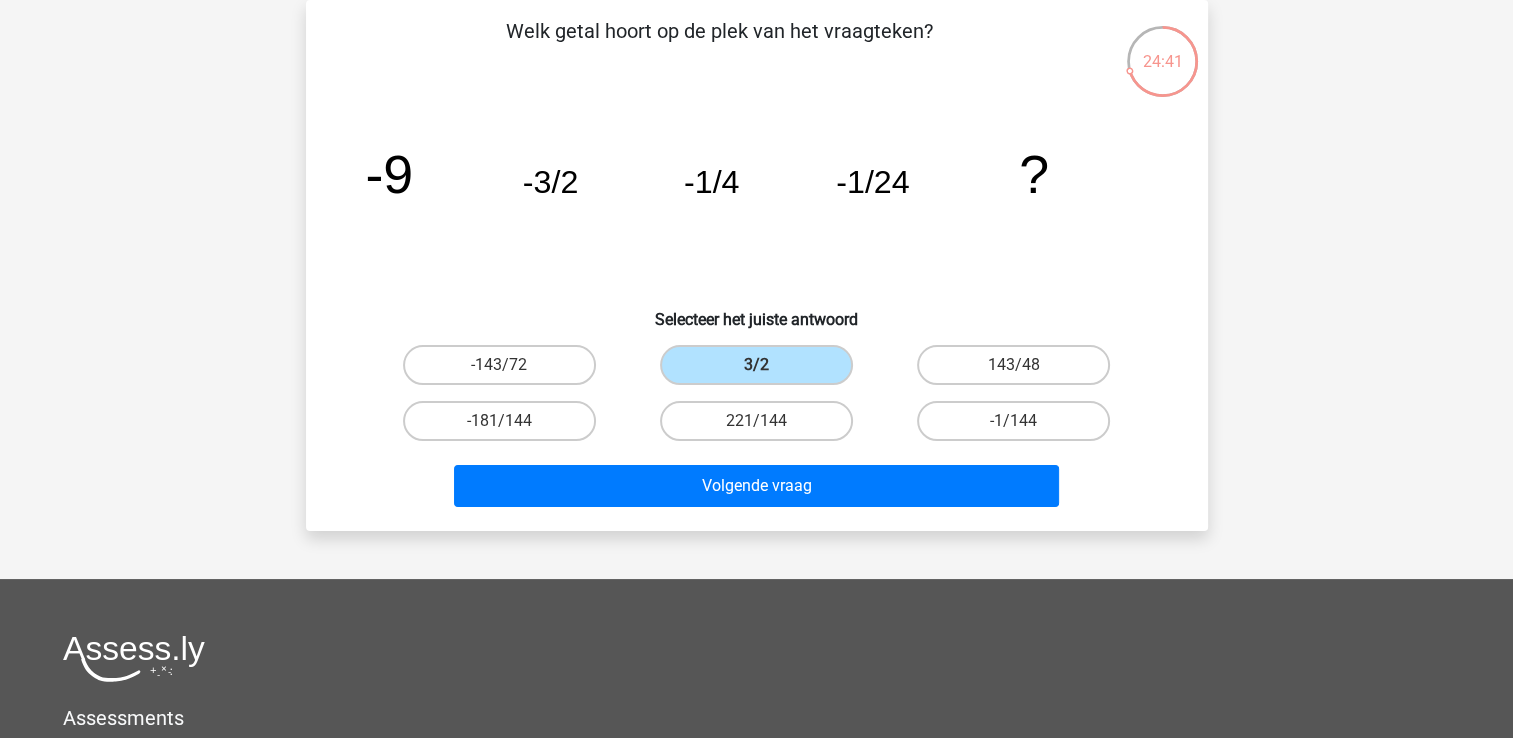 click on "-1/144" at bounding box center [499, 365] 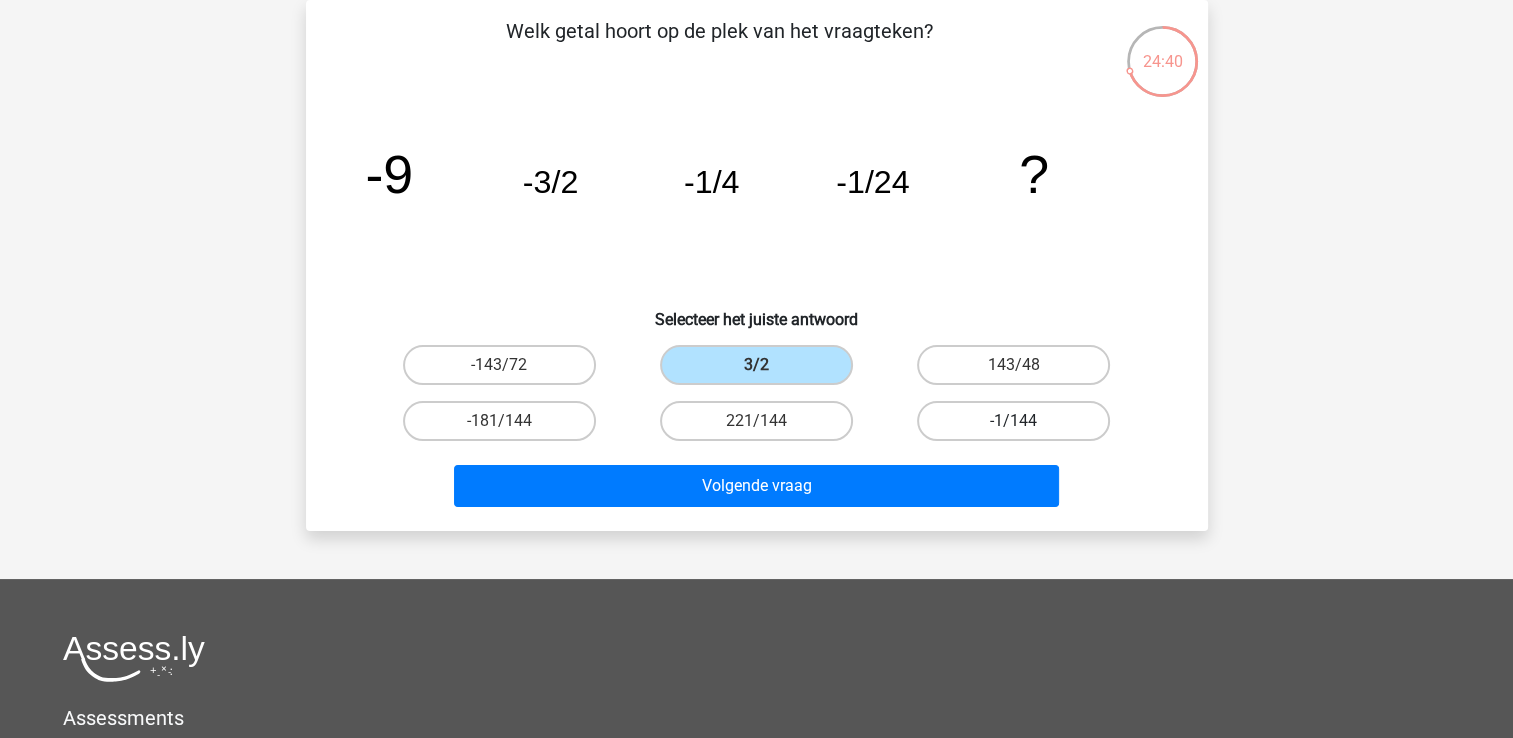 click on "-1/144" at bounding box center [1013, 421] 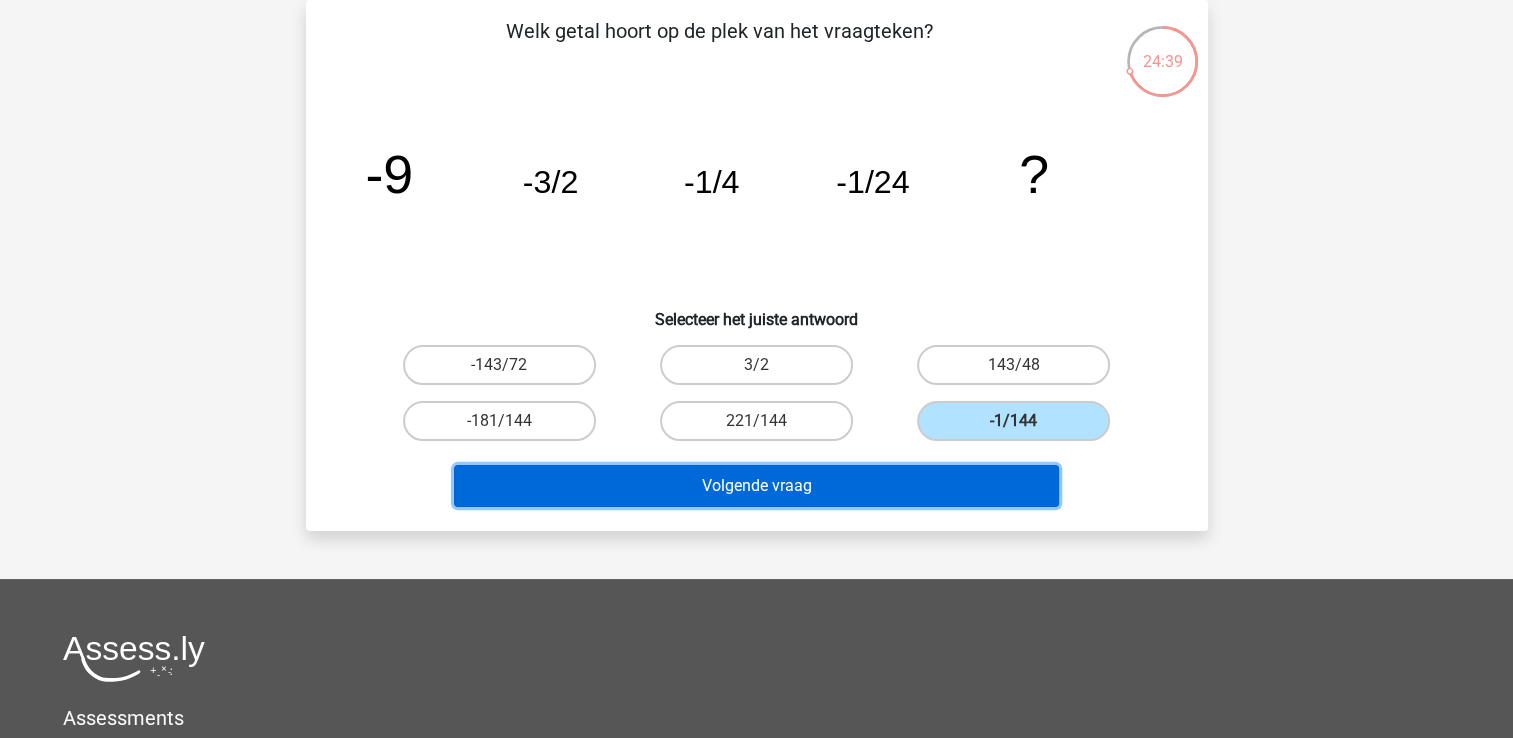 click on "Volgende vraag" at bounding box center (756, 486) 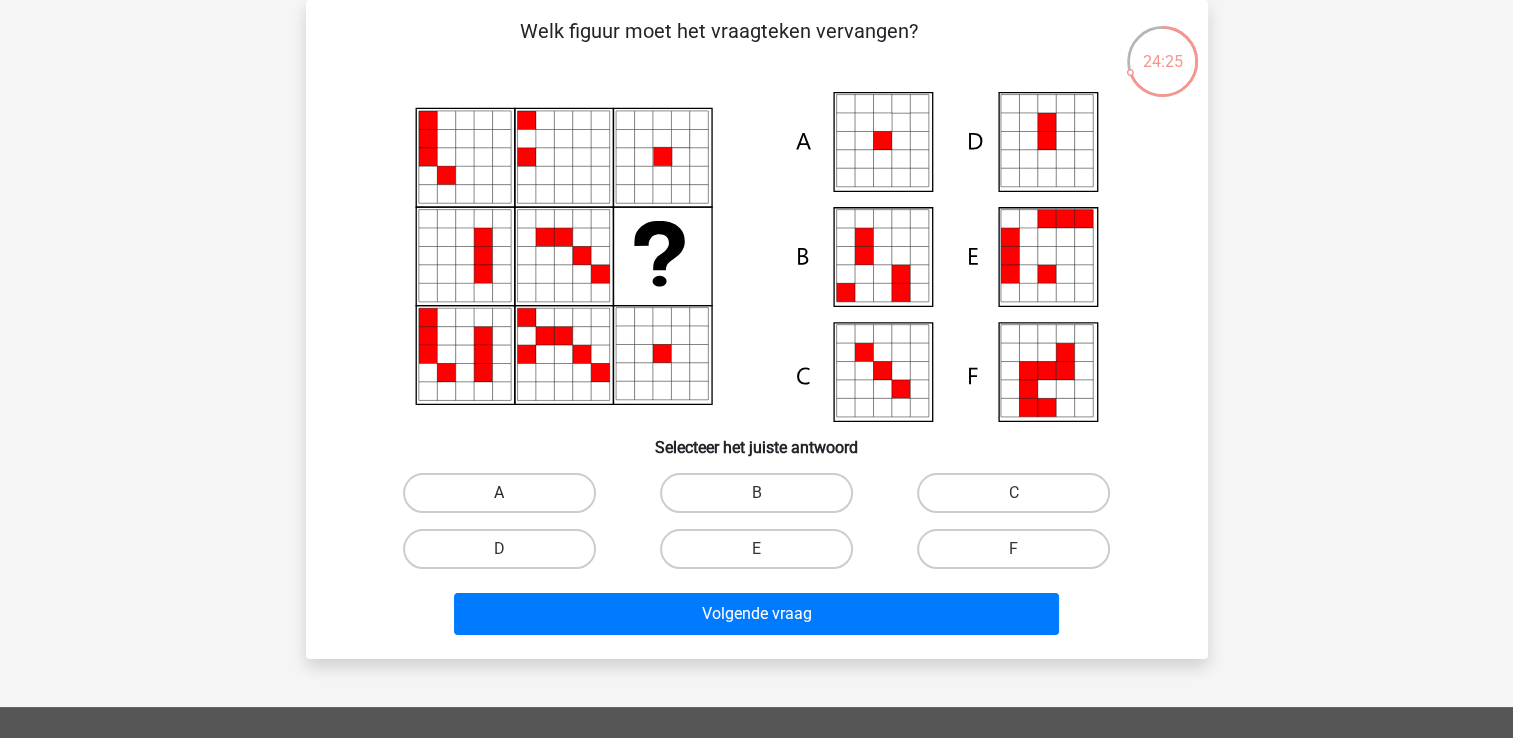 click on "A" at bounding box center (499, 493) 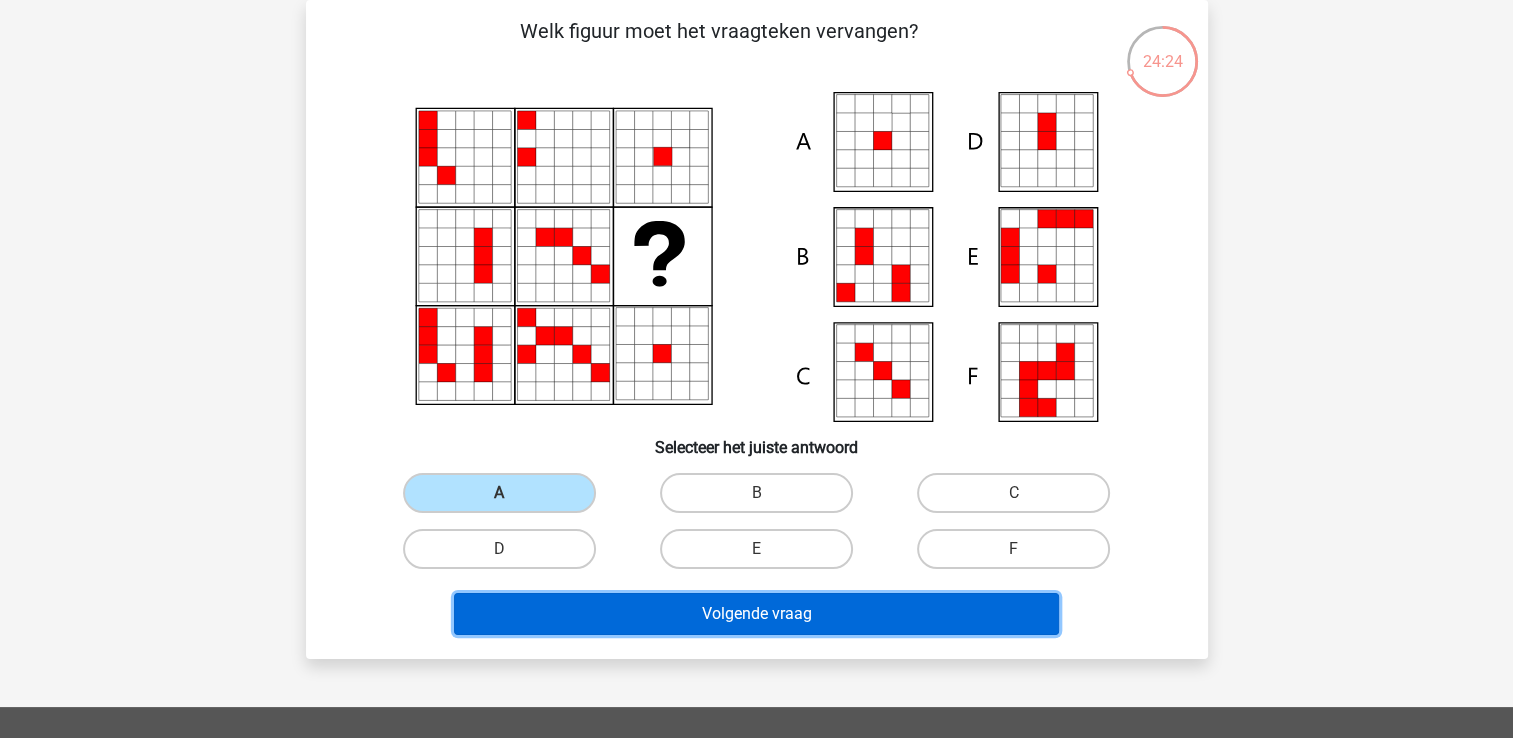 click on "Volgende vraag" at bounding box center [756, 614] 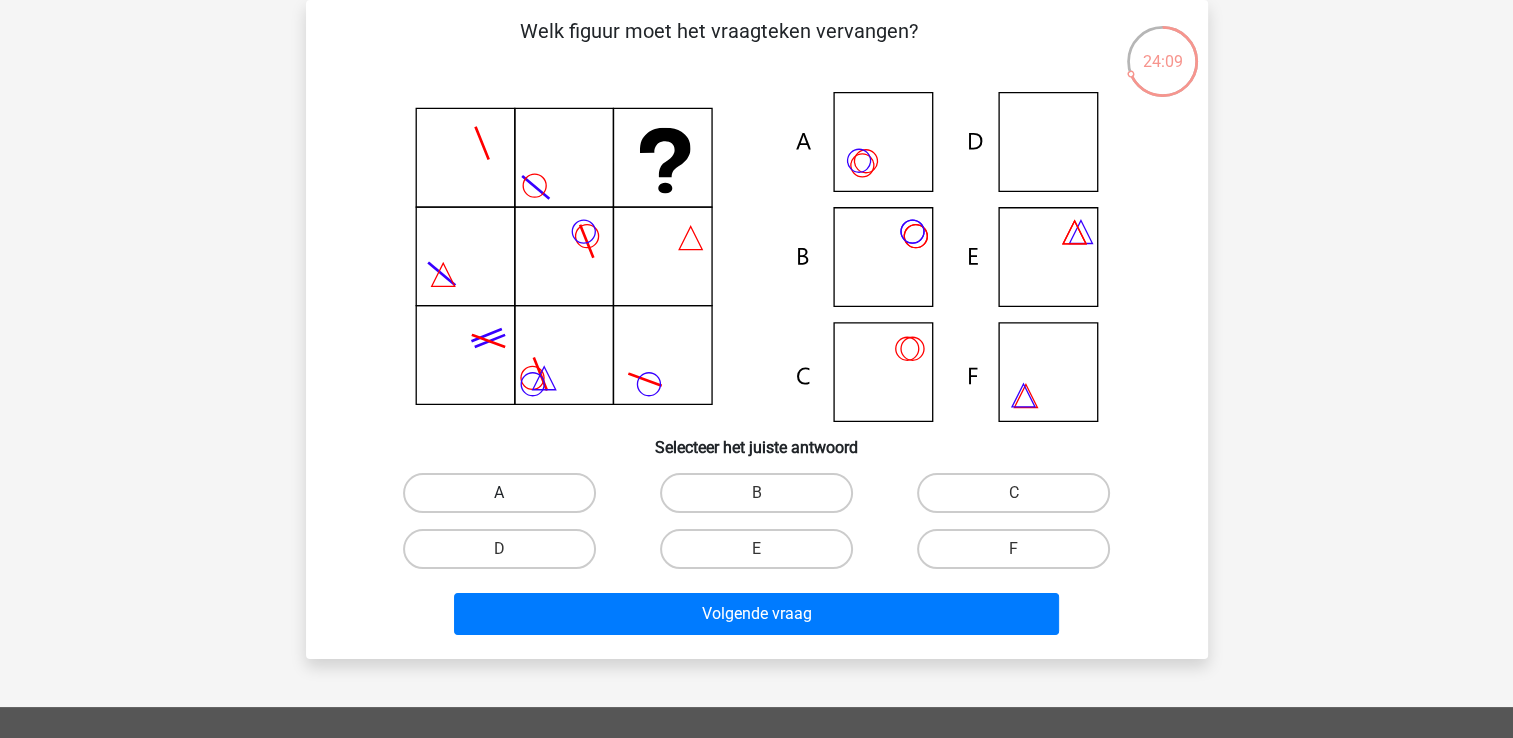 click on "A" at bounding box center (499, 493) 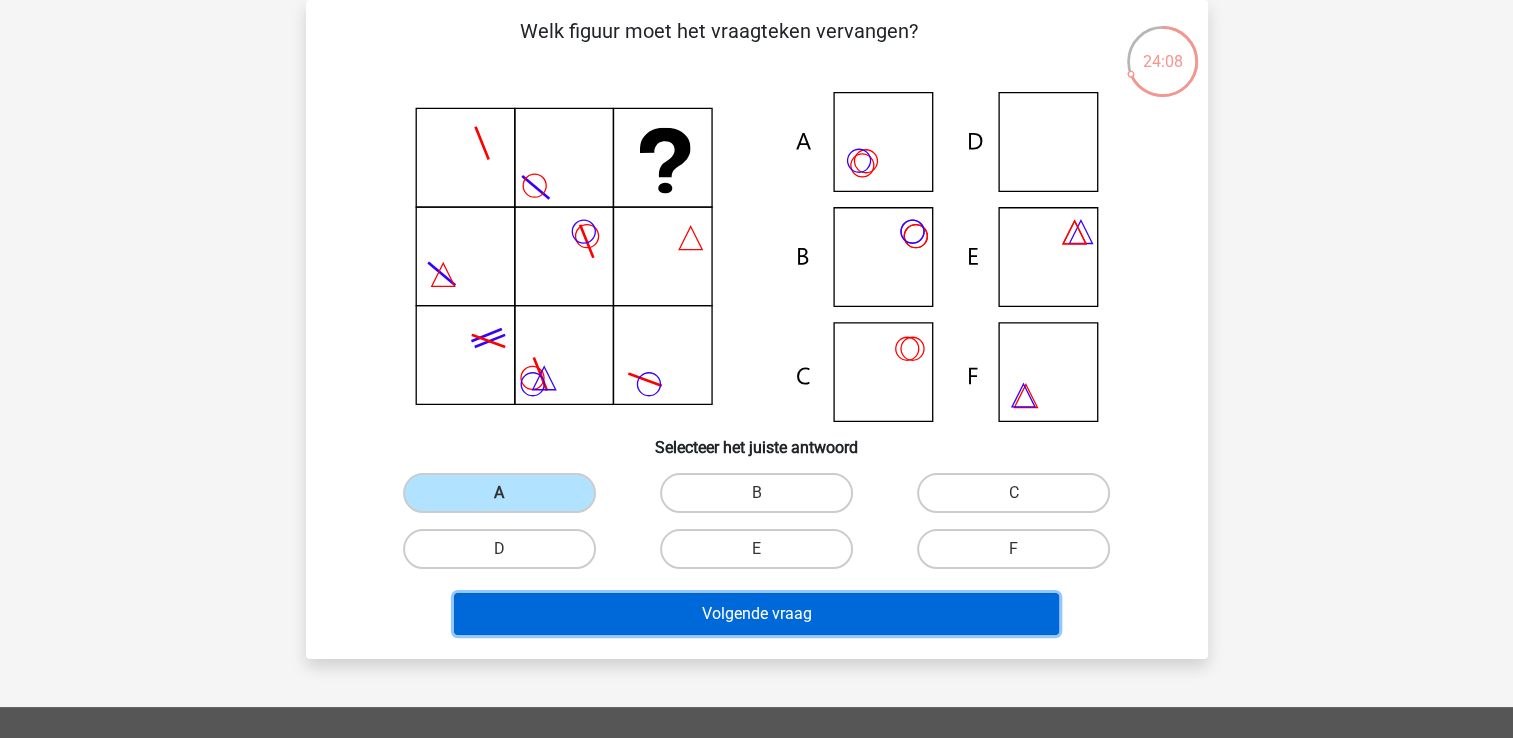 click on "Volgende vraag" at bounding box center [756, 614] 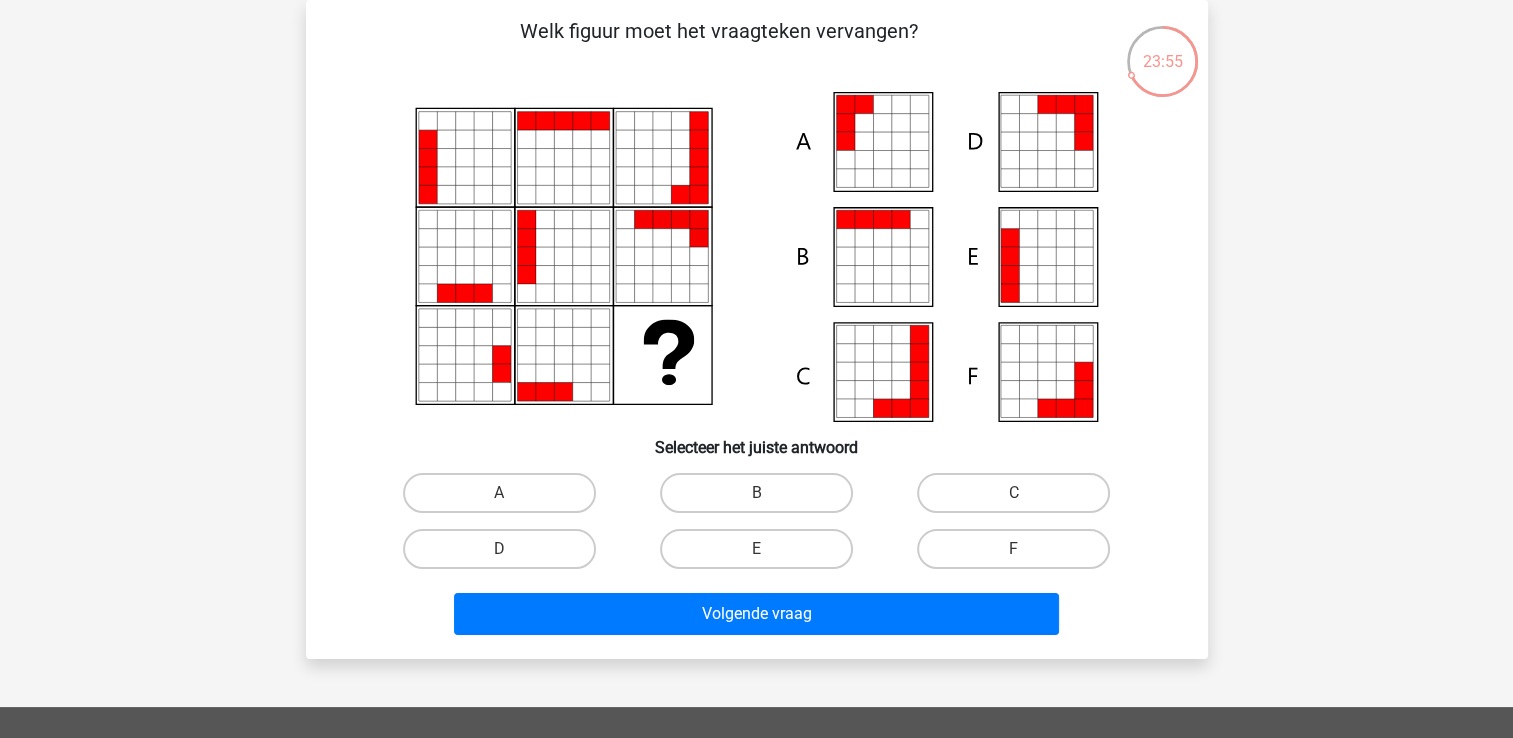 click on "E" at bounding box center [762, 555] 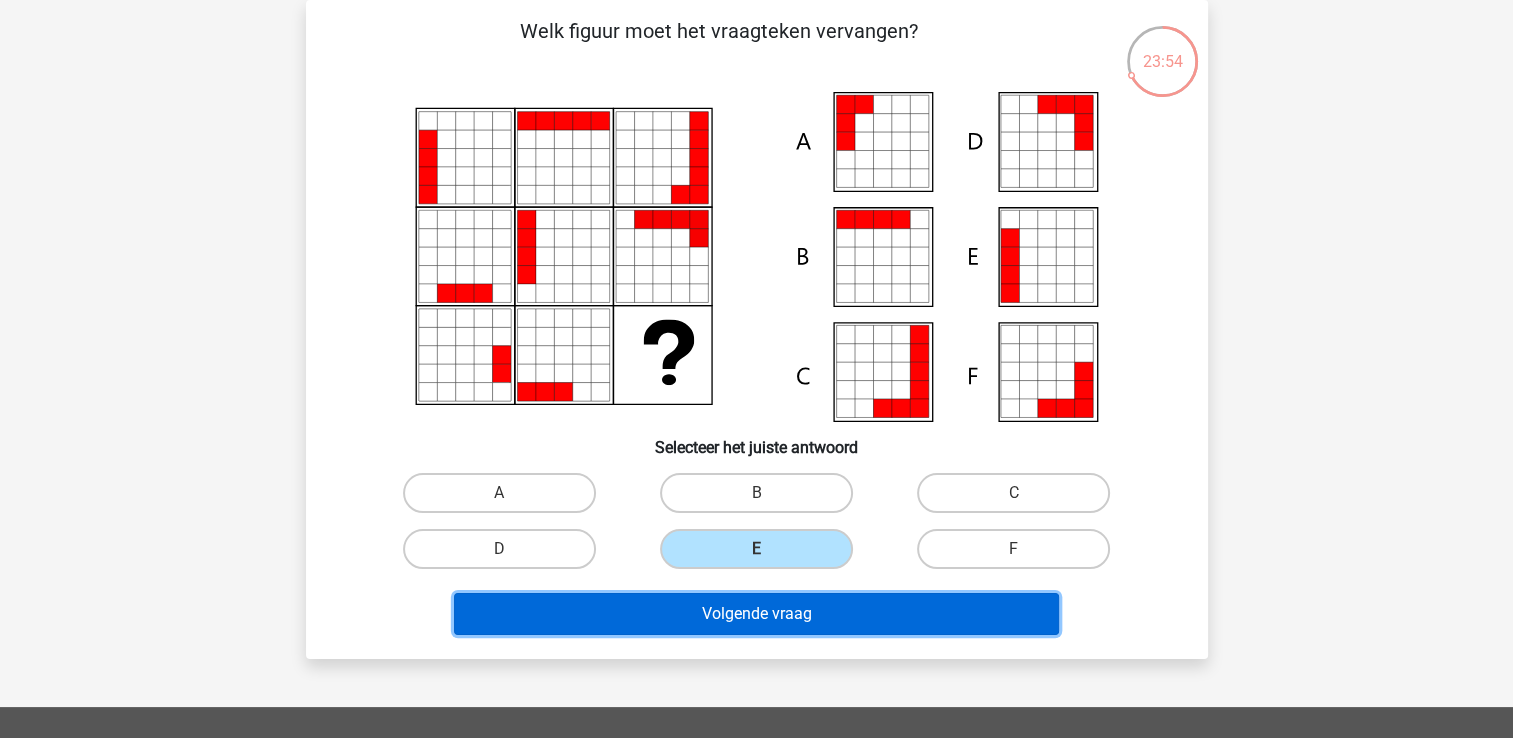 click on "Volgende vraag" at bounding box center (756, 614) 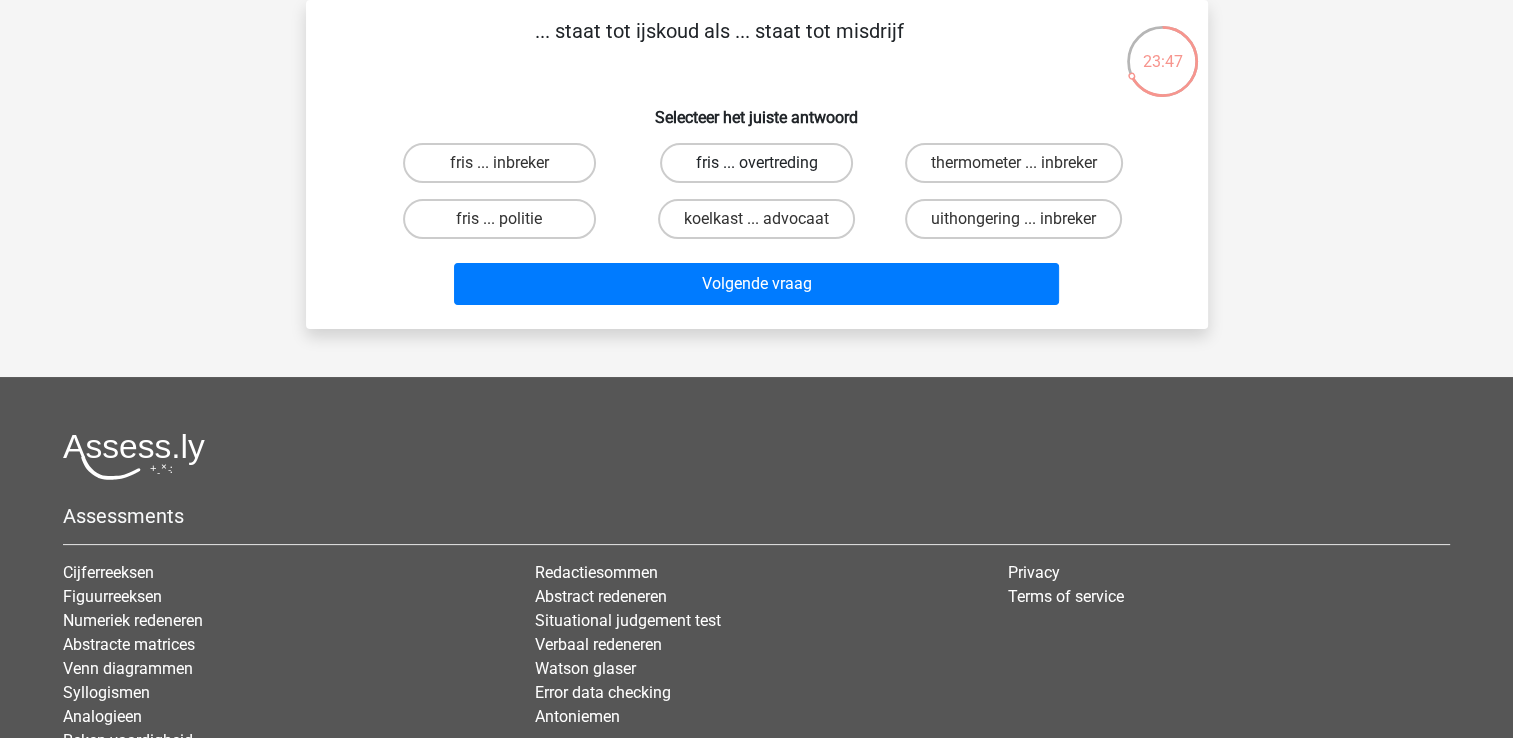 click on "fris ... overtreding" at bounding box center (756, 163) 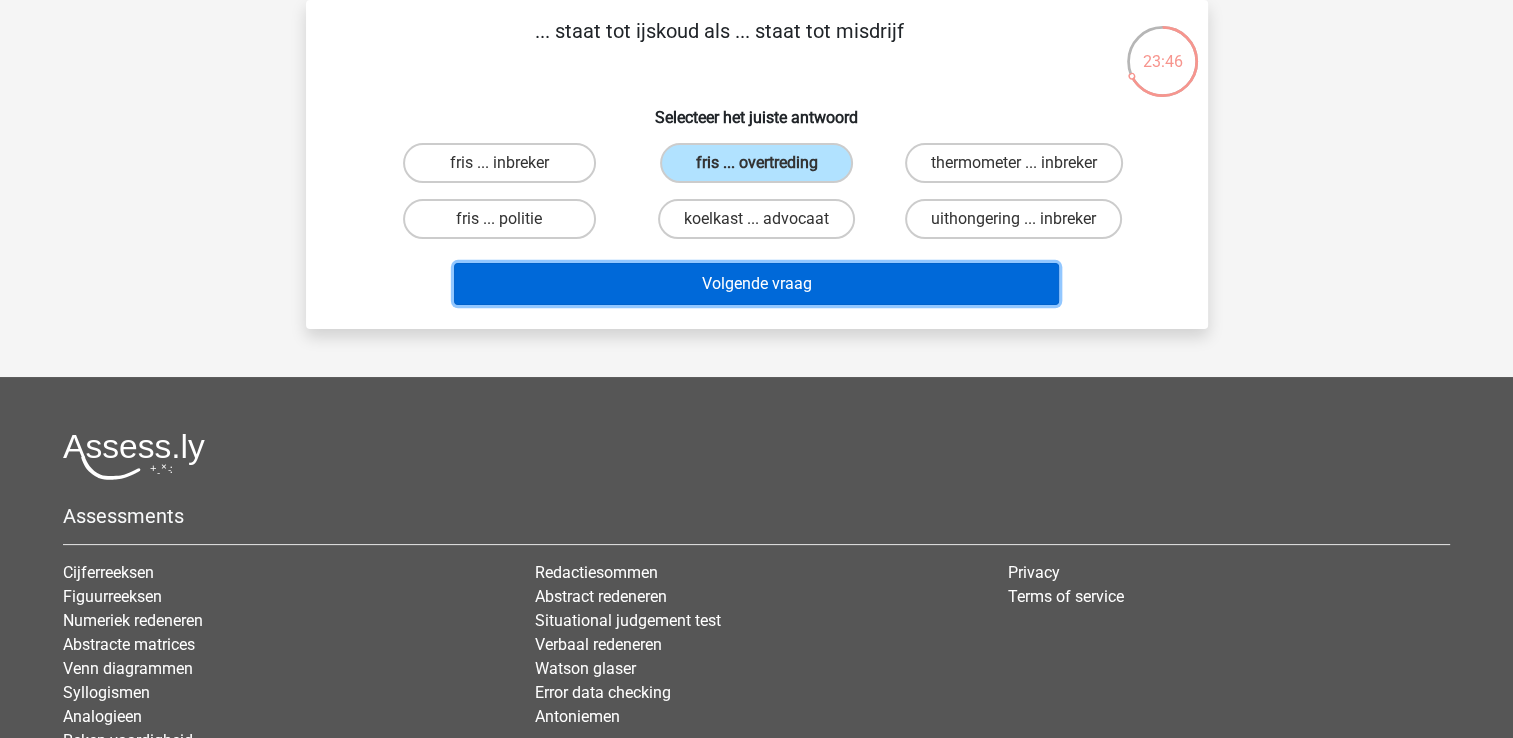 click on "Volgende vraag" at bounding box center [756, 284] 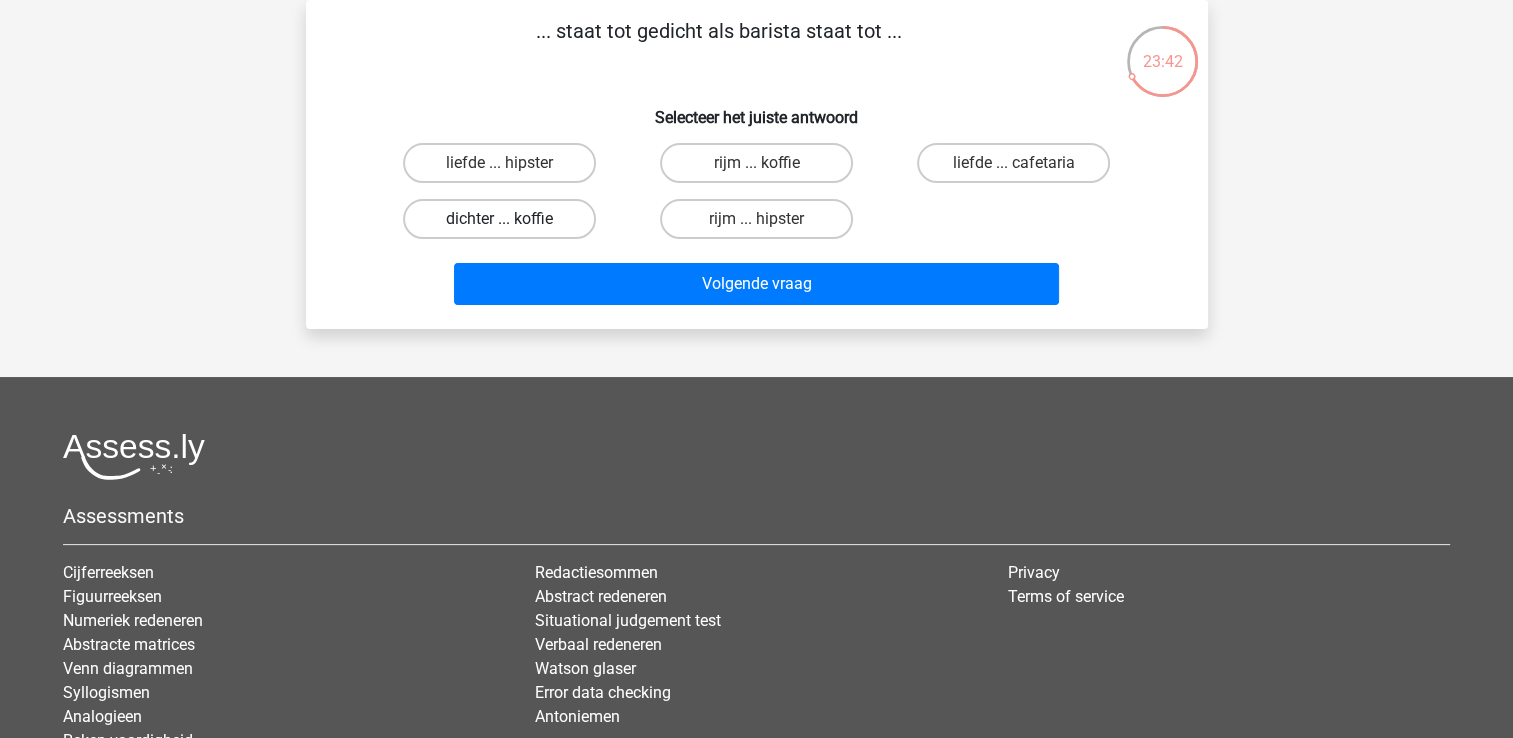 click on "dichter ... koffie" at bounding box center [499, 219] 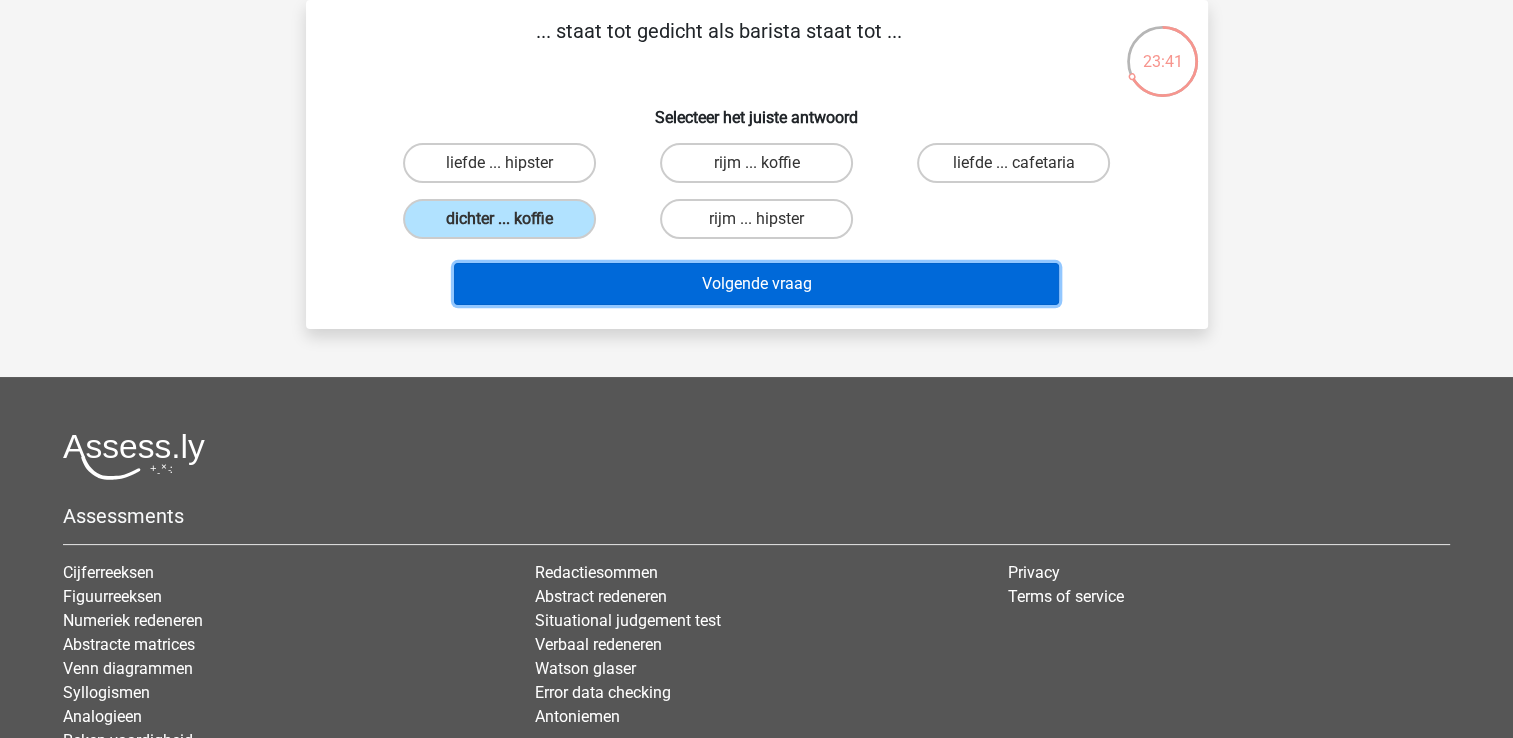 click on "Volgende vraag" at bounding box center (756, 284) 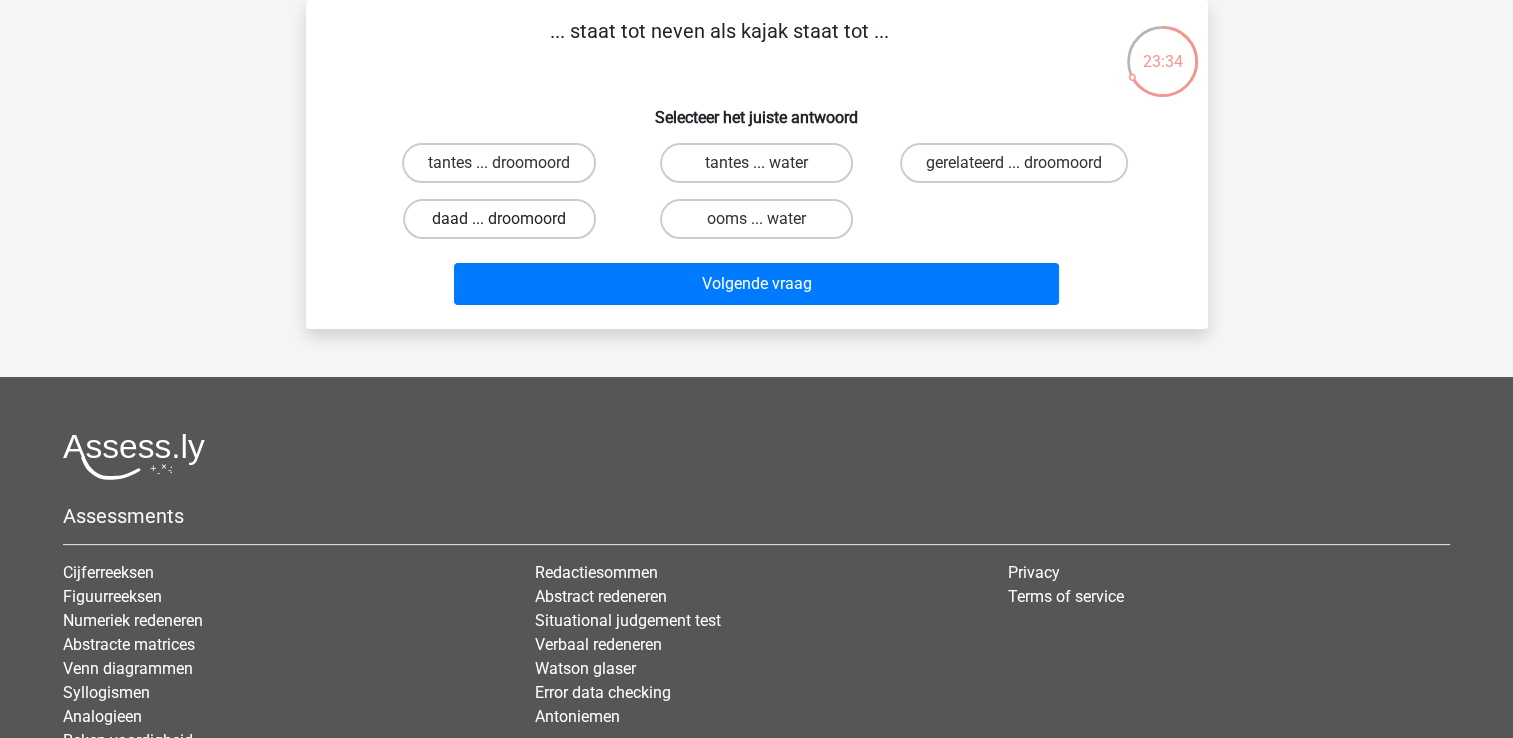 click on "daad ... droomoord" at bounding box center (499, 219) 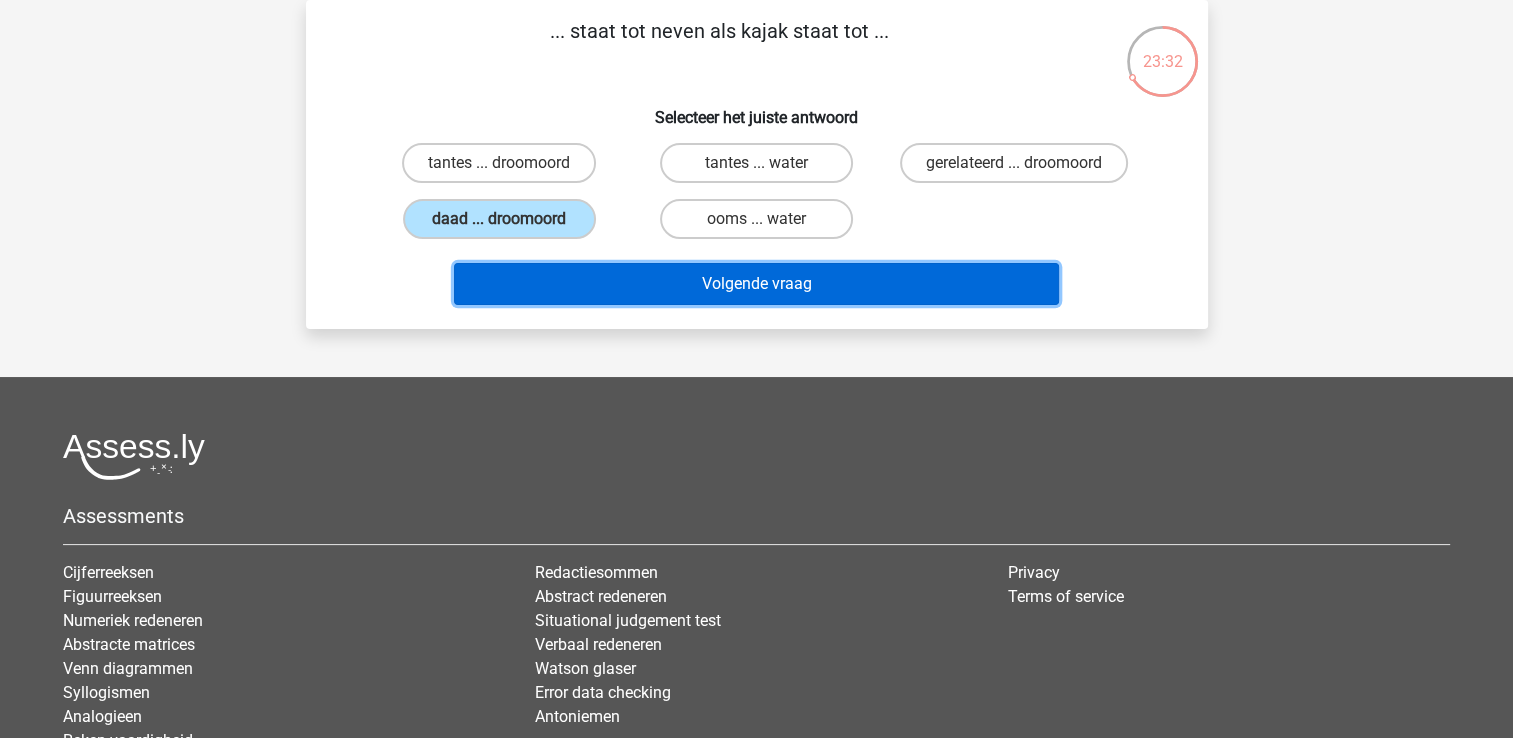 click on "Volgende vraag" at bounding box center (756, 284) 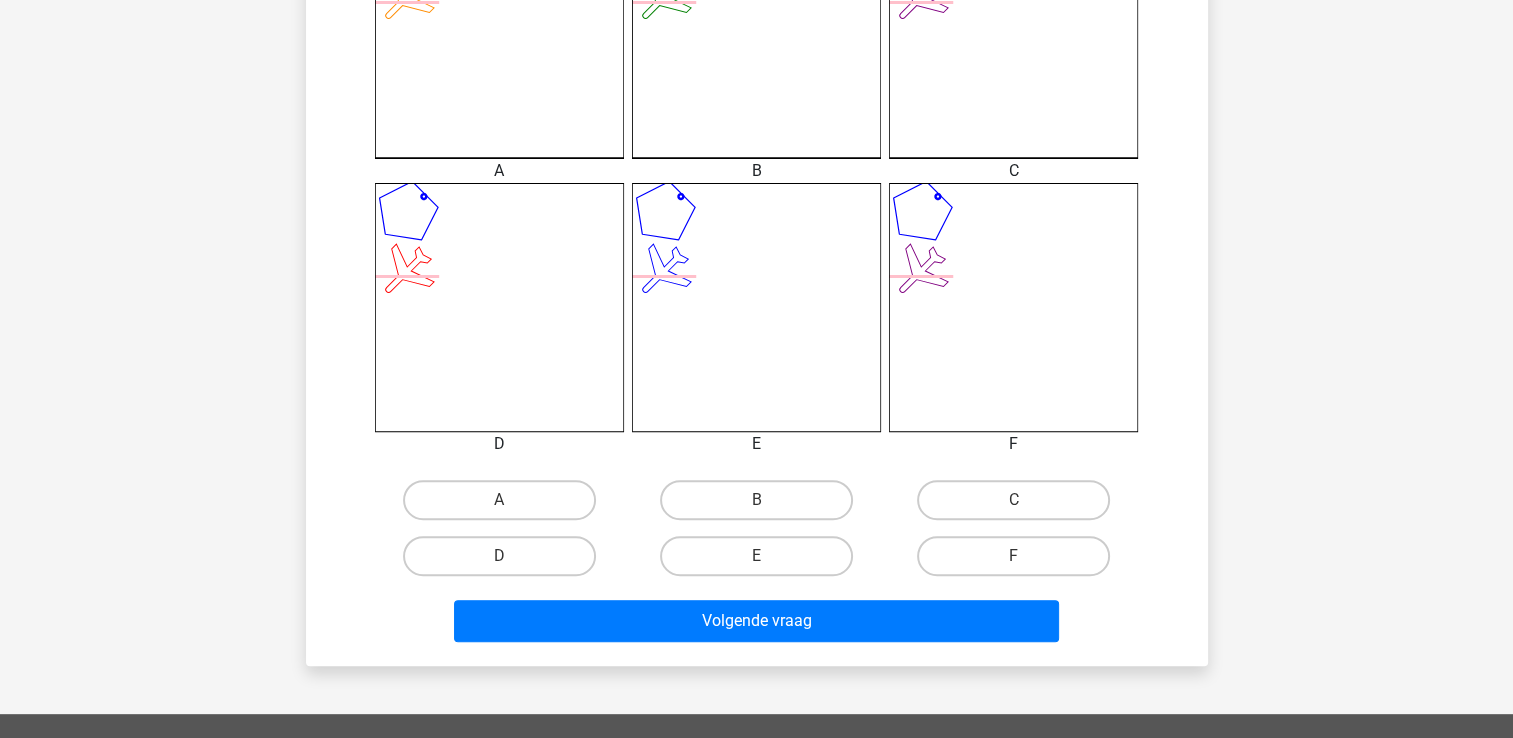 scroll, scrollTop: 692, scrollLeft: 0, axis: vertical 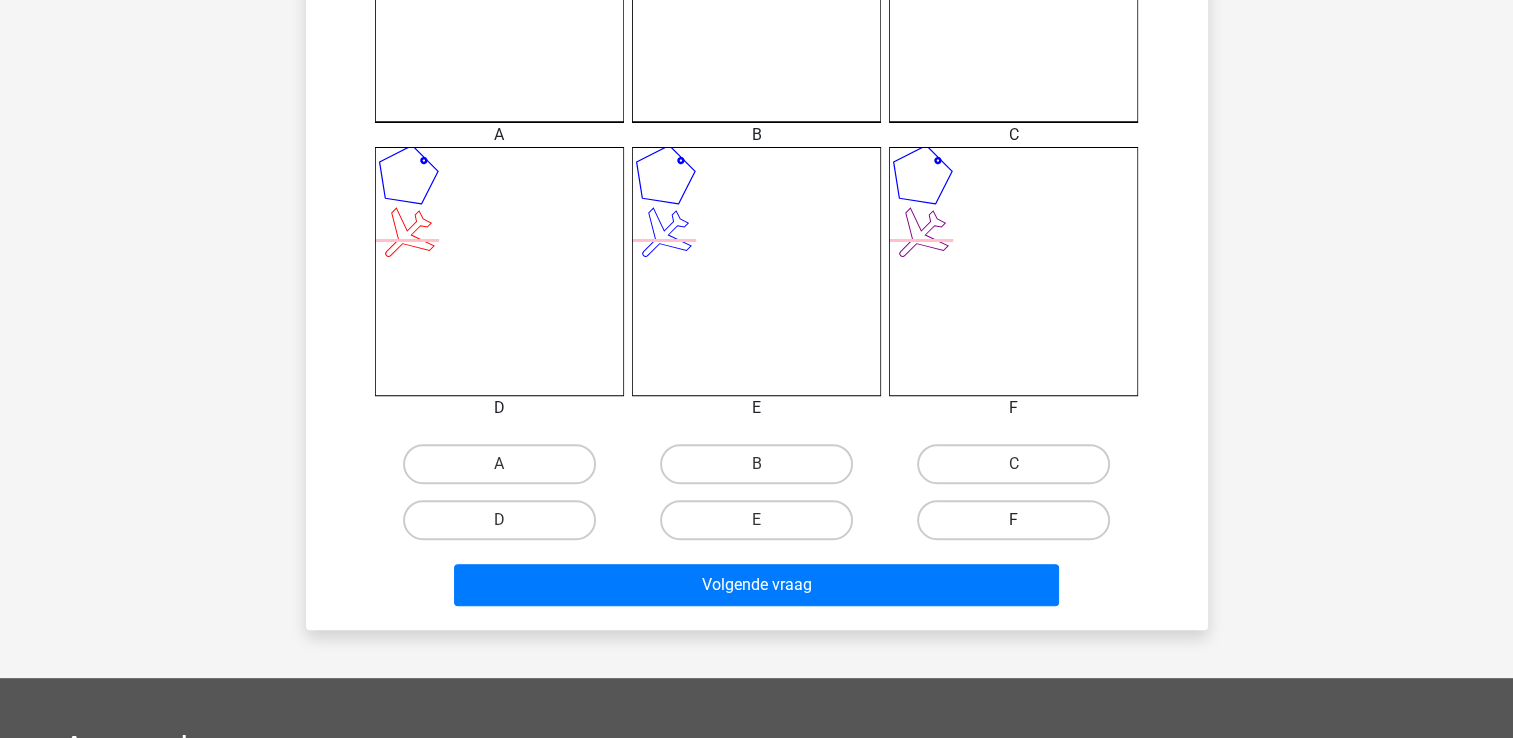 click on "F" at bounding box center [1013, 520] 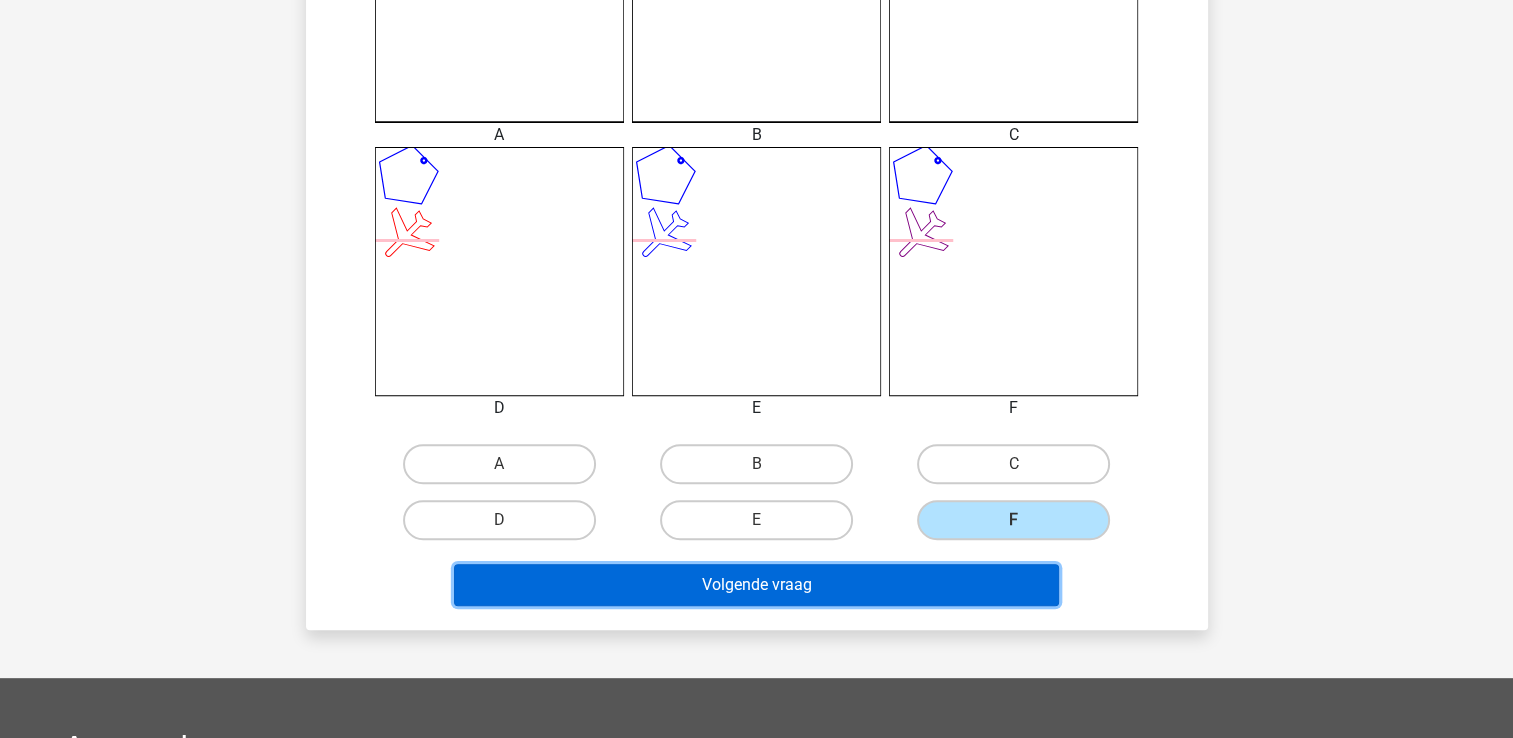 click on "Volgende vraag" at bounding box center (756, 585) 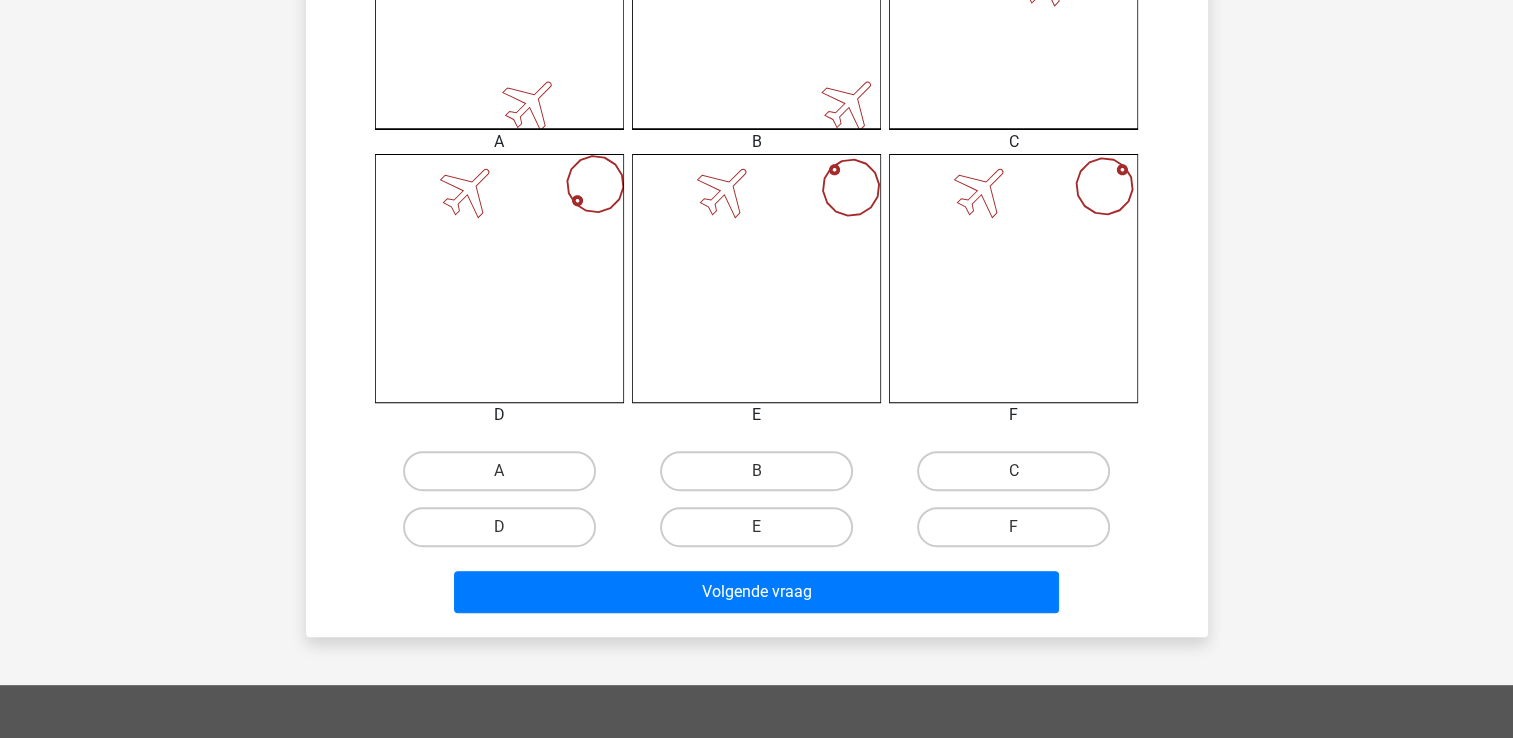 scroll, scrollTop: 692, scrollLeft: 0, axis: vertical 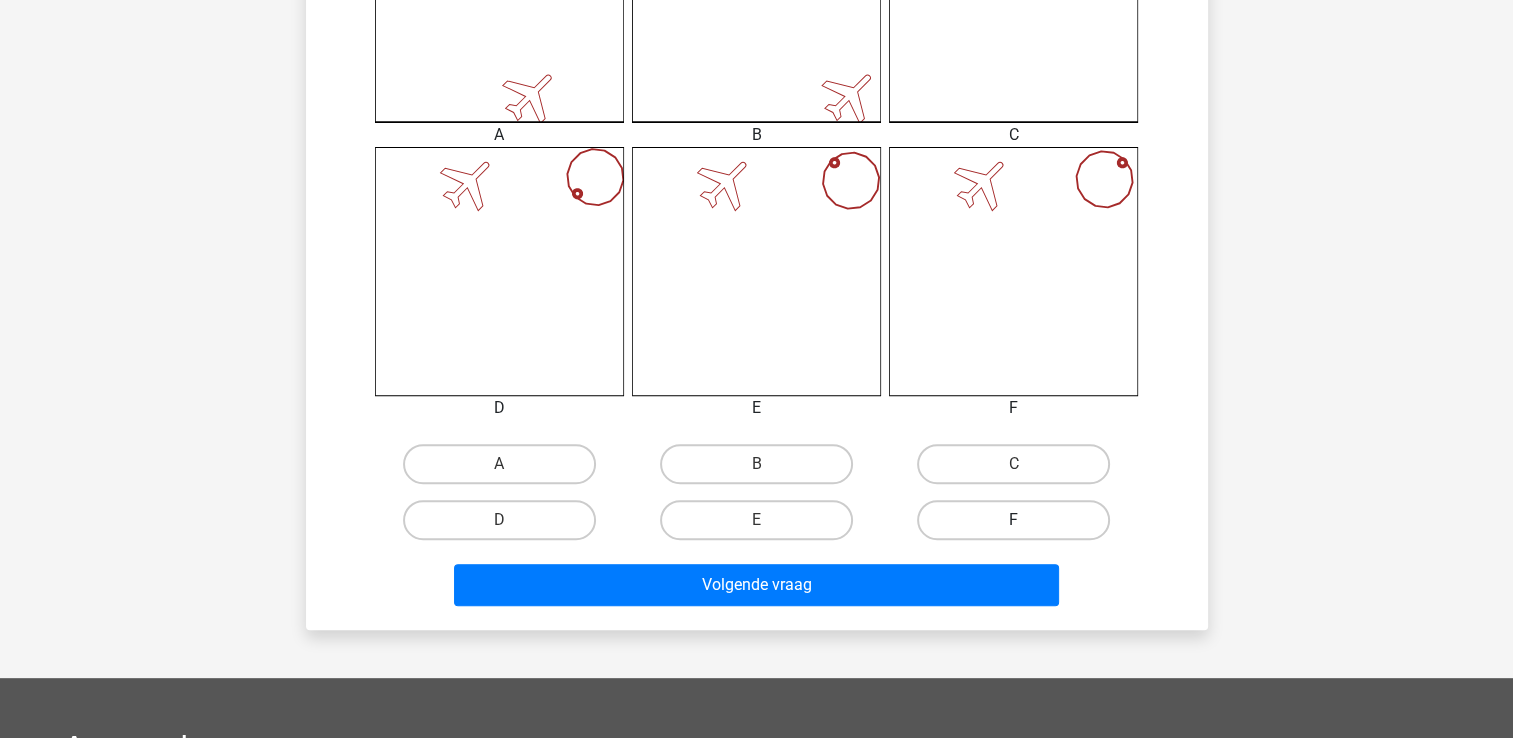 click on "F" at bounding box center (1013, 520) 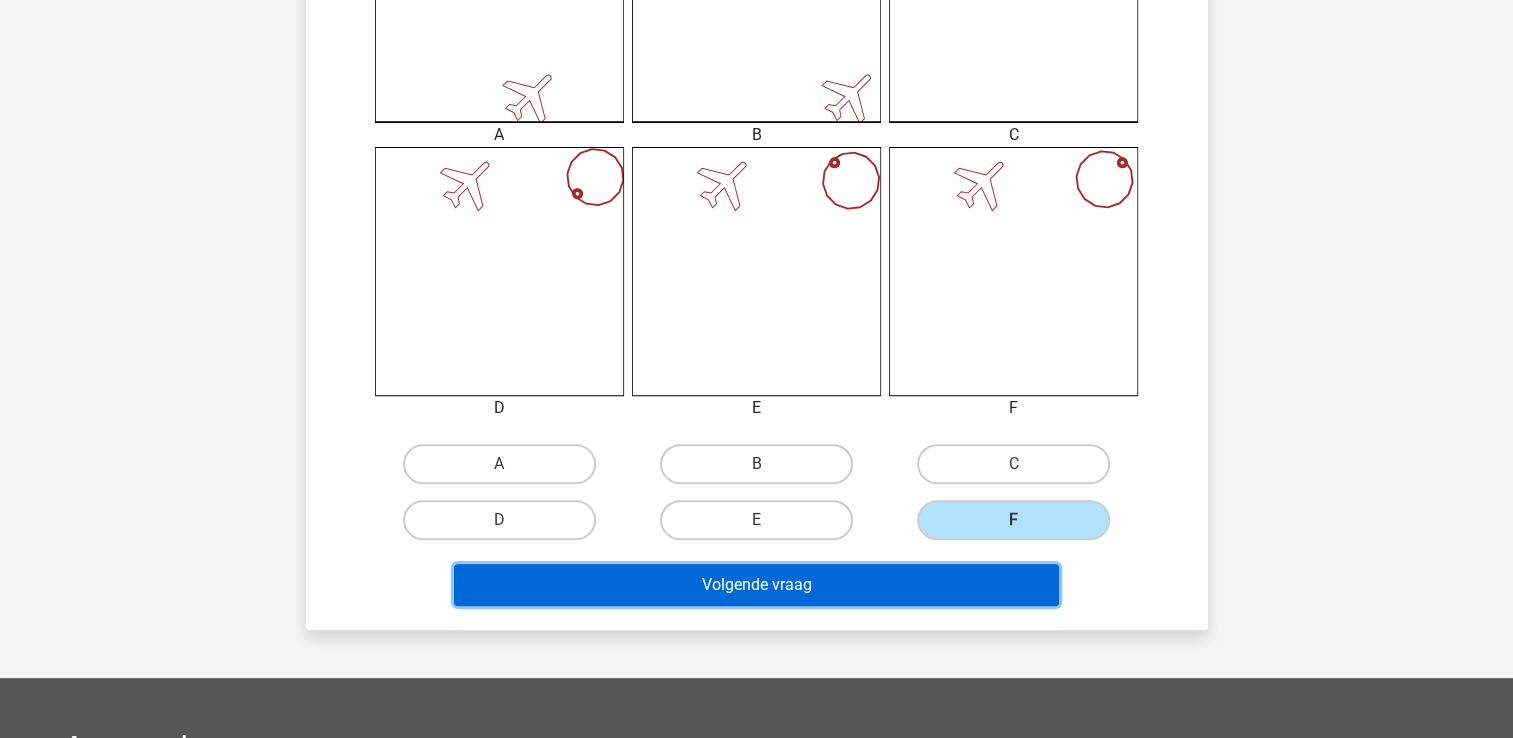 click on "Volgende vraag" at bounding box center [756, 585] 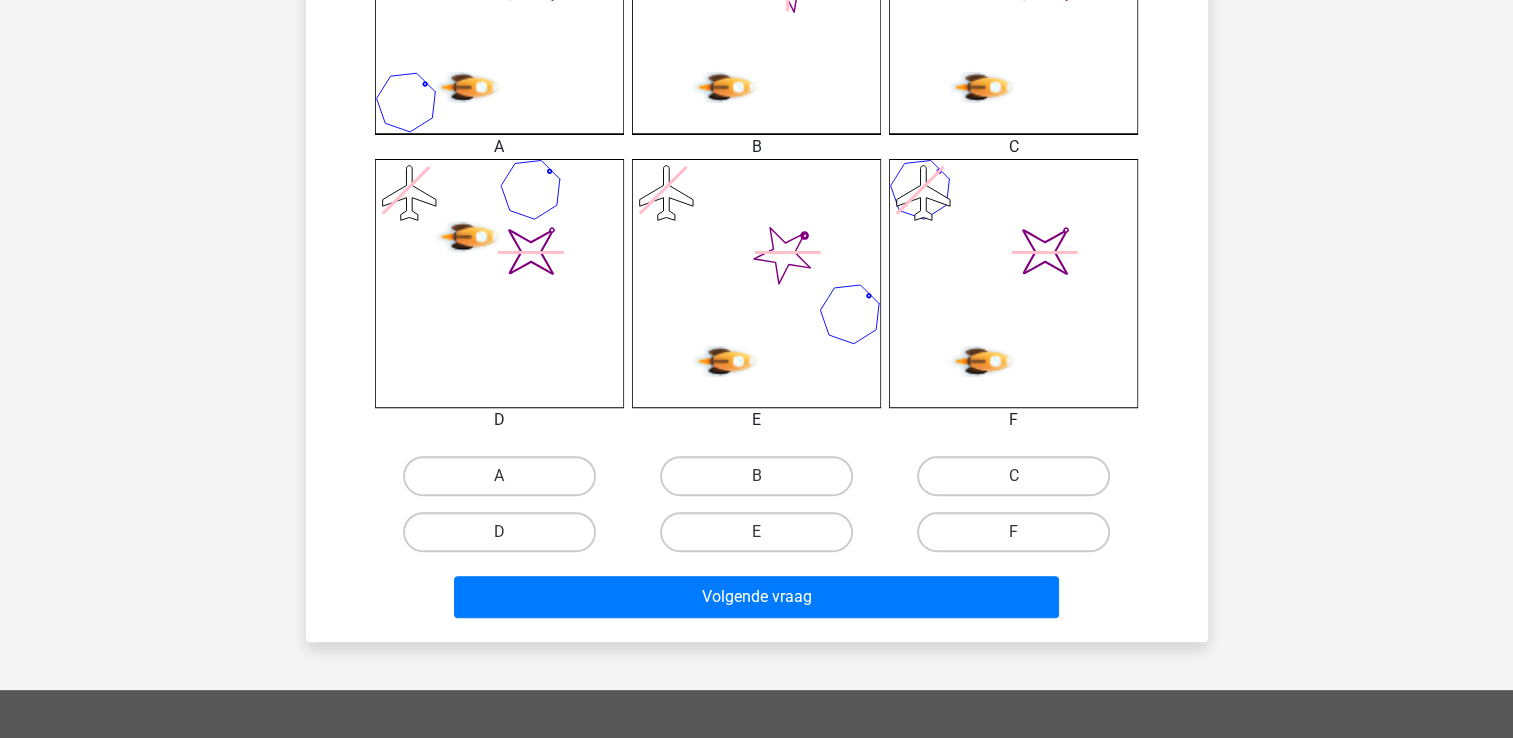 scroll, scrollTop: 792, scrollLeft: 0, axis: vertical 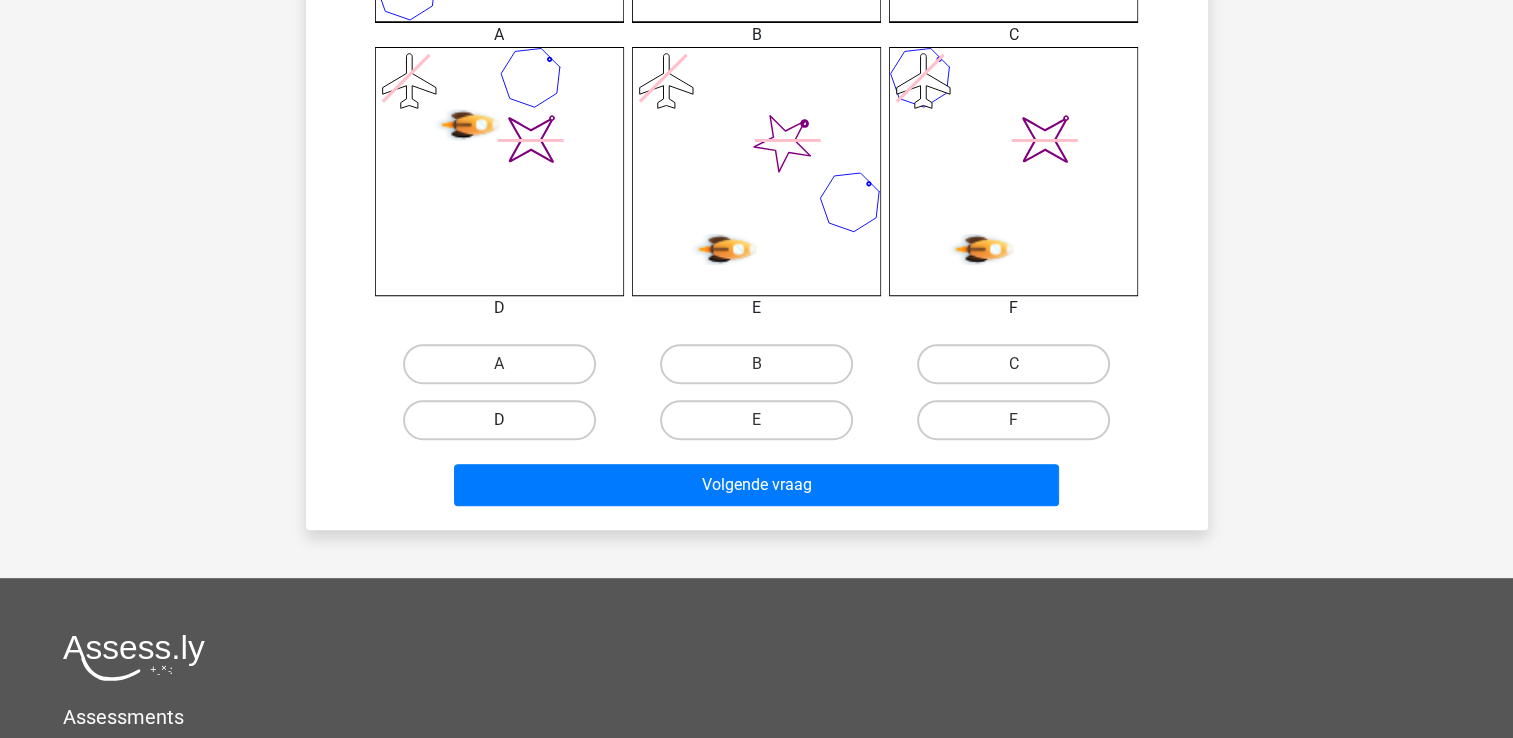 click on "D" at bounding box center (499, 420) 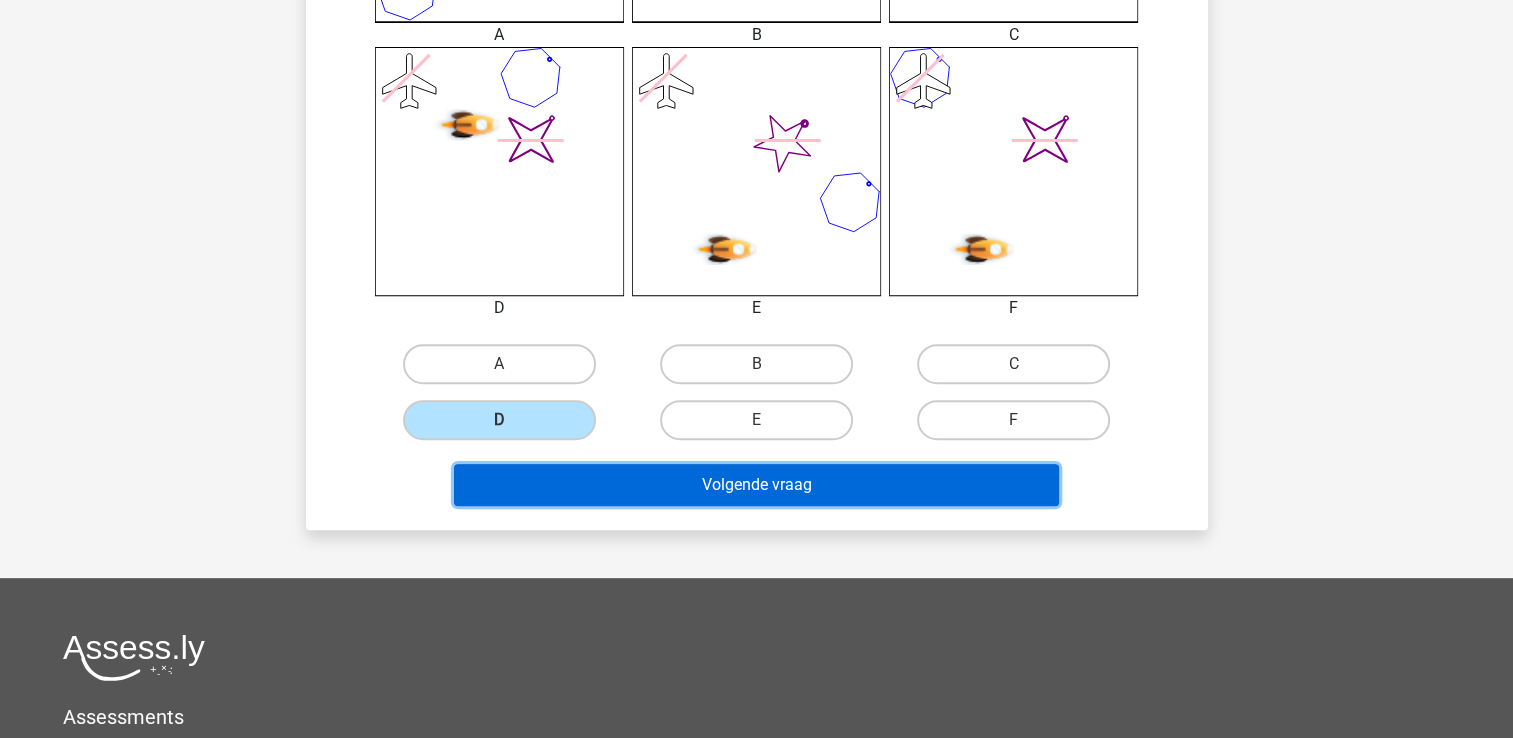click on "Volgende vraag" at bounding box center (756, 485) 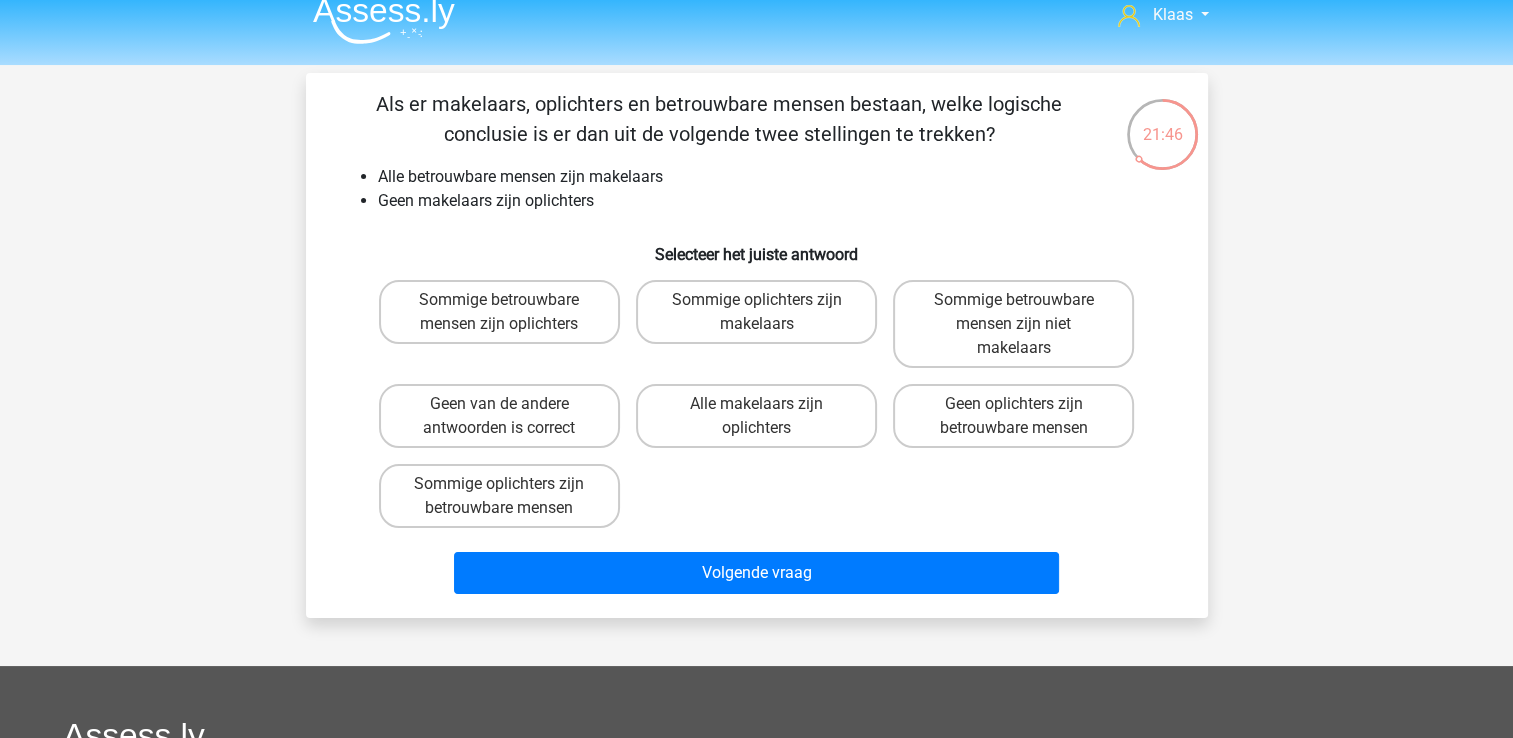 scroll, scrollTop: 0, scrollLeft: 0, axis: both 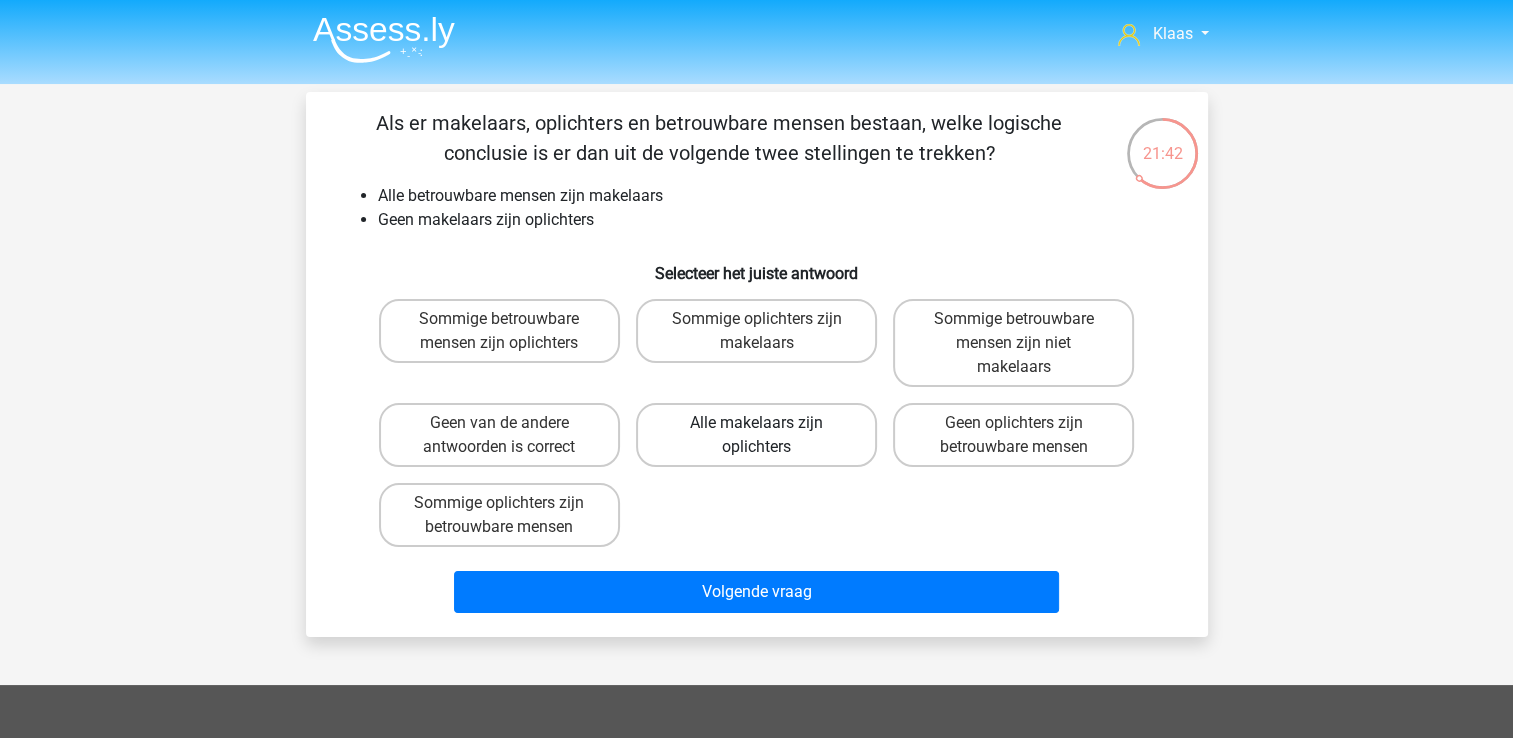 click on "Alle makelaars zijn oplichters" at bounding box center (756, 435) 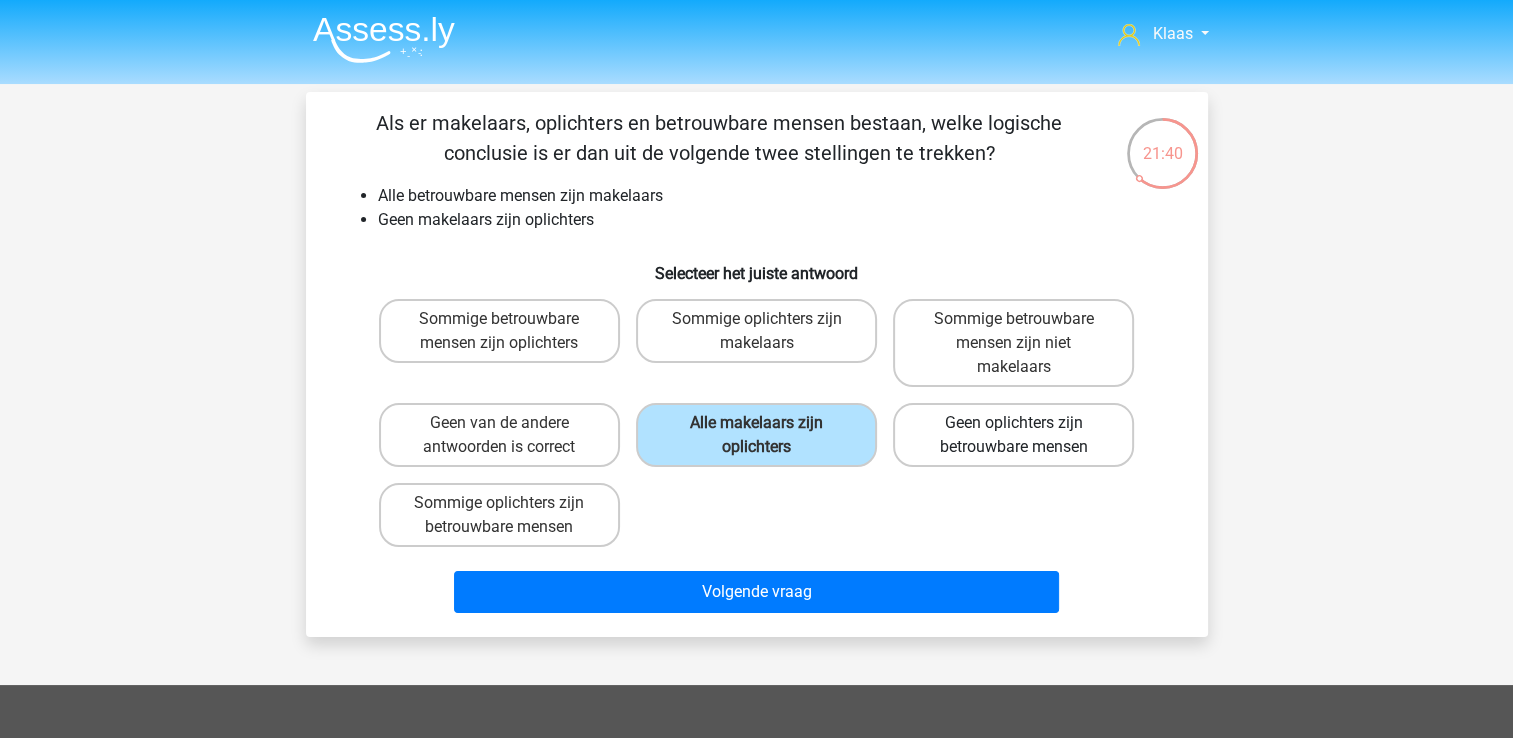 click on "Geen oplichters zijn betrouwbare mensen" at bounding box center [1013, 435] 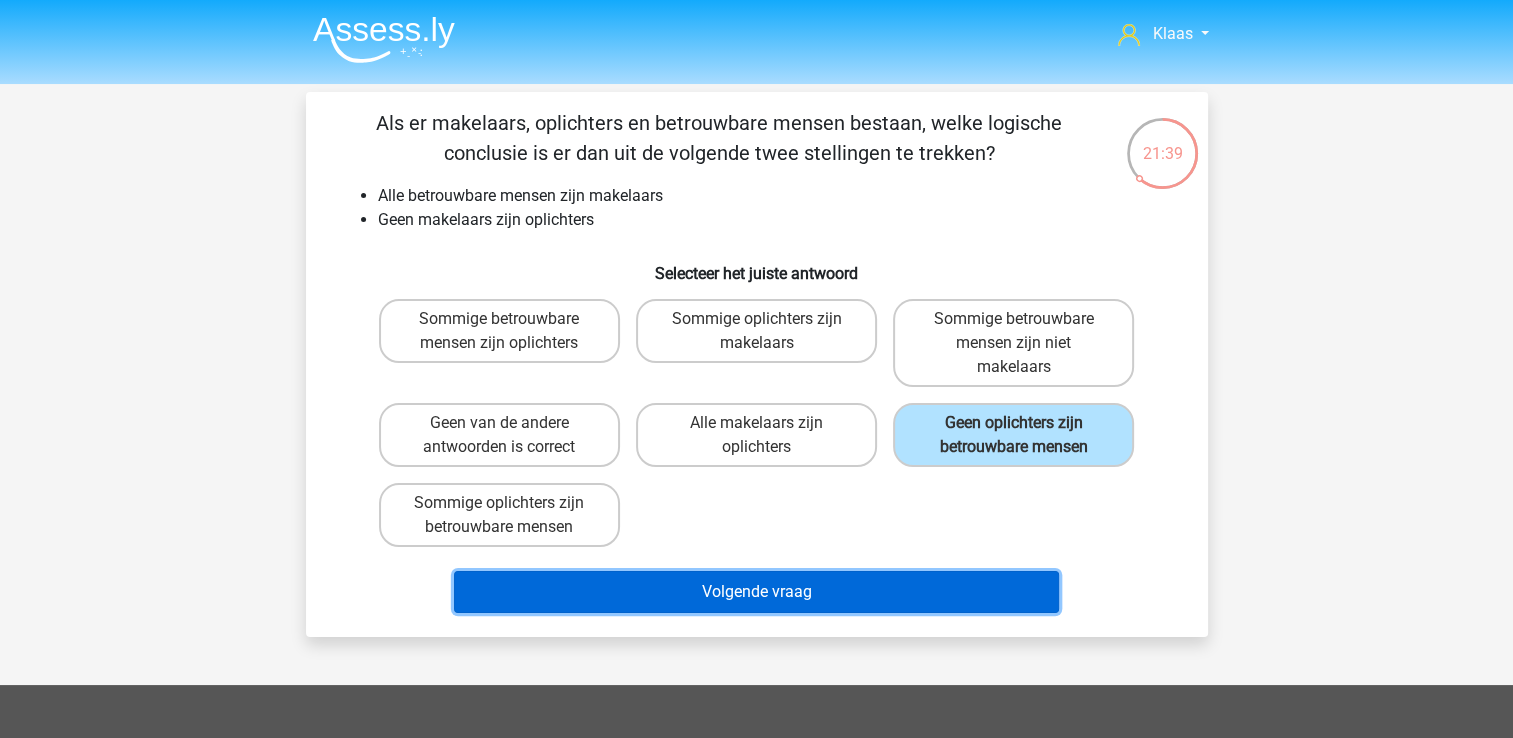 click on "Volgende vraag" at bounding box center (756, 592) 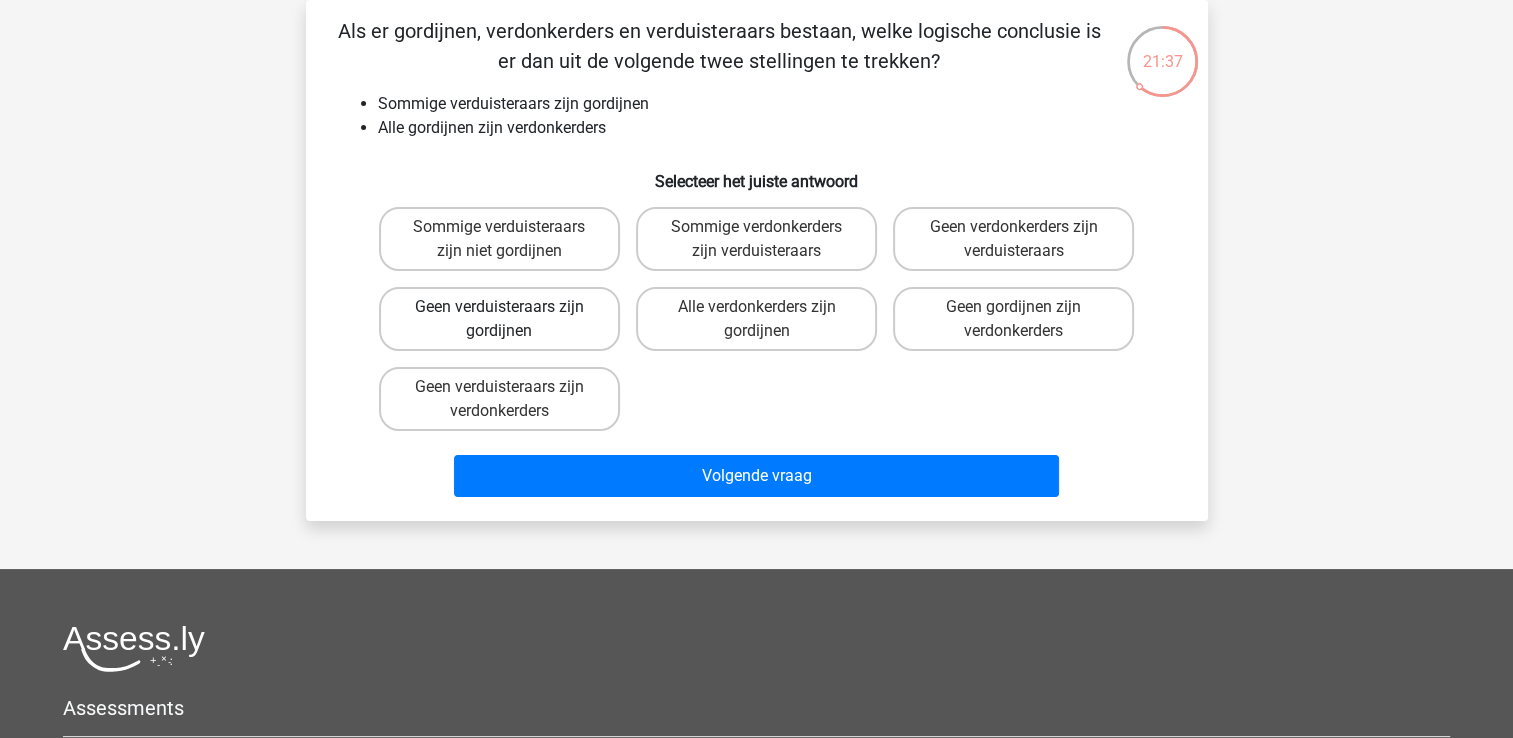 scroll, scrollTop: 0, scrollLeft: 0, axis: both 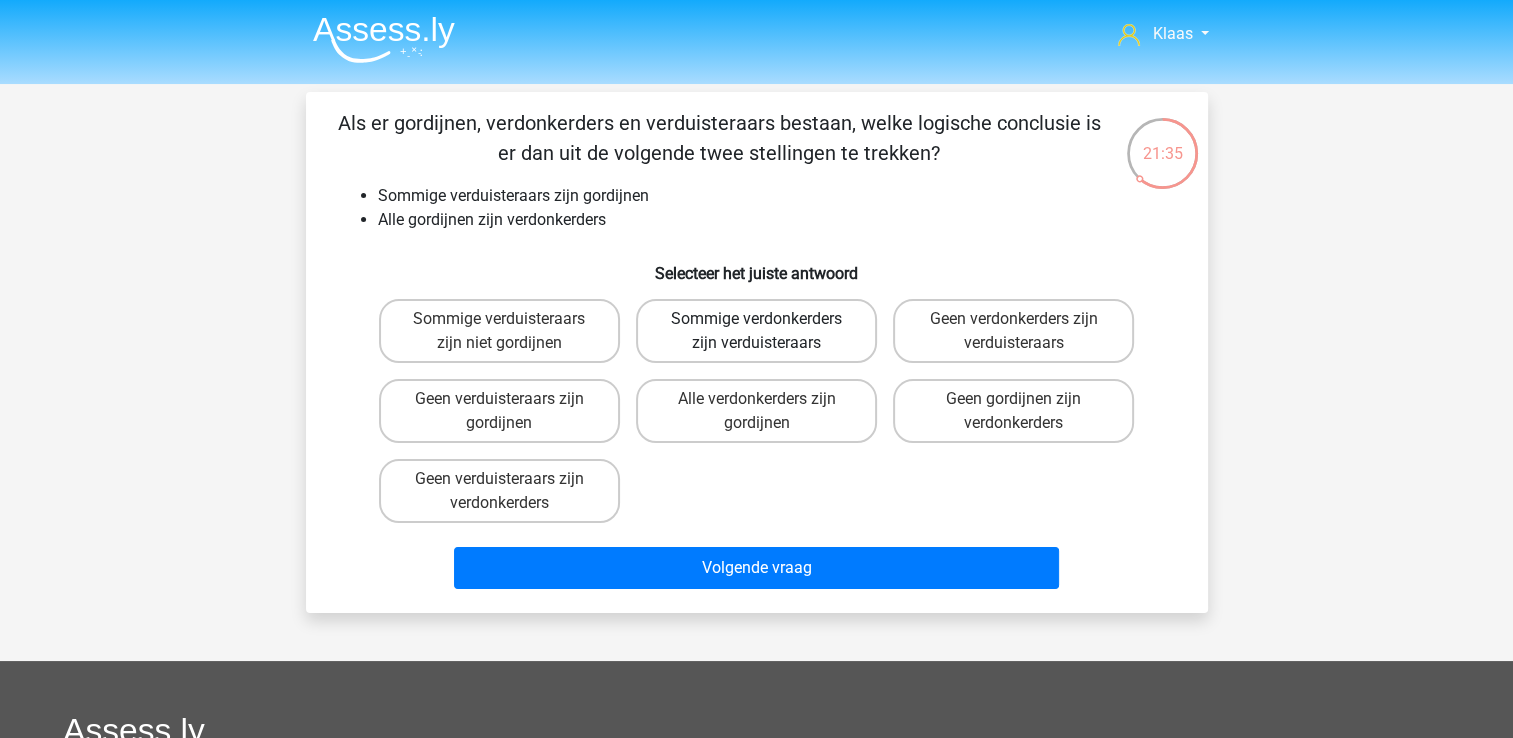 click on "Sommige verdonkerders zijn verduisteraars" at bounding box center (756, 331) 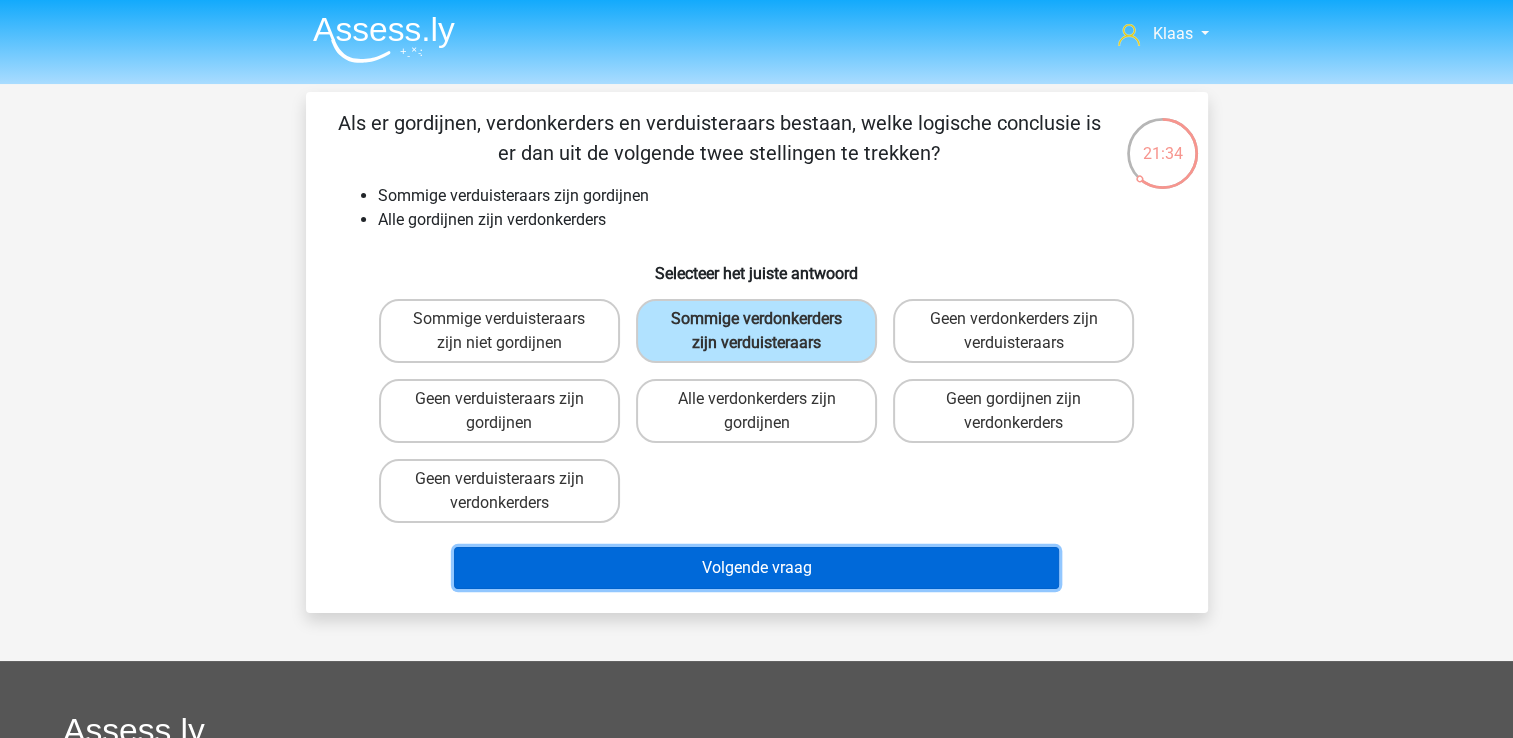 click on "Volgende vraag" at bounding box center [756, 568] 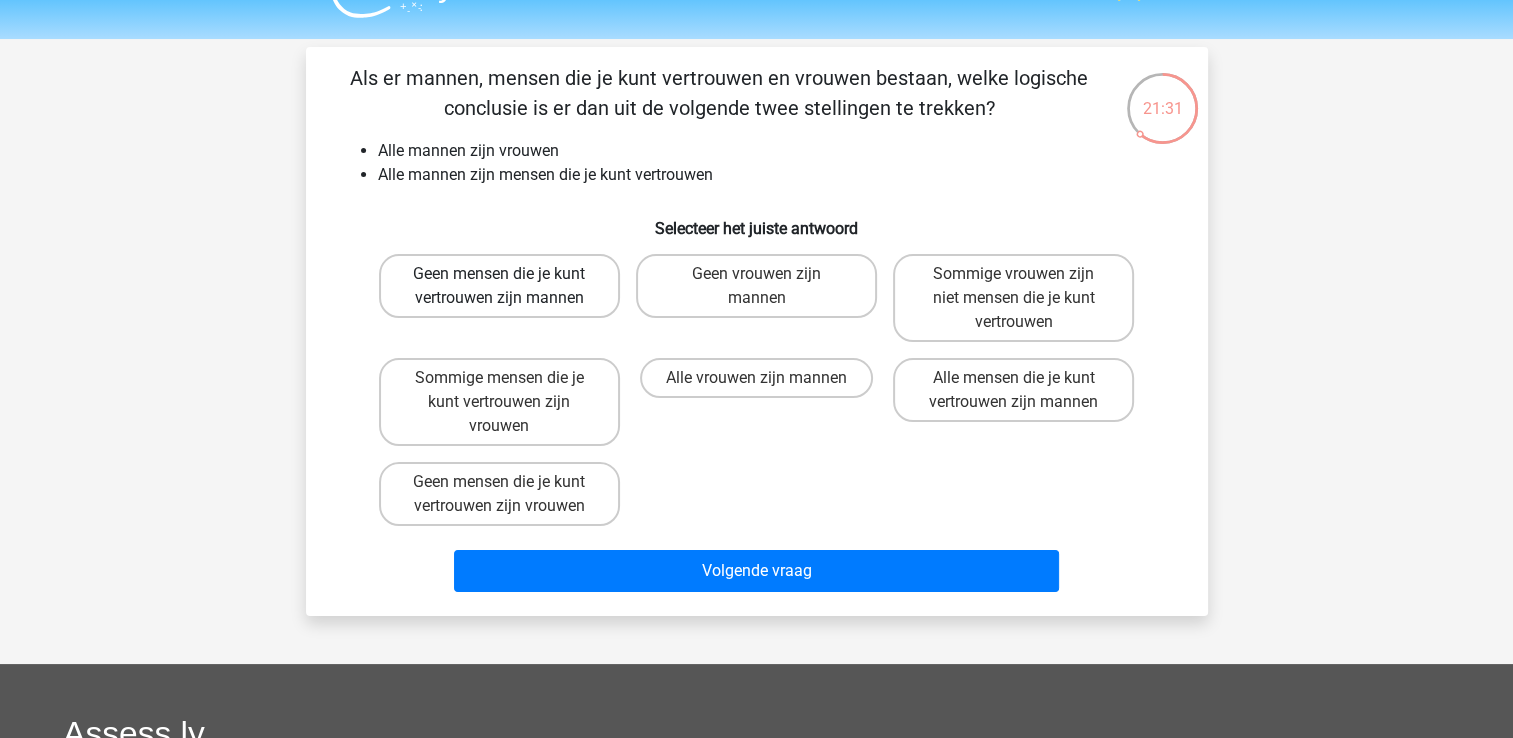 scroll, scrollTop: 0, scrollLeft: 0, axis: both 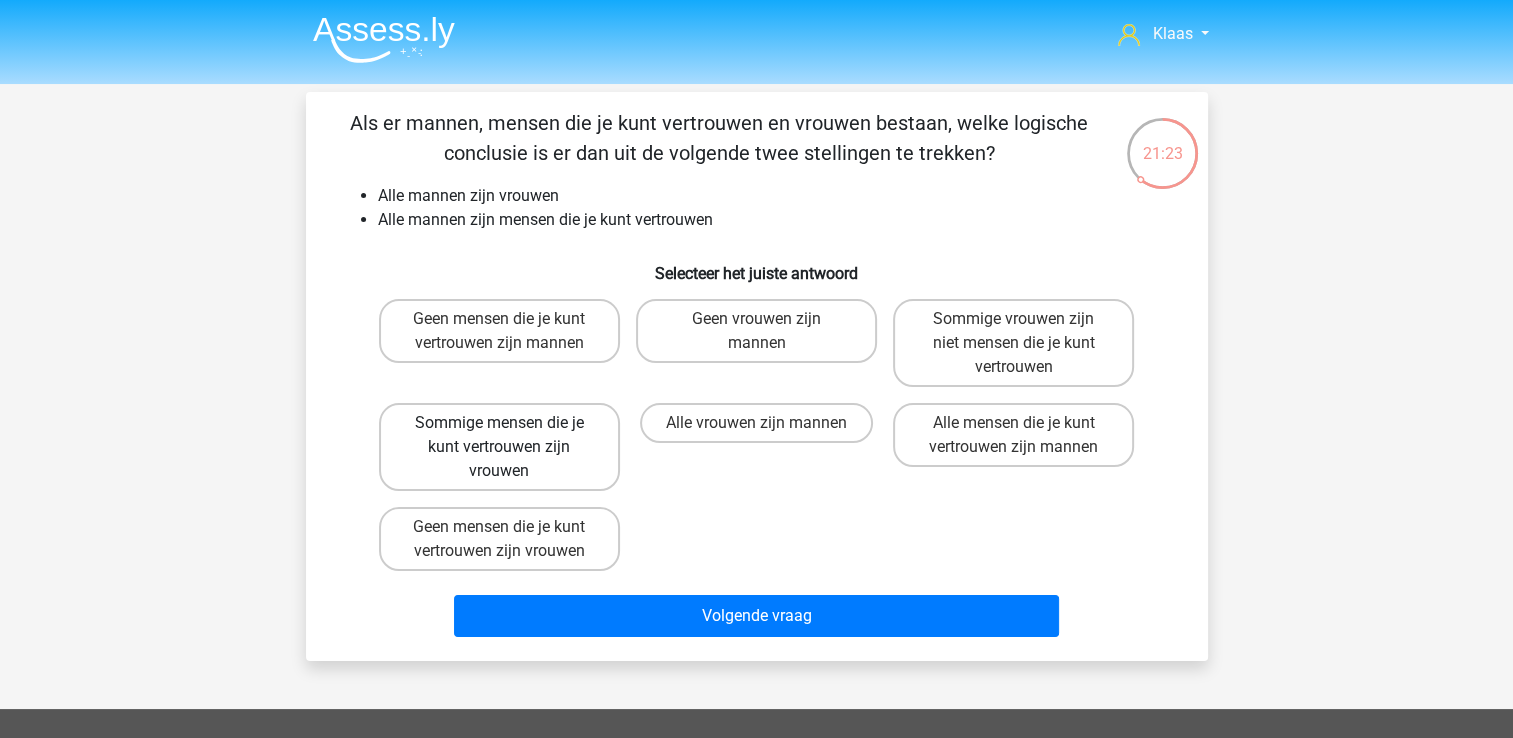 click on "Sommige mensen die je kunt vertrouwen zijn vrouwen" at bounding box center [499, 447] 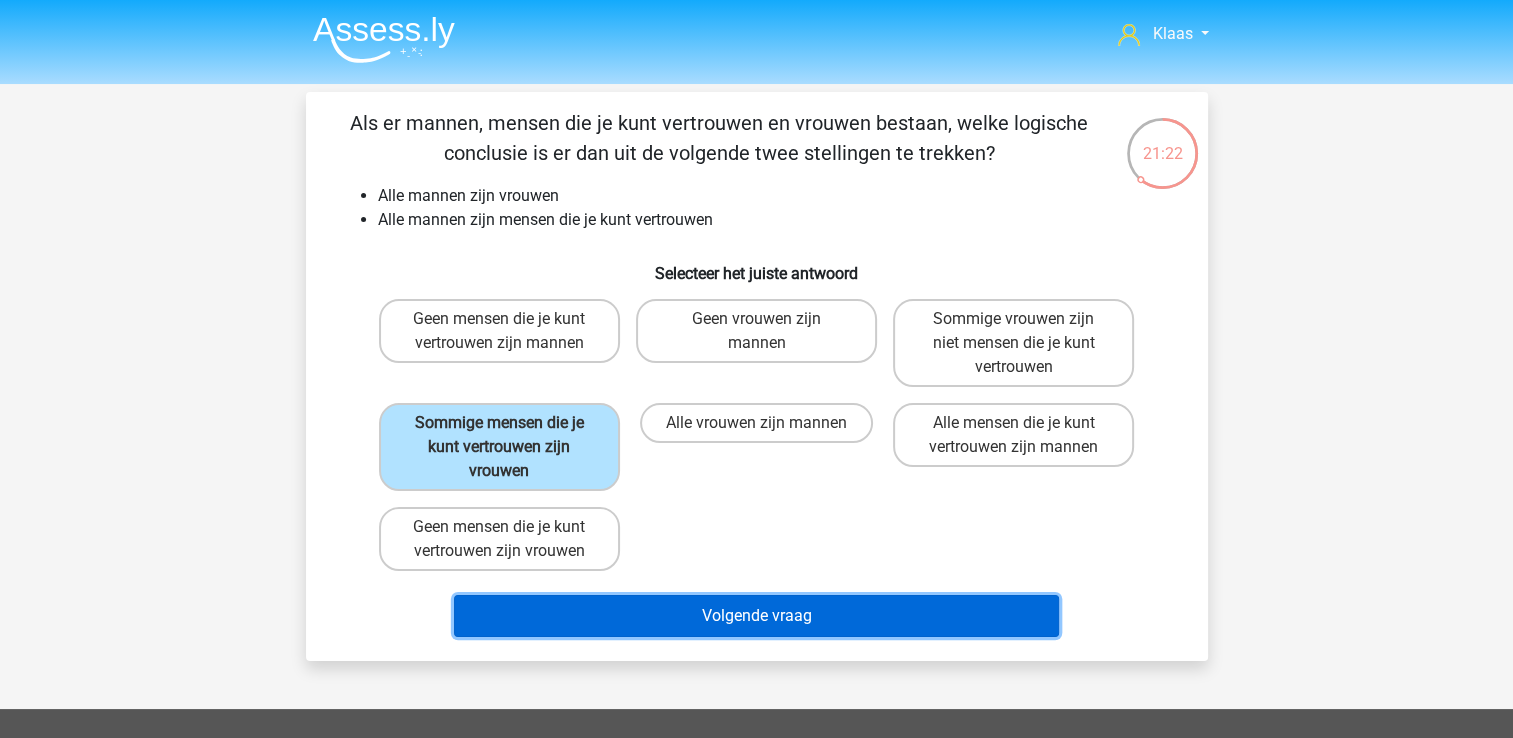 click on "Volgende vraag" at bounding box center (756, 616) 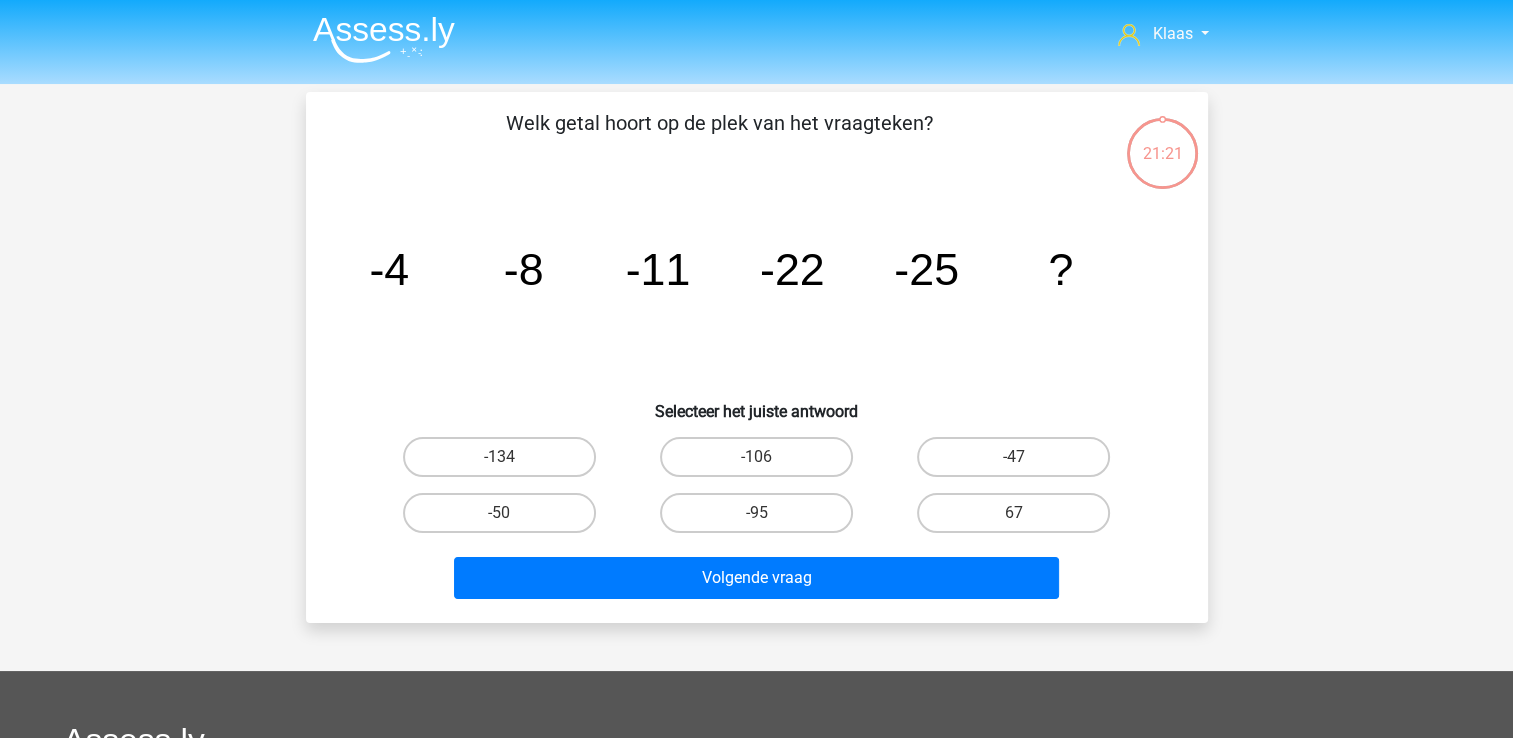 scroll, scrollTop: 92, scrollLeft: 0, axis: vertical 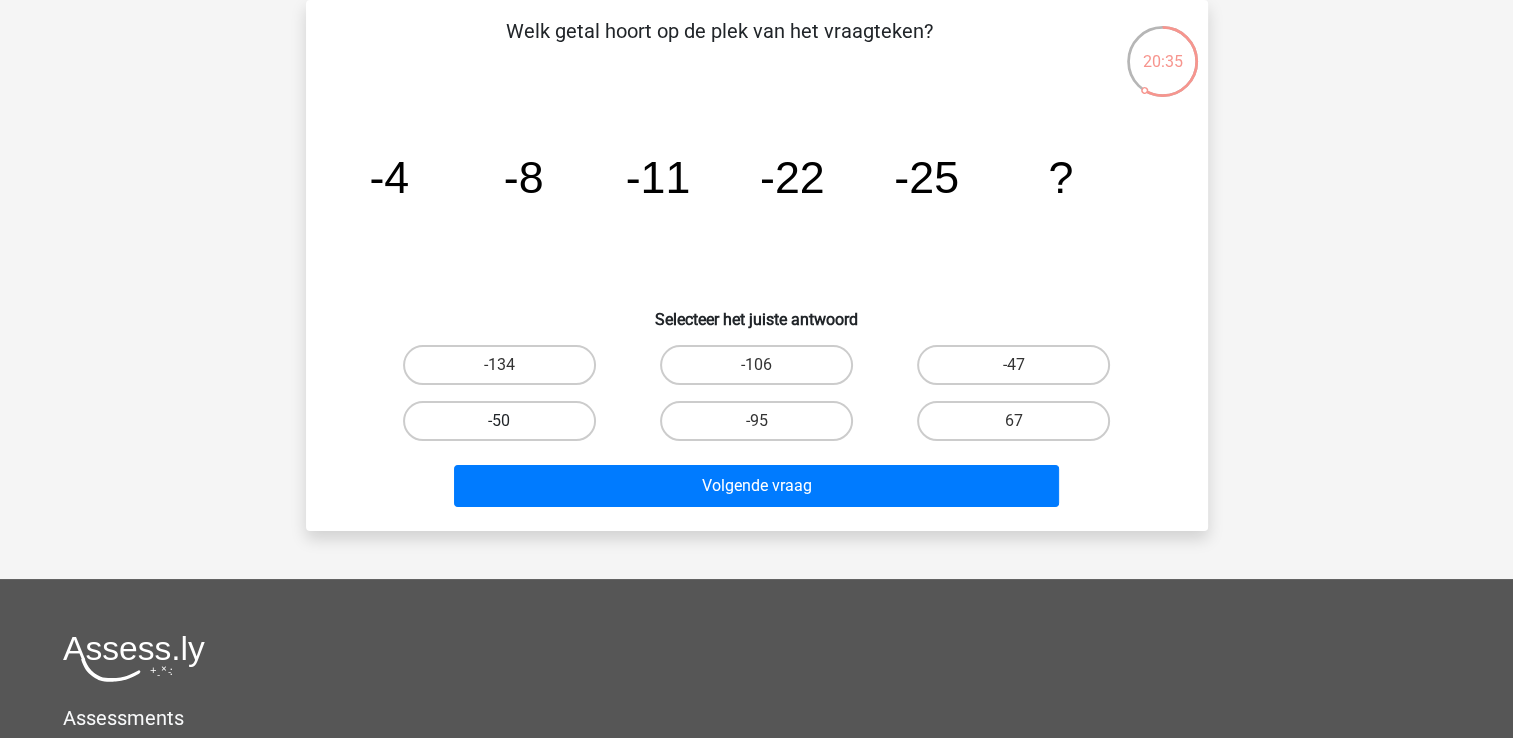 click on "-50" at bounding box center [499, 421] 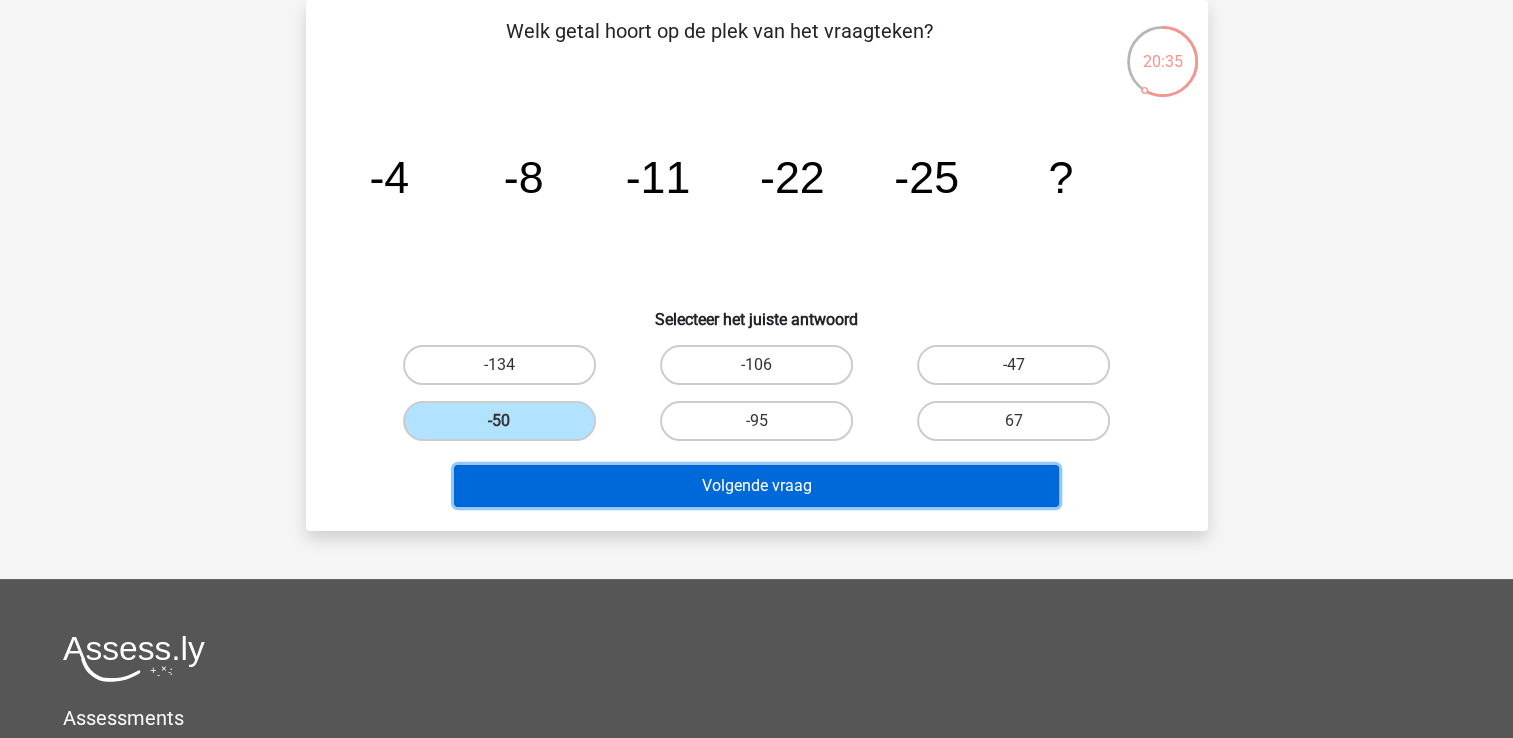 click on "Volgende vraag" at bounding box center [756, 486] 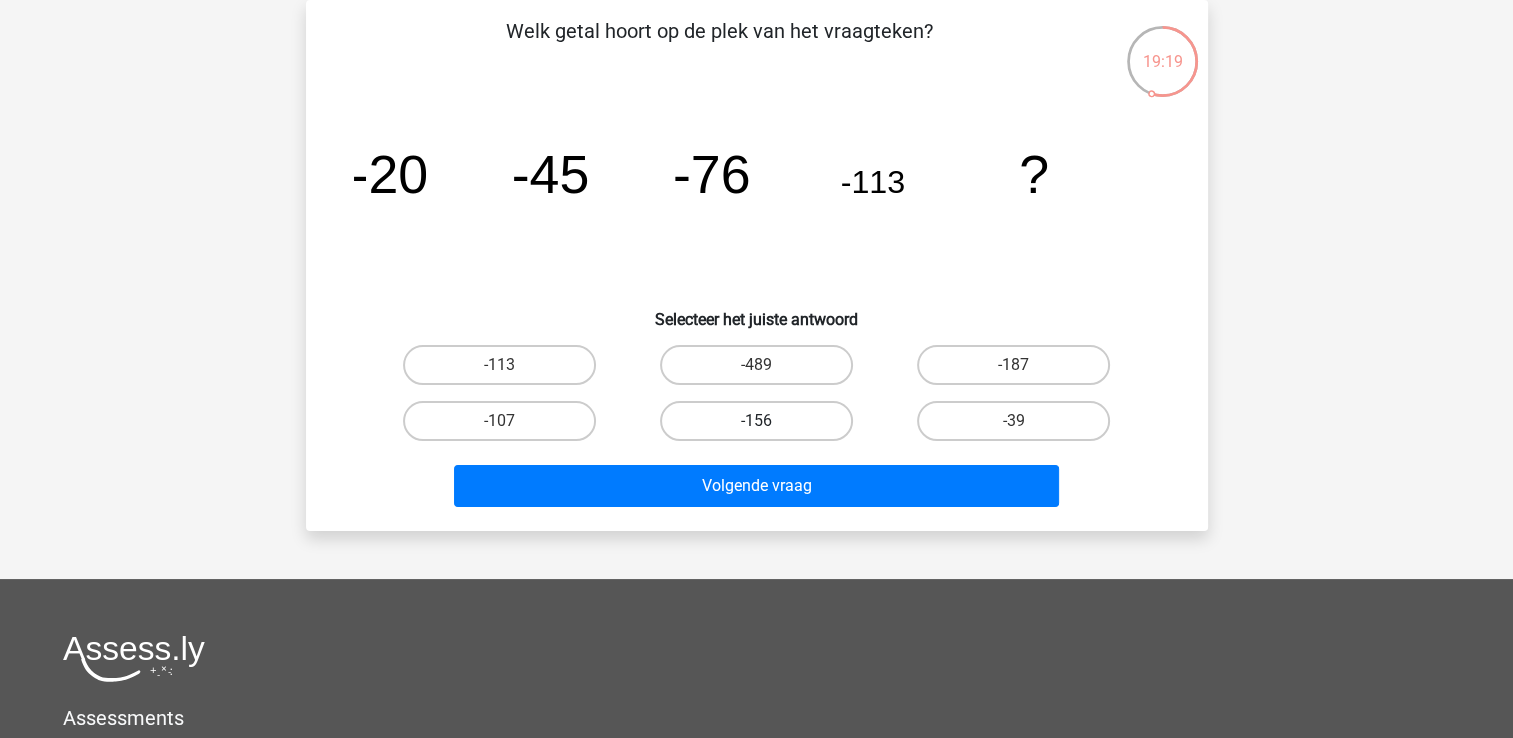 click on "-156" at bounding box center [756, 421] 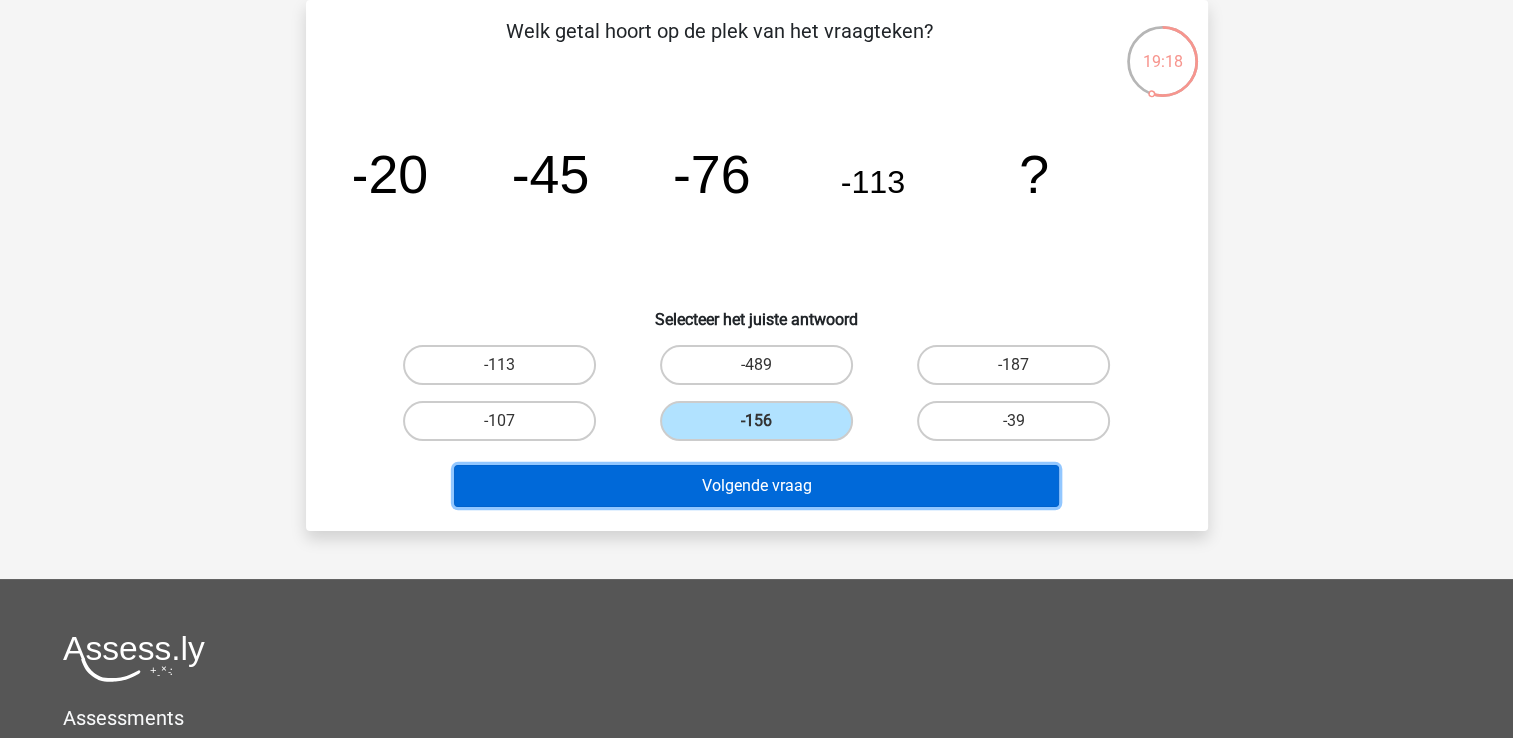 click on "Volgende vraag" at bounding box center [756, 486] 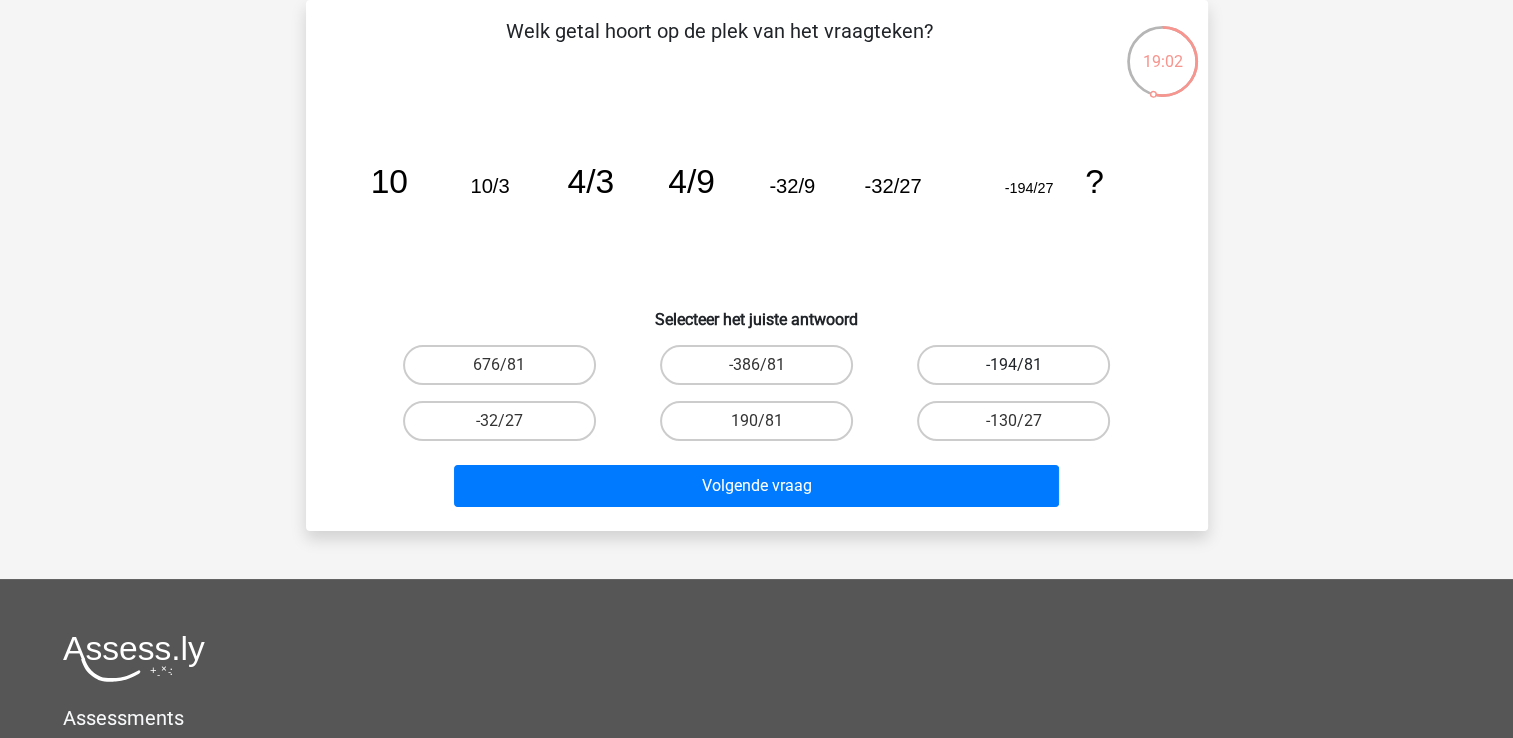 click on "-194/81" at bounding box center [1013, 365] 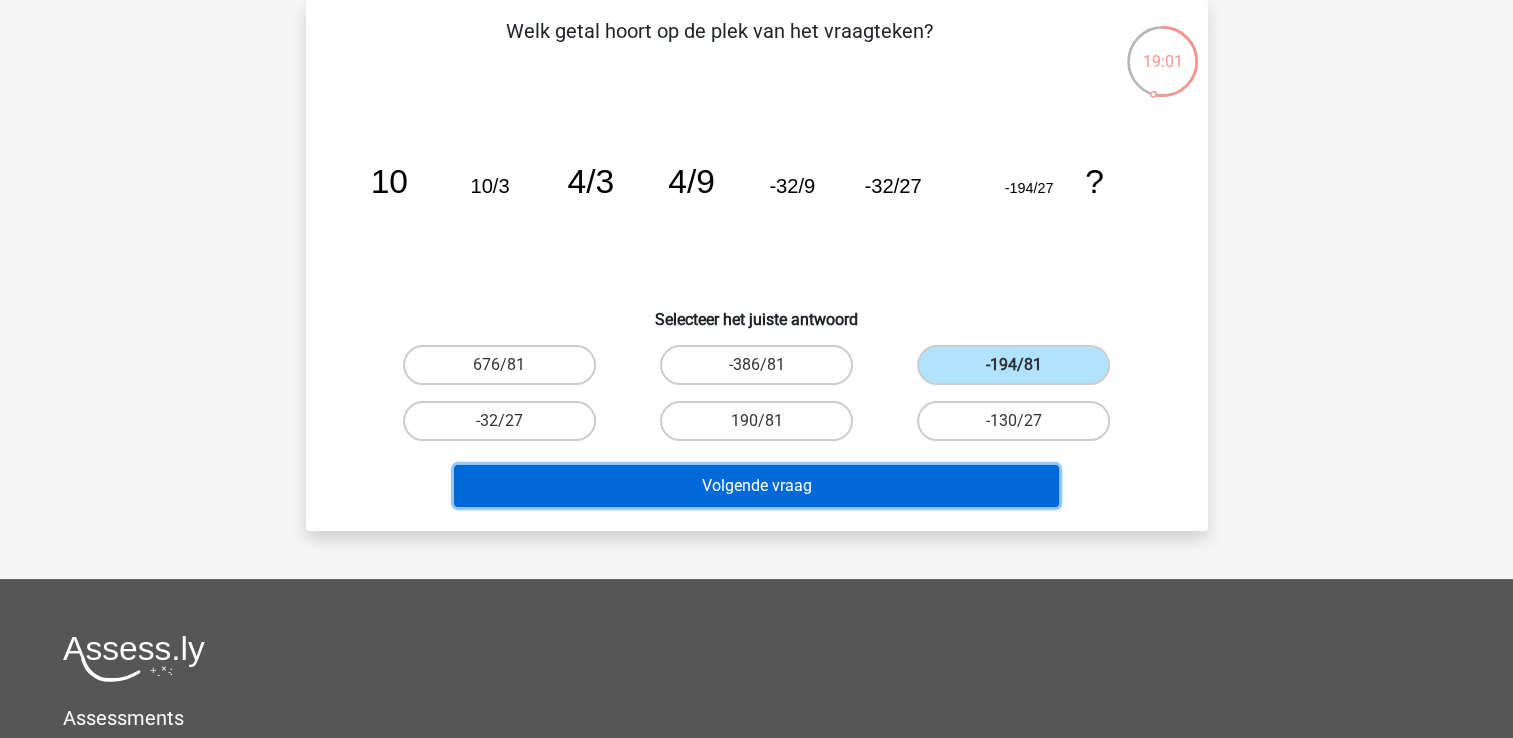 click on "Volgende vraag" at bounding box center [756, 486] 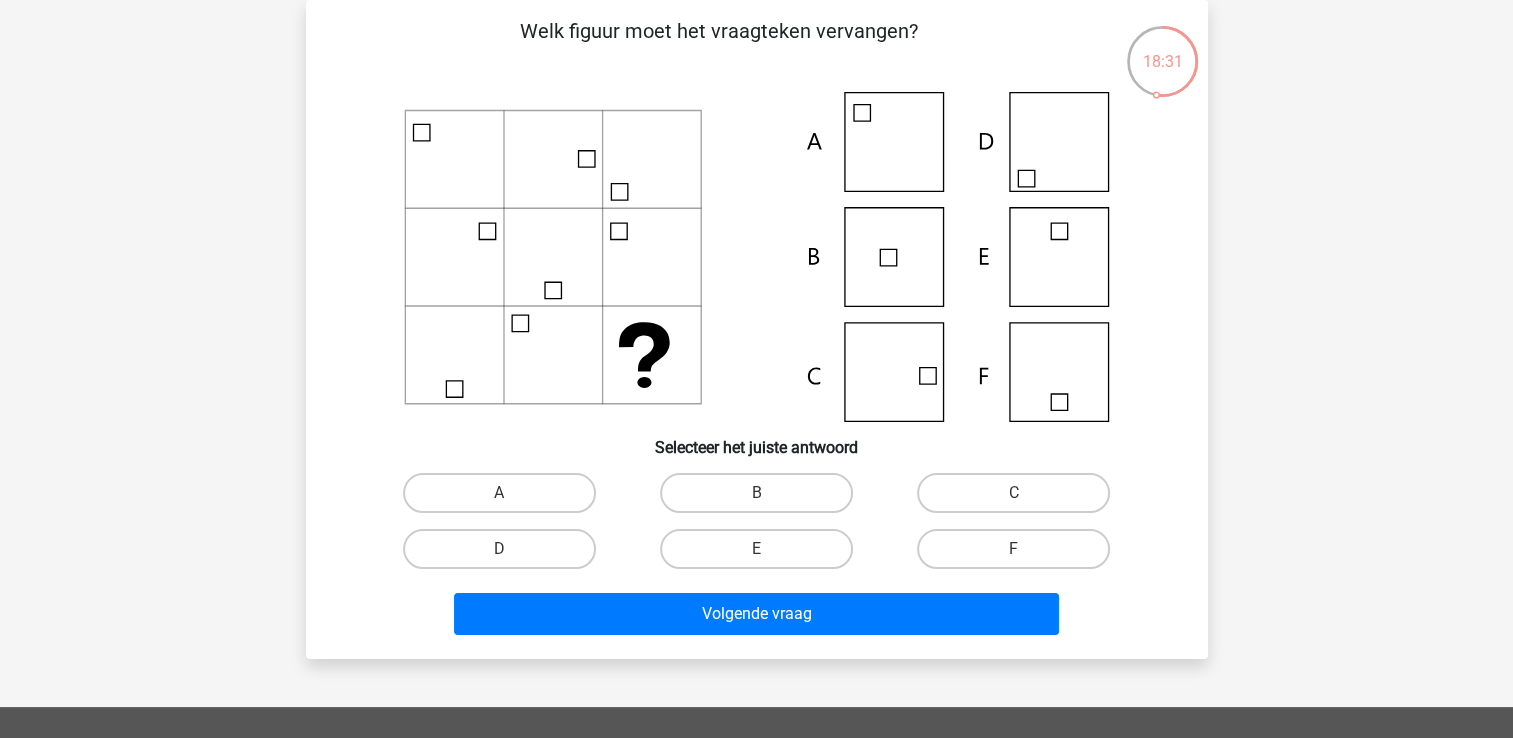 click 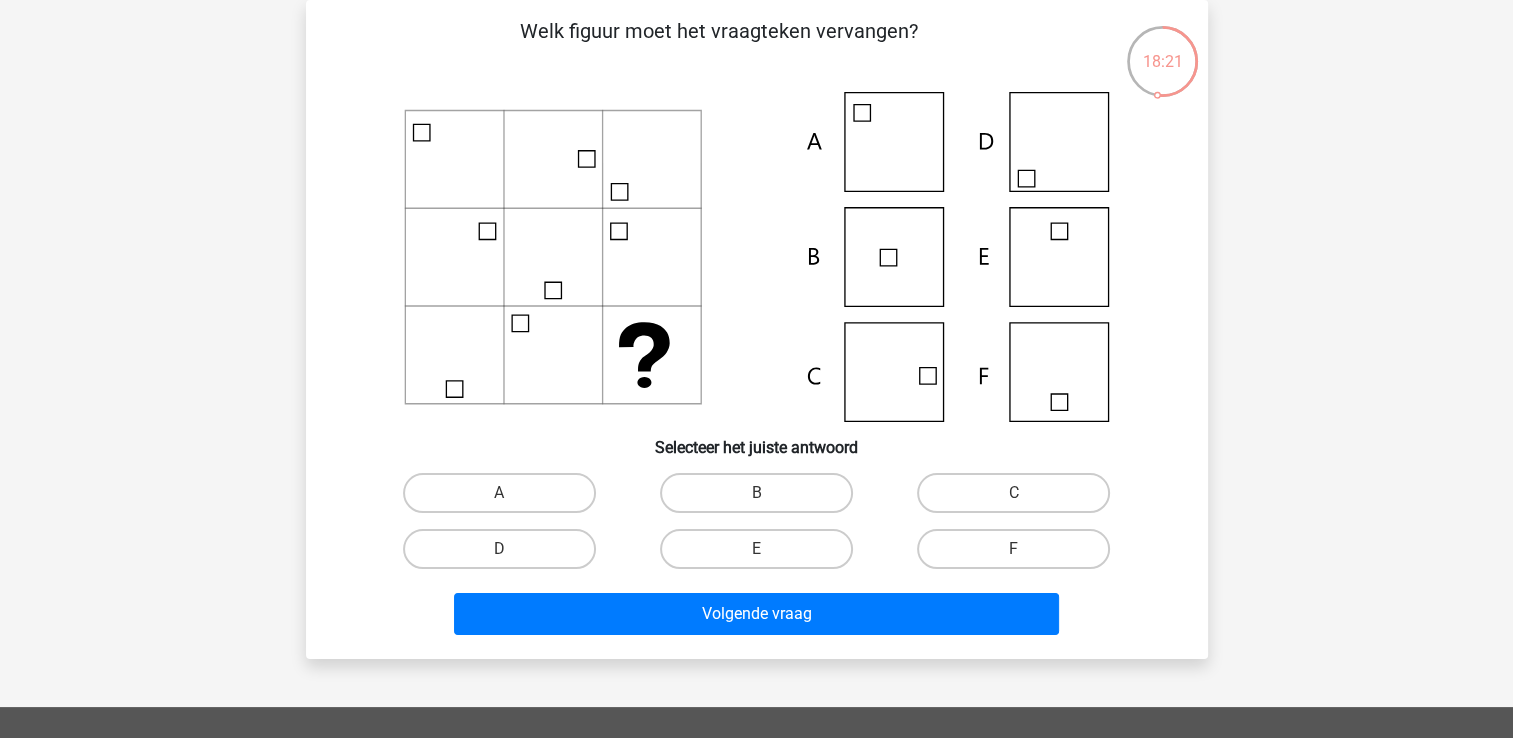 click 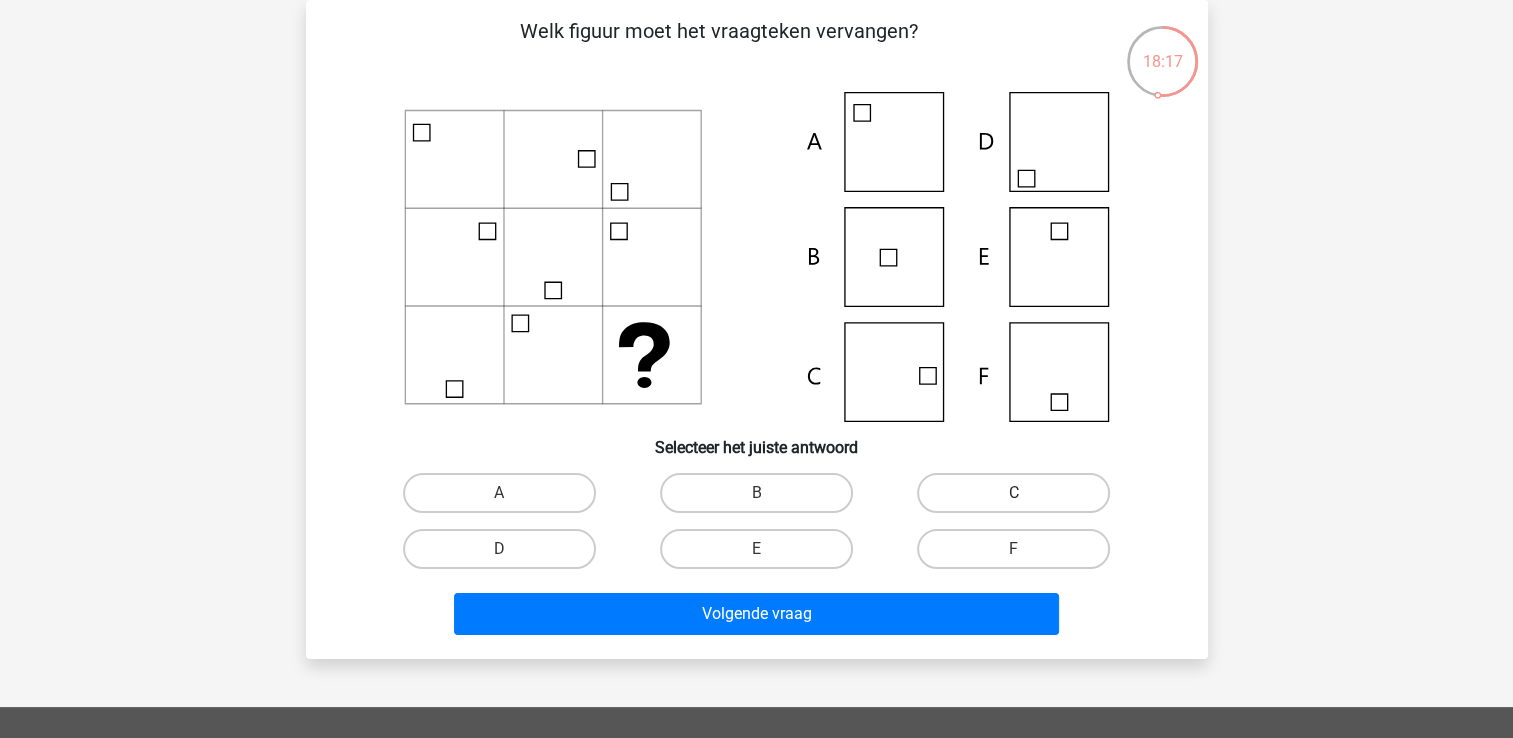 click on "C" at bounding box center [1013, 493] 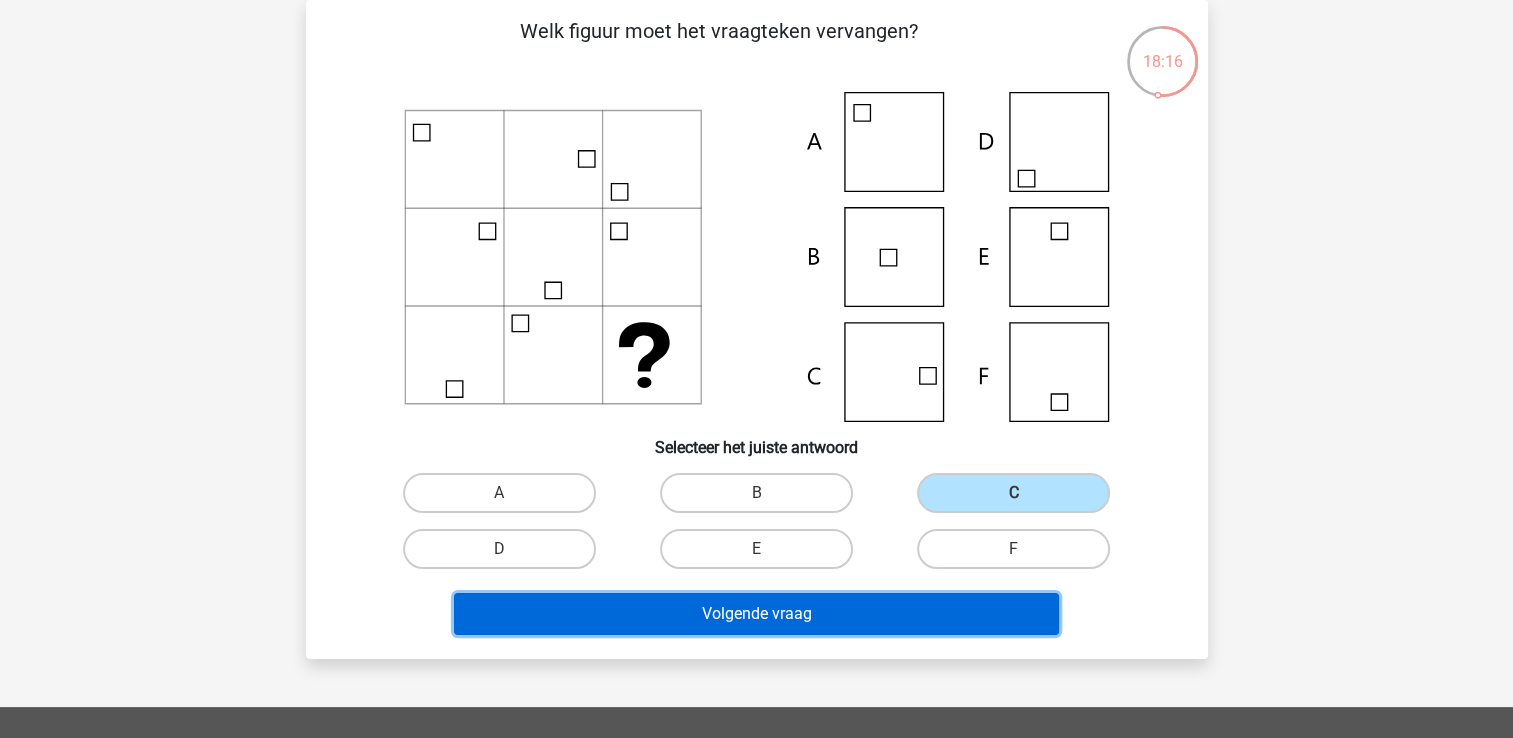 click on "Volgende vraag" at bounding box center (756, 614) 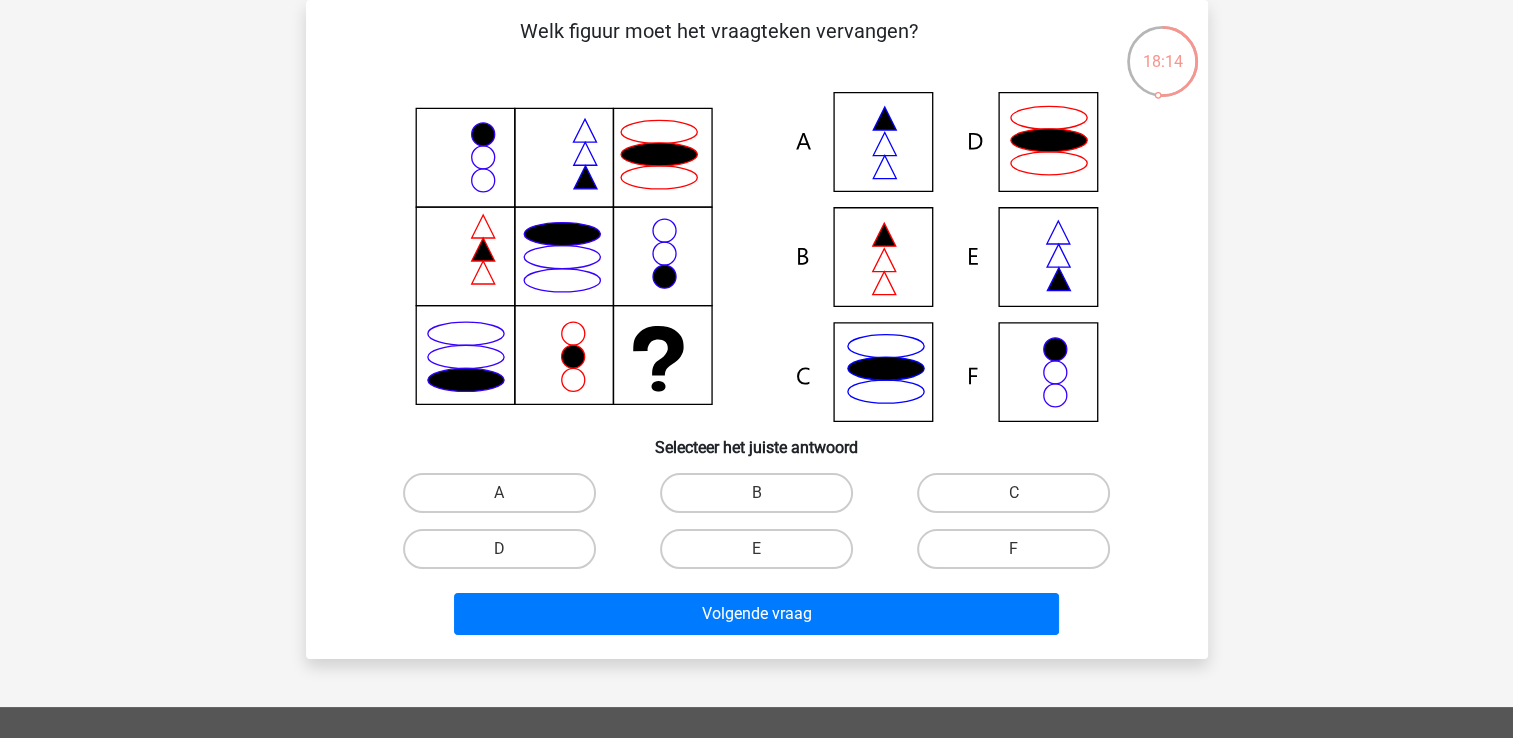 click 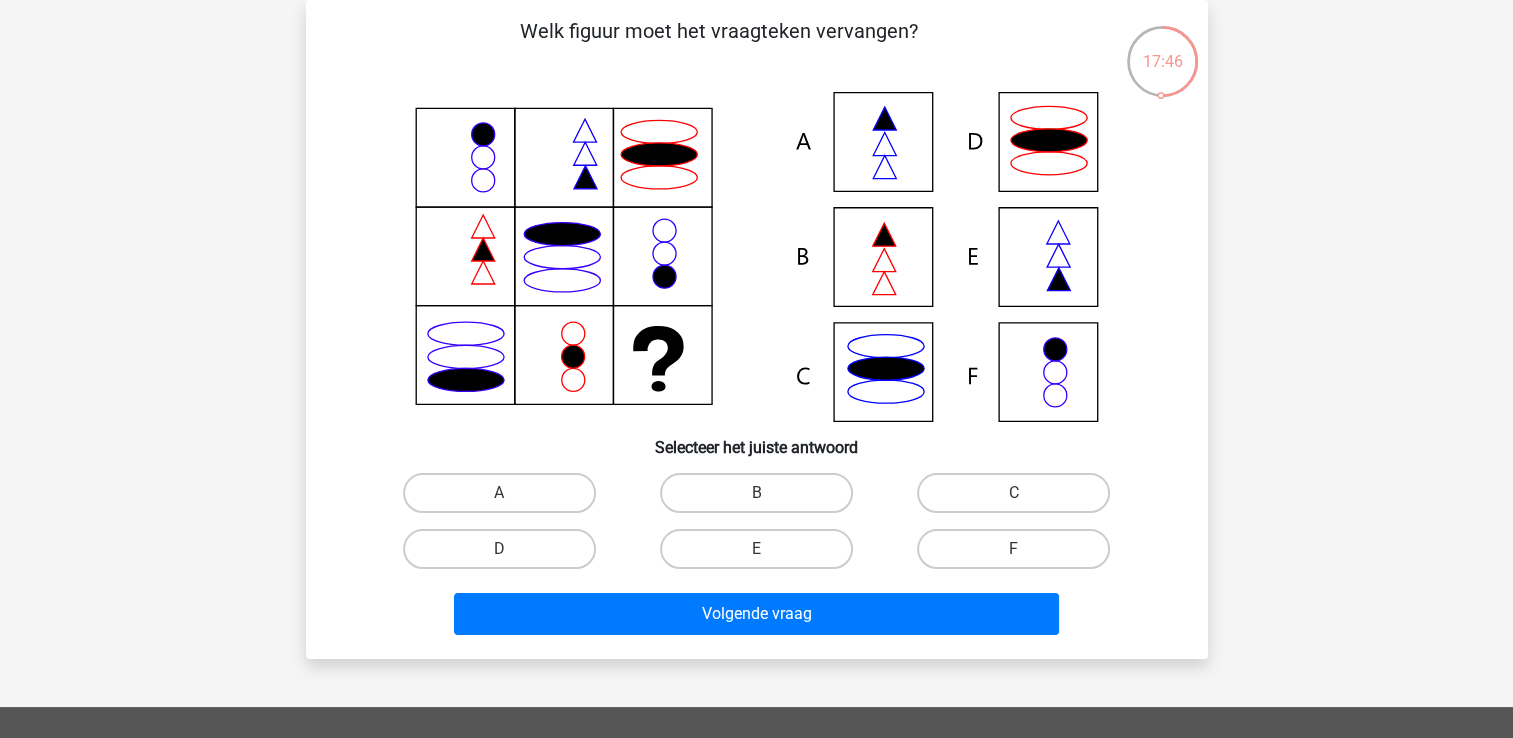 click 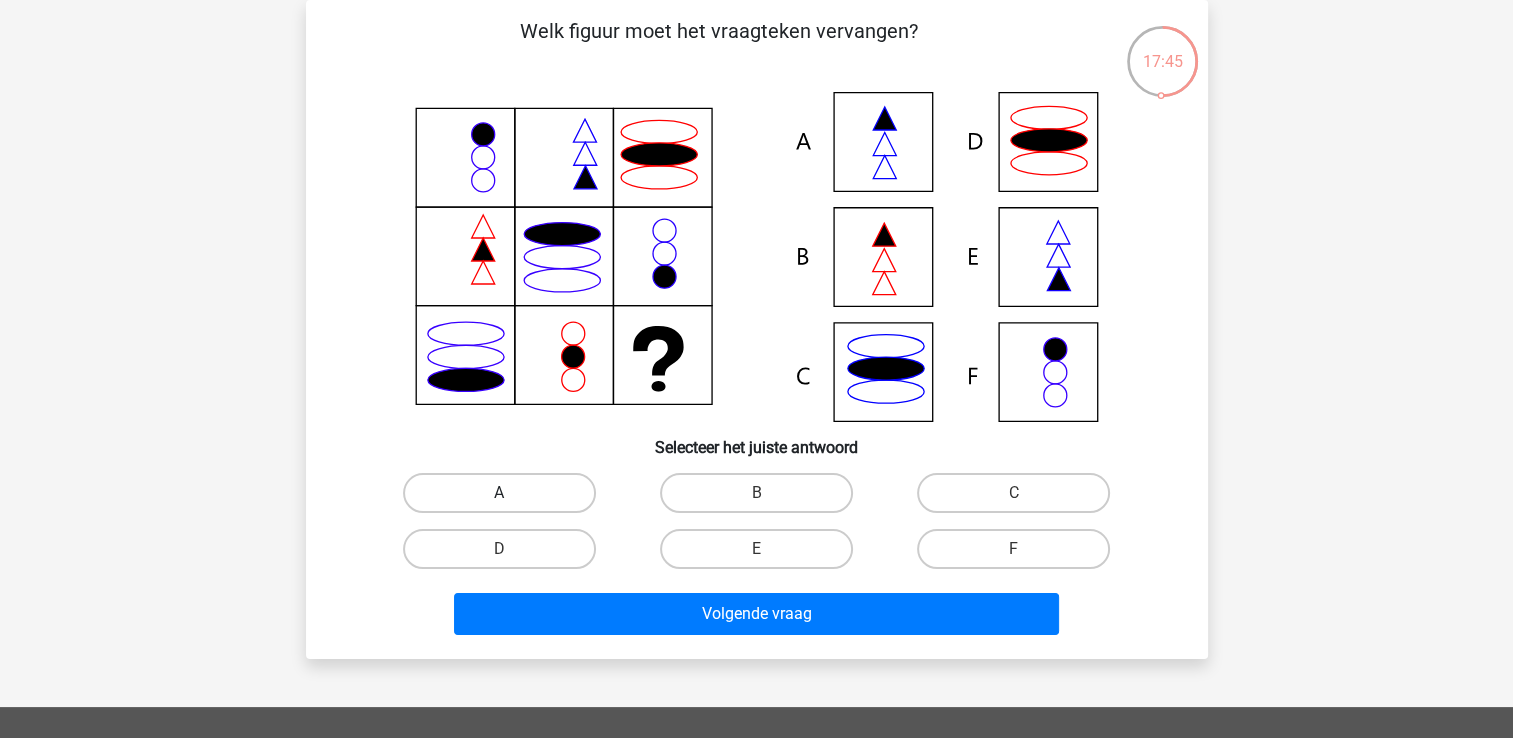 click on "A" at bounding box center (499, 493) 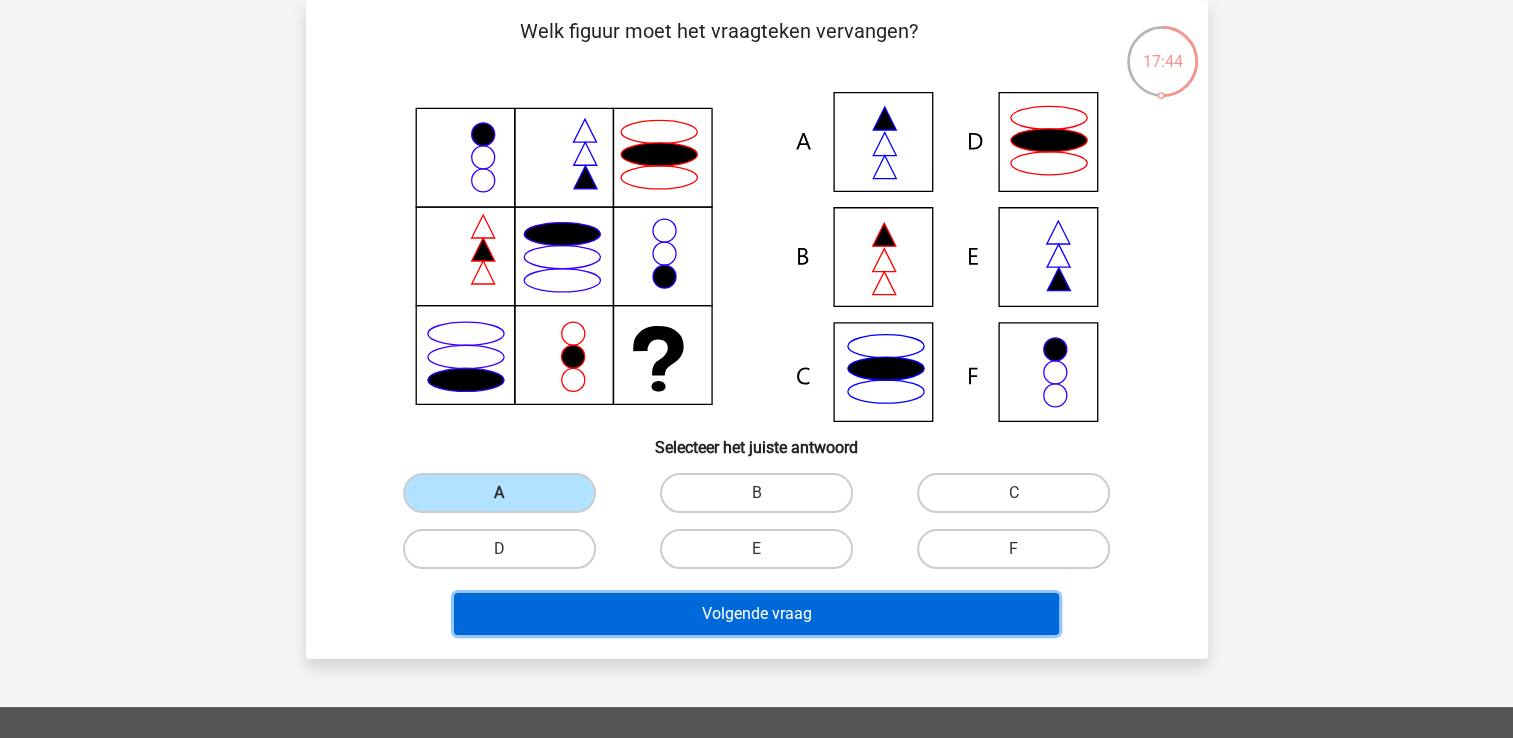 click on "Volgende vraag" at bounding box center [756, 614] 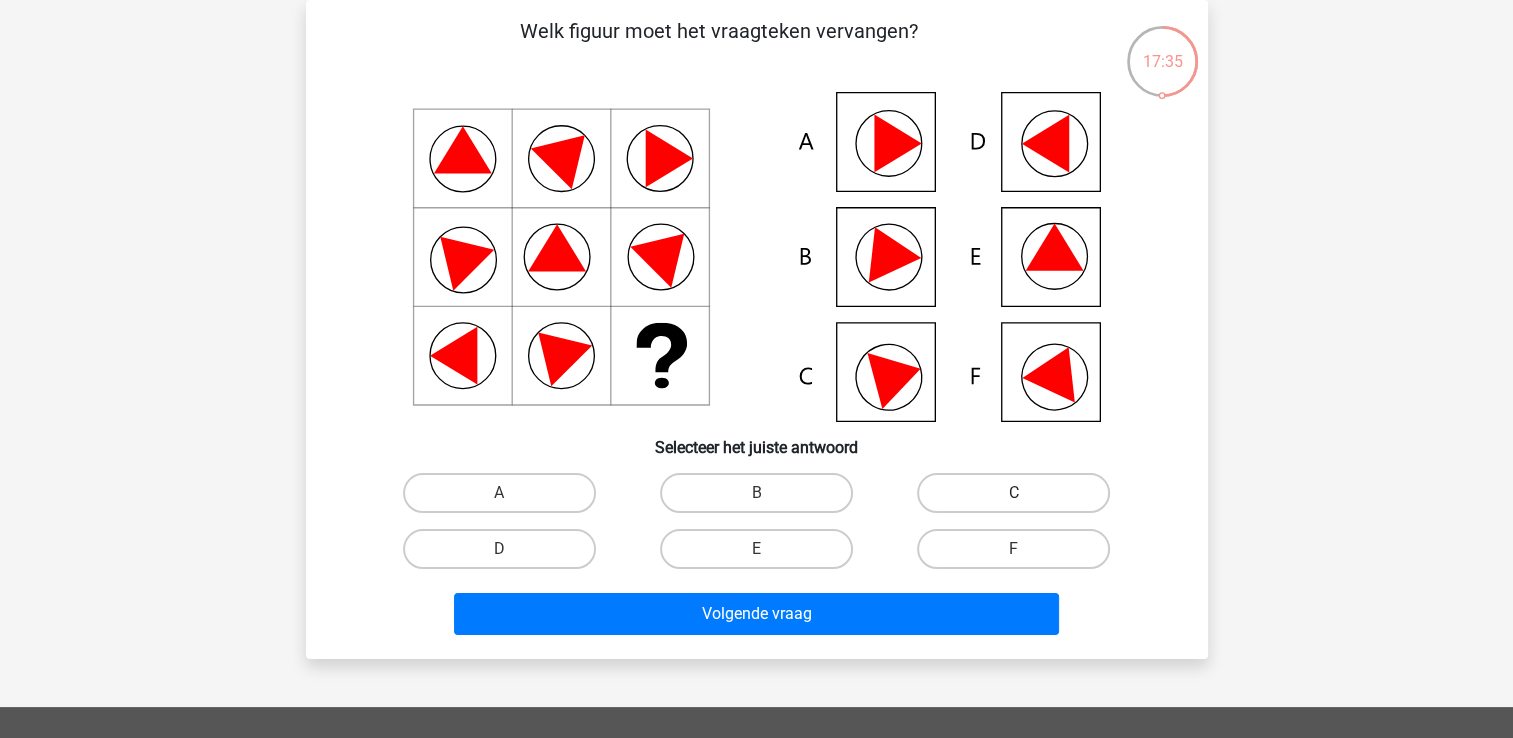 click on "C" at bounding box center (1013, 493) 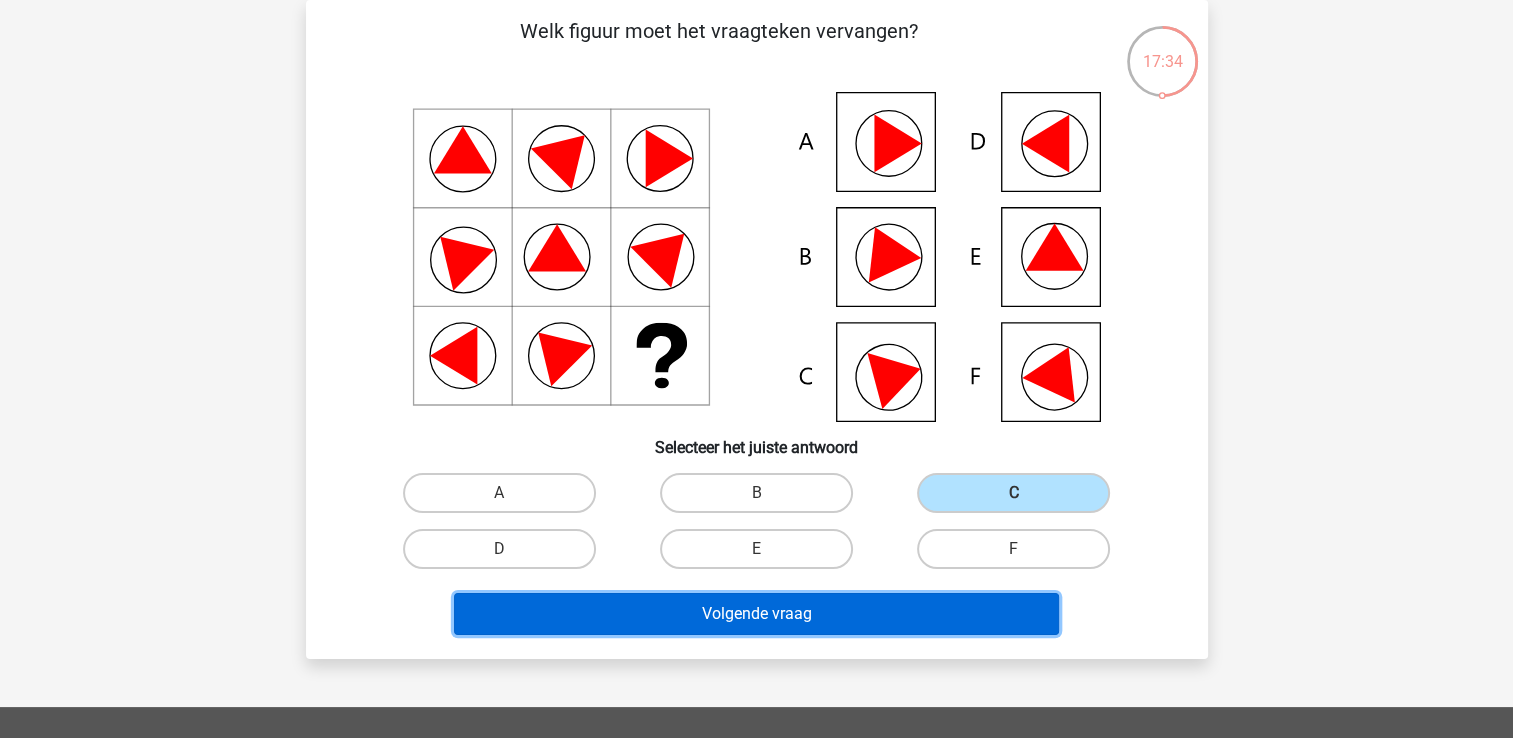 click on "Volgende vraag" at bounding box center (756, 614) 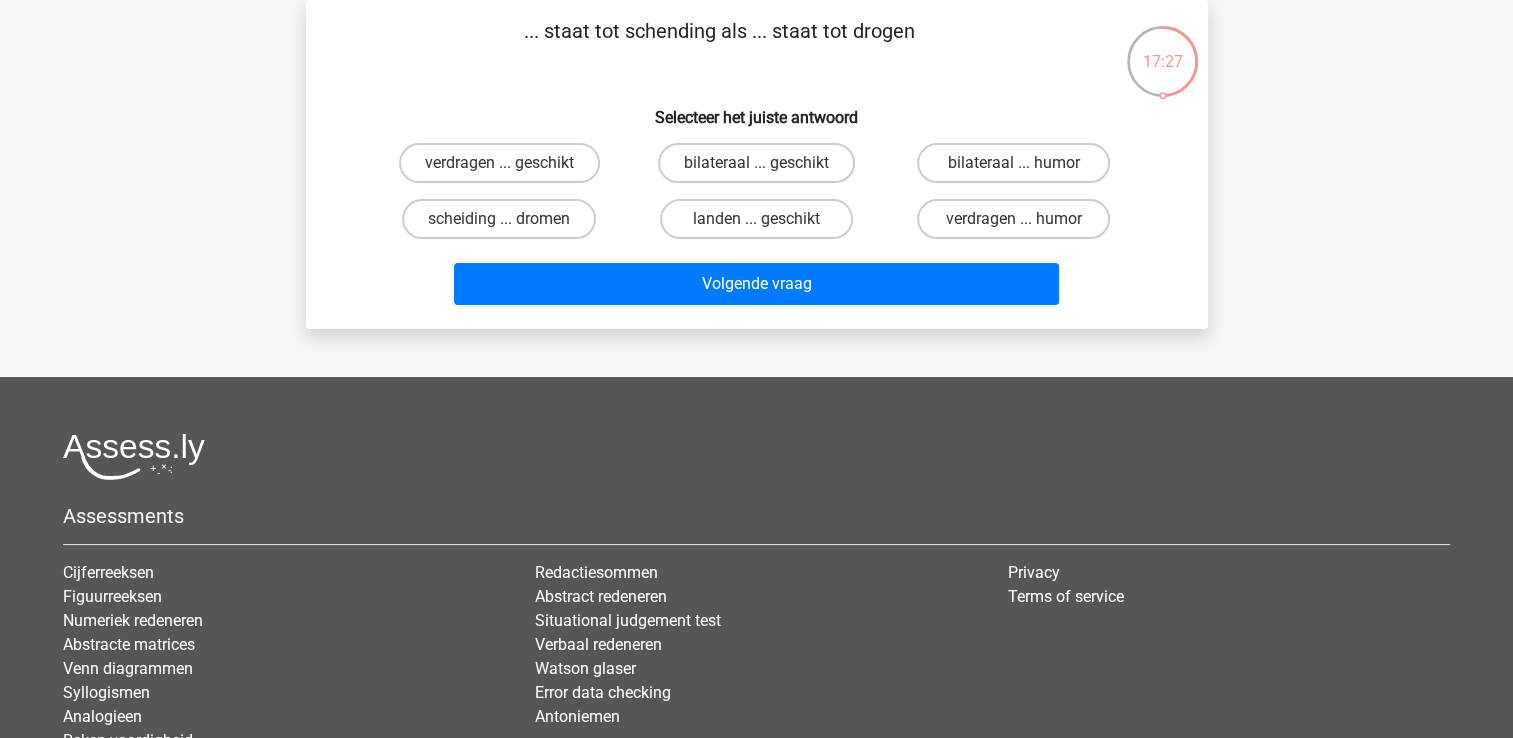 click on "scheiding ... dromen" at bounding box center [505, 225] 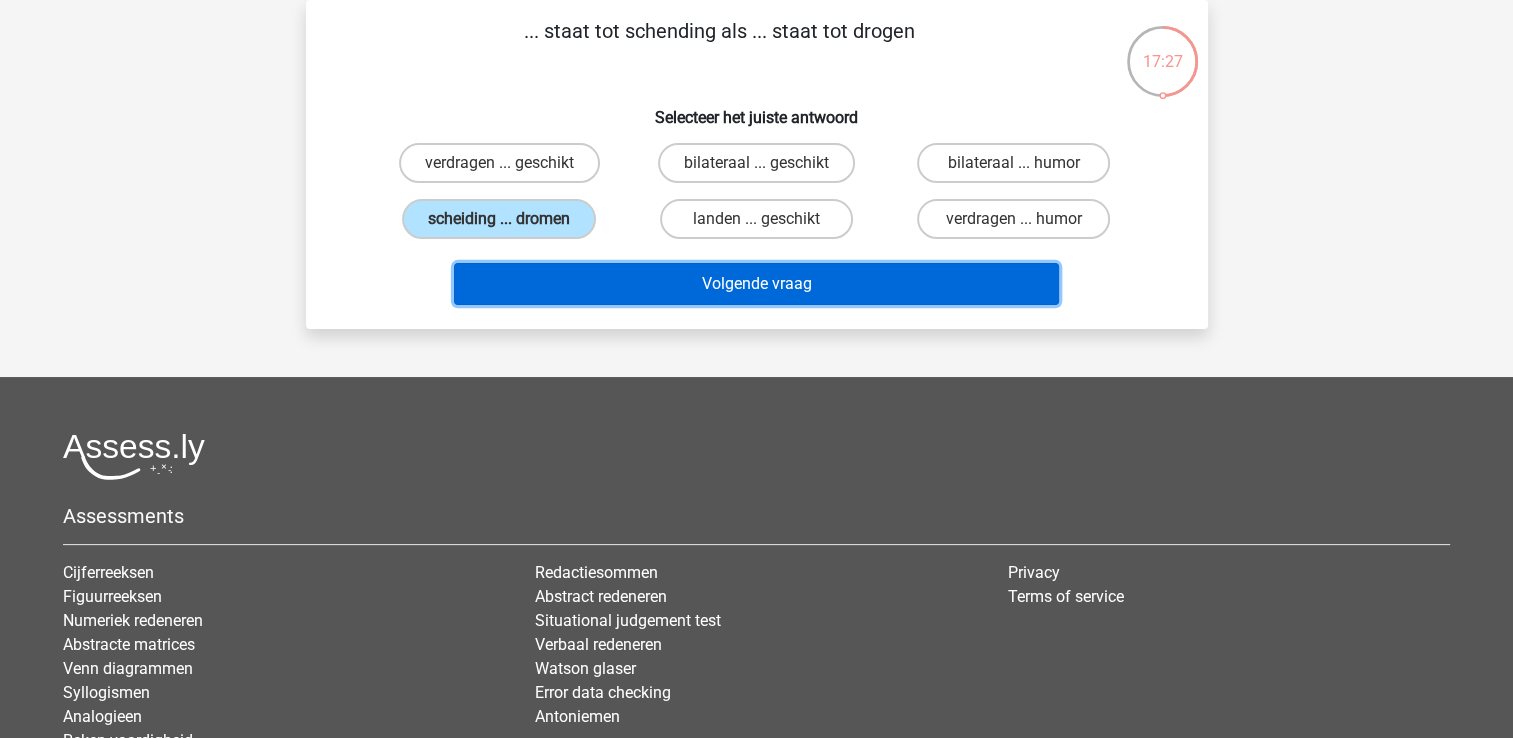 click on "Volgende vraag" at bounding box center [756, 284] 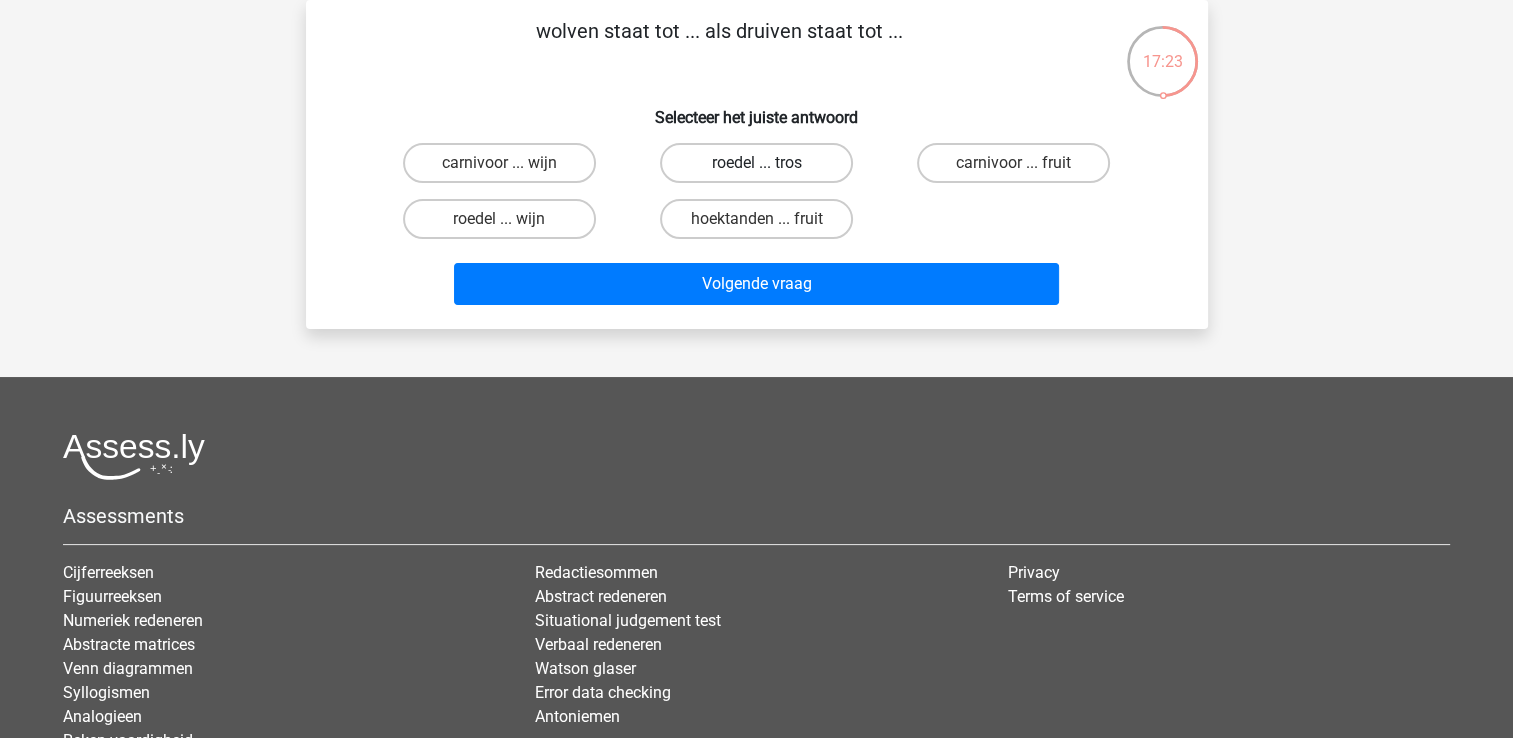 click on "roedel ... tros" at bounding box center (756, 163) 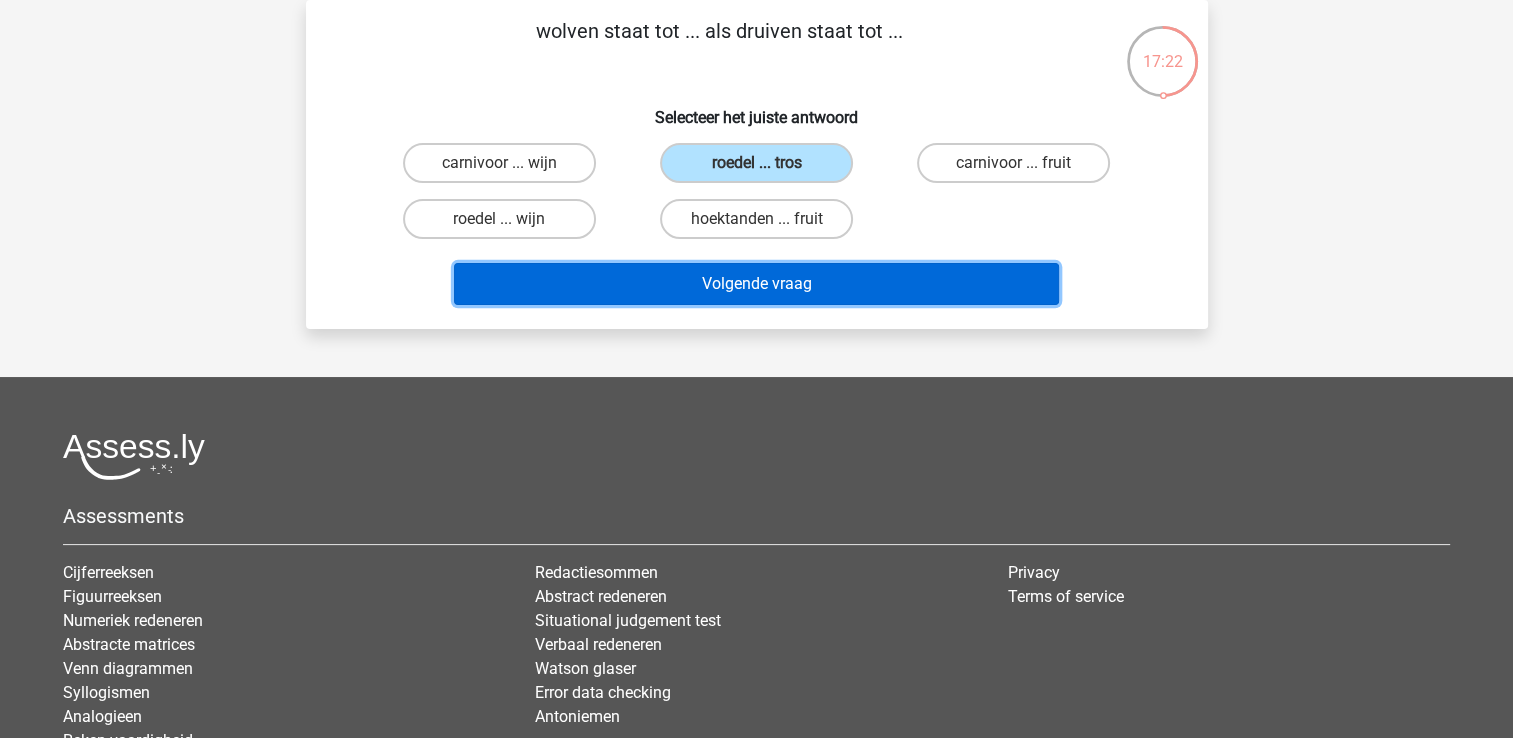 click on "Volgende vraag" at bounding box center [756, 284] 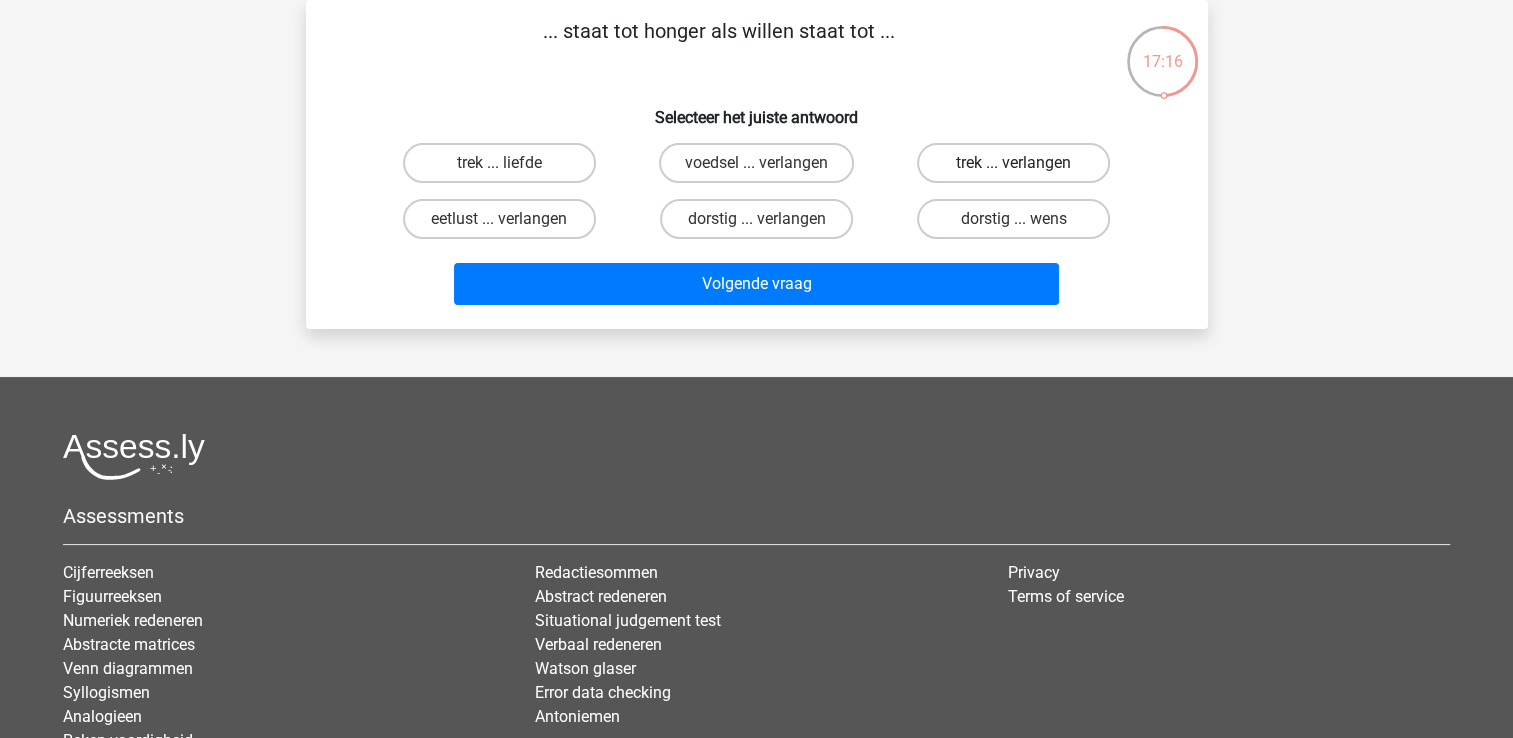 click on "trek ... verlangen" at bounding box center (1013, 163) 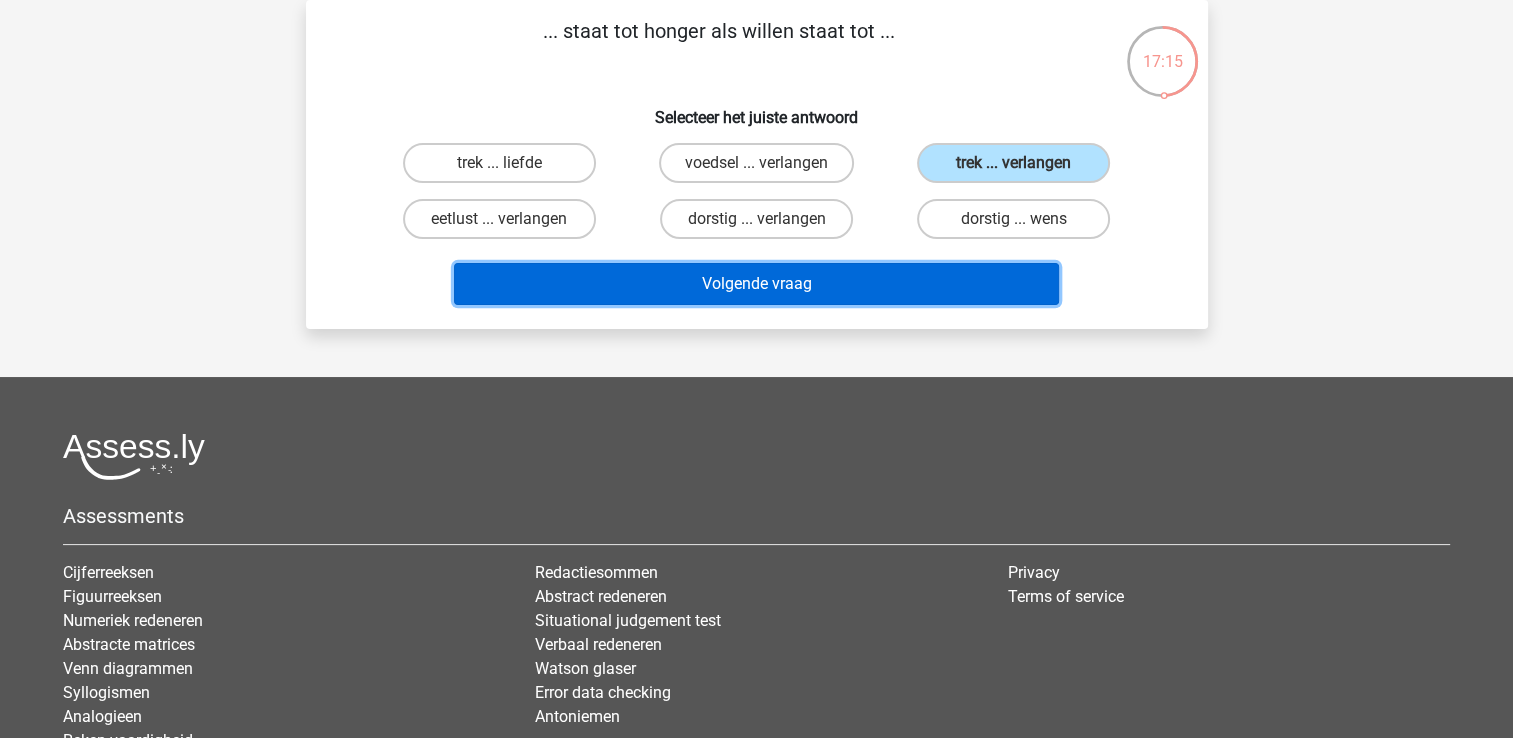 click on "Volgende vraag" at bounding box center [756, 284] 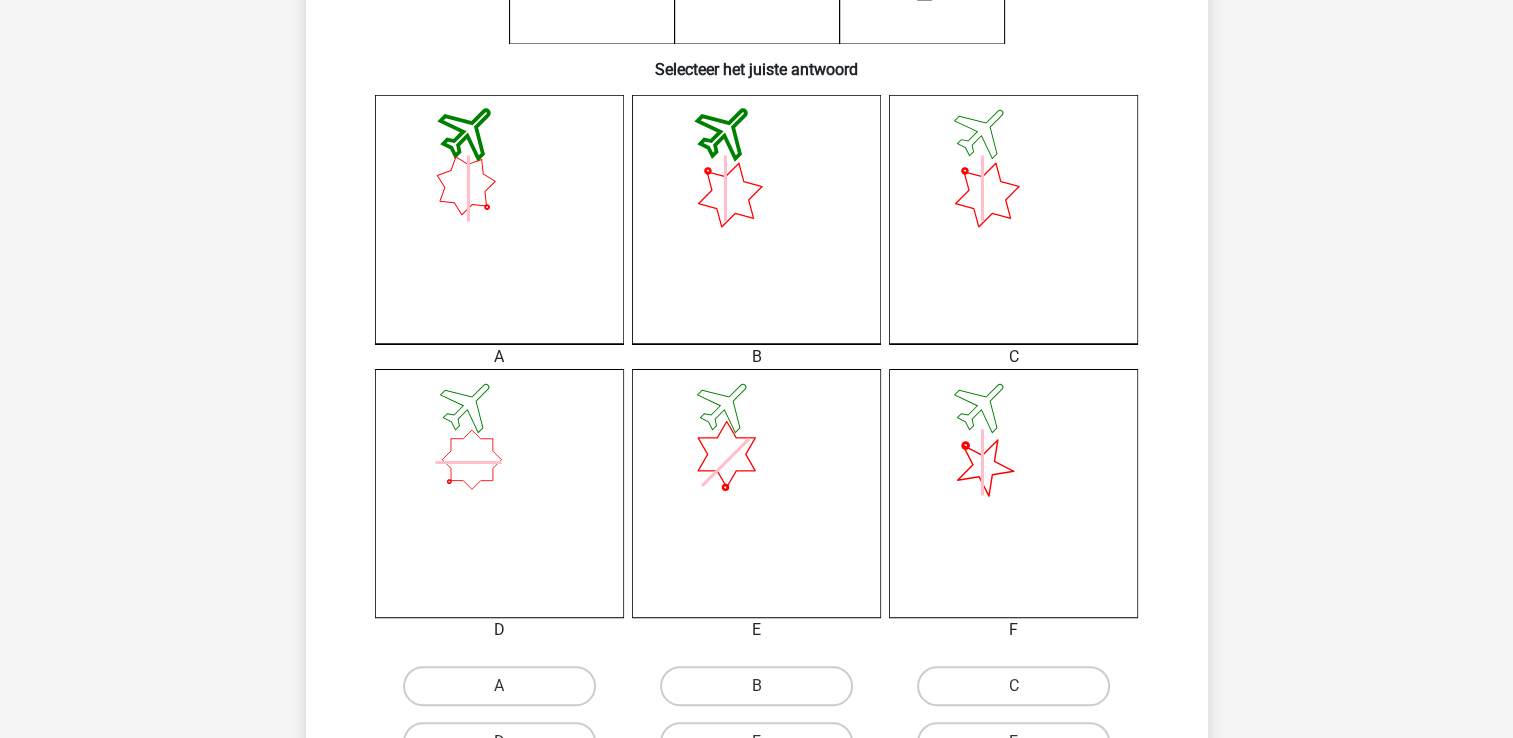scroll, scrollTop: 692, scrollLeft: 0, axis: vertical 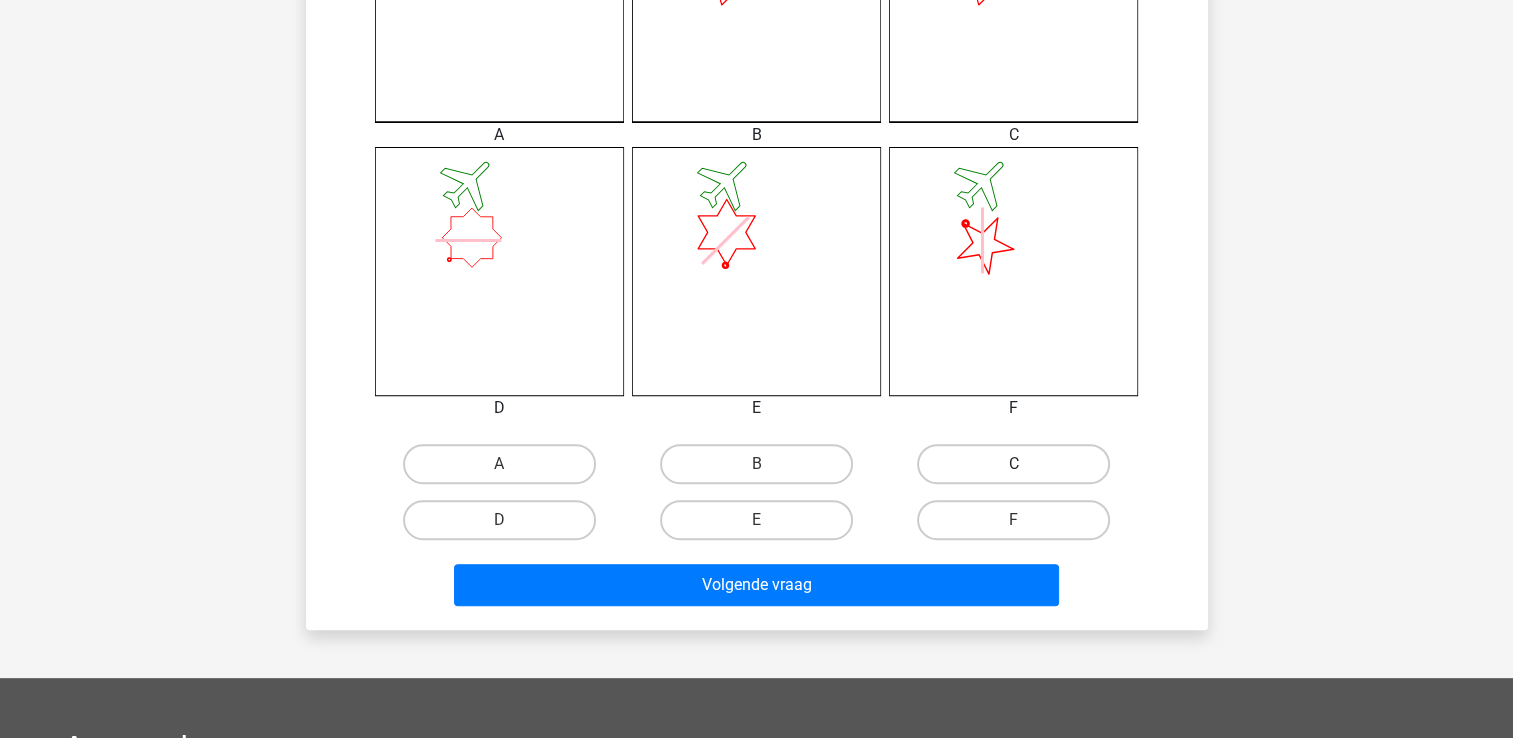 click on "C" at bounding box center (1013, 464) 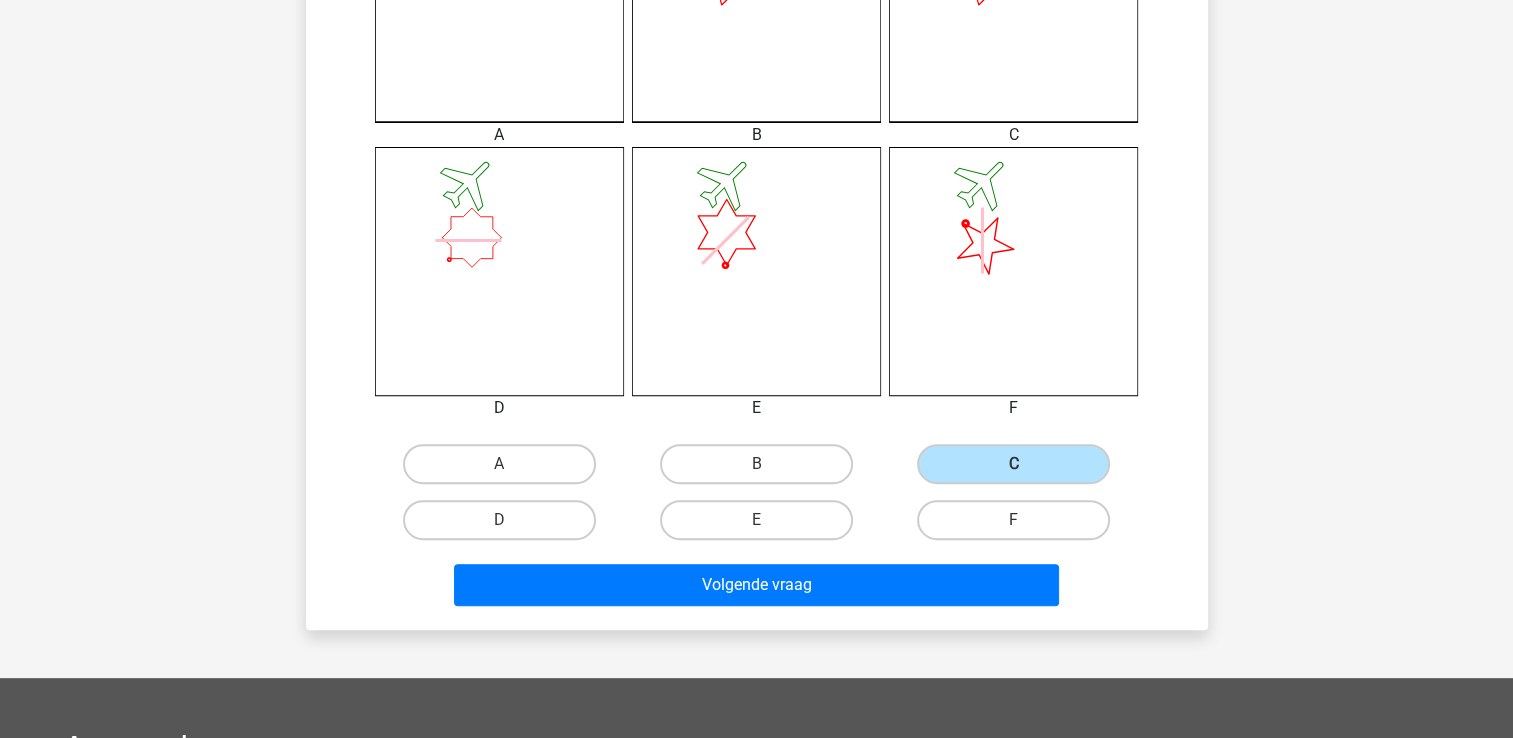 click on "Volgende vraag" at bounding box center [757, 589] 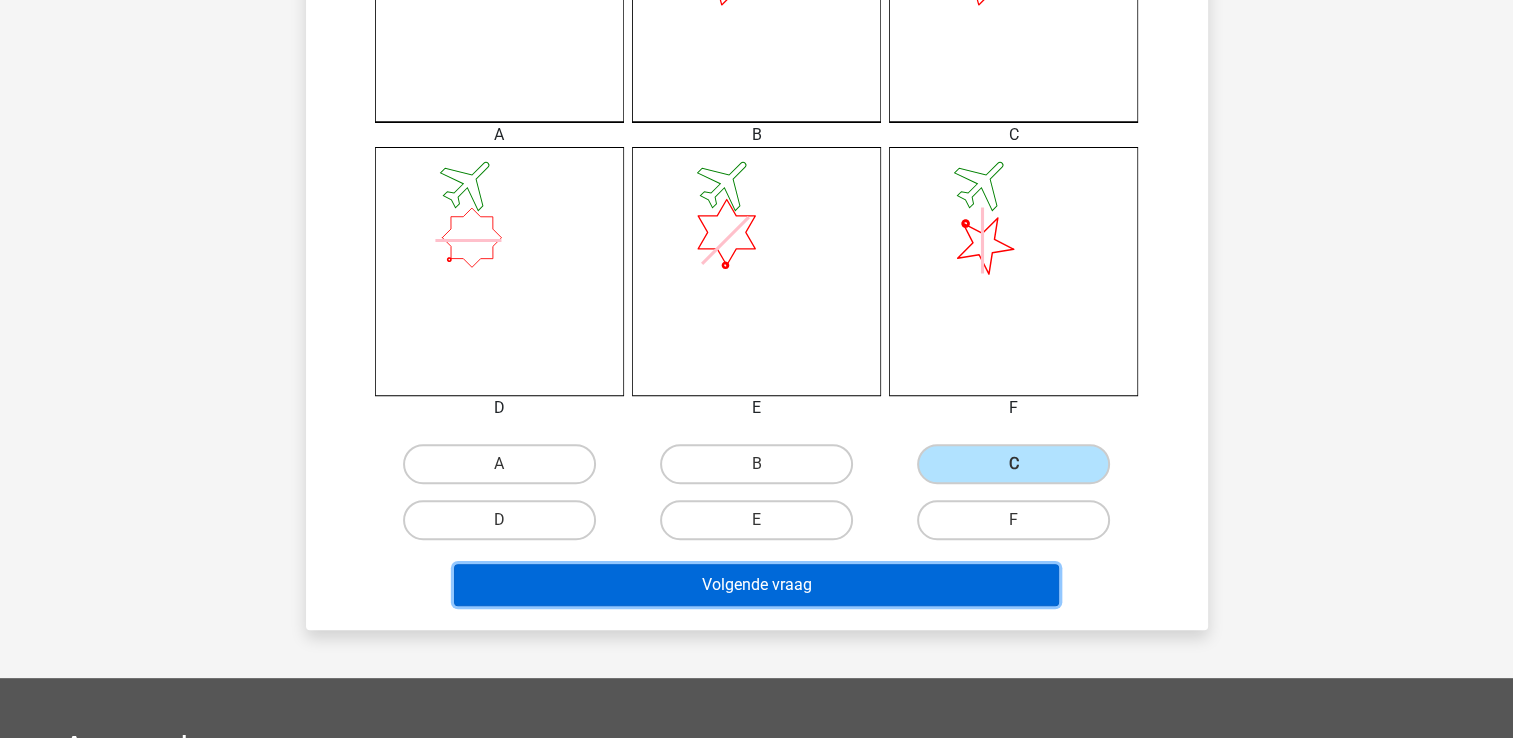 click on "Volgende vraag" at bounding box center (756, 585) 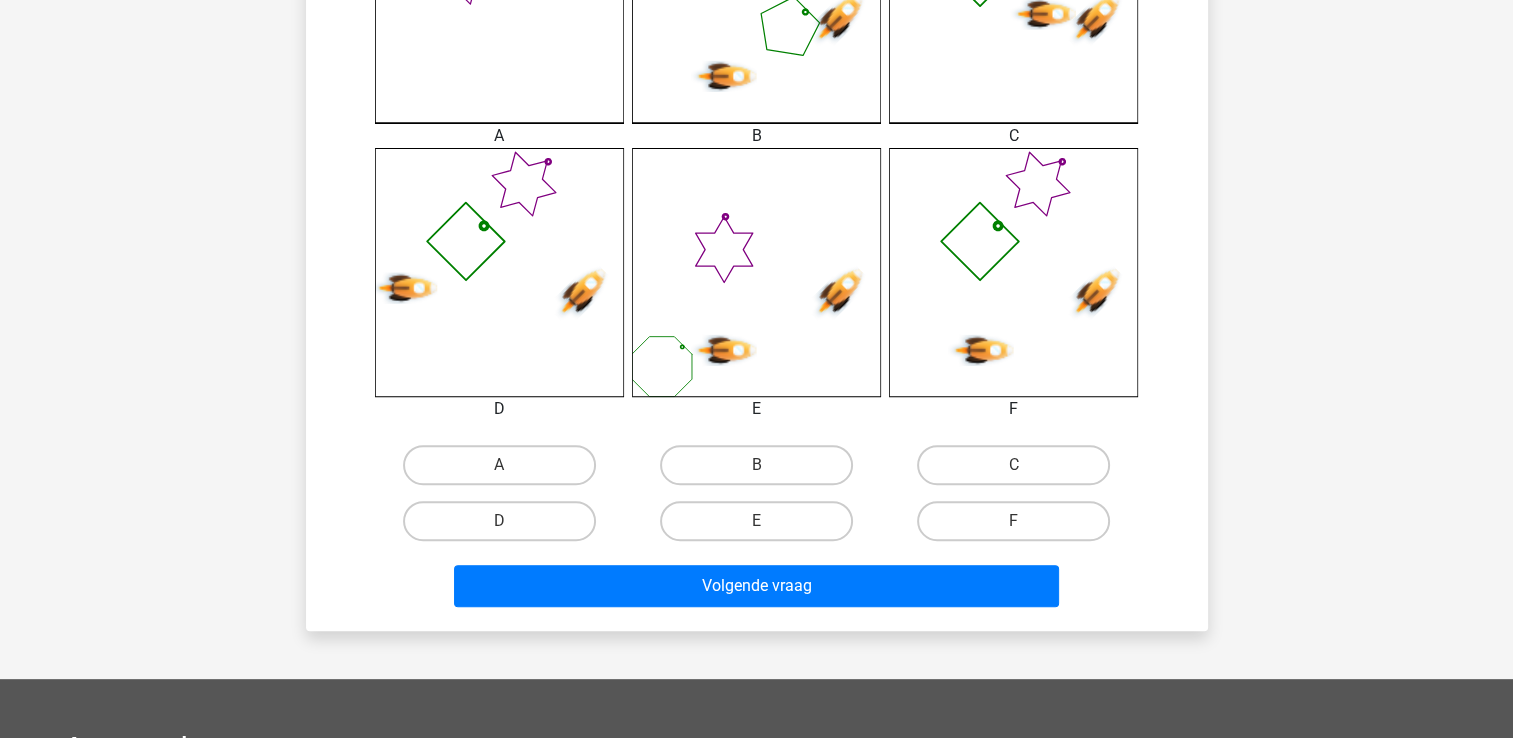 scroll, scrollTop: 692, scrollLeft: 0, axis: vertical 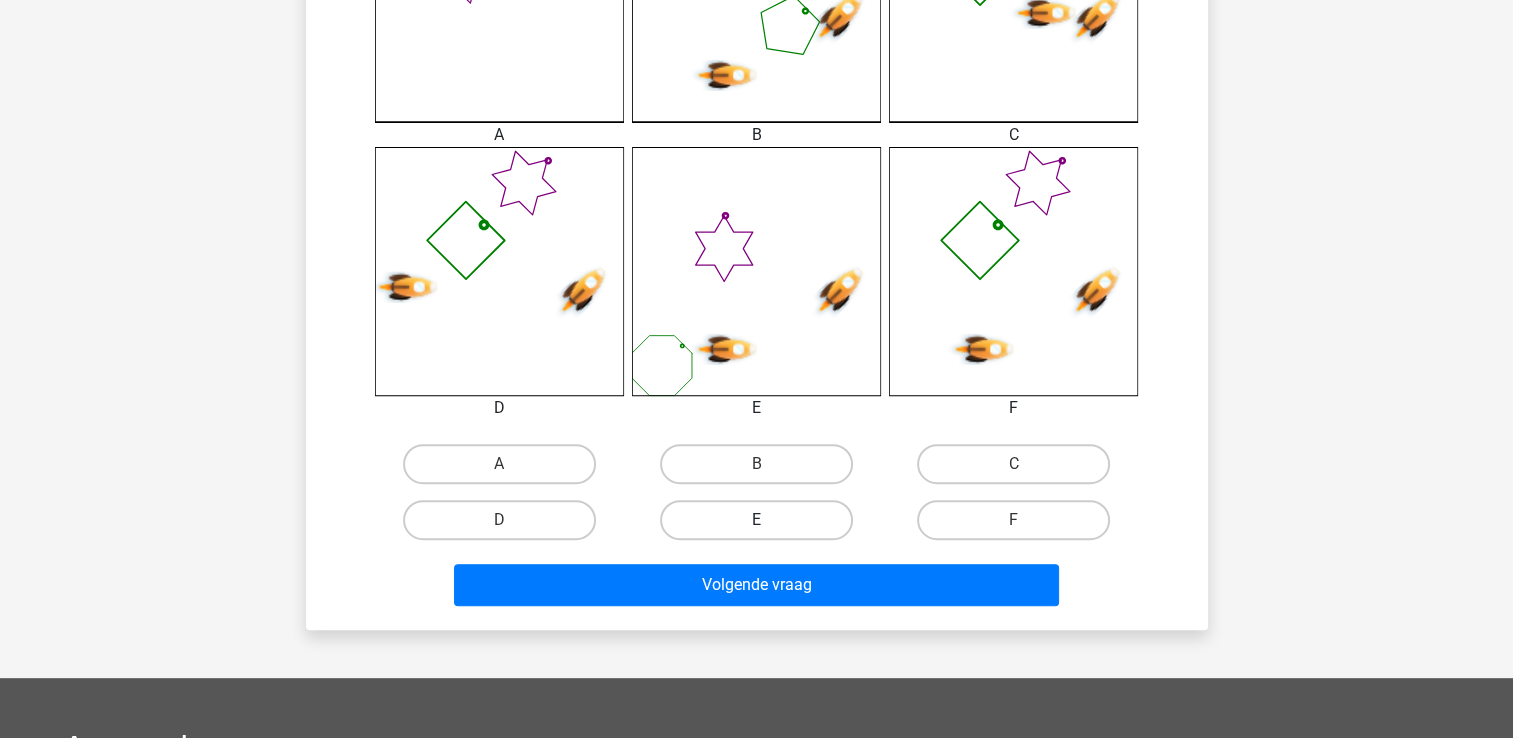 click on "E" at bounding box center [756, 520] 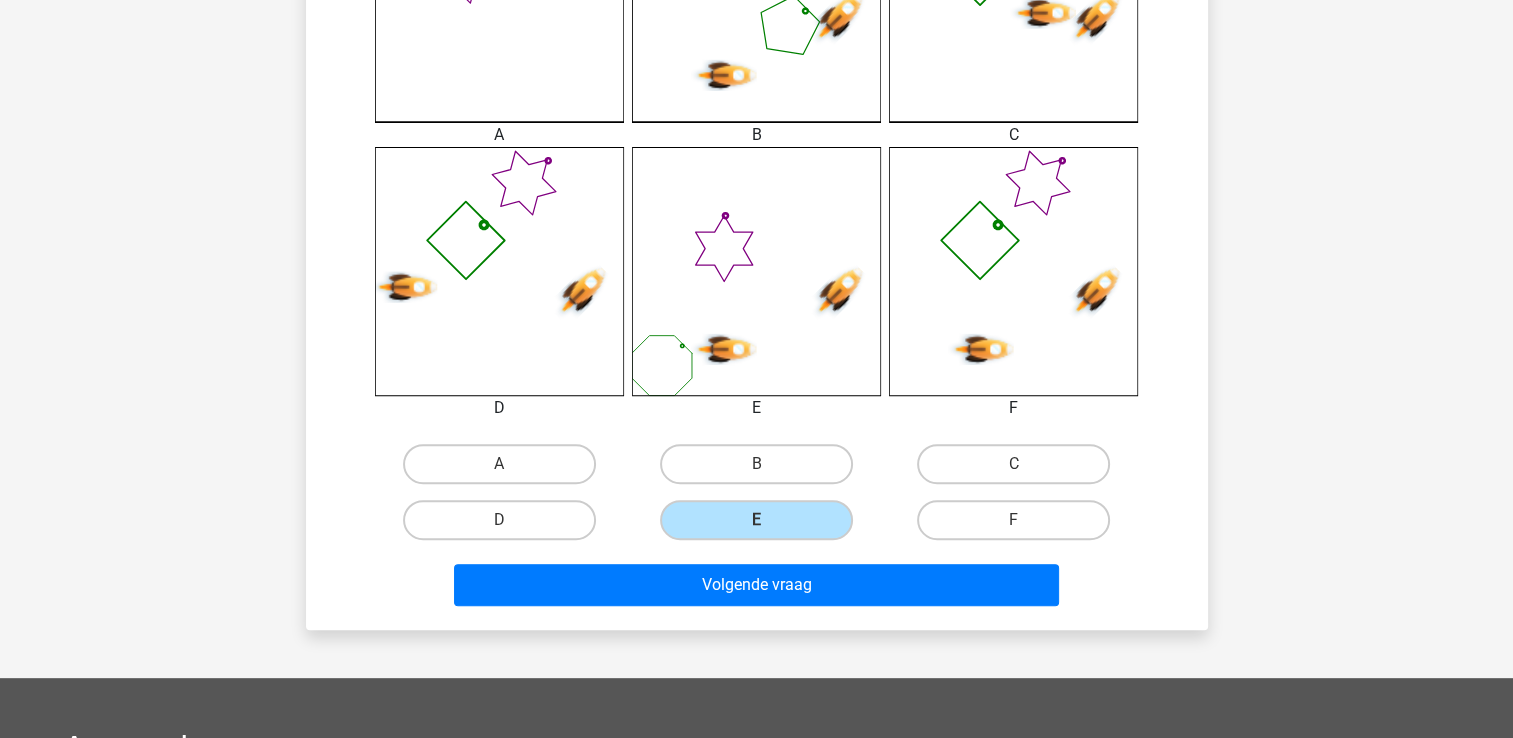 click on "Wat is de meest logische volgende figuur in de reeks?
1
2
3
4
5
6
Selecteer het juiste antwoord" at bounding box center [757, 15] 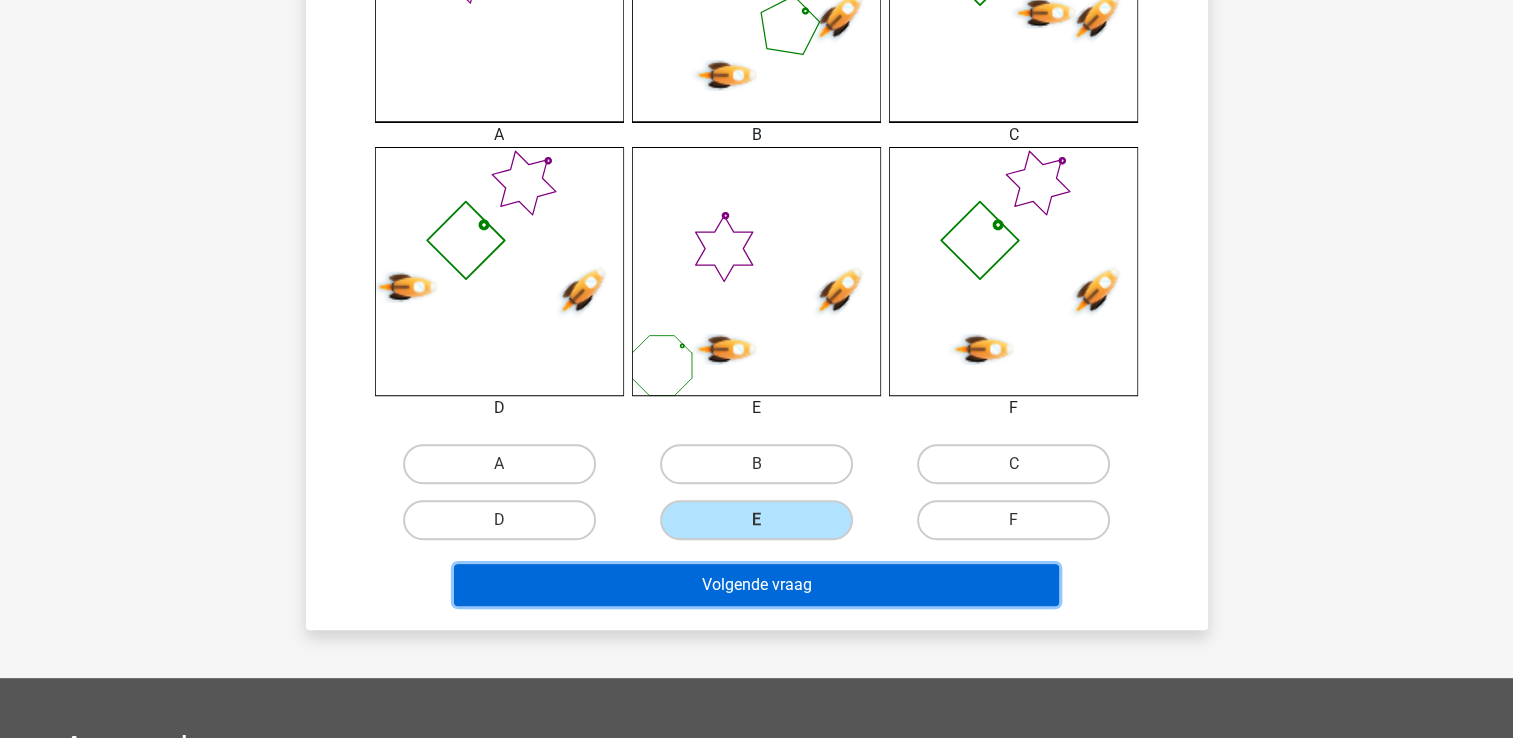 click on "Volgende vraag" at bounding box center [756, 585] 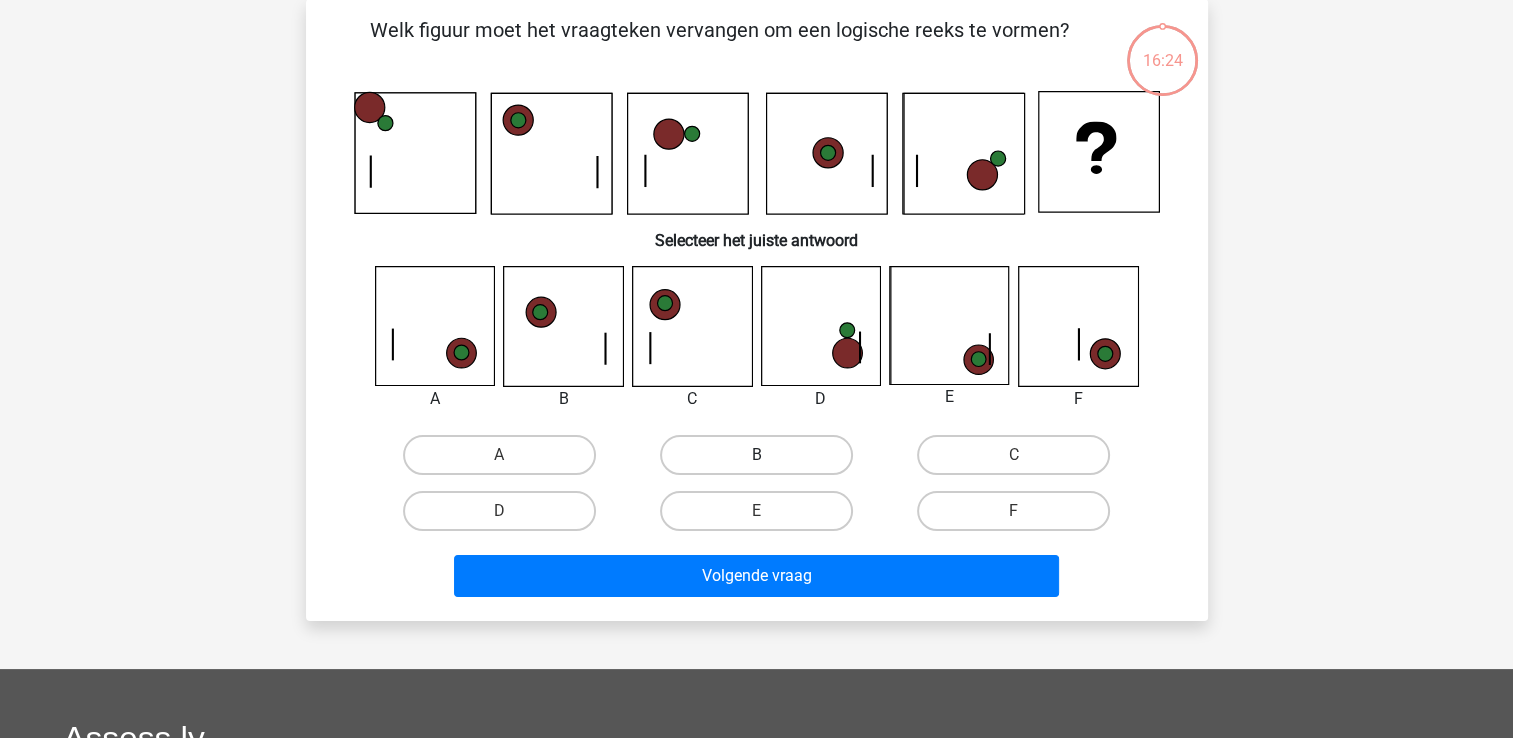 scroll, scrollTop: 92, scrollLeft: 0, axis: vertical 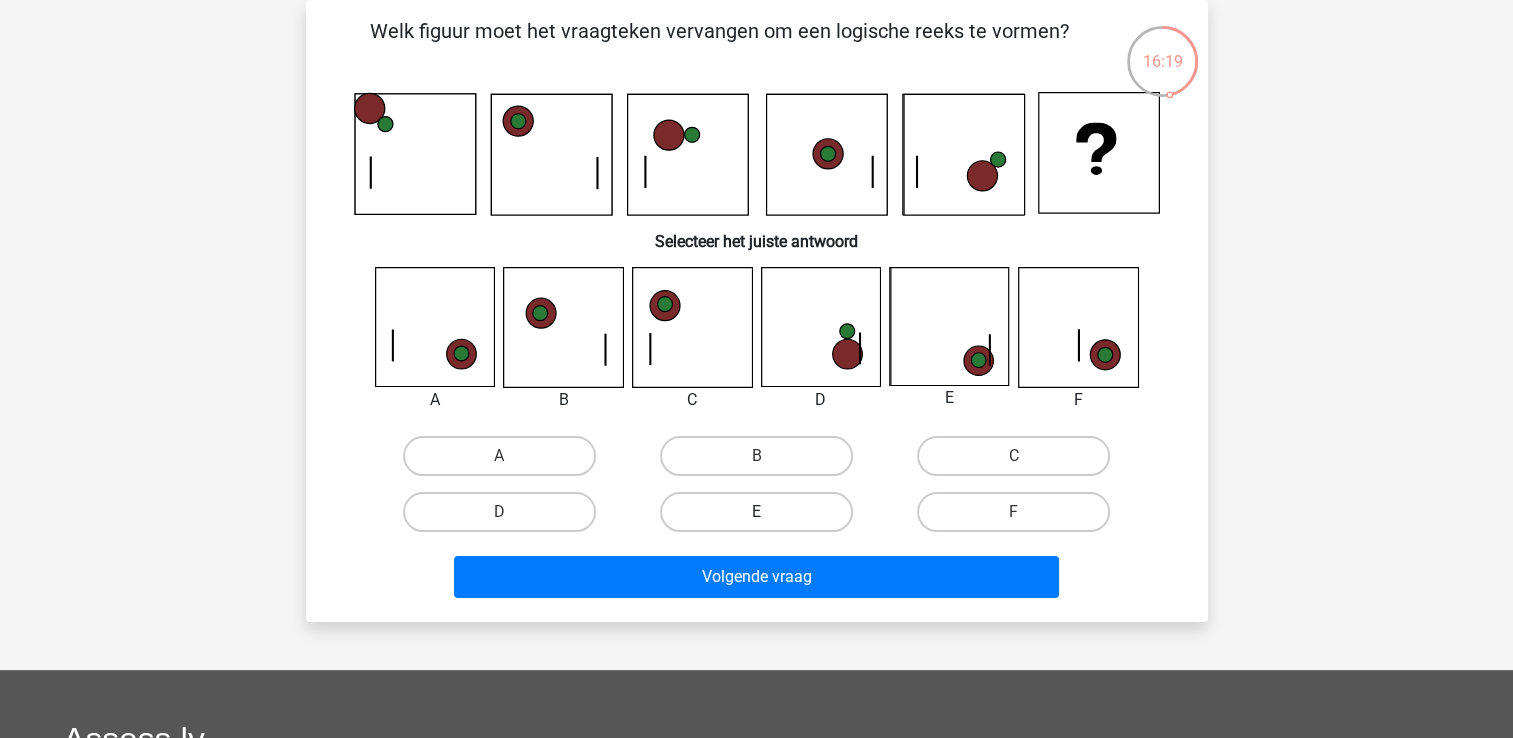 click on "E" at bounding box center [756, 512] 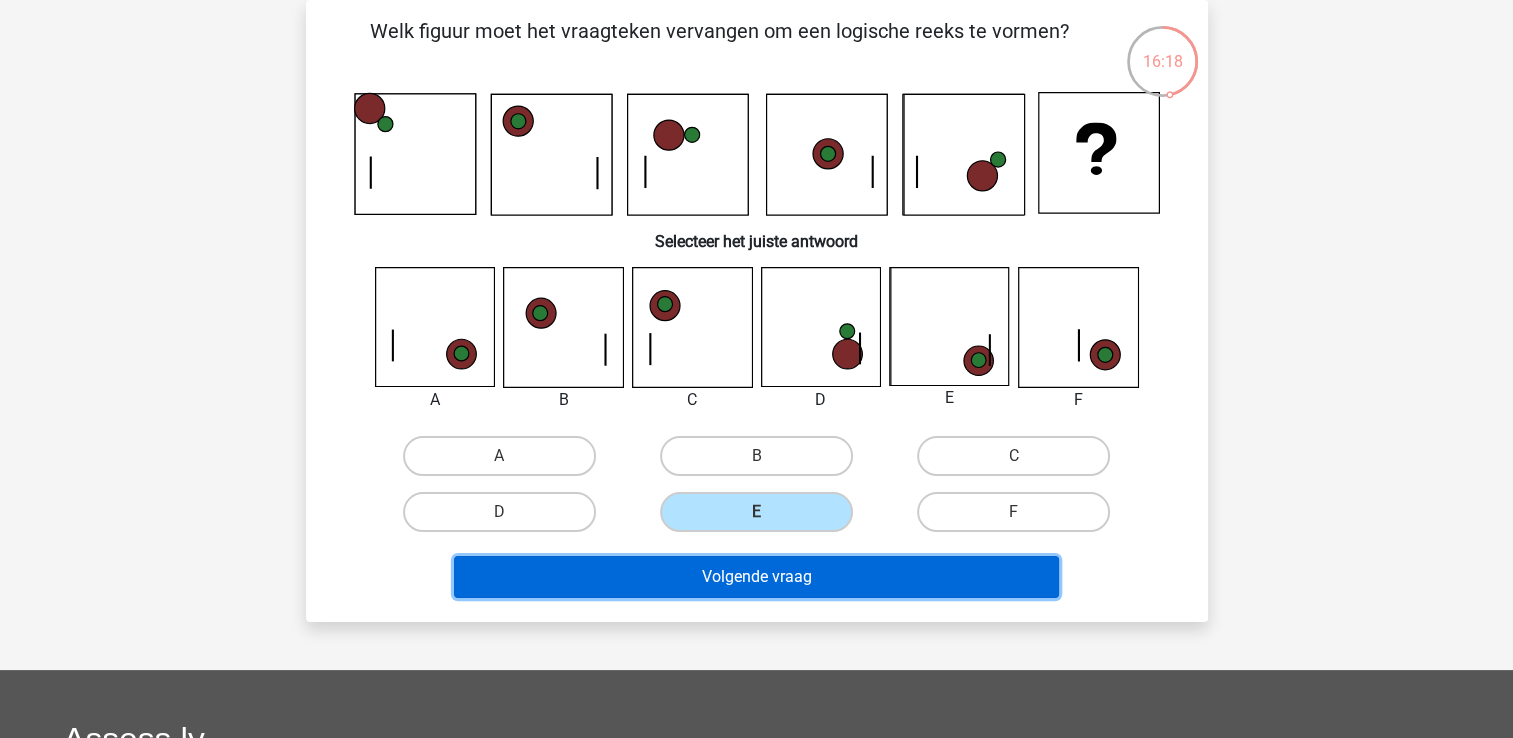 click on "Volgende vraag" at bounding box center (756, 577) 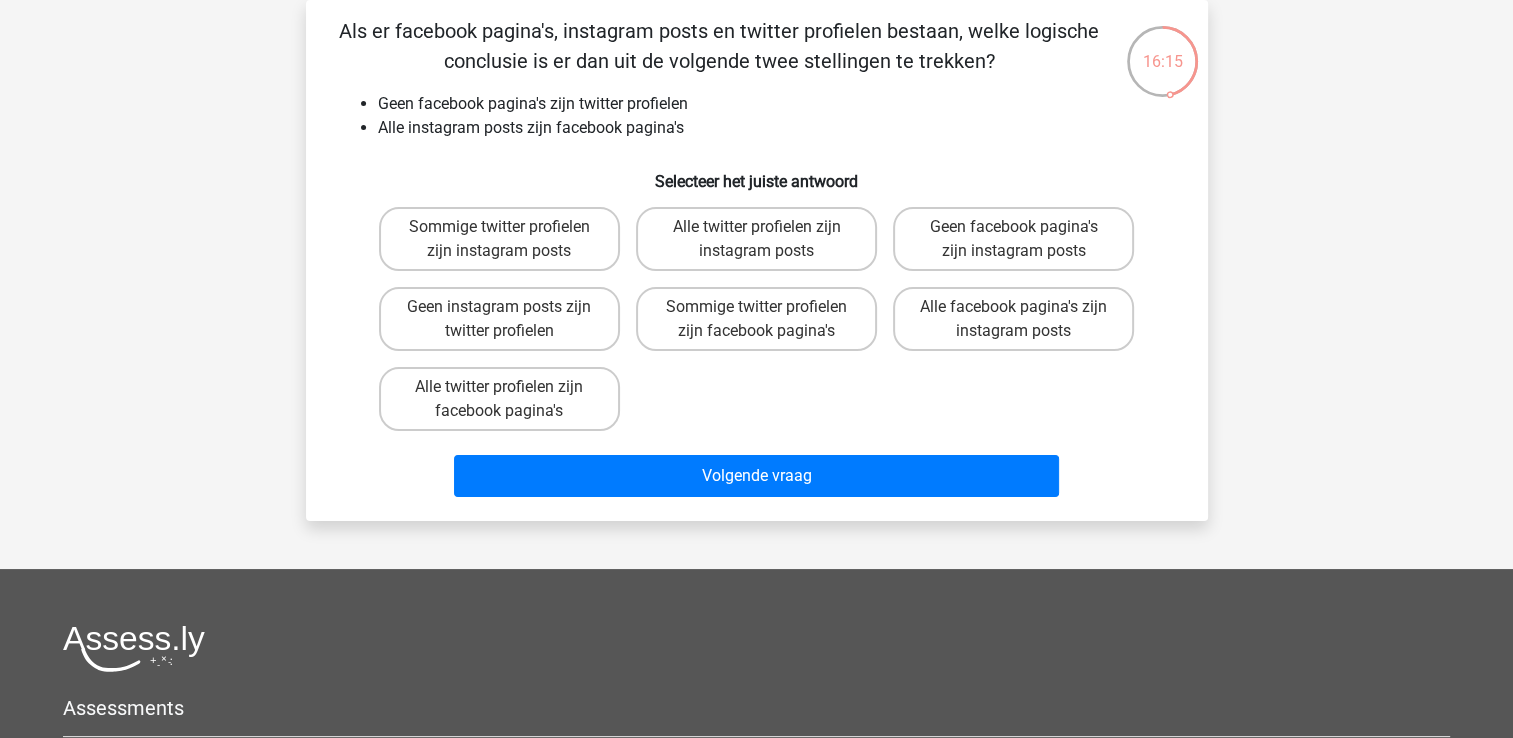 click on "Alle twitter profielen zijn facebook pagina's" at bounding box center [505, 393] 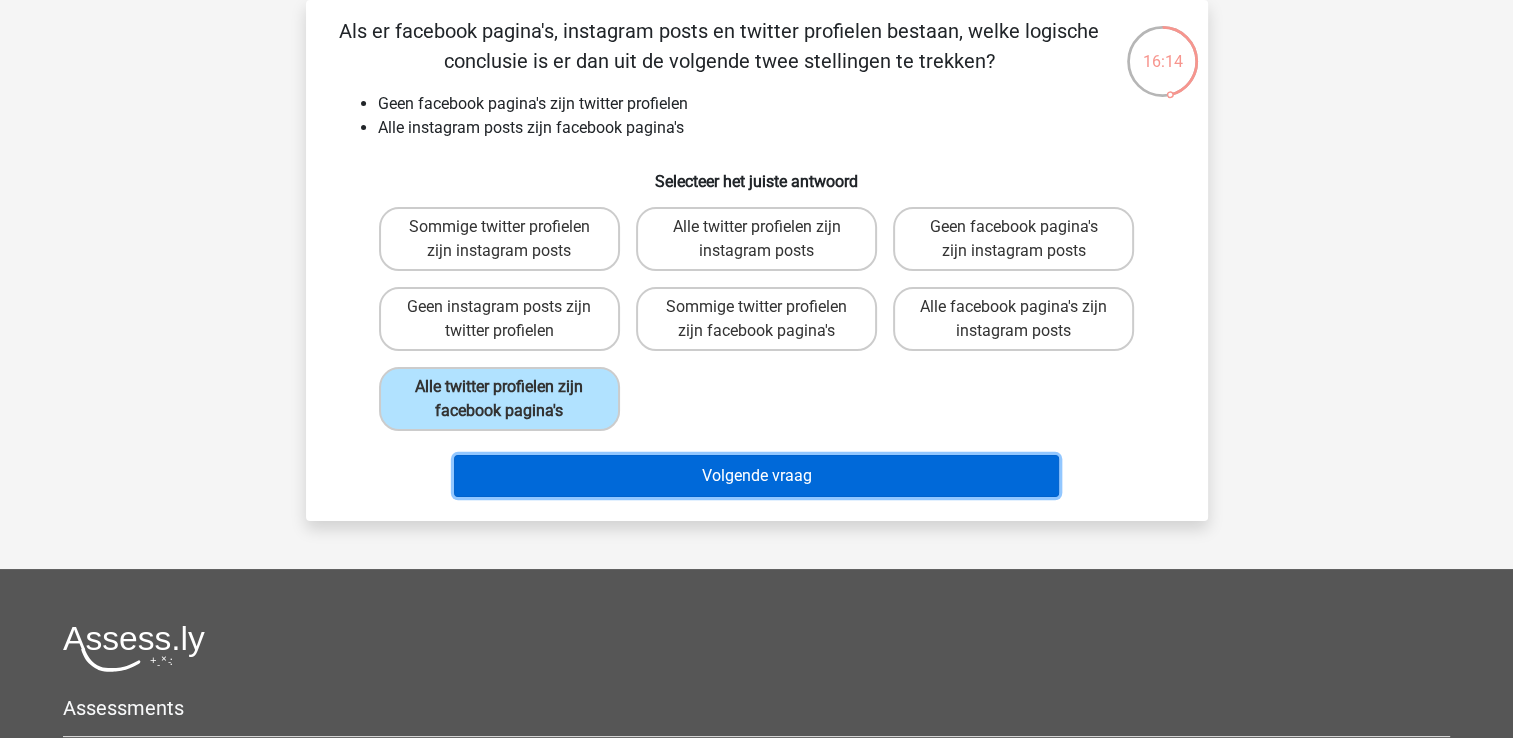 click on "Volgende vraag" at bounding box center [756, 476] 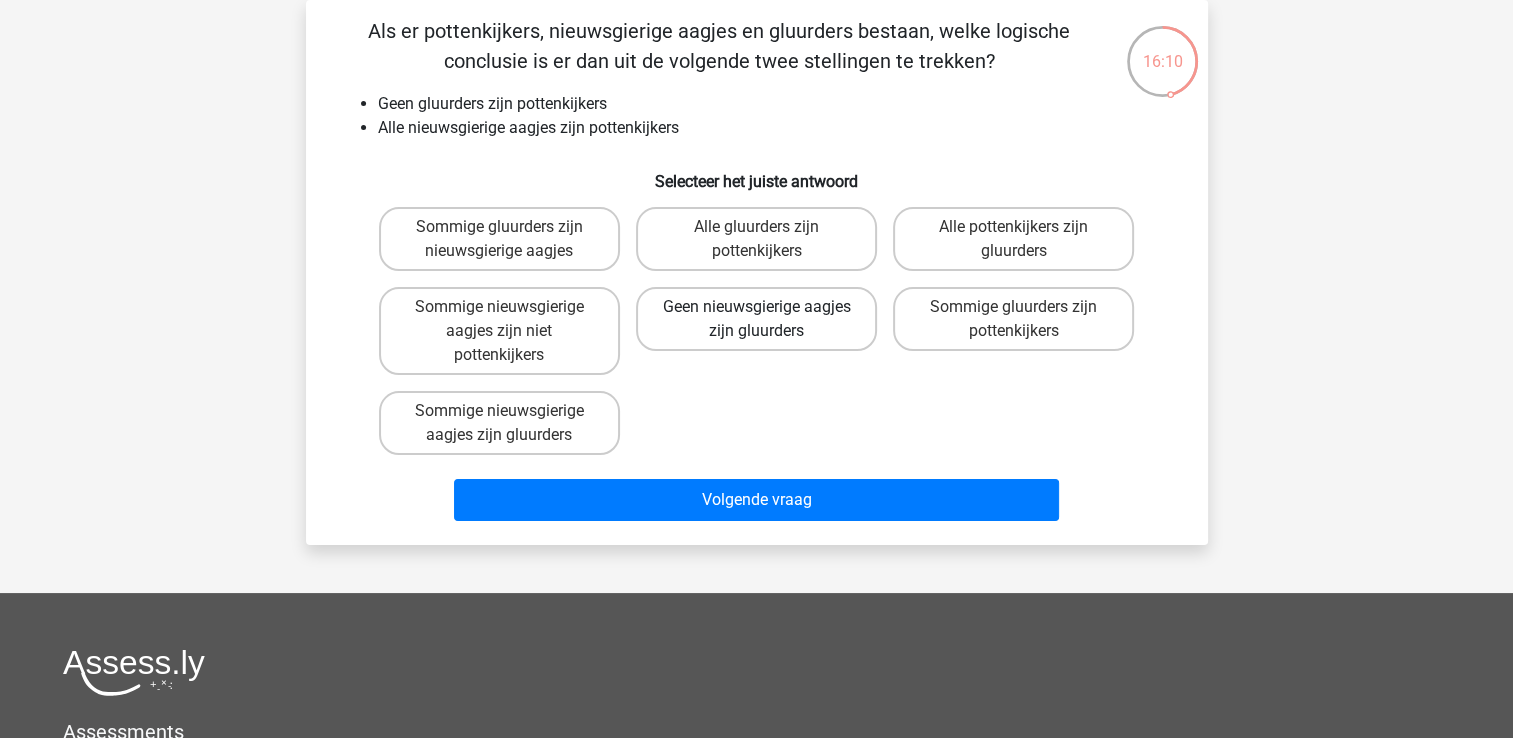 click on "Geen nieuwsgierige aagjes zijn gluurders" at bounding box center (756, 319) 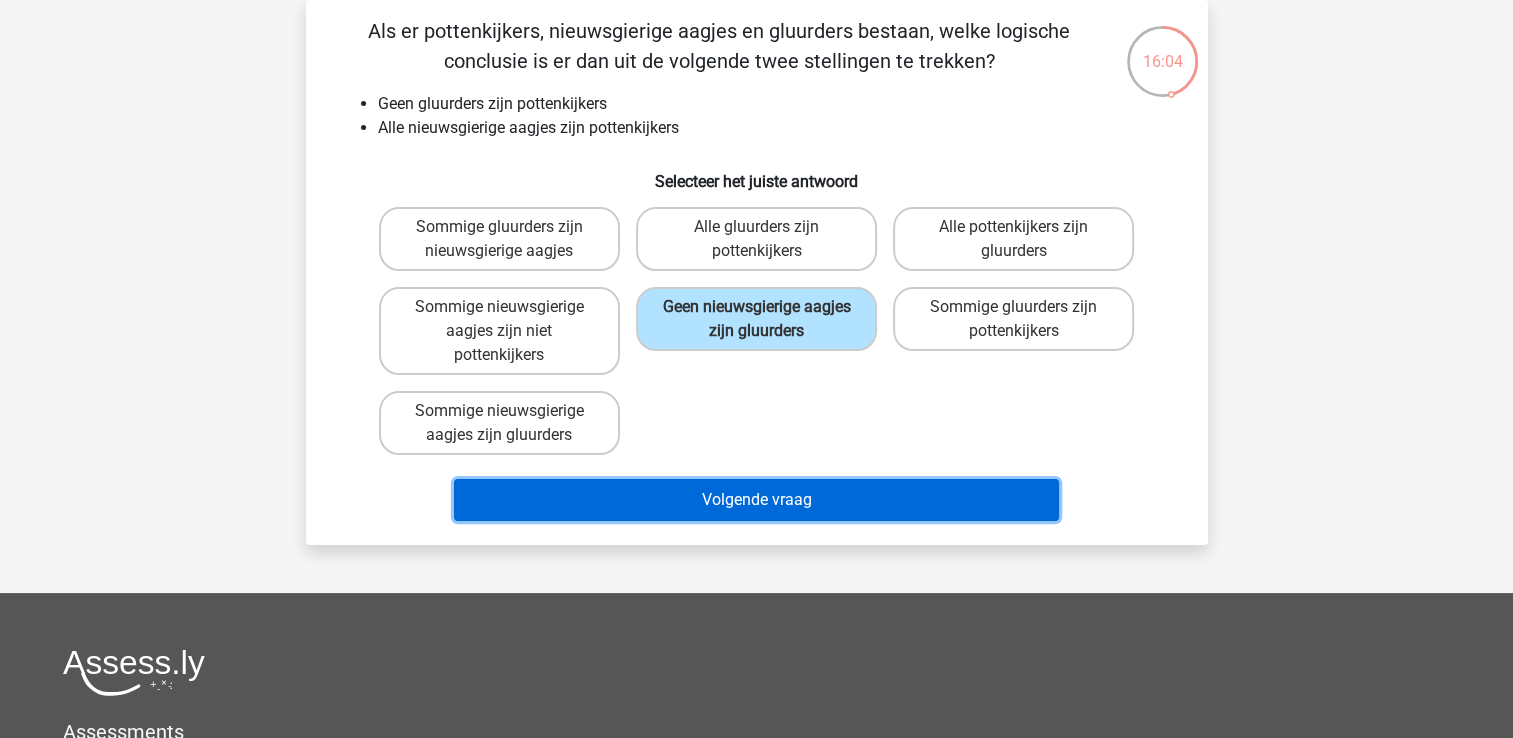 click on "Volgende vraag" at bounding box center [756, 500] 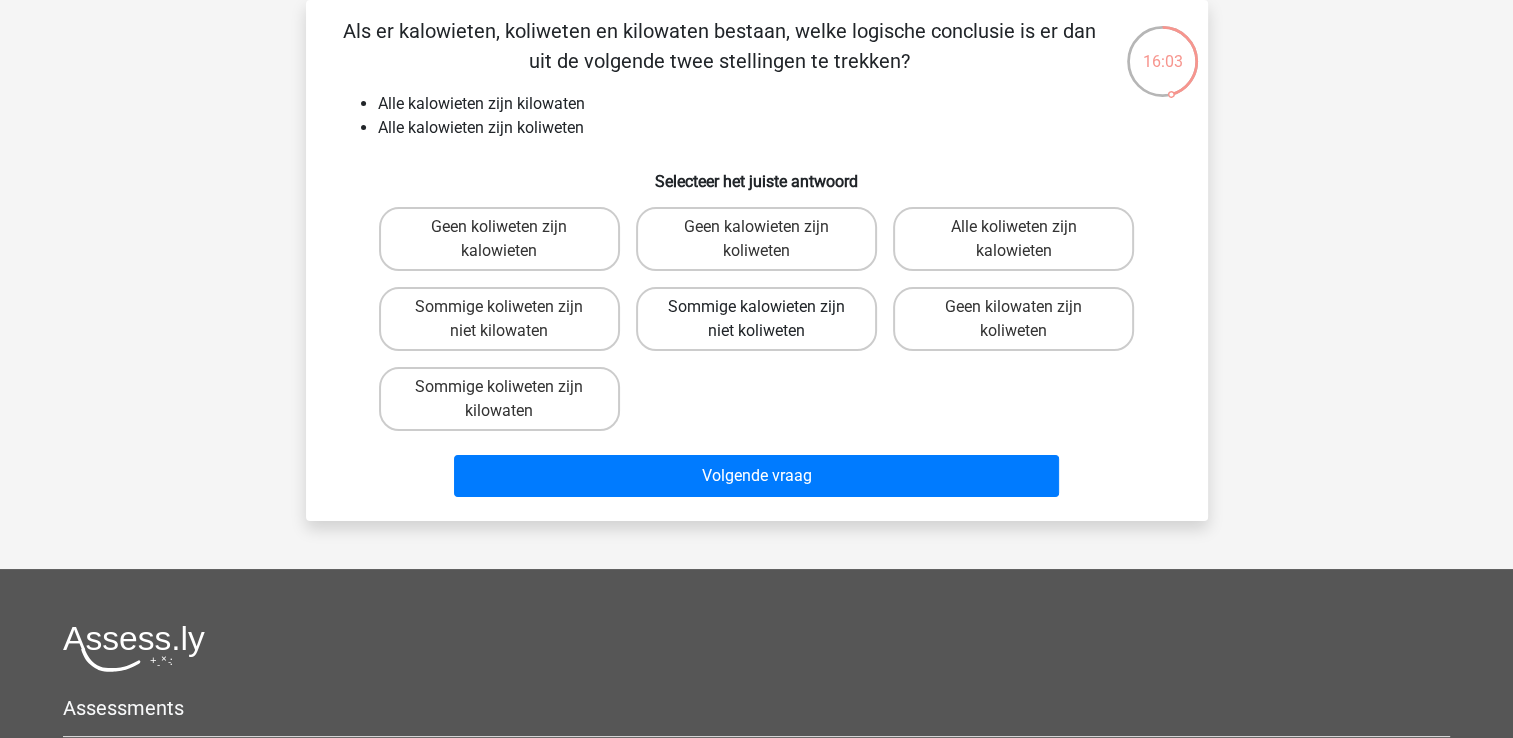 click on "Sommige kalowieten zijn niet koliweten" at bounding box center (756, 319) 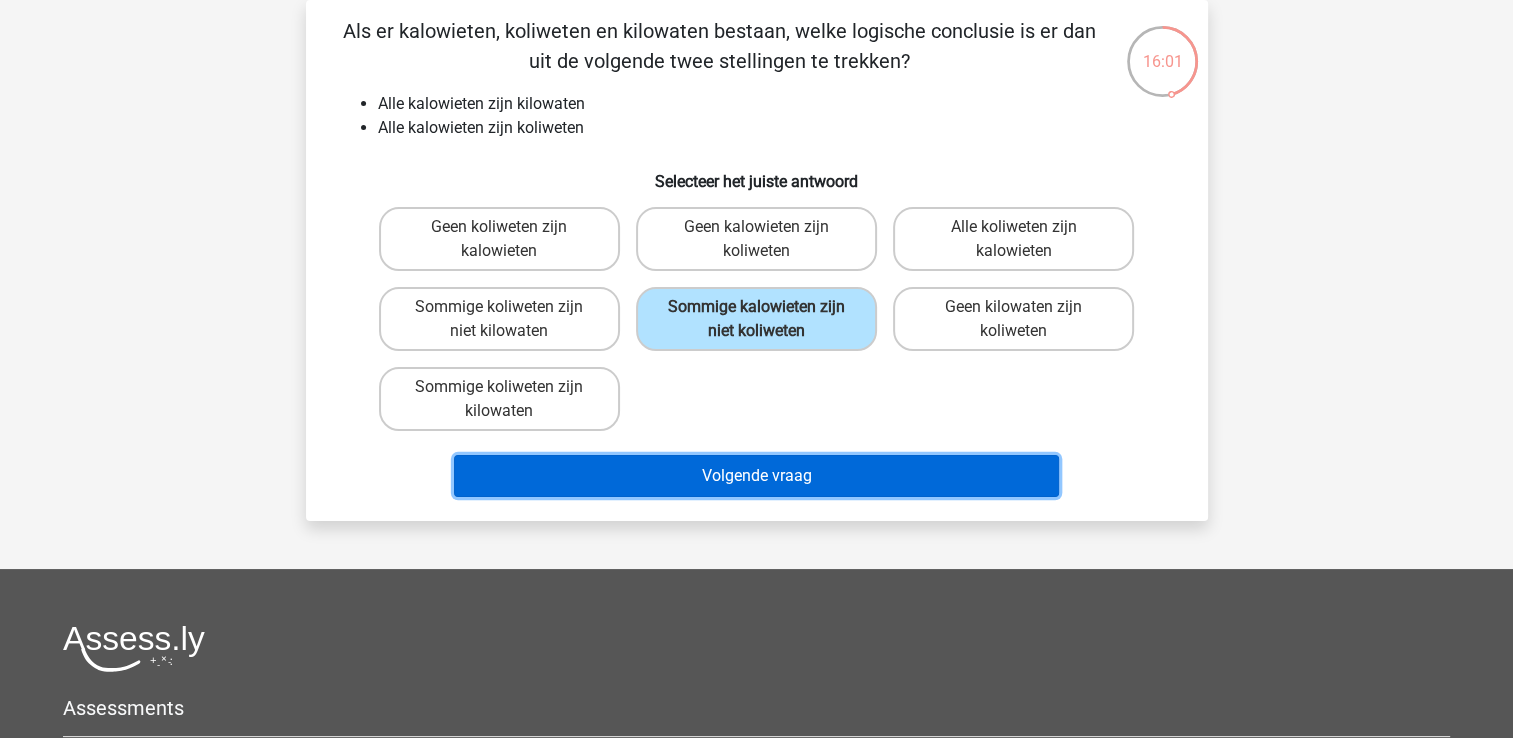 click on "Volgende vraag" at bounding box center (756, 476) 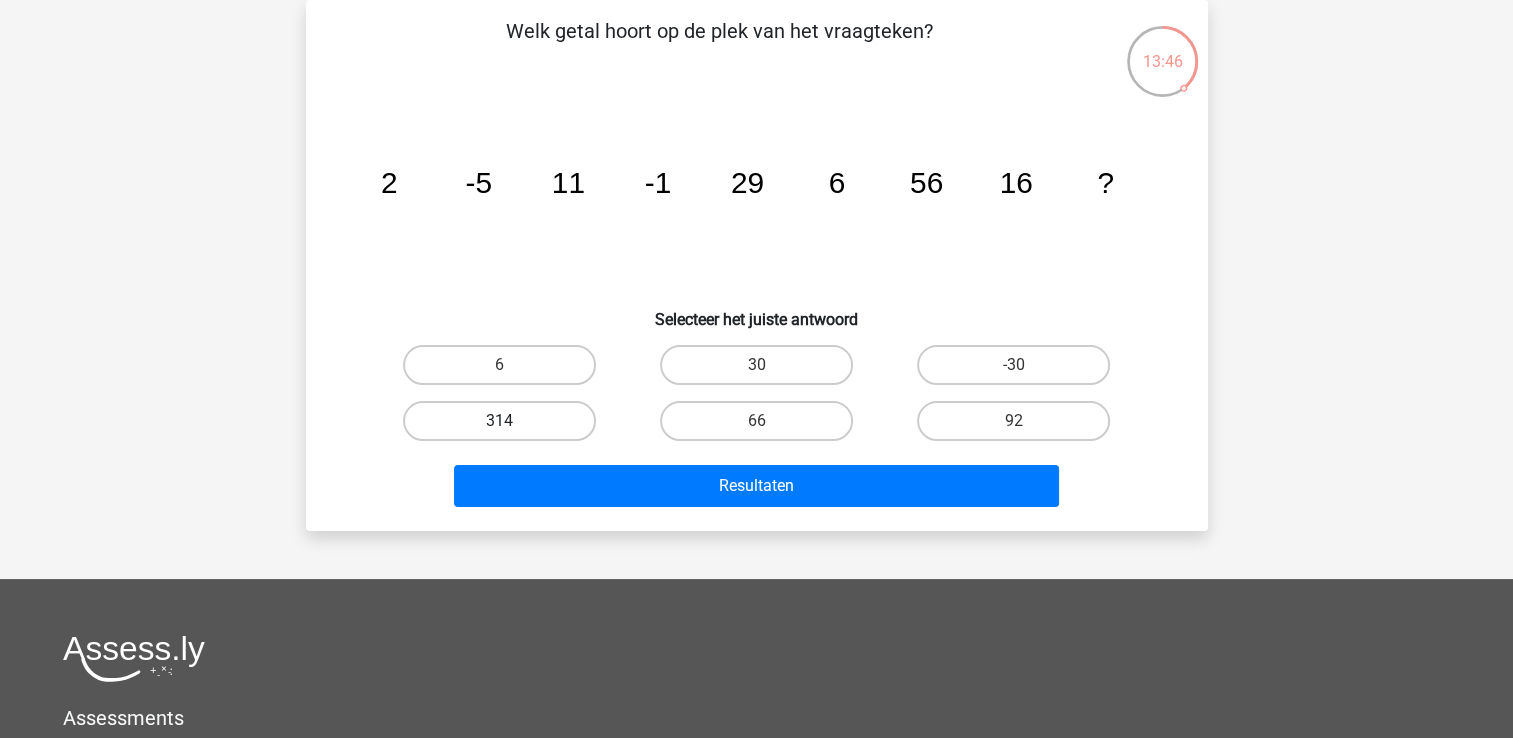 click on "314" at bounding box center [499, 421] 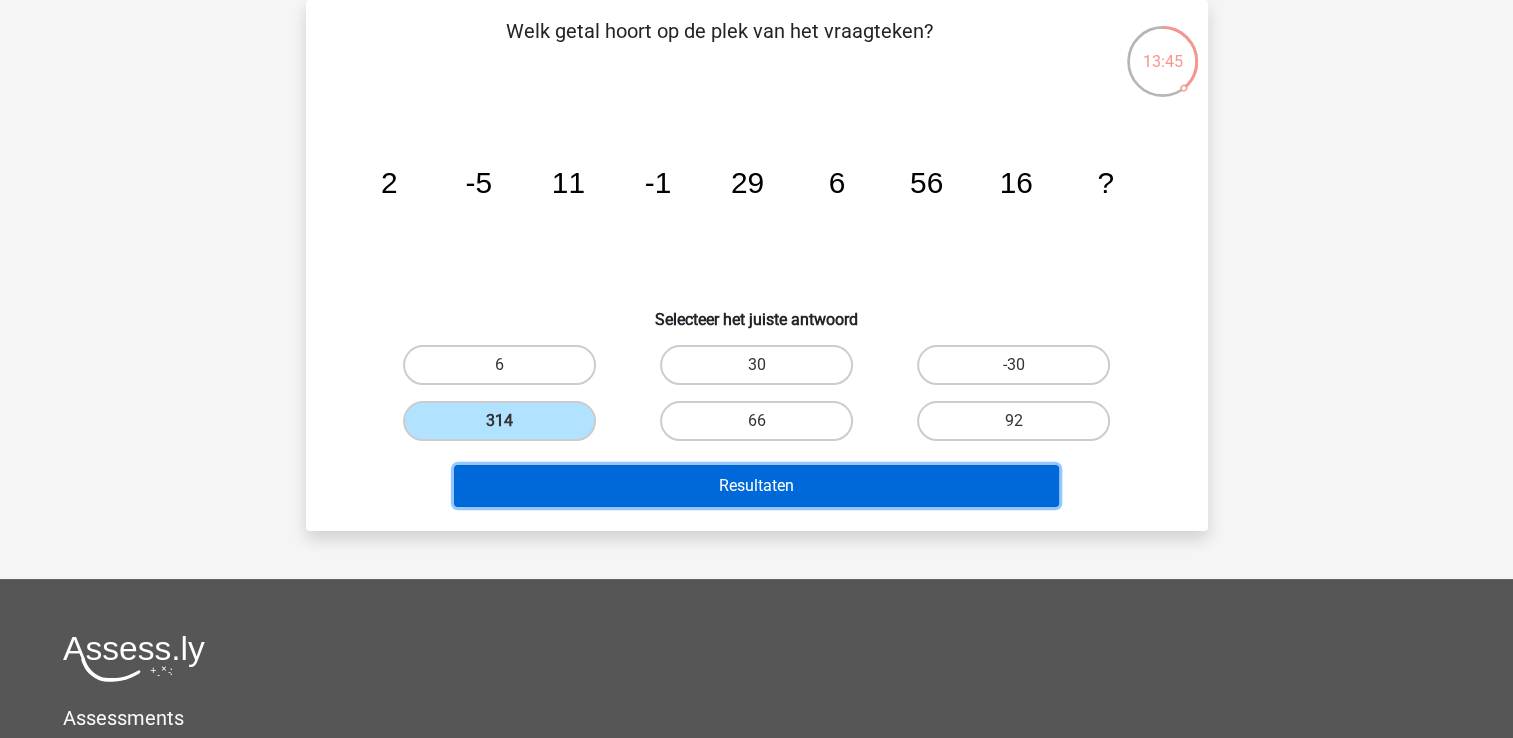 click on "Resultaten" at bounding box center [756, 486] 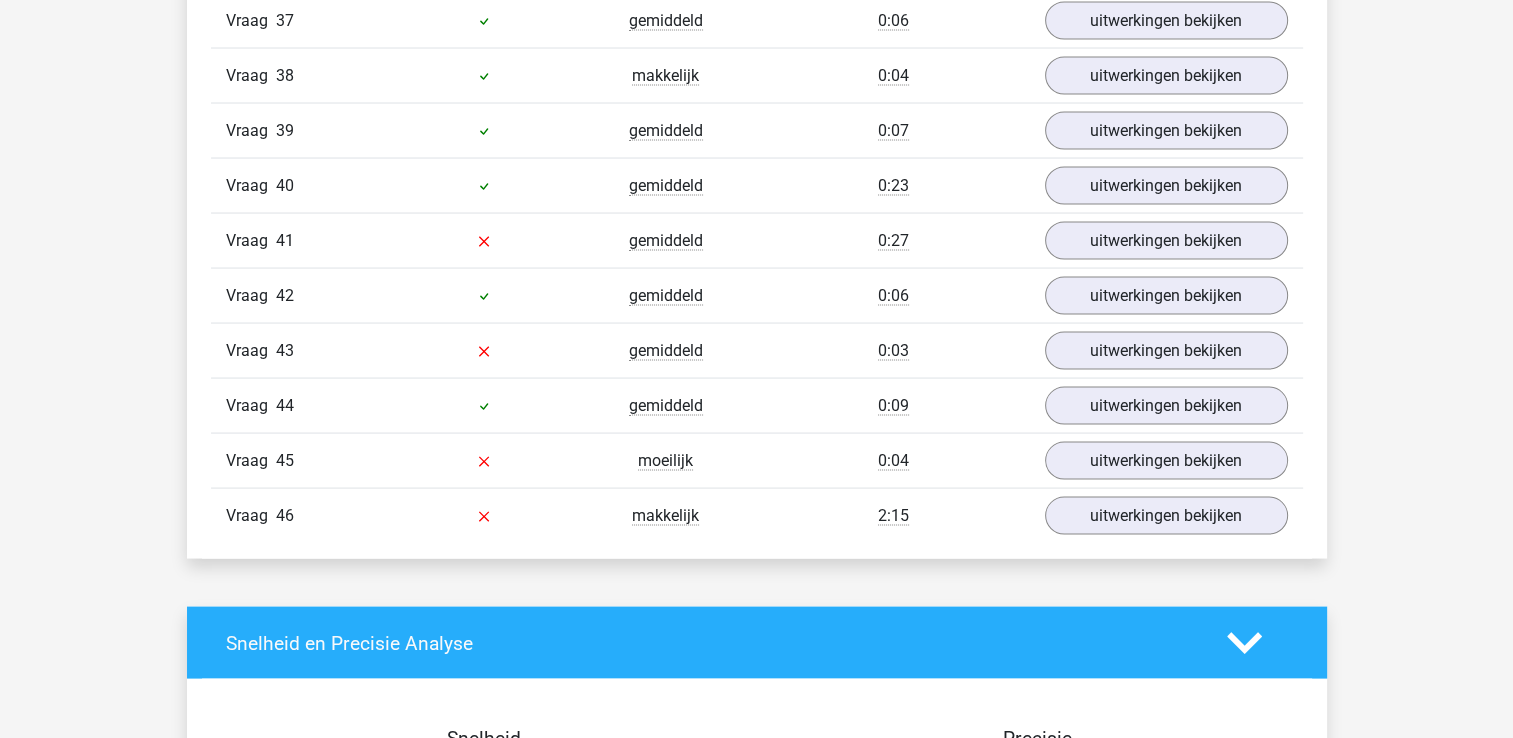 scroll, scrollTop: 3900, scrollLeft: 0, axis: vertical 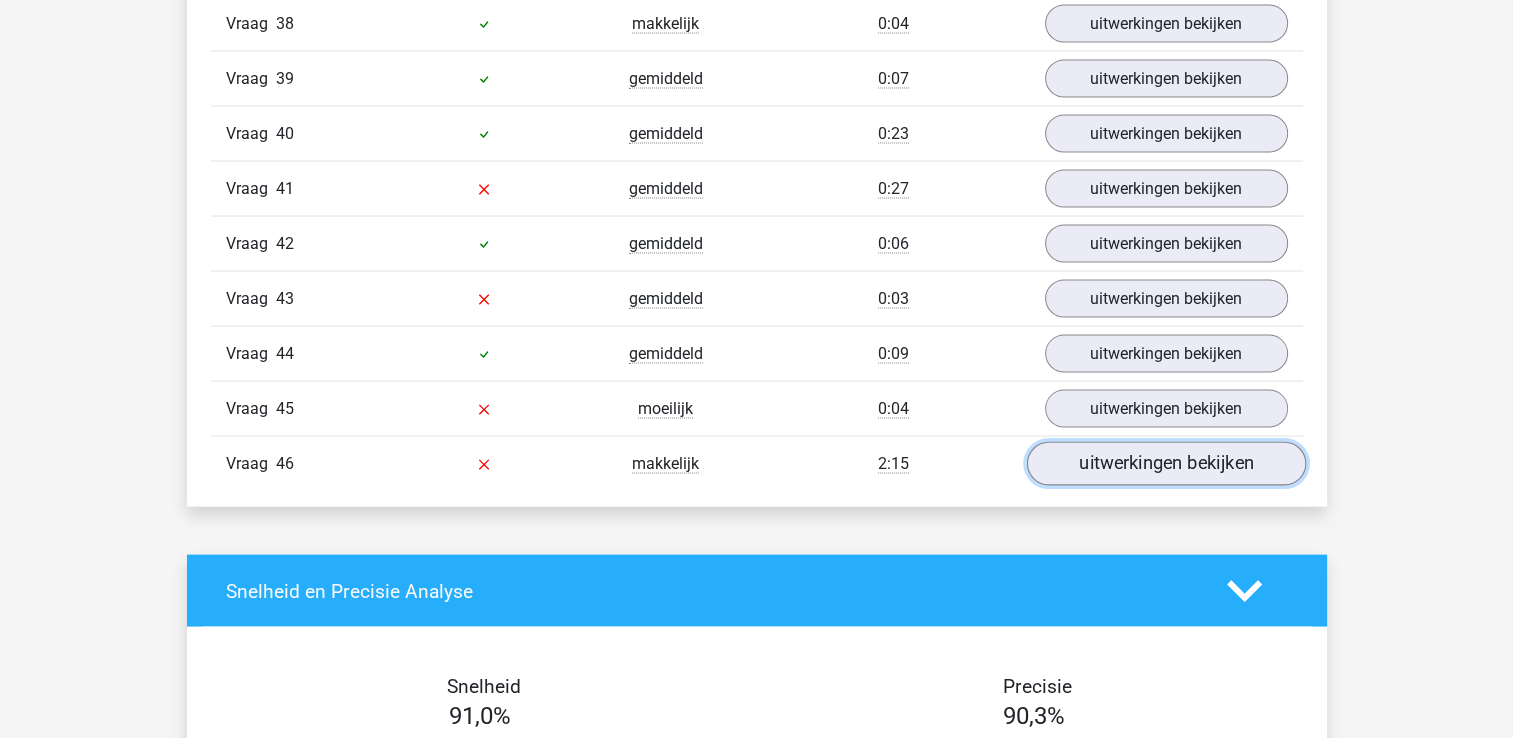click on "uitwerkingen bekijken" at bounding box center (1165, 465) 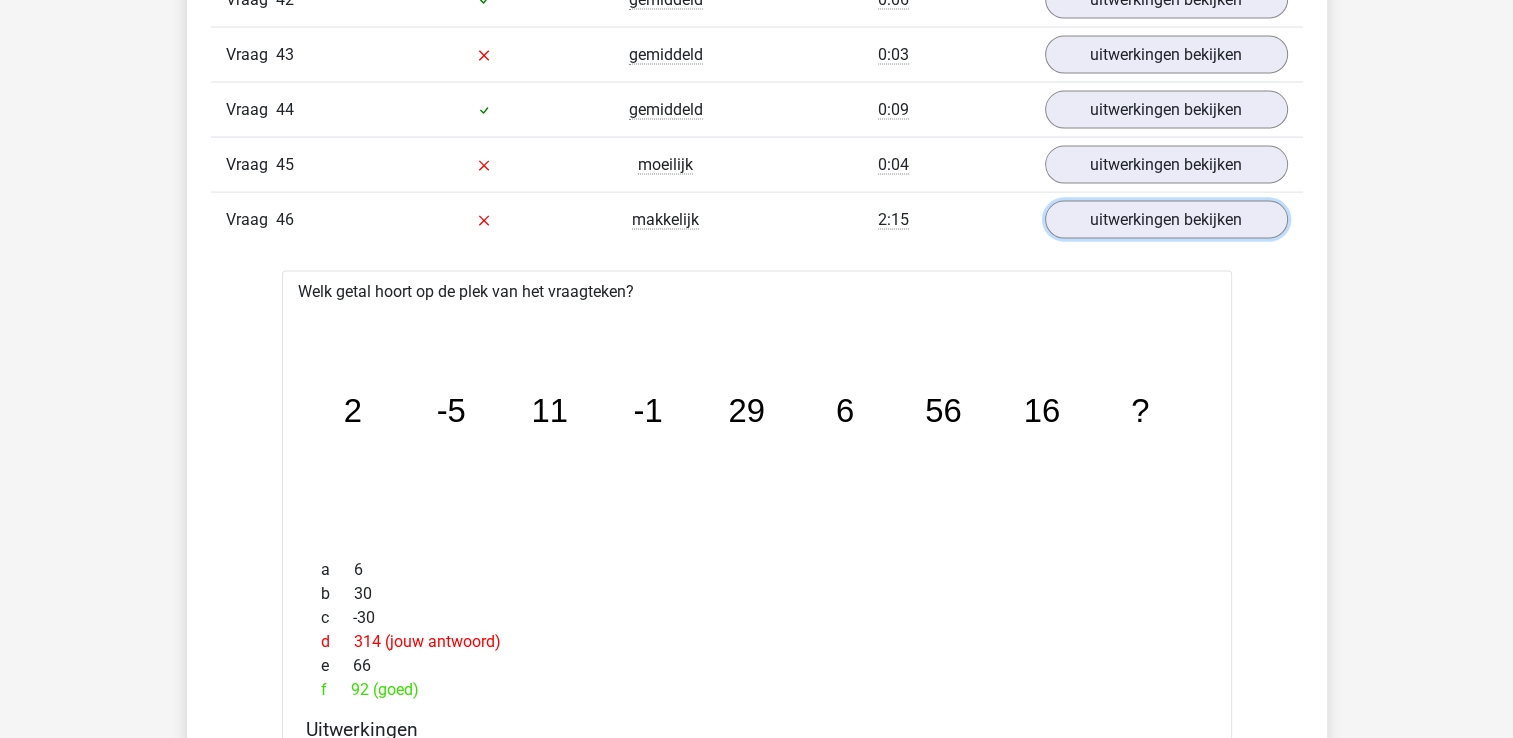 scroll, scrollTop: 4100, scrollLeft: 0, axis: vertical 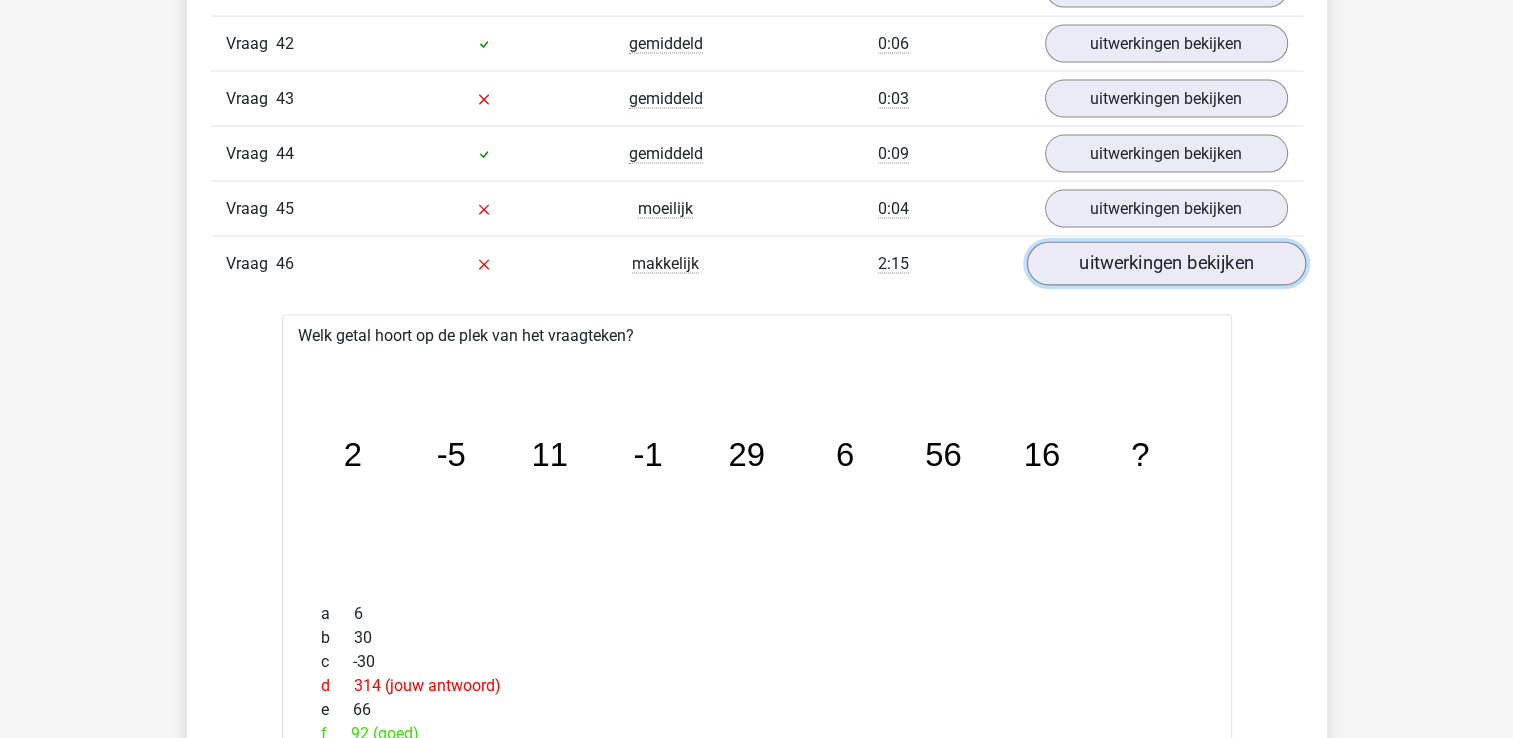 click on "uitwerkingen bekijken" at bounding box center [1165, 265] 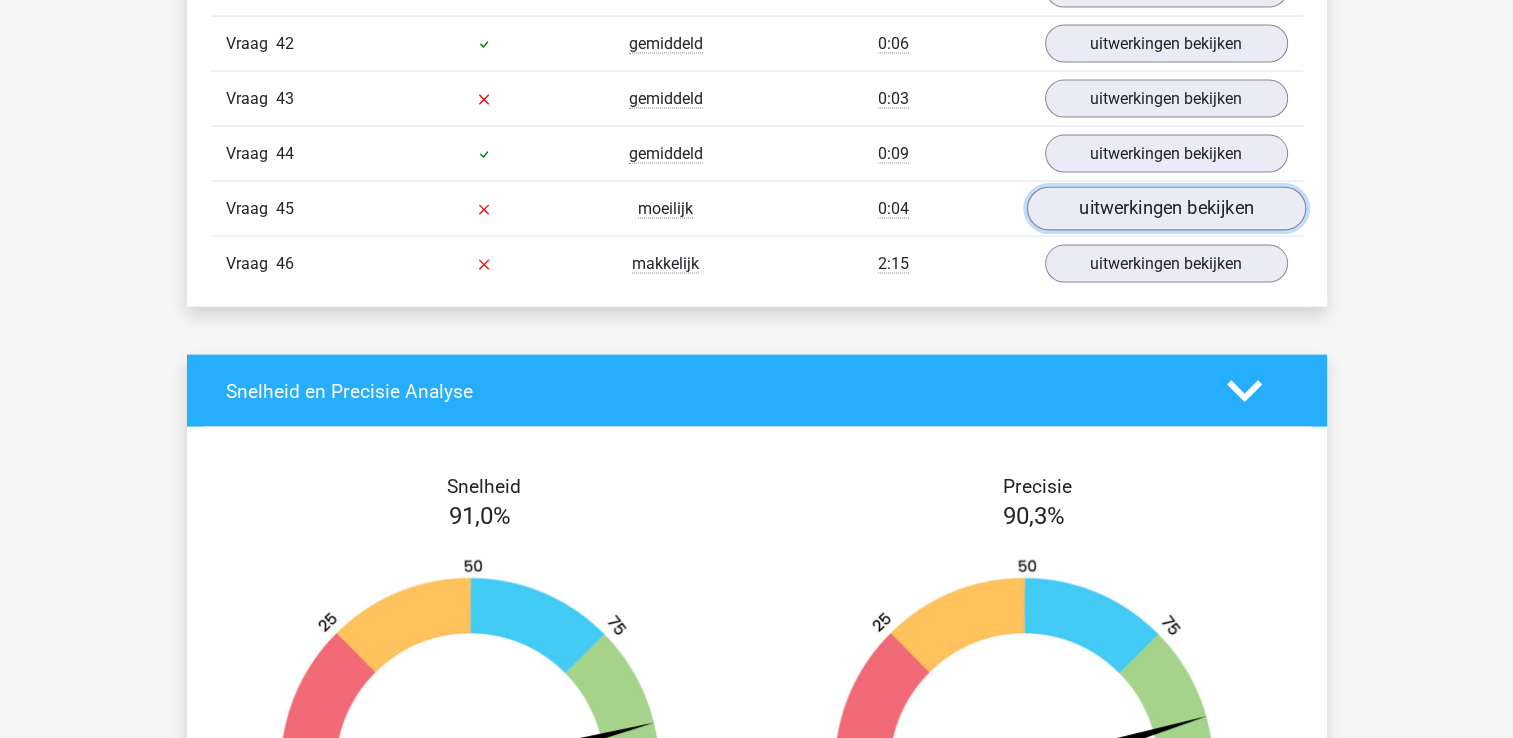 click on "uitwerkingen bekijken" at bounding box center [1165, 210] 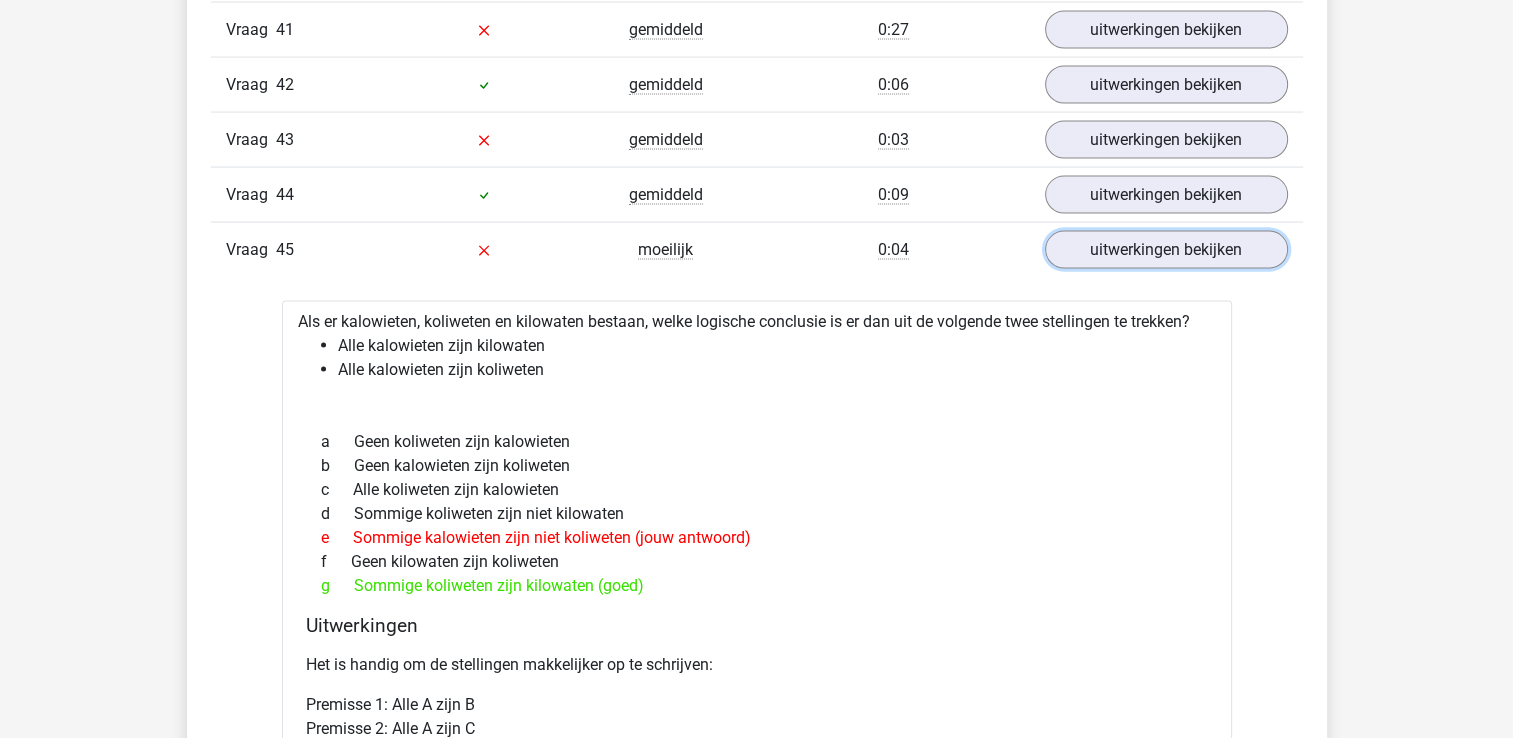 scroll, scrollTop: 4000, scrollLeft: 0, axis: vertical 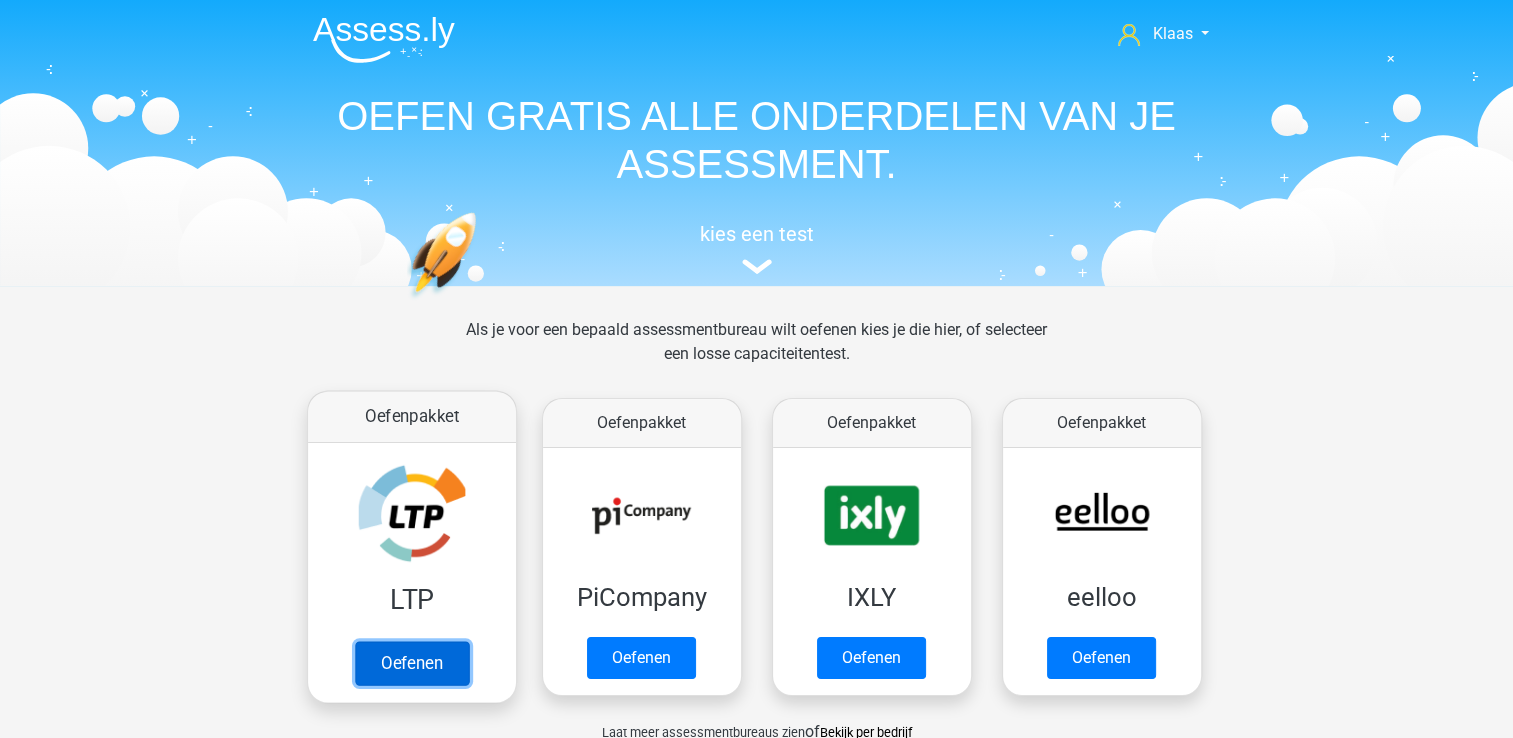 click on "Oefenen" at bounding box center [411, 663] 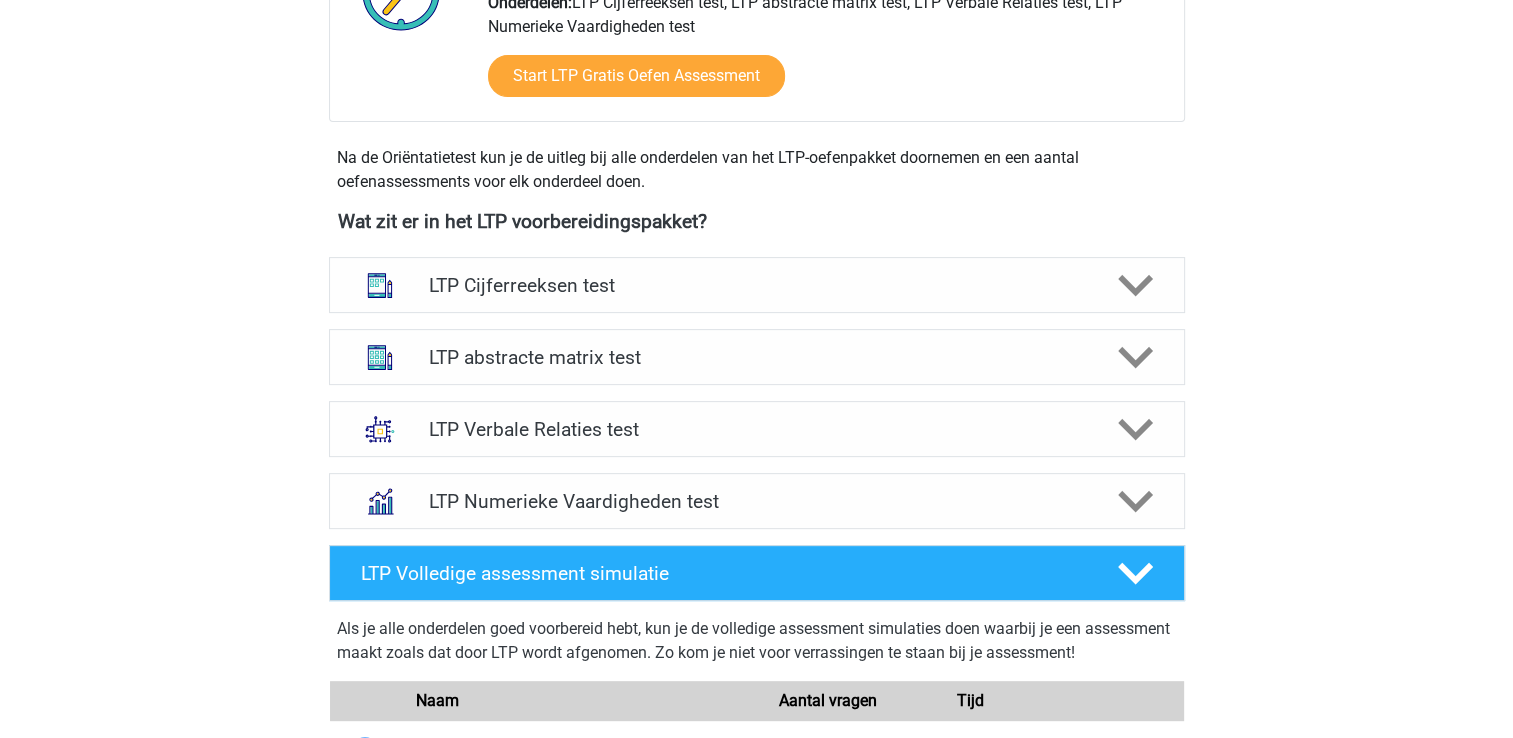scroll, scrollTop: 600, scrollLeft: 0, axis: vertical 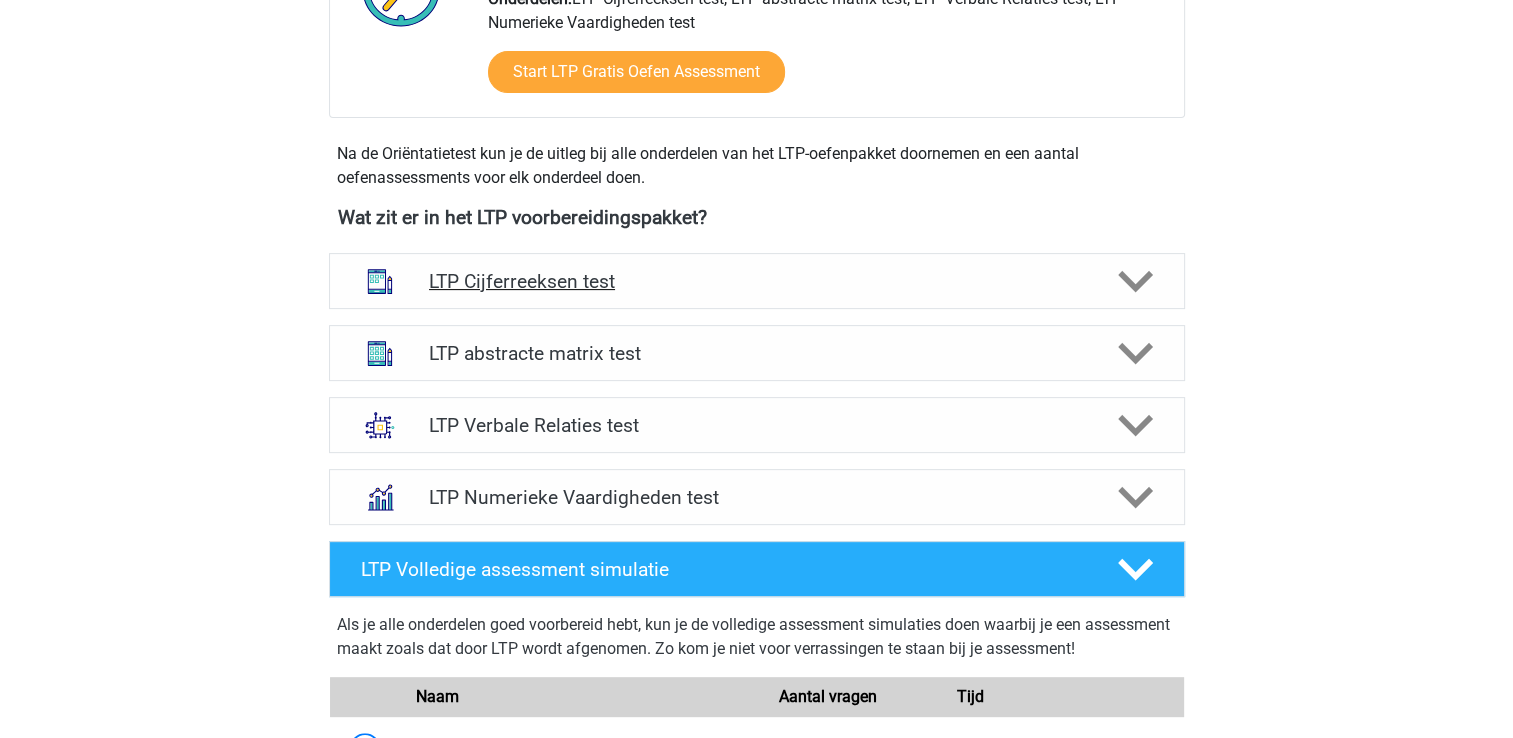 click on "LTP Cijferreeksen test" at bounding box center [756, 281] 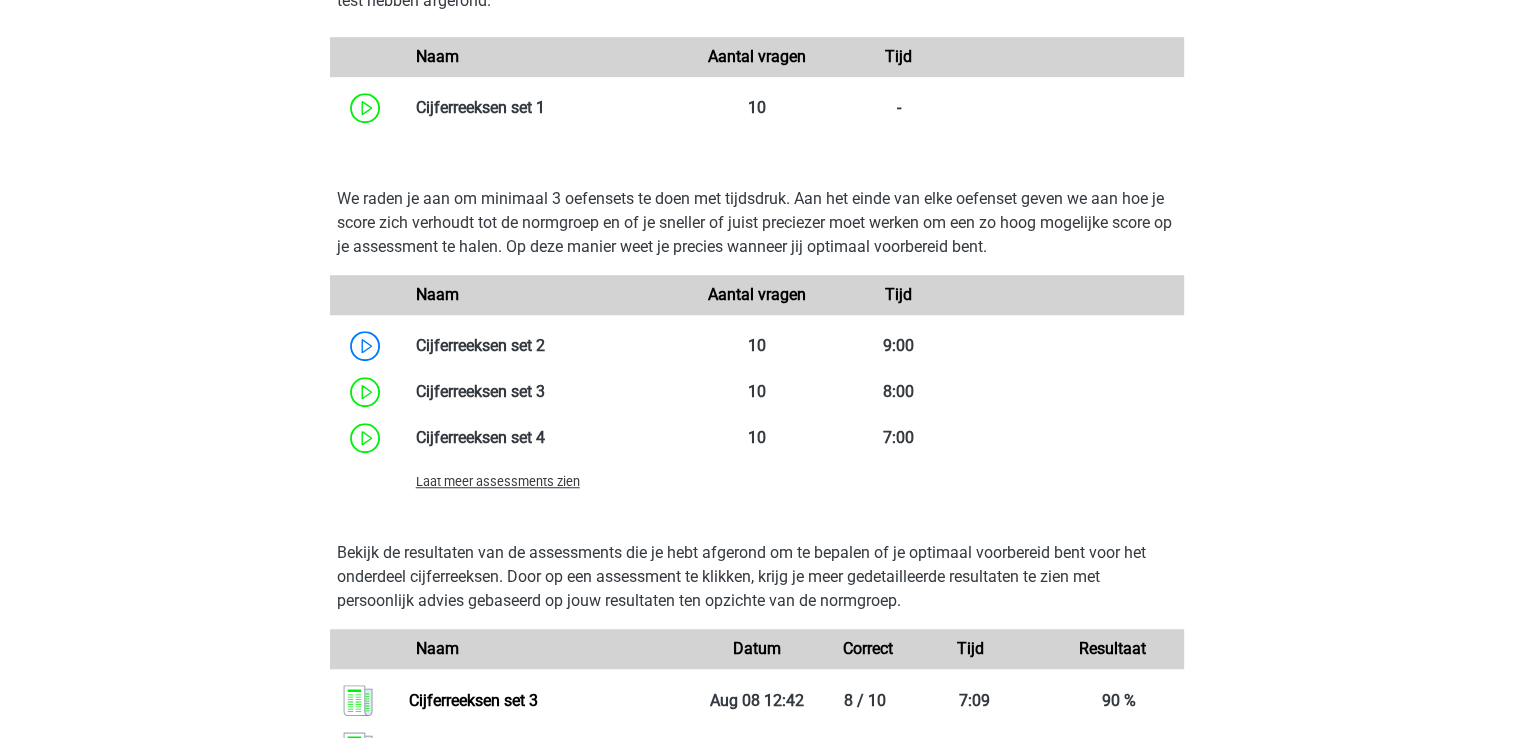 scroll, scrollTop: 1400, scrollLeft: 0, axis: vertical 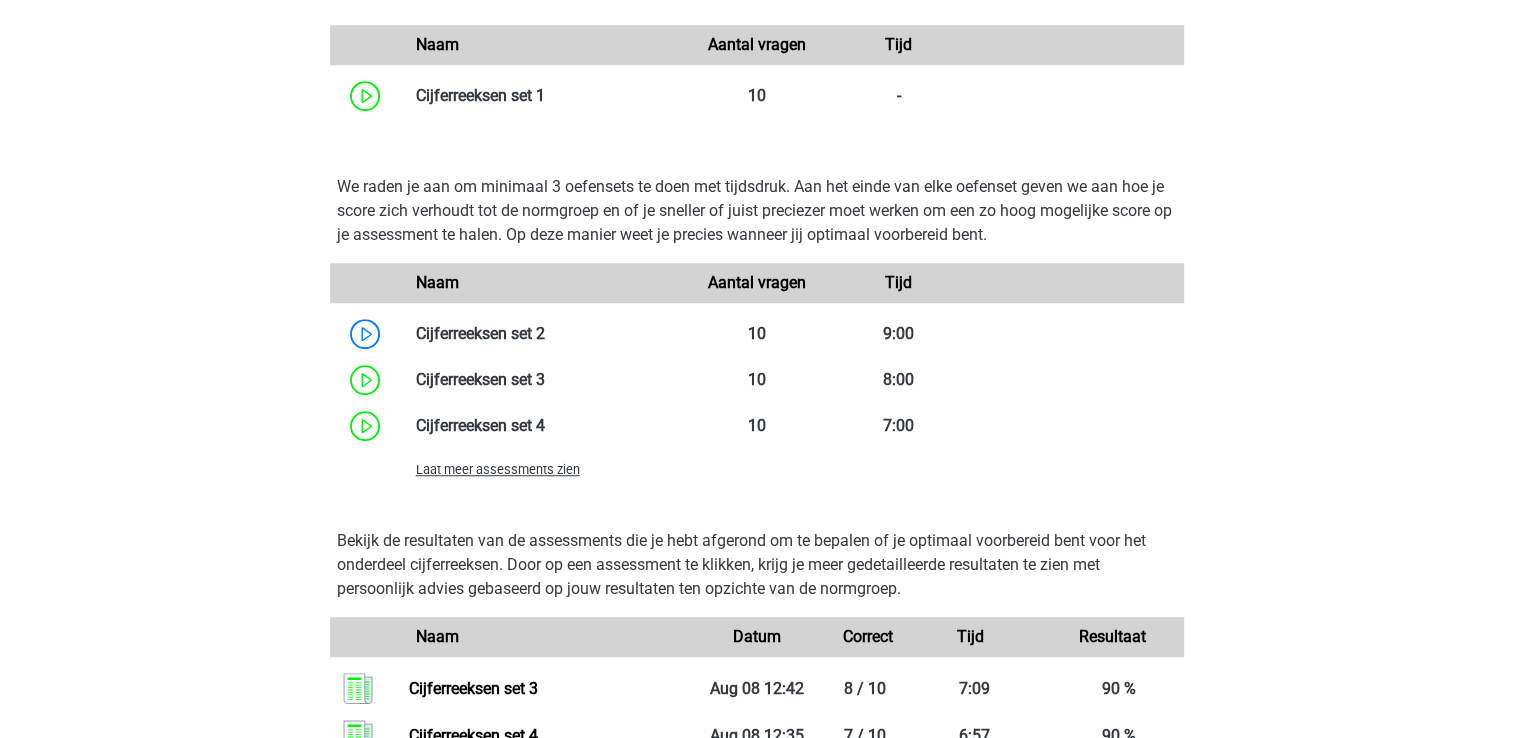 click on "Laat meer assessments zien" at bounding box center [498, 469] 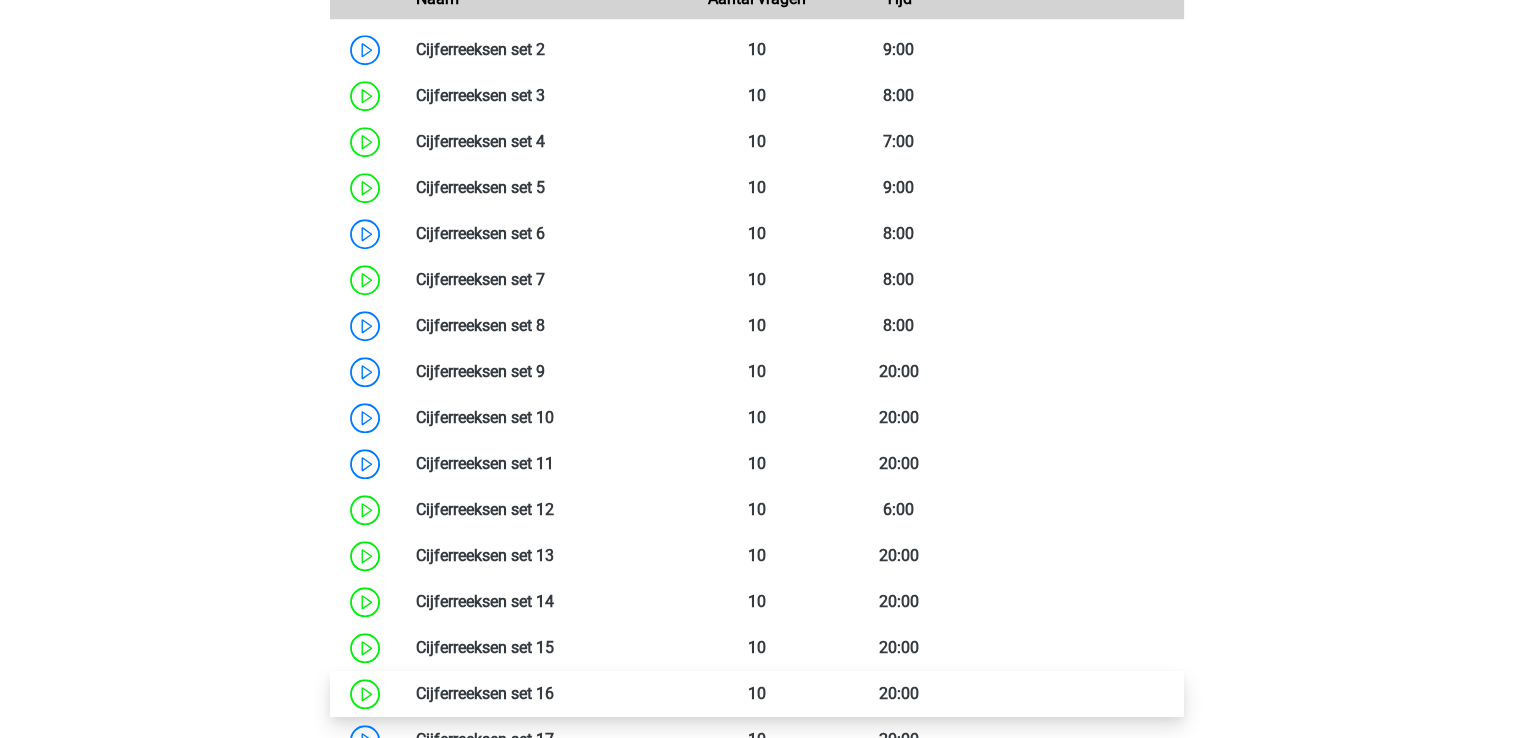 scroll, scrollTop: 1800, scrollLeft: 0, axis: vertical 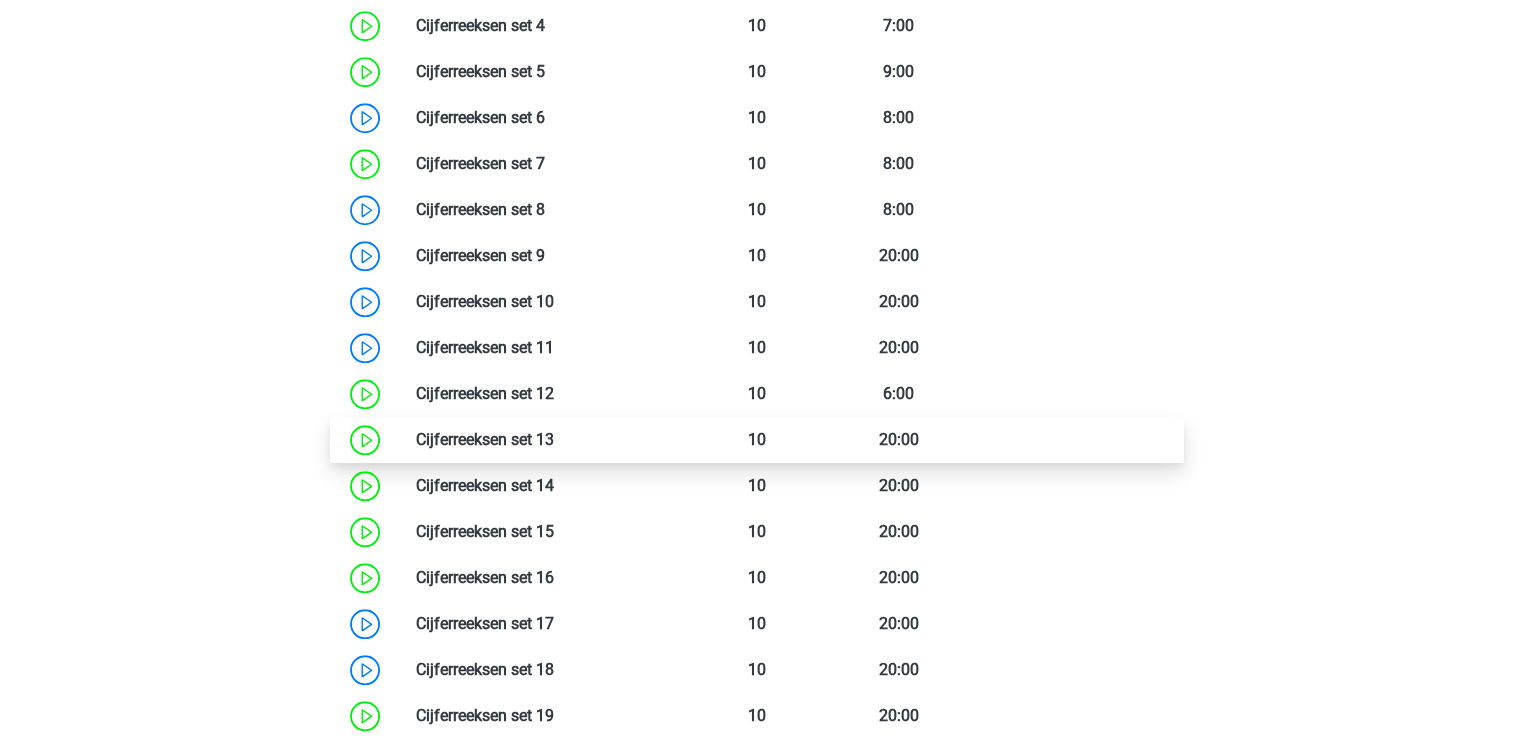 click at bounding box center (554, 439) 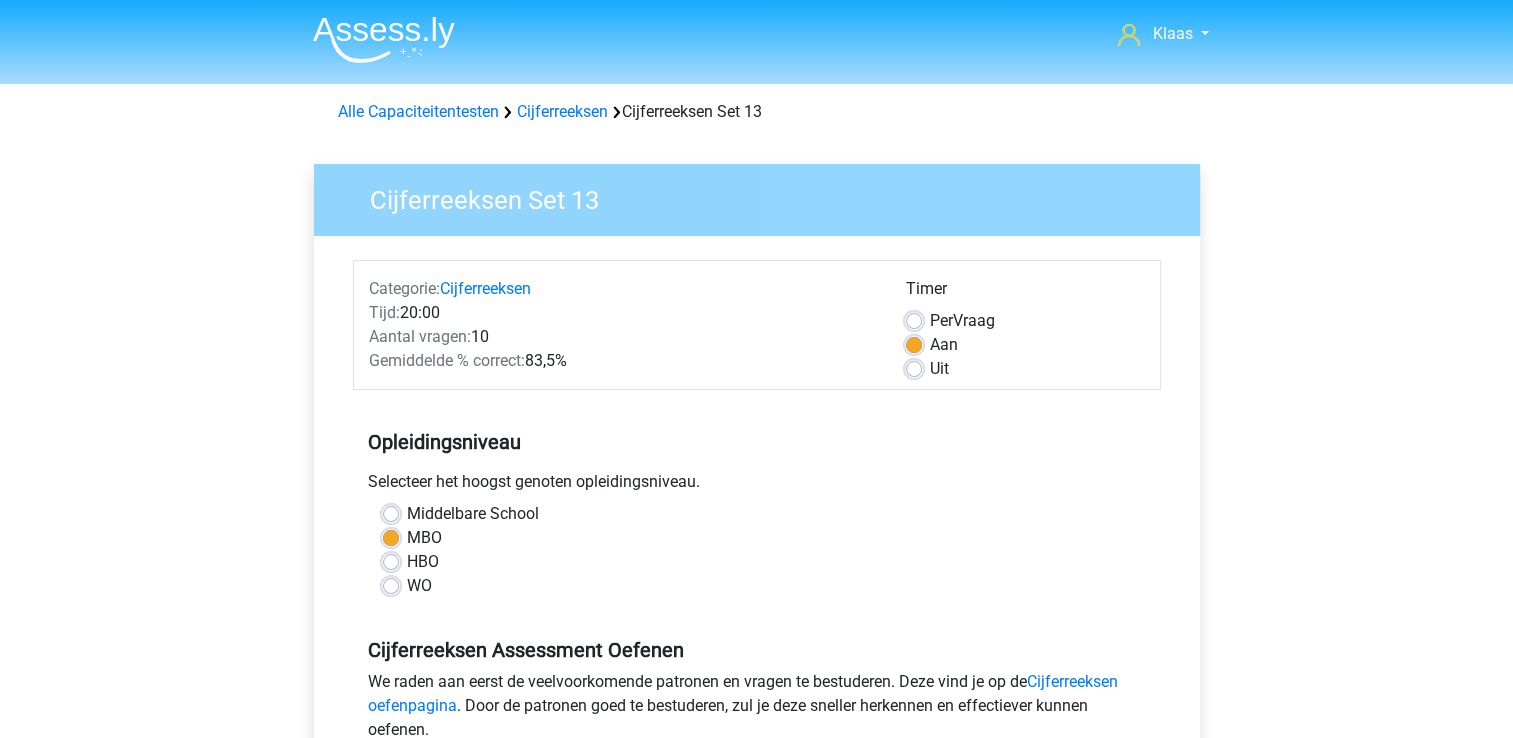 scroll, scrollTop: 400, scrollLeft: 0, axis: vertical 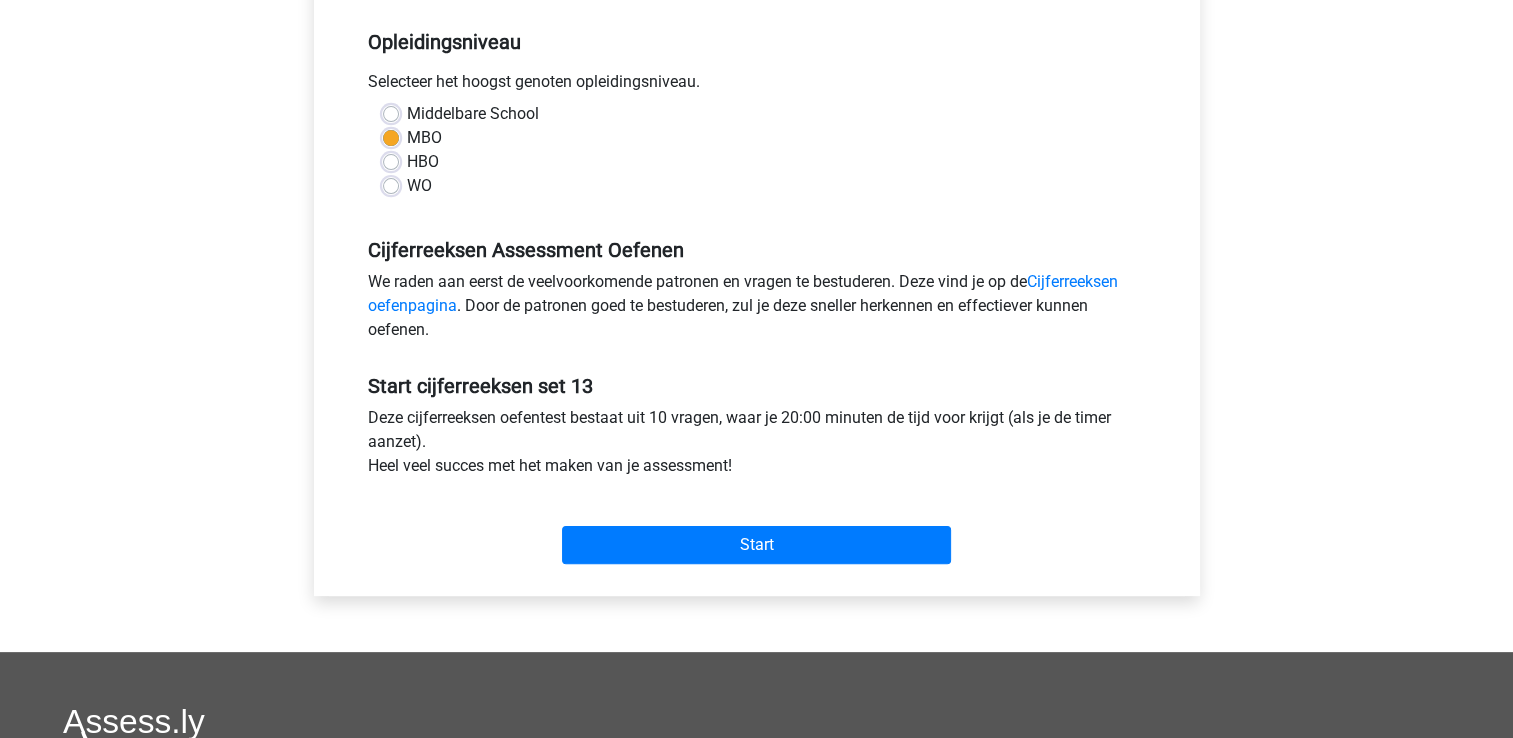 click on "Start" at bounding box center [757, 529] 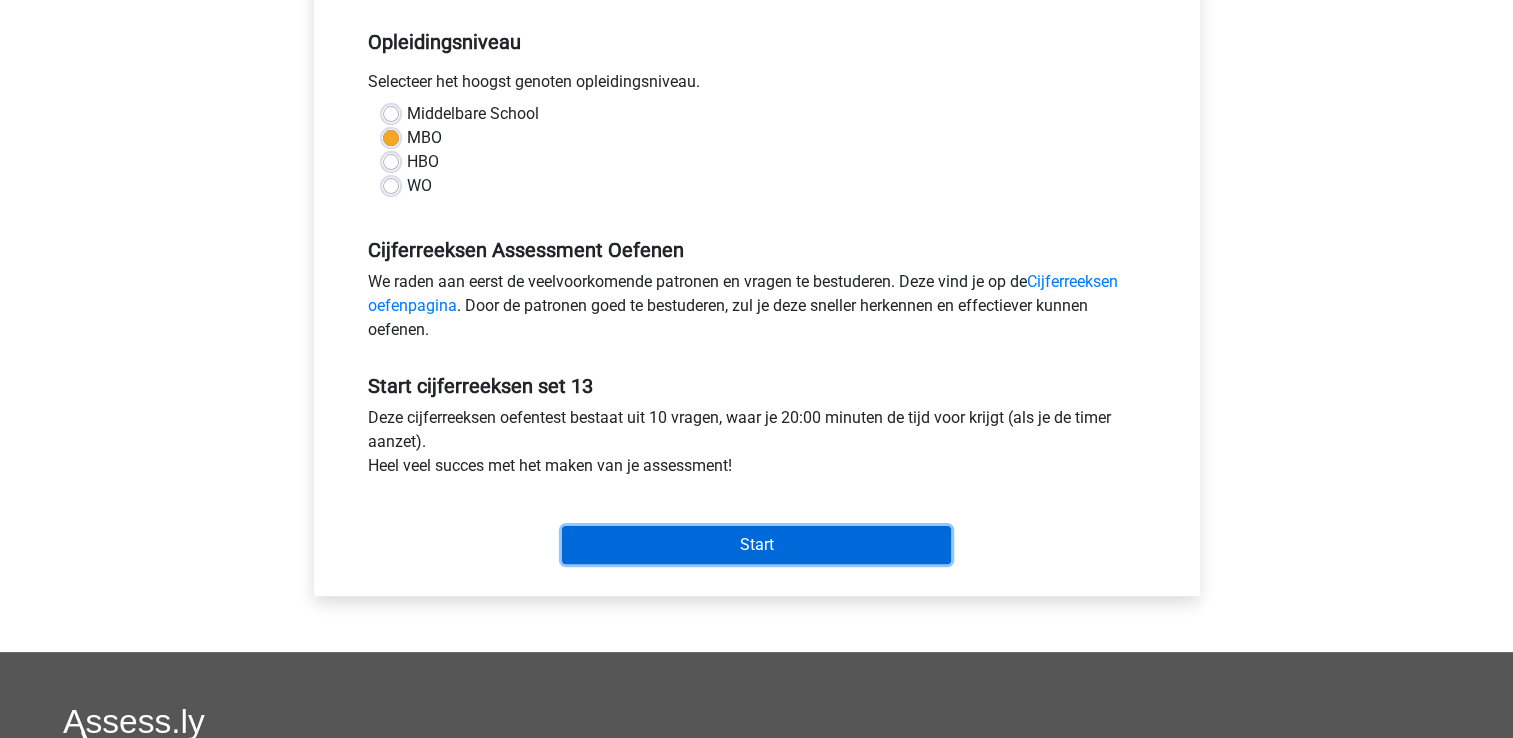 click on "Start" at bounding box center [756, 545] 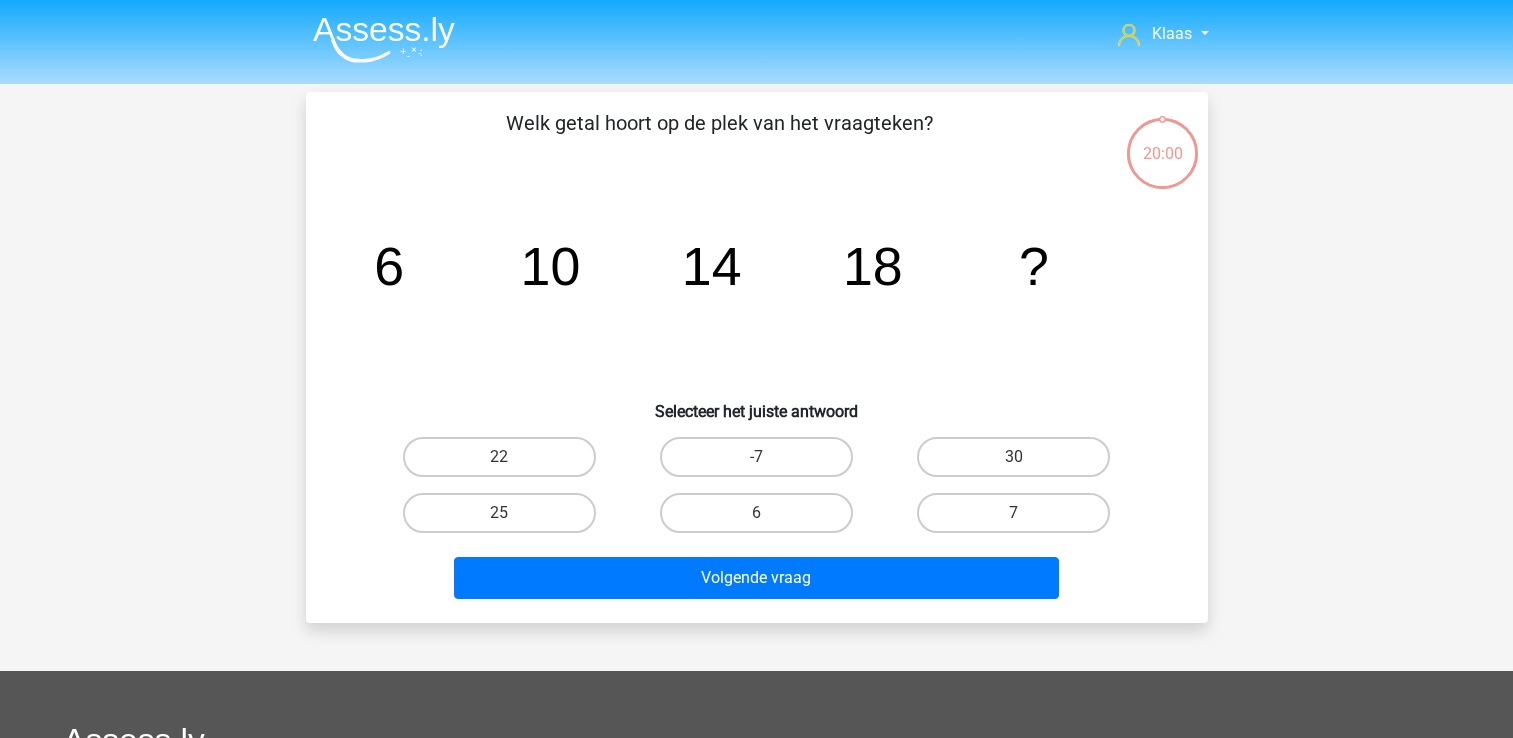 scroll, scrollTop: 0, scrollLeft: 0, axis: both 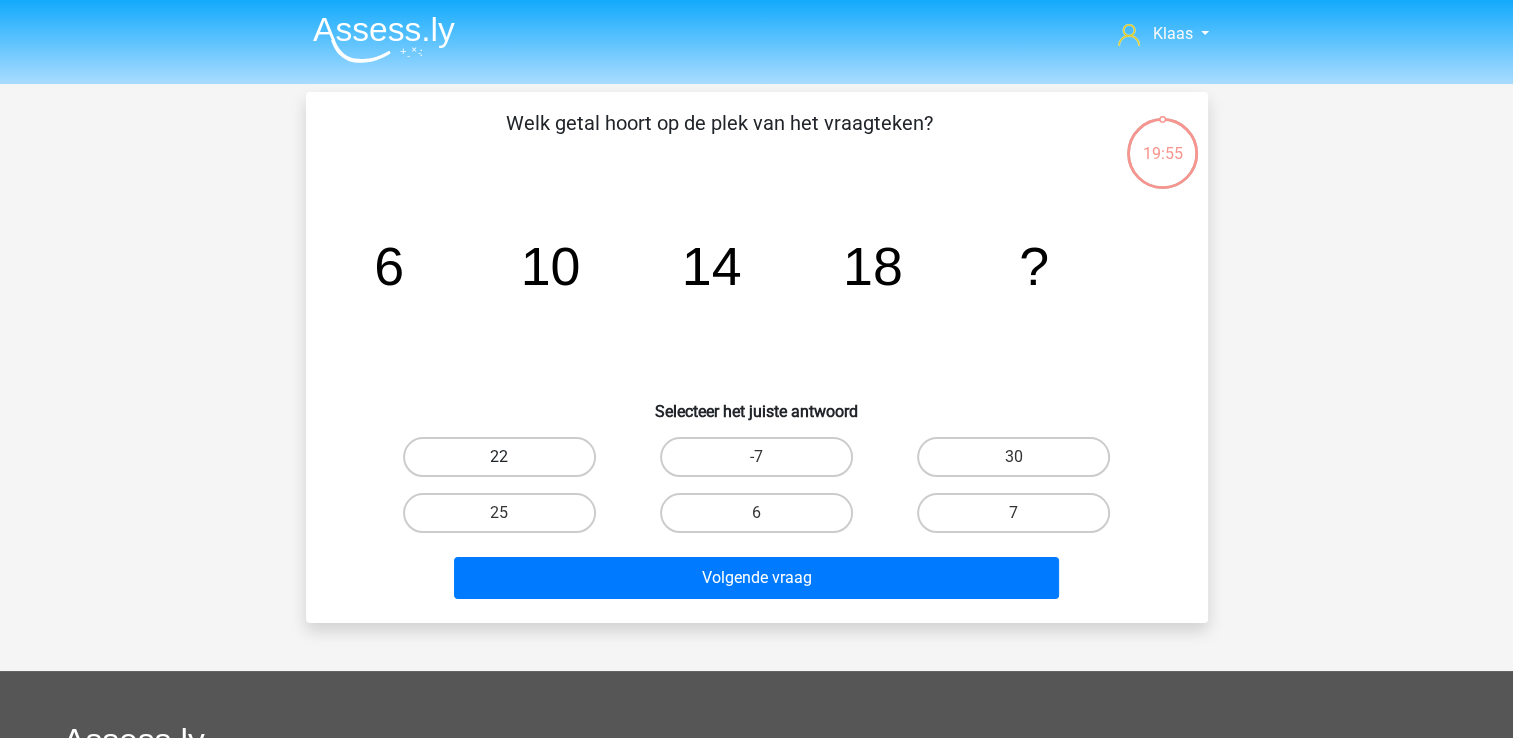 click on "22" at bounding box center (499, 457) 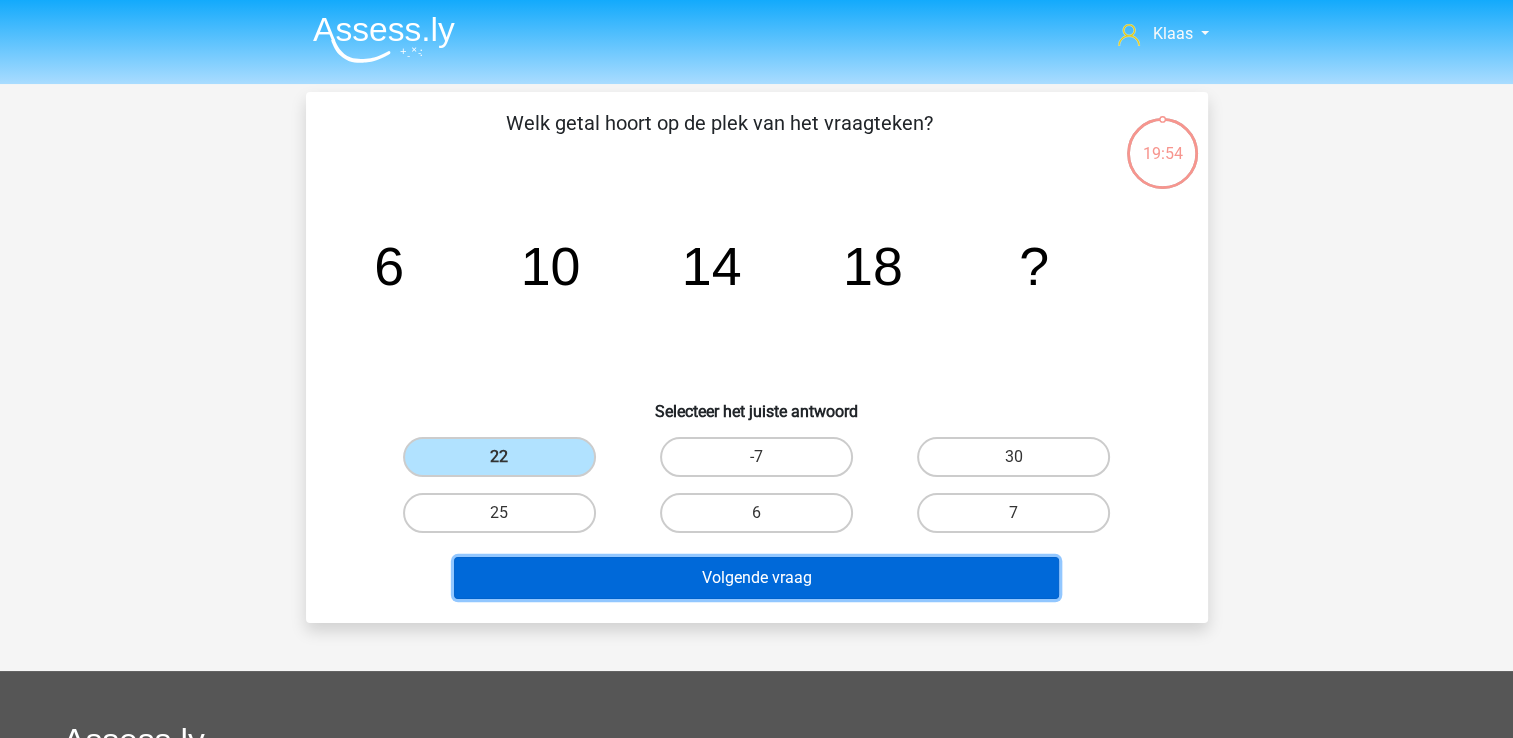 click on "Volgende vraag" at bounding box center (756, 578) 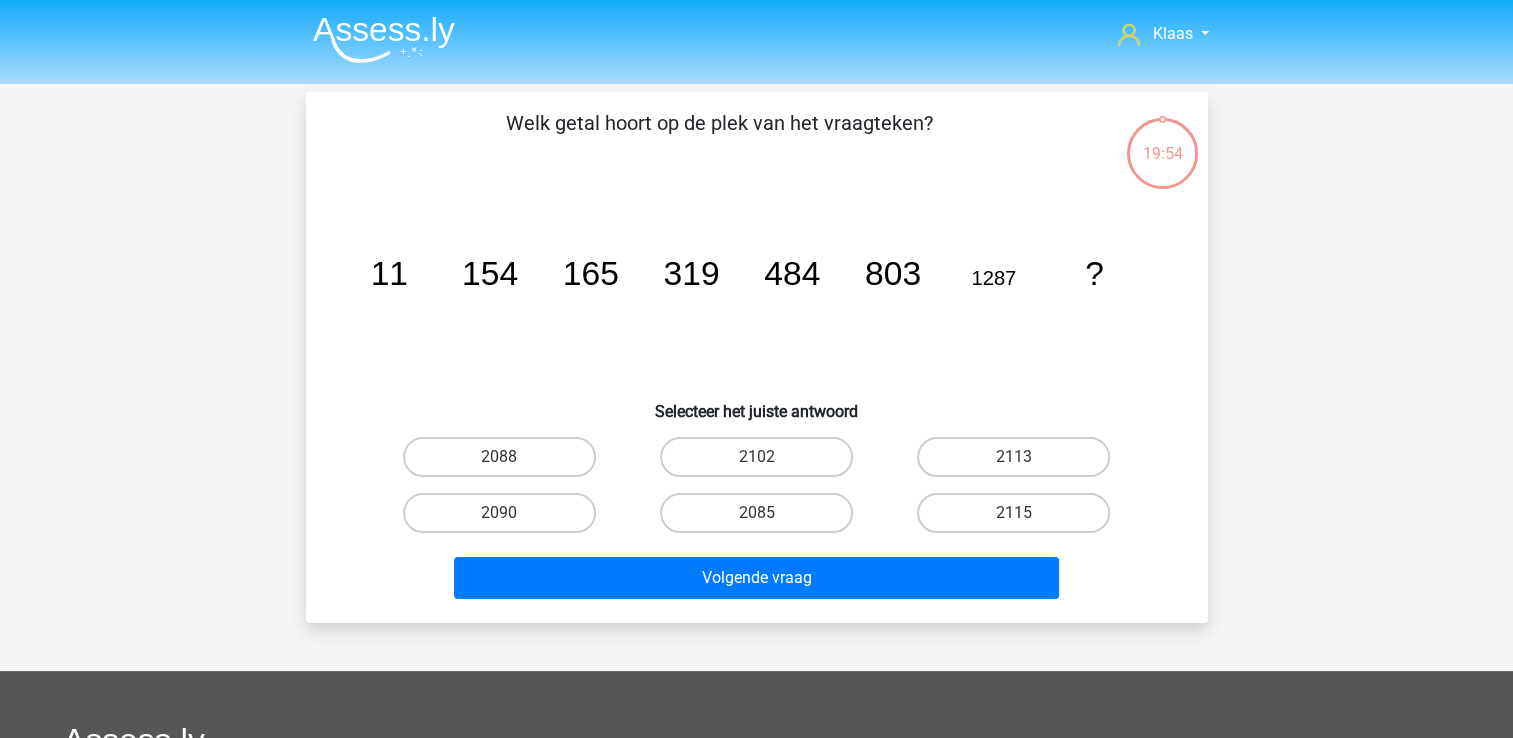scroll, scrollTop: 92, scrollLeft: 0, axis: vertical 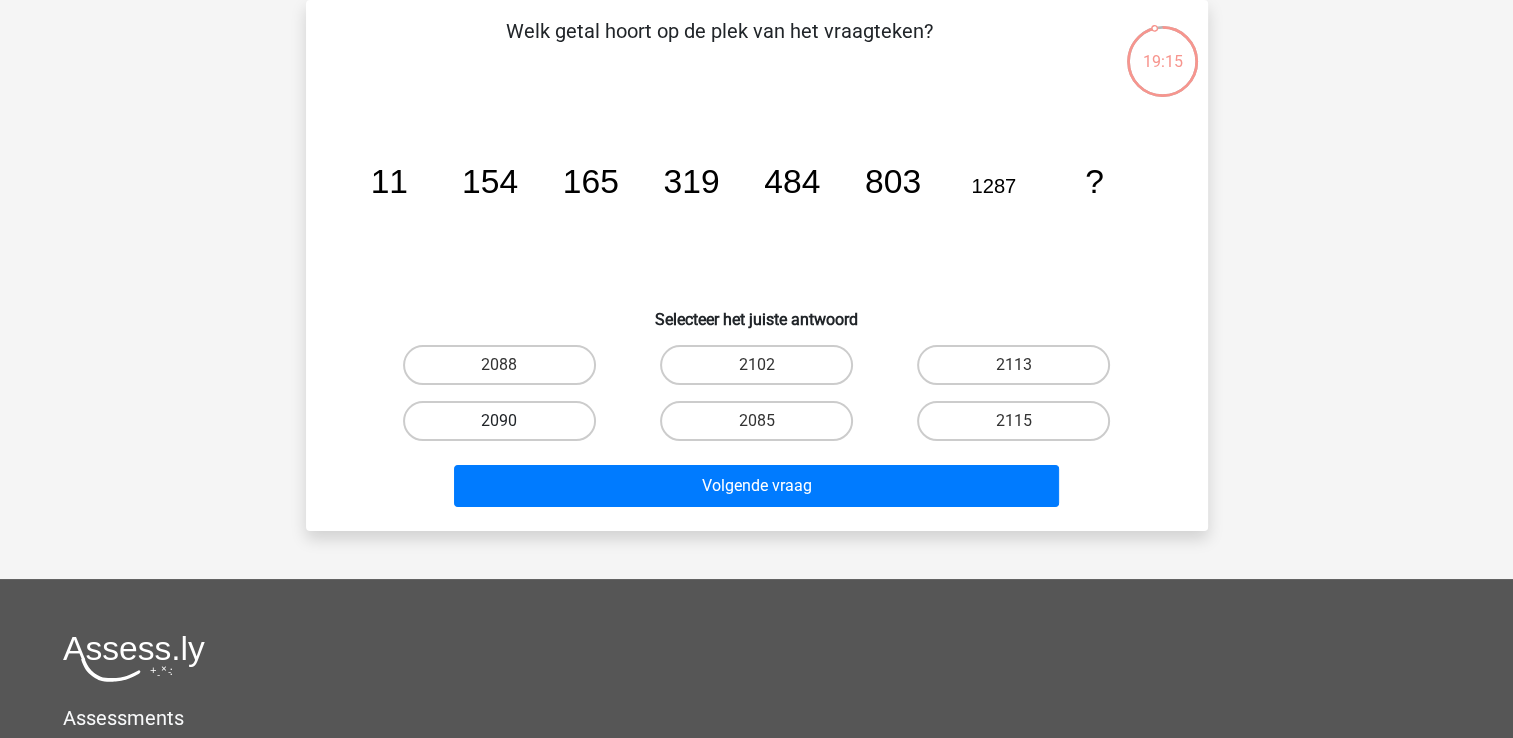 click on "2090" at bounding box center [499, 421] 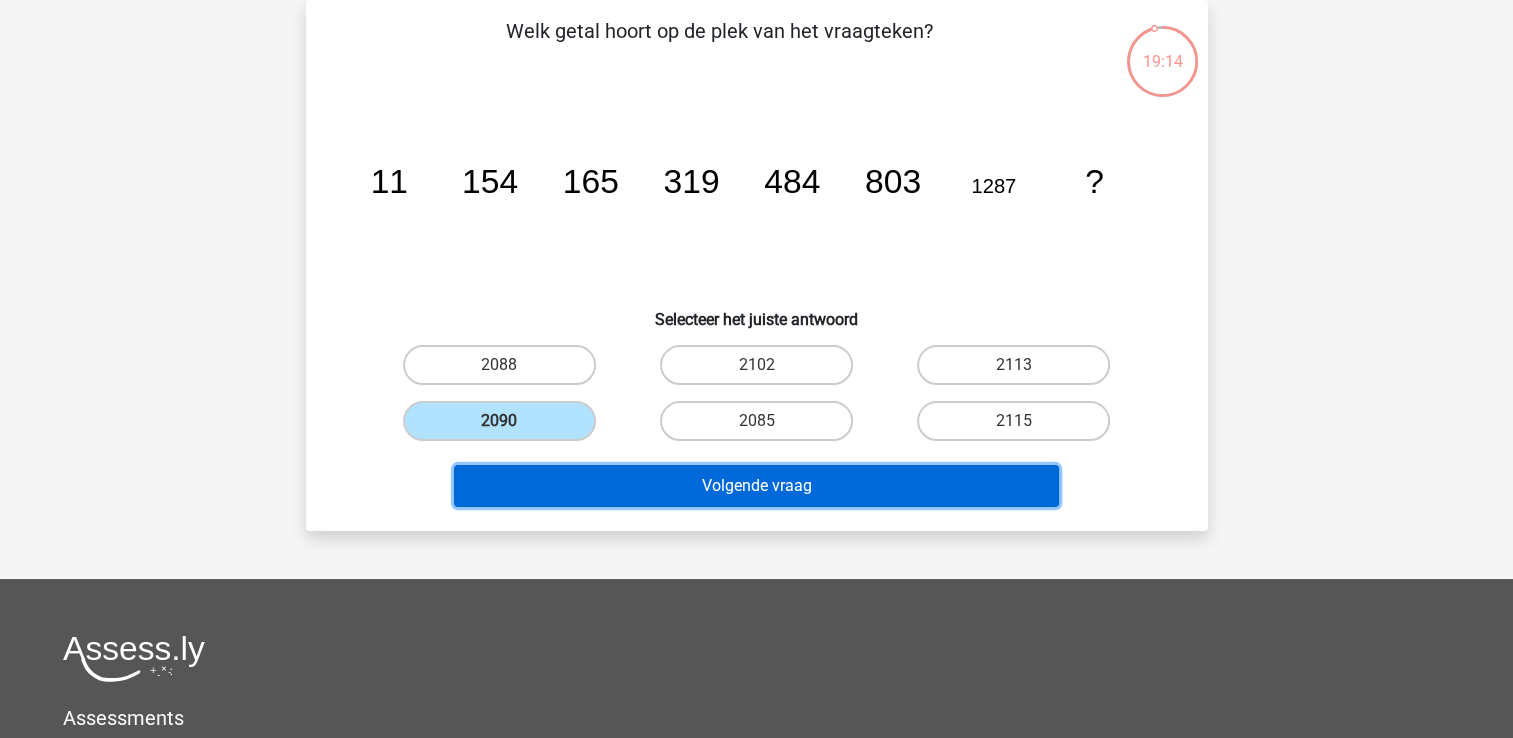 click on "Volgende vraag" at bounding box center (756, 486) 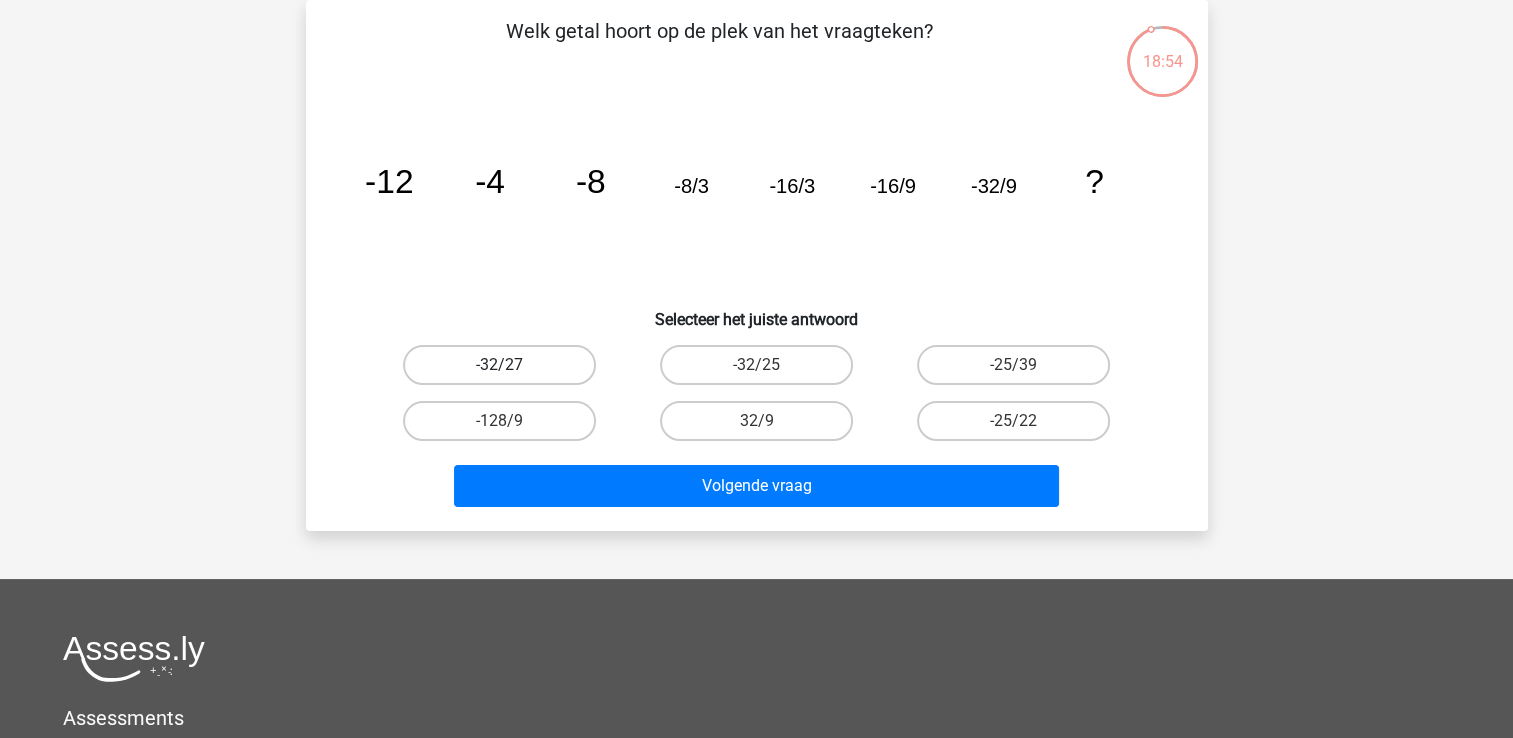click on "-32/27" at bounding box center (499, 365) 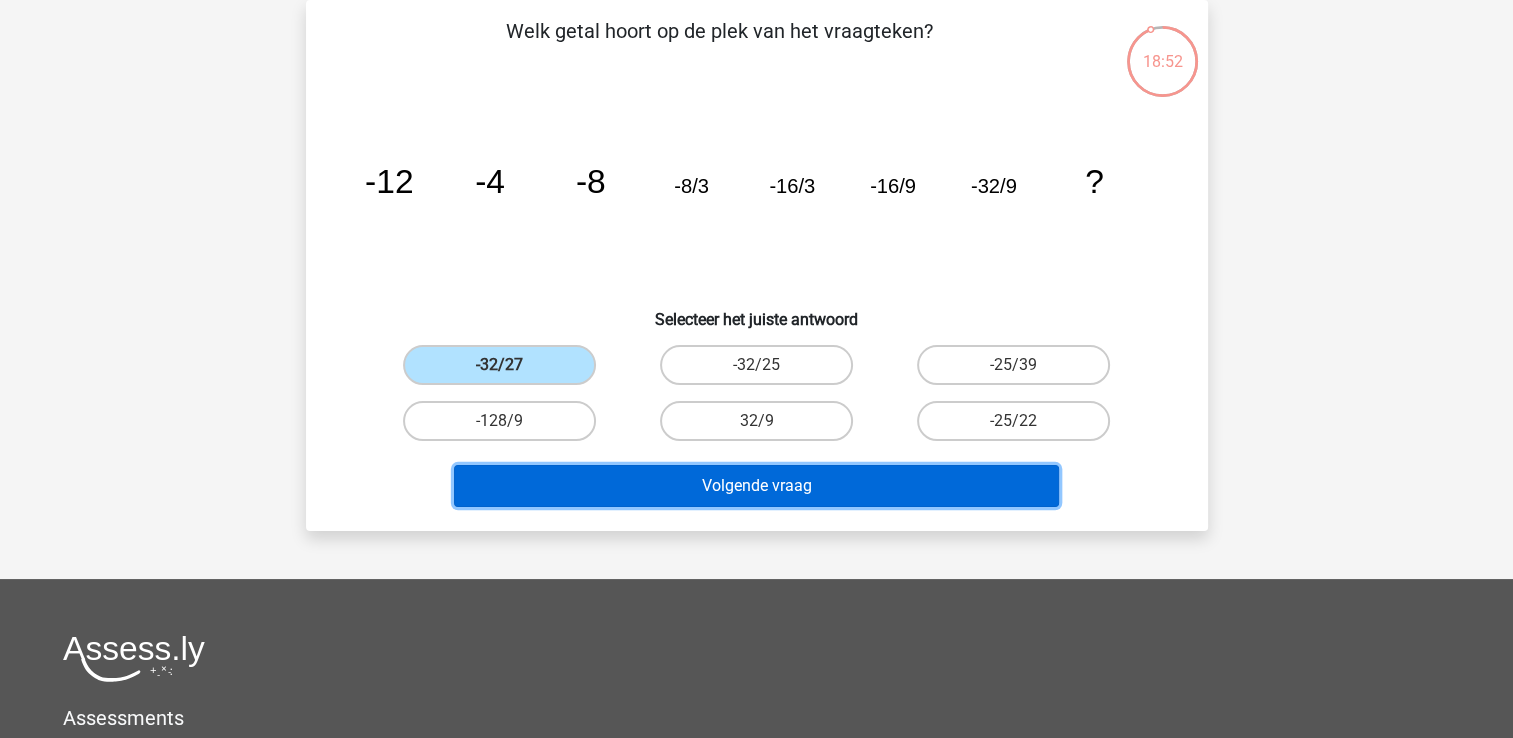 click on "Volgende vraag" at bounding box center (756, 486) 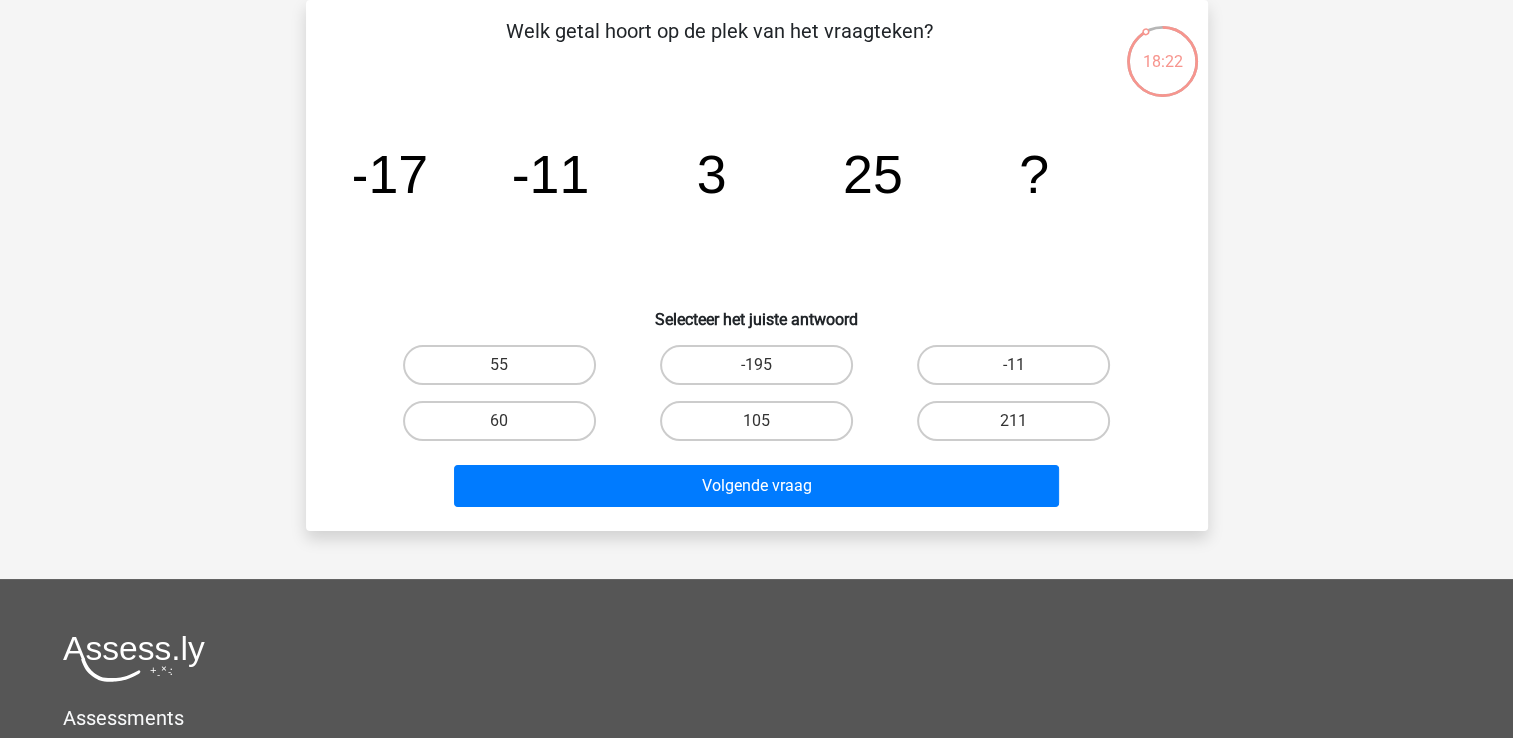 click on "60" at bounding box center [499, 421] 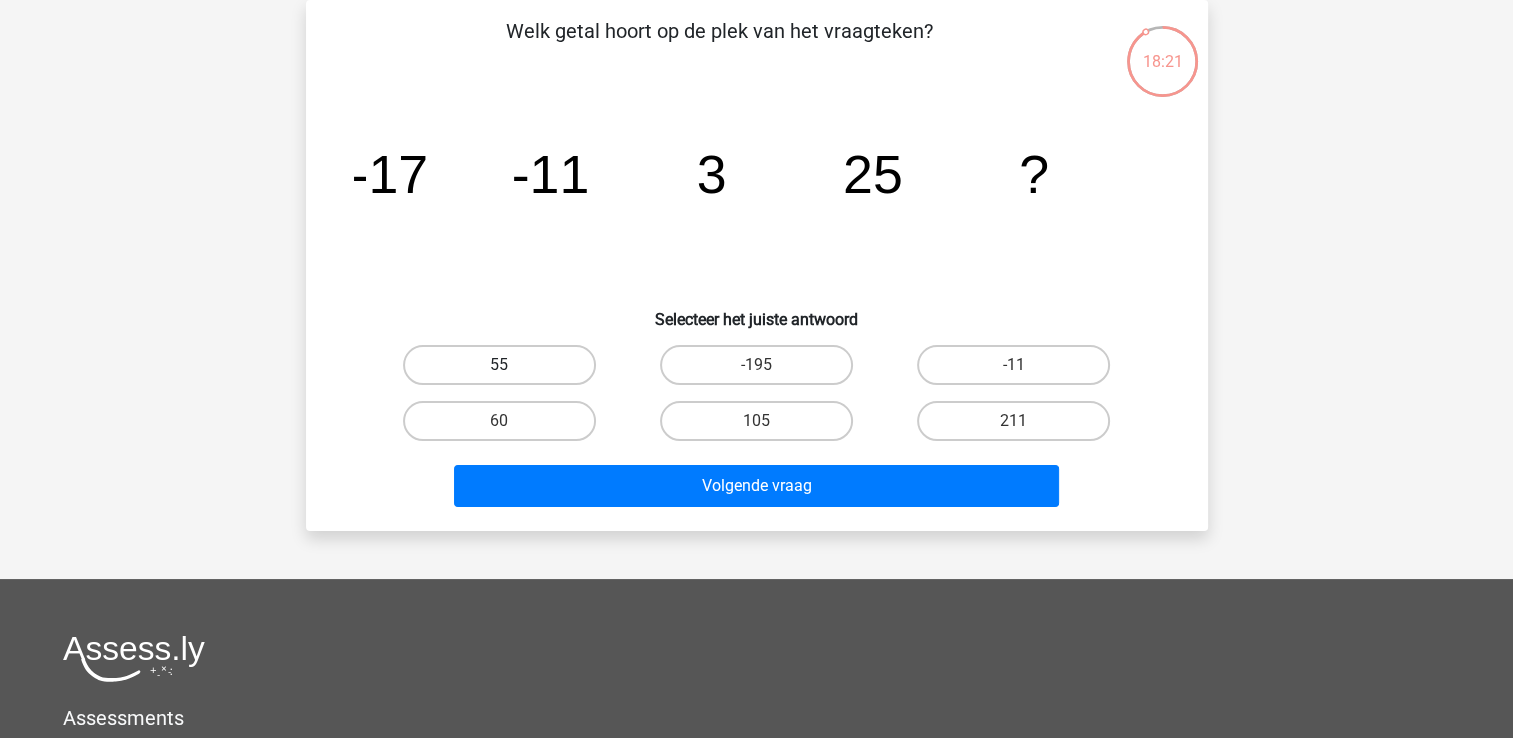 click on "55" at bounding box center (499, 365) 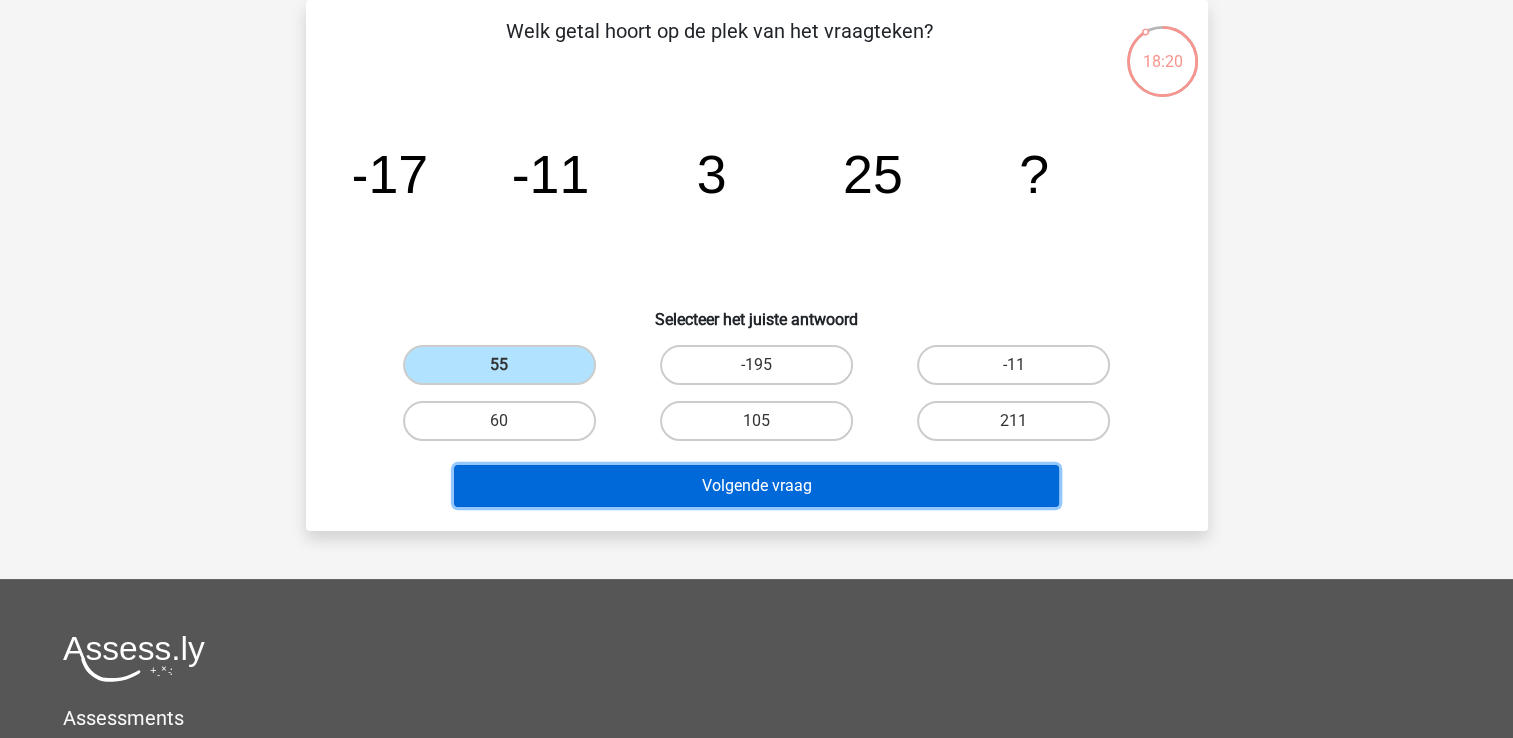 click on "Volgende vraag" at bounding box center [756, 486] 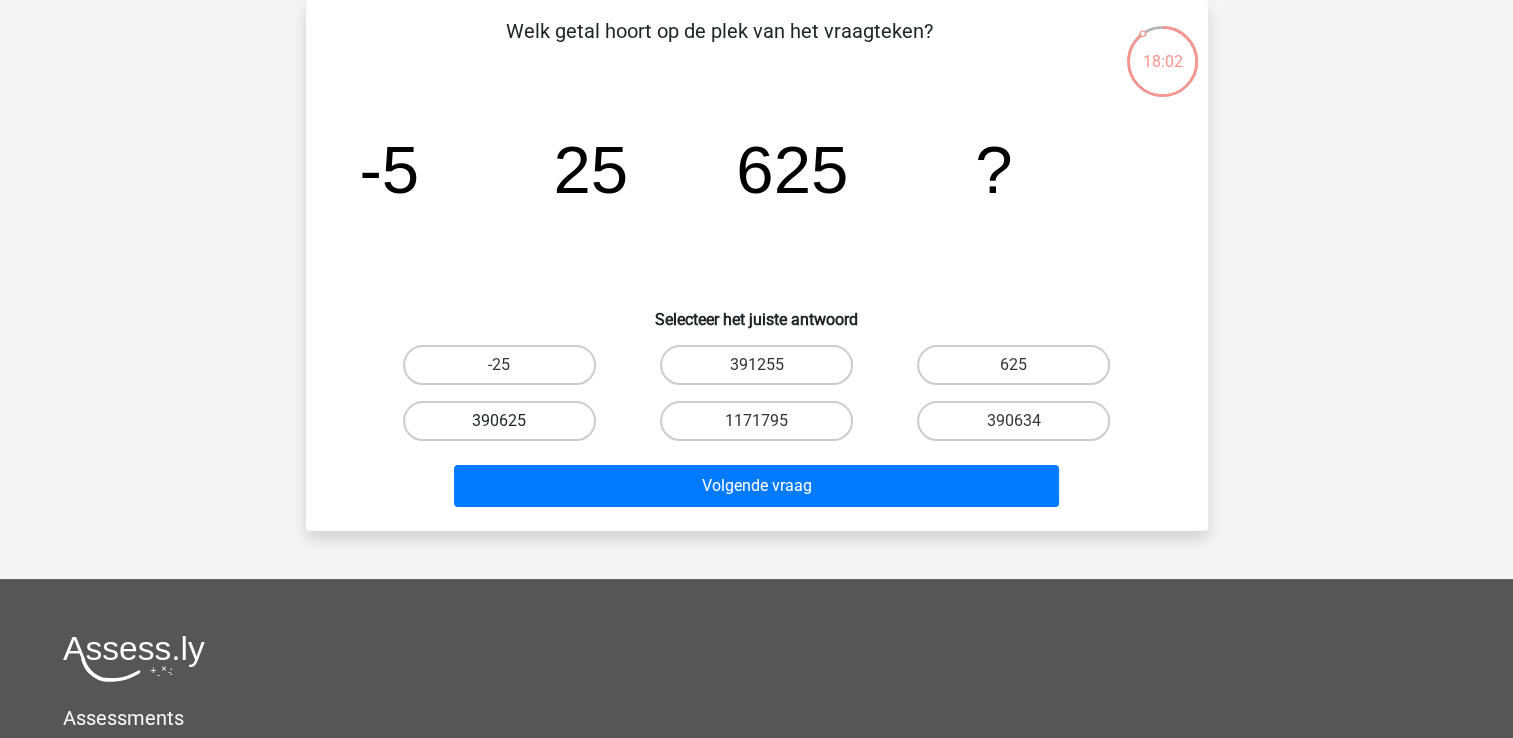 click on "390625" at bounding box center (499, 421) 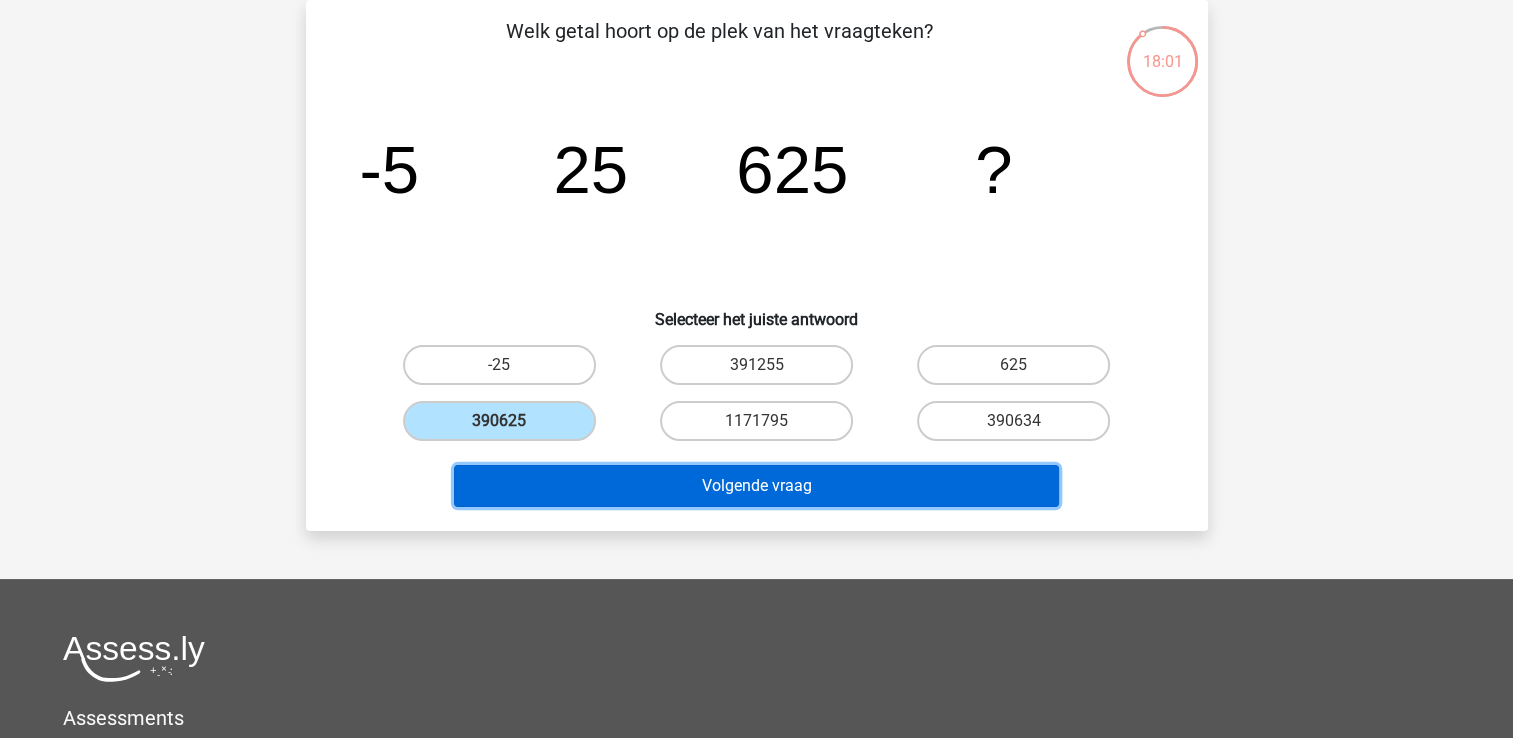 click on "Volgende vraag" at bounding box center [756, 486] 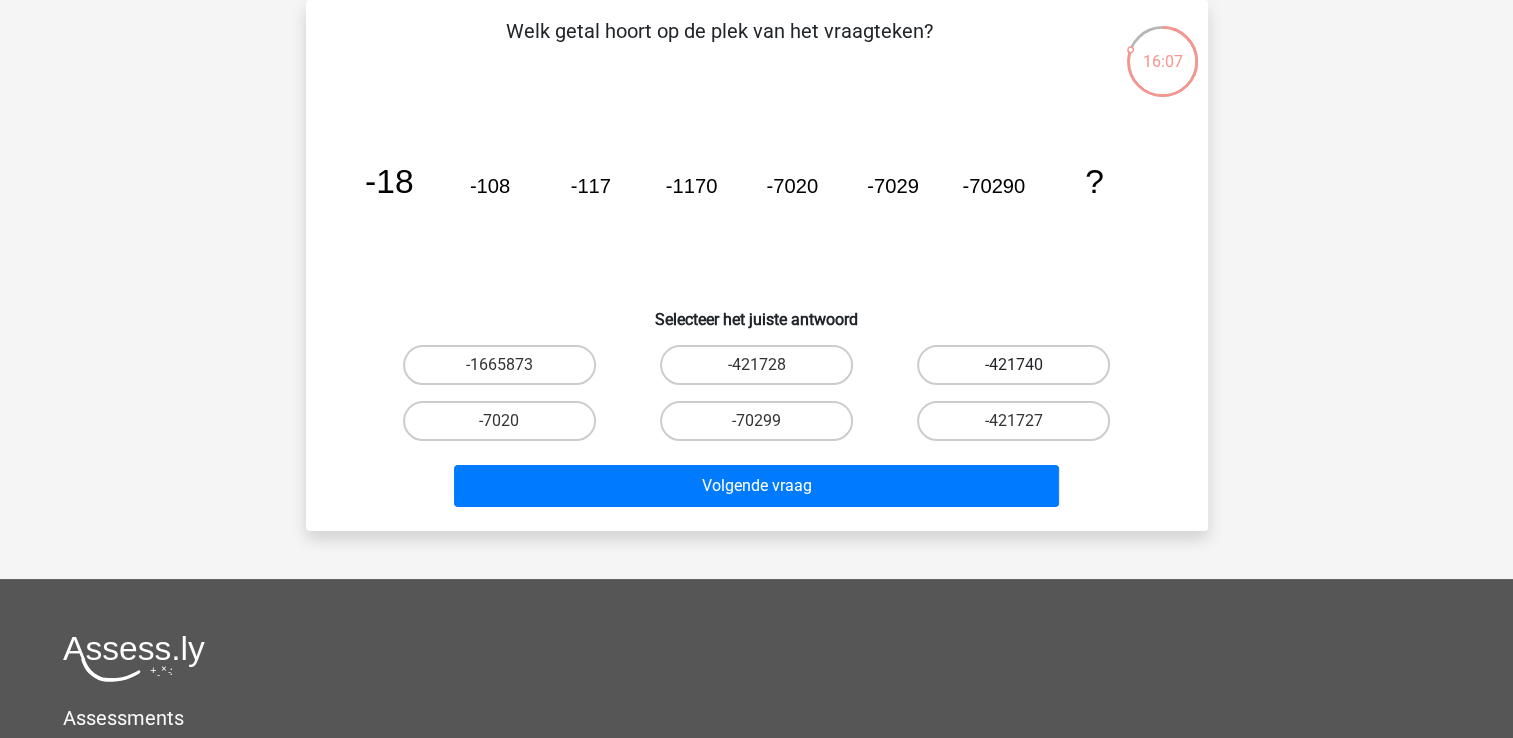 click on "-421740" at bounding box center [1013, 365] 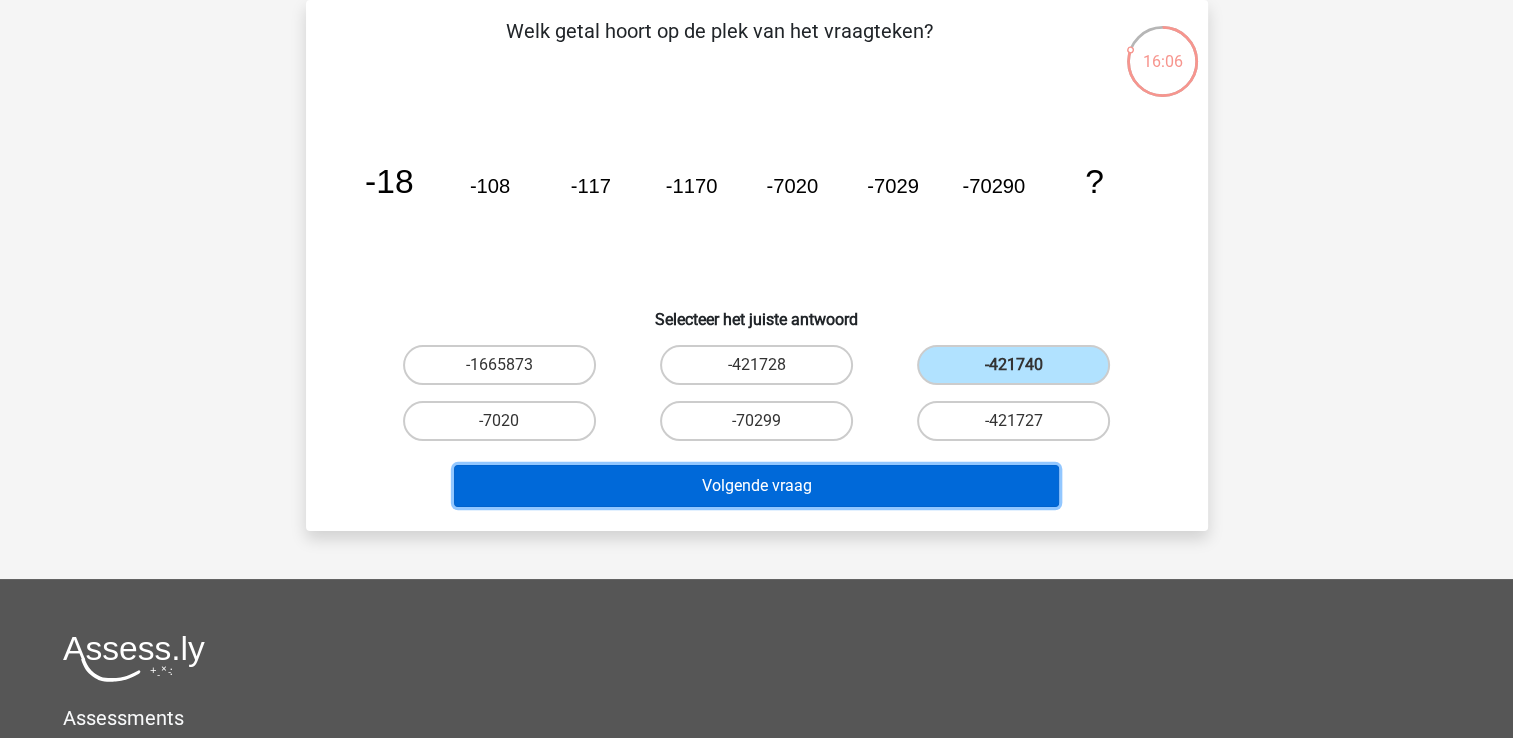 click on "Volgende vraag" at bounding box center [756, 486] 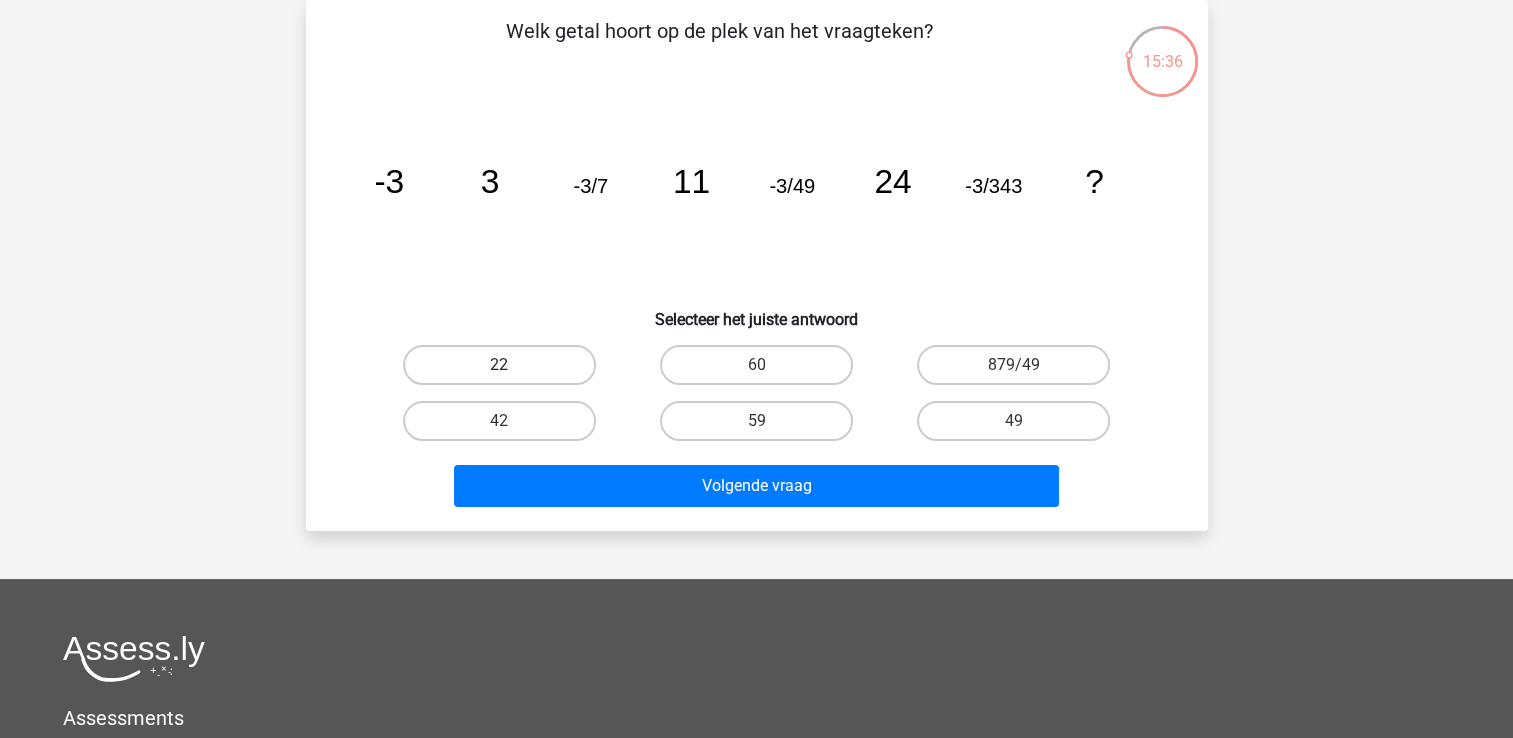 click on "22" at bounding box center [499, 365] 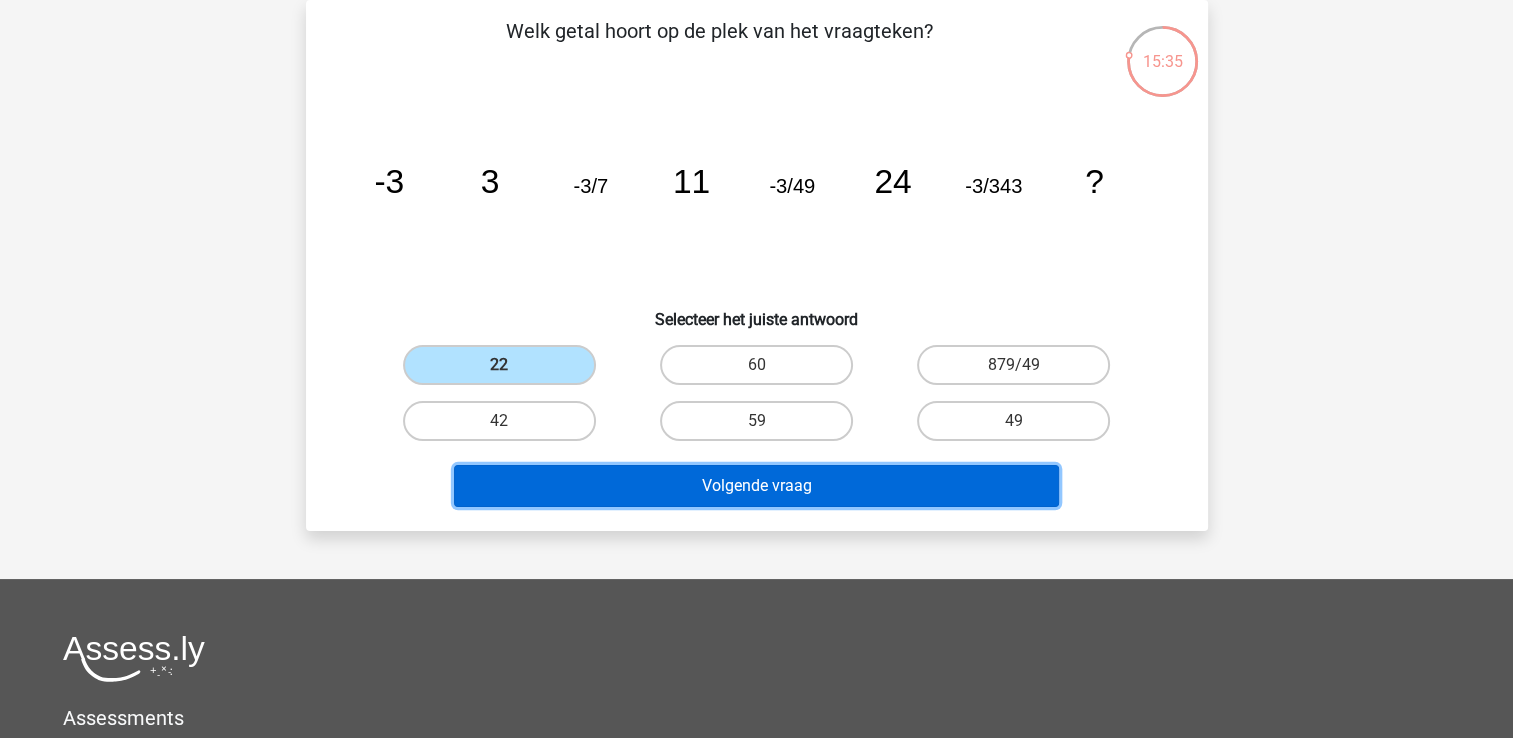 click on "Volgende vraag" at bounding box center (756, 486) 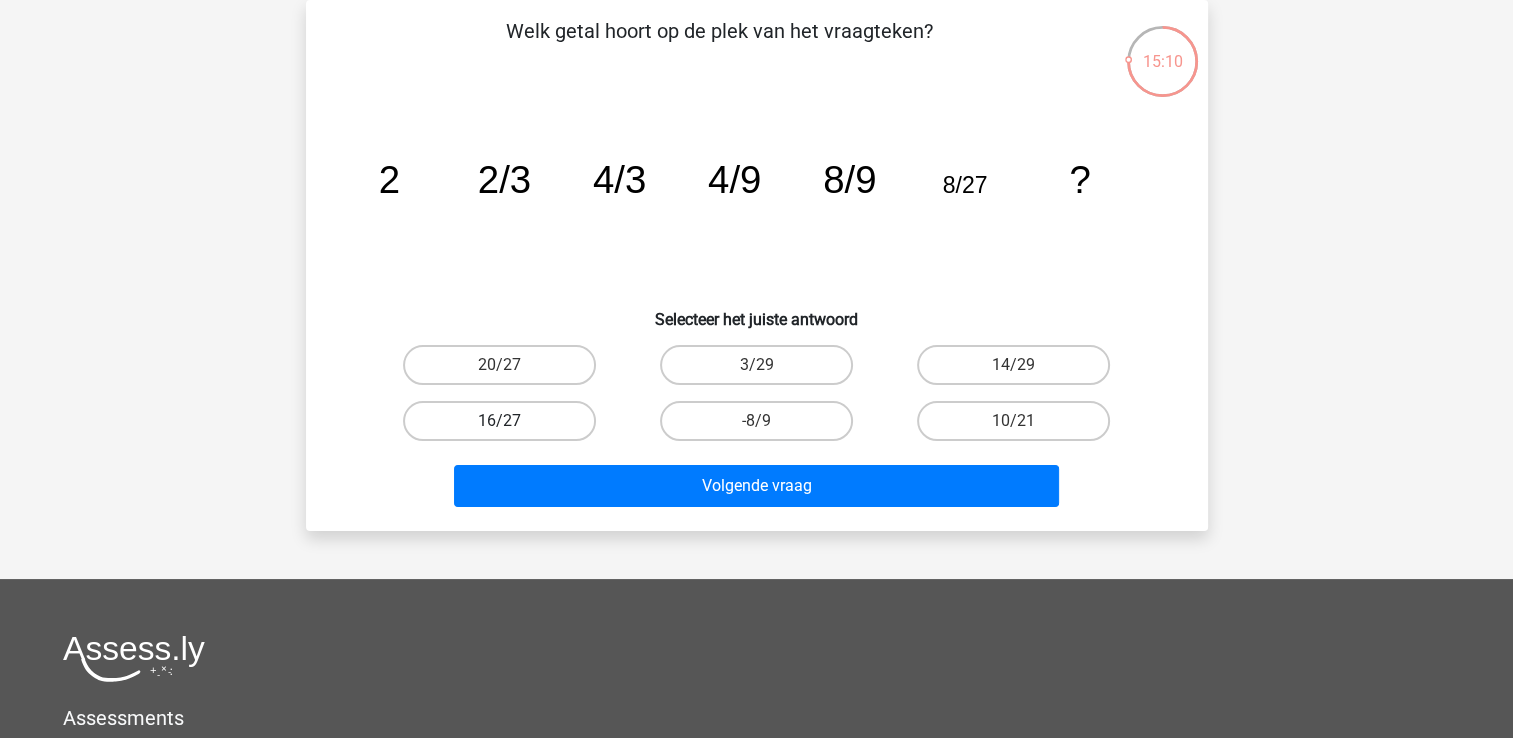 click on "16/27" at bounding box center (499, 421) 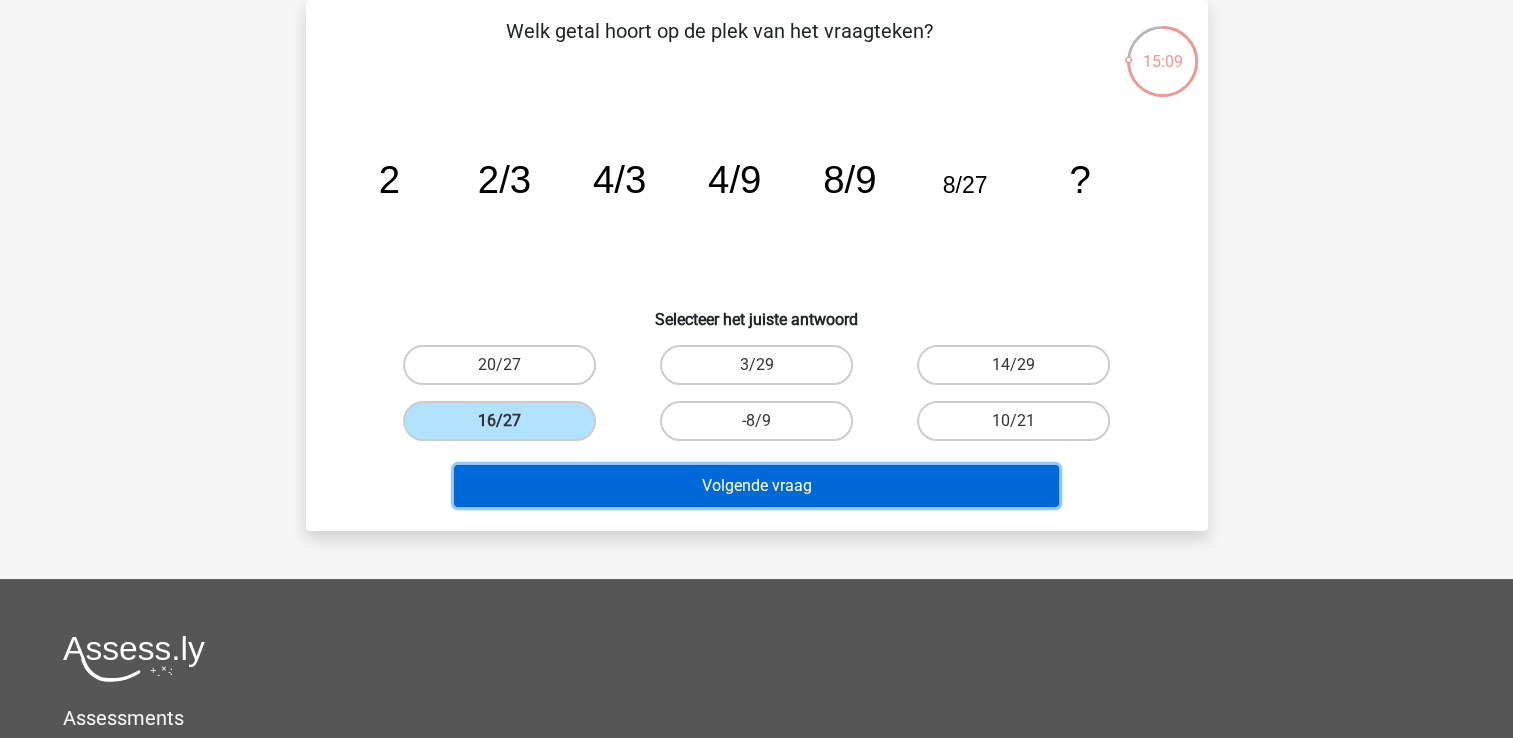 click on "Volgende vraag" at bounding box center [756, 486] 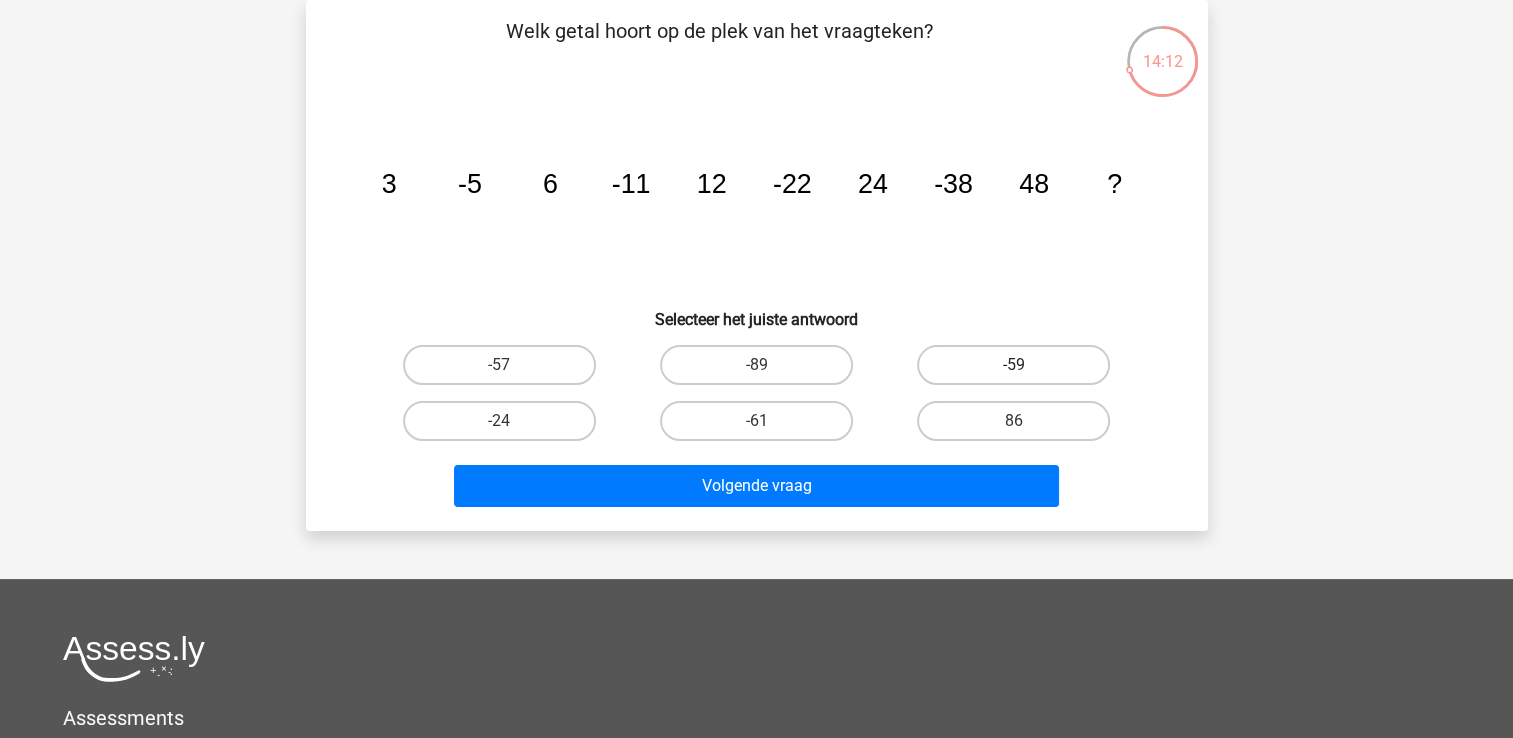 click on "-59" at bounding box center [1013, 365] 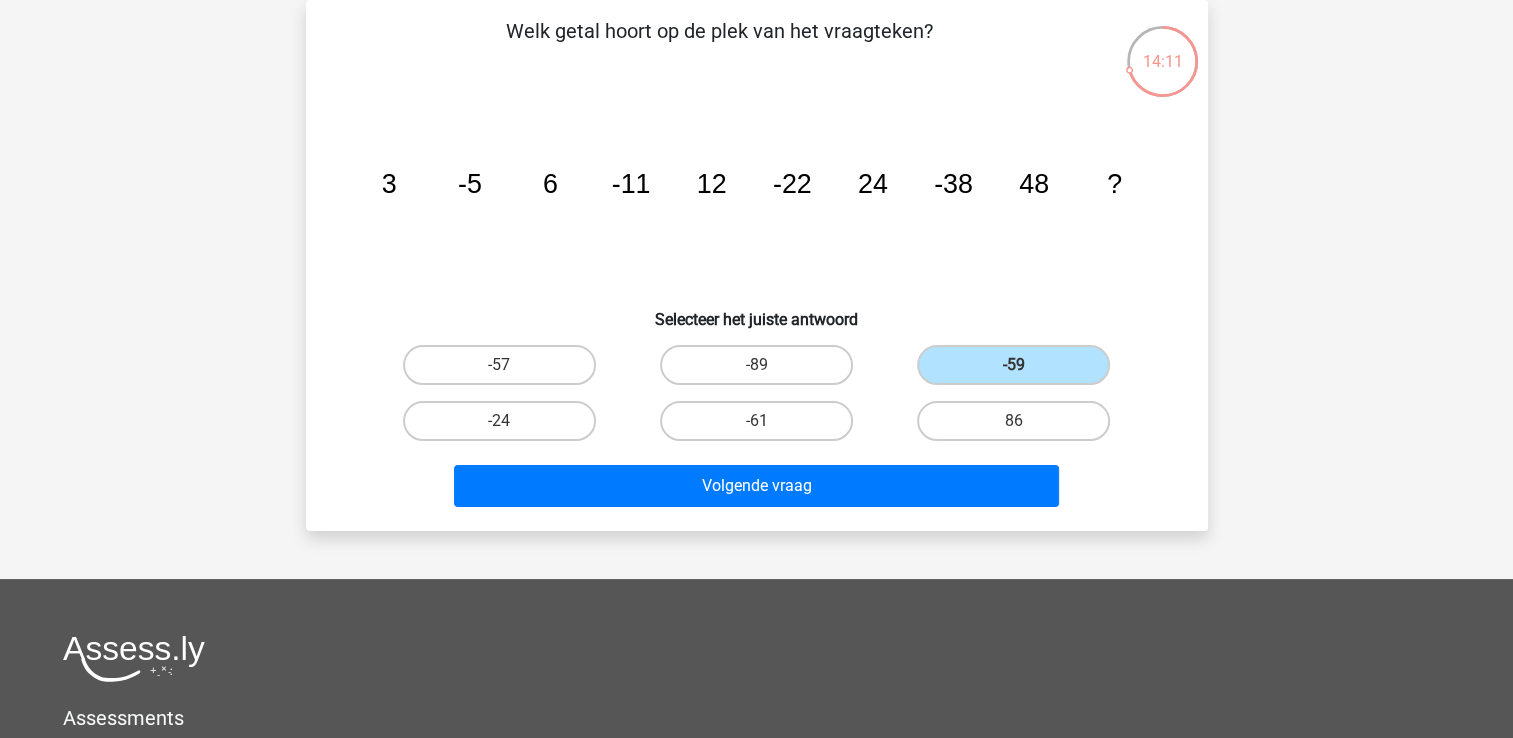 click on "Volgende vraag" at bounding box center [757, 482] 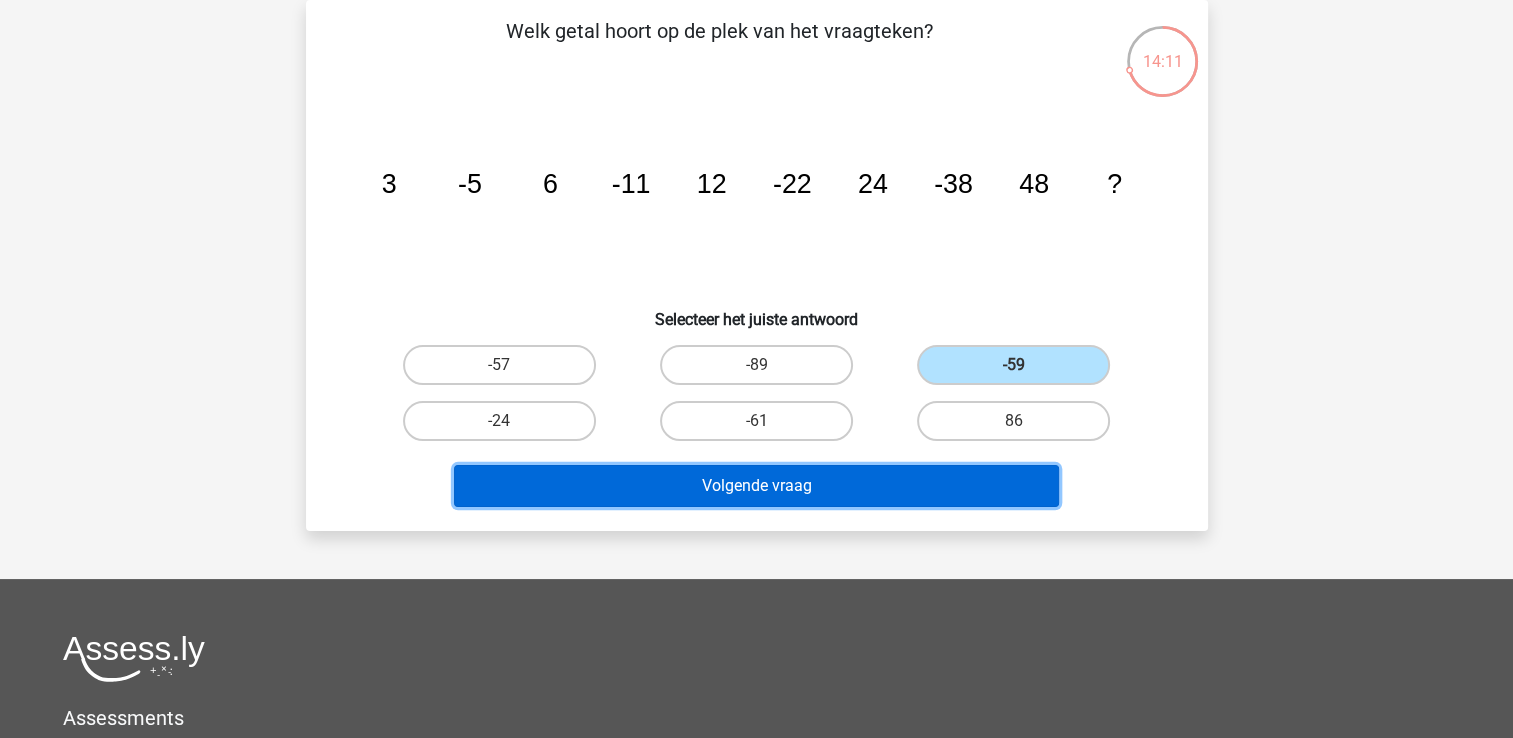 click on "Volgende vraag" at bounding box center [756, 486] 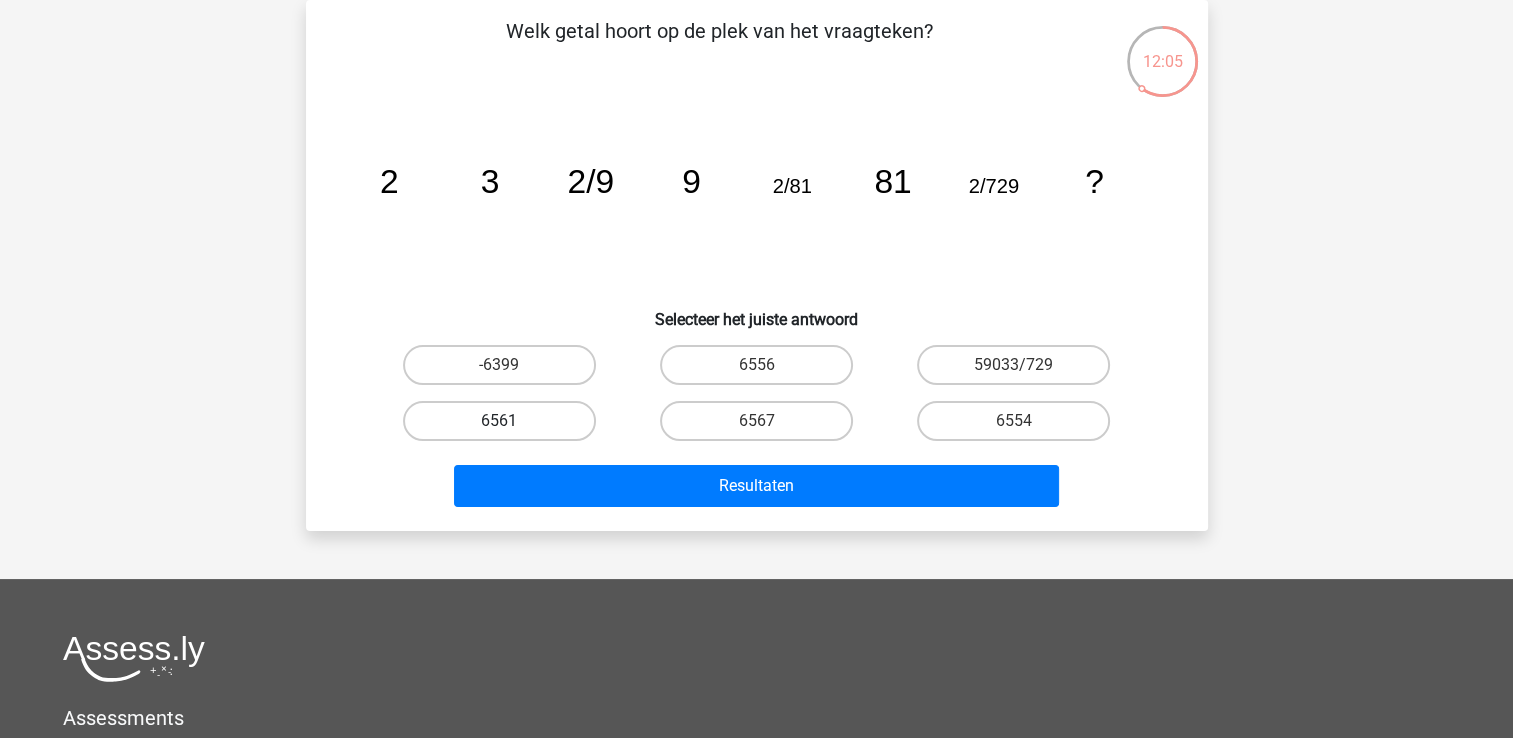 click on "6561" at bounding box center [499, 421] 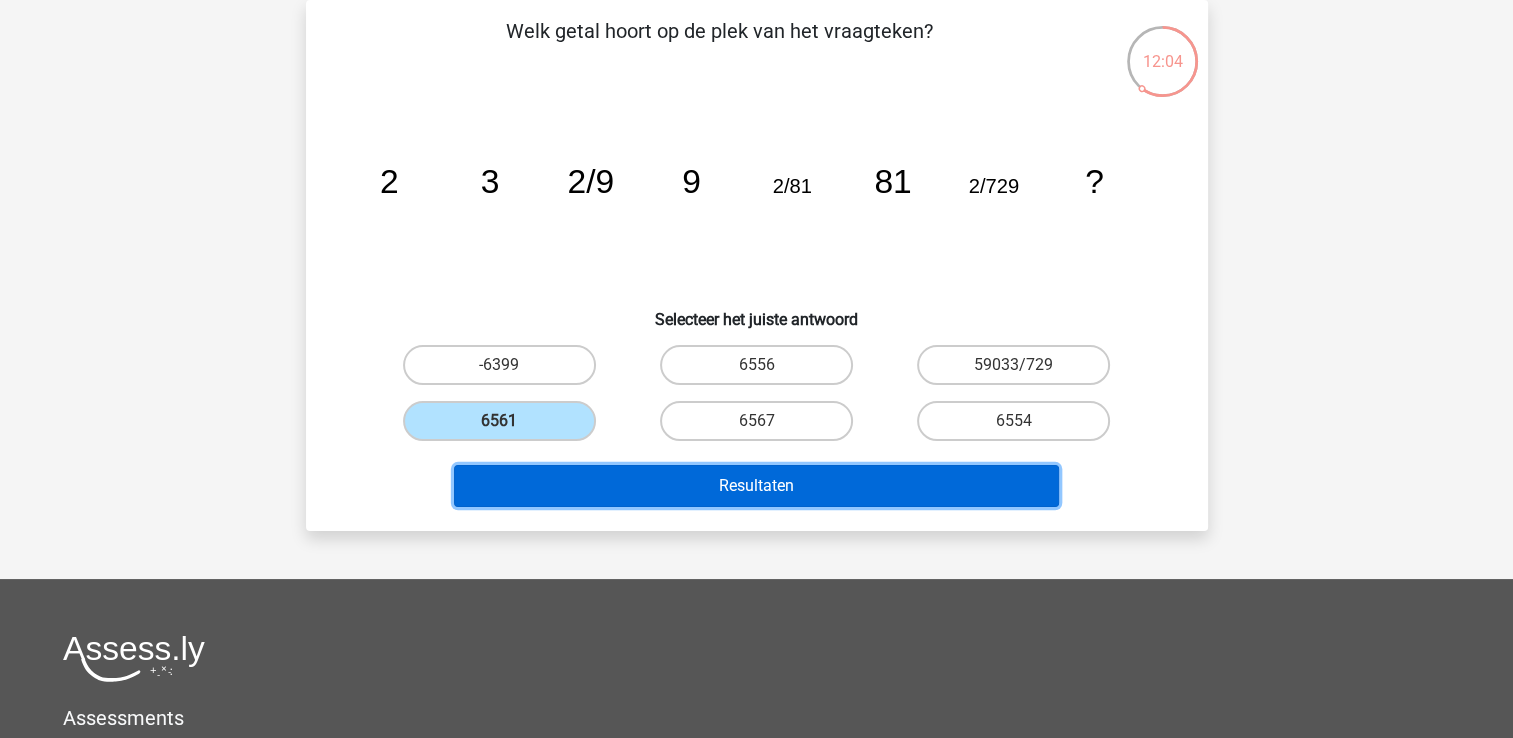 click on "Resultaten" at bounding box center [756, 486] 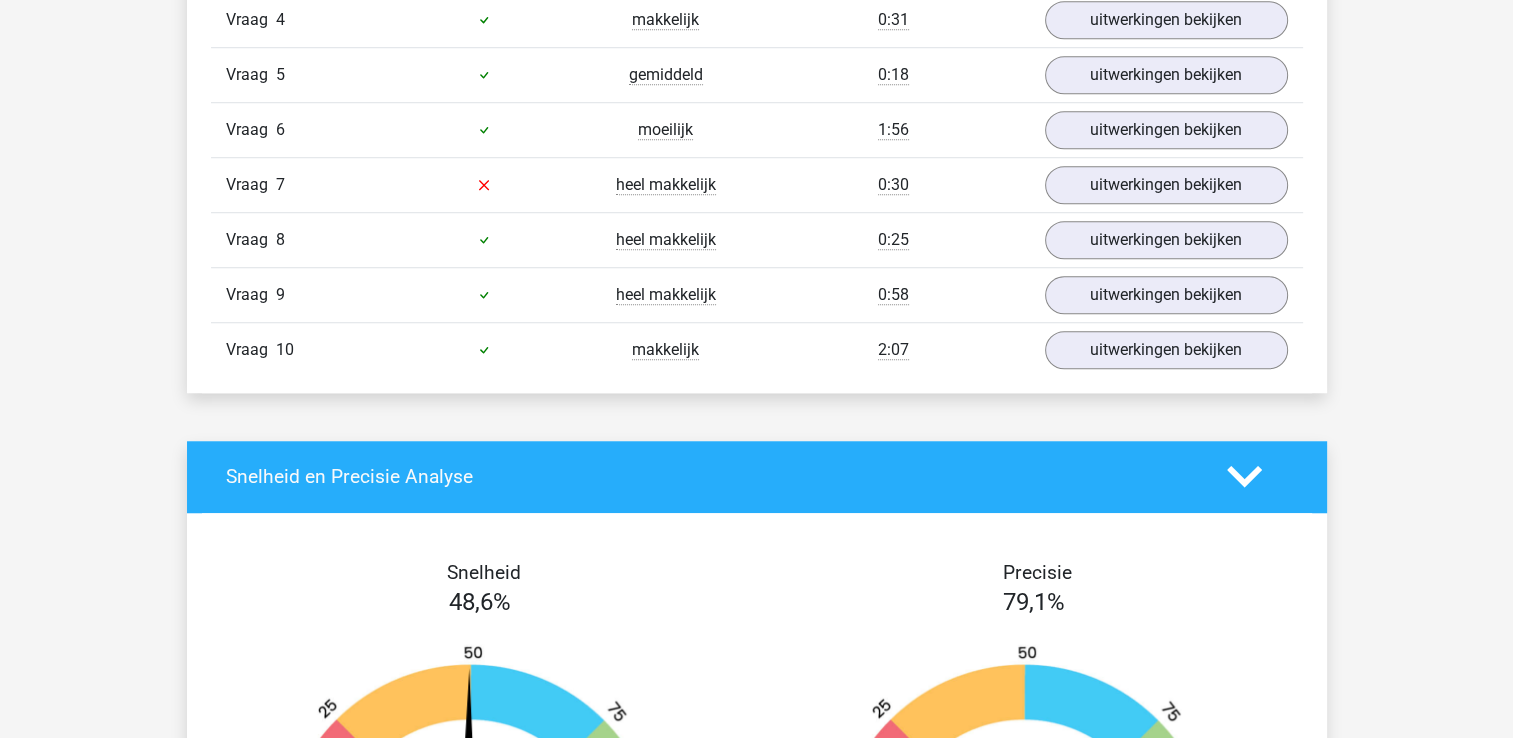 scroll, scrollTop: 1400, scrollLeft: 0, axis: vertical 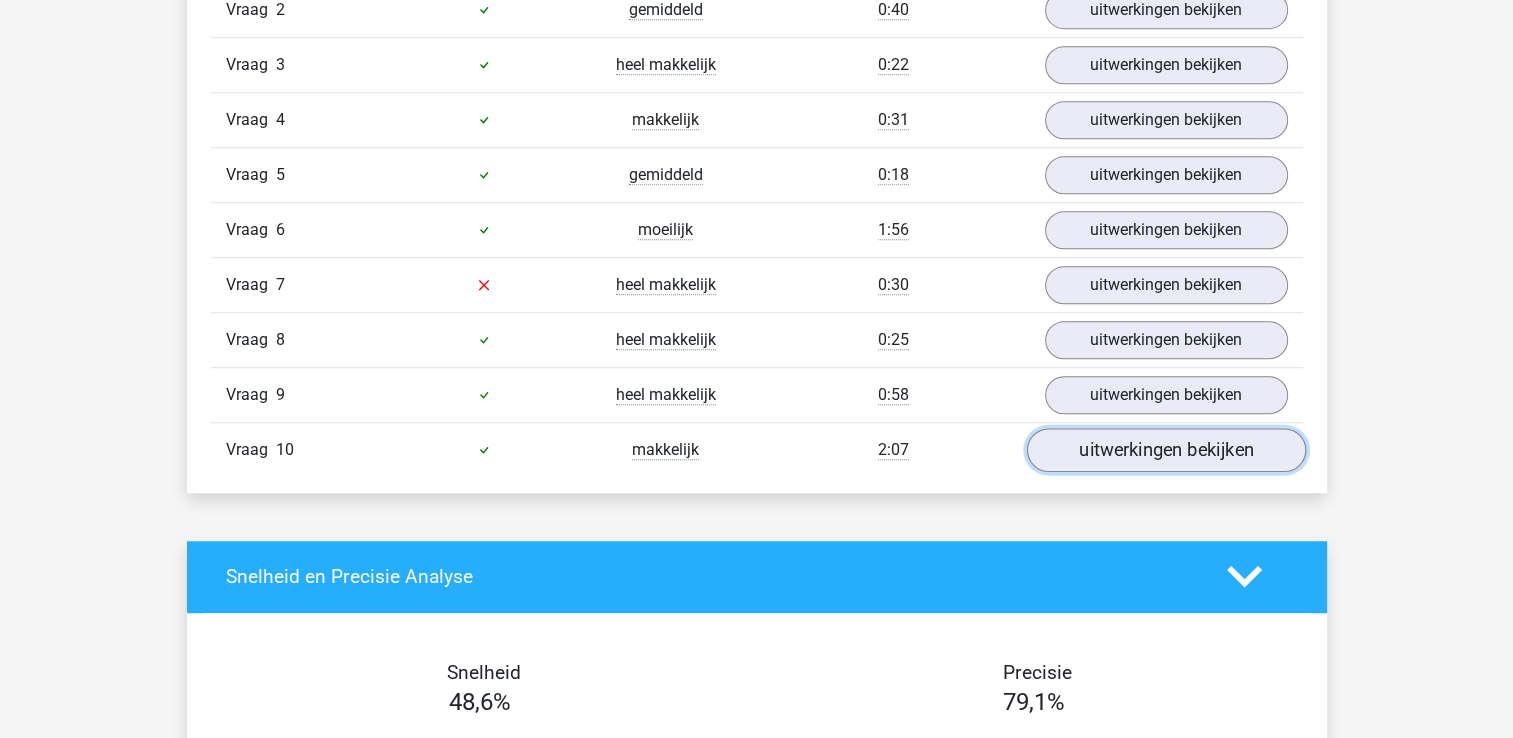 click on "uitwerkingen bekijken" at bounding box center [1165, 450] 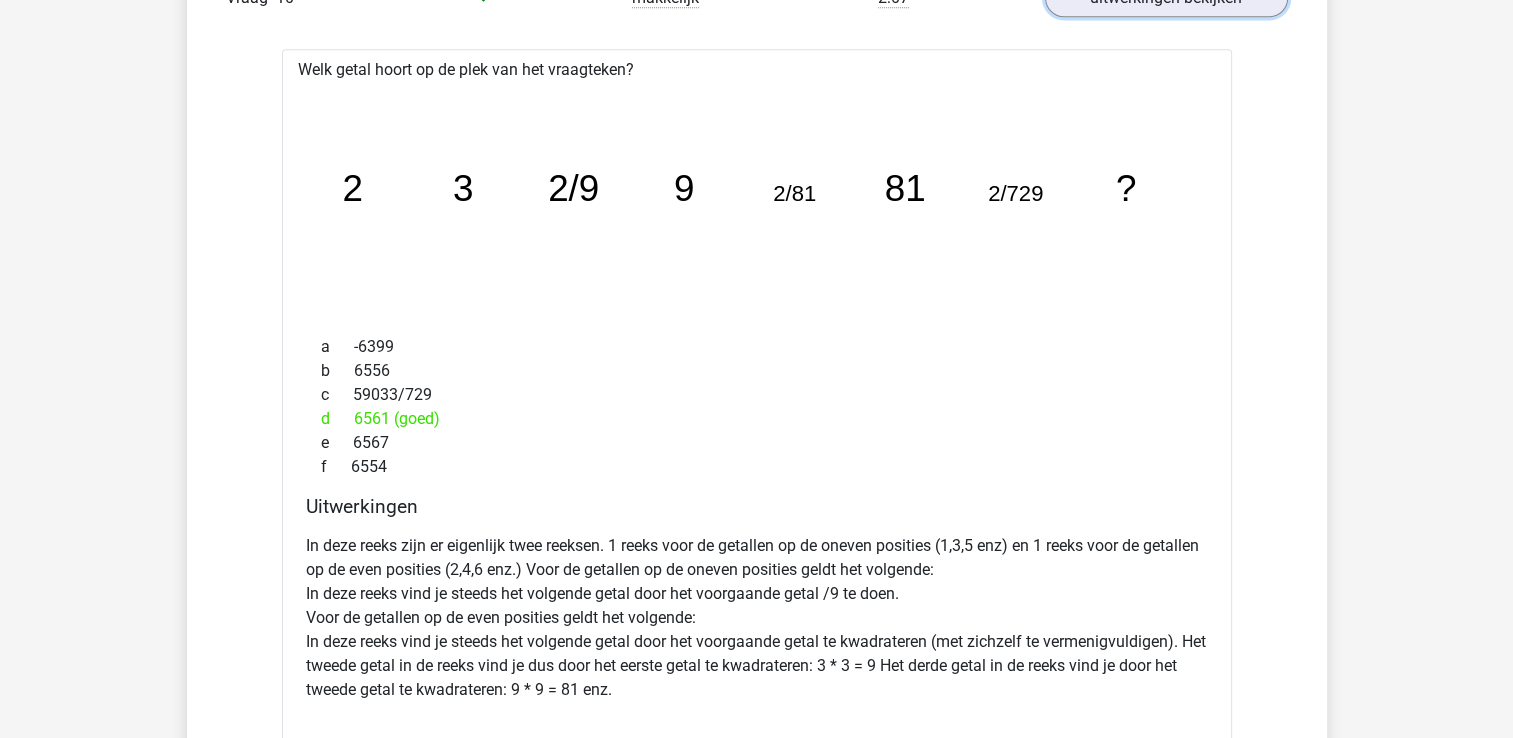 scroll, scrollTop: 1500, scrollLeft: 0, axis: vertical 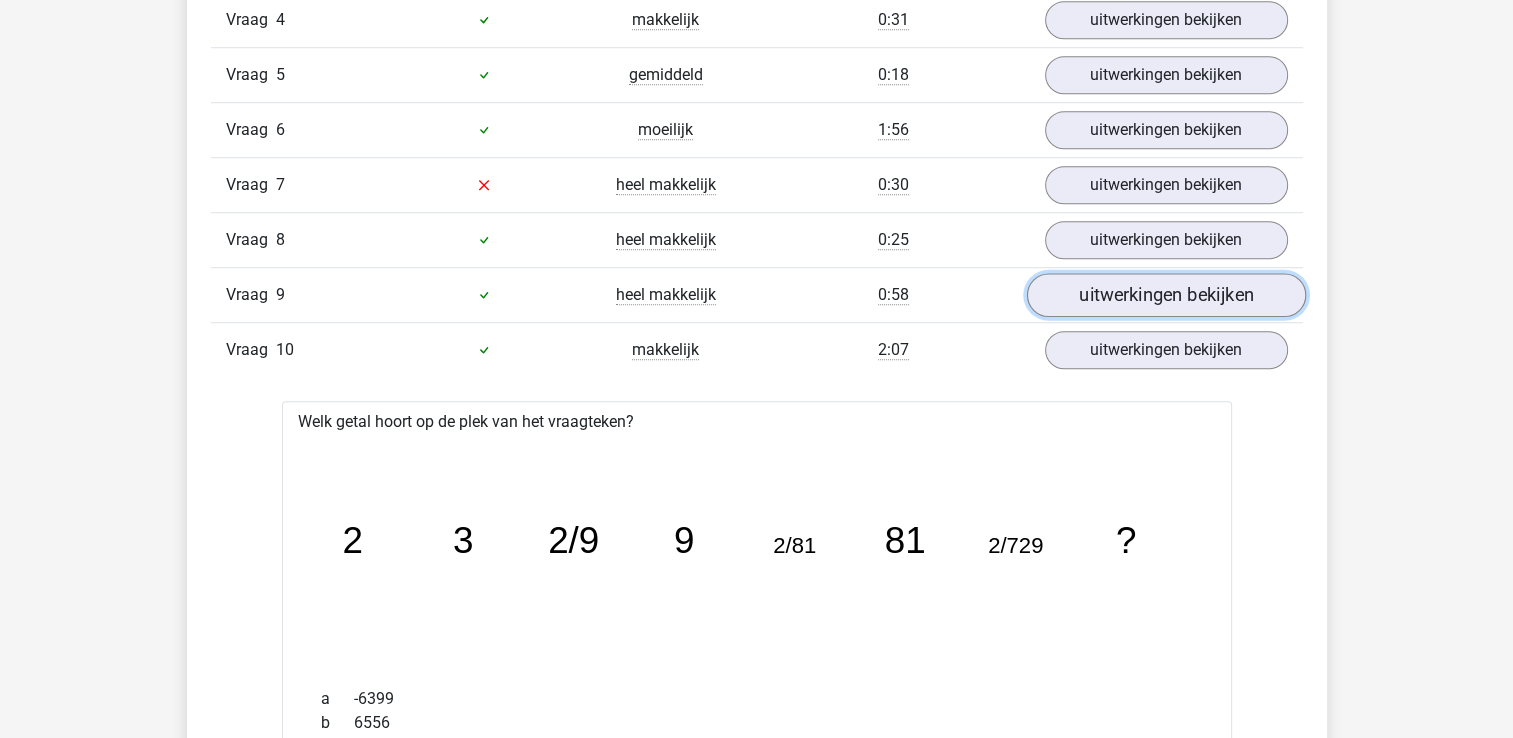 click on "uitwerkingen bekijken" at bounding box center (1165, 295) 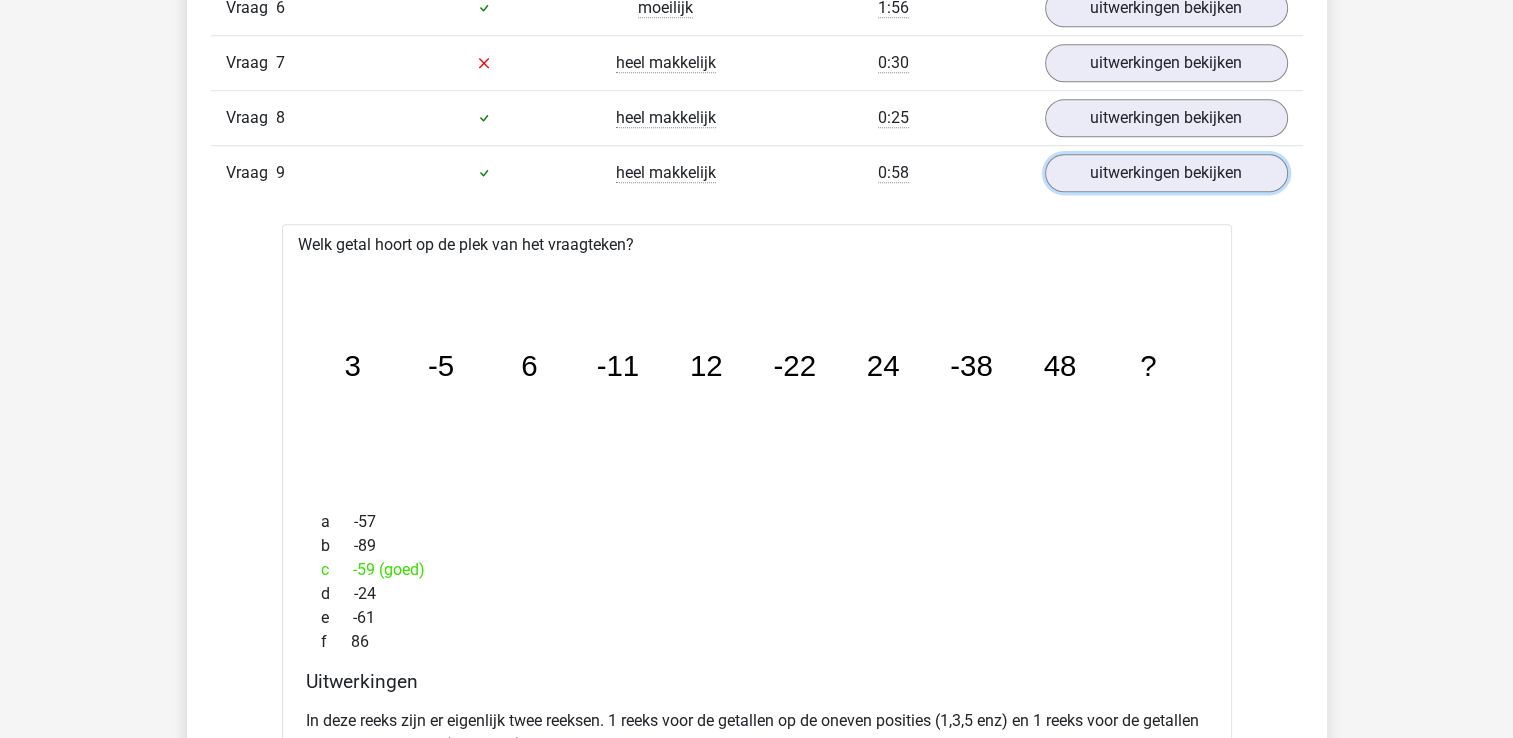 scroll, scrollTop: 1400, scrollLeft: 0, axis: vertical 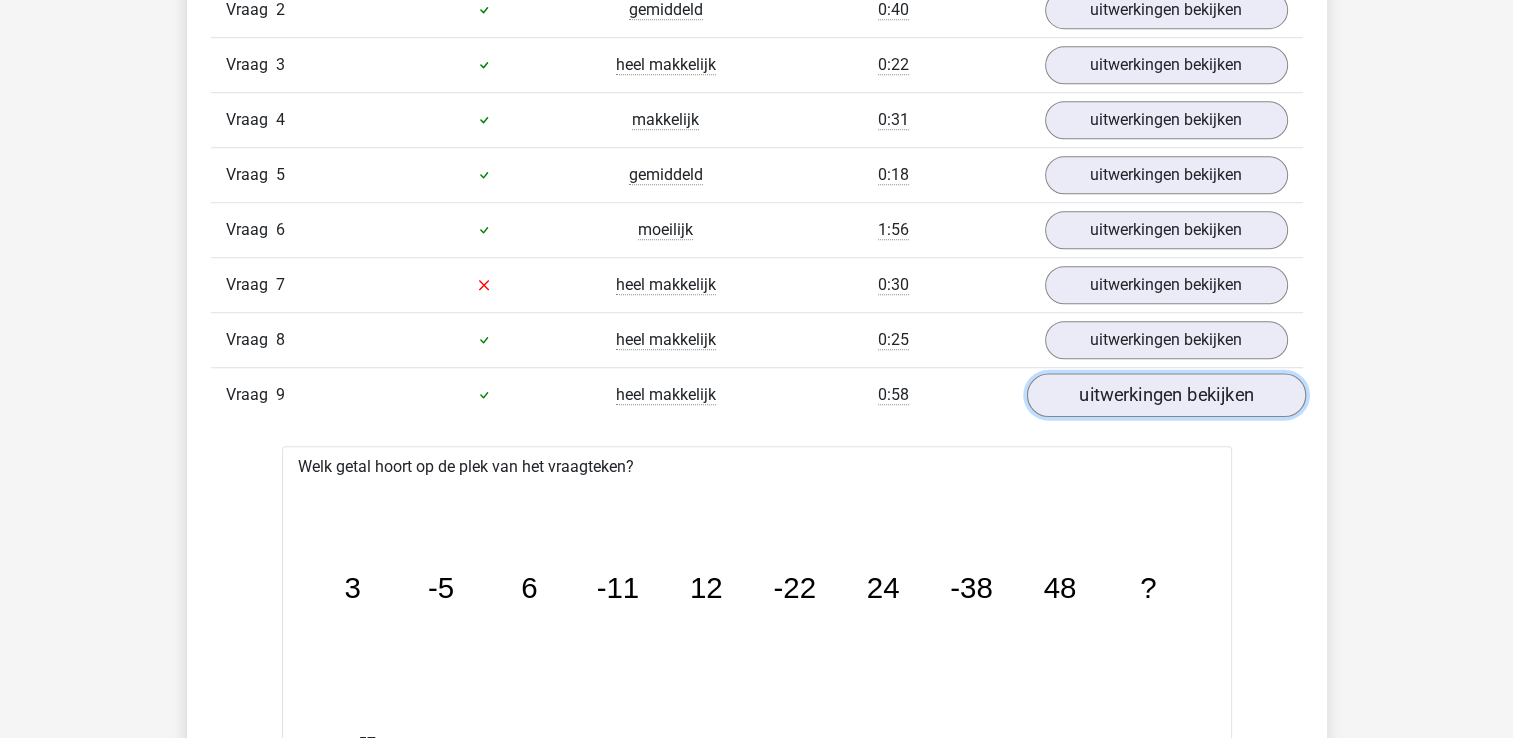 click on "uitwerkingen bekijken" at bounding box center (1165, 395) 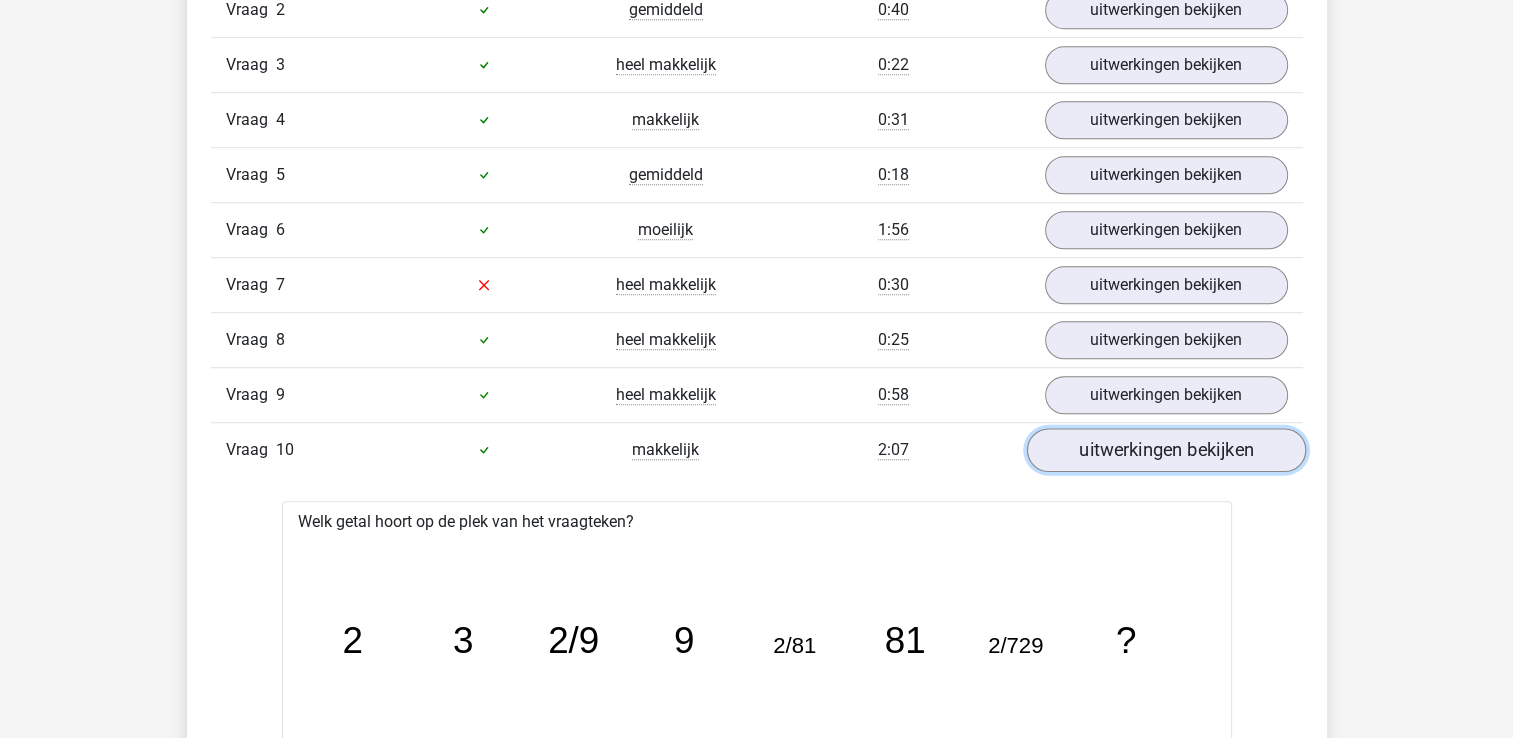 click on "uitwerkingen bekijken" at bounding box center (1165, 450) 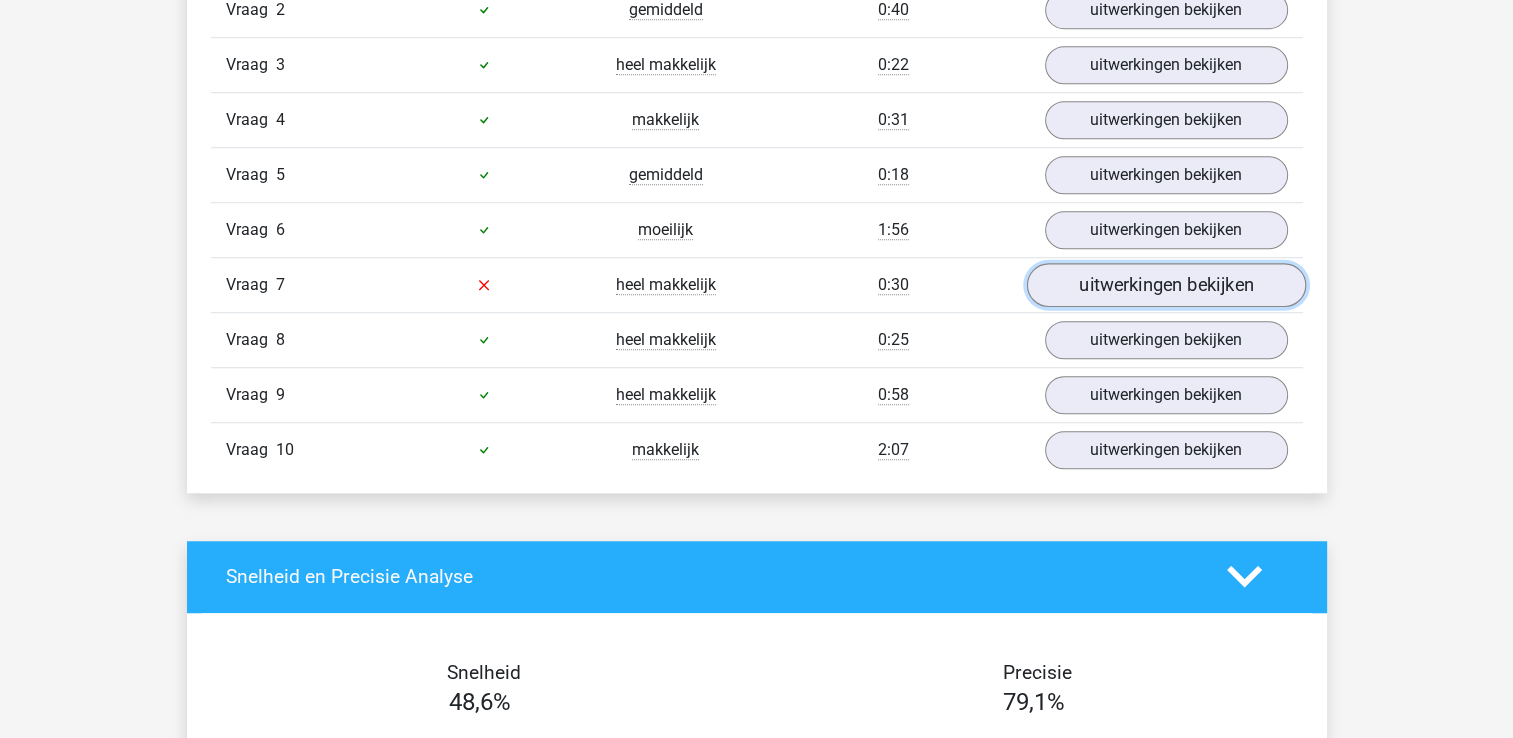 click on "uitwerkingen bekijken" at bounding box center [1165, 285] 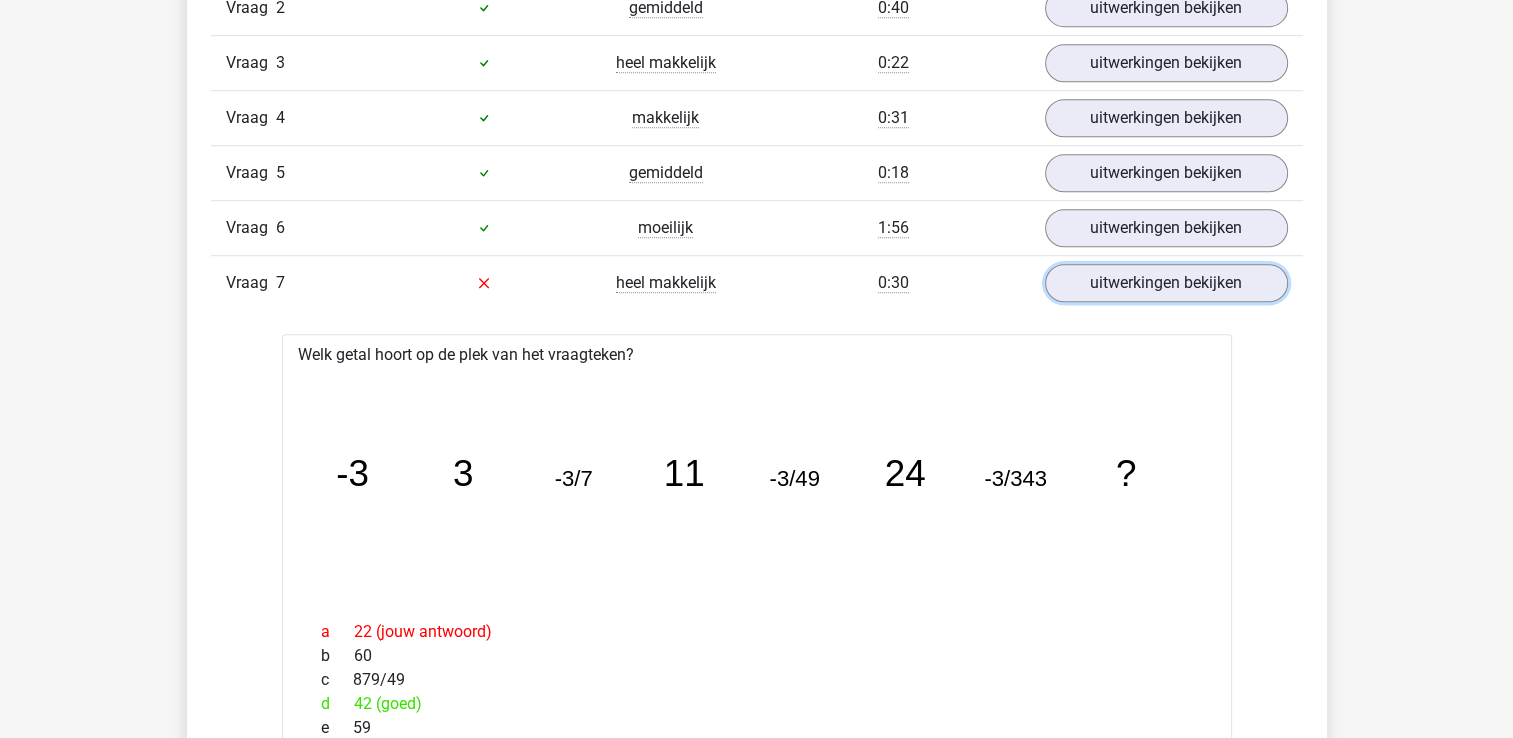 scroll, scrollTop: 1400, scrollLeft: 0, axis: vertical 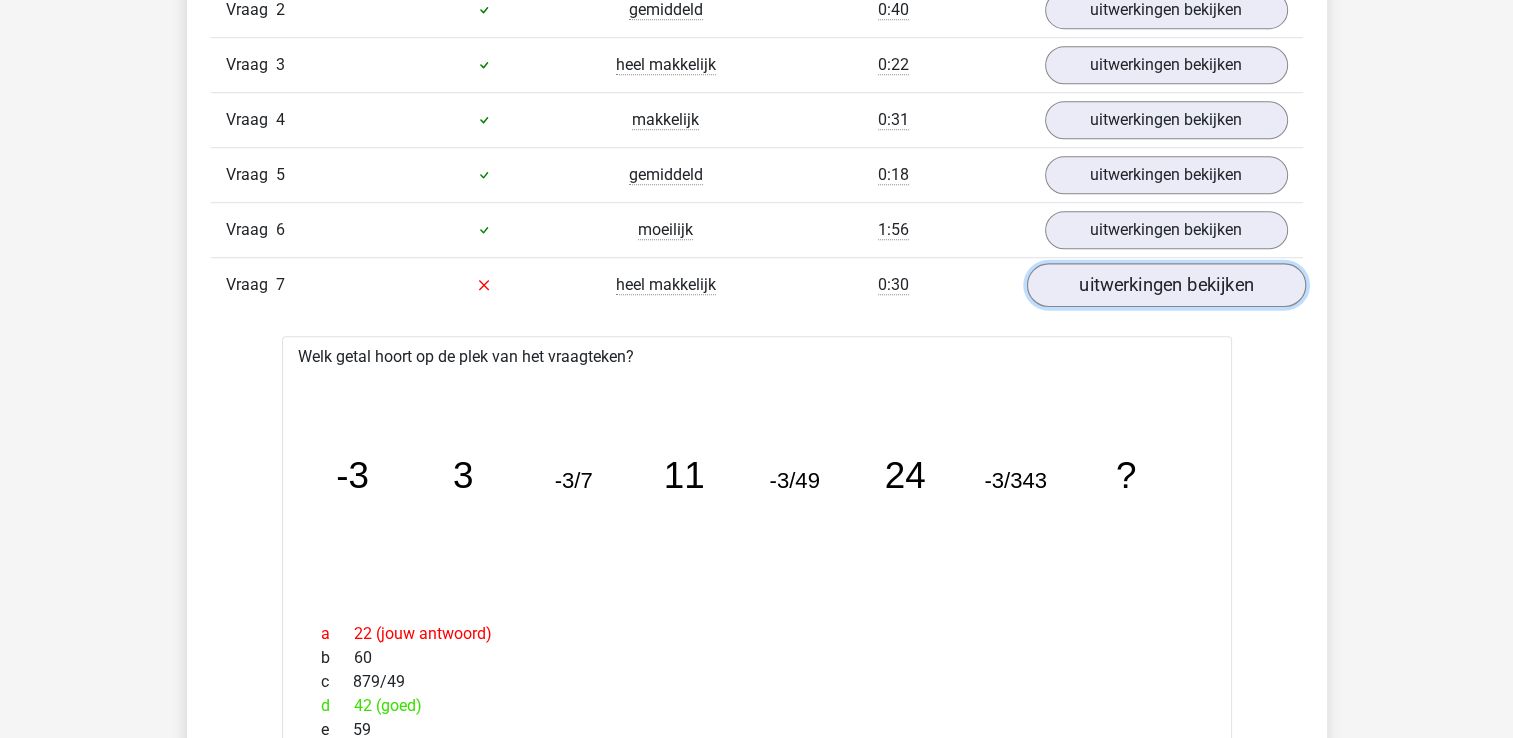 click on "uitwerkingen bekijken" at bounding box center [1165, 285] 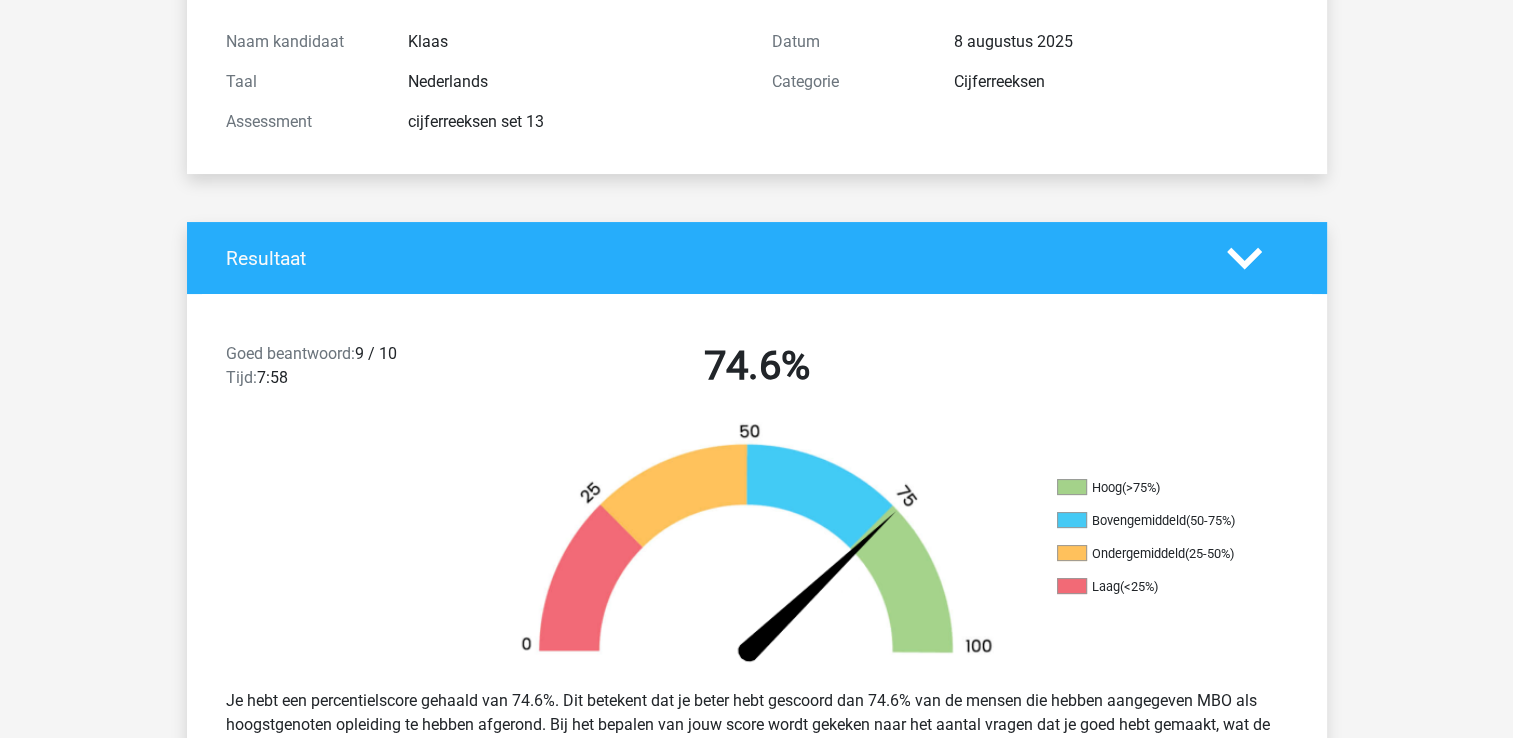 scroll, scrollTop: 0, scrollLeft: 0, axis: both 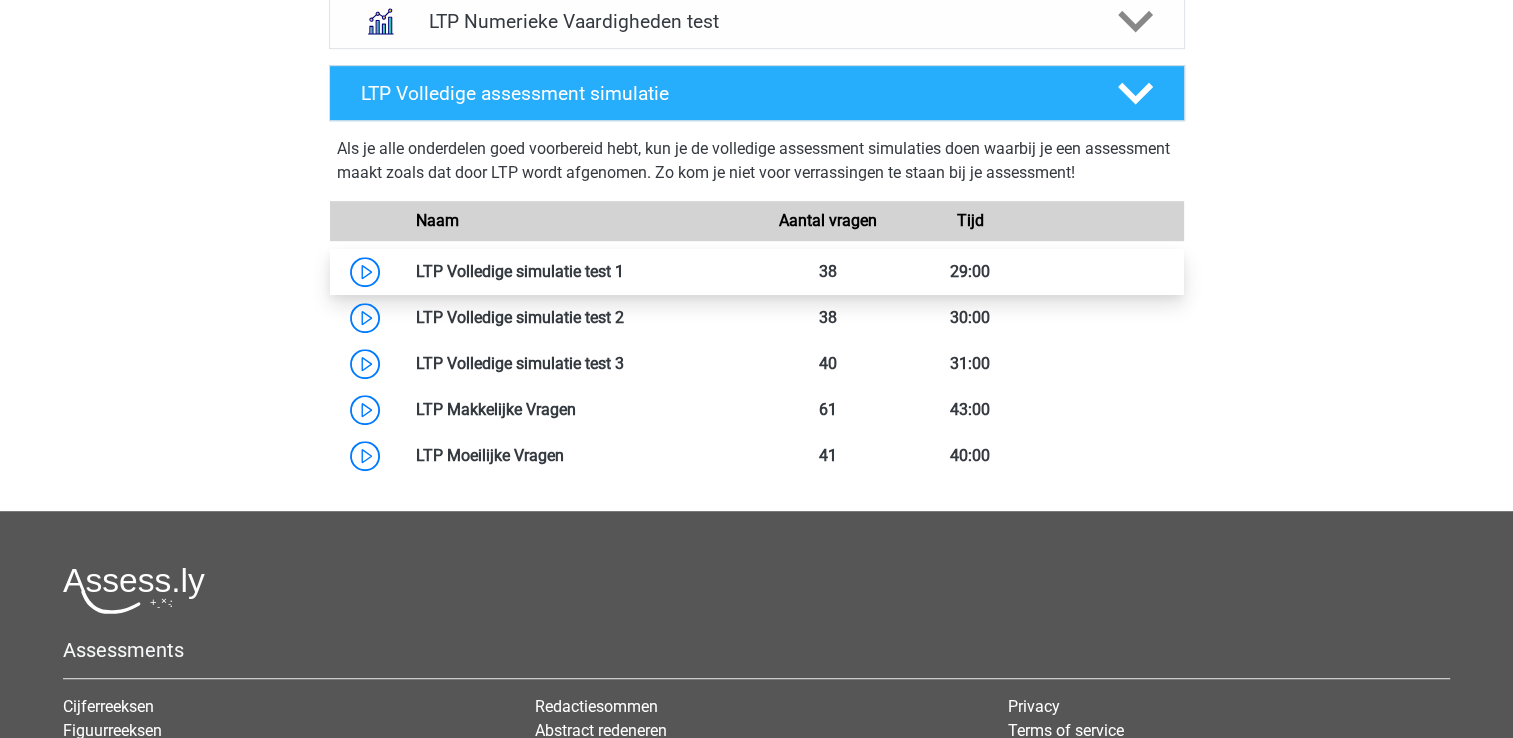 click at bounding box center (624, 271) 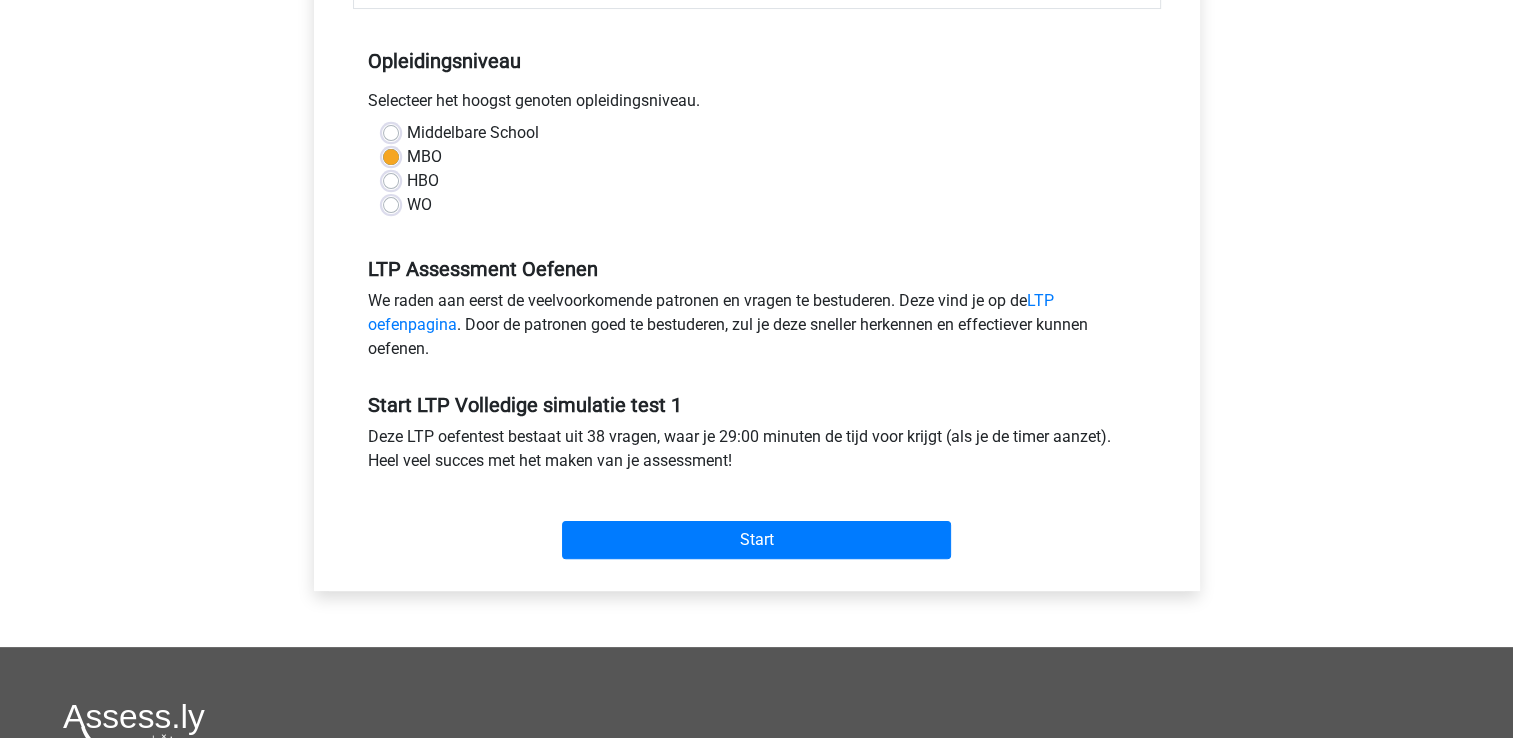 scroll, scrollTop: 400, scrollLeft: 0, axis: vertical 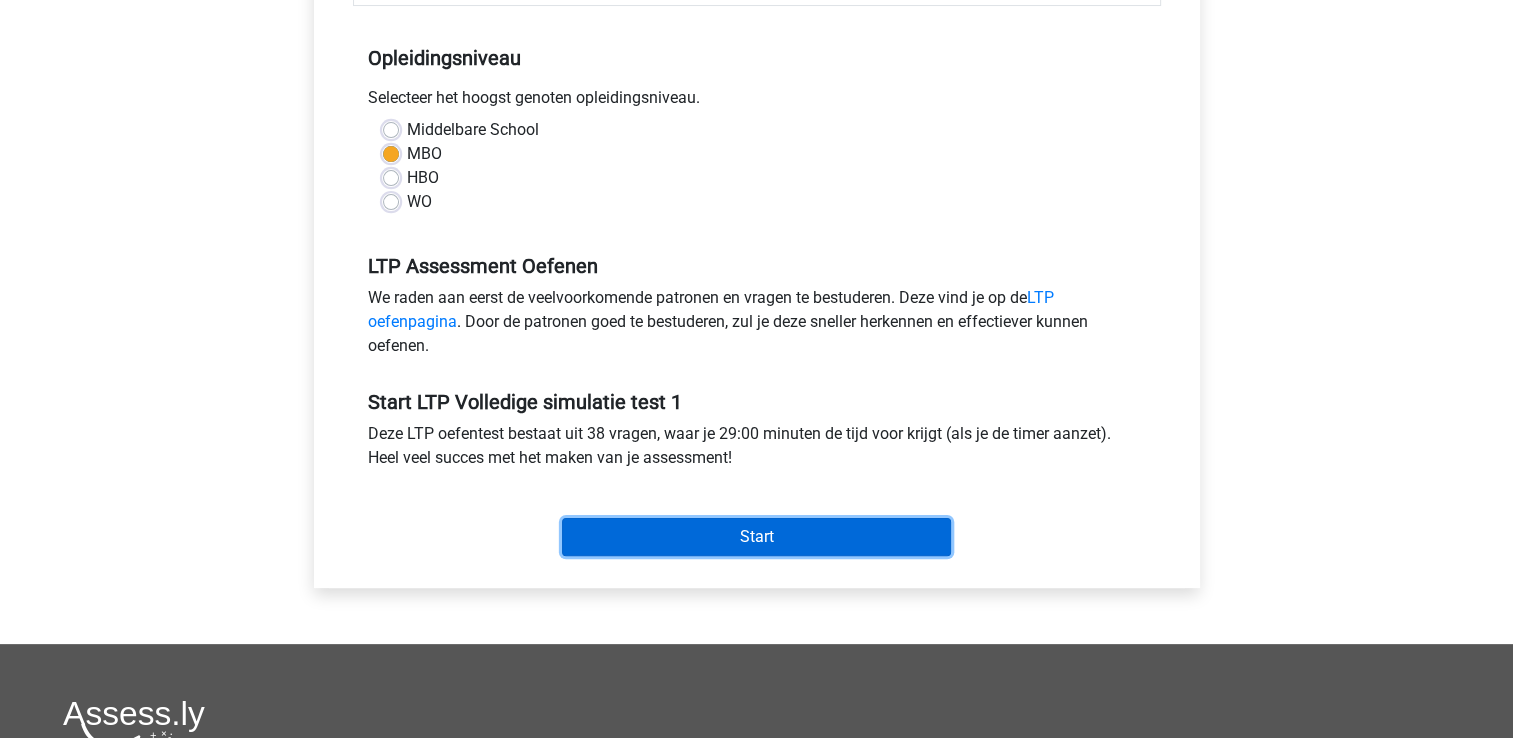 click on "Start" at bounding box center [756, 537] 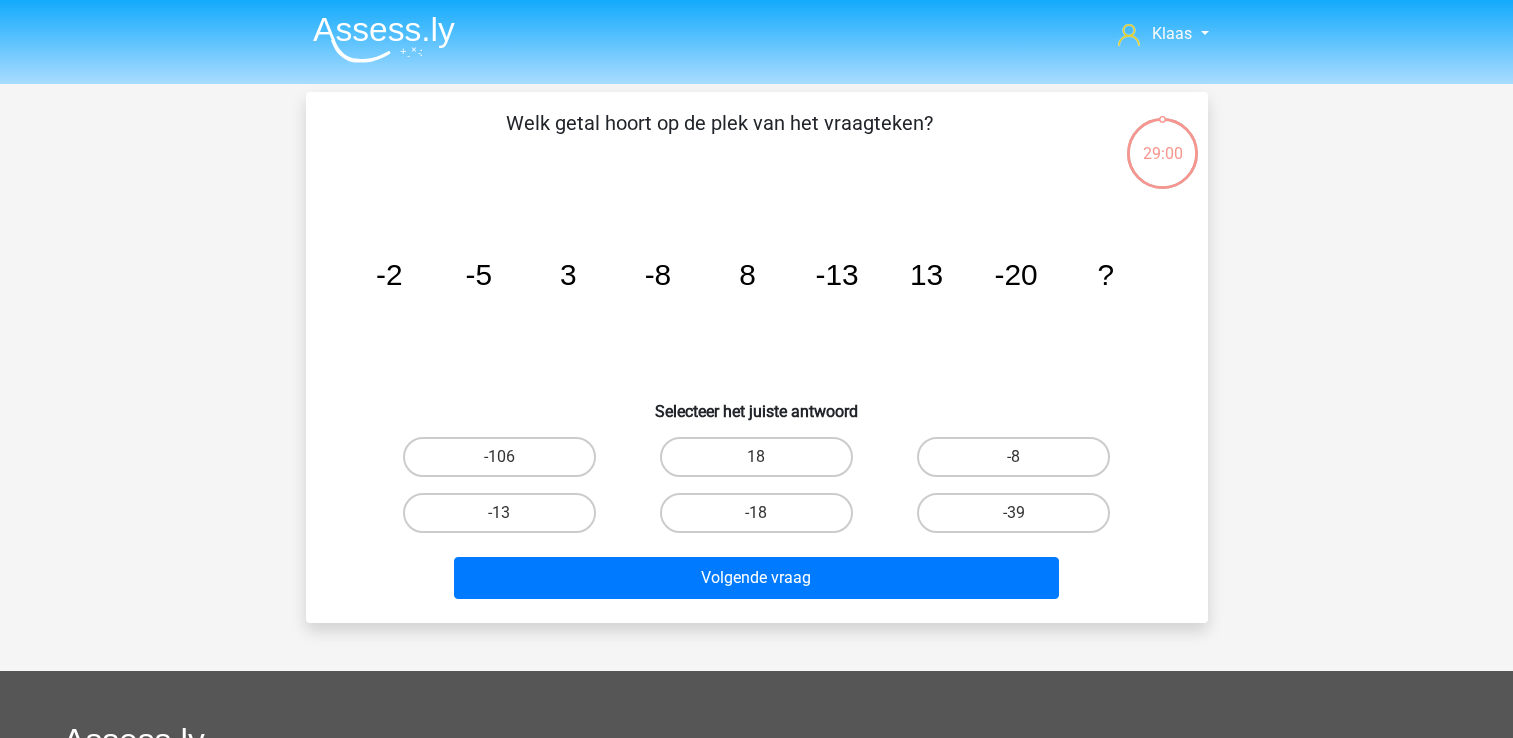 scroll, scrollTop: 0, scrollLeft: 0, axis: both 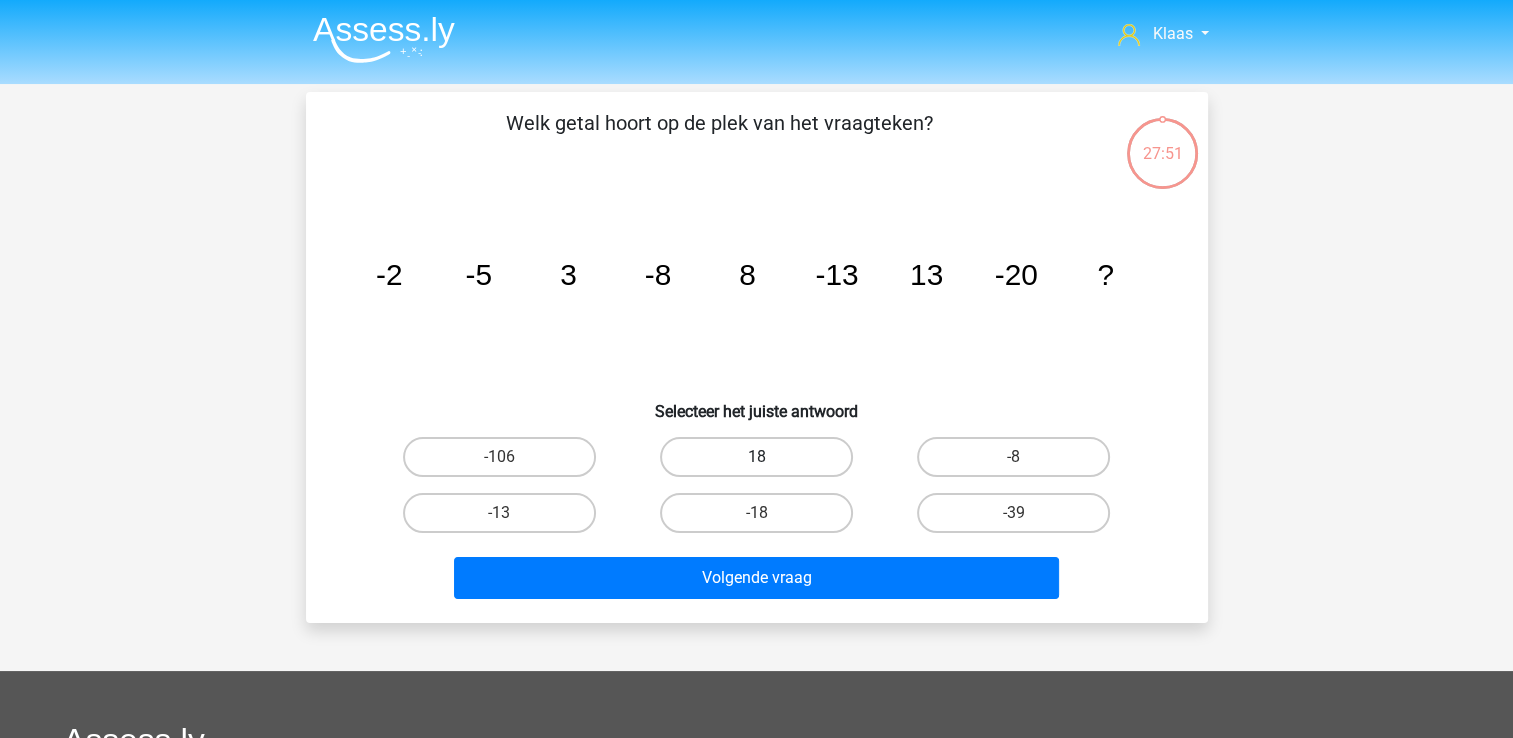 click on "18" at bounding box center (756, 457) 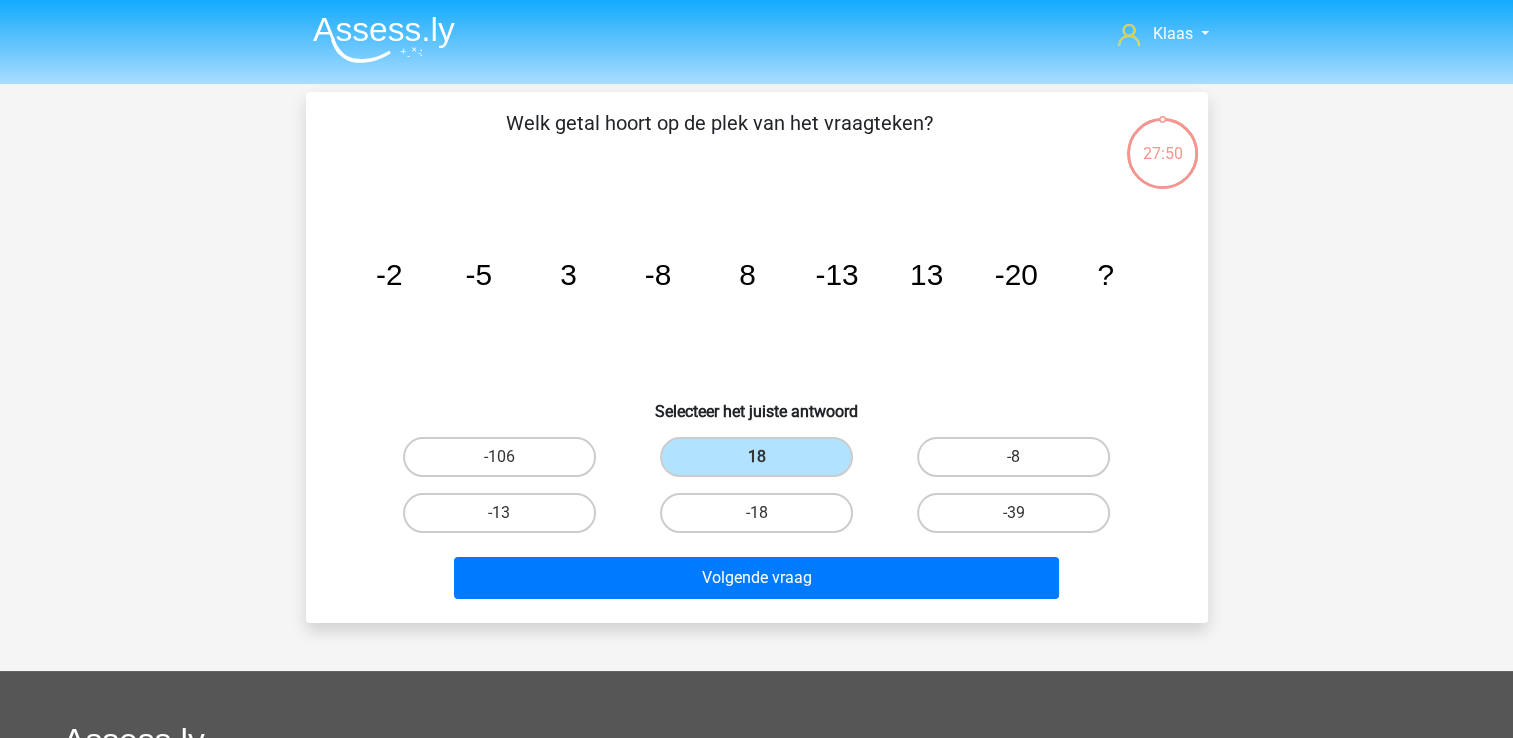 click on "Volgende vraag" at bounding box center (757, 574) 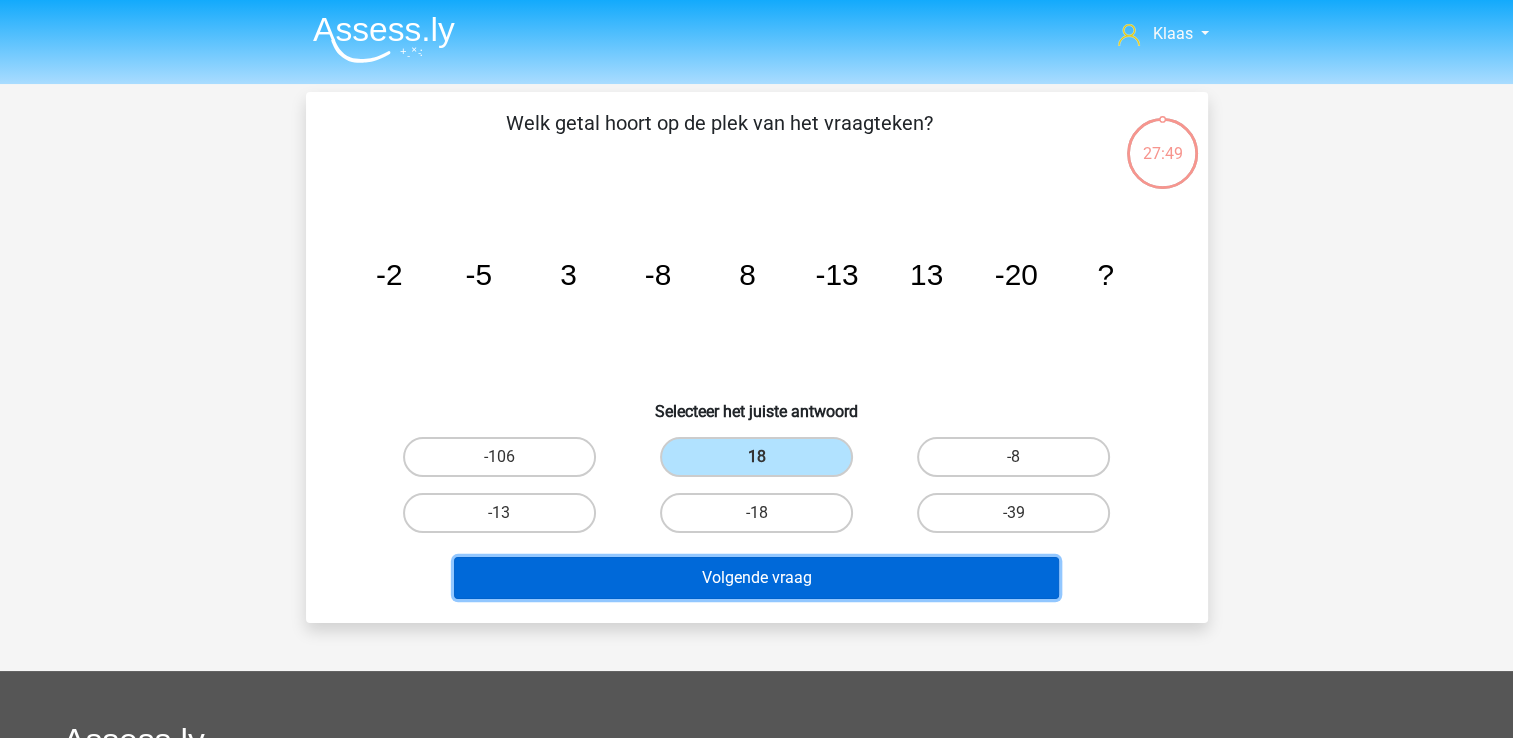 click on "Volgende vraag" at bounding box center (756, 578) 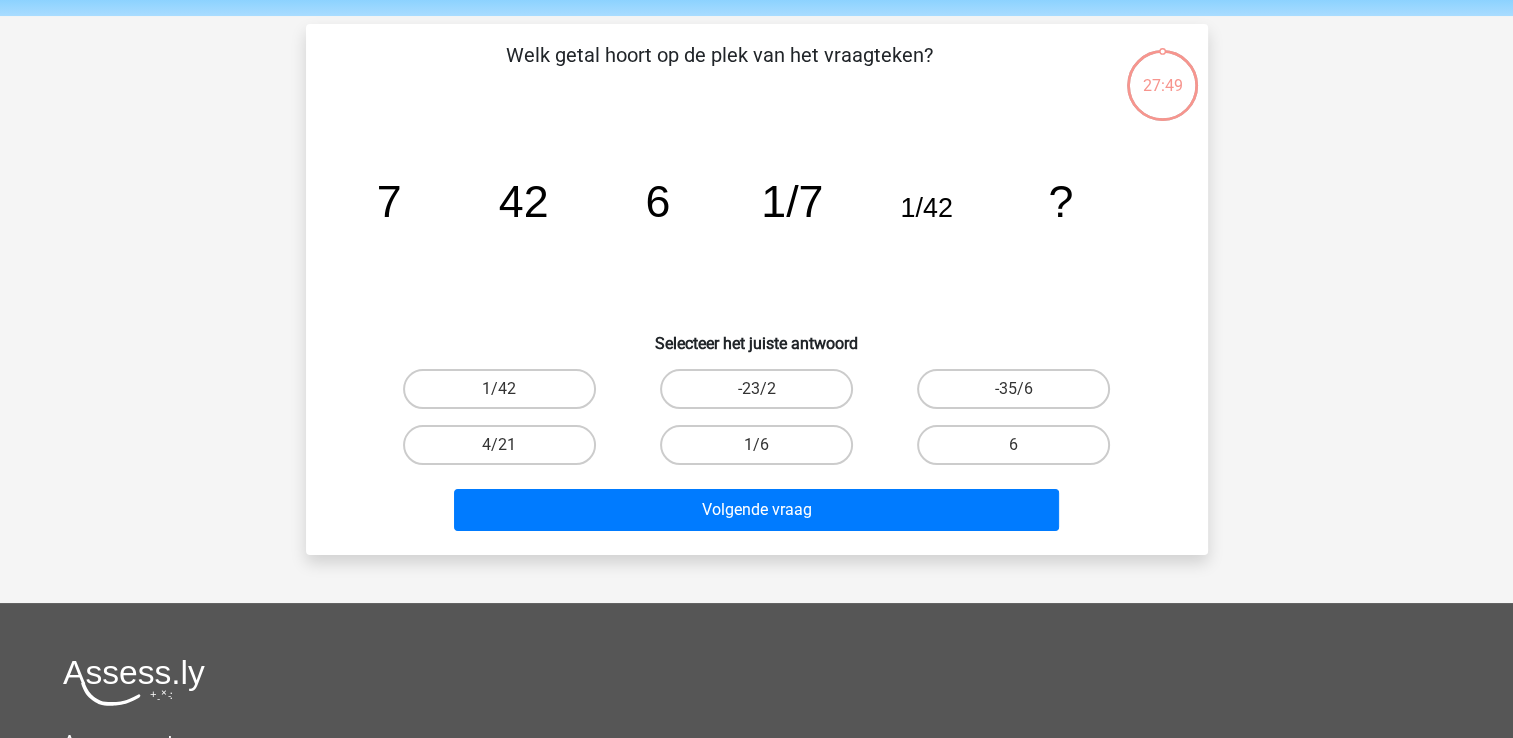 scroll, scrollTop: 92, scrollLeft: 0, axis: vertical 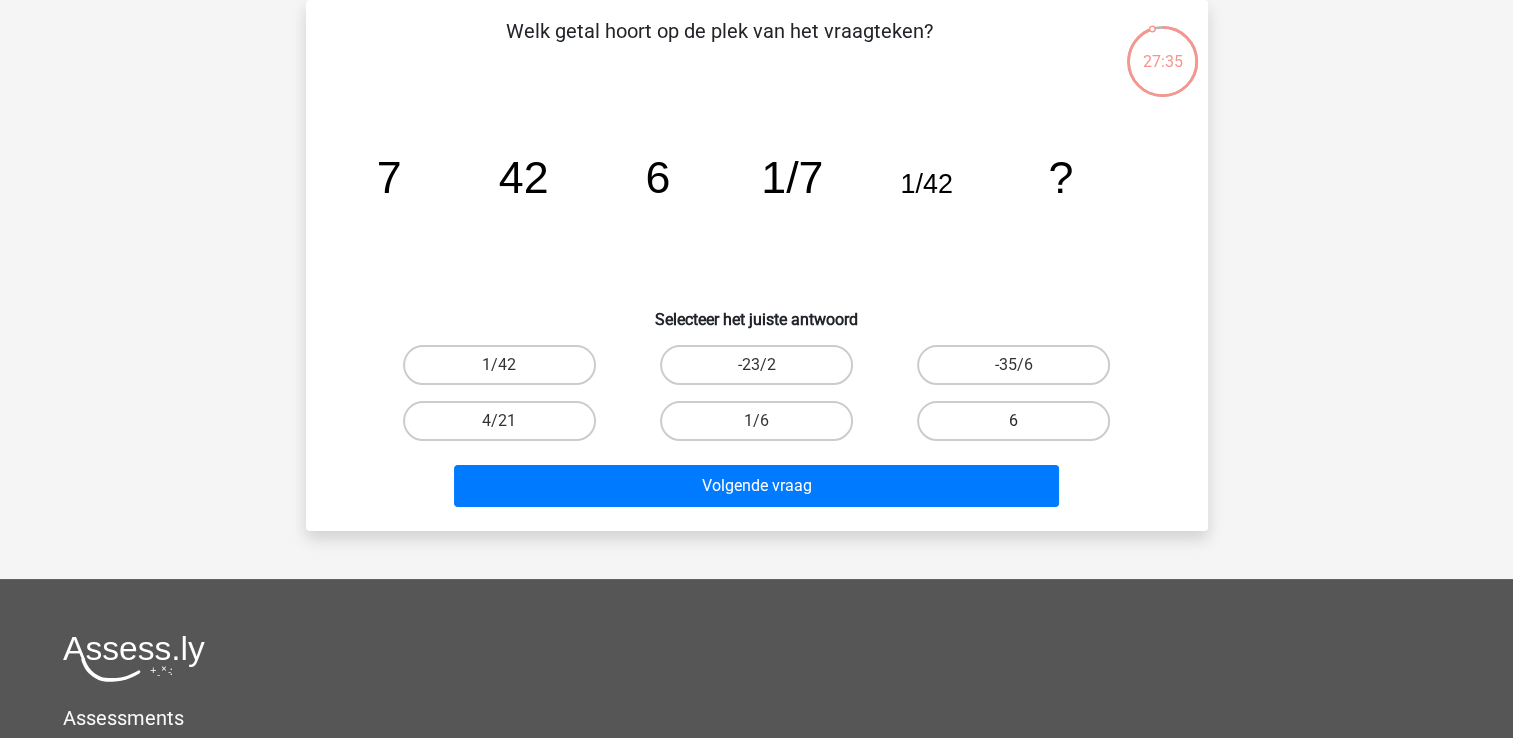 click on "6" at bounding box center (1013, 421) 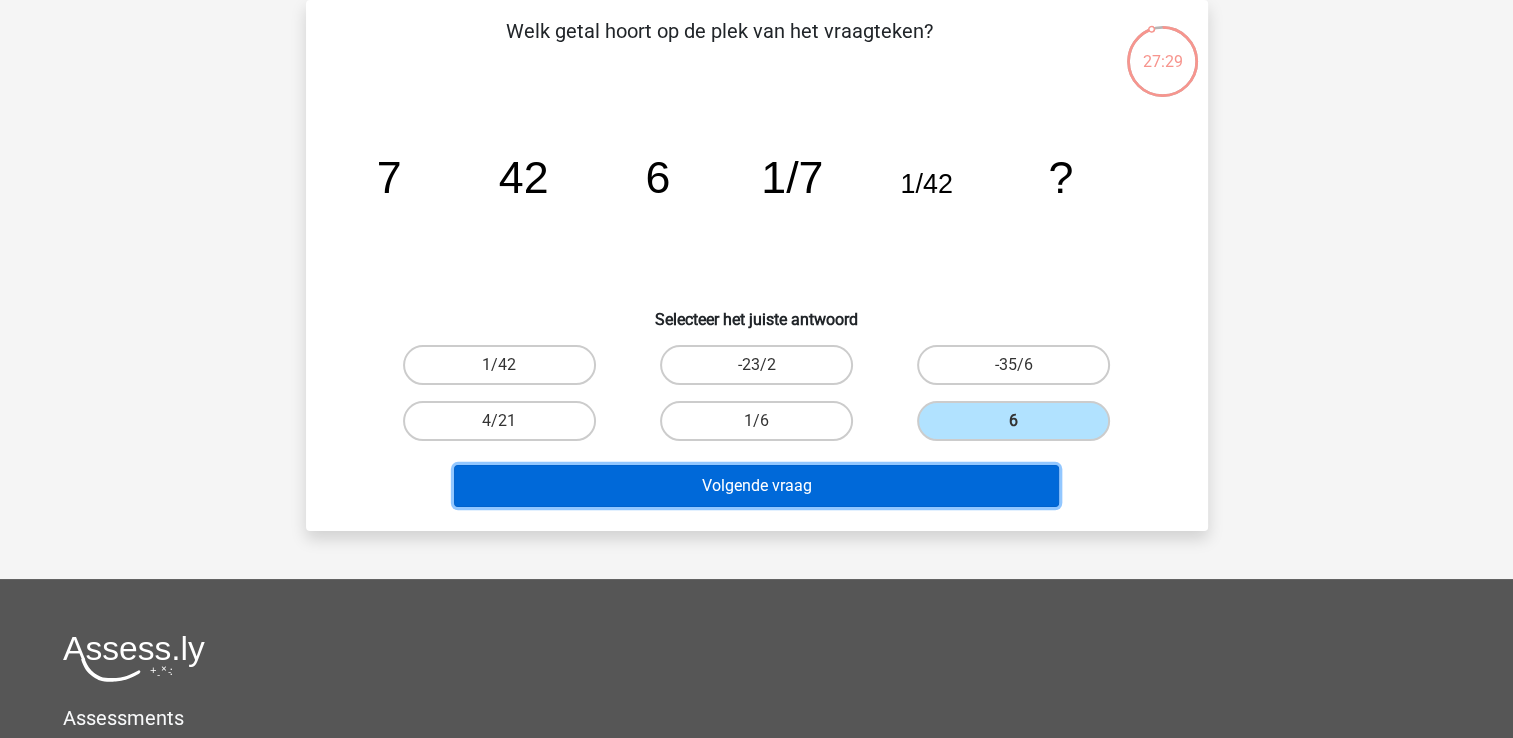 click on "Volgende vraag" at bounding box center (756, 486) 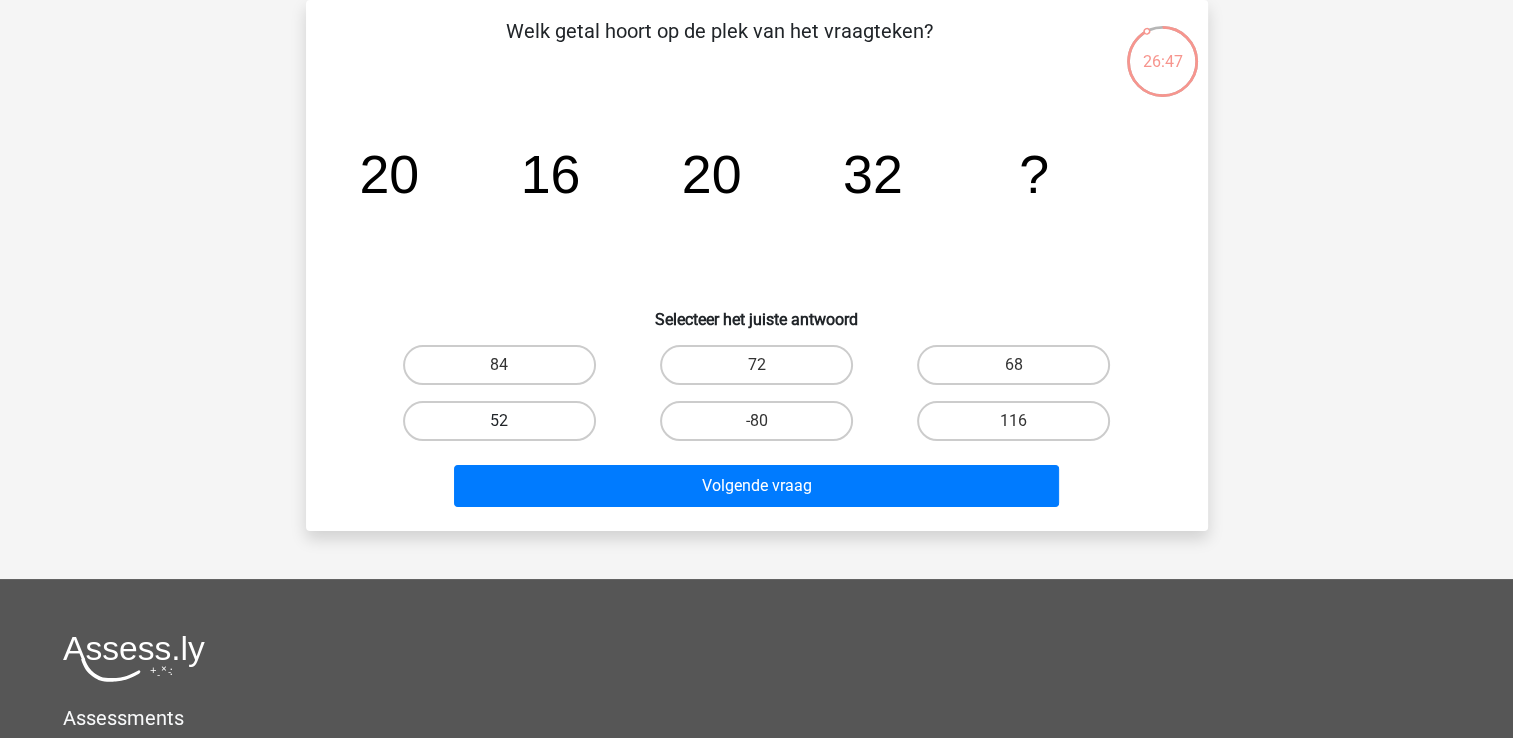 click on "52" at bounding box center (499, 421) 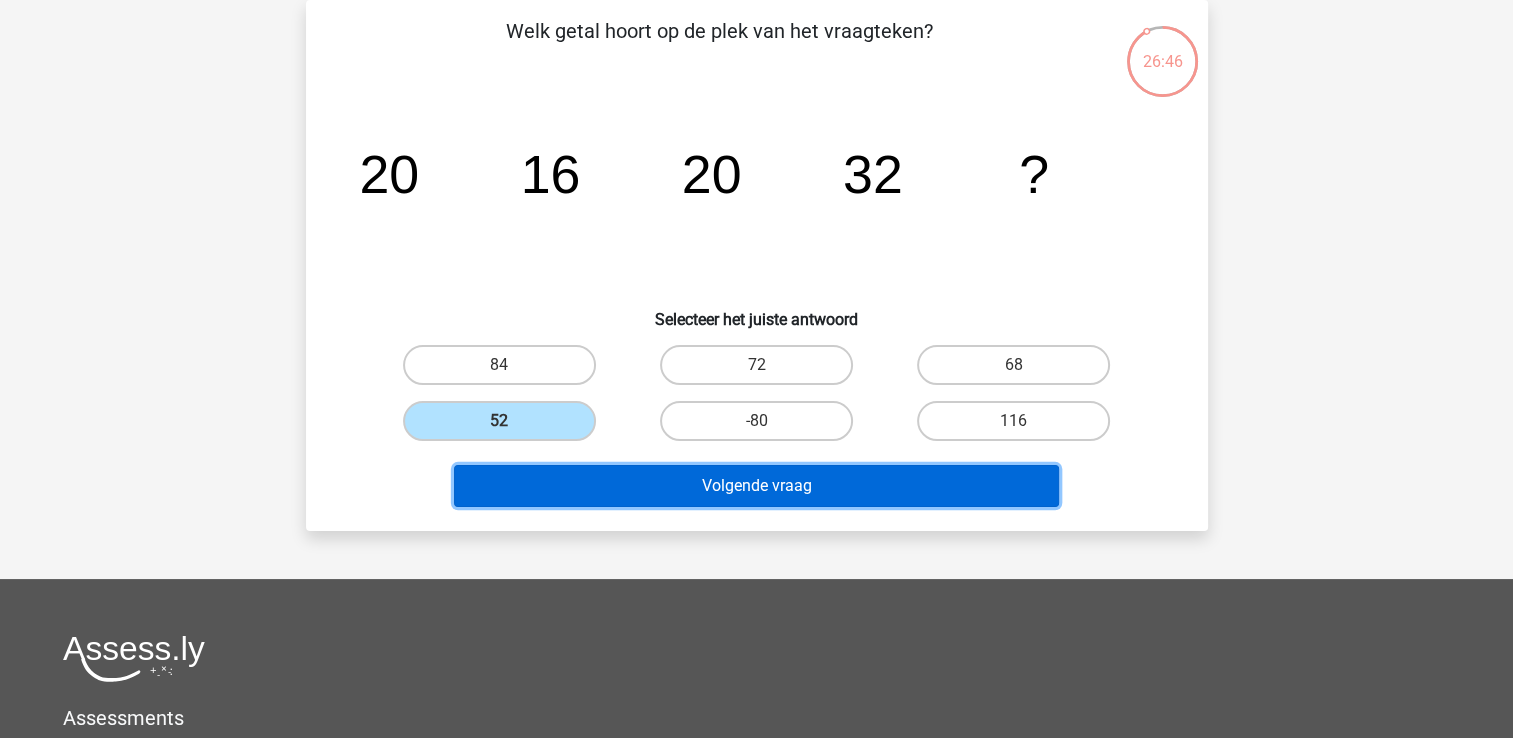 click on "Volgende vraag" at bounding box center [756, 486] 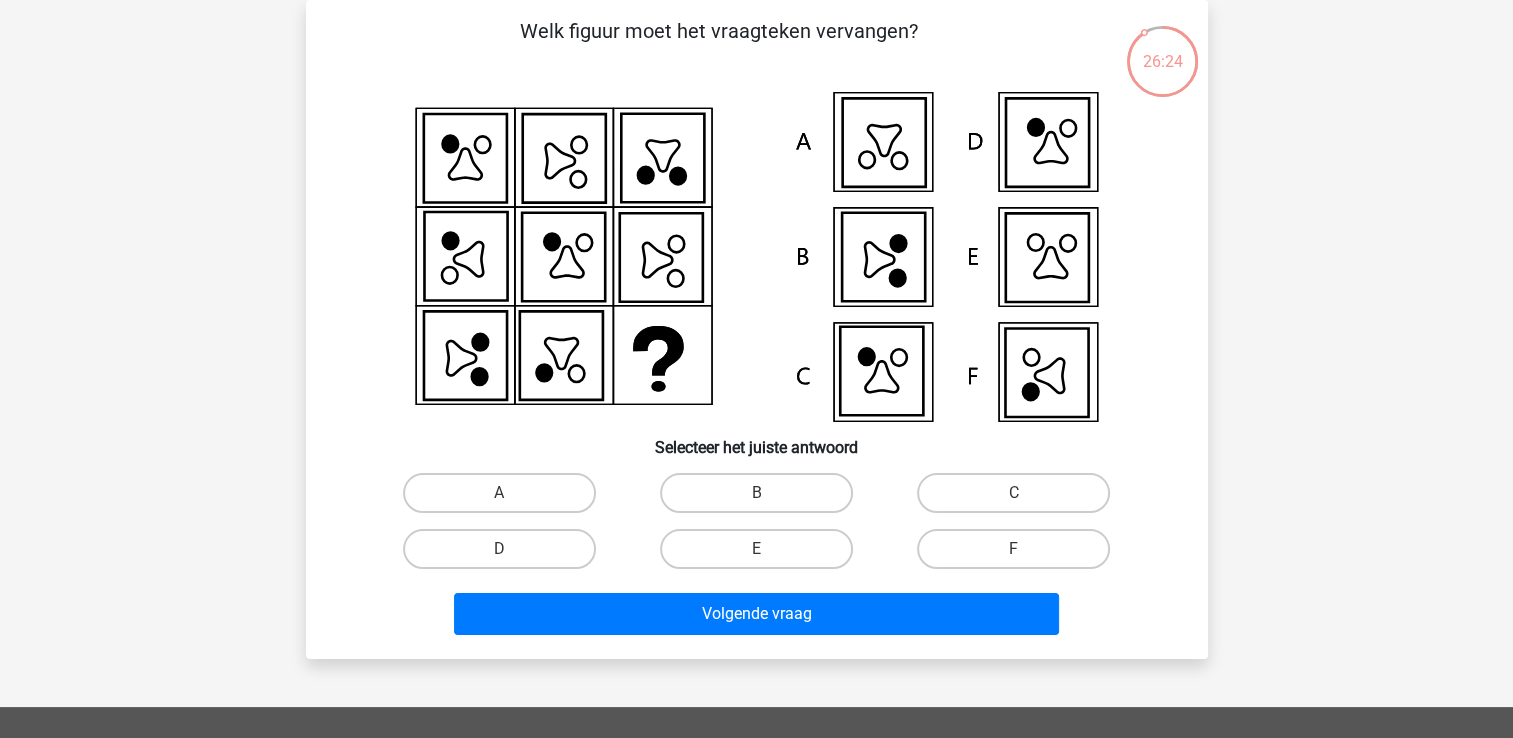 click 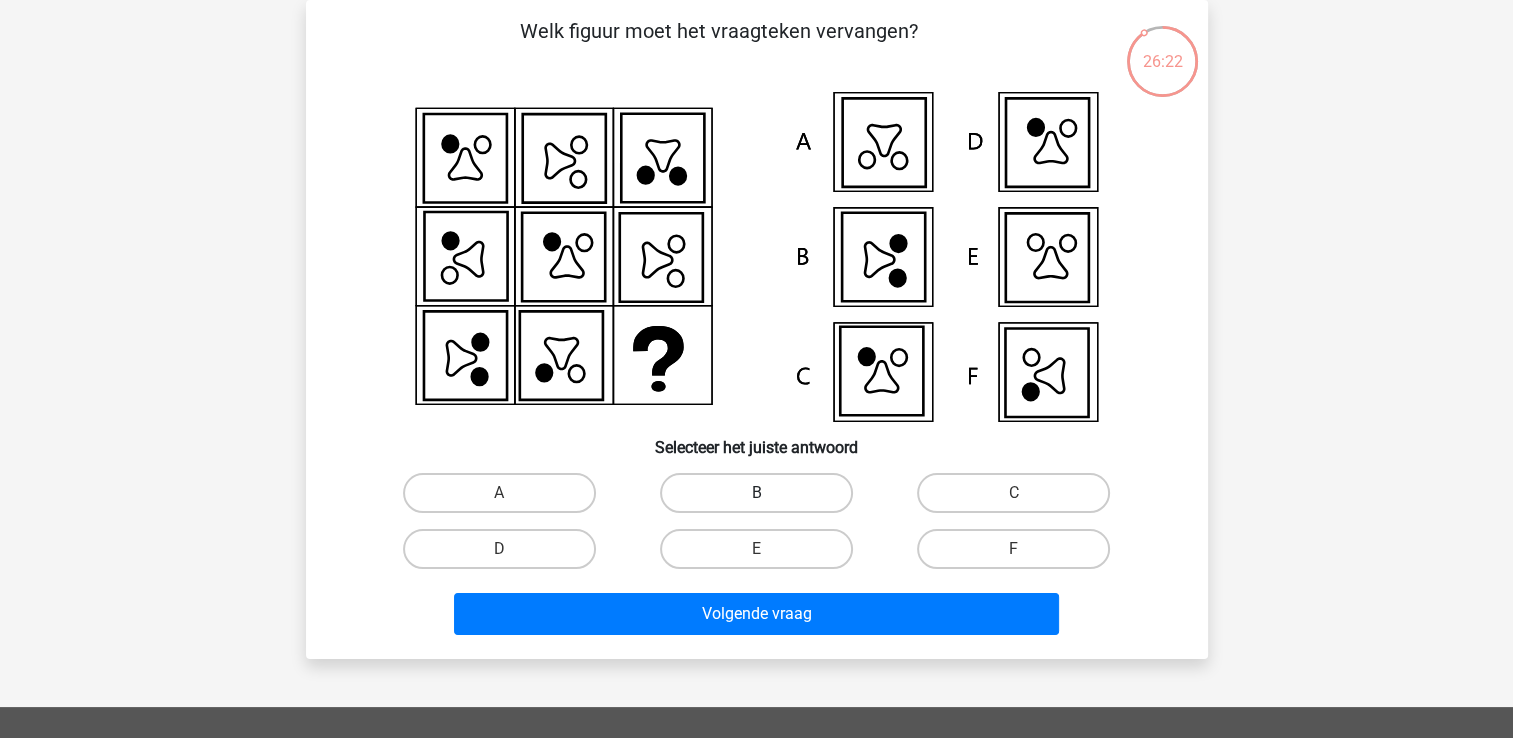 click on "B" at bounding box center [756, 493] 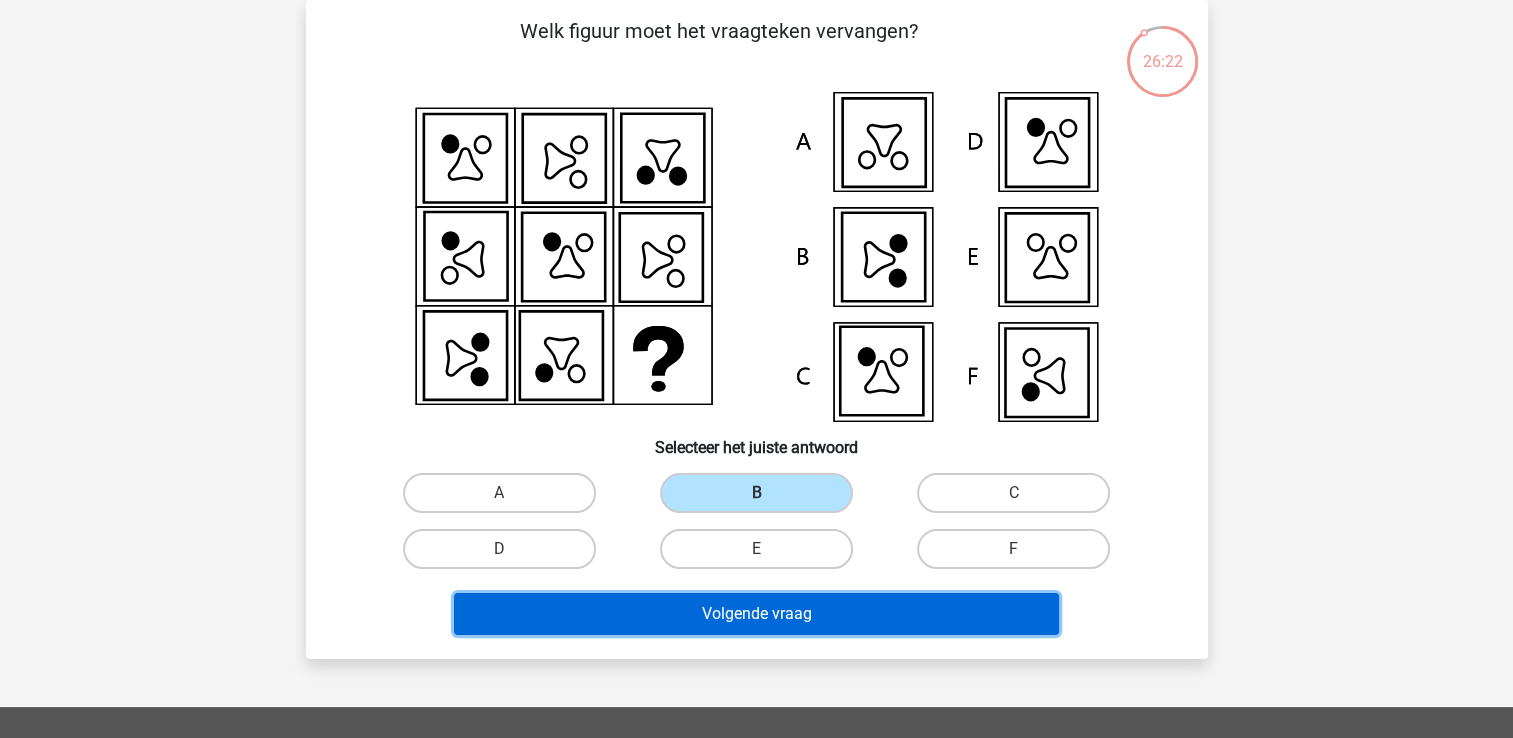 click on "Volgende vraag" at bounding box center (756, 614) 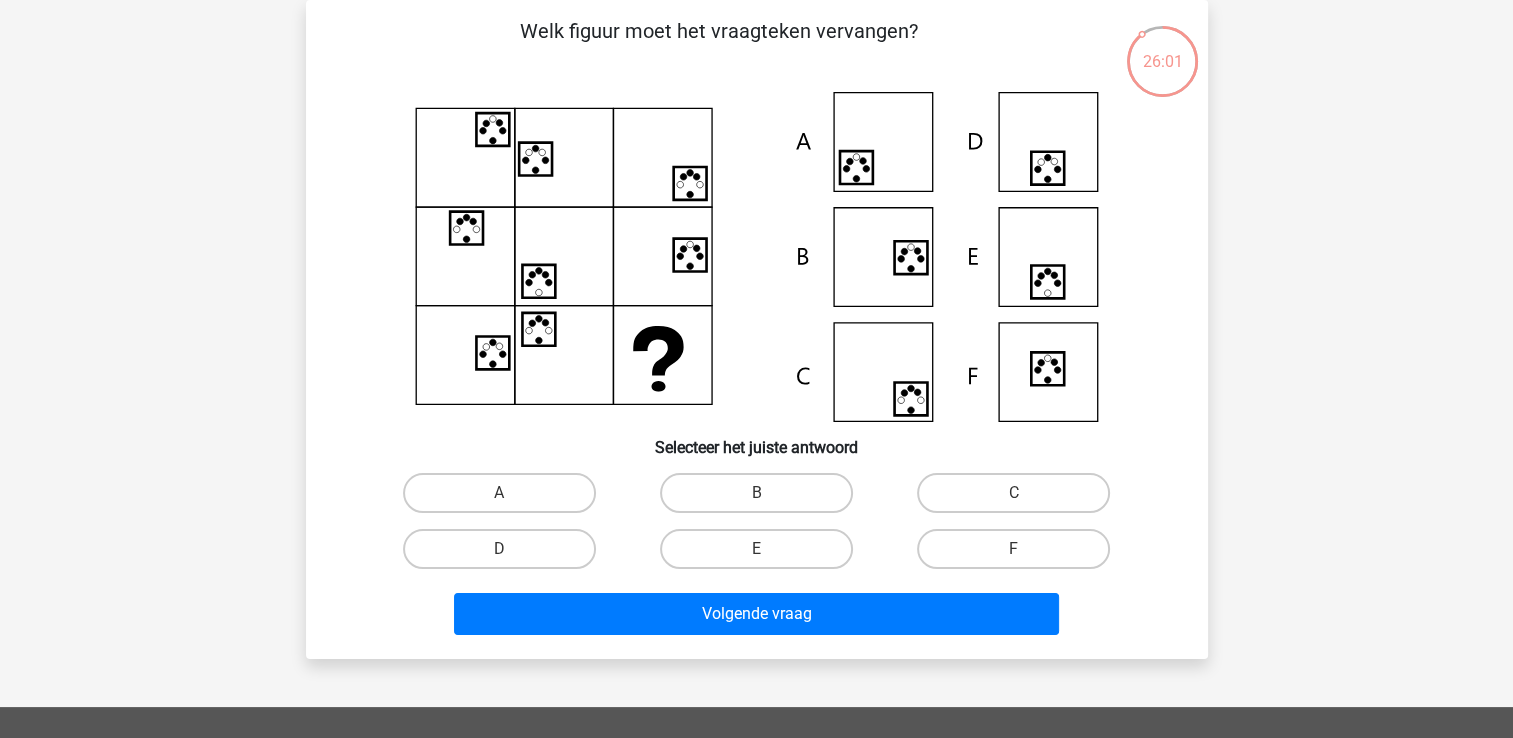 click 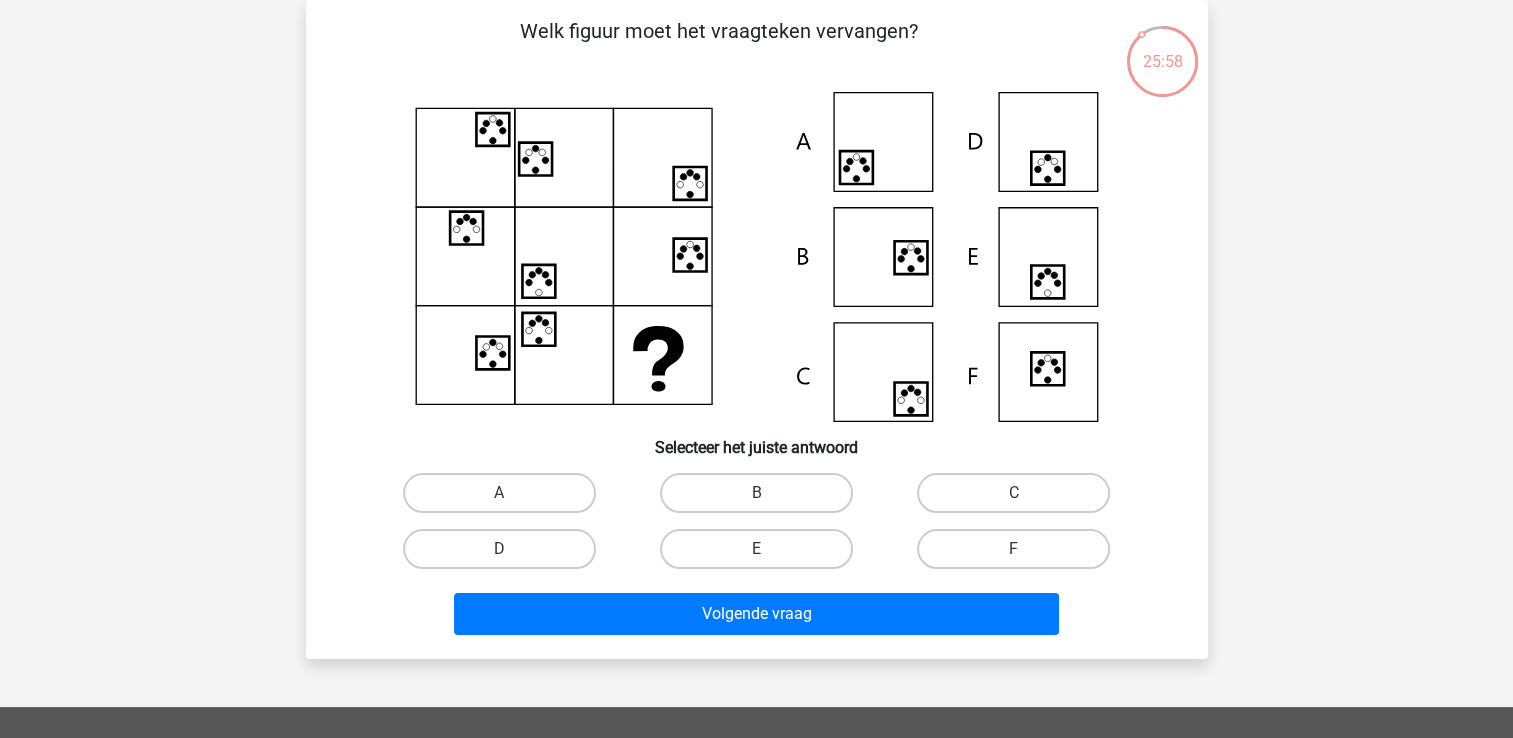 click 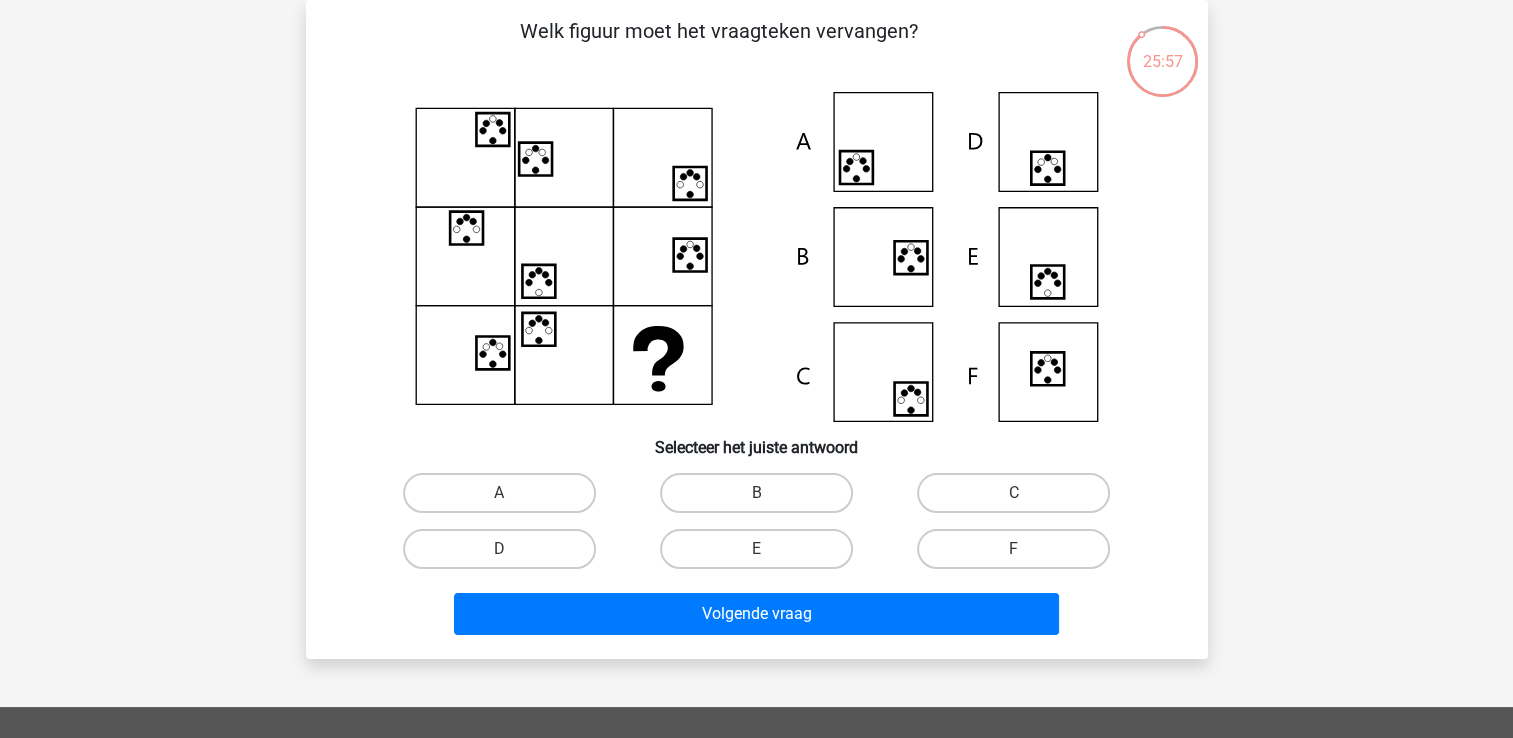 click 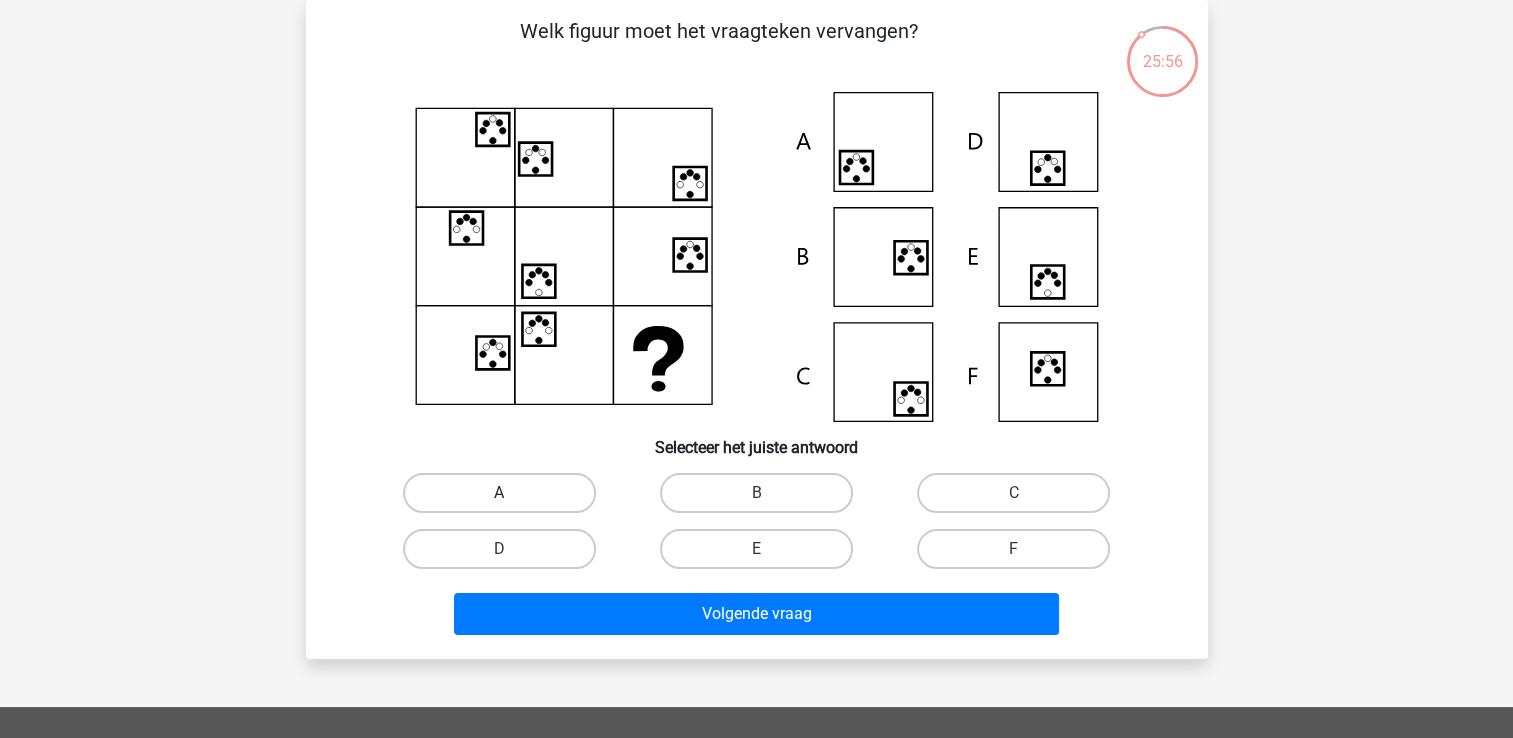 click on "A" at bounding box center (499, 493) 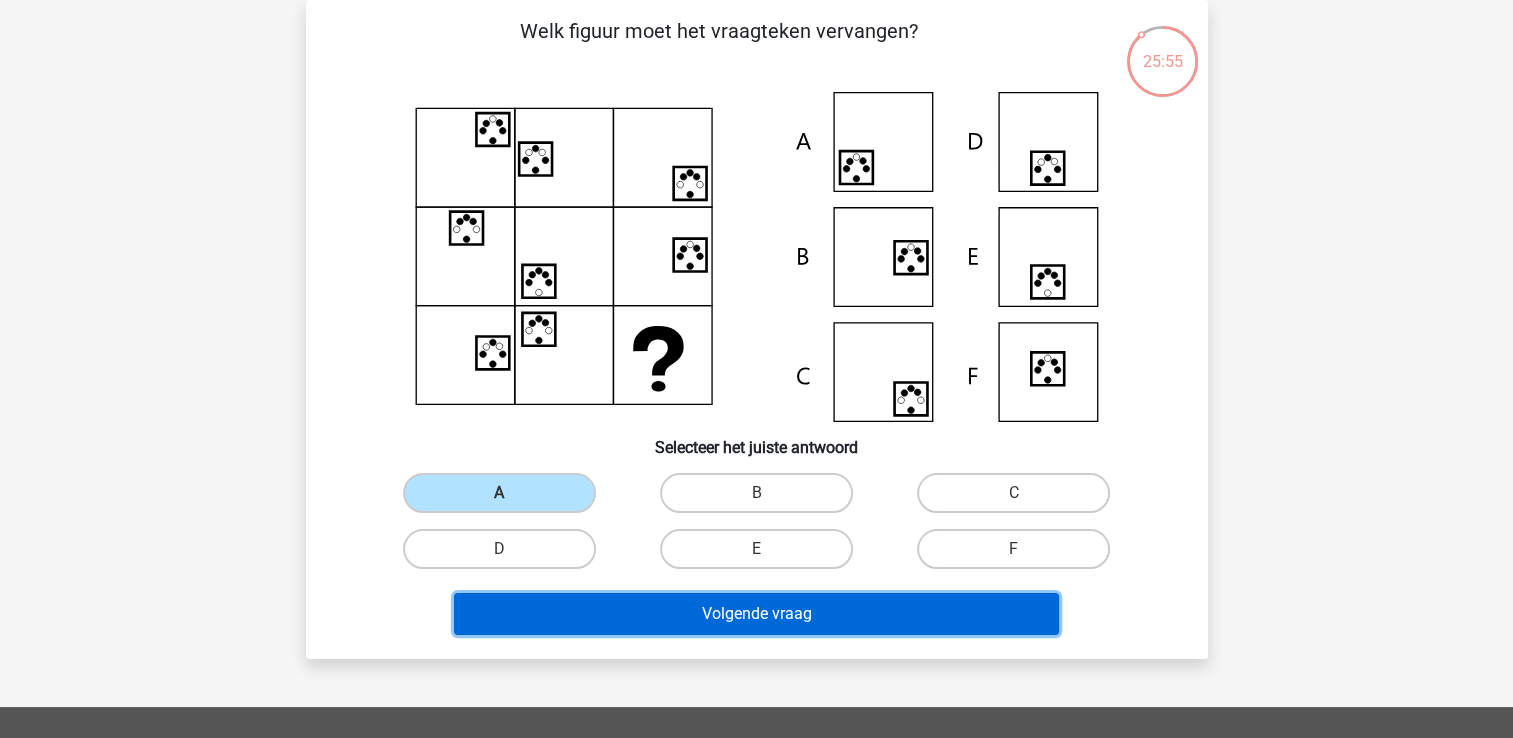 click on "Volgende vraag" at bounding box center (756, 614) 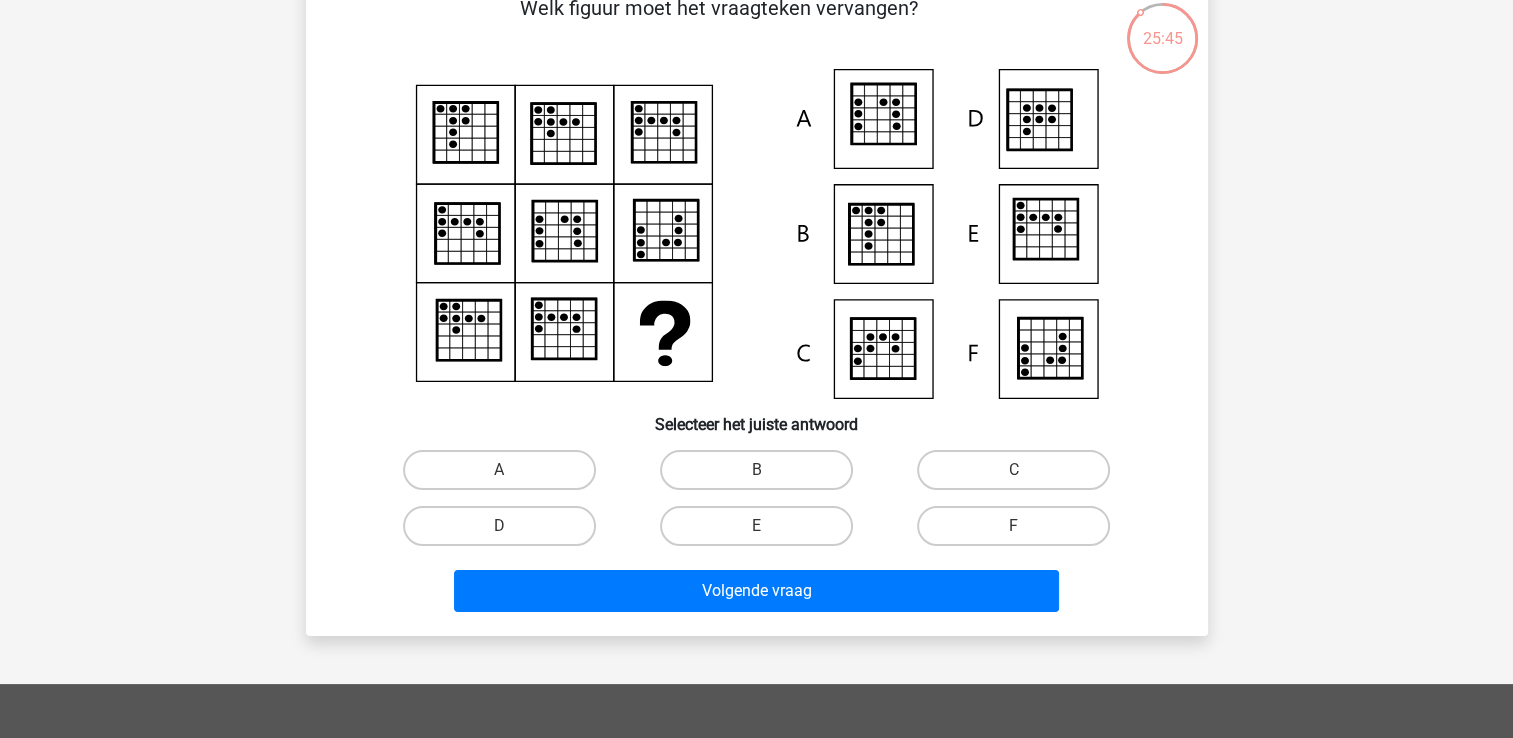 scroll, scrollTop: 92, scrollLeft: 0, axis: vertical 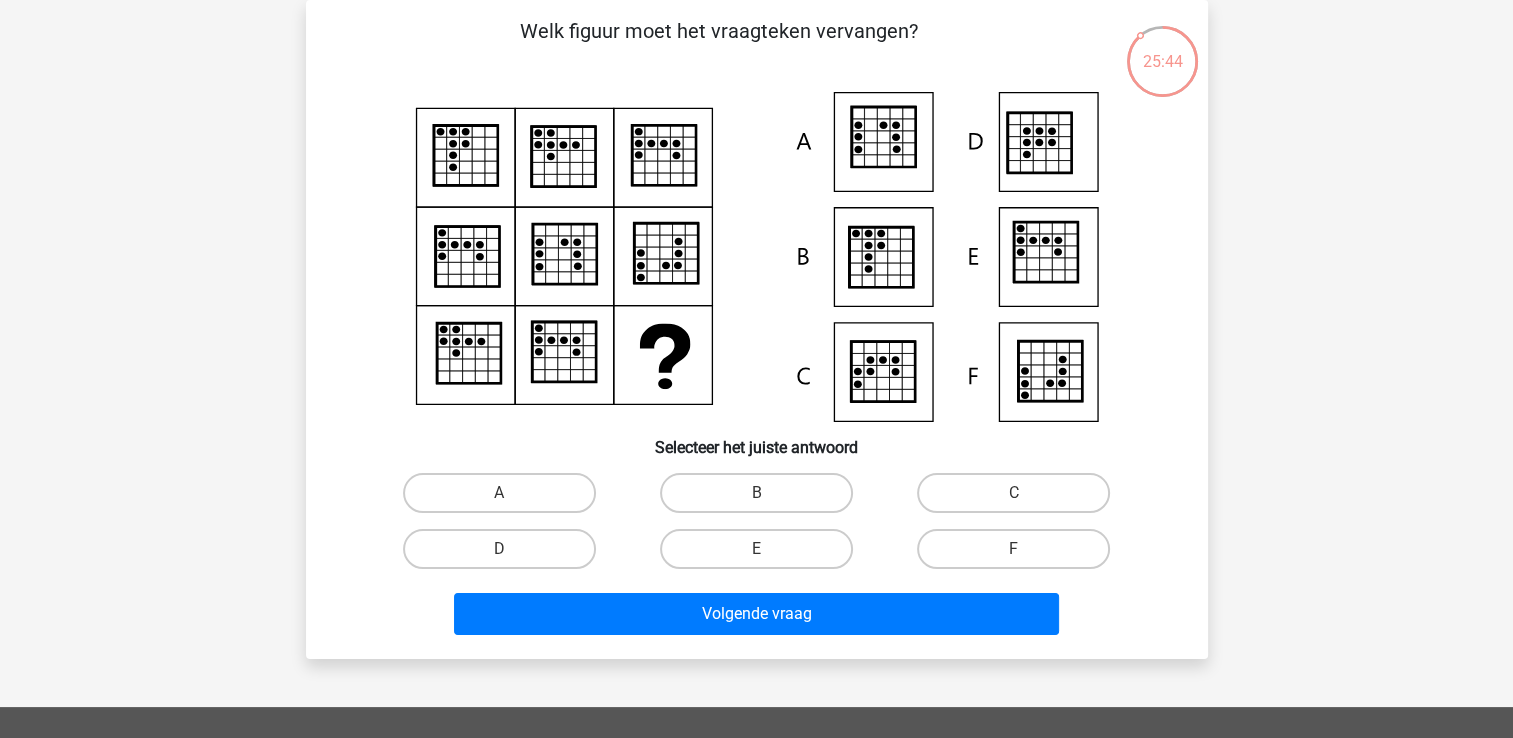 click on "D" at bounding box center (505, 555) 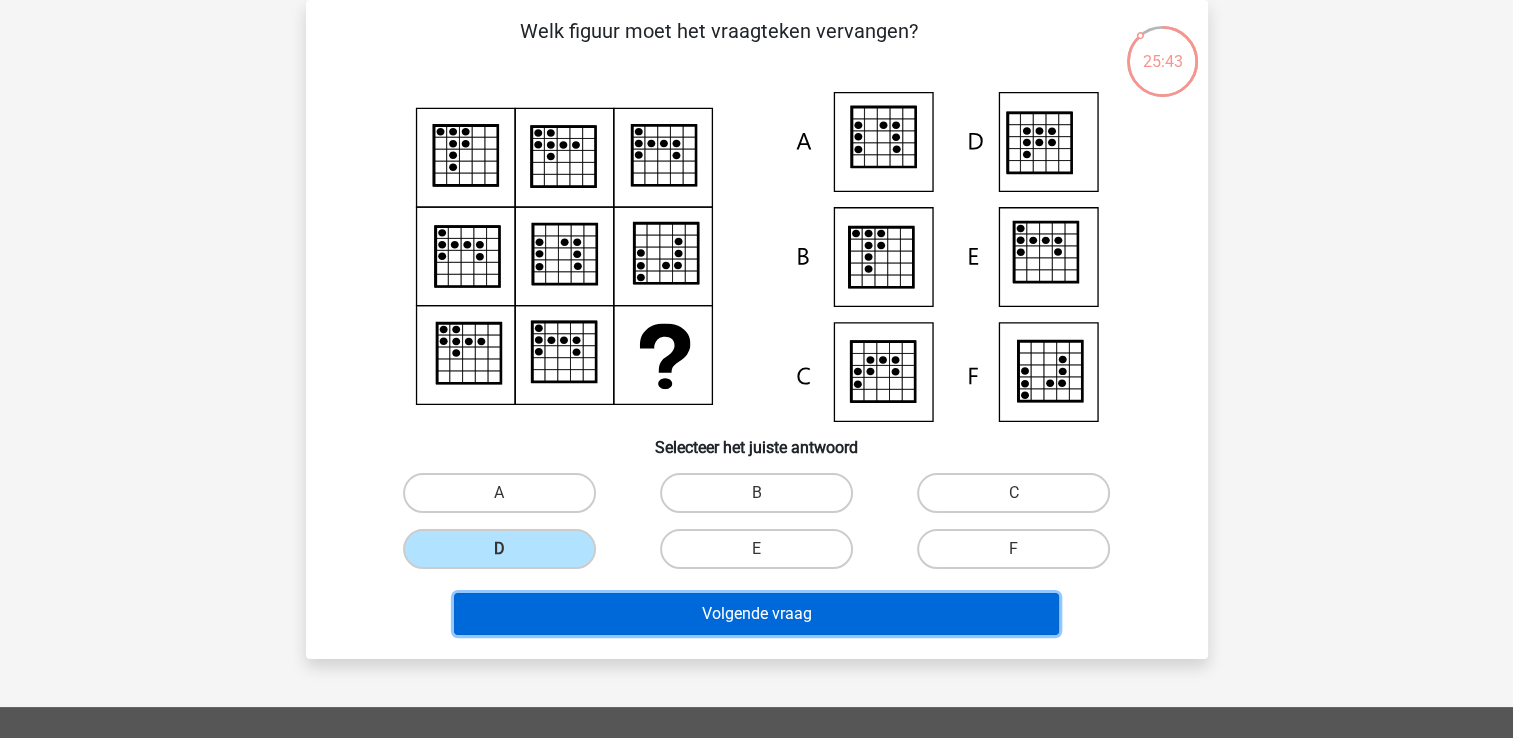 click on "Volgende vraag" at bounding box center [756, 614] 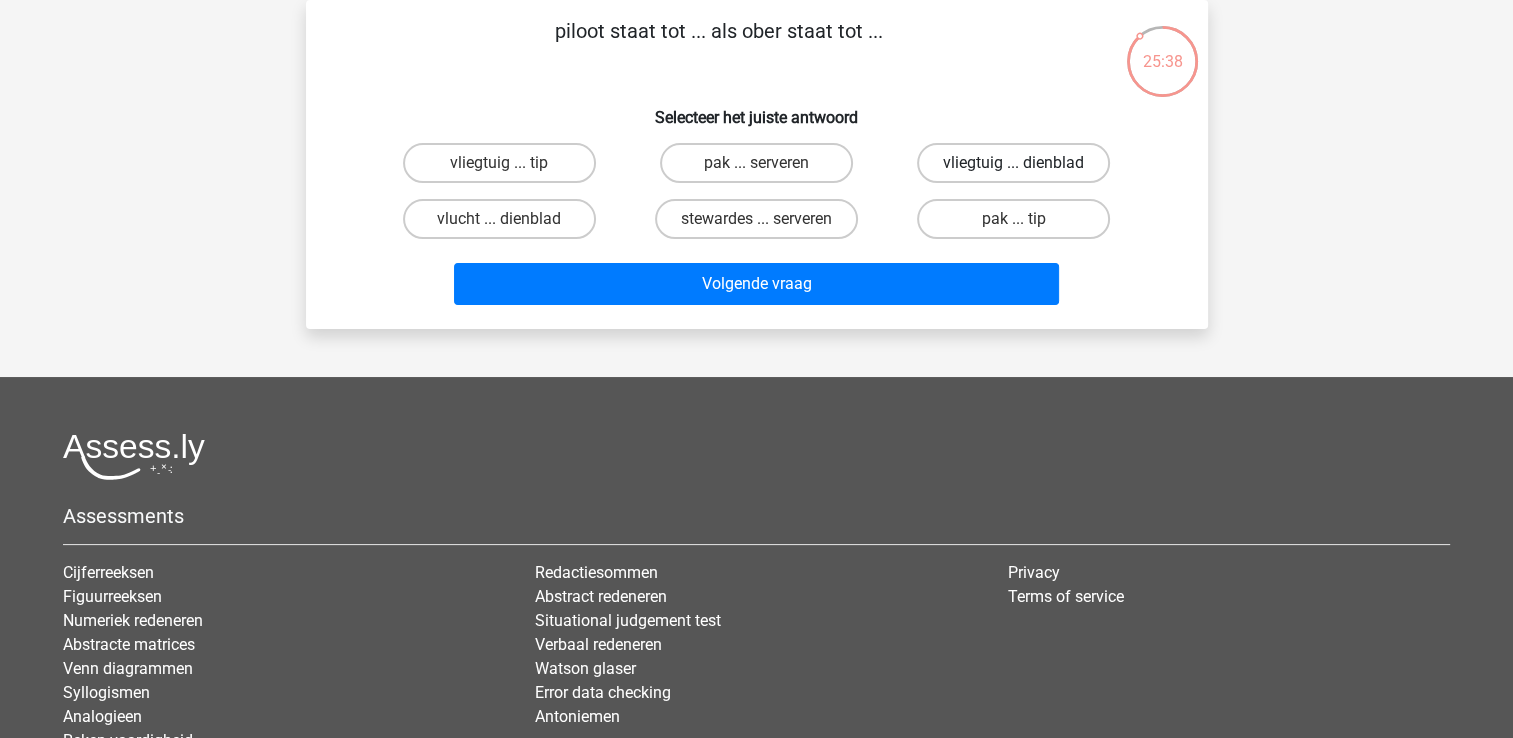 click on "vliegtuig ... dienblad" at bounding box center (1013, 163) 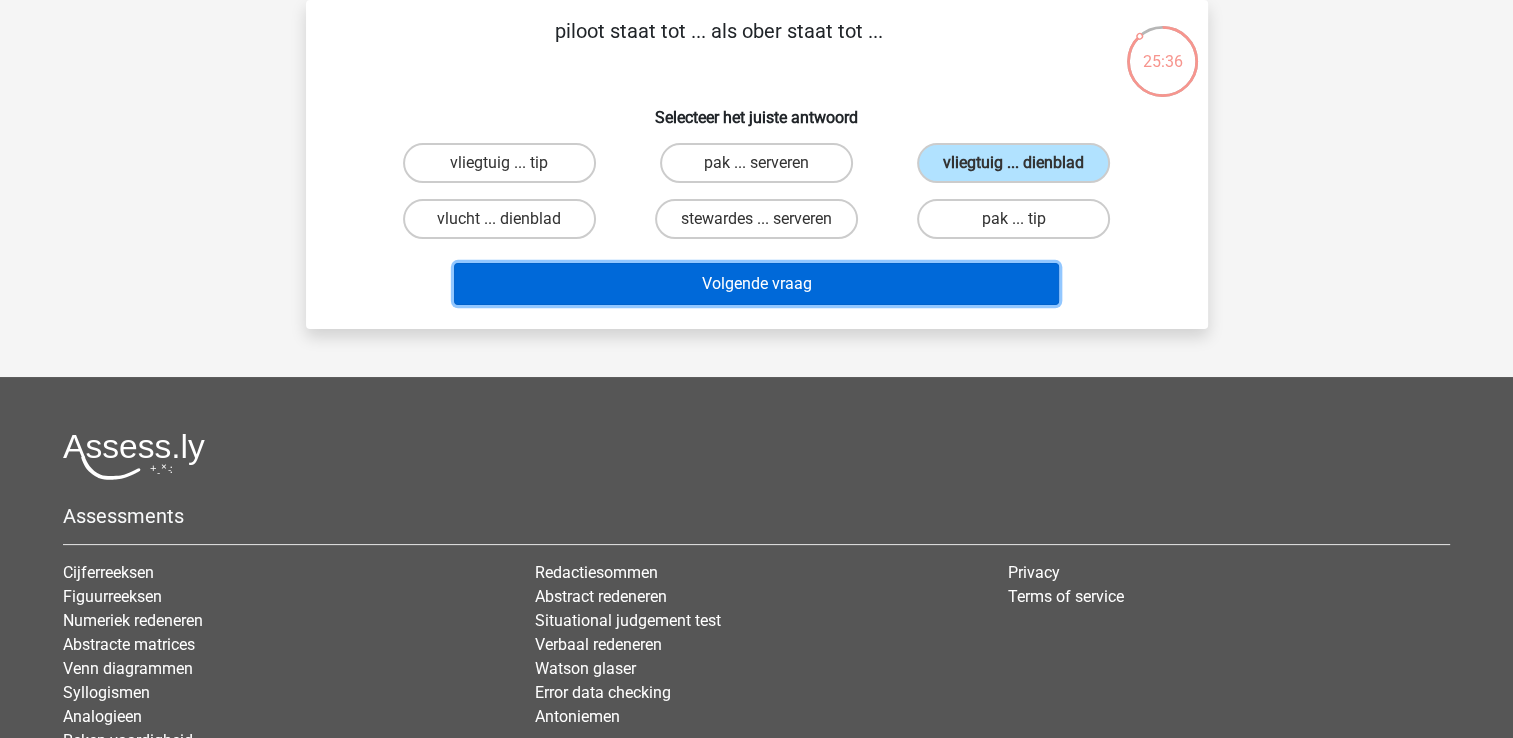 click on "Volgende vraag" at bounding box center (756, 284) 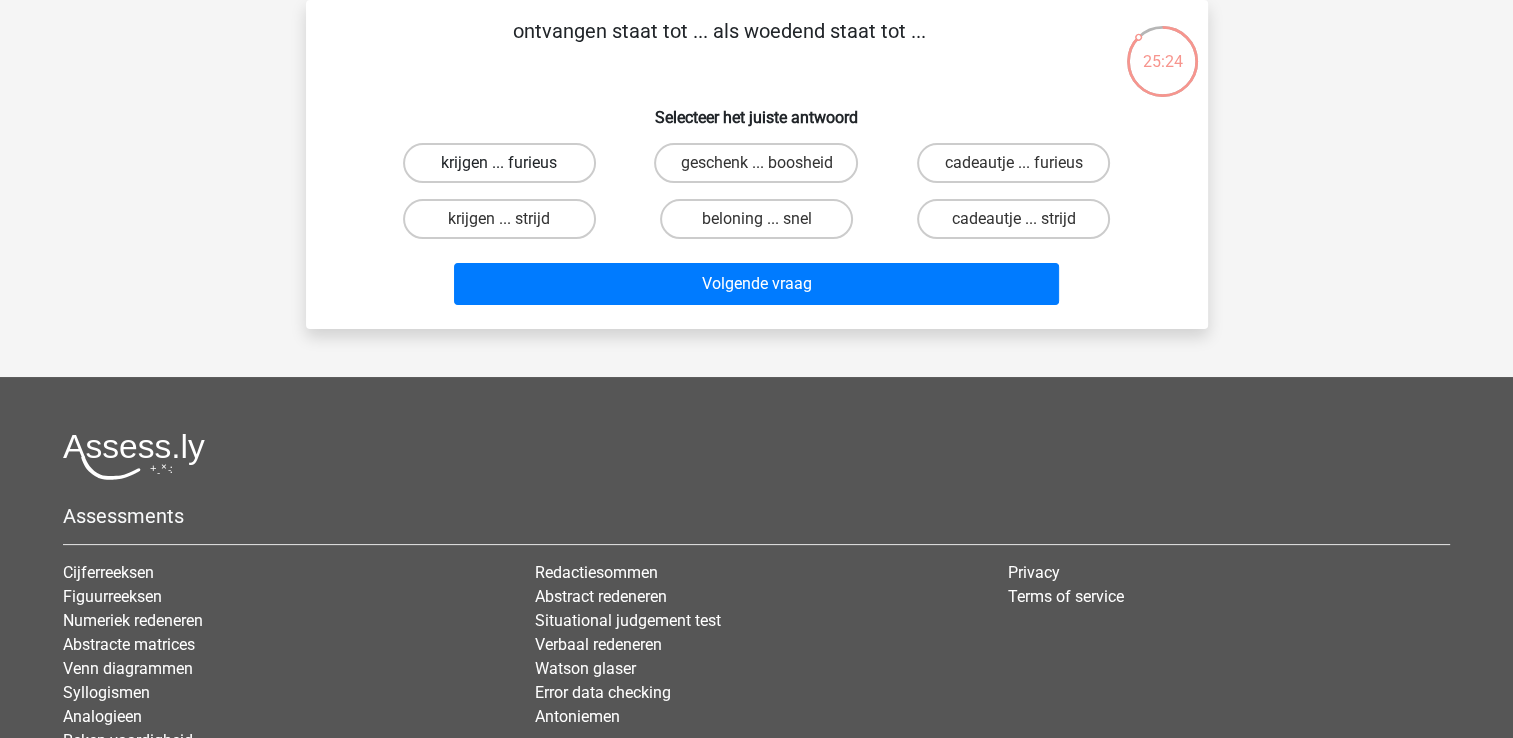 click on "krijgen ... furieus" at bounding box center [499, 163] 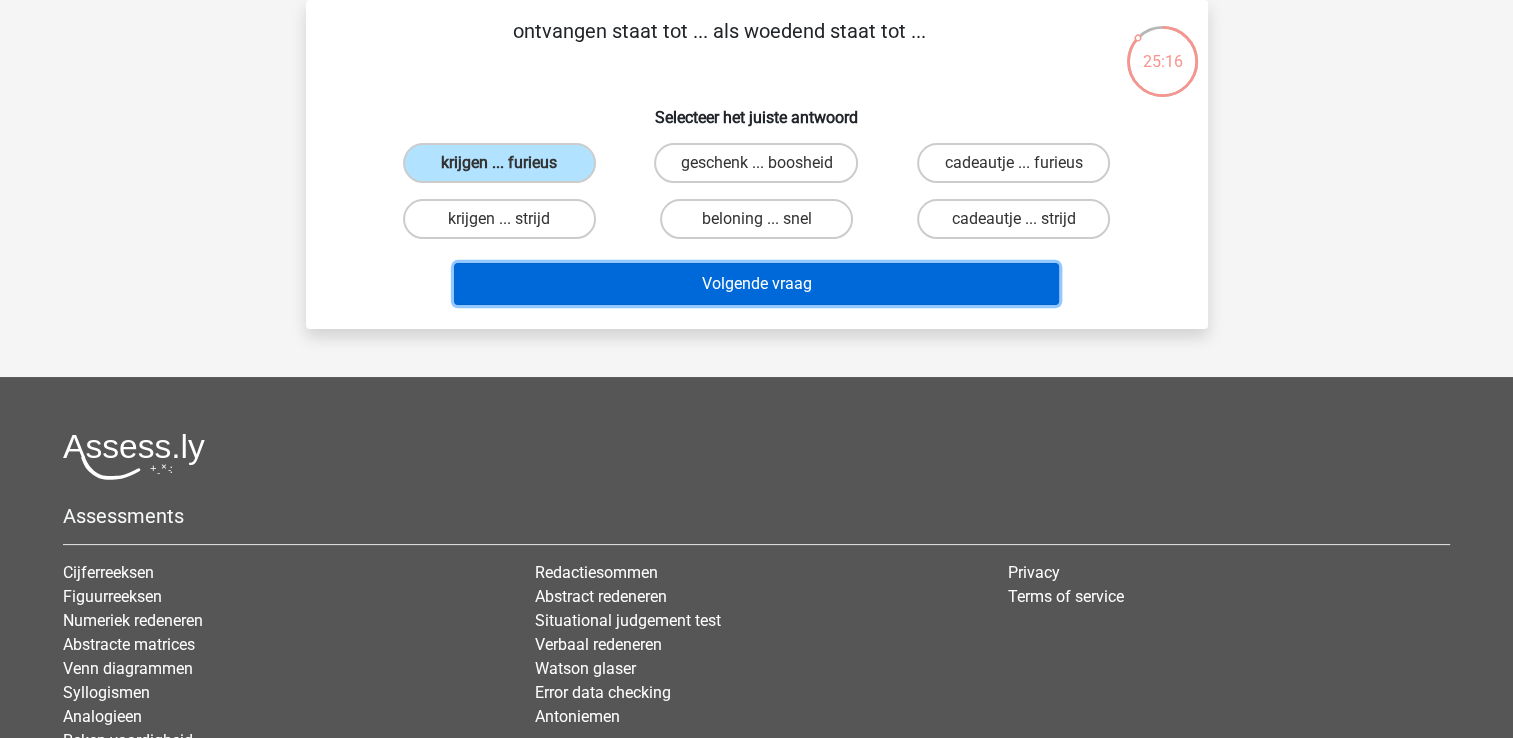 click on "Volgende vraag" at bounding box center (756, 284) 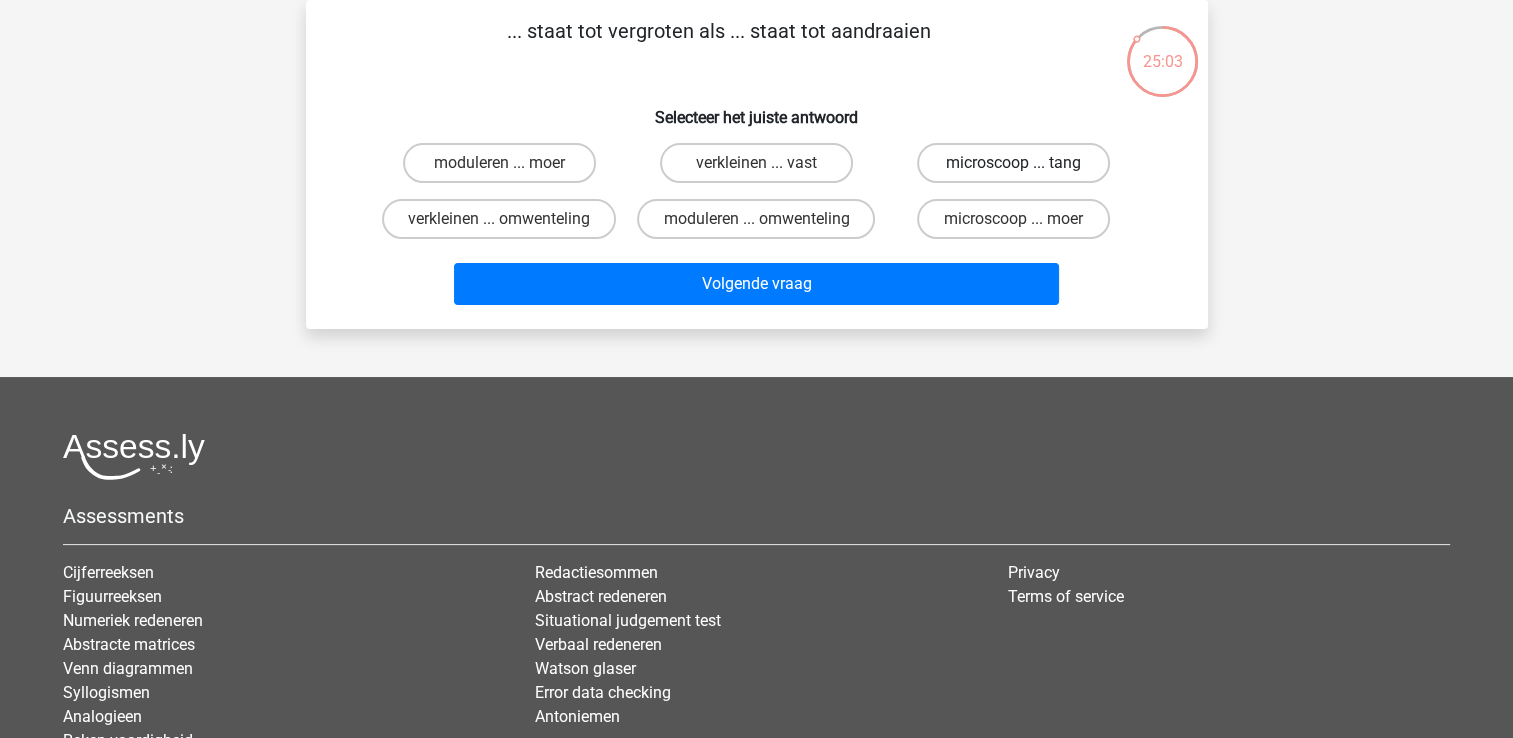 click on "microscoop ... tang" at bounding box center [1013, 163] 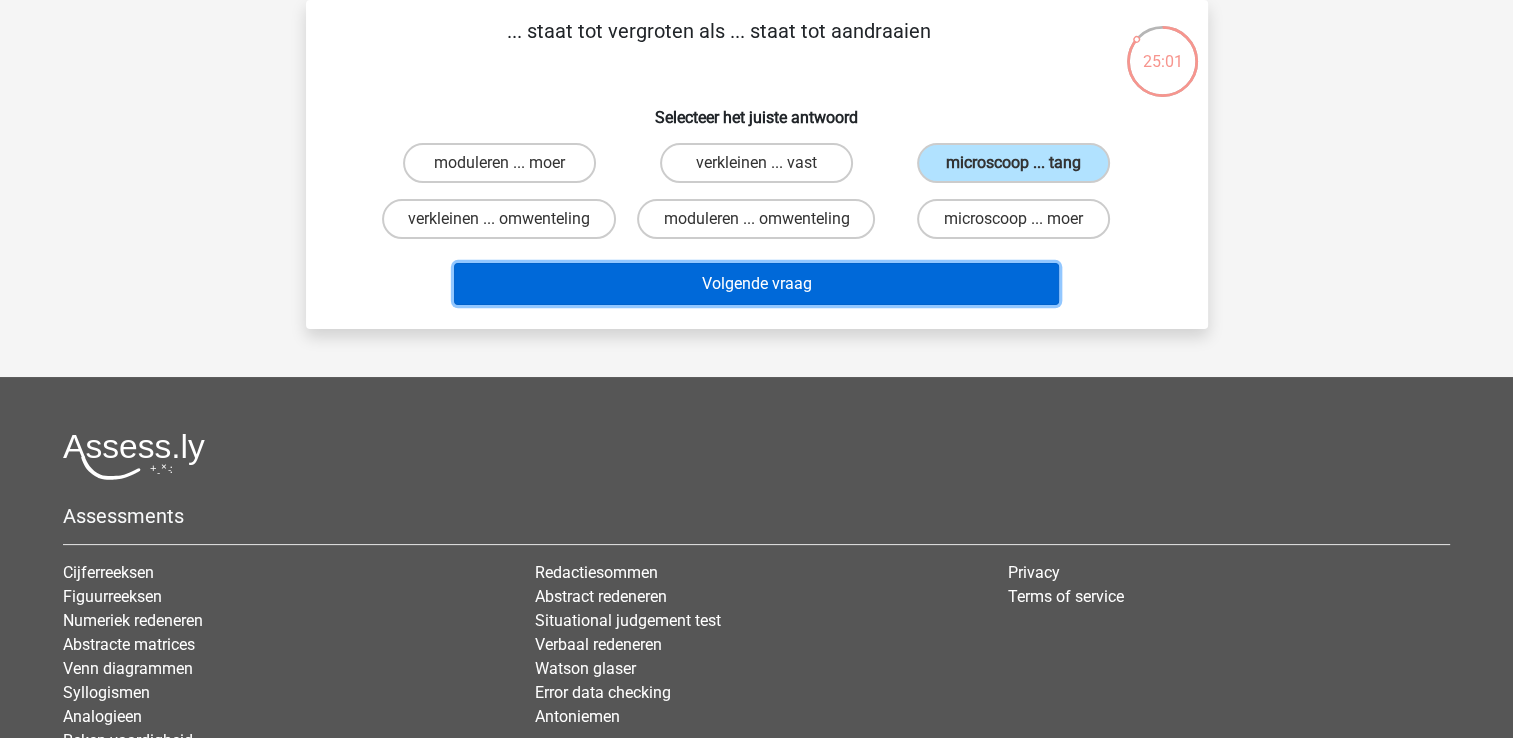 click on "Volgende vraag" at bounding box center (756, 284) 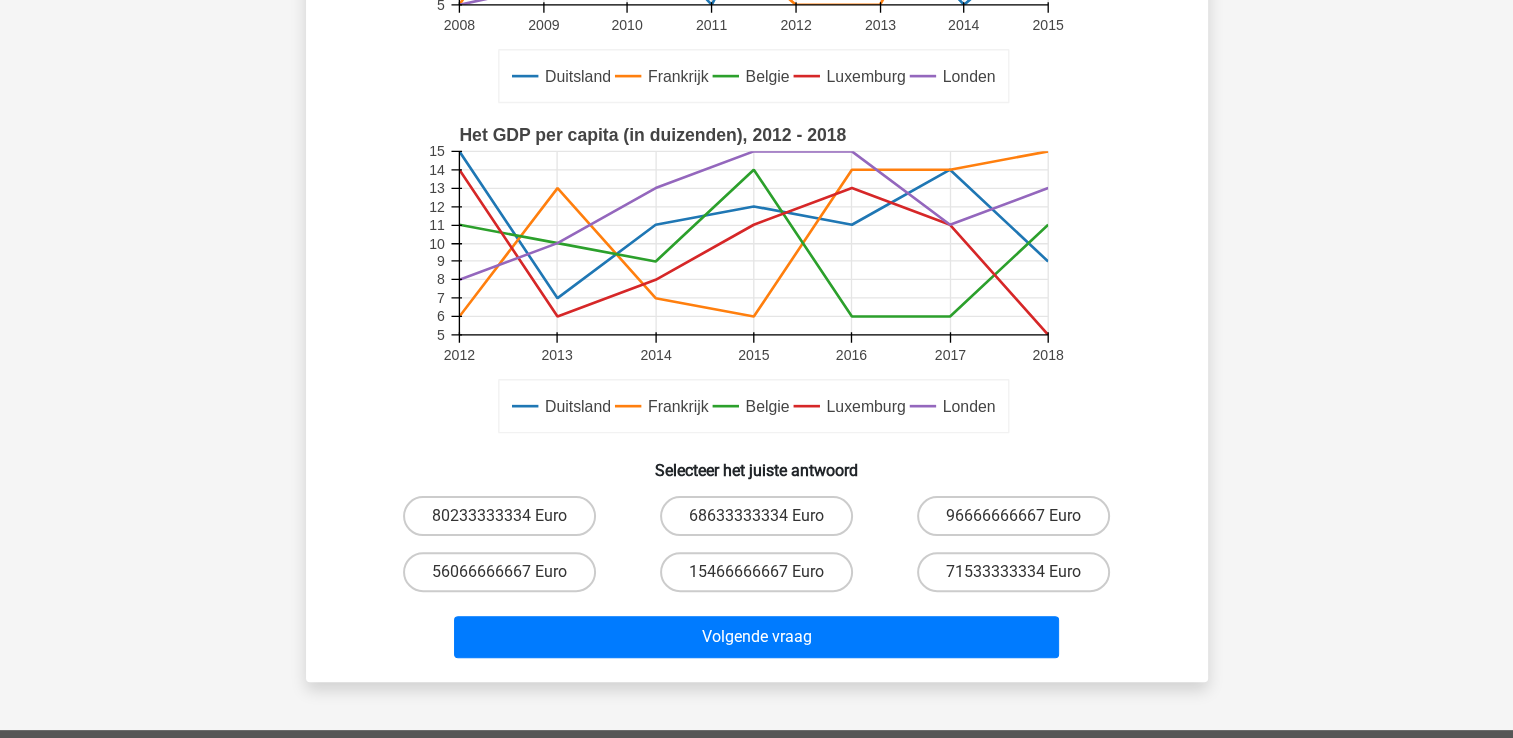 scroll, scrollTop: 400, scrollLeft: 0, axis: vertical 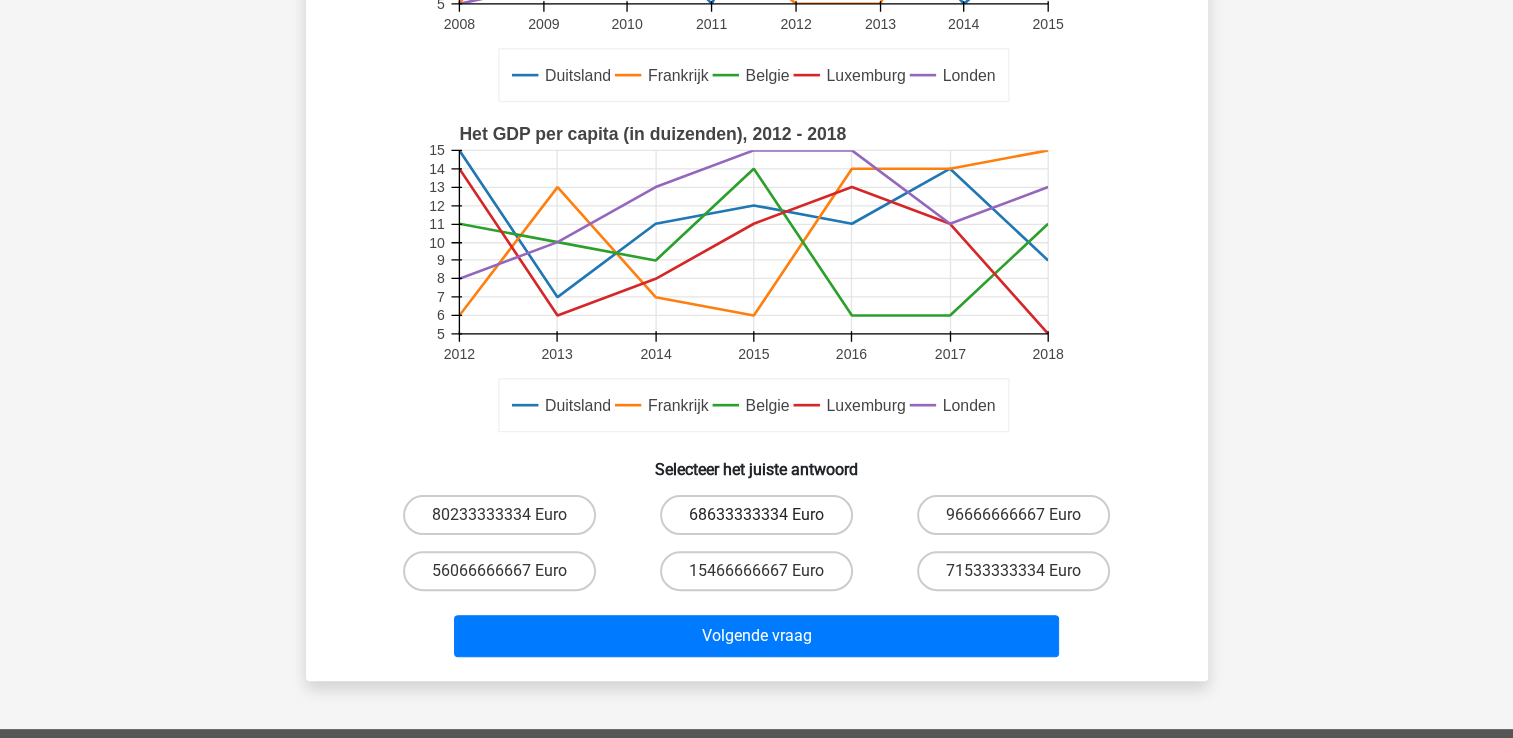 click on "68633333334 Euro" at bounding box center [756, 515] 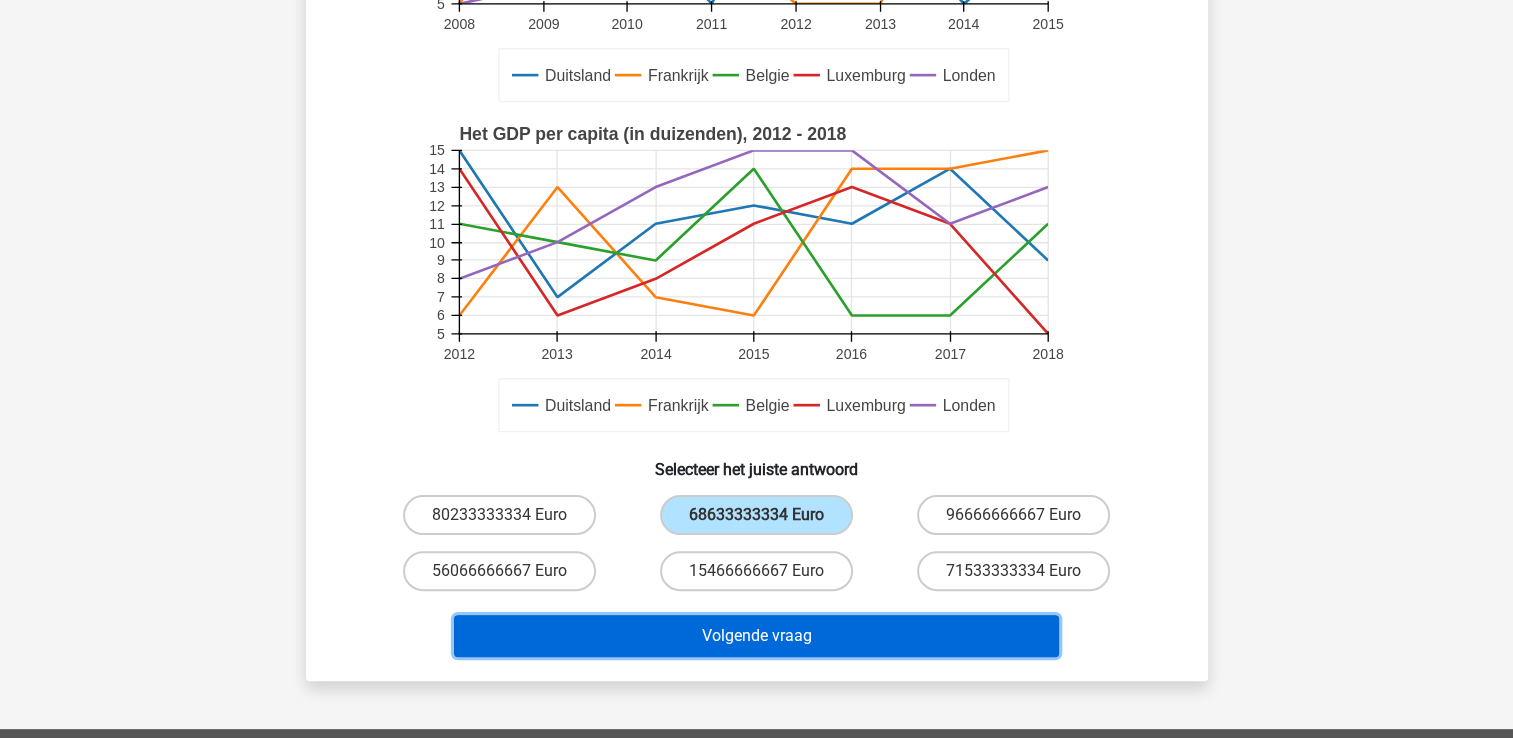 click on "Volgende vraag" at bounding box center (756, 636) 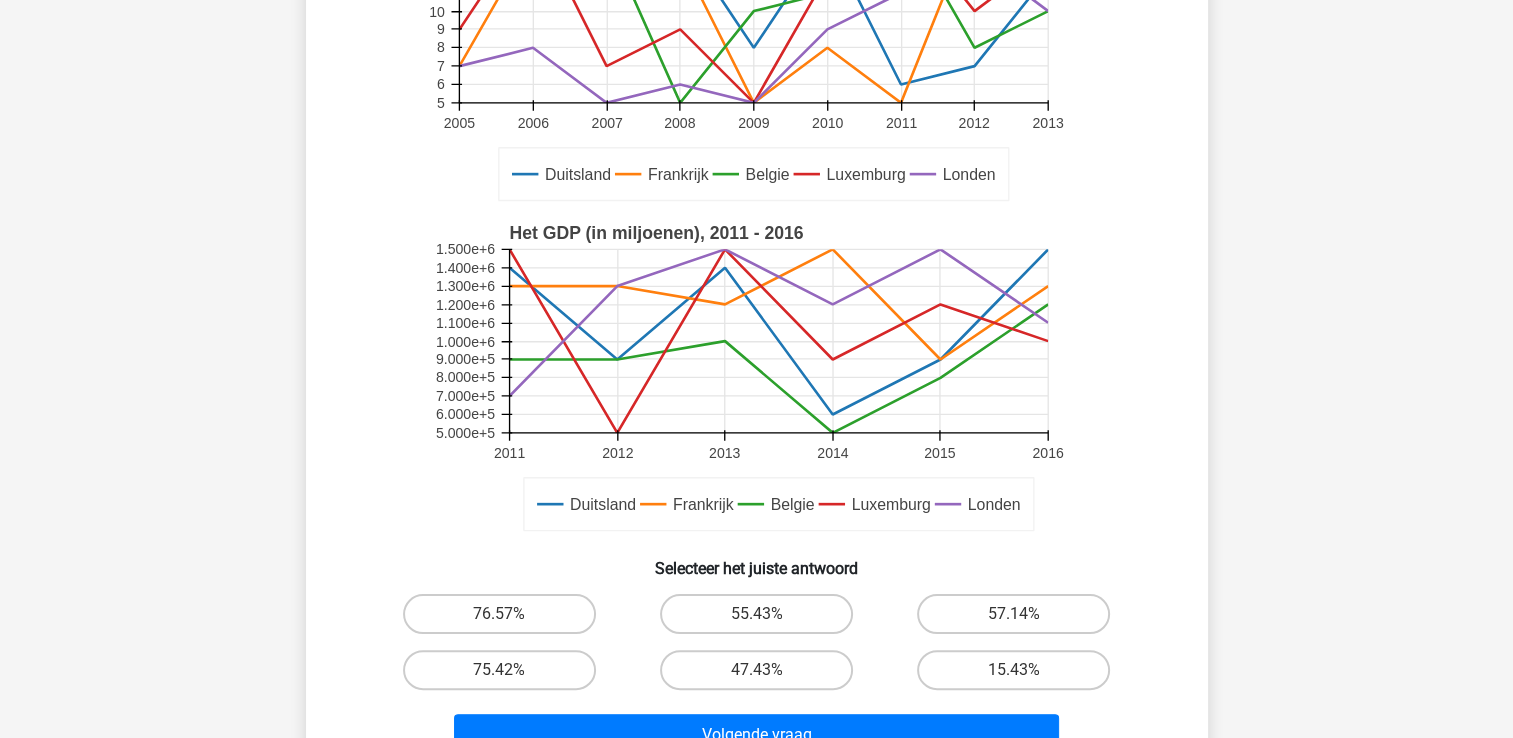 scroll, scrollTop: 492, scrollLeft: 0, axis: vertical 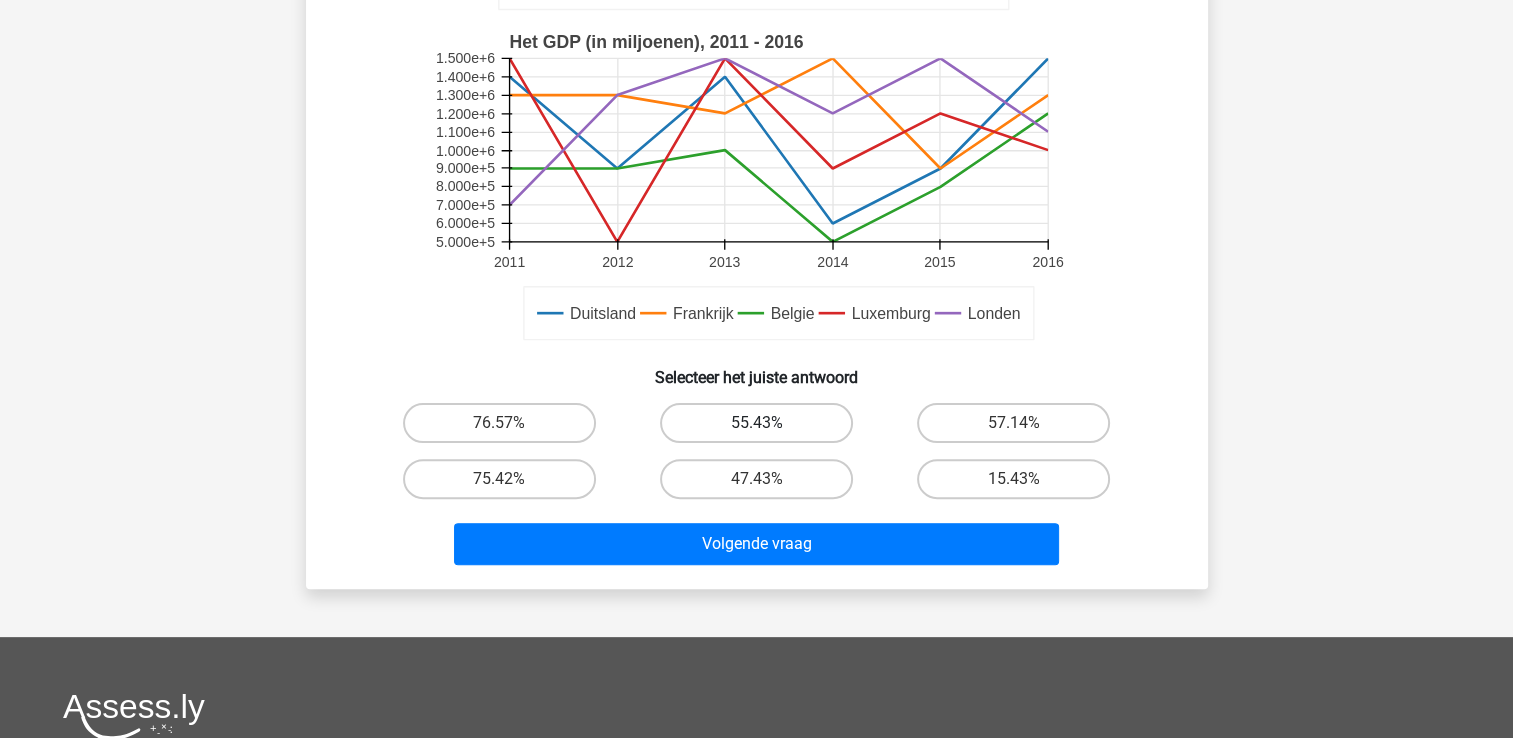 click on "55.43%" at bounding box center (756, 423) 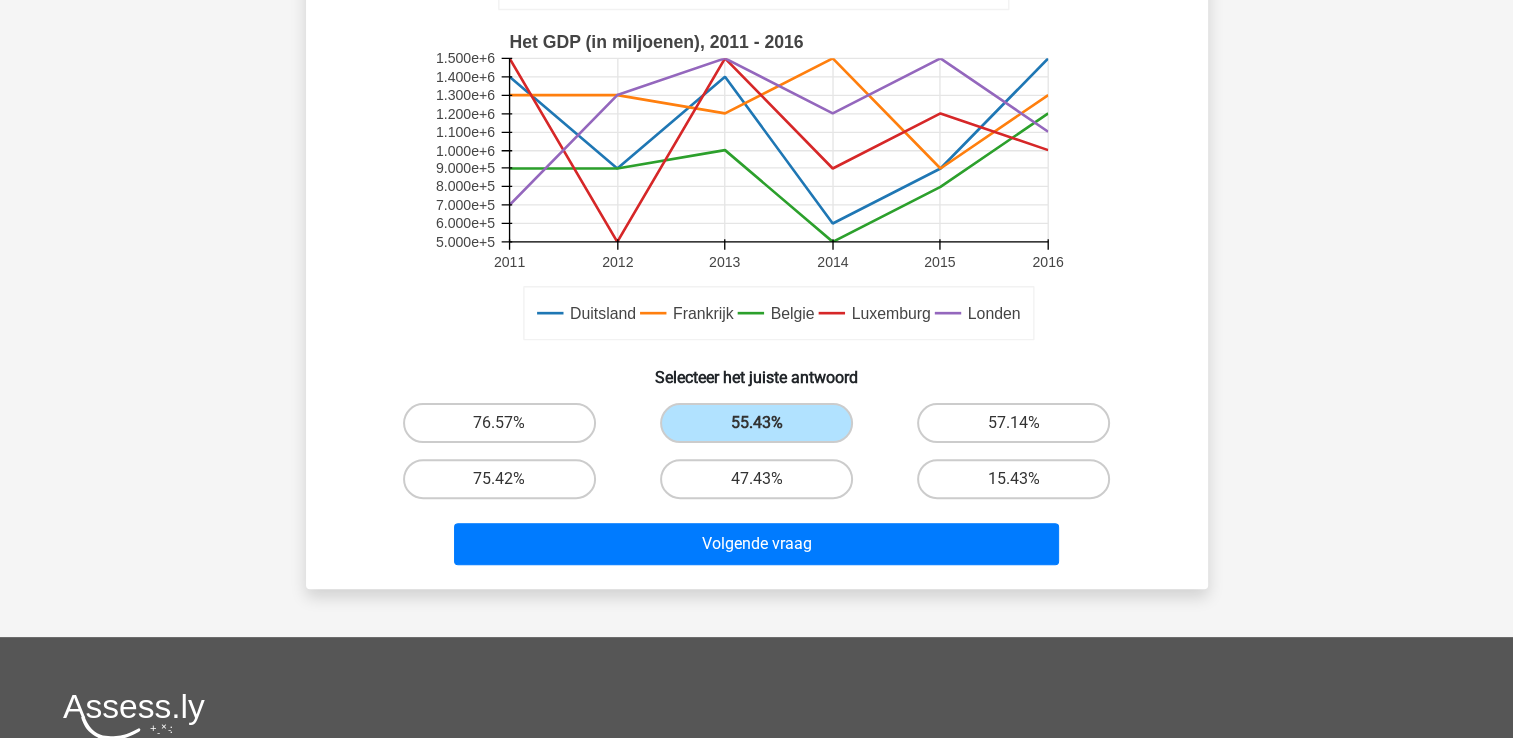click on "Volgende vraag" at bounding box center [757, 548] 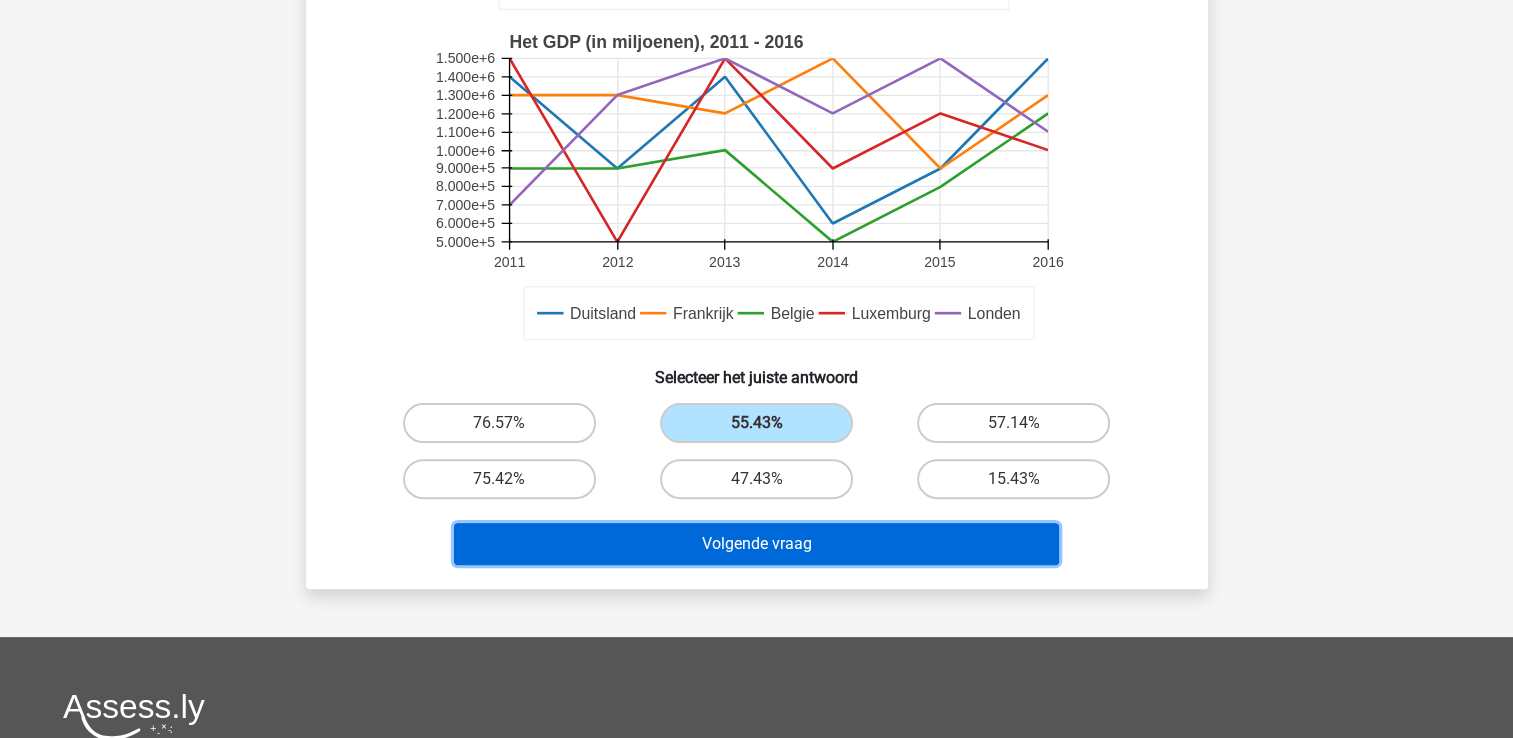 click on "Volgende vraag" at bounding box center [756, 544] 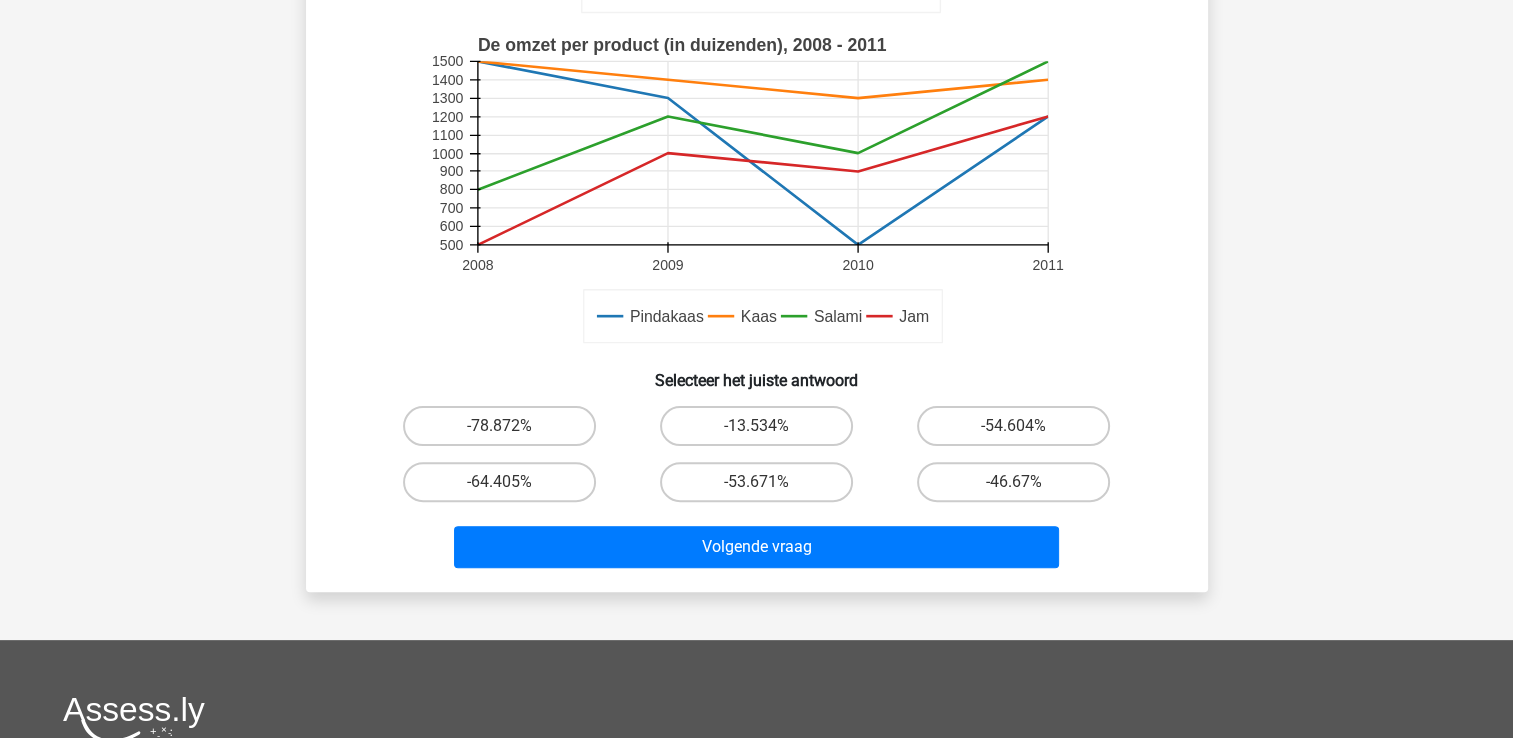 scroll, scrollTop: 492, scrollLeft: 0, axis: vertical 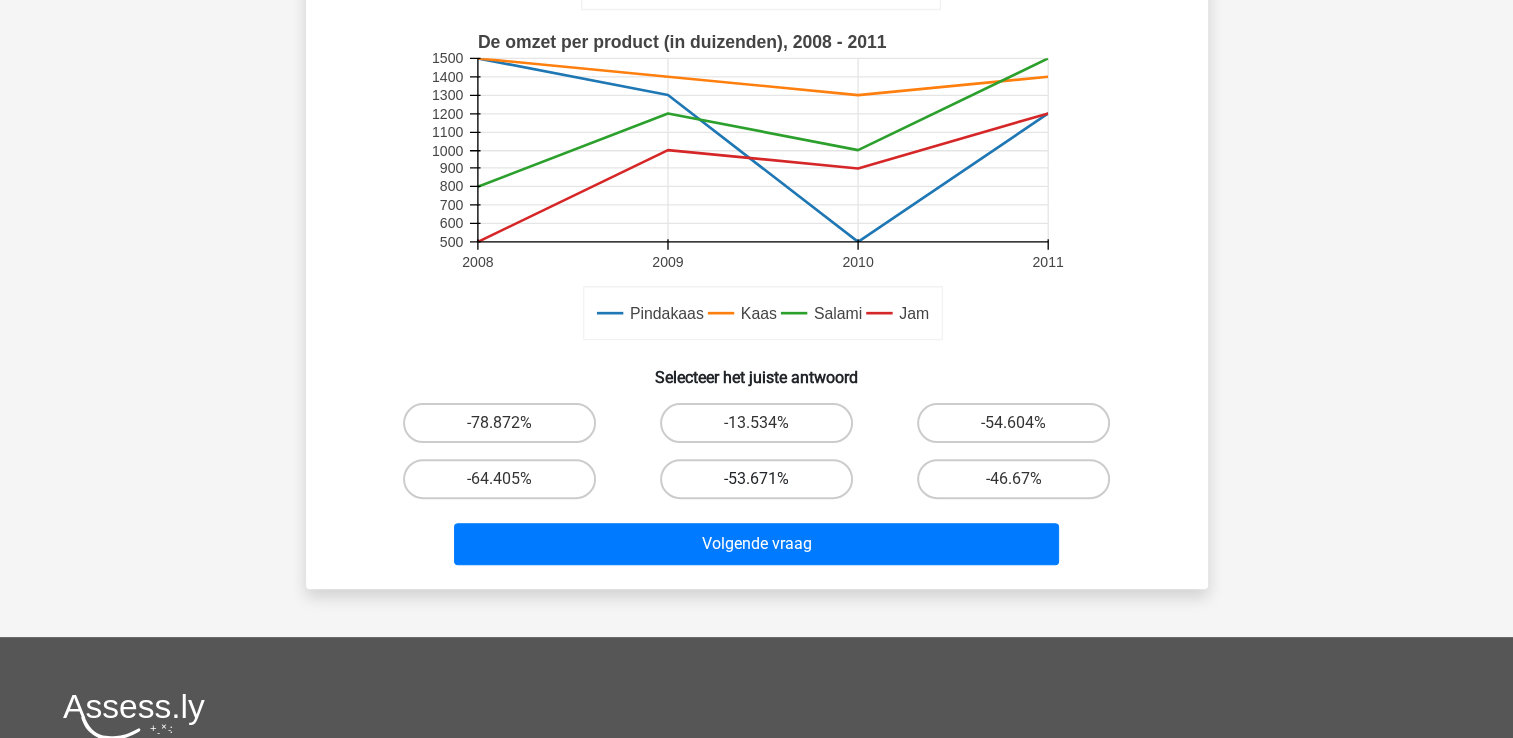 click on "-53.671%" at bounding box center (756, 479) 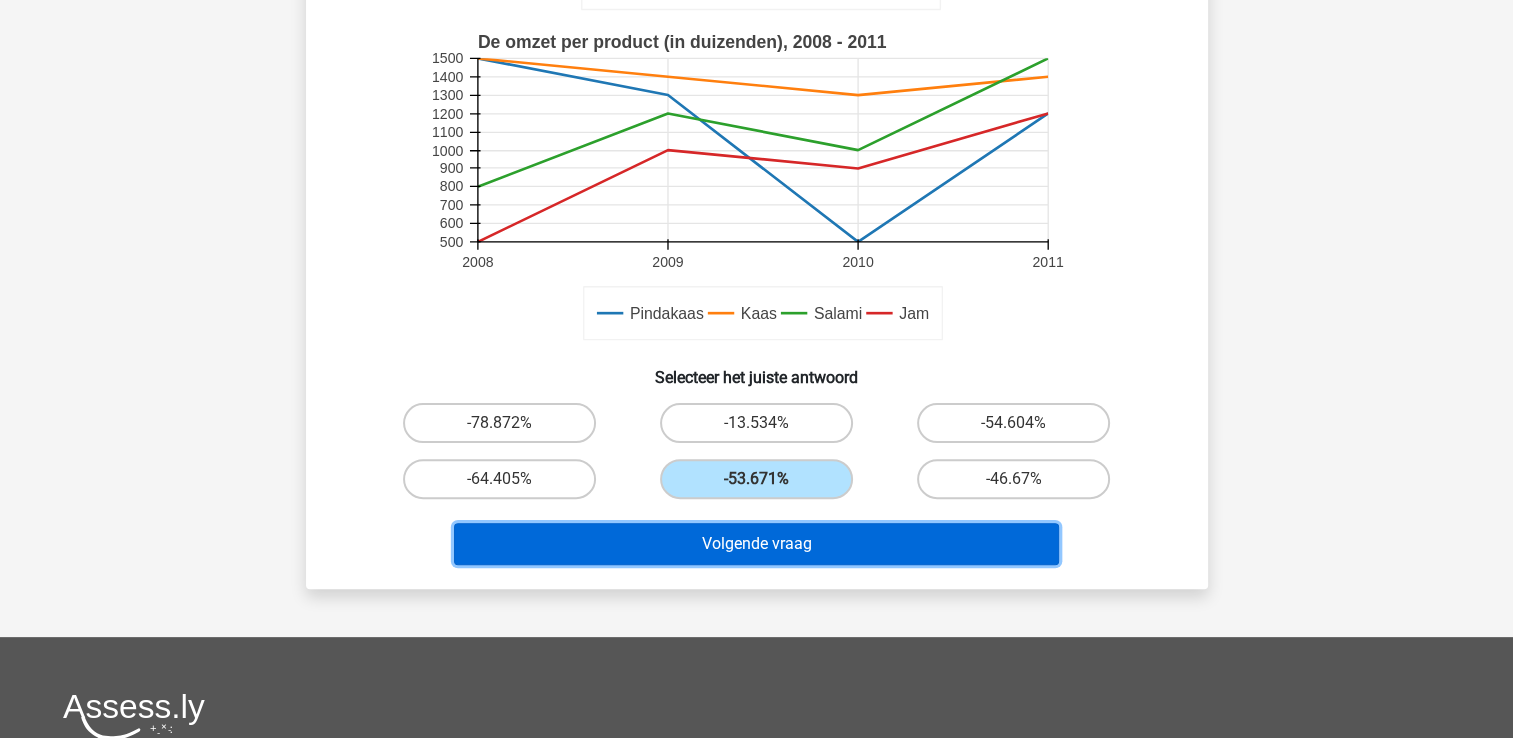 click on "Volgende vraag" at bounding box center [756, 544] 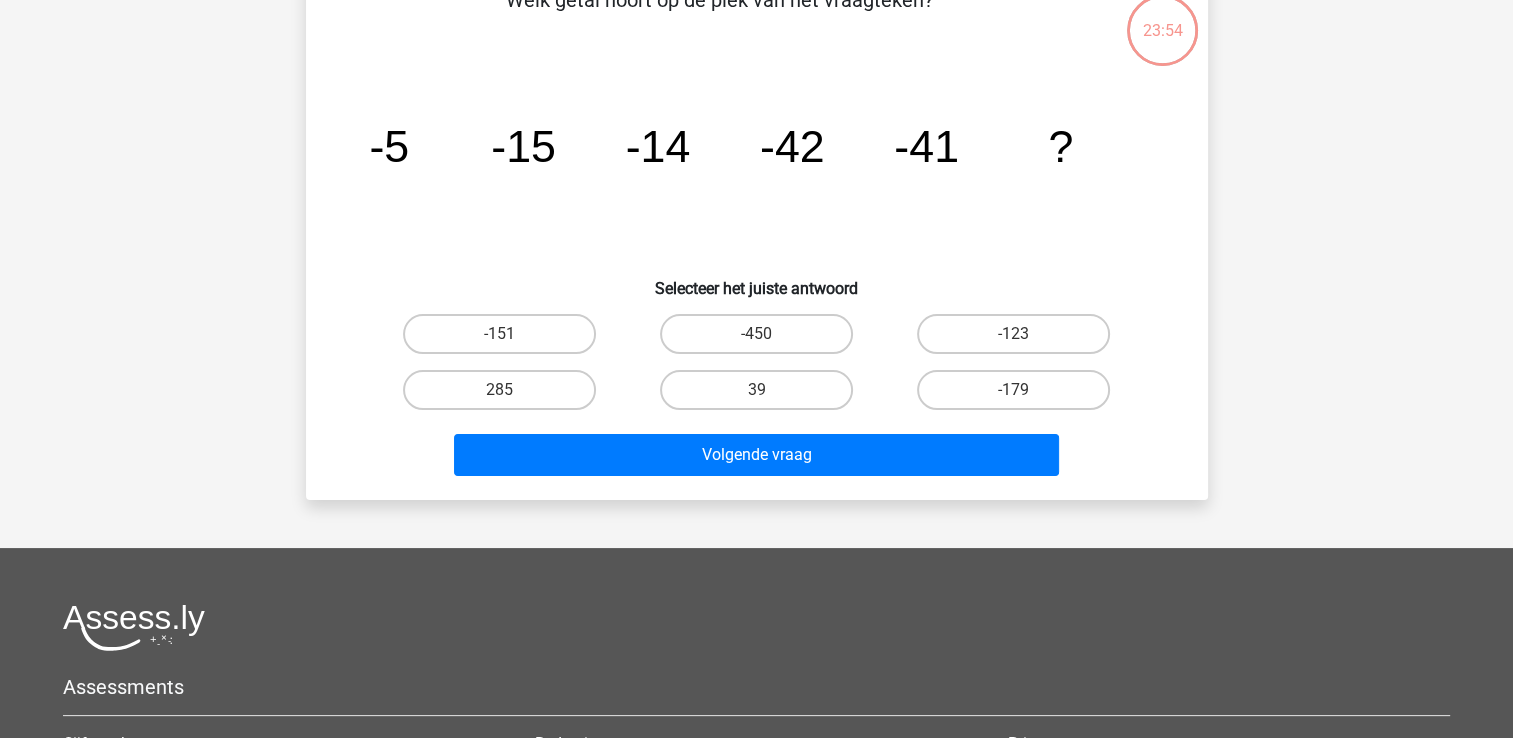scroll, scrollTop: 92, scrollLeft: 0, axis: vertical 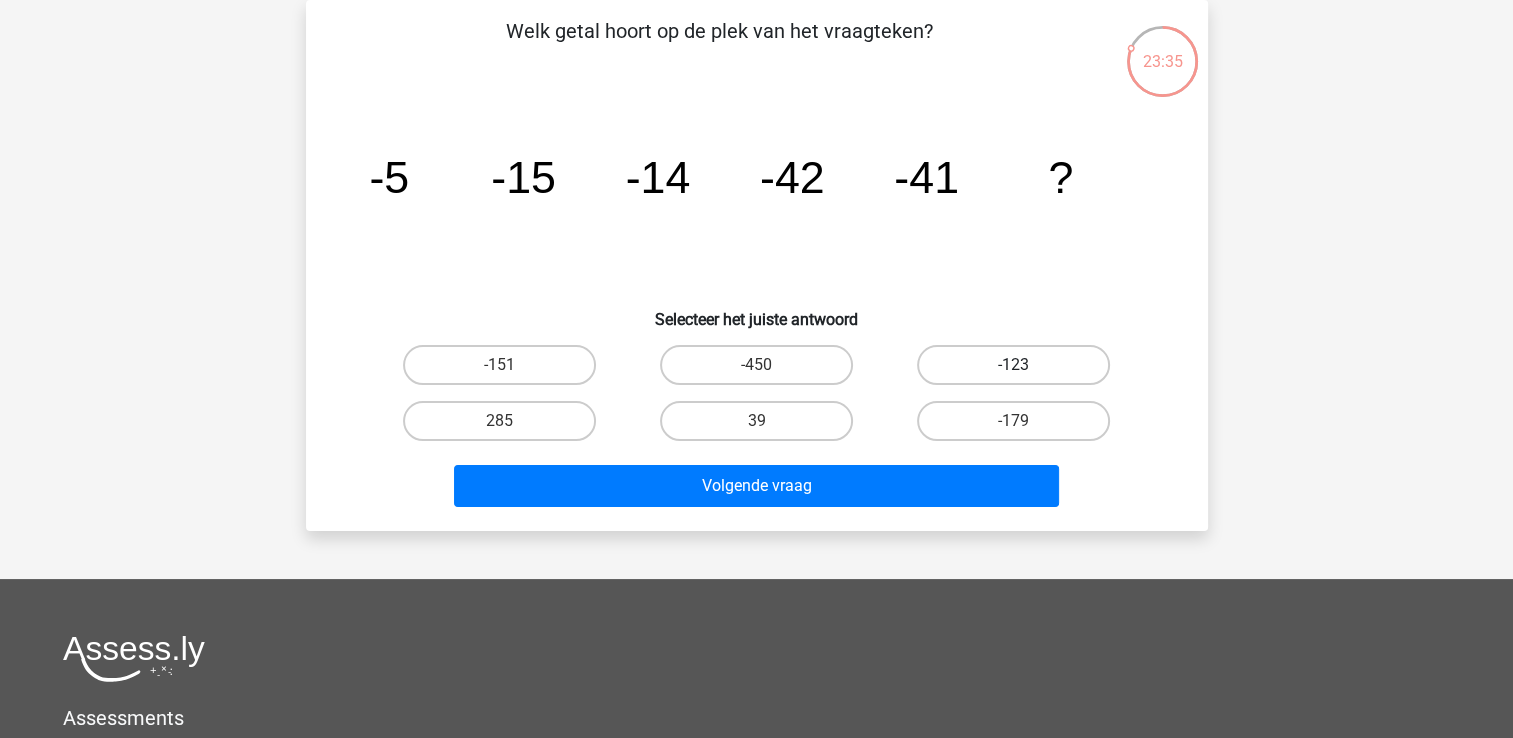 click on "-123" at bounding box center [1013, 365] 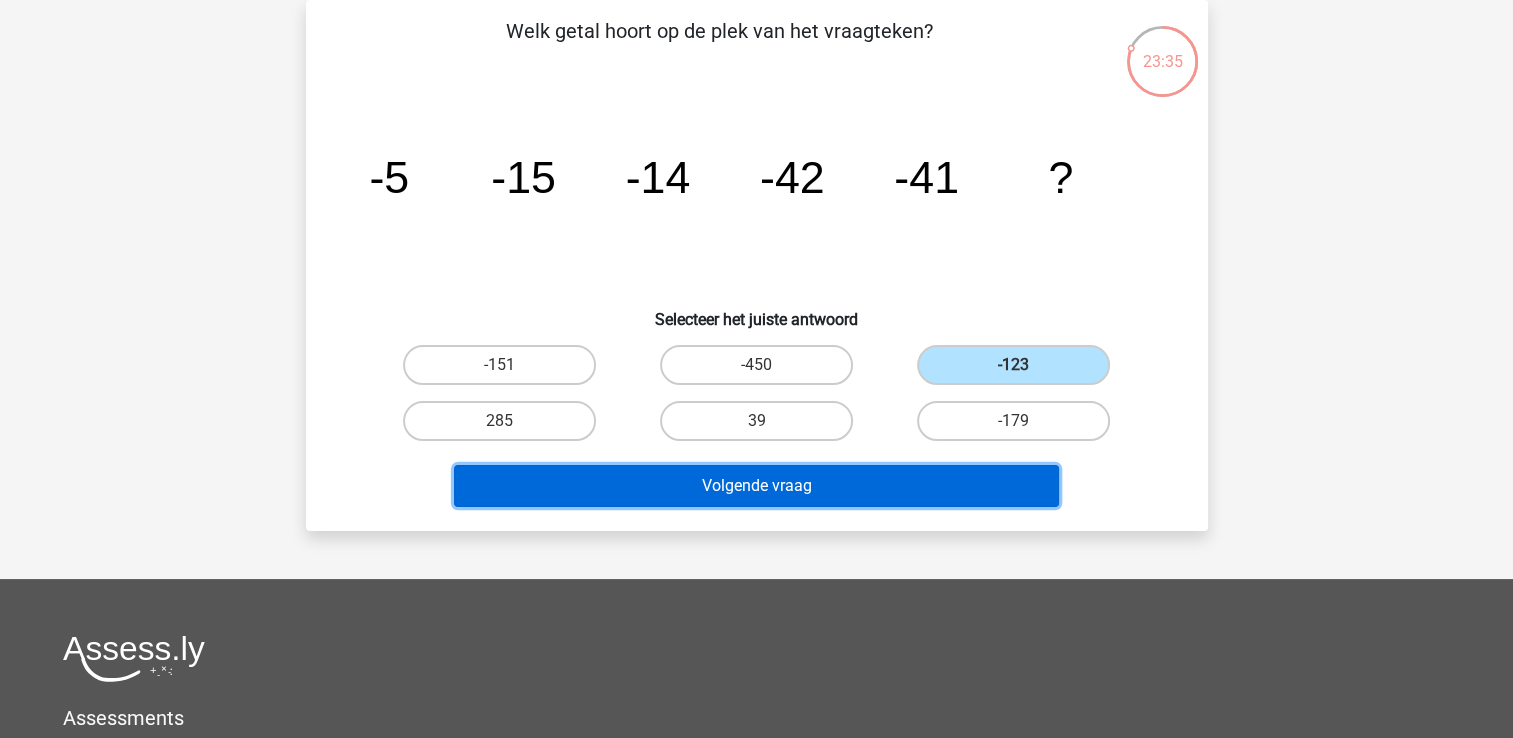 click on "Volgende vraag" at bounding box center [756, 486] 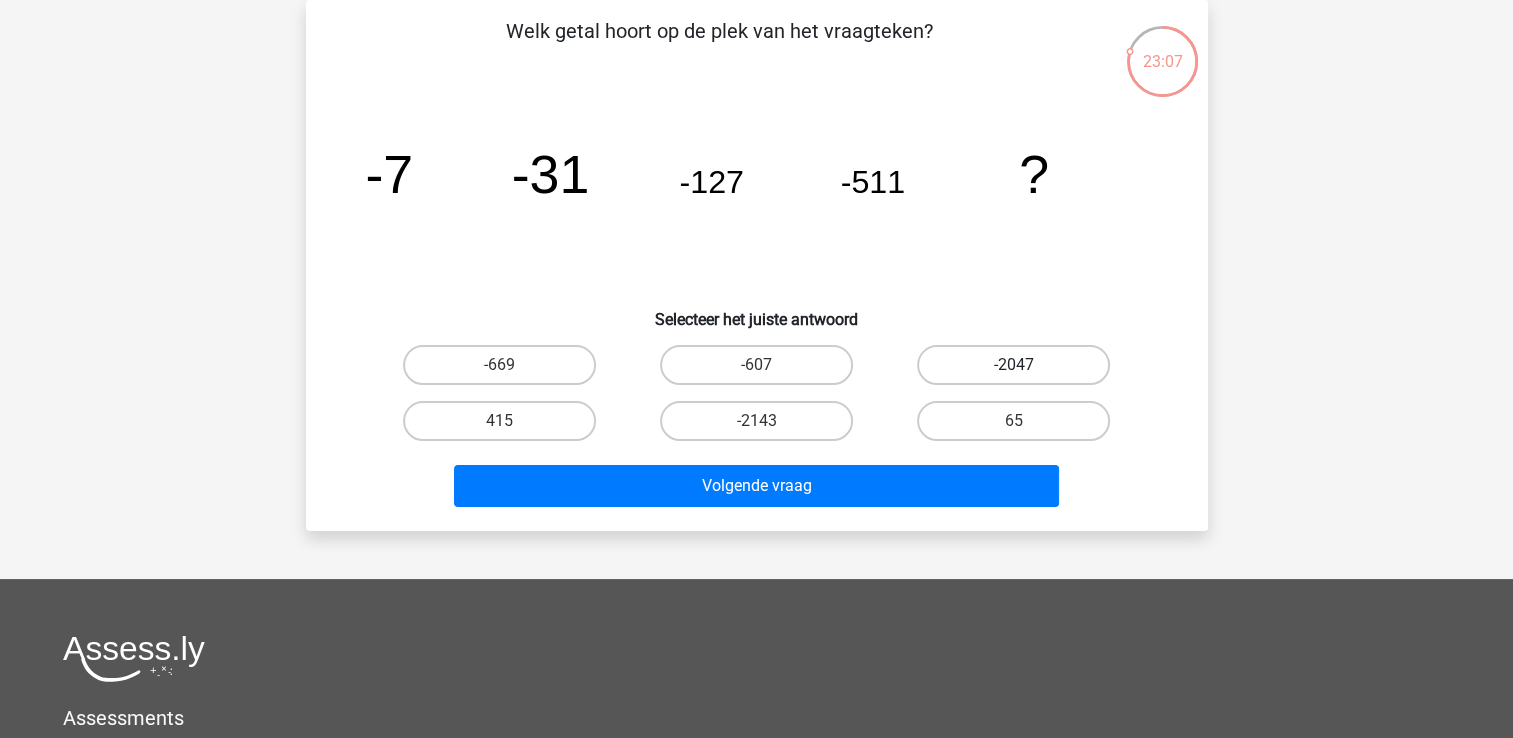 click on "-2047" at bounding box center (1013, 365) 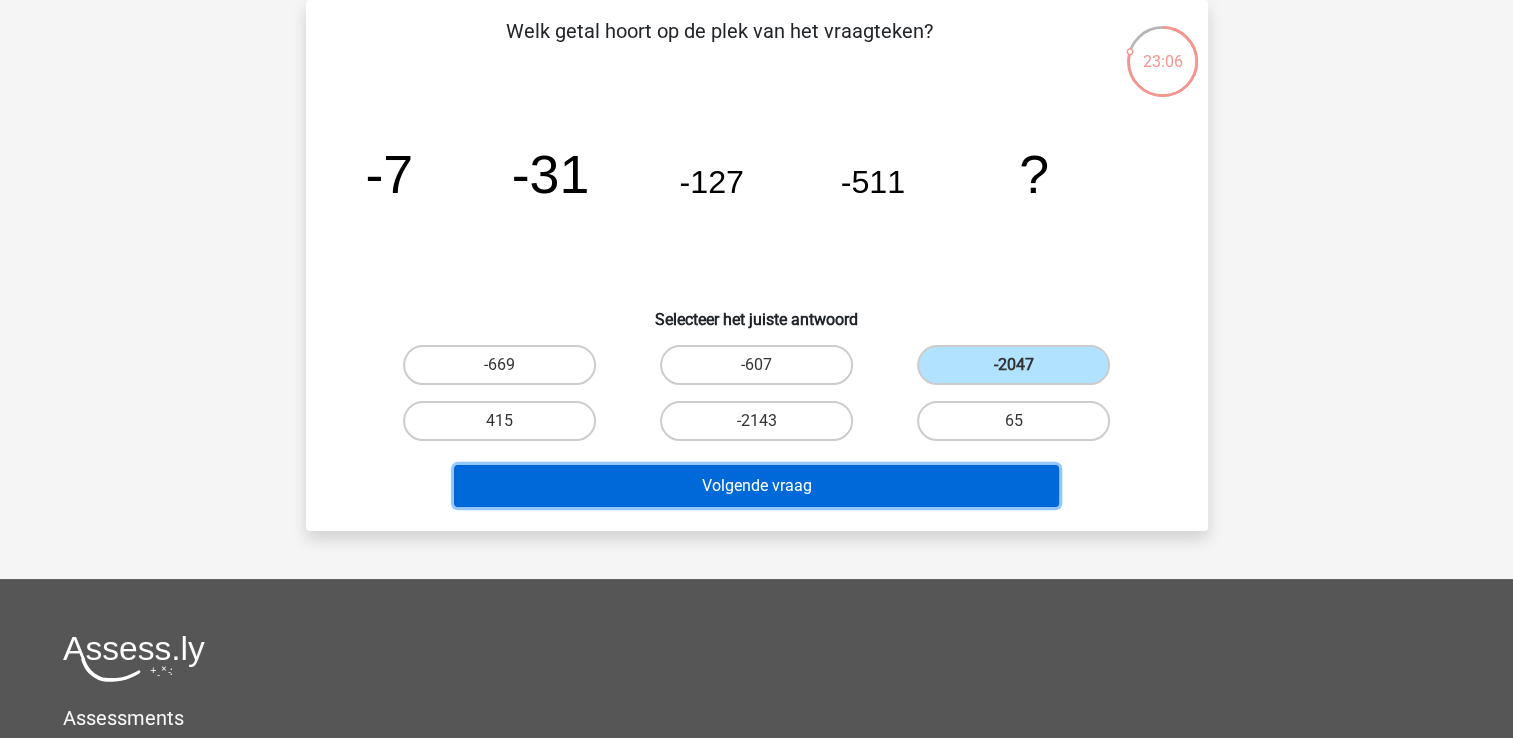 click on "Volgende vraag" at bounding box center (756, 486) 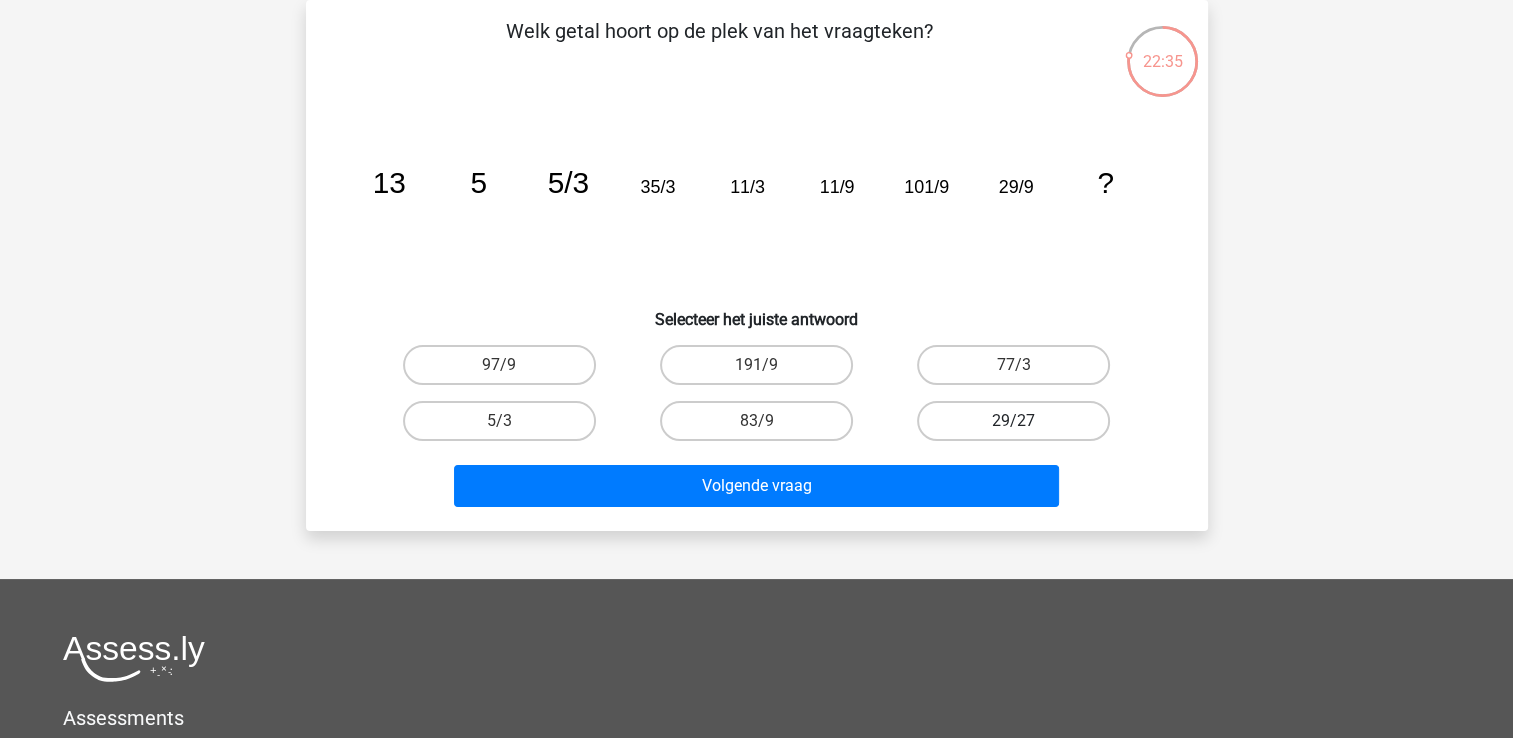 click on "29/27" at bounding box center [1013, 421] 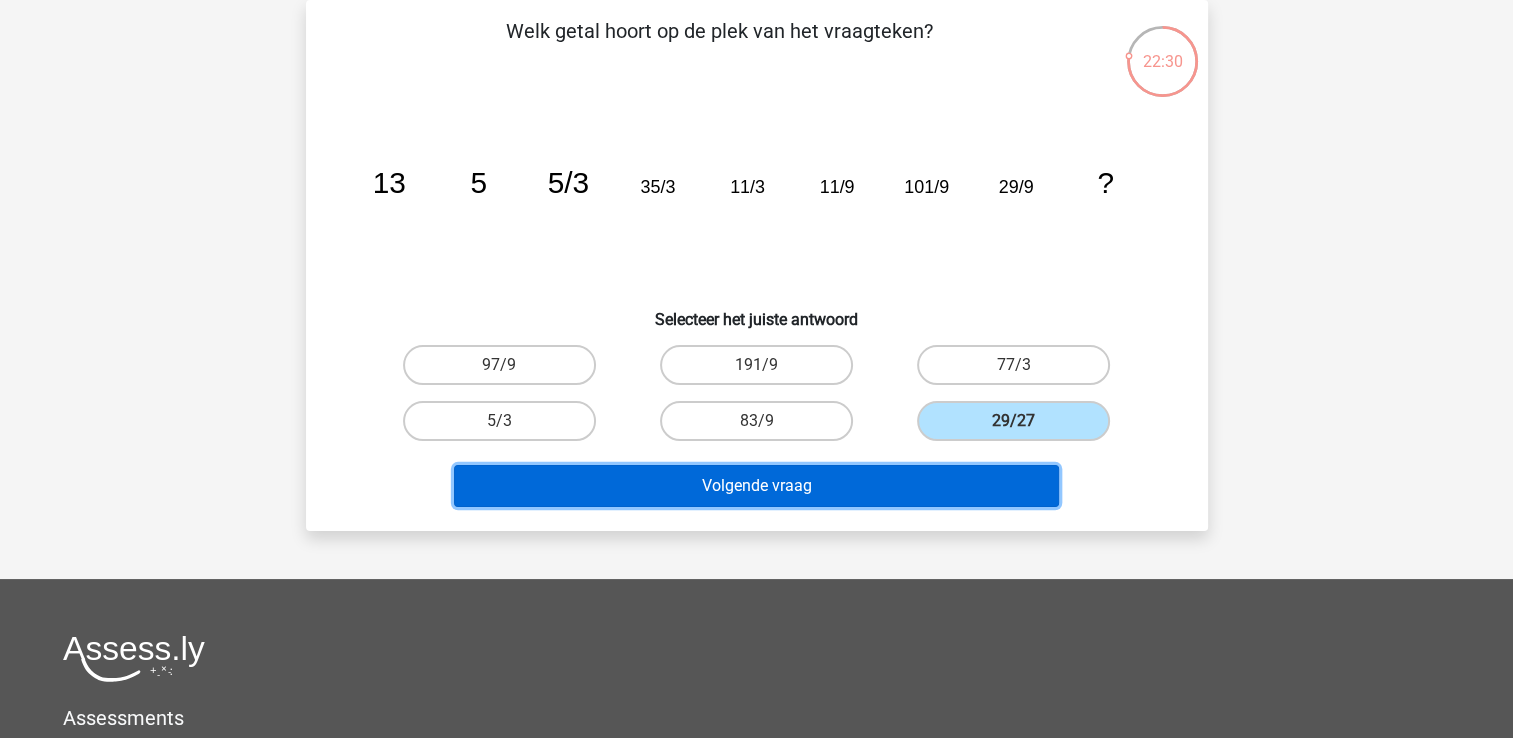 click on "Volgende vraag" at bounding box center [756, 486] 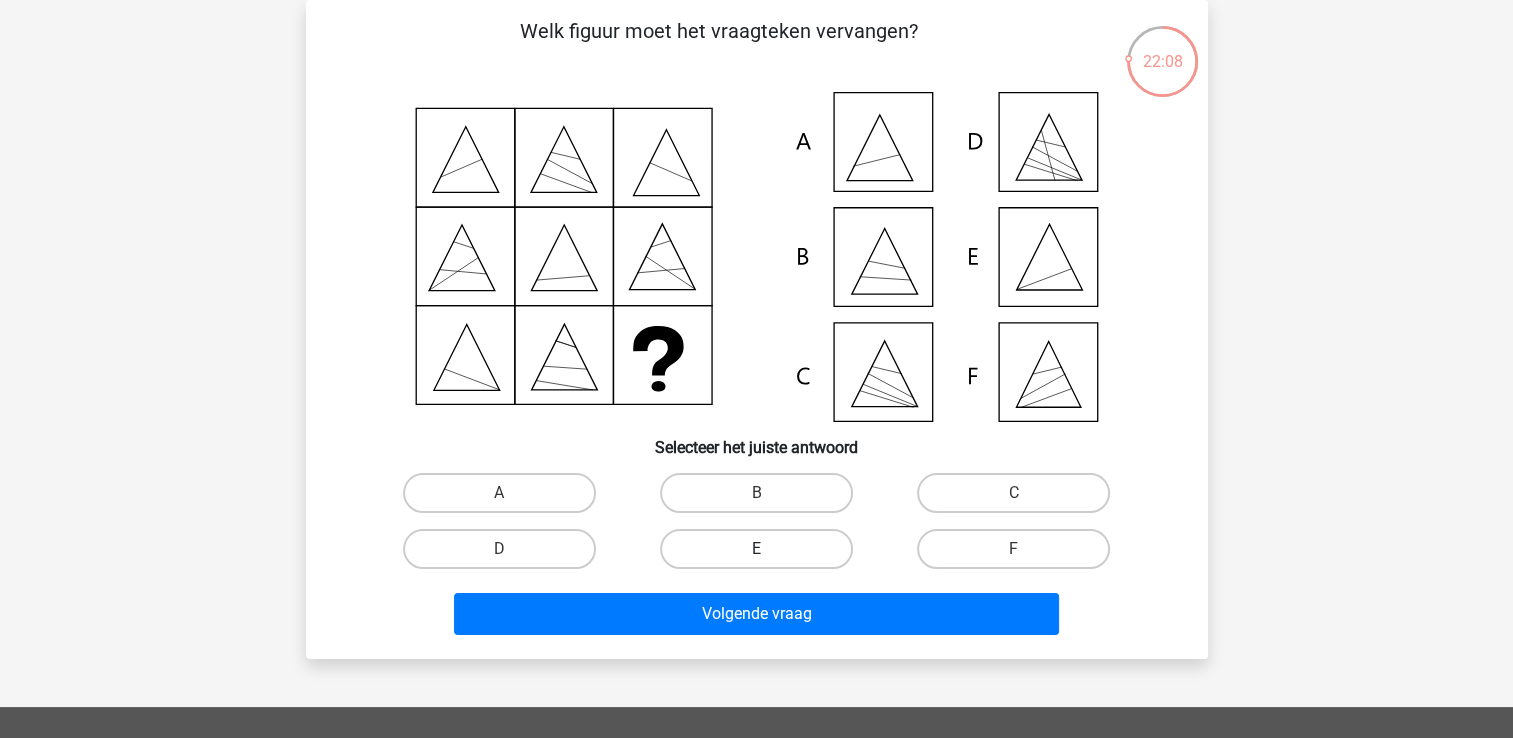 click on "E" at bounding box center [756, 549] 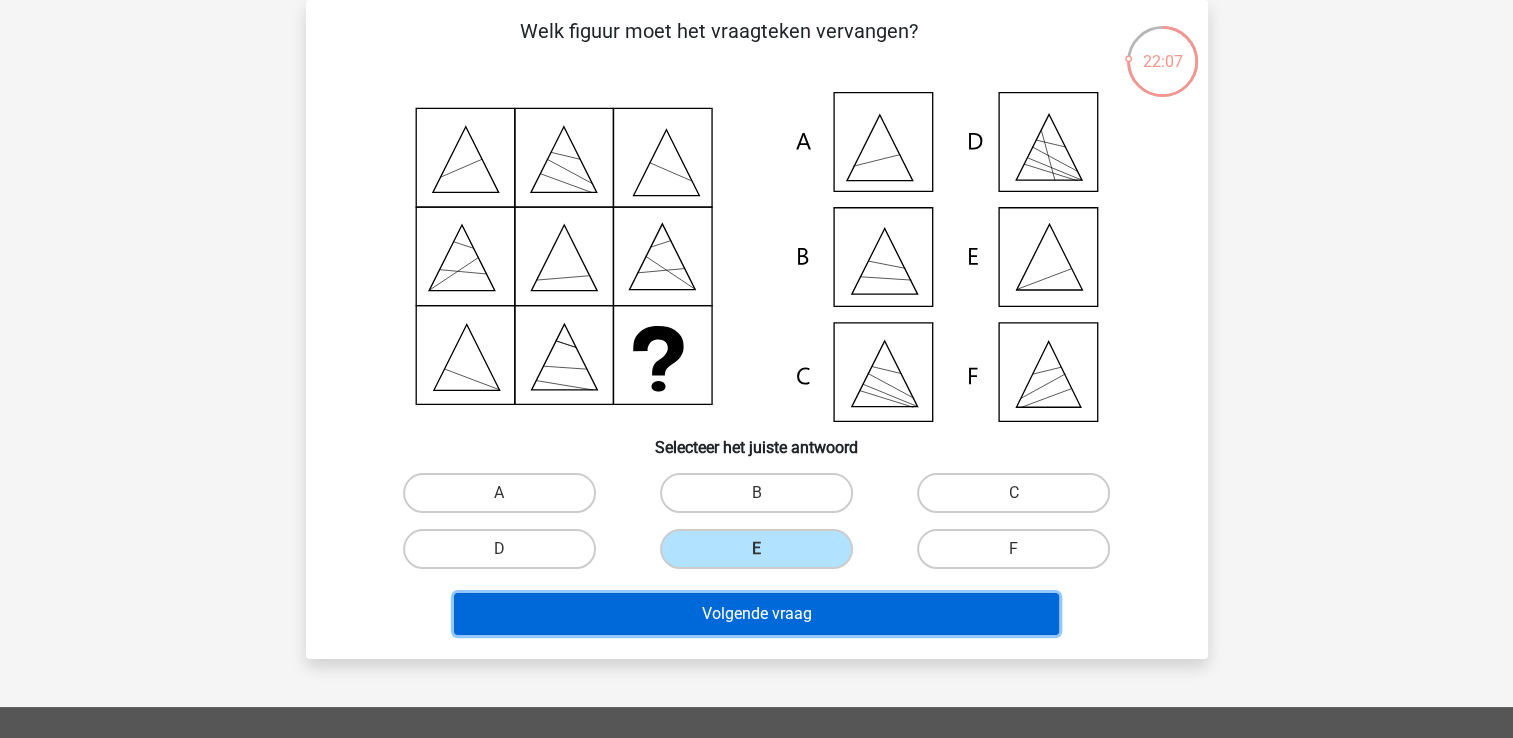 click on "Volgende vraag" at bounding box center [756, 614] 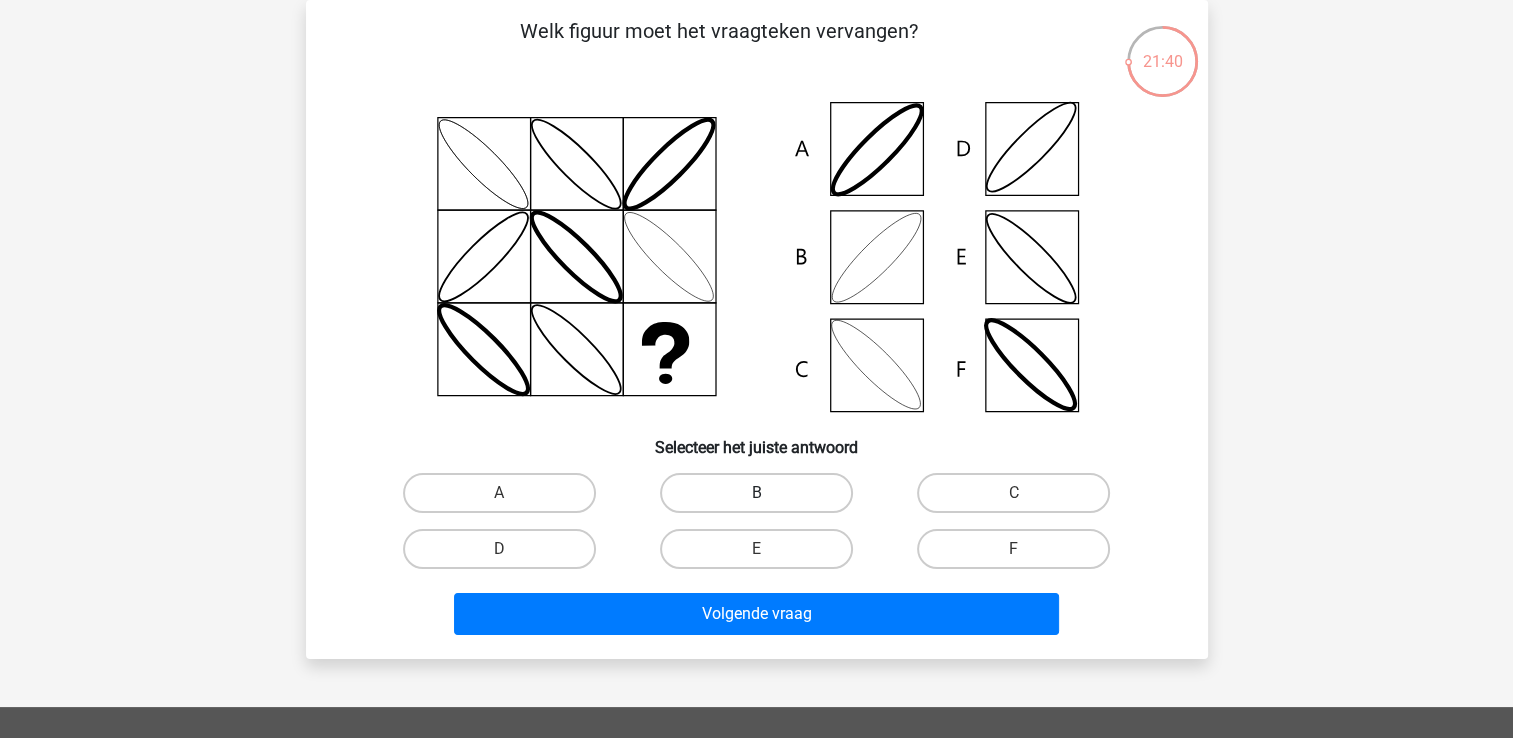click on "B" at bounding box center (756, 493) 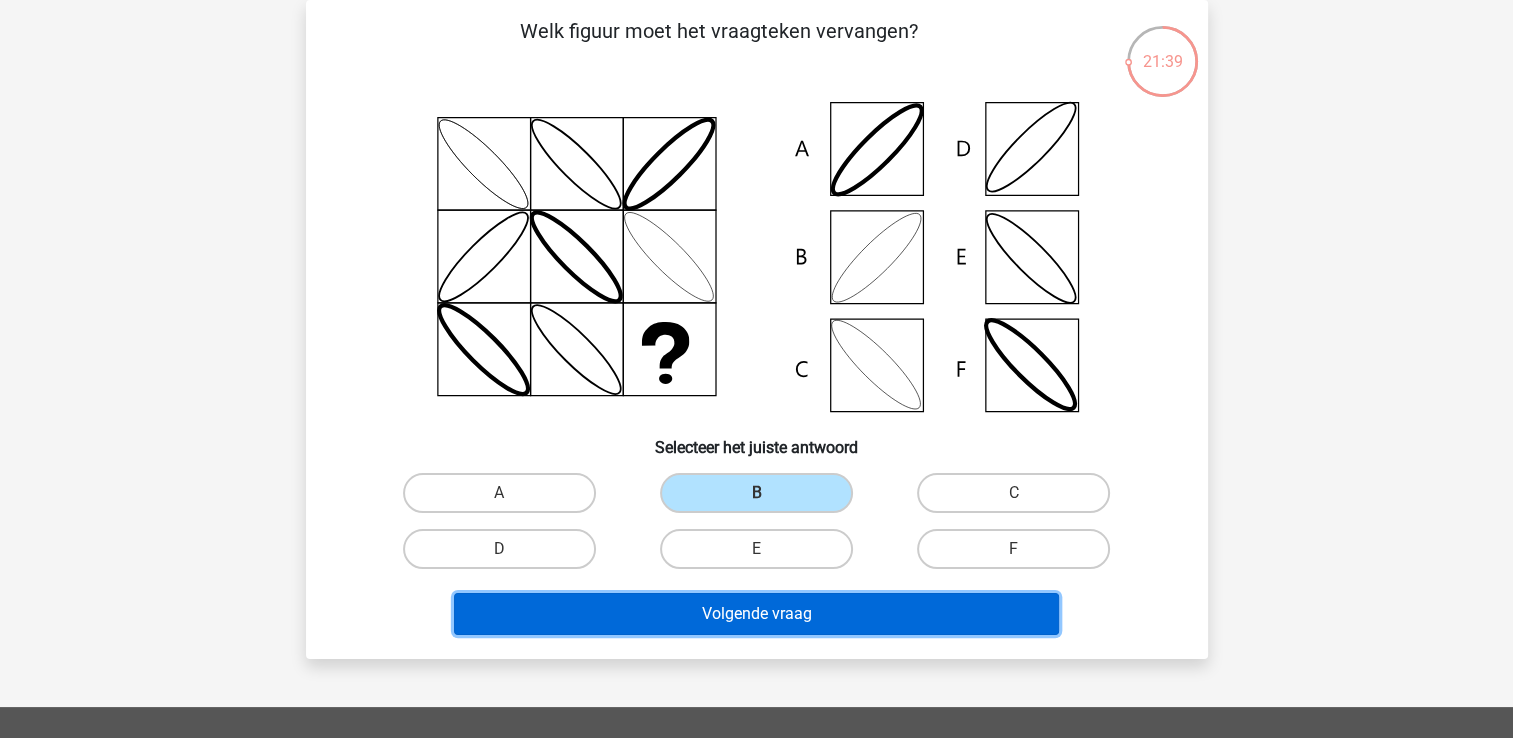 click on "Volgende vraag" at bounding box center [756, 614] 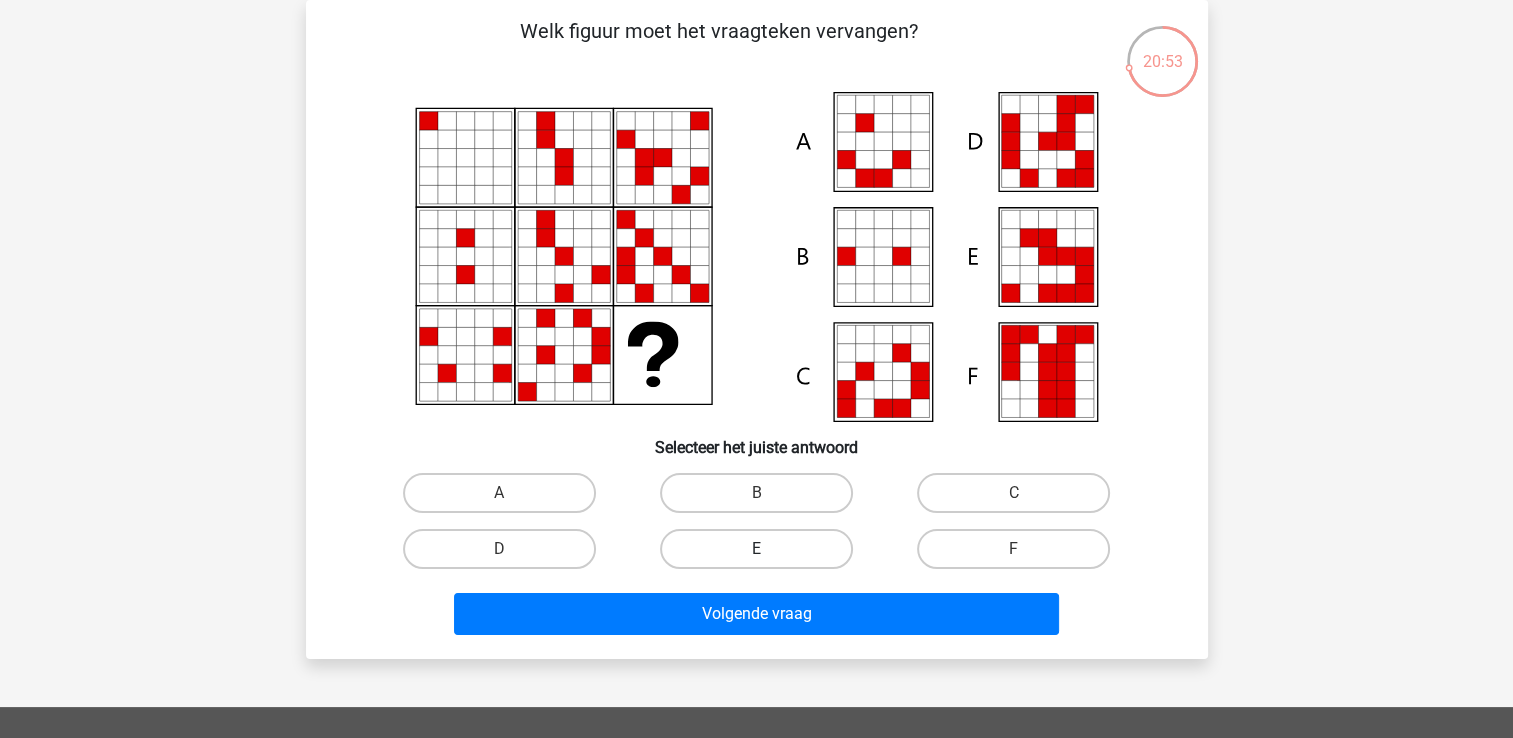 click on "E" at bounding box center [756, 549] 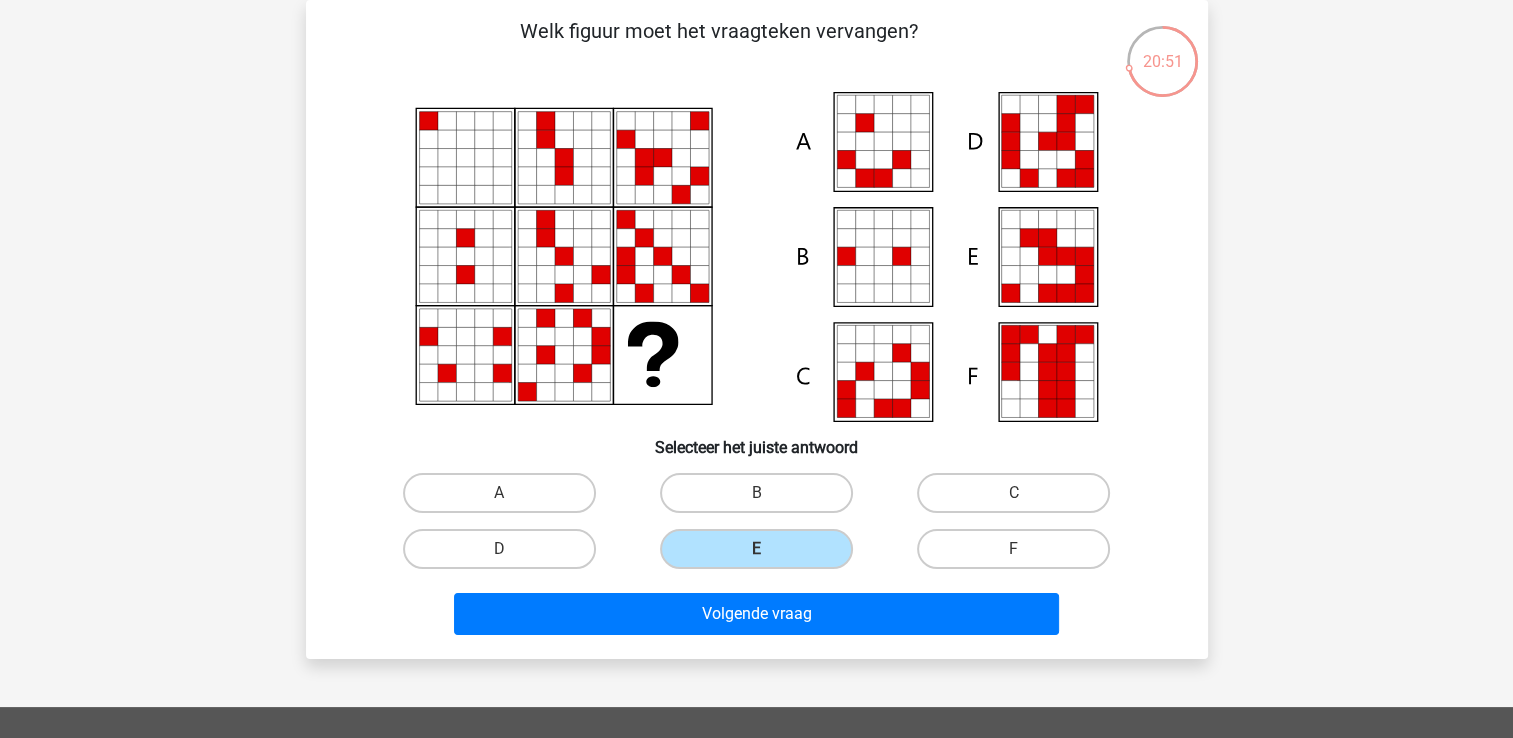click on "Volgende vraag" at bounding box center (757, 610) 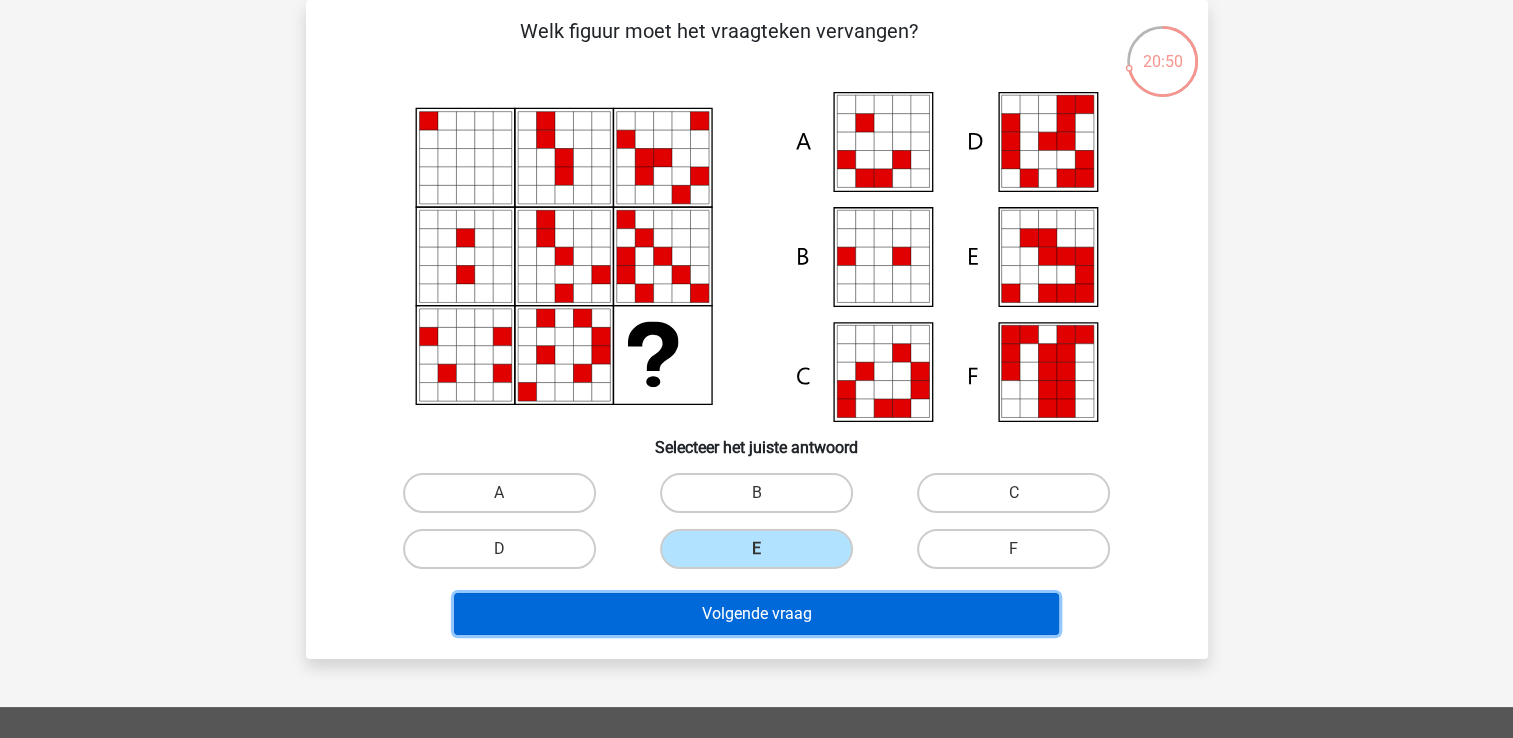 click on "Volgende vraag" at bounding box center (756, 614) 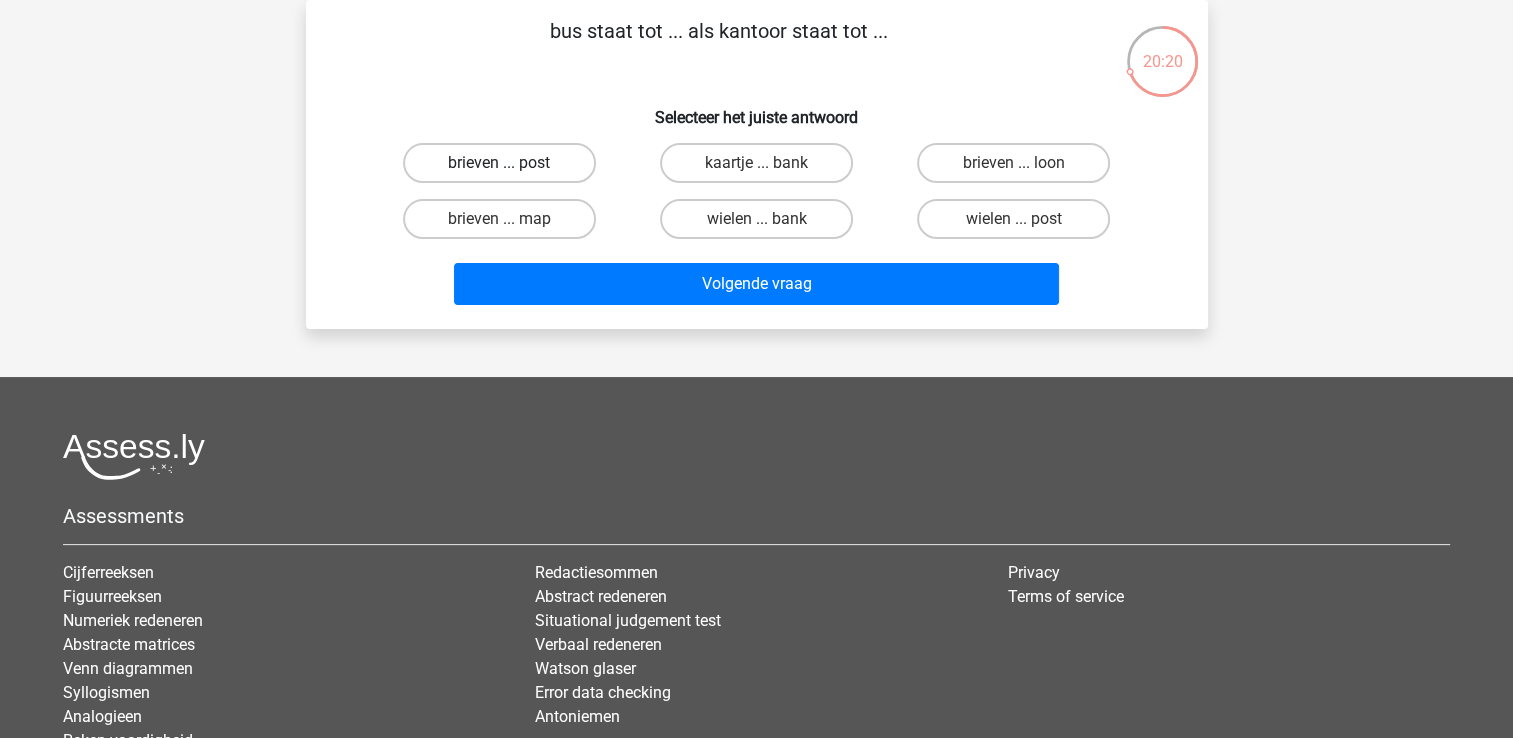 click on "brieven ... post" at bounding box center (499, 163) 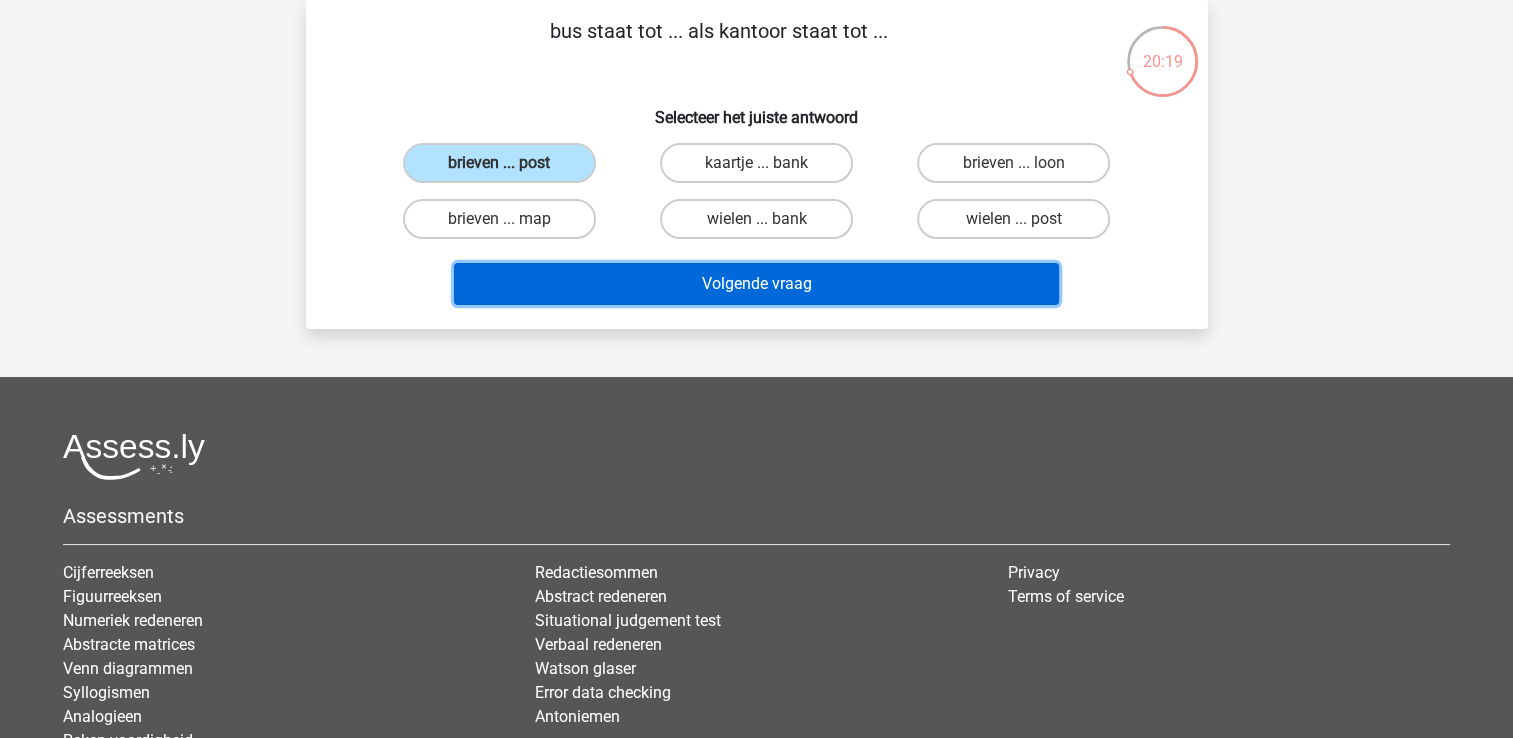 click on "Volgende vraag" at bounding box center [756, 284] 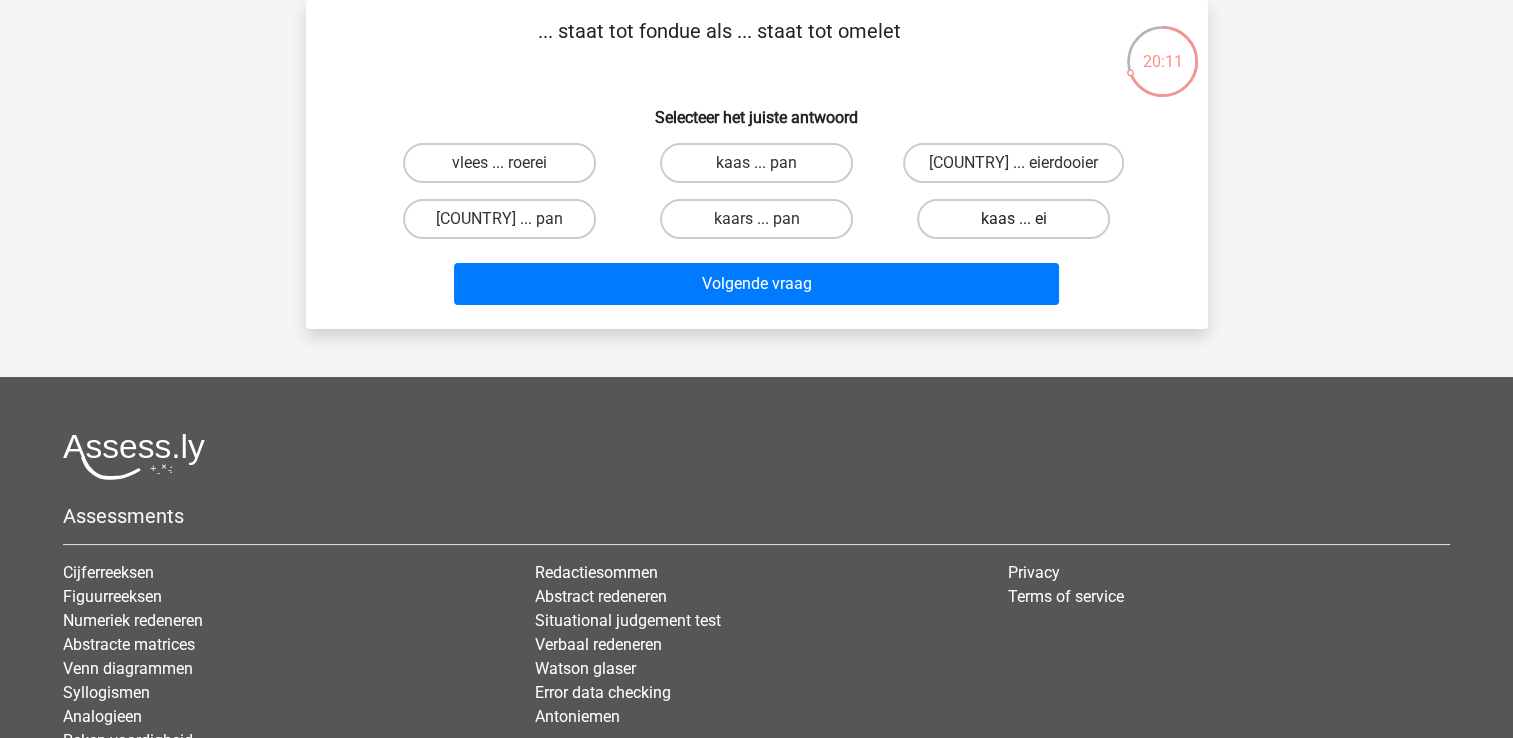 click on "kaas ... ei" at bounding box center (1013, 219) 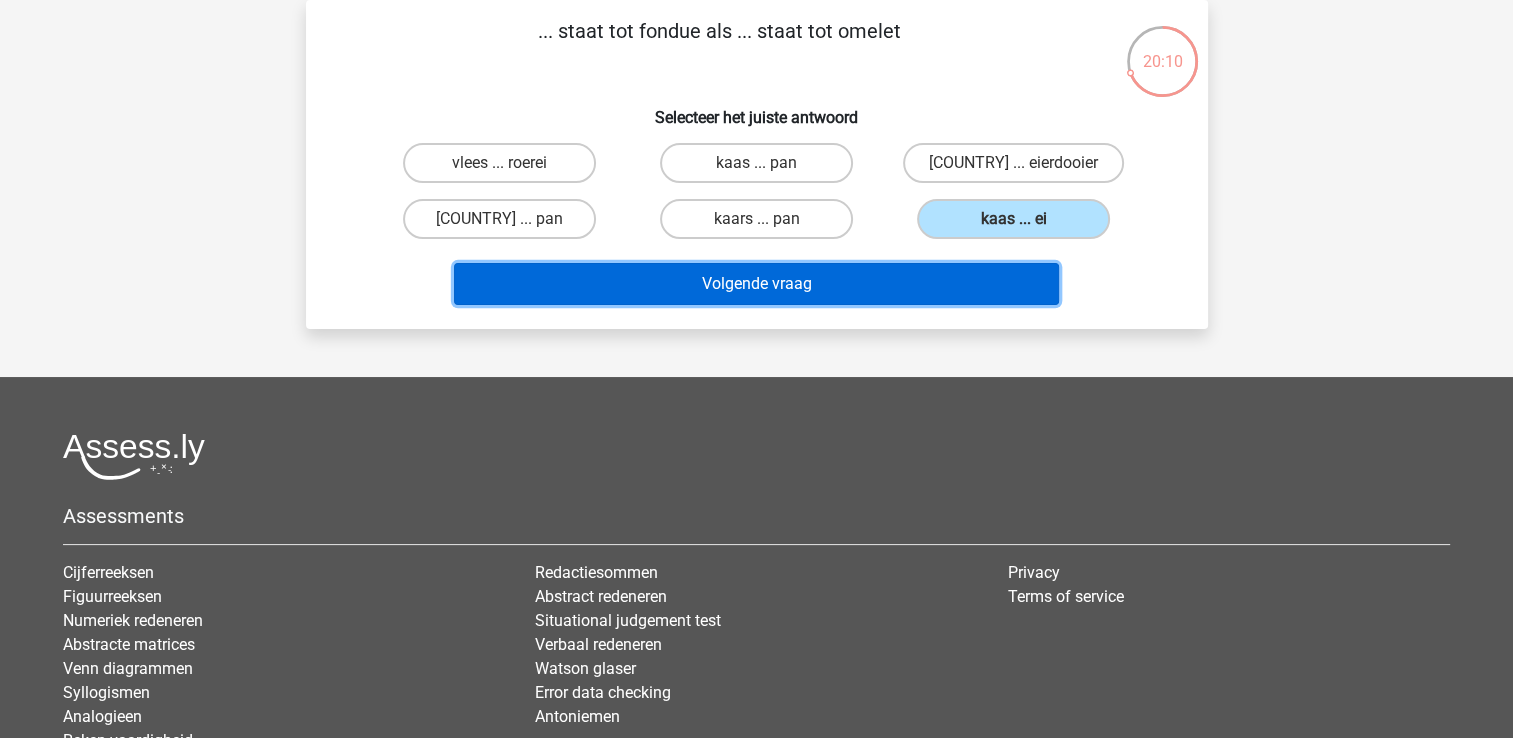 click on "Volgende vraag" at bounding box center [756, 284] 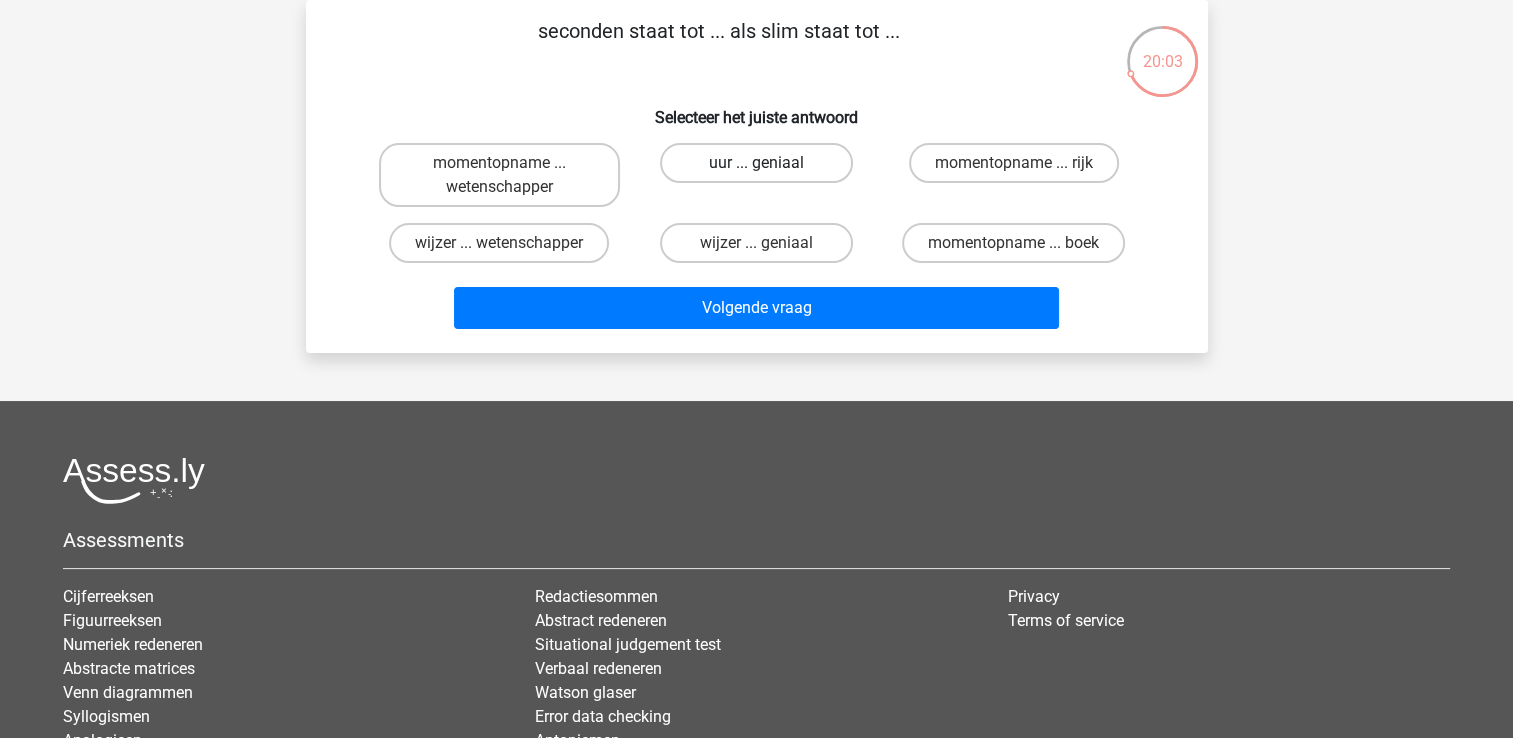 click on "uur ... geniaal" at bounding box center (756, 163) 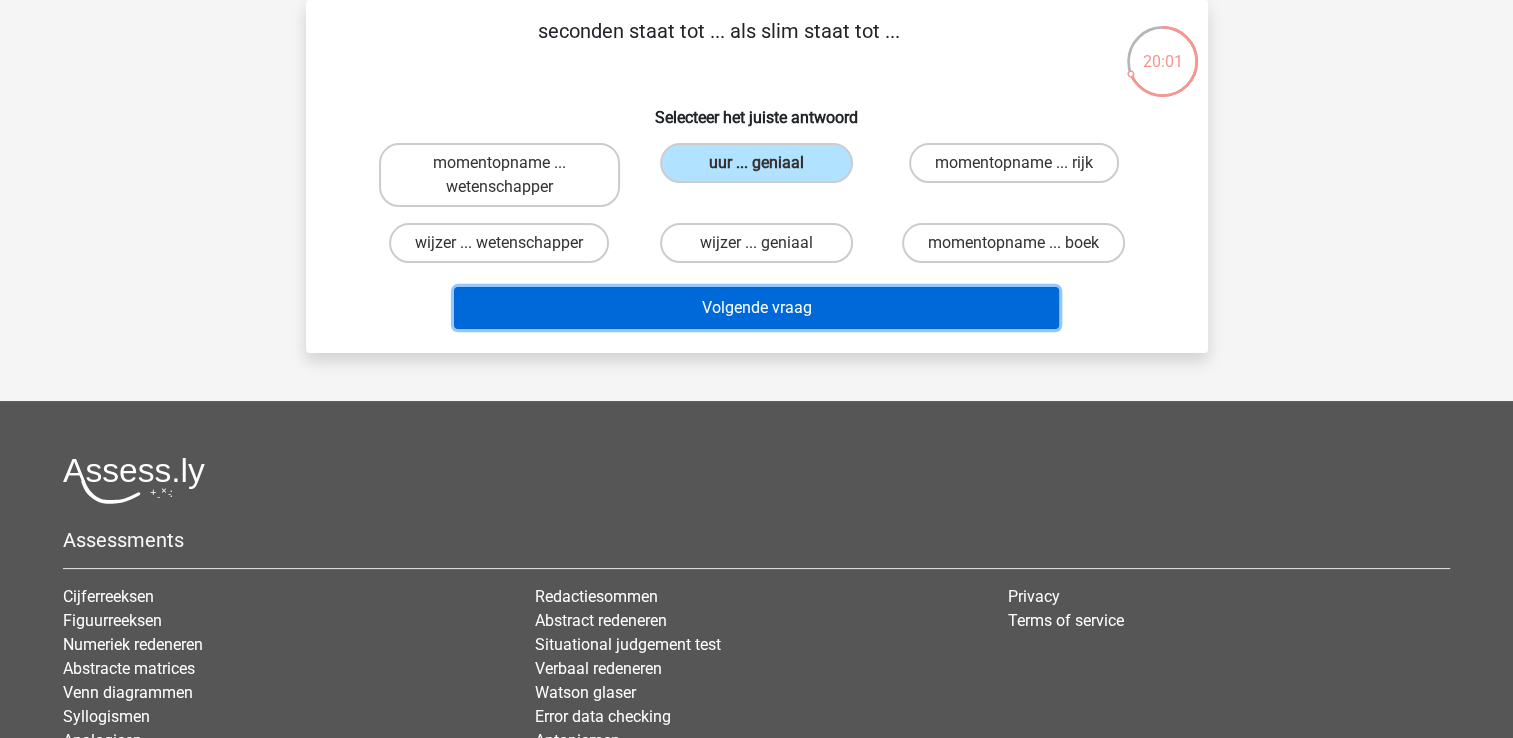 click on "Volgende vraag" at bounding box center (756, 308) 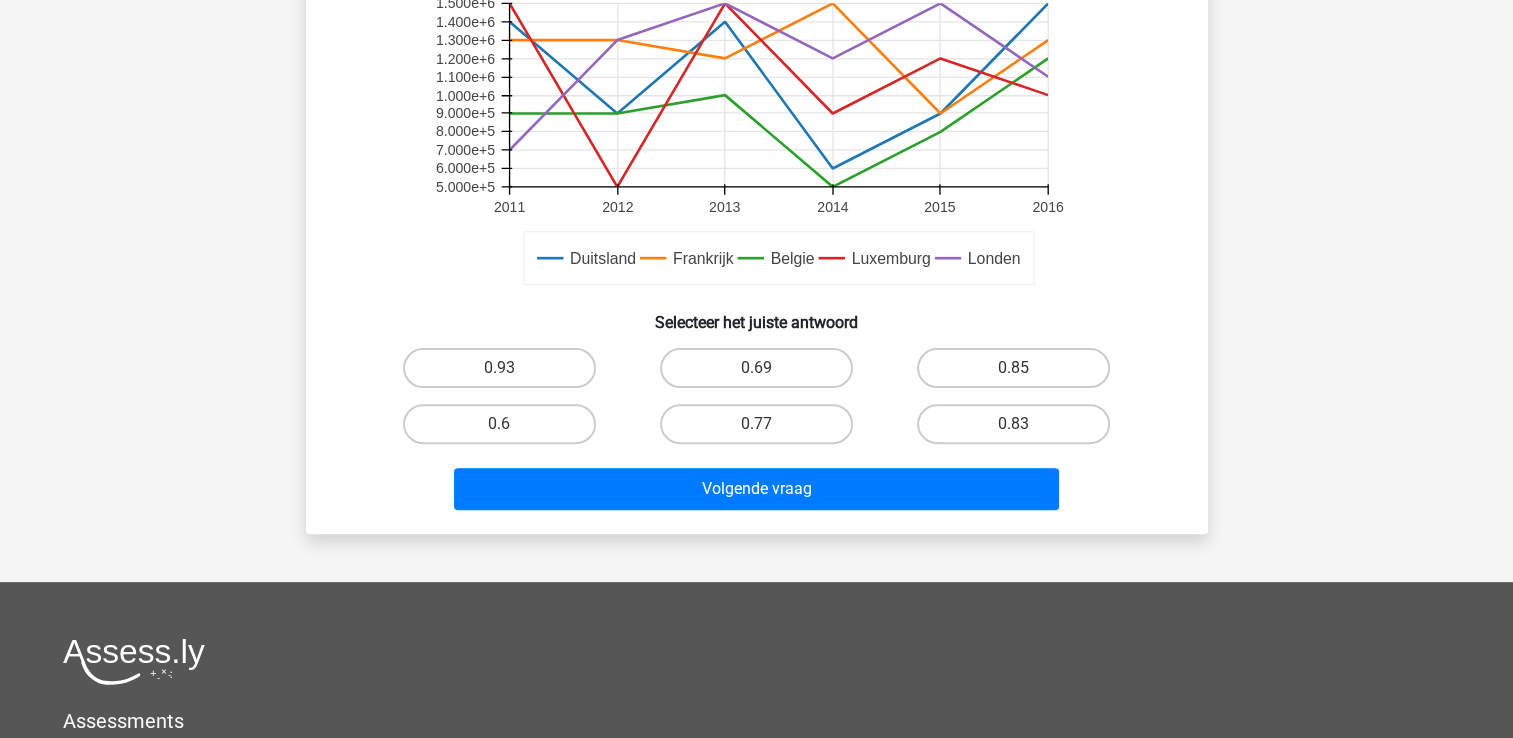 scroll, scrollTop: 592, scrollLeft: 0, axis: vertical 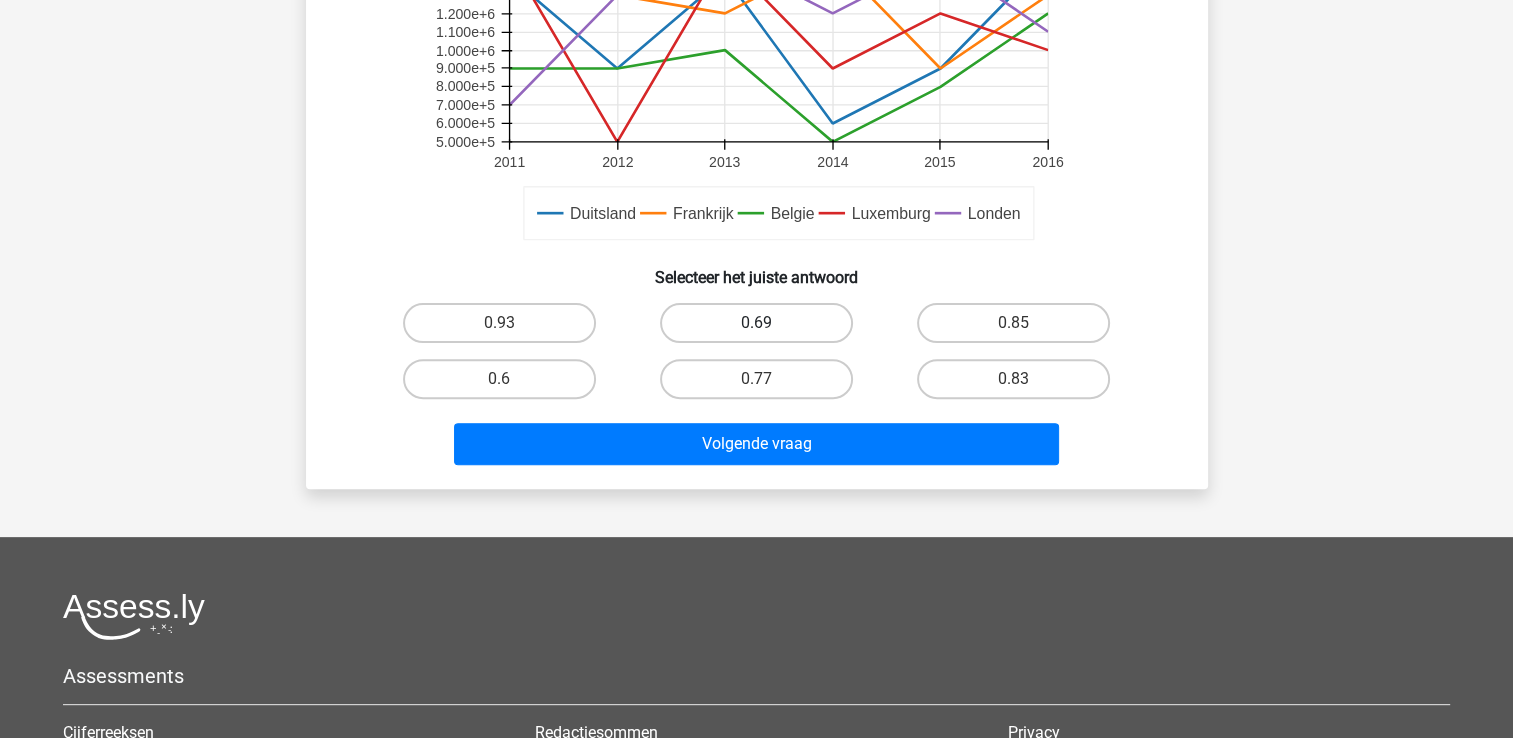 click on "0.69" at bounding box center [756, 323] 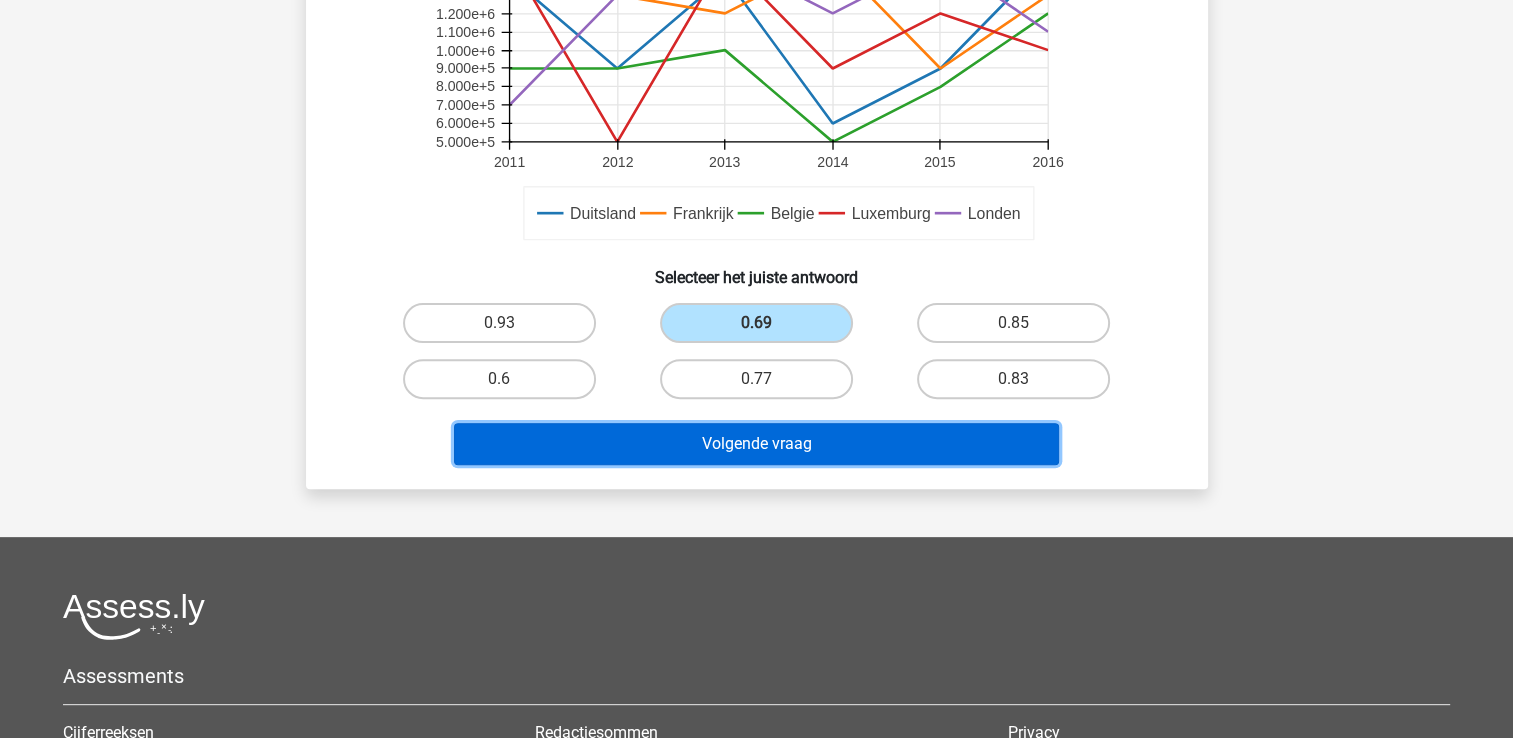 click on "Volgende vraag" at bounding box center [756, 444] 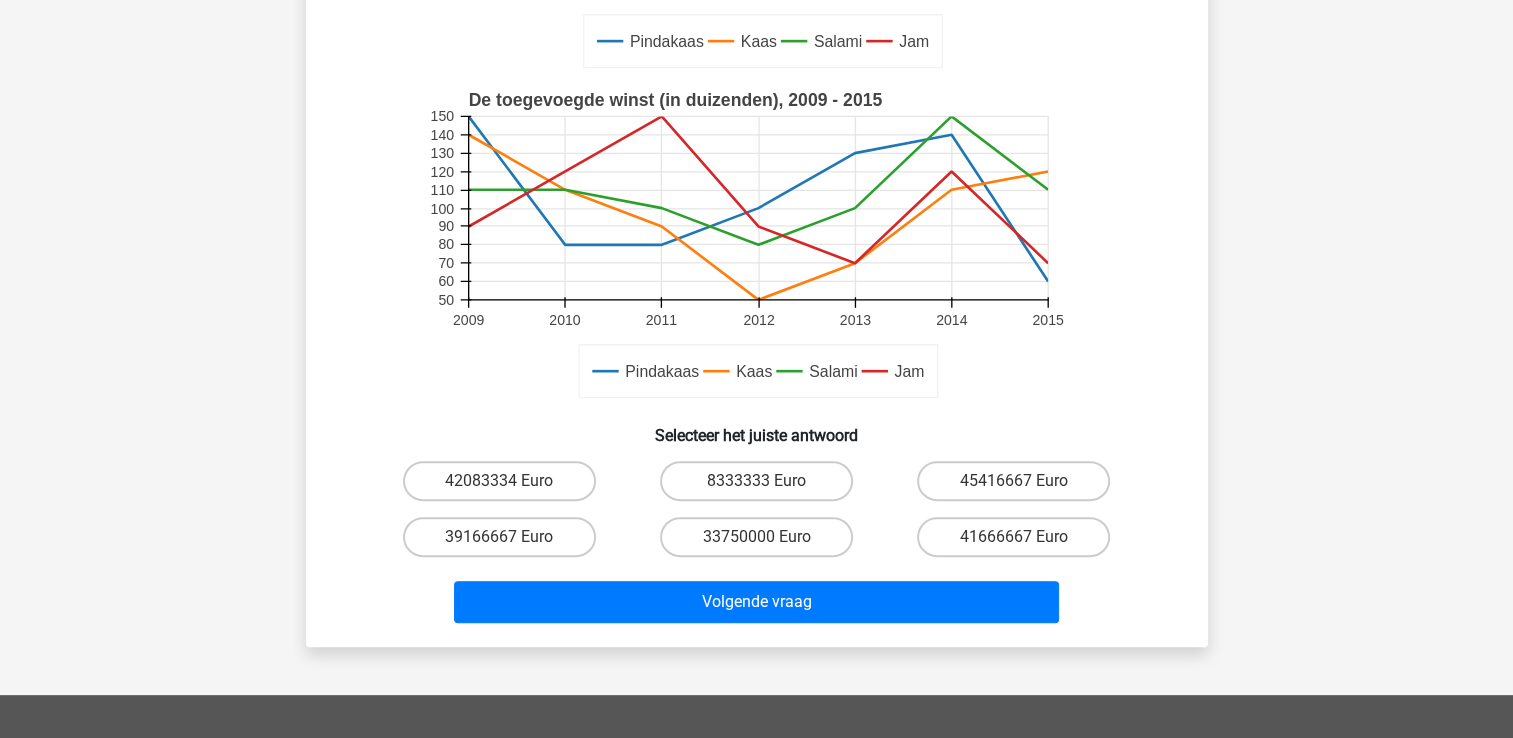 scroll, scrollTop: 592, scrollLeft: 0, axis: vertical 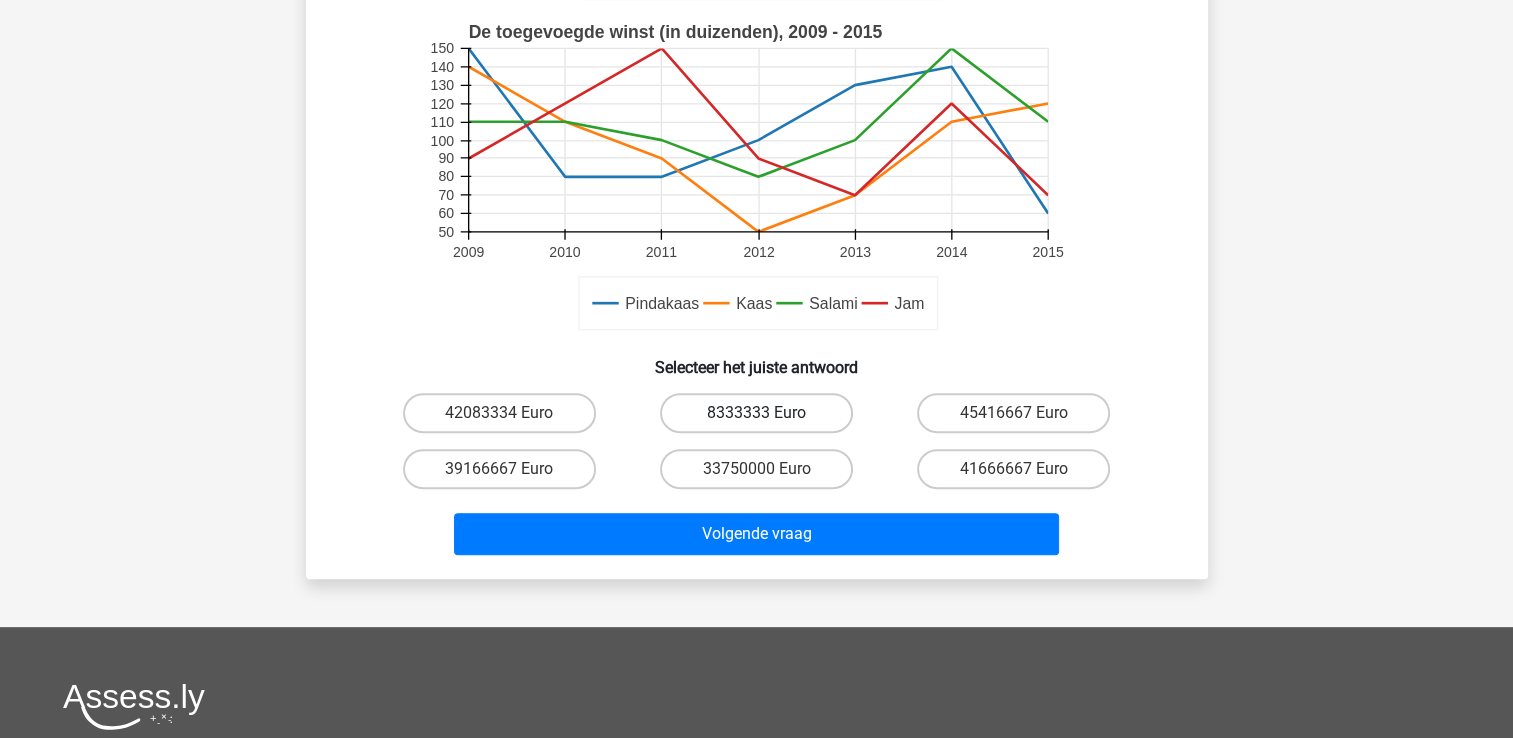 click on "8333333 Euro" at bounding box center (756, 413) 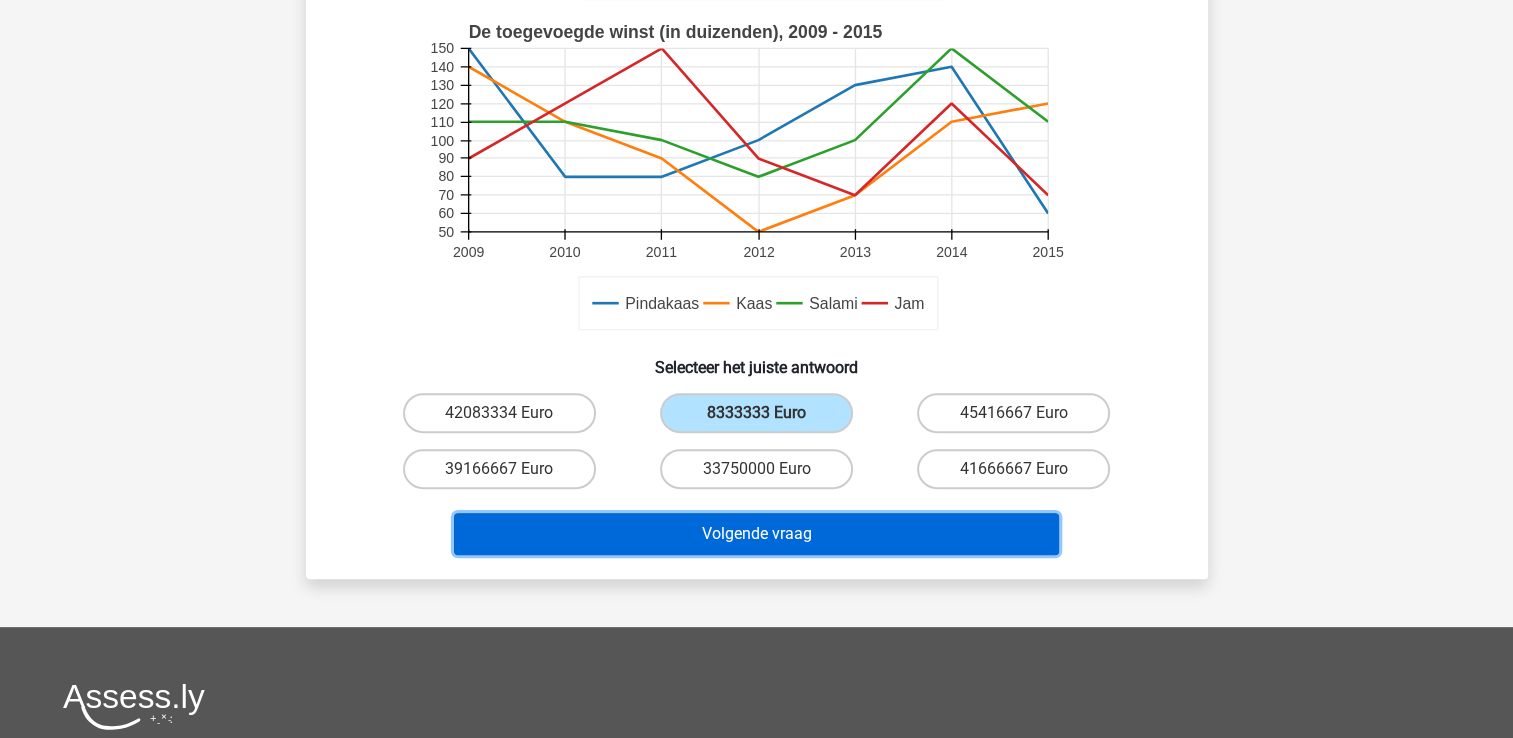 click on "Volgende vraag" at bounding box center (756, 534) 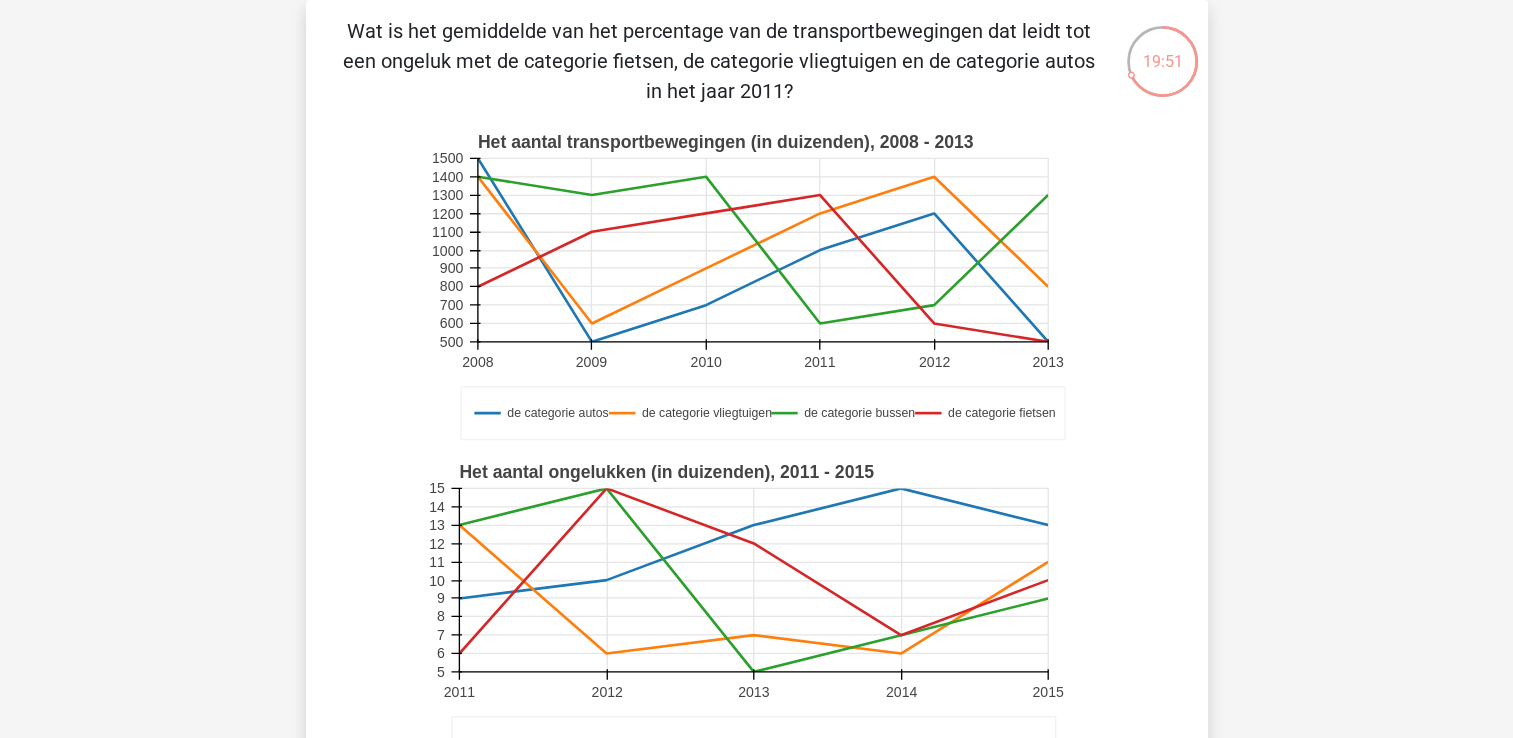 scroll, scrollTop: 392, scrollLeft: 0, axis: vertical 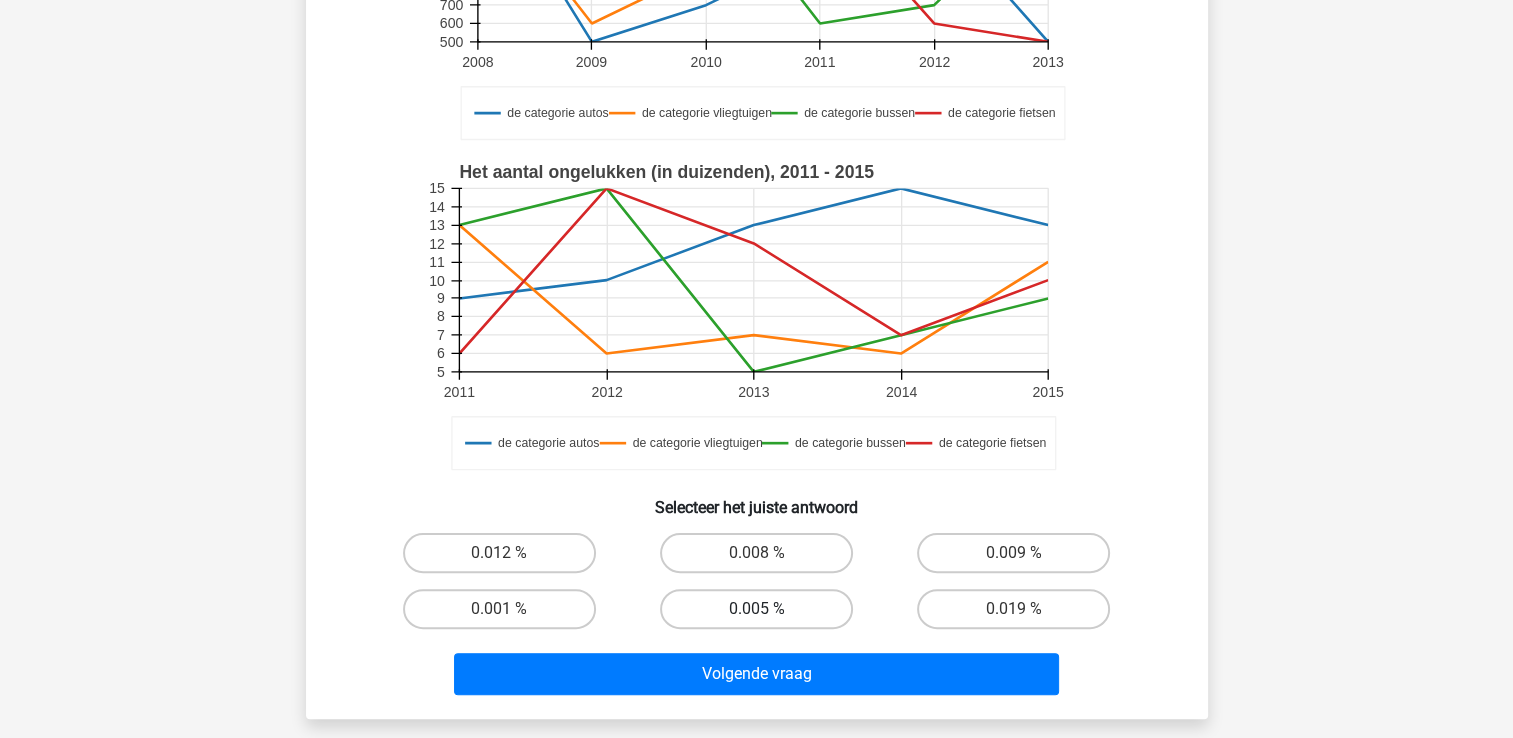 click on "0.005 %" at bounding box center [756, 609] 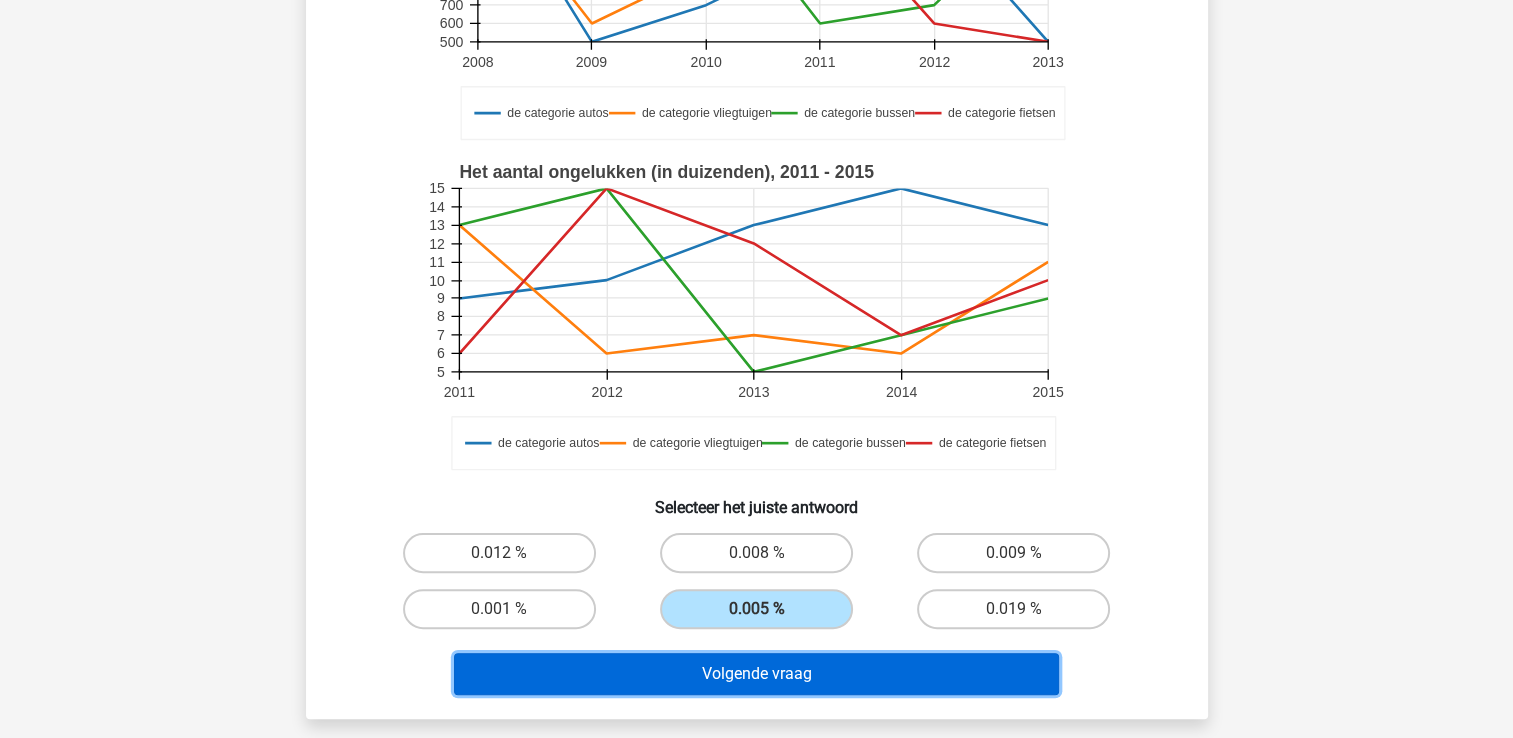 click on "Volgende vraag" at bounding box center (756, 674) 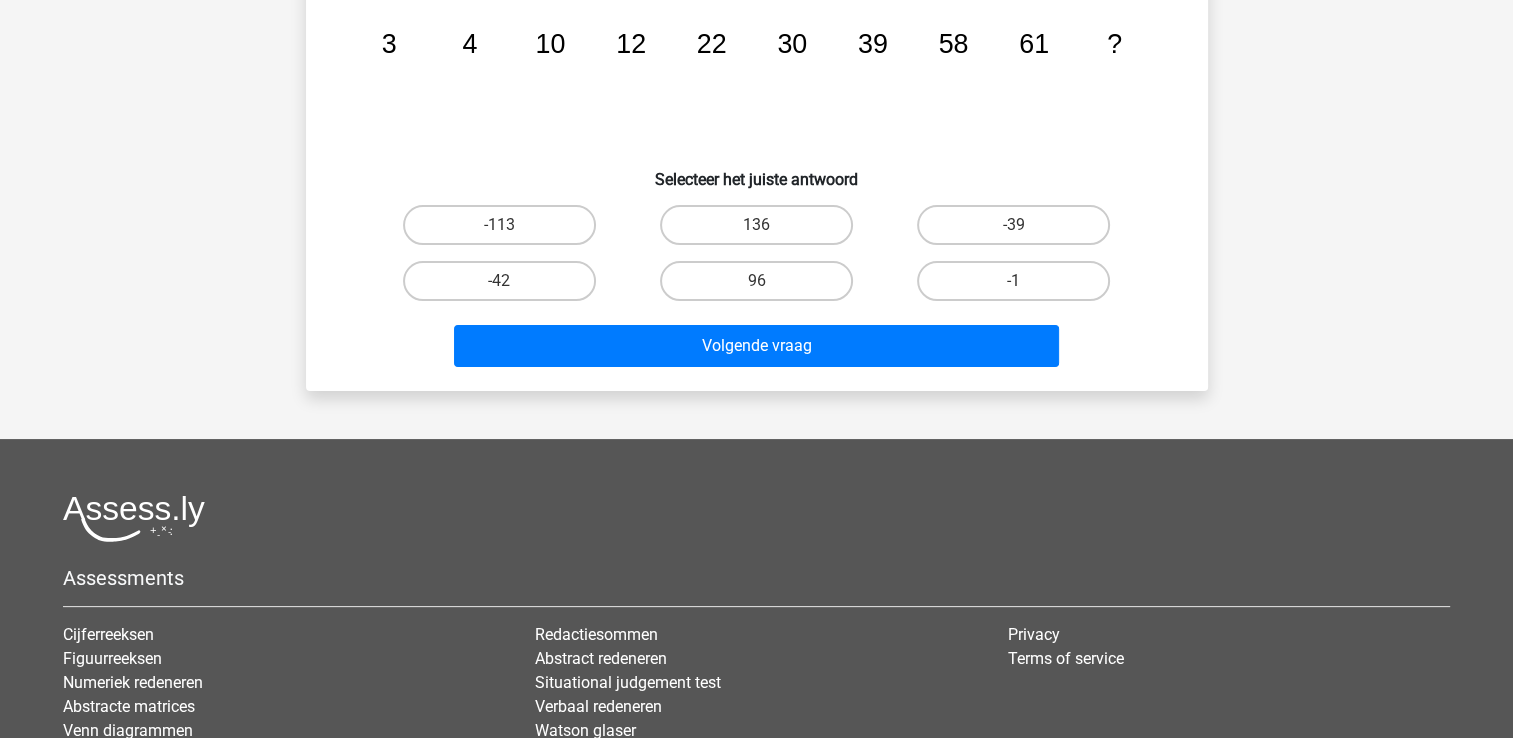 scroll, scrollTop: 92, scrollLeft: 0, axis: vertical 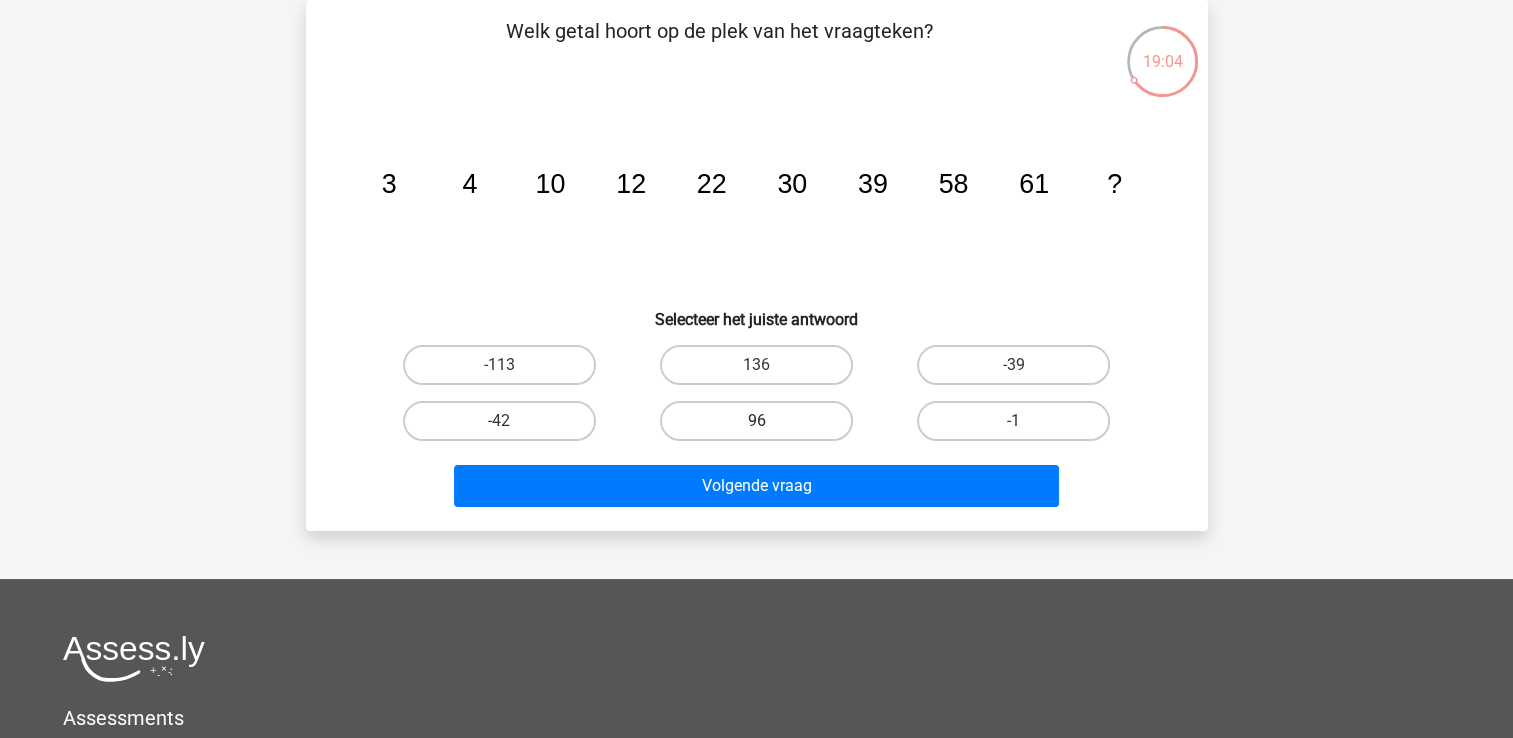 click on "96" at bounding box center (756, 421) 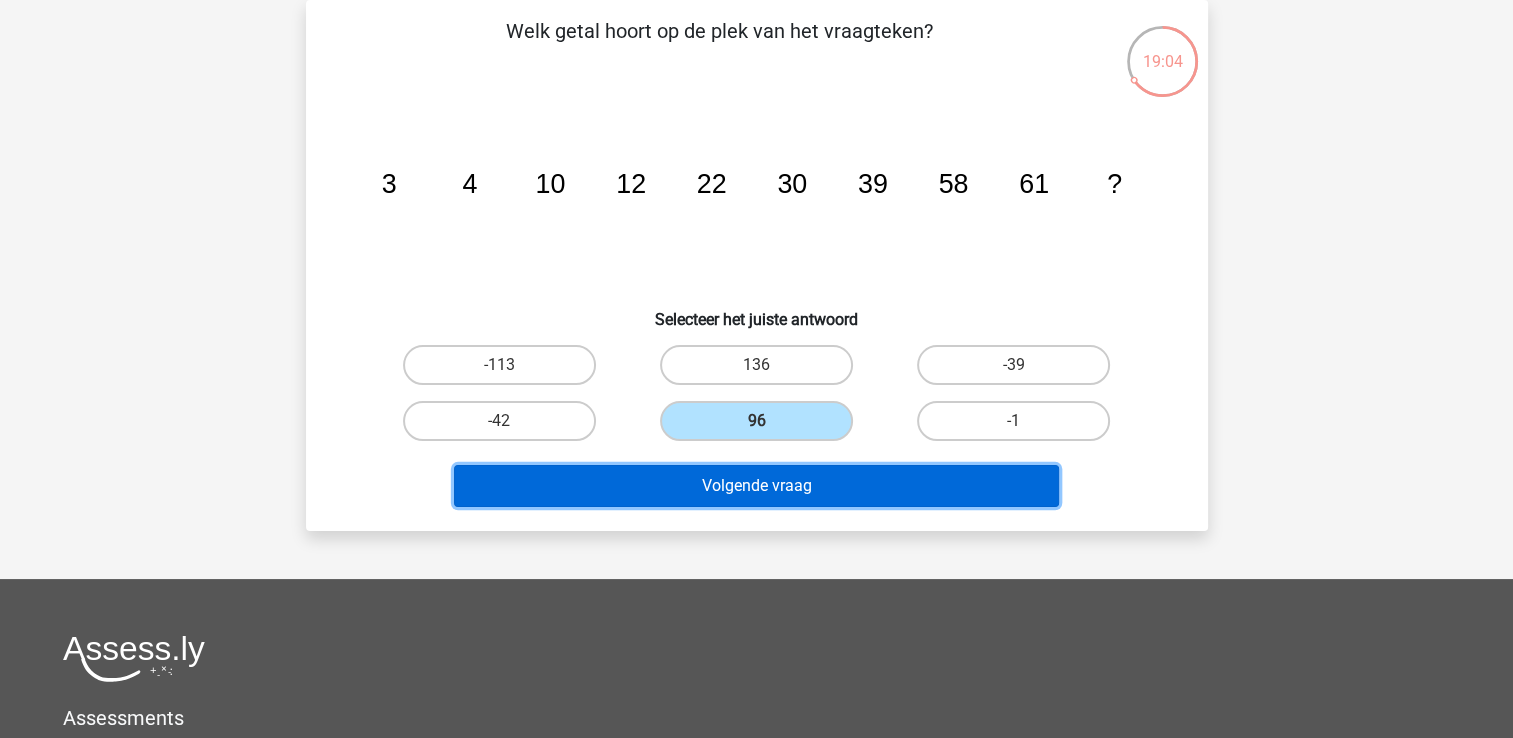 click on "Volgende vraag" at bounding box center (756, 486) 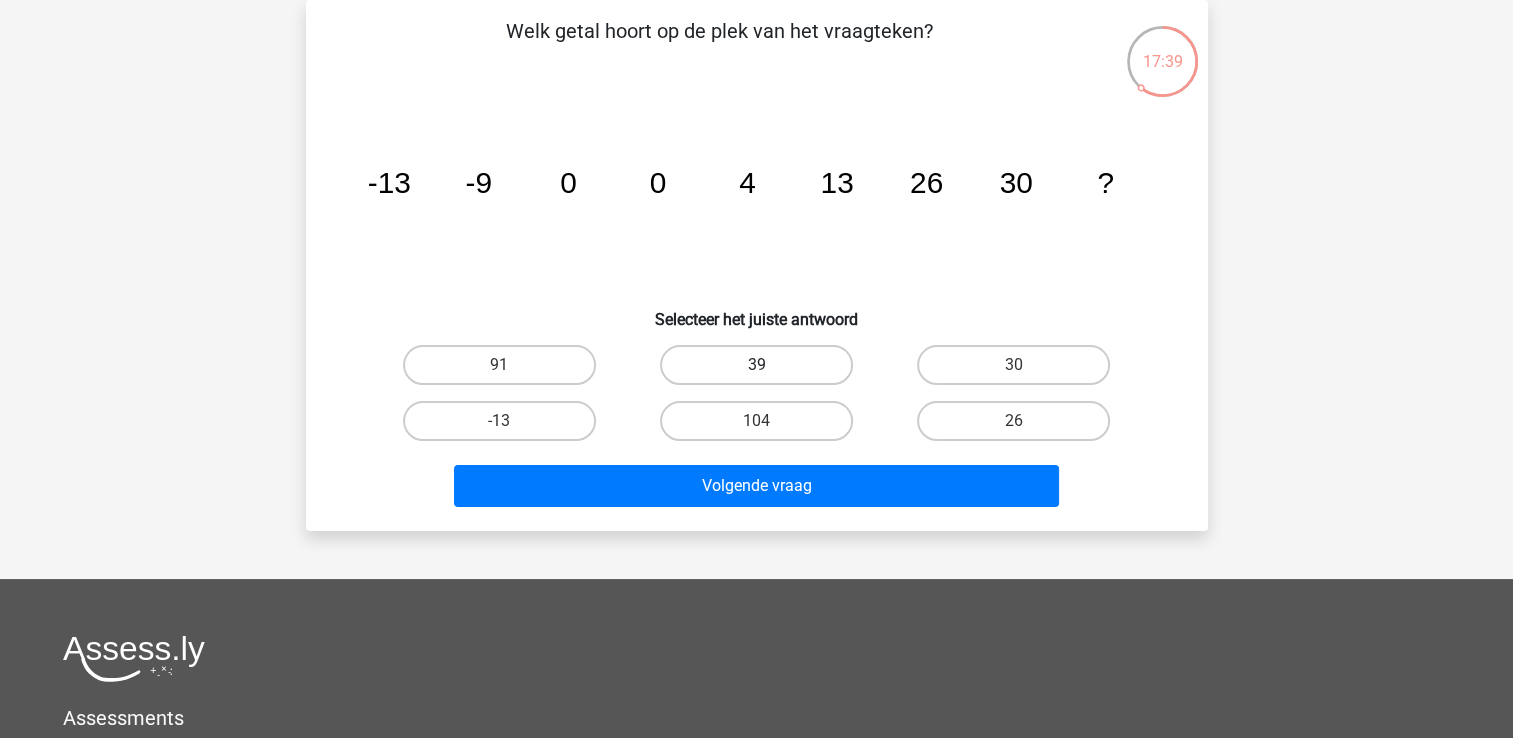 click on "39" at bounding box center (756, 365) 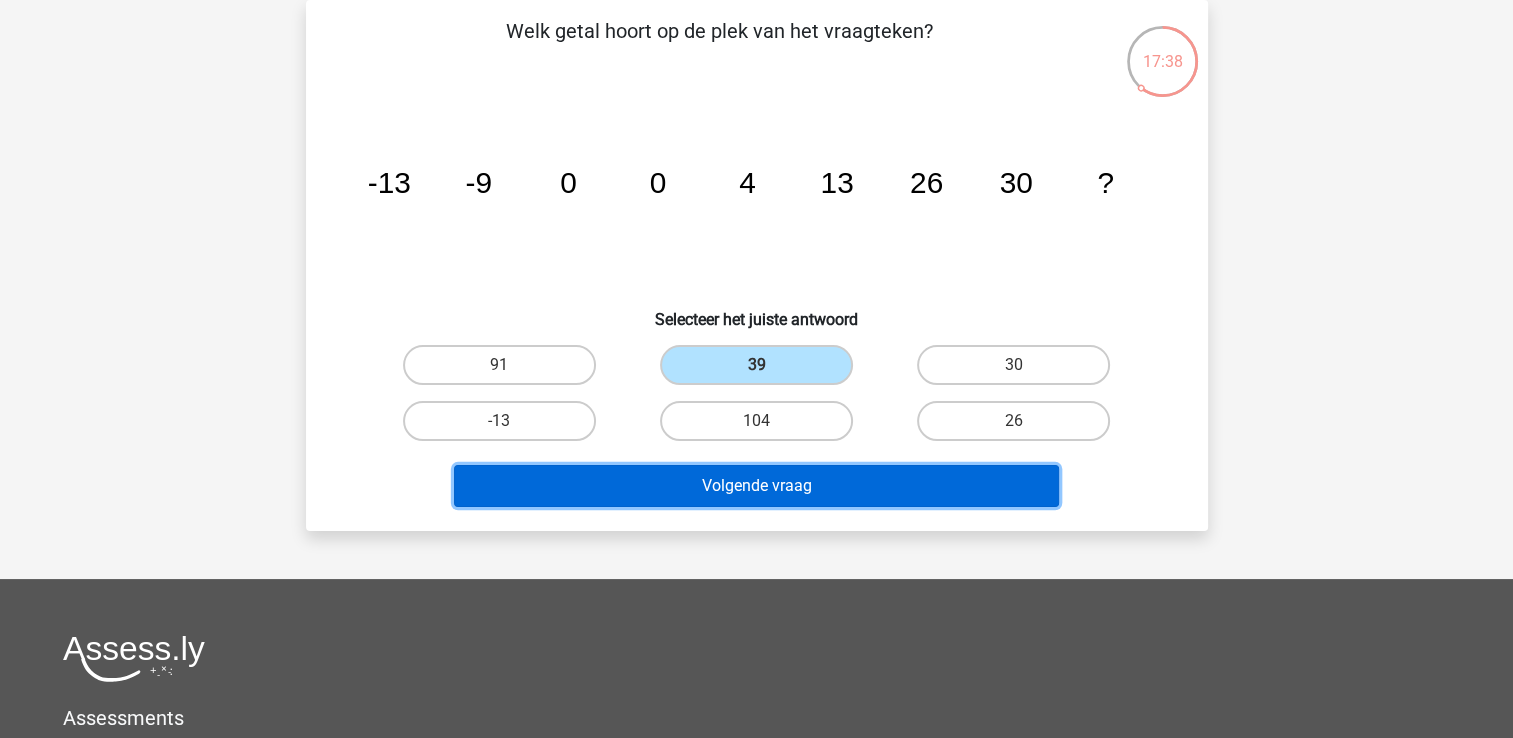 click on "Volgende vraag" at bounding box center (756, 486) 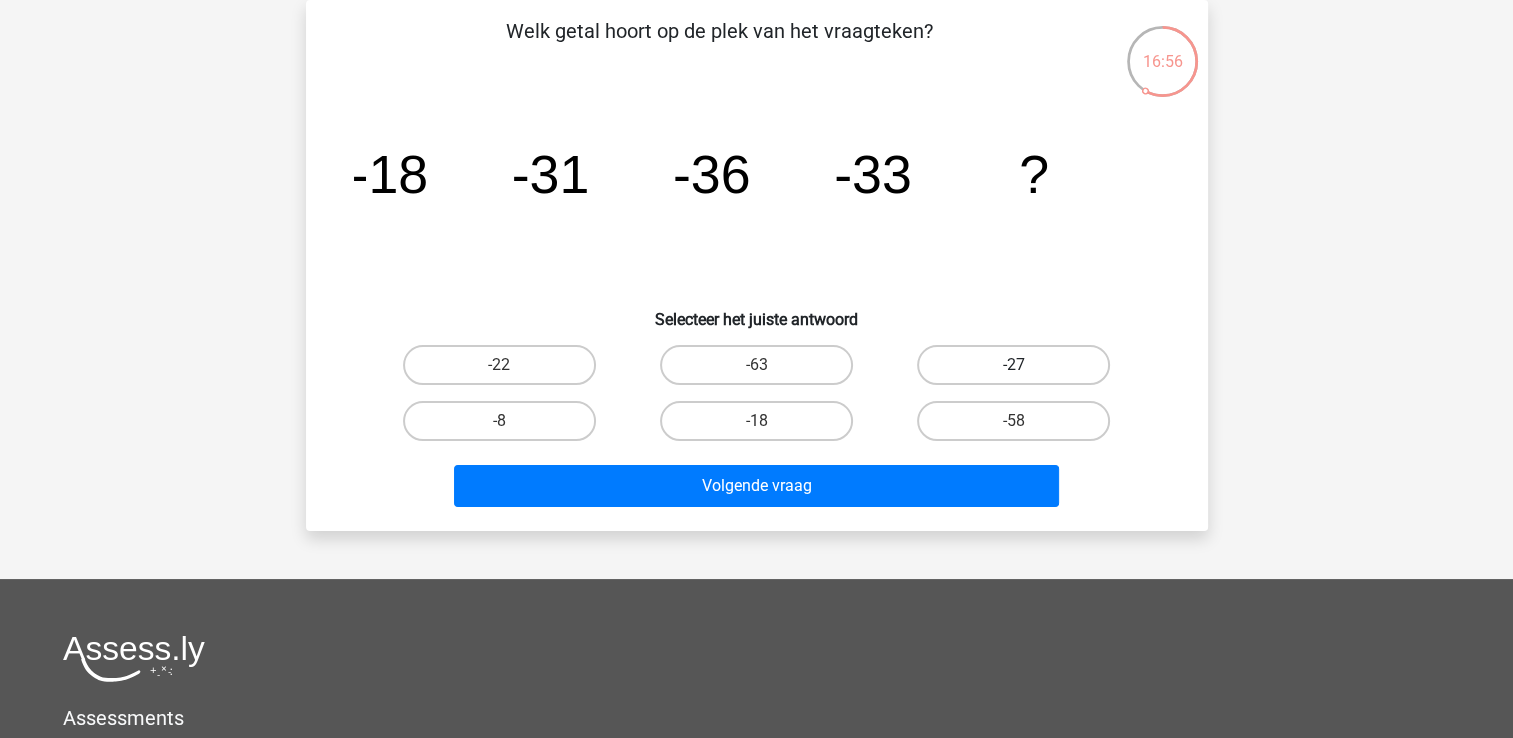 click on "-27" at bounding box center [1013, 365] 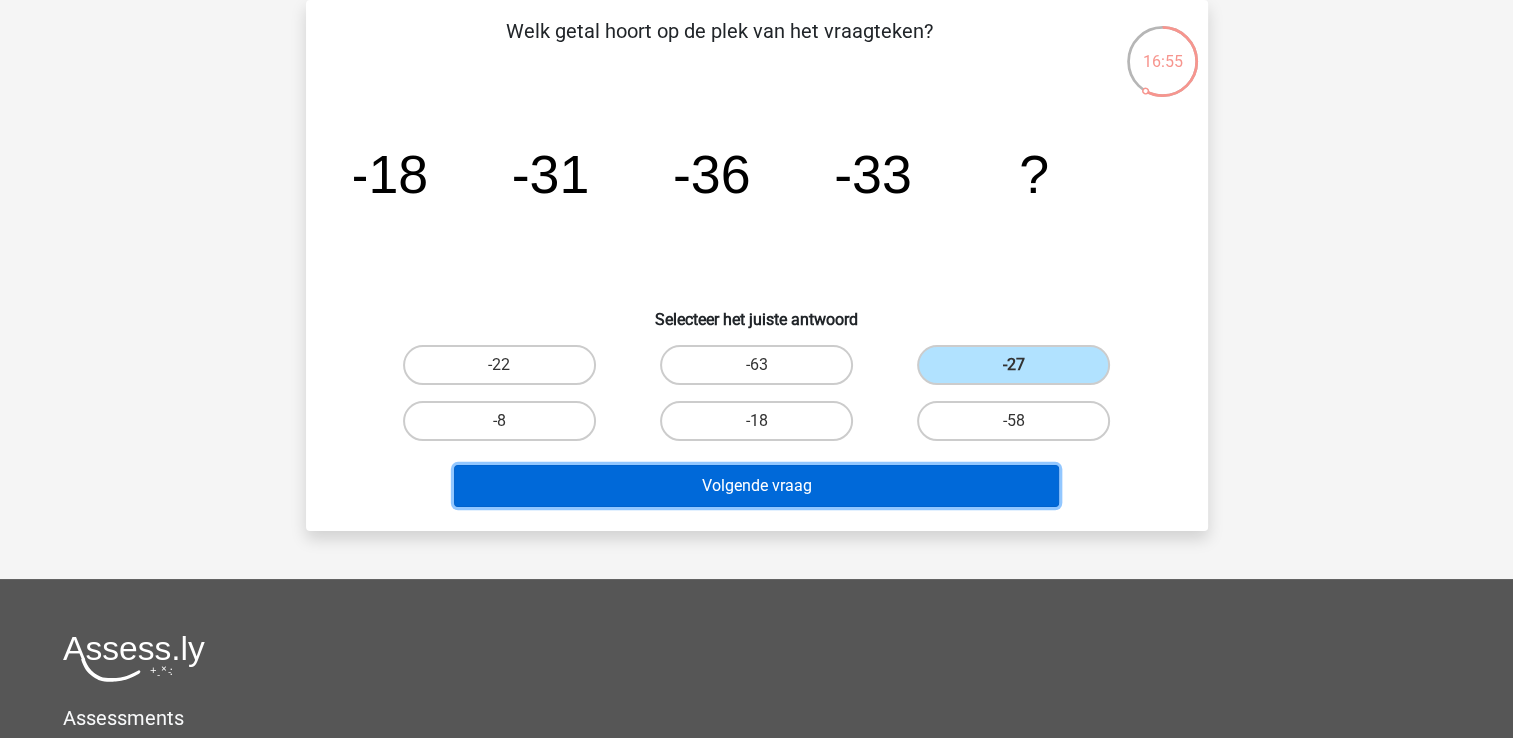 click on "Volgende vraag" at bounding box center (756, 486) 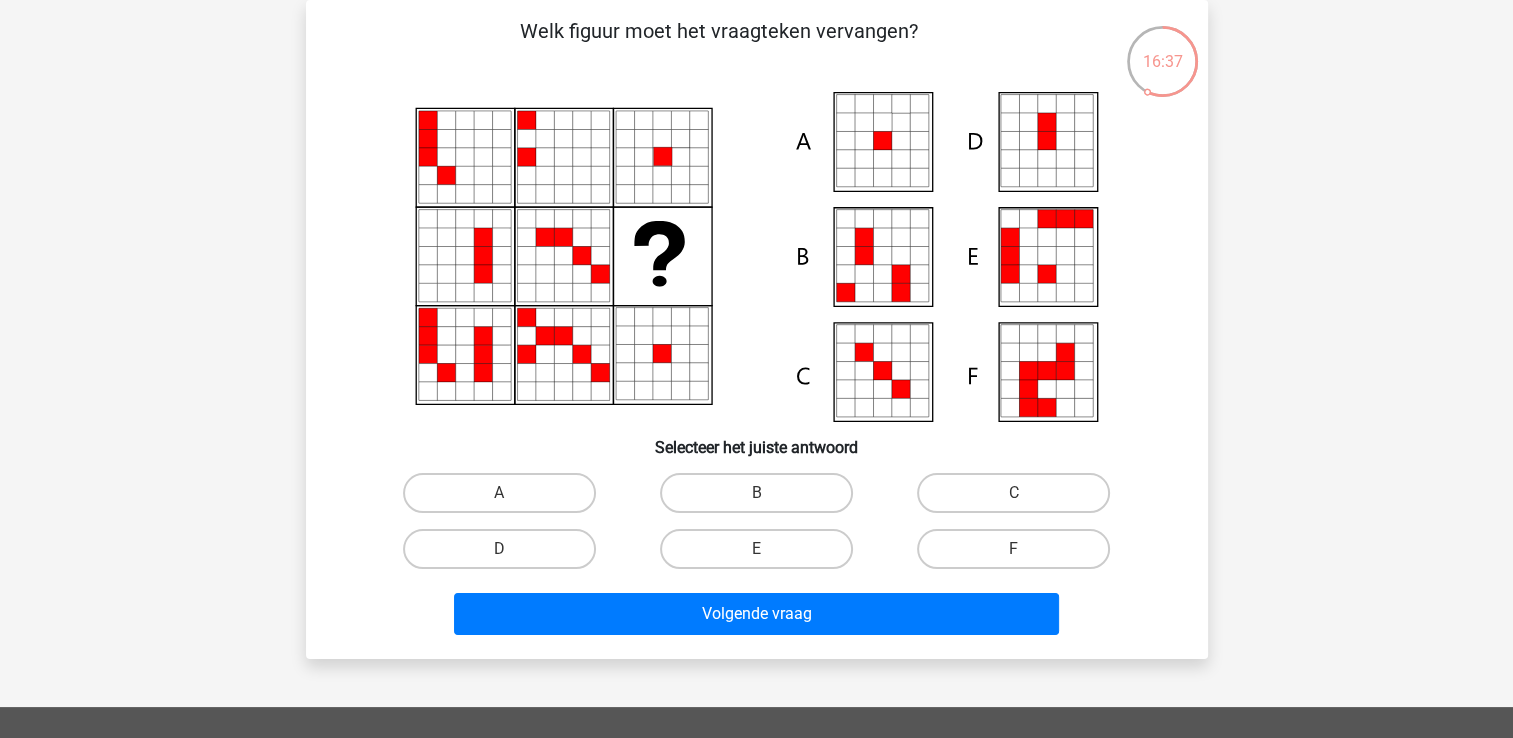 click 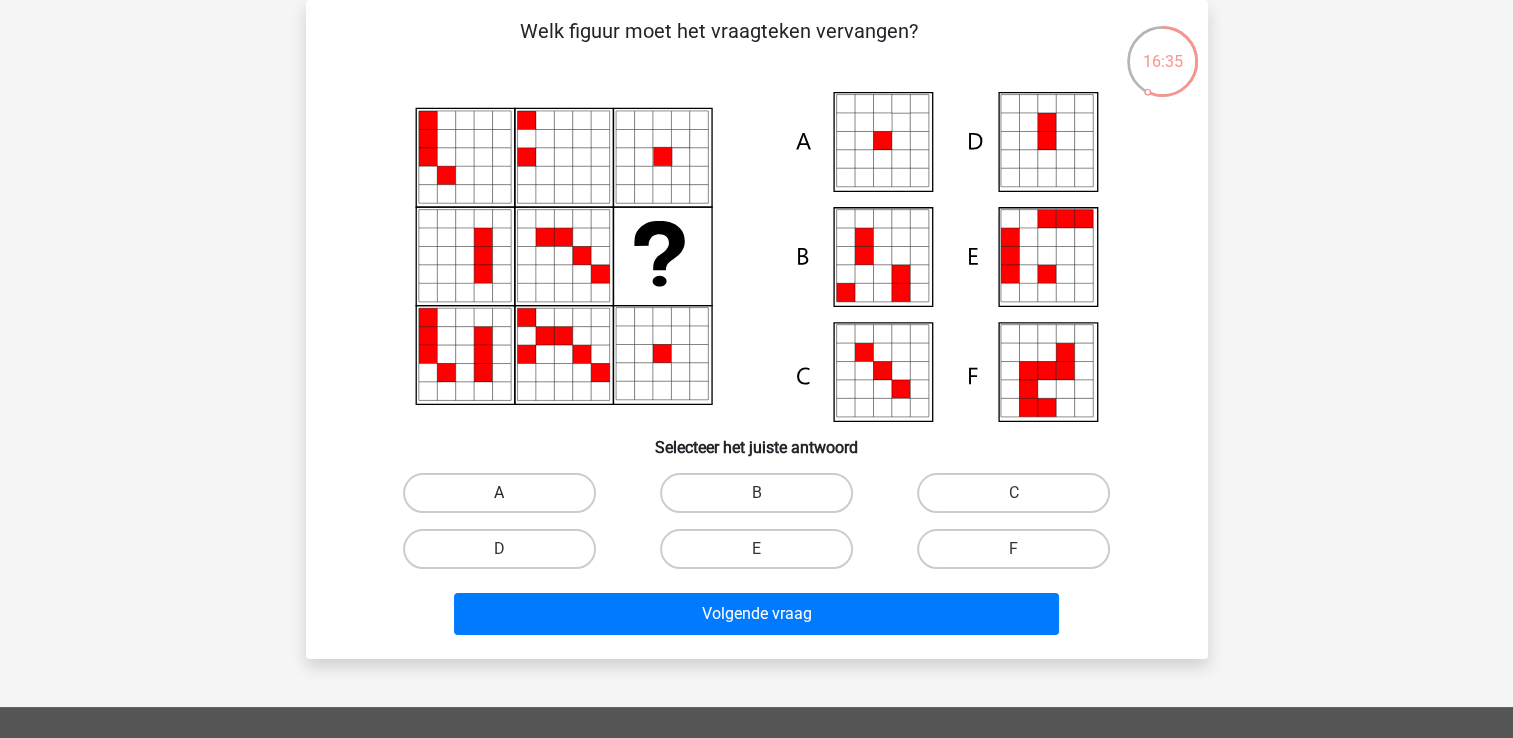 click on "A" at bounding box center [499, 493] 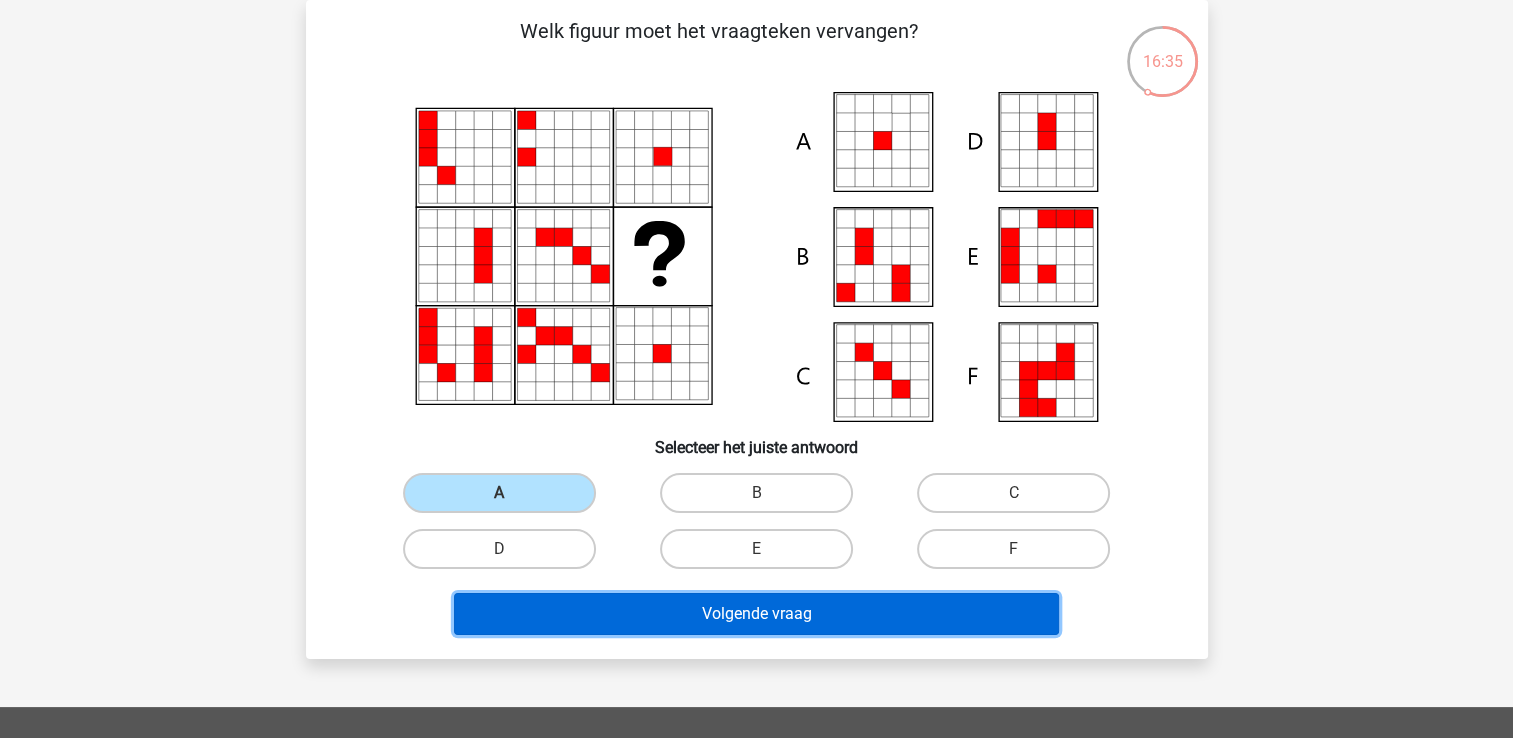click on "Volgende vraag" at bounding box center [756, 614] 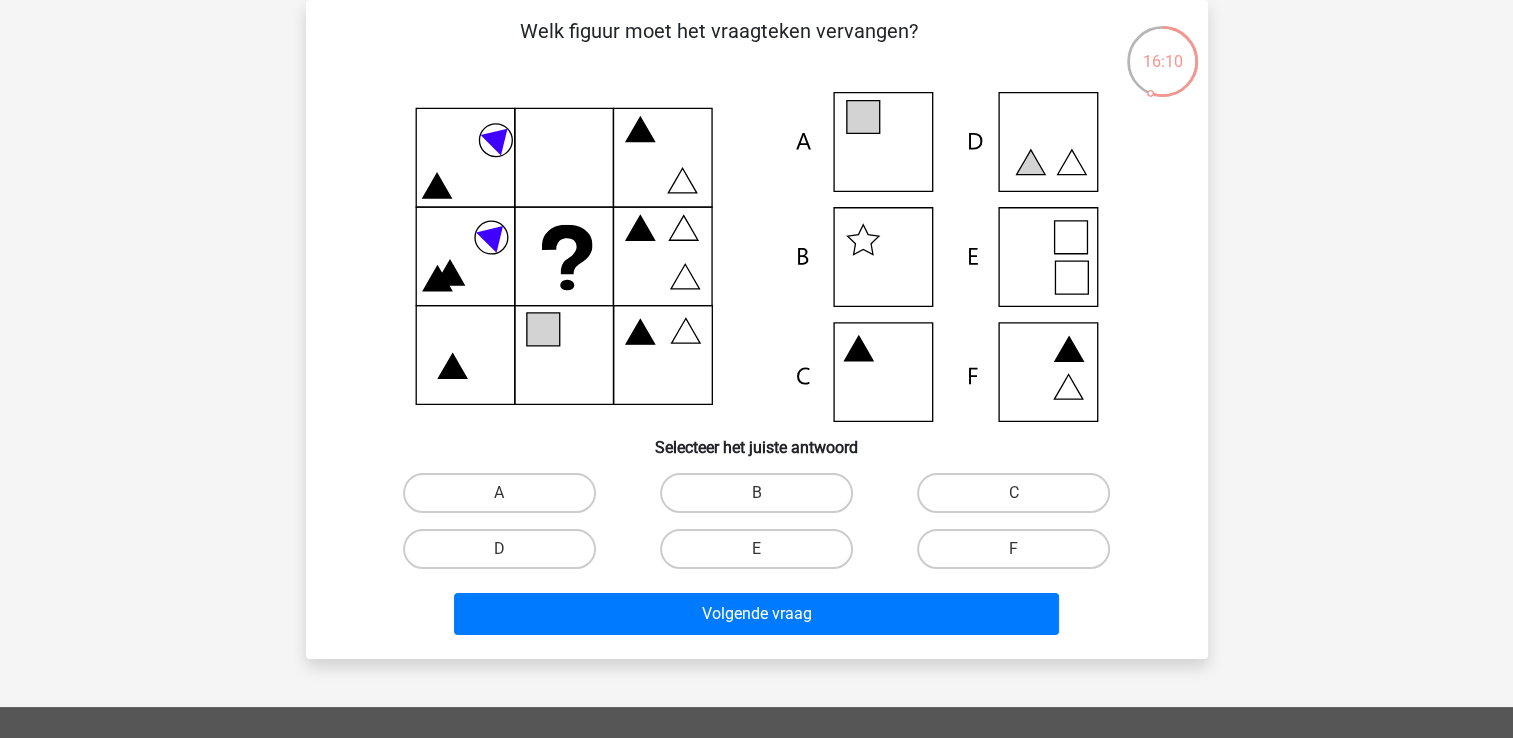 click 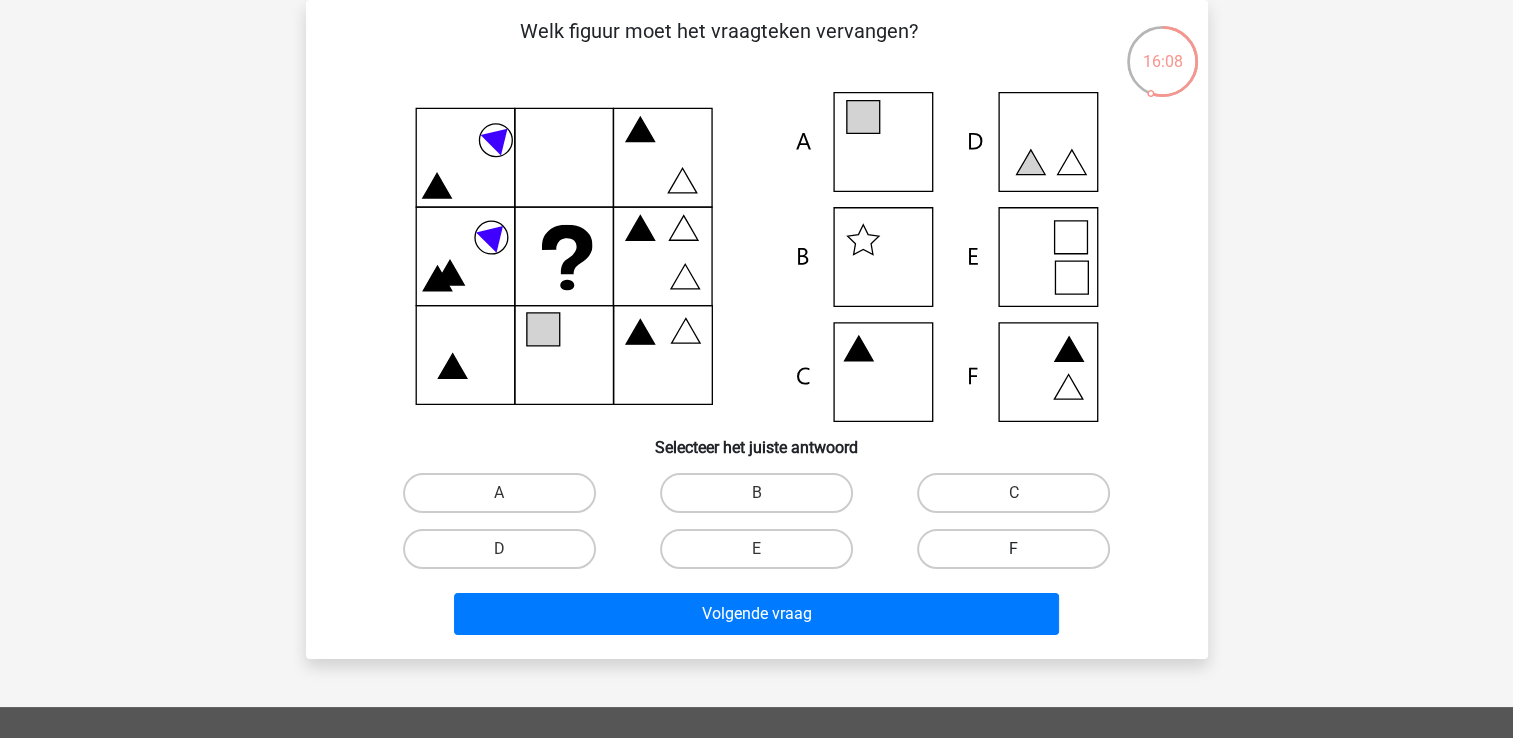click on "F" at bounding box center (1013, 549) 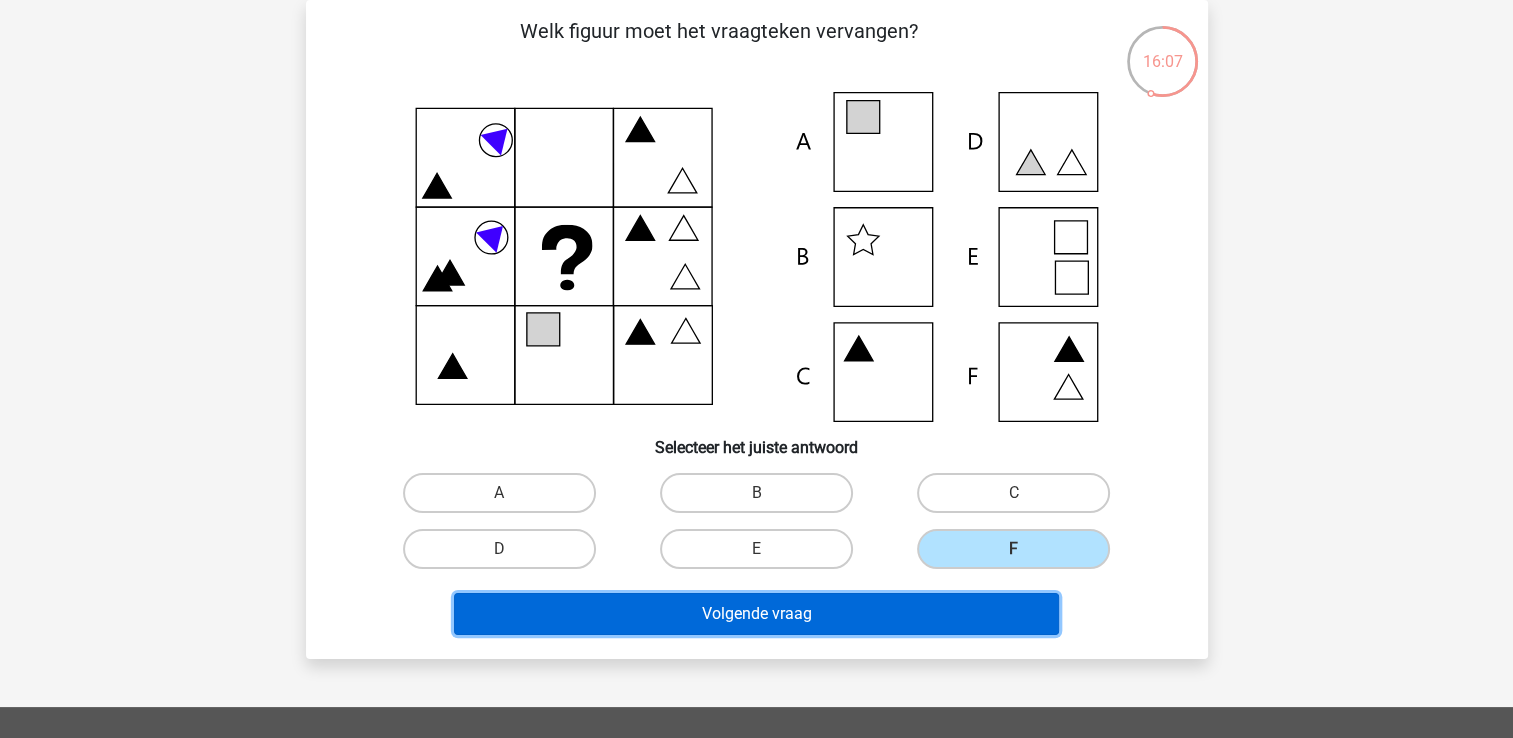 click on "Volgende vraag" at bounding box center [756, 614] 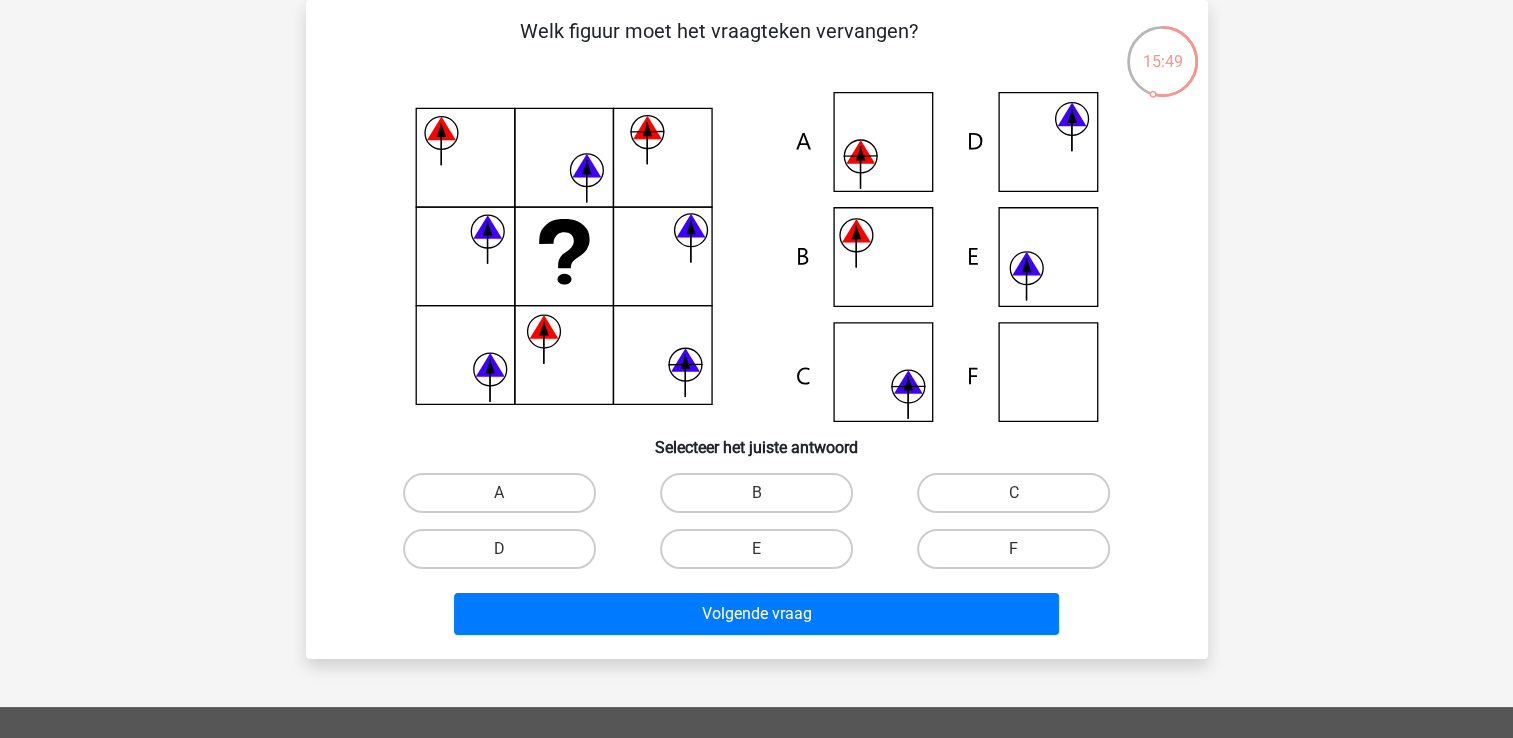 click 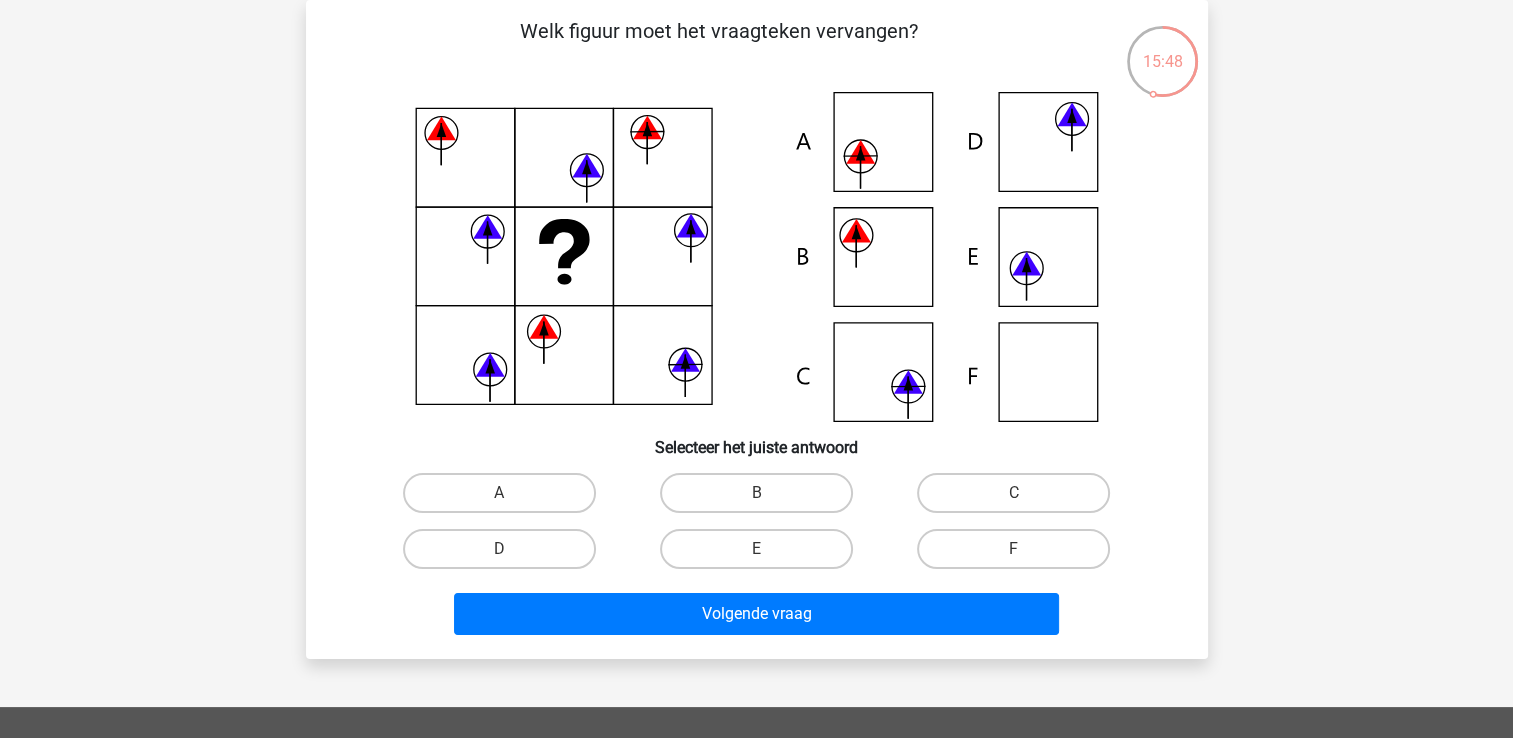 click 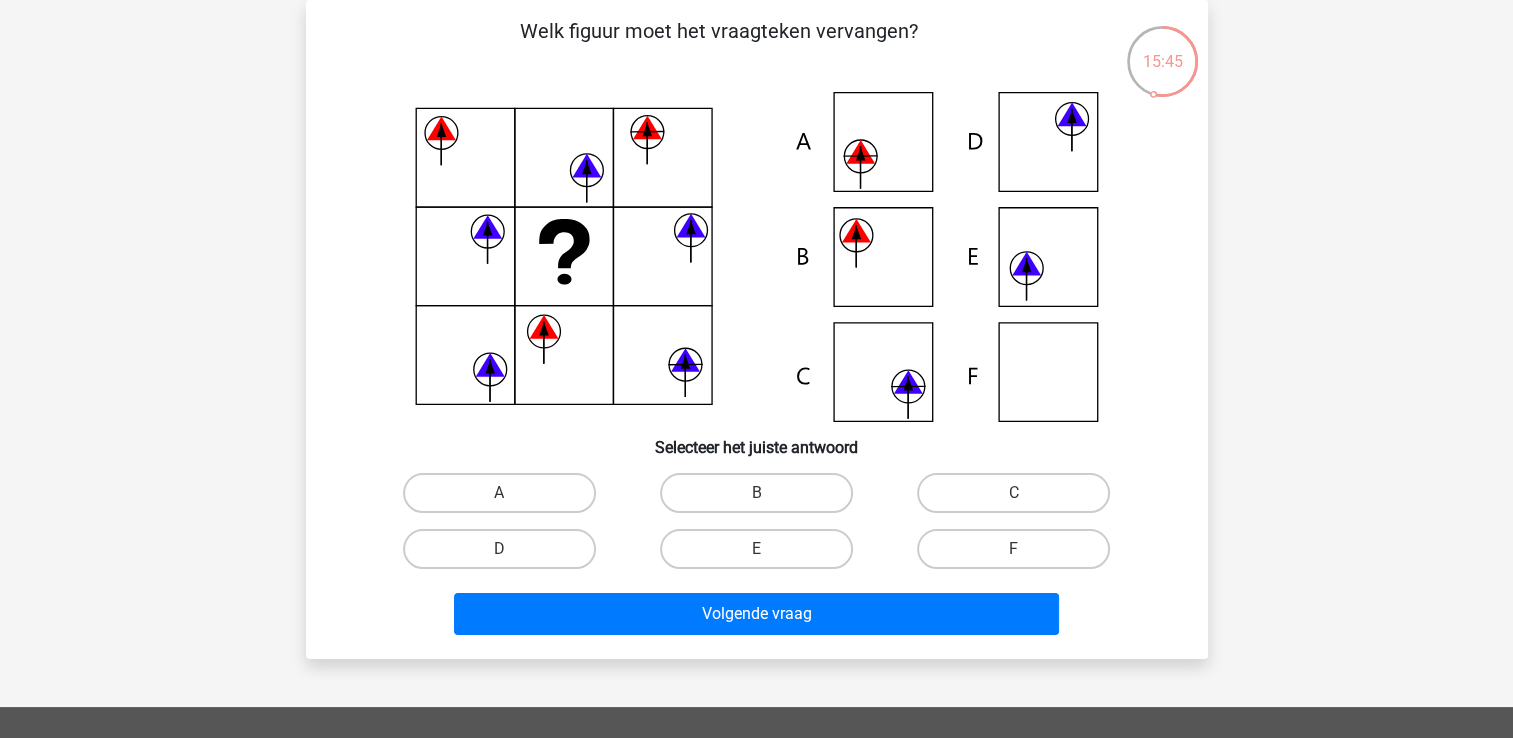 click 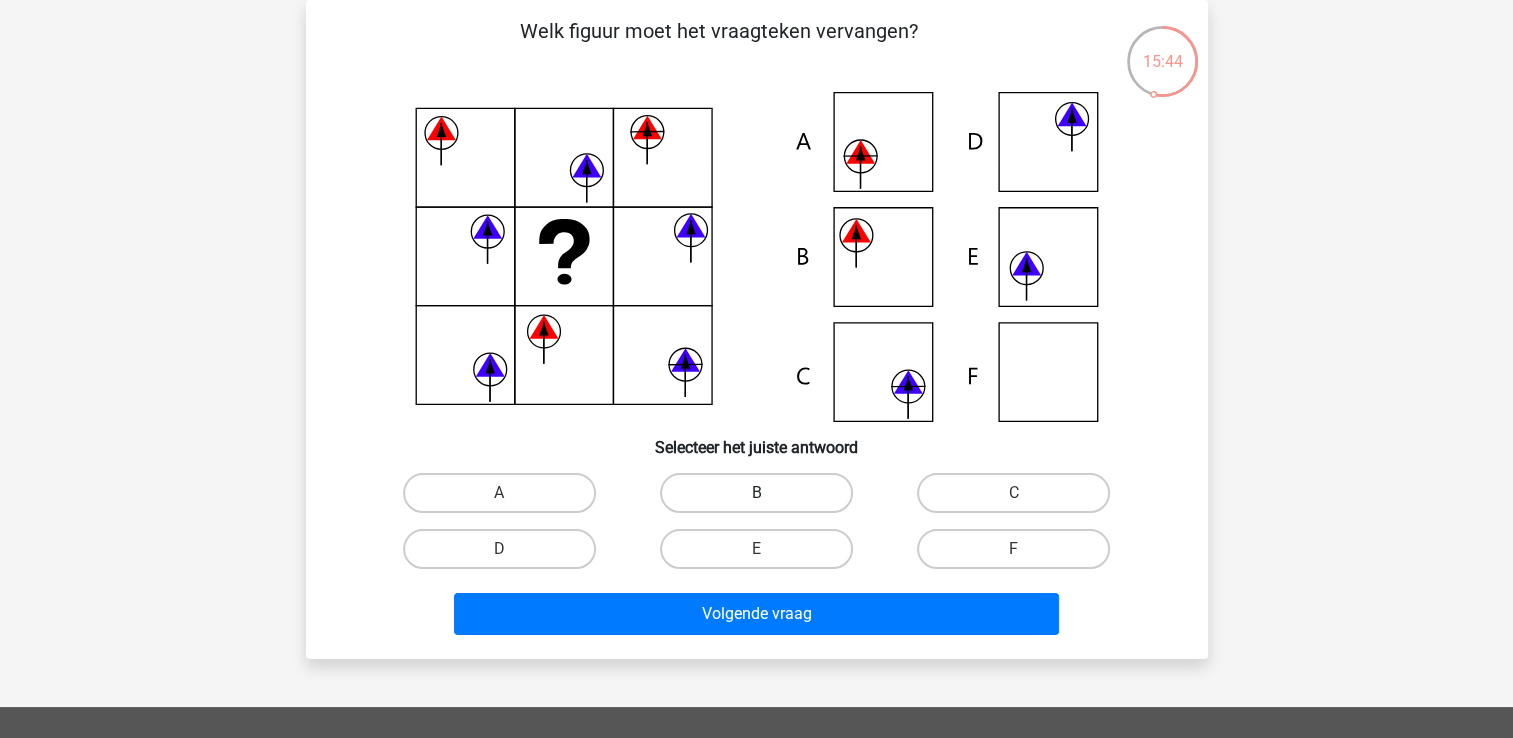 click on "B" at bounding box center [756, 493] 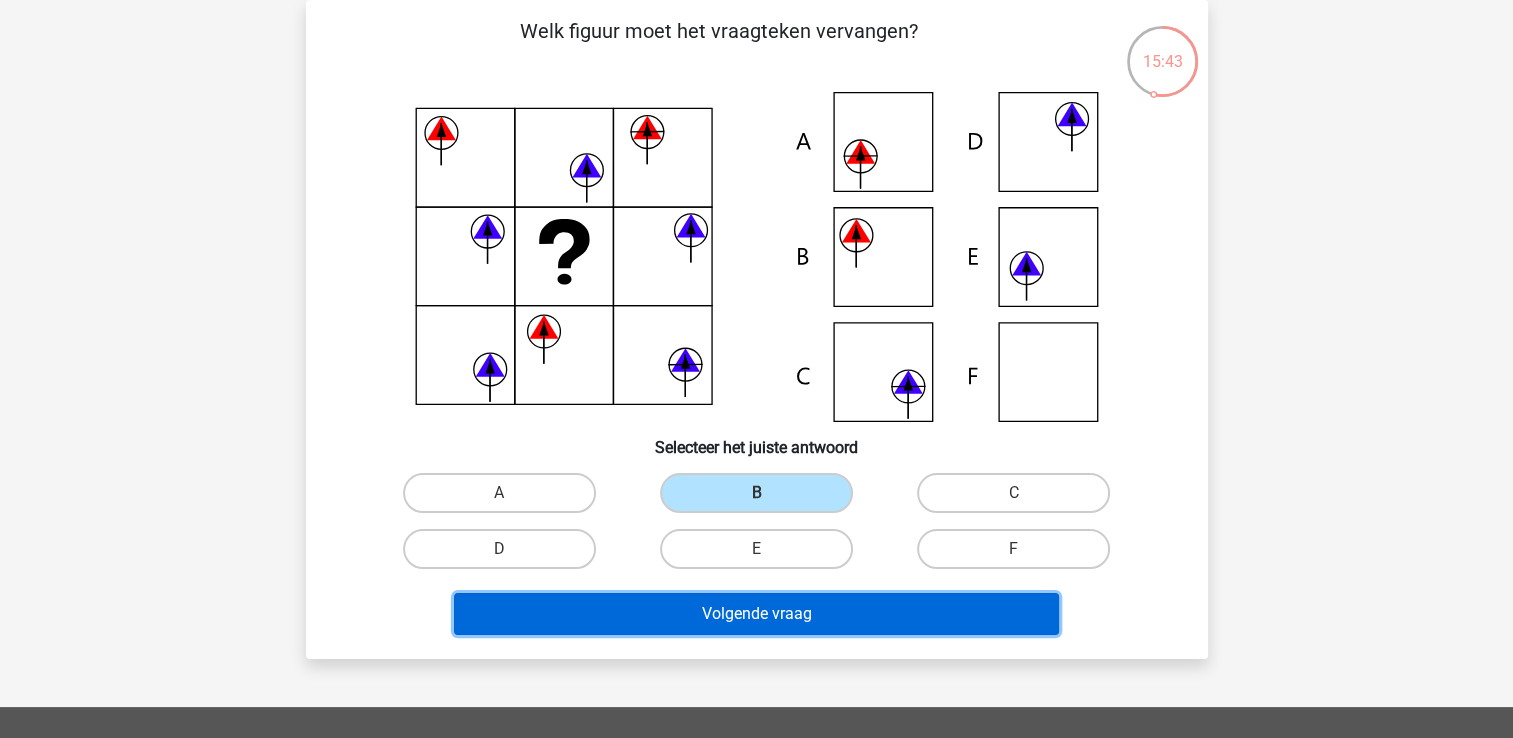 click on "Volgende vraag" at bounding box center [756, 614] 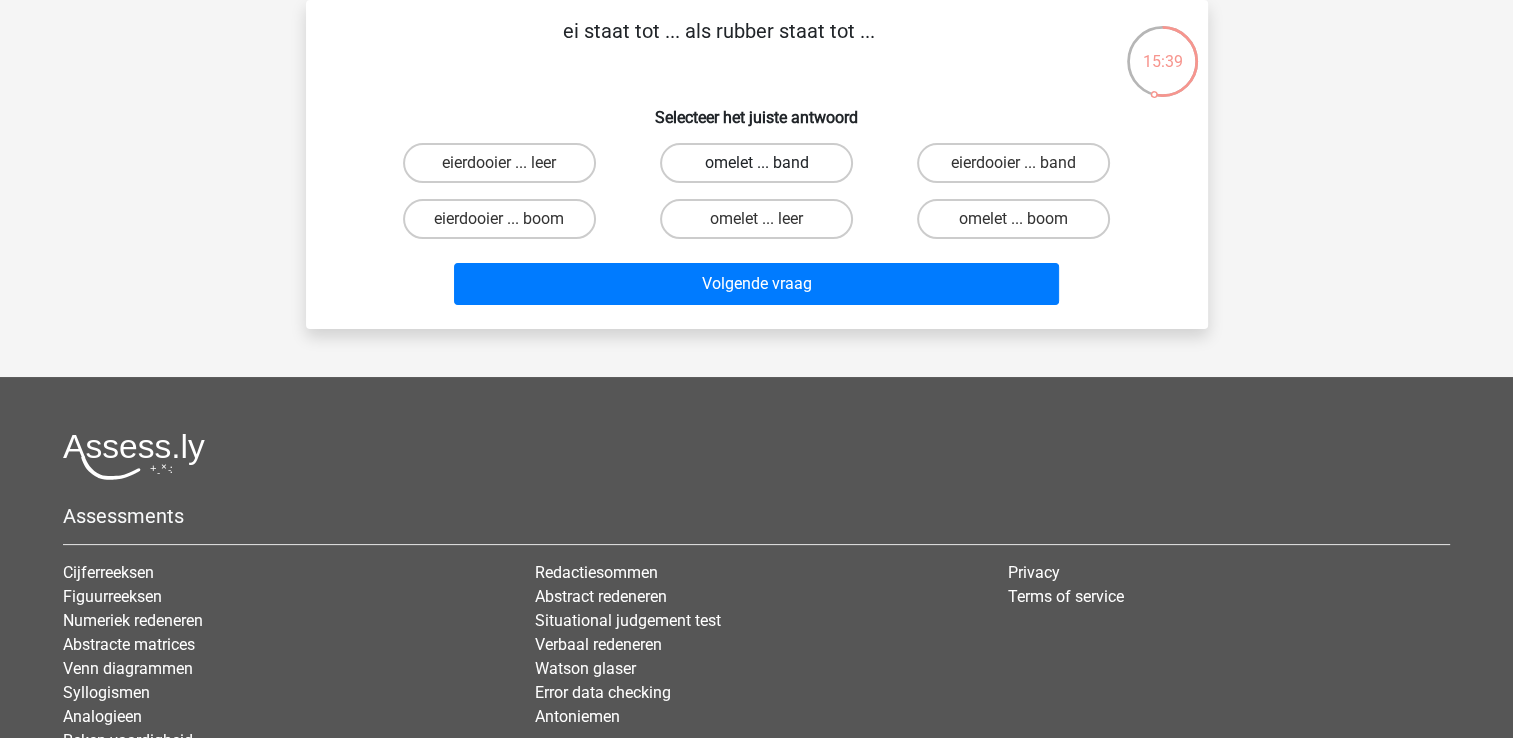 click on "omelet ... band" at bounding box center (756, 163) 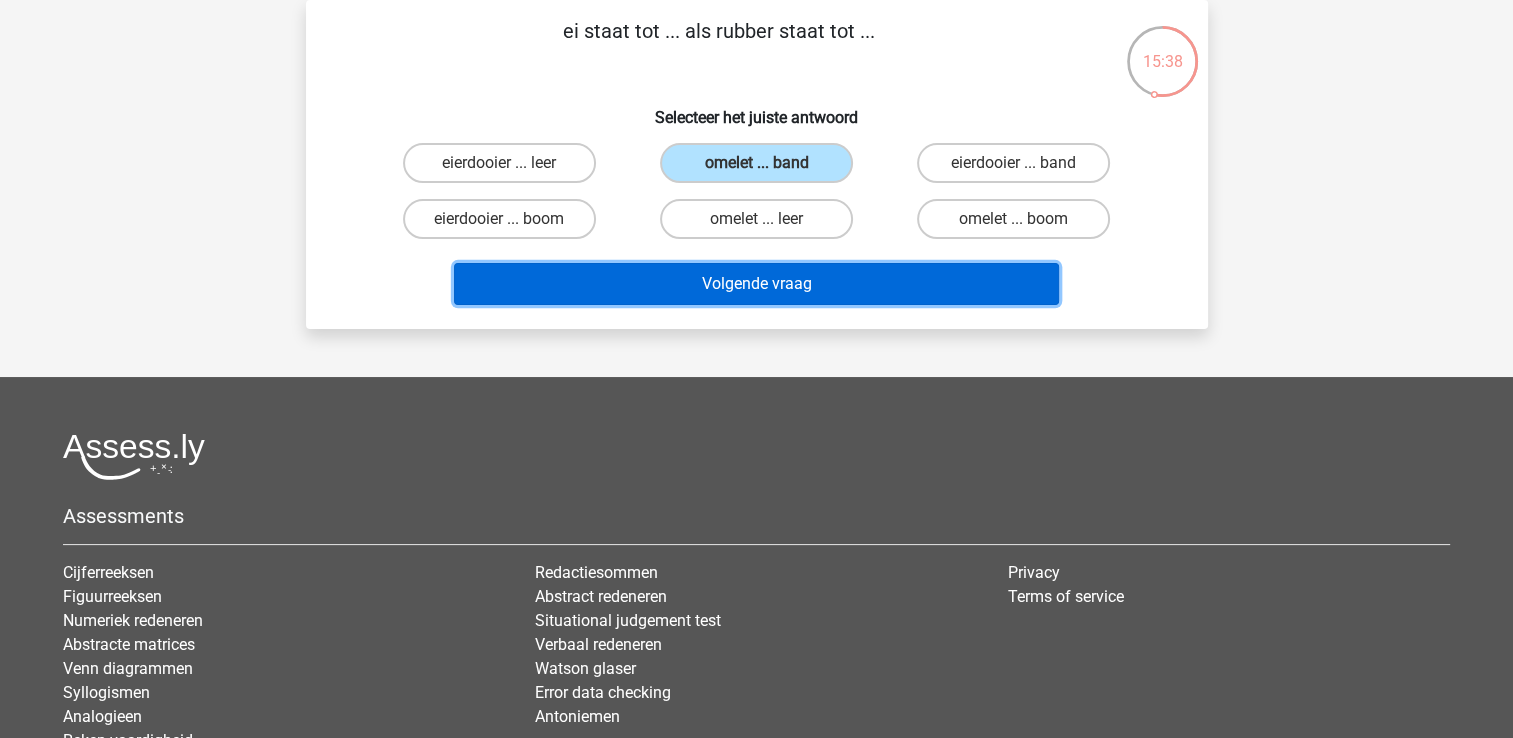 click on "Volgende vraag" at bounding box center (756, 284) 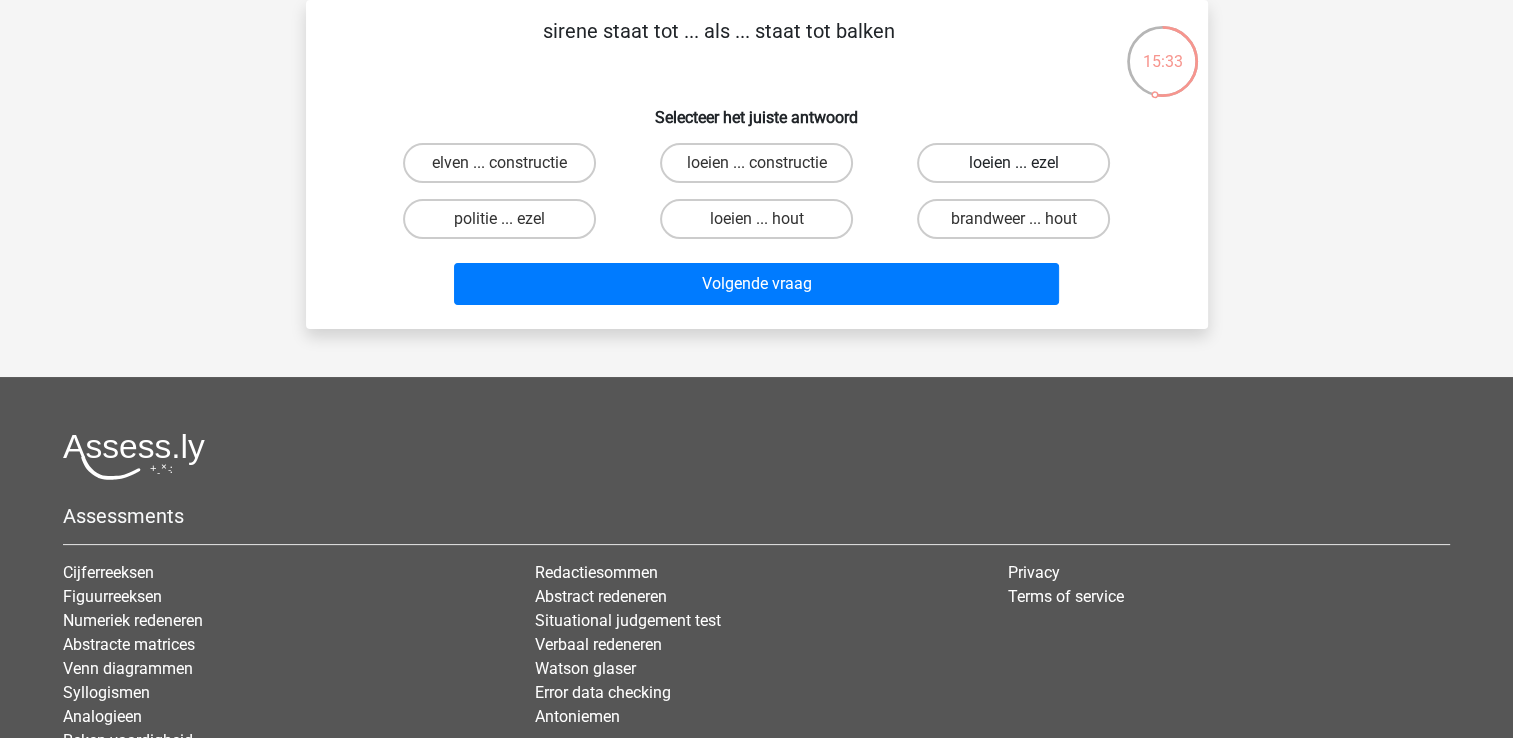 click on "loeien ... ezel" at bounding box center [1013, 163] 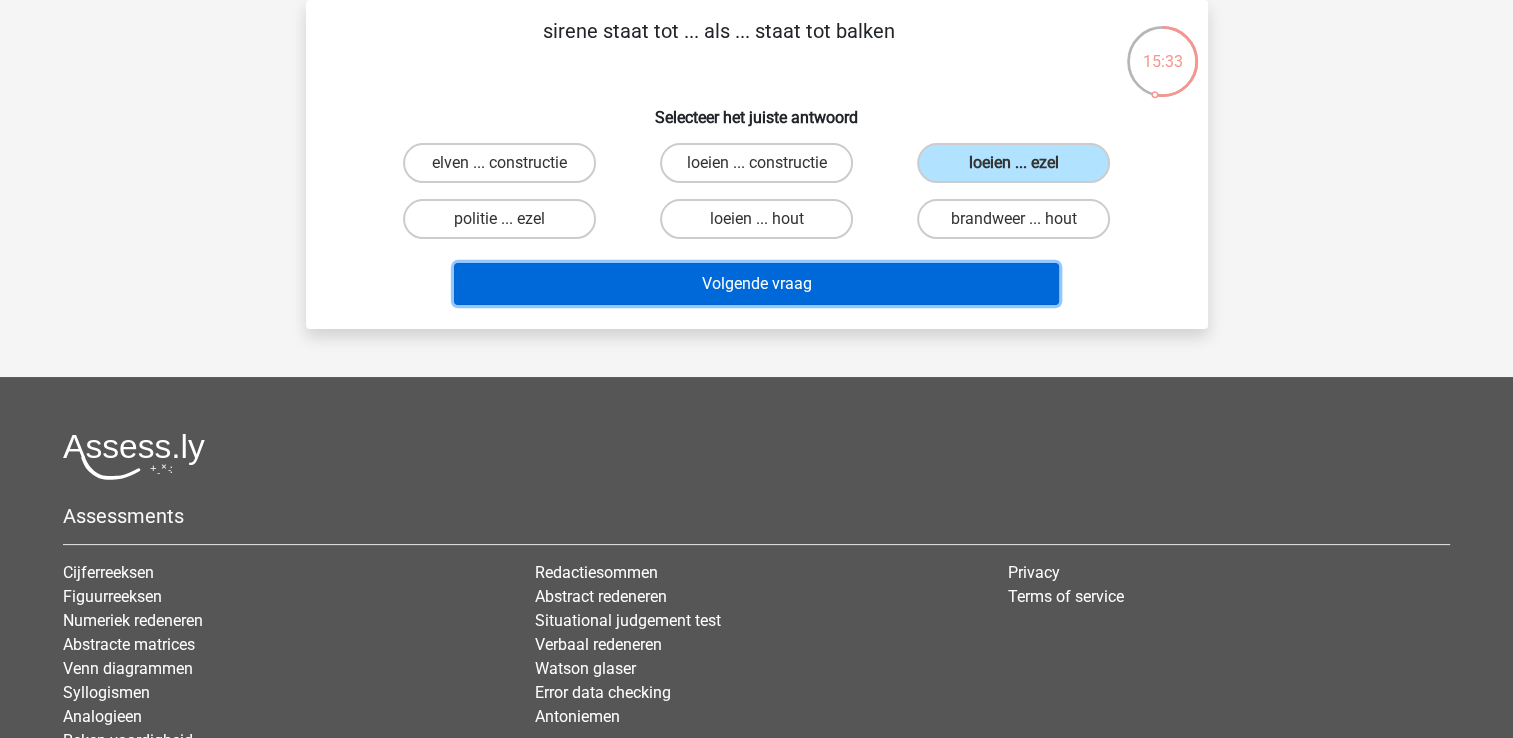 click on "Volgende vraag" at bounding box center (756, 284) 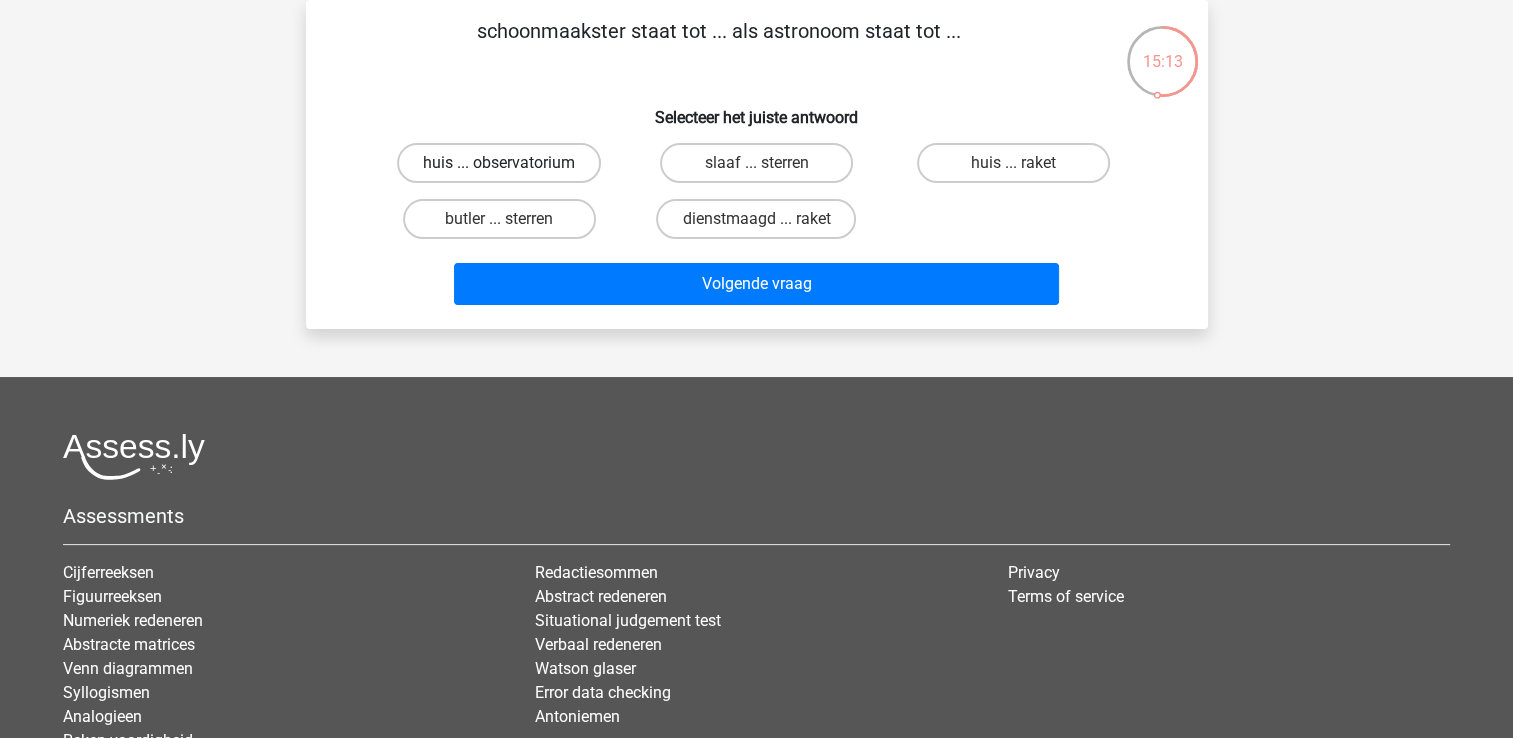click on "huis ... observatorium" at bounding box center (499, 163) 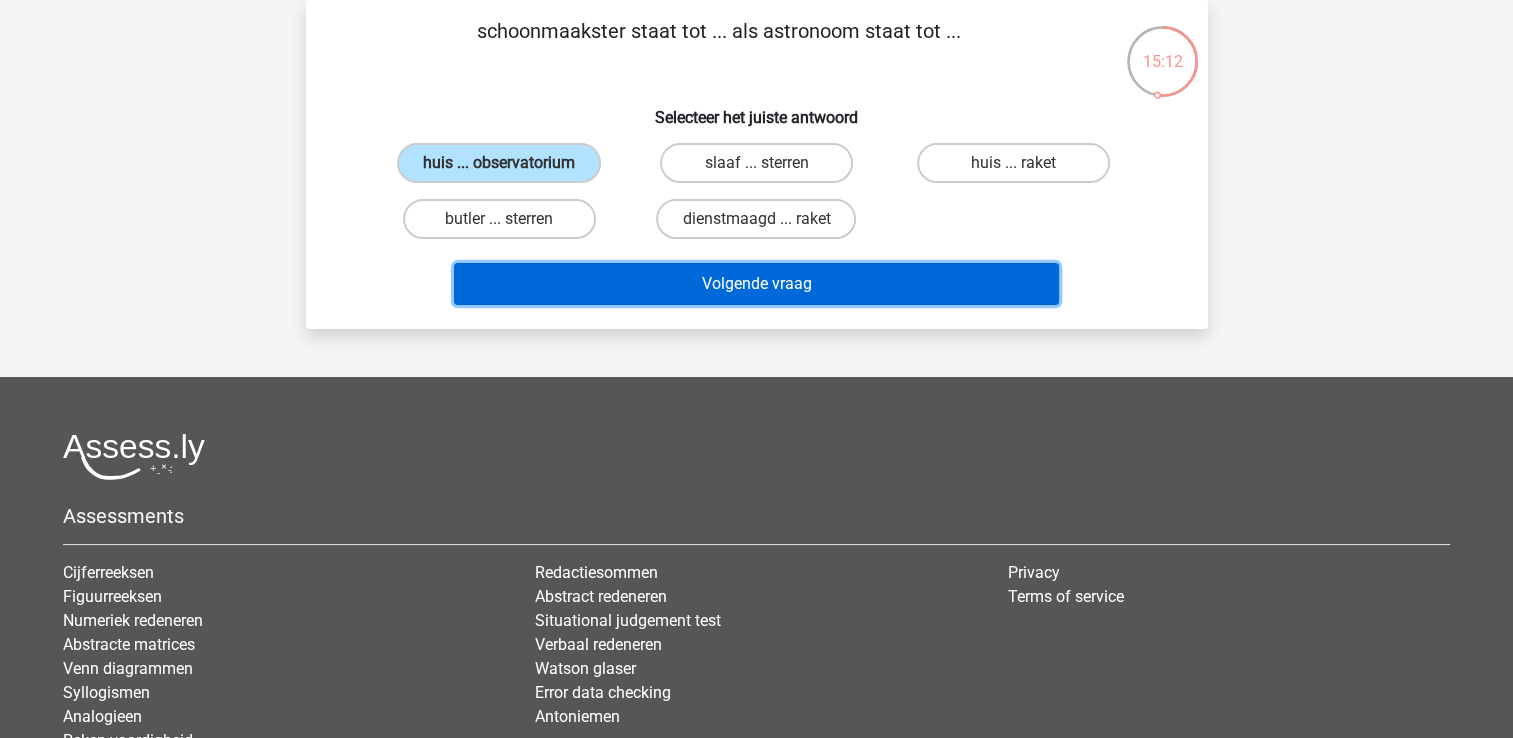click on "Volgende vraag" at bounding box center (756, 284) 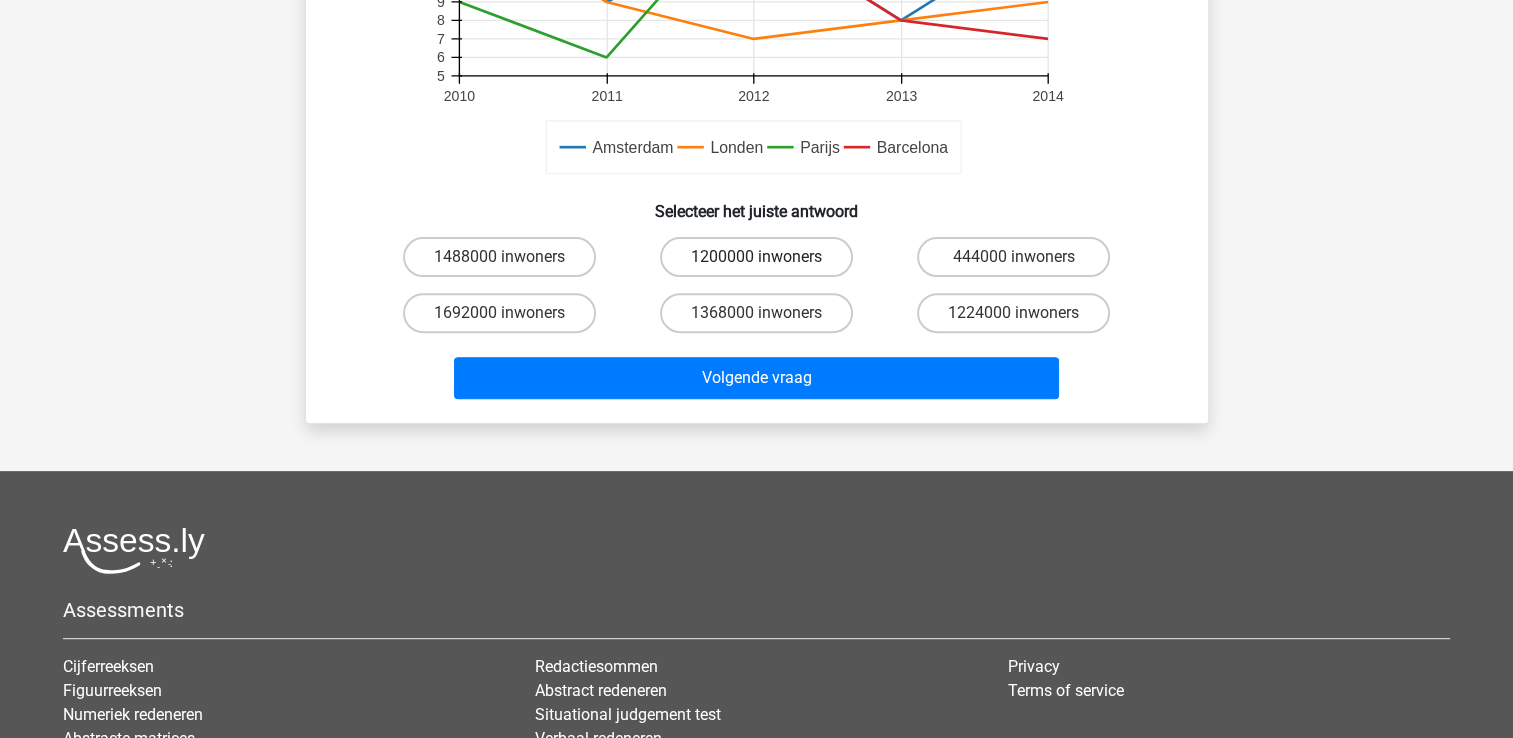 scroll, scrollTop: 692, scrollLeft: 0, axis: vertical 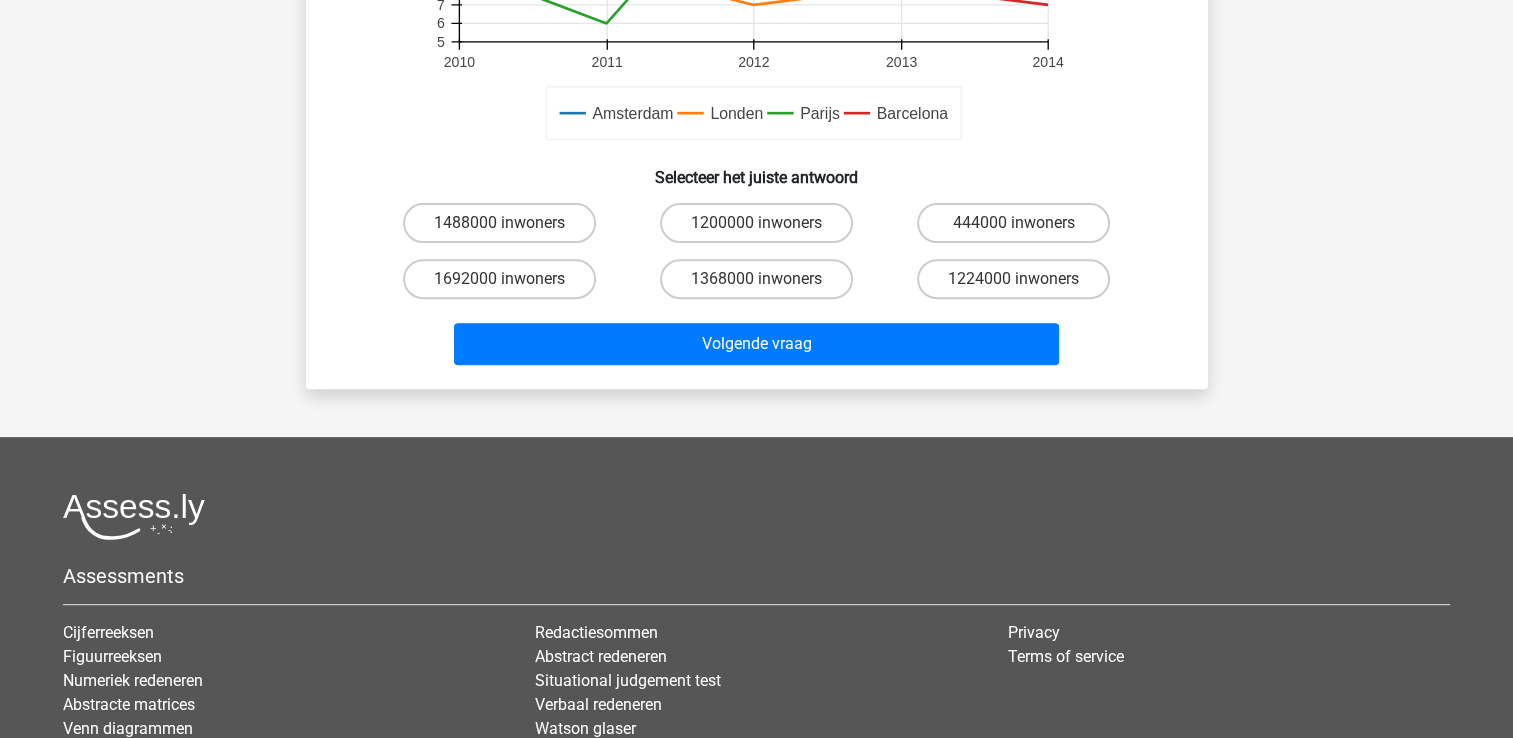 click on "1368000 inwoners" at bounding box center (762, 285) 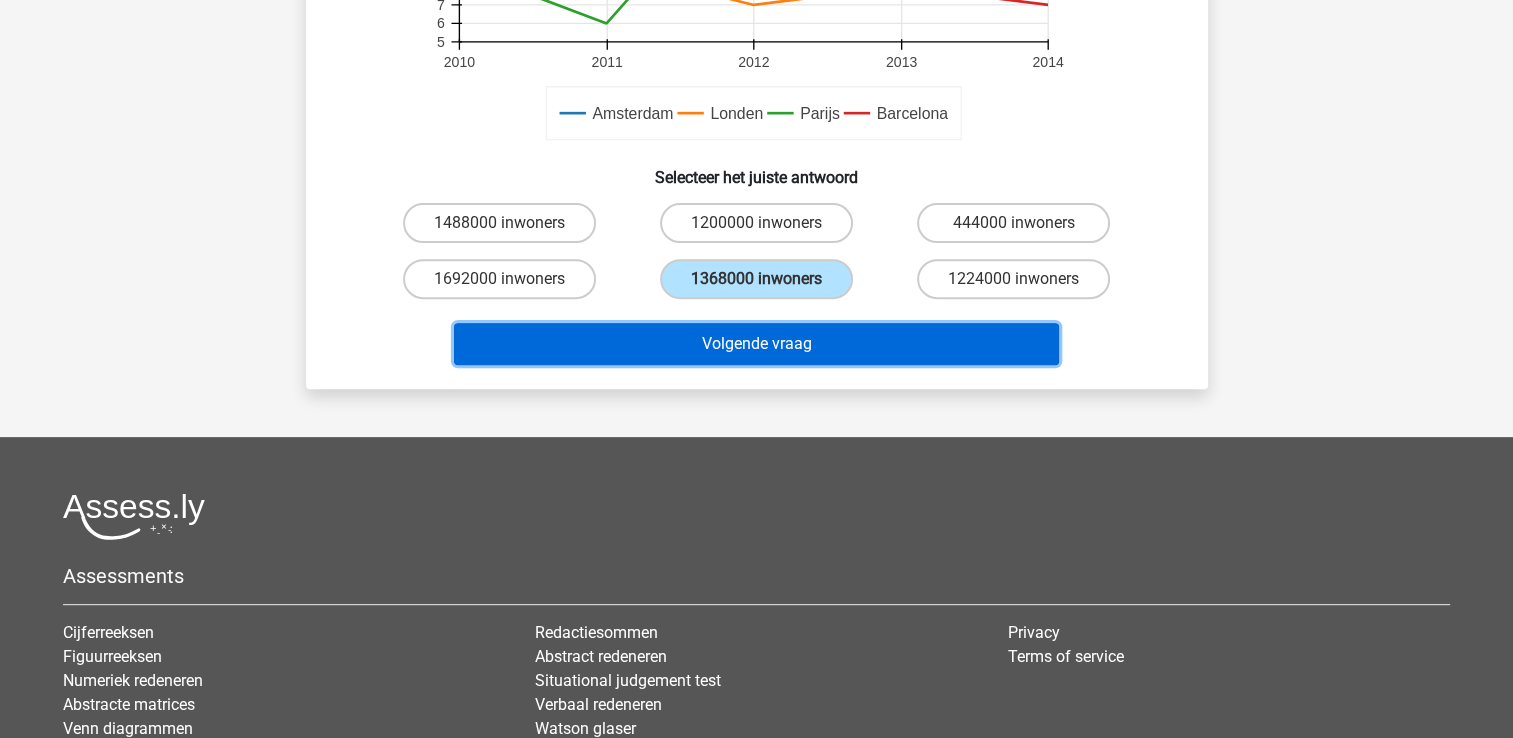 click on "Volgende vraag" at bounding box center (756, 344) 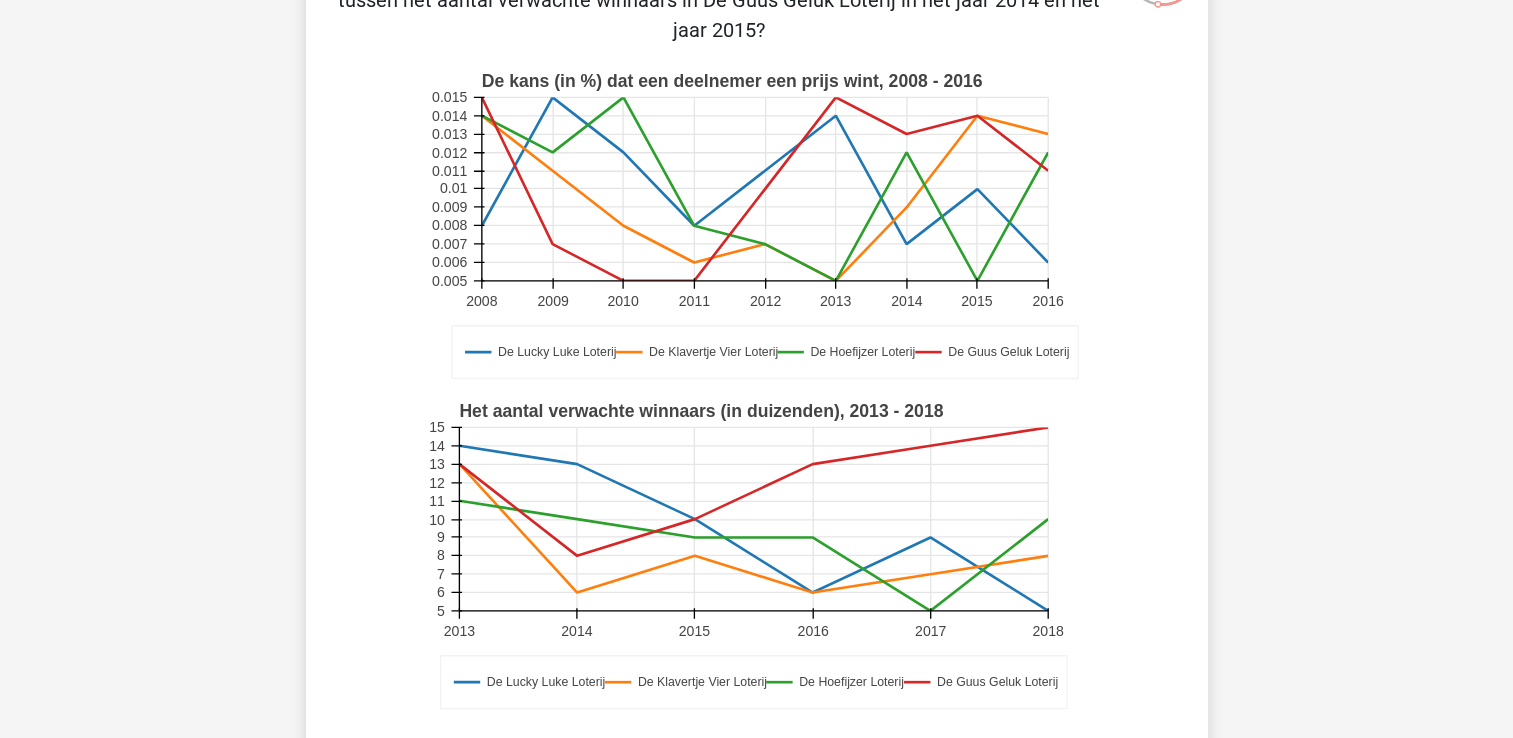 scroll, scrollTop: 392, scrollLeft: 0, axis: vertical 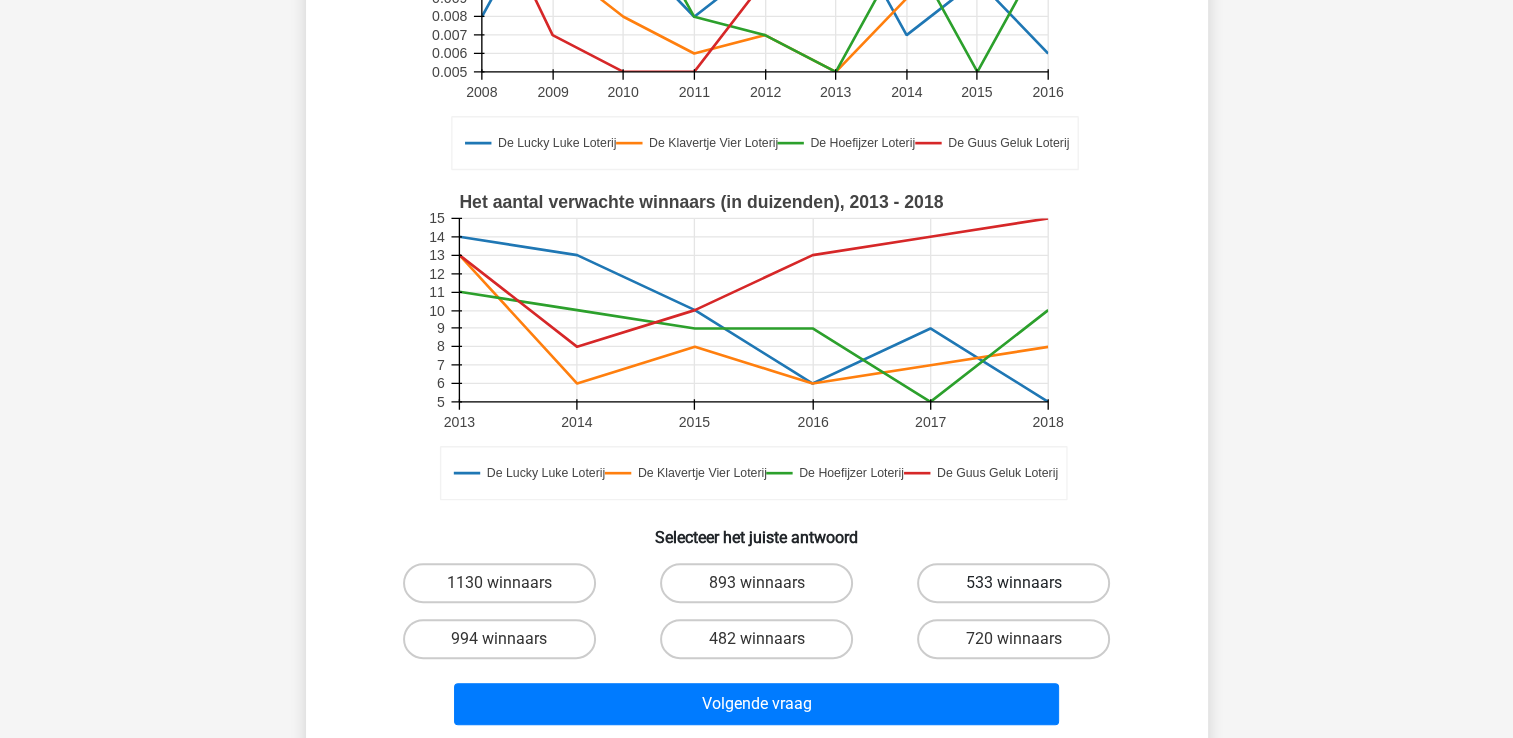 click on "533 winnaars" at bounding box center (1013, 583) 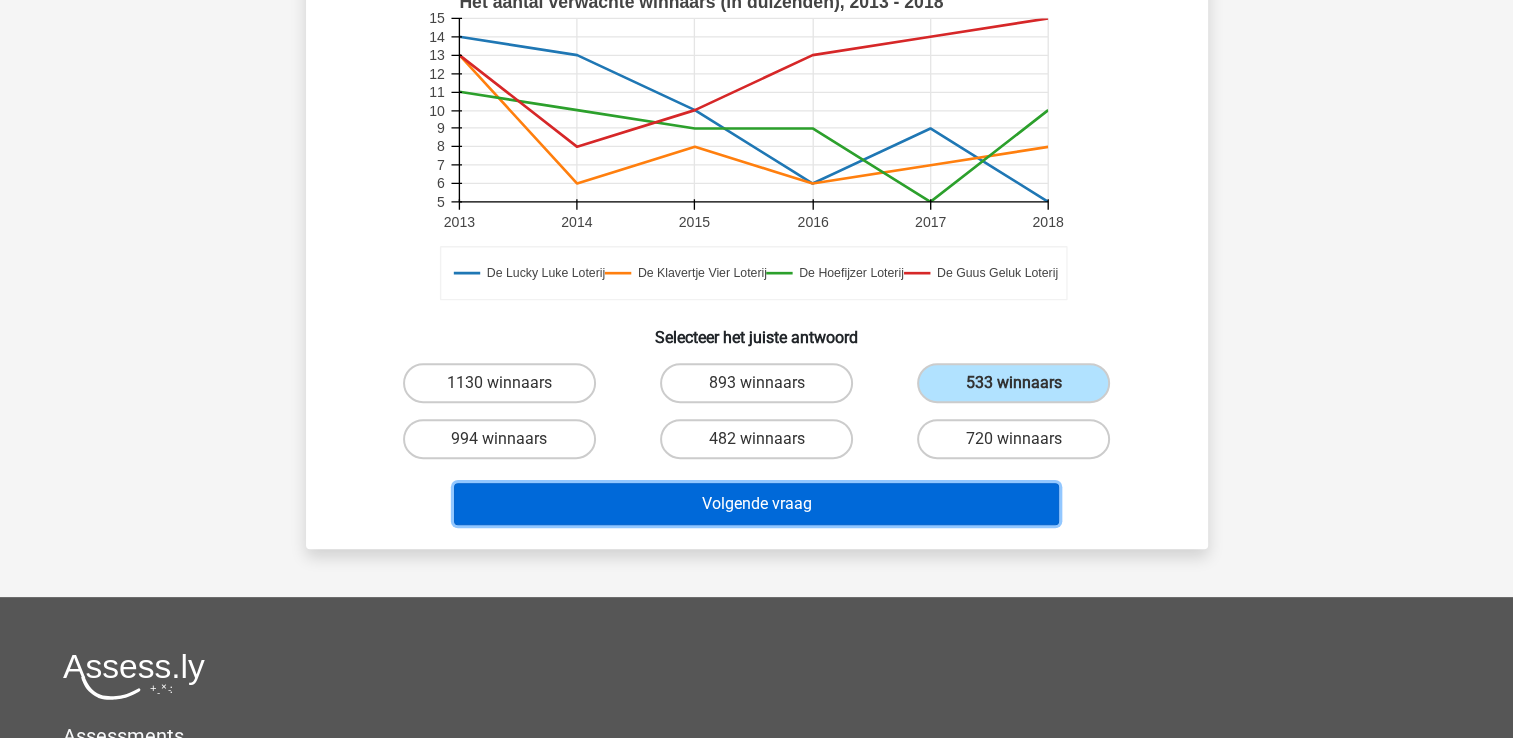 click on "Volgende vraag" at bounding box center [756, 504] 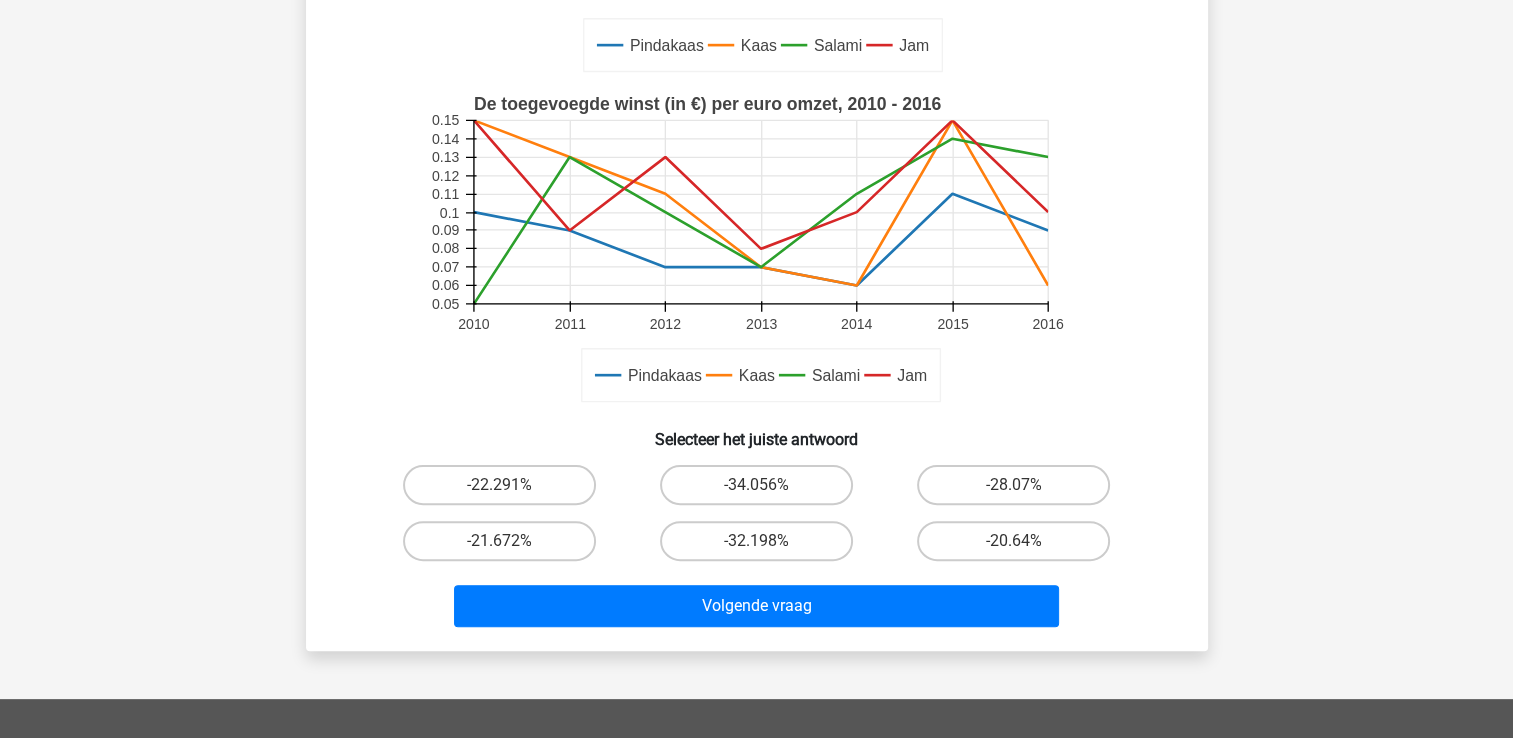 scroll, scrollTop: 492, scrollLeft: 0, axis: vertical 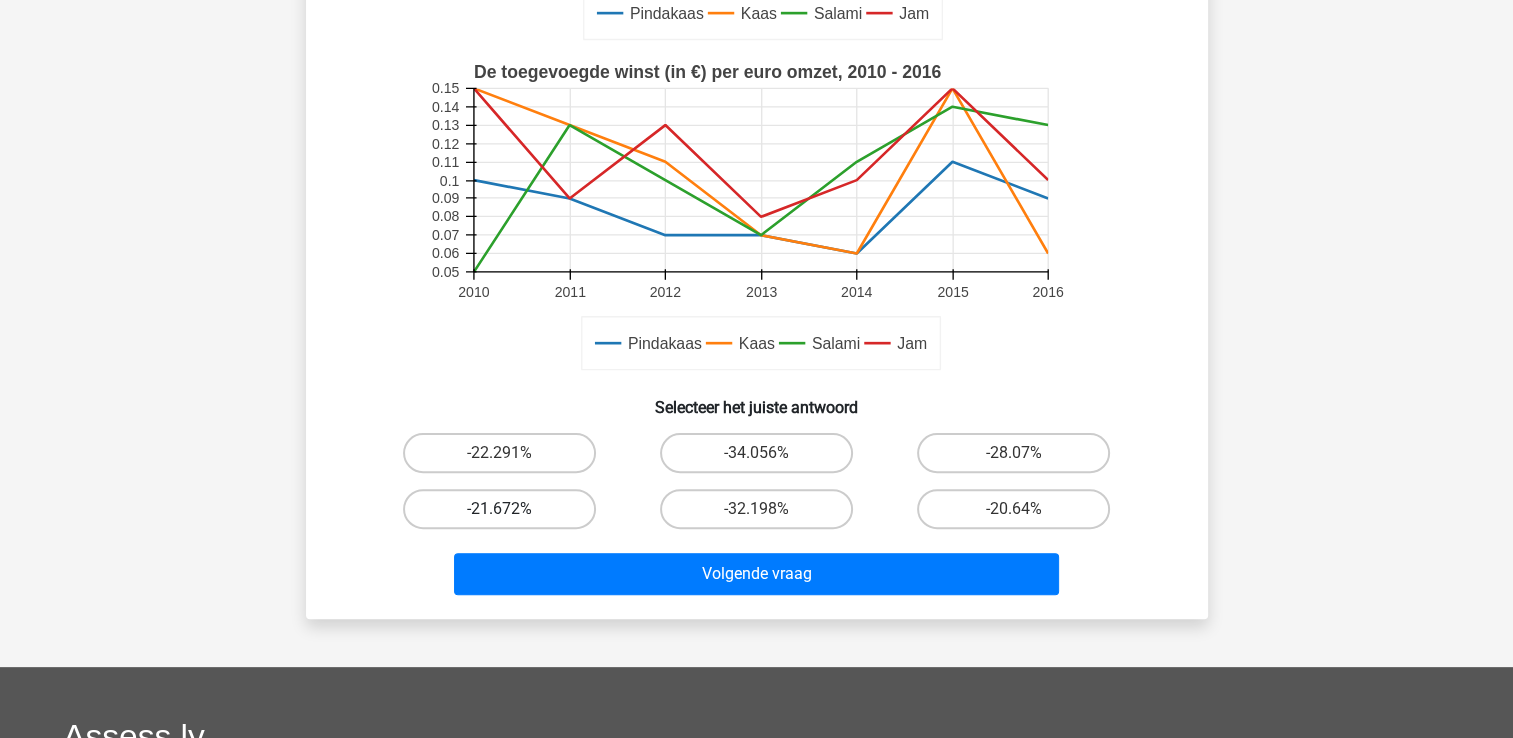 click on "-21.672%" at bounding box center [499, 509] 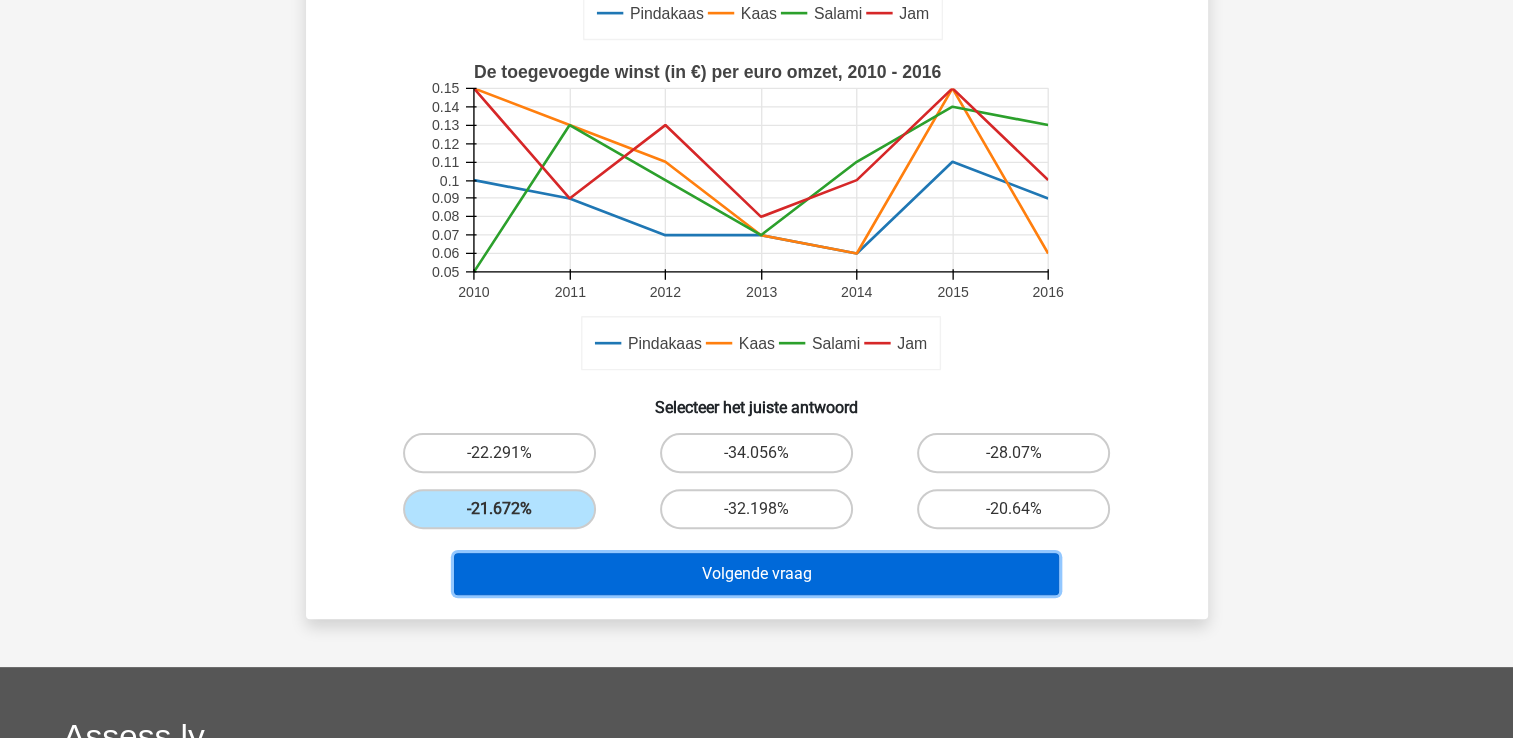 click on "Volgende vraag" at bounding box center [756, 574] 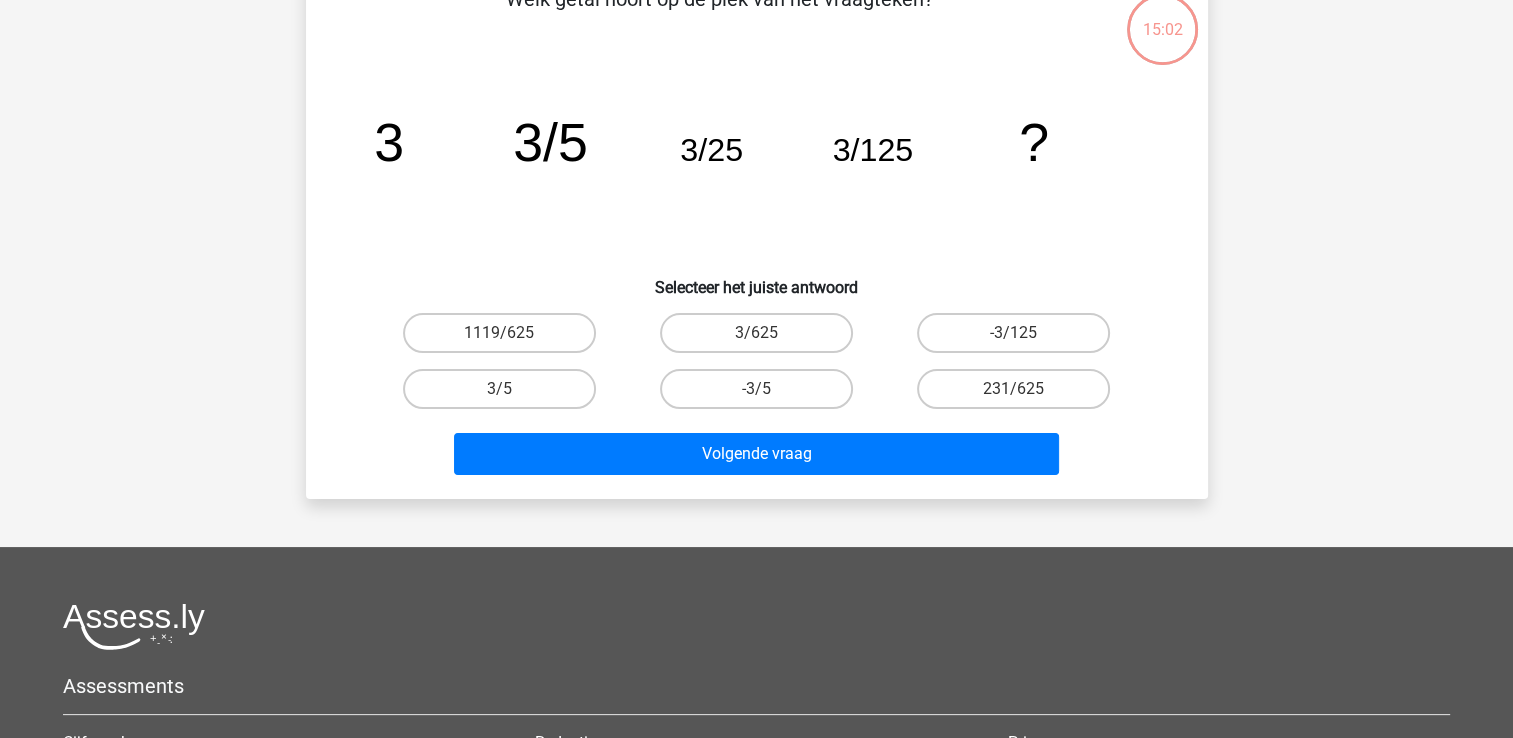 scroll, scrollTop: 92, scrollLeft: 0, axis: vertical 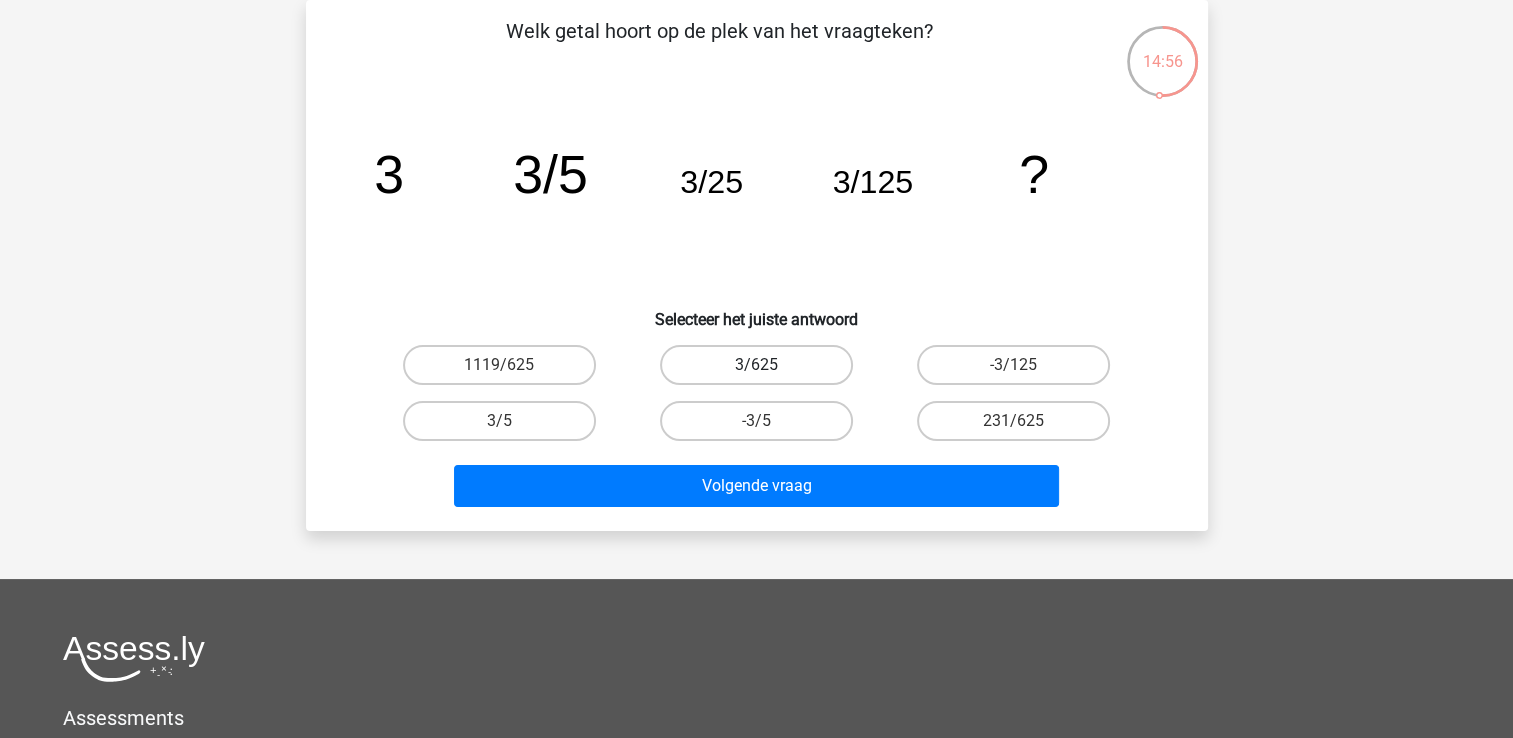 click on "3/625" at bounding box center [756, 365] 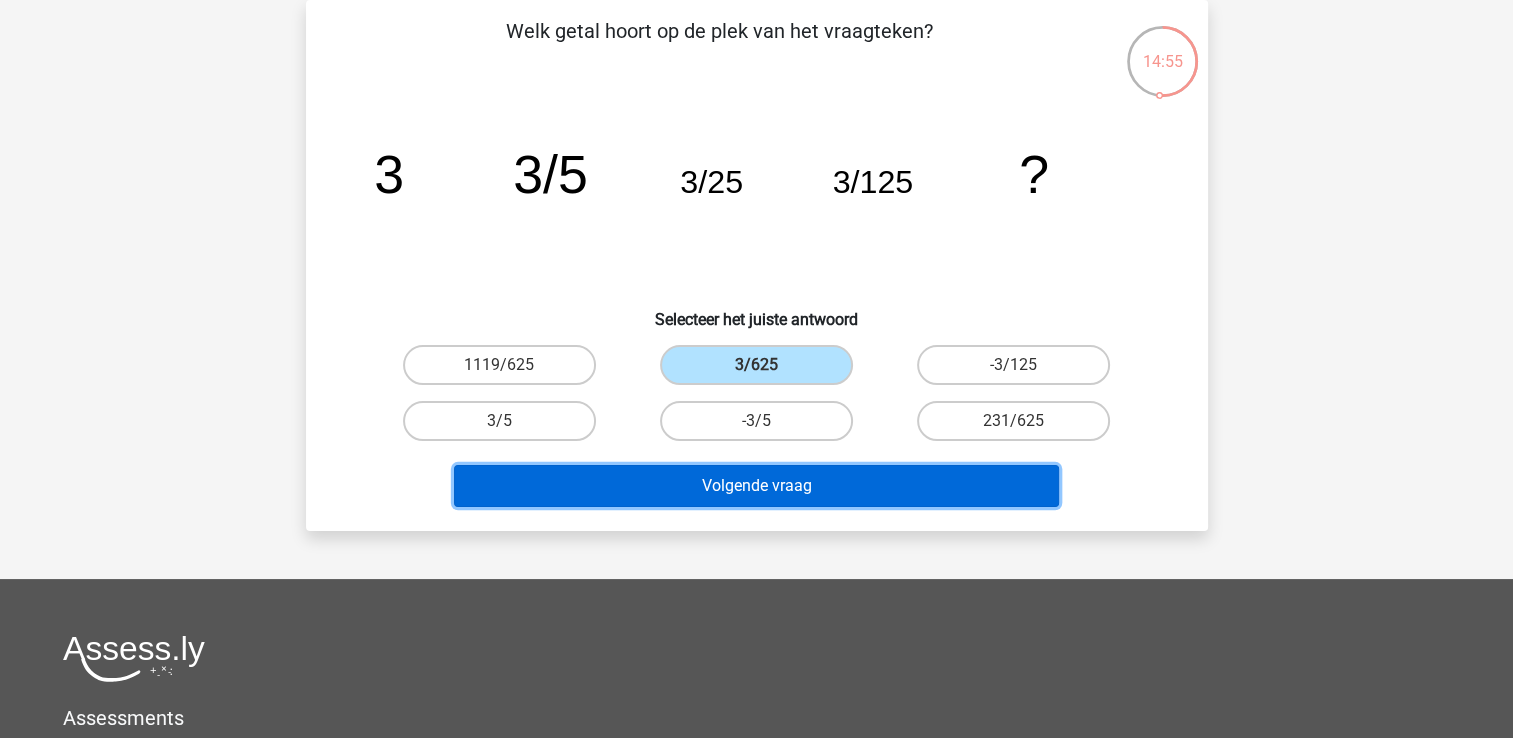 click on "Volgende vraag" at bounding box center [756, 486] 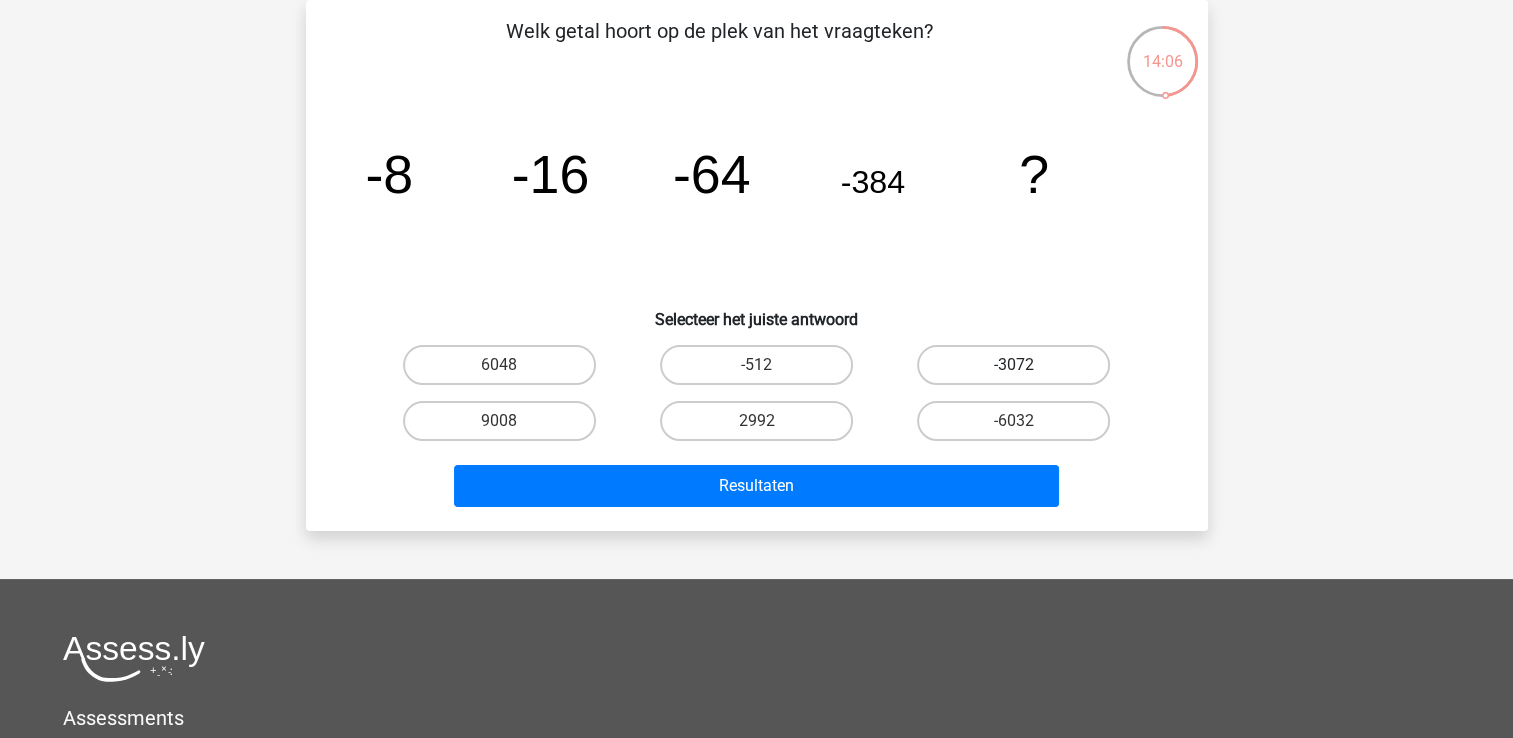 click on "-3072" at bounding box center [1013, 365] 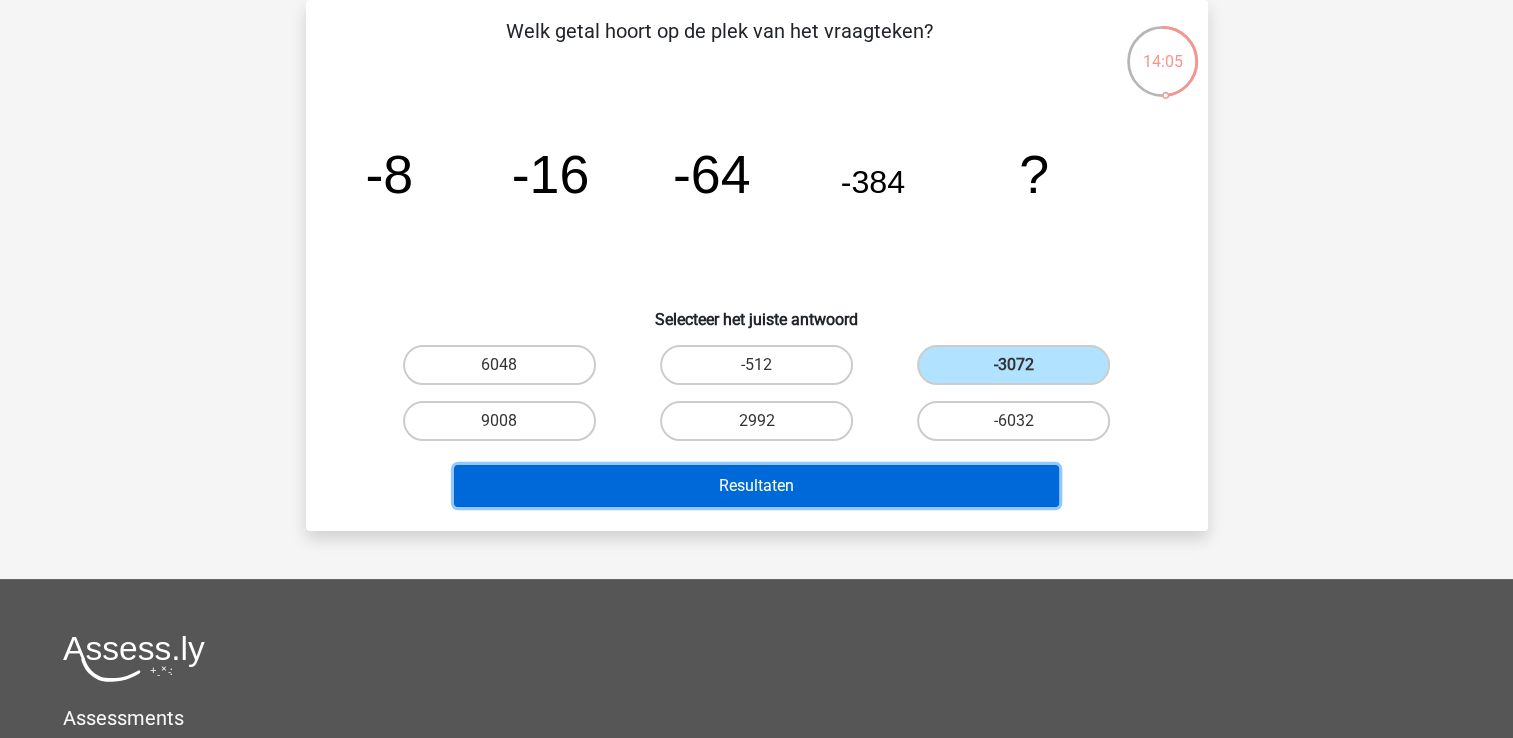 click on "Resultaten" at bounding box center [756, 486] 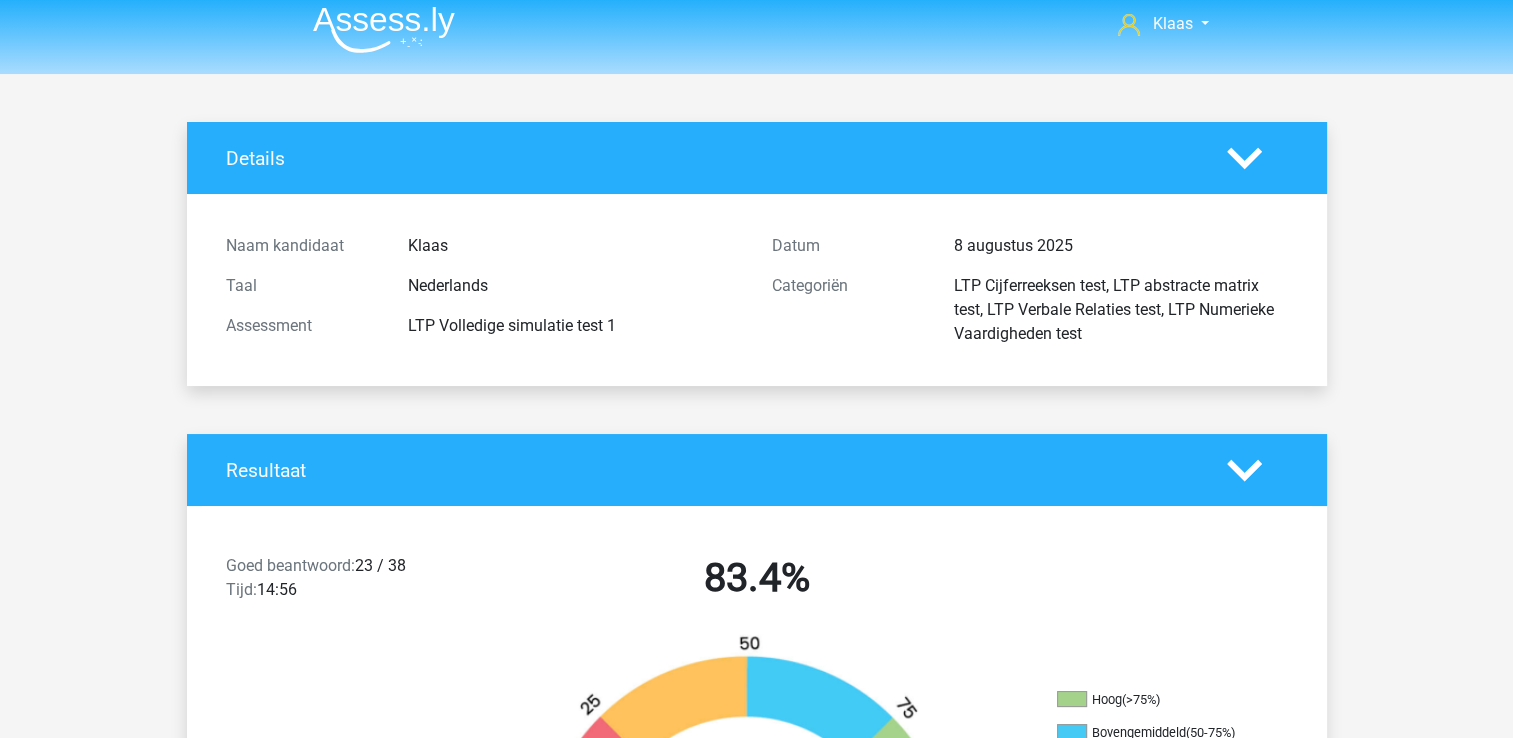 scroll, scrollTop: 0, scrollLeft: 0, axis: both 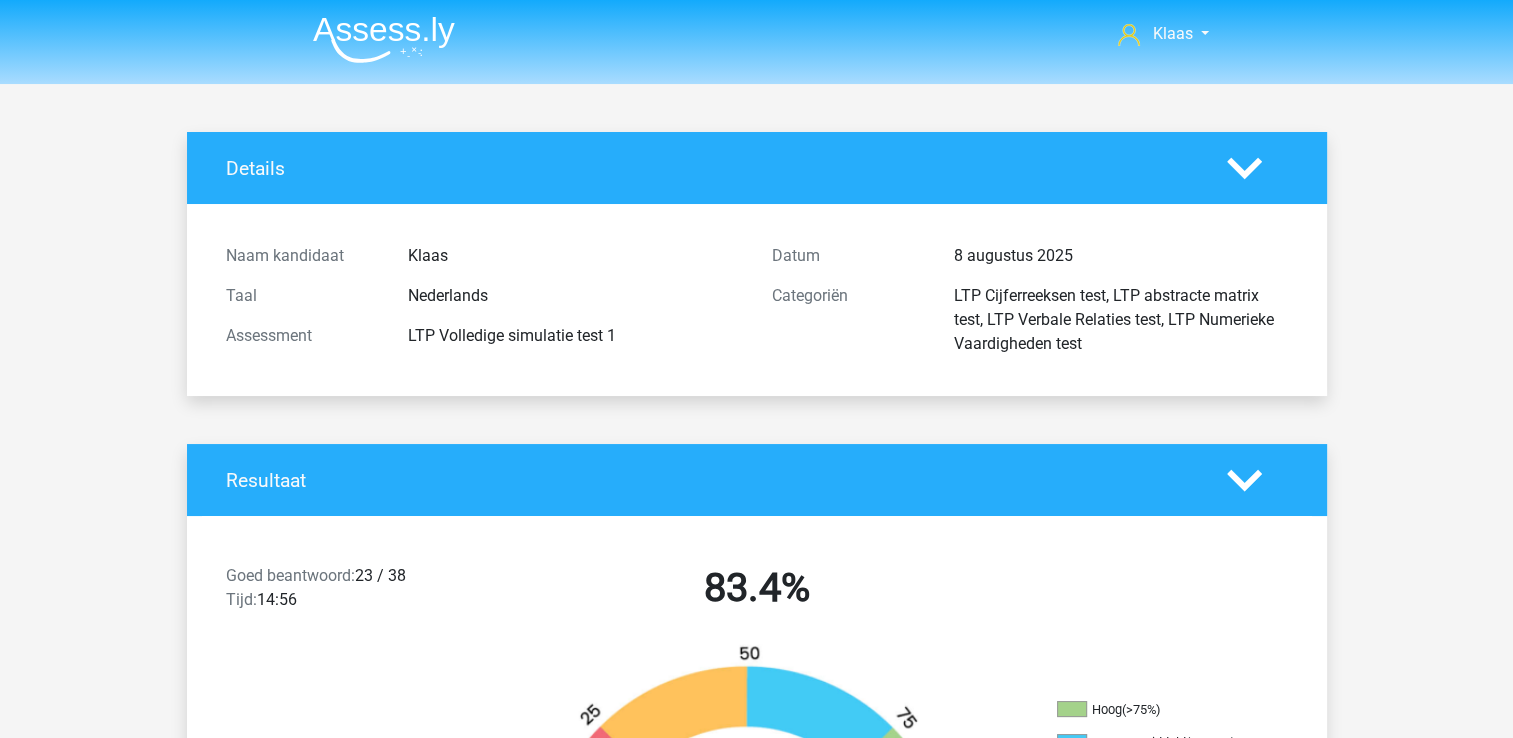 click at bounding box center [376, 35] 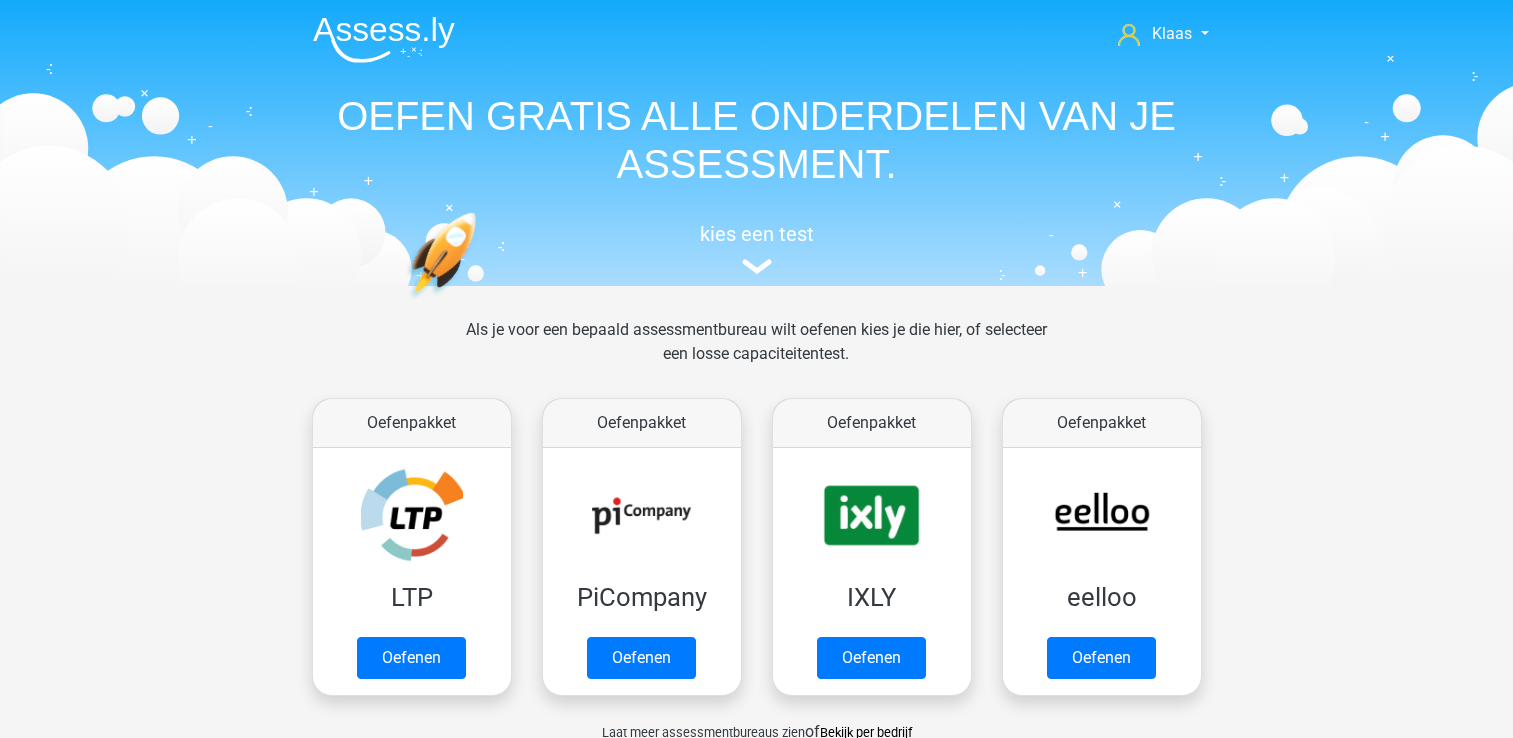 scroll, scrollTop: 0, scrollLeft: 0, axis: both 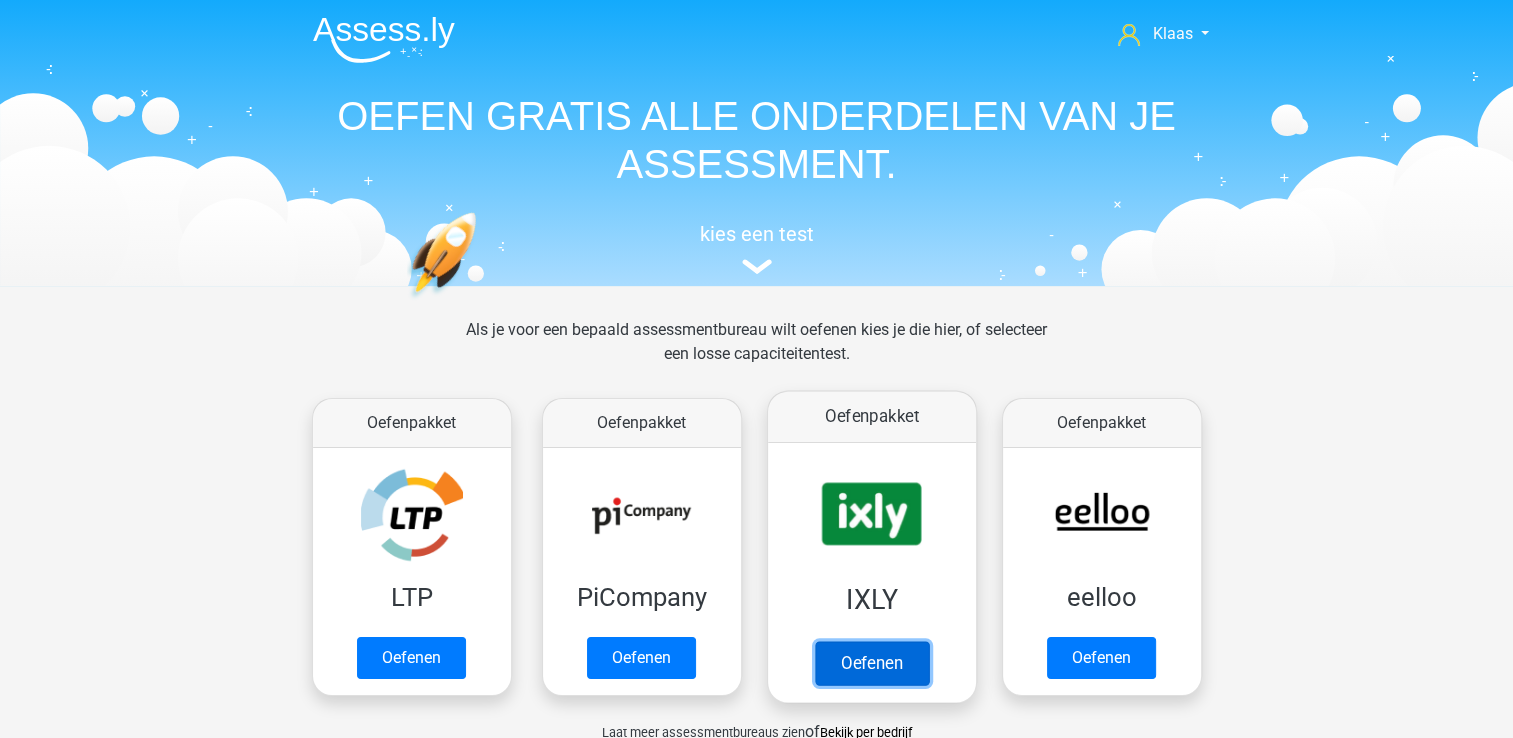 click on "Oefenen" at bounding box center [871, 663] 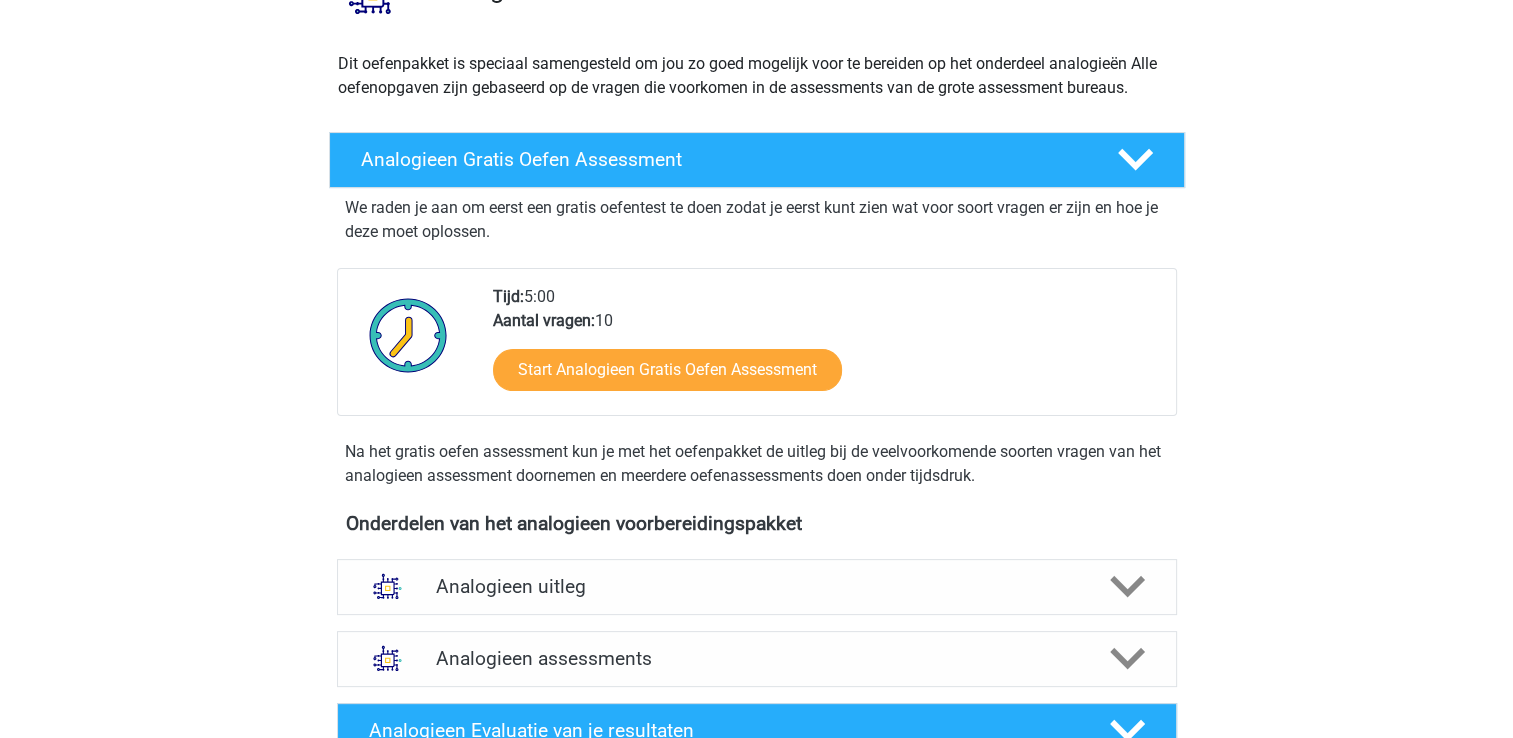 scroll, scrollTop: 400, scrollLeft: 0, axis: vertical 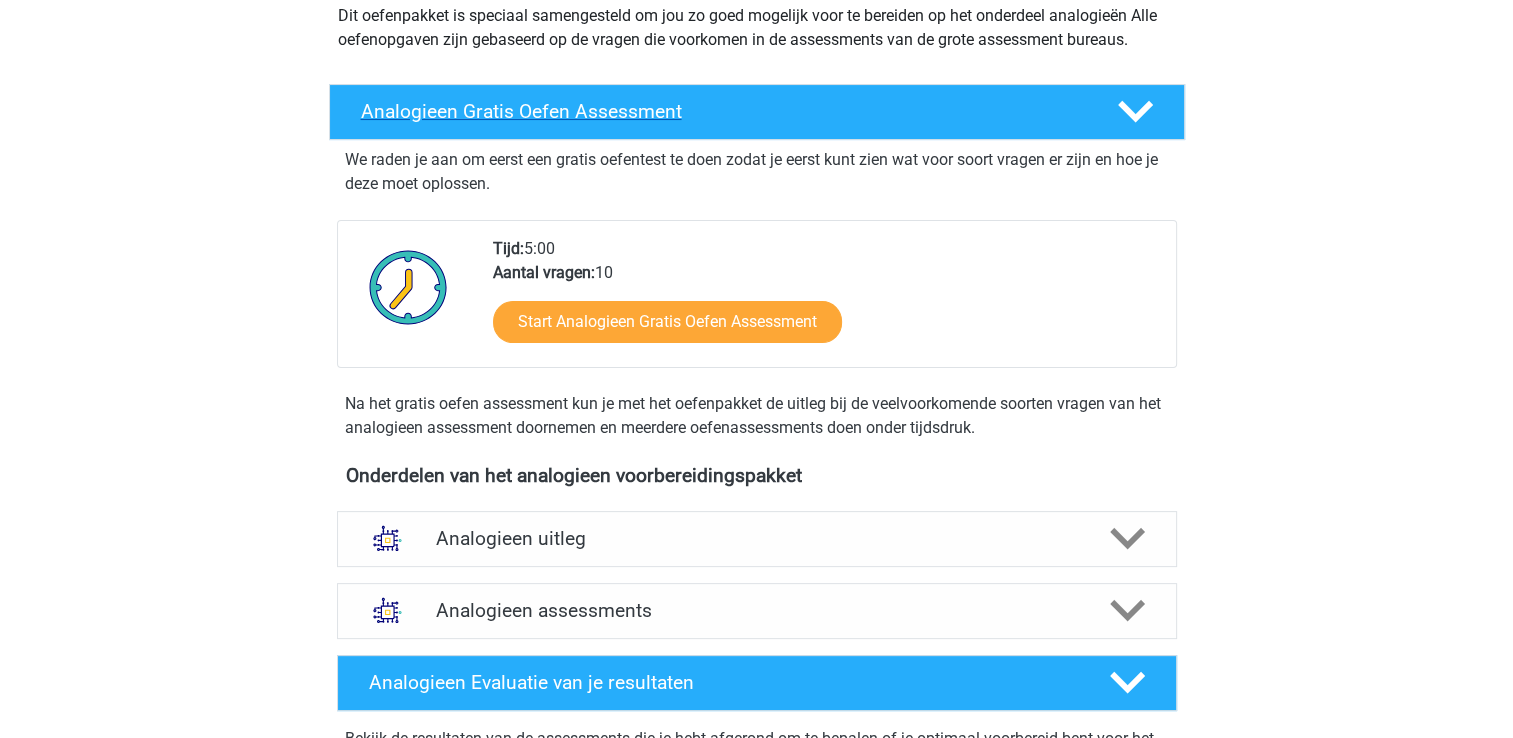 click on "Analogieen
Gratis Oefen Assessment" at bounding box center (723, 111) 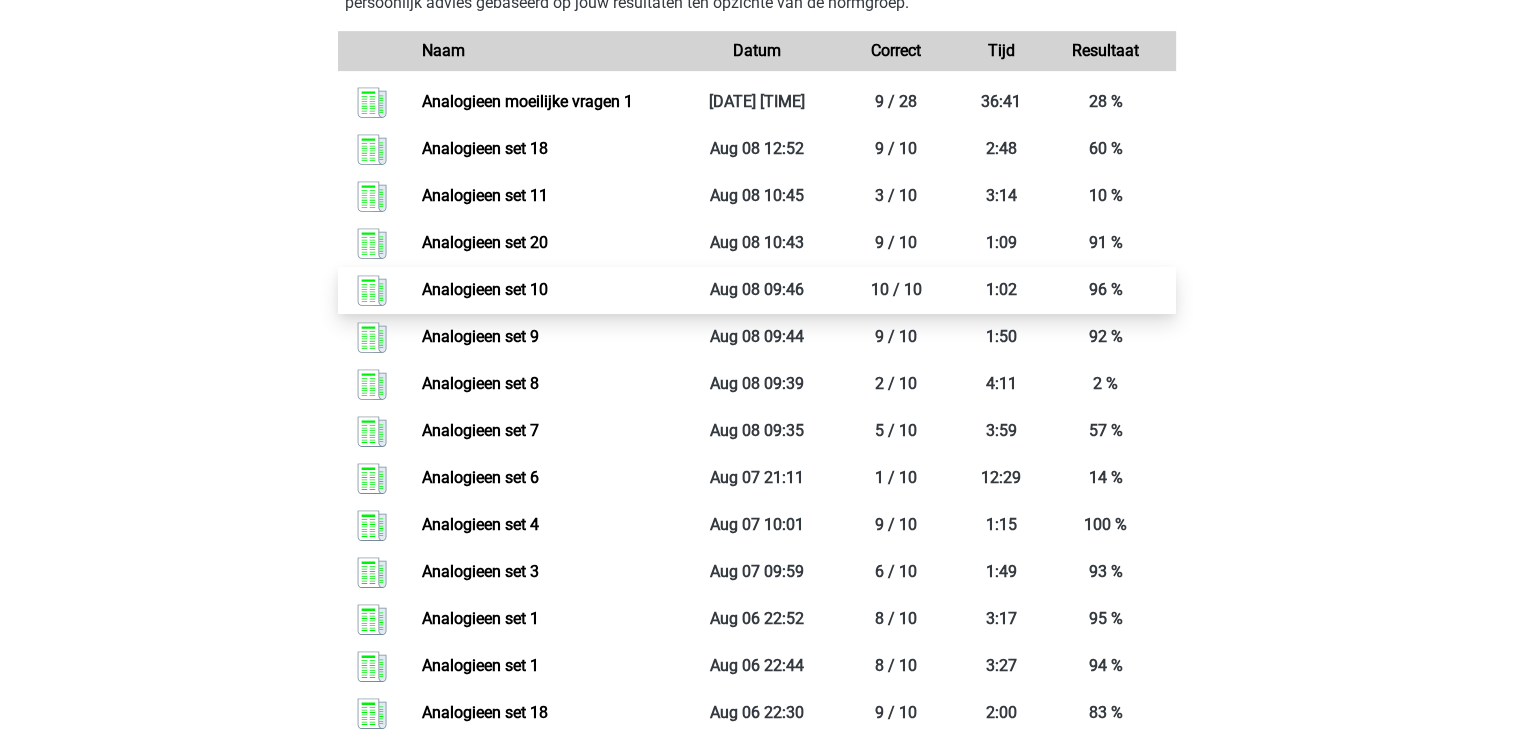 scroll, scrollTop: 900, scrollLeft: 0, axis: vertical 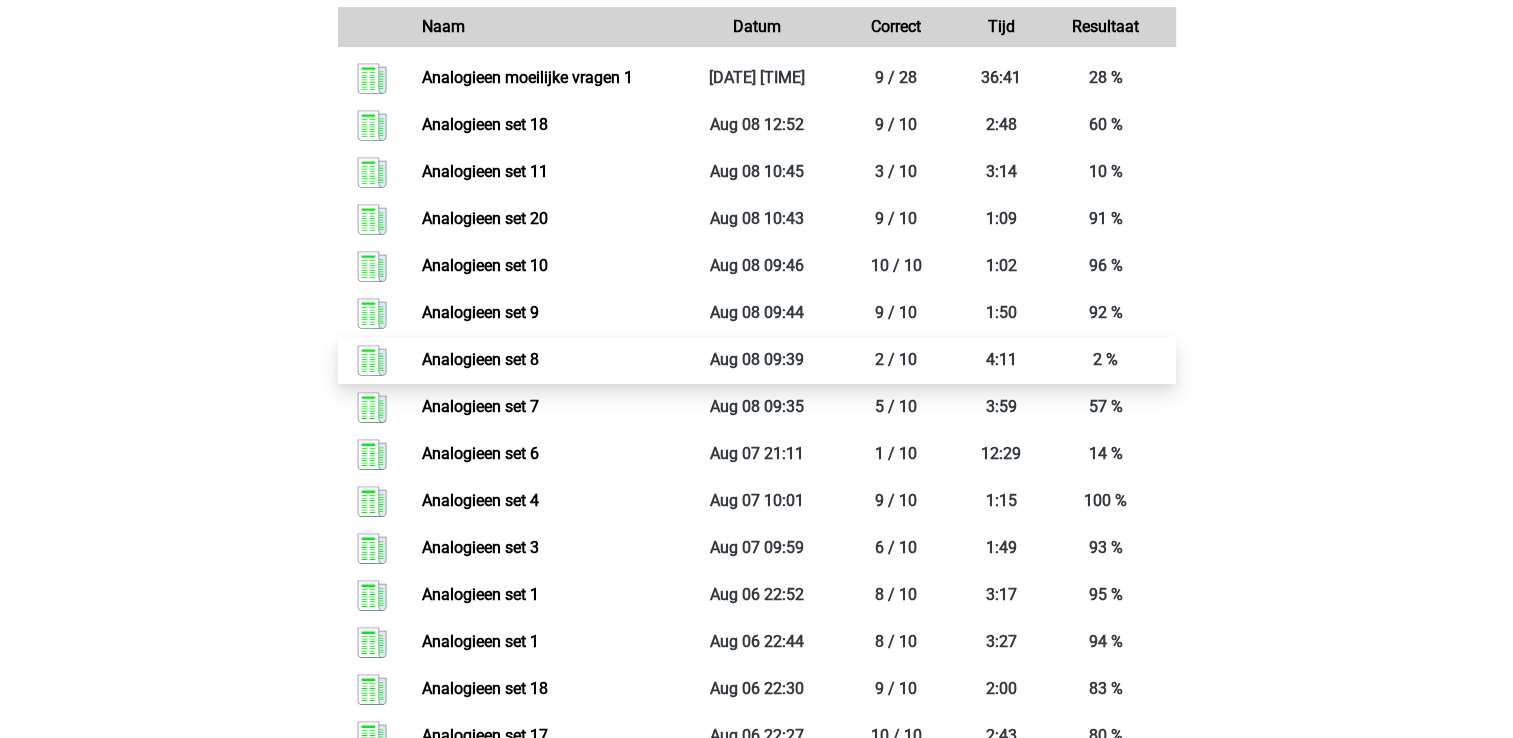 click on "Analogieen set 8" at bounding box center (480, 359) 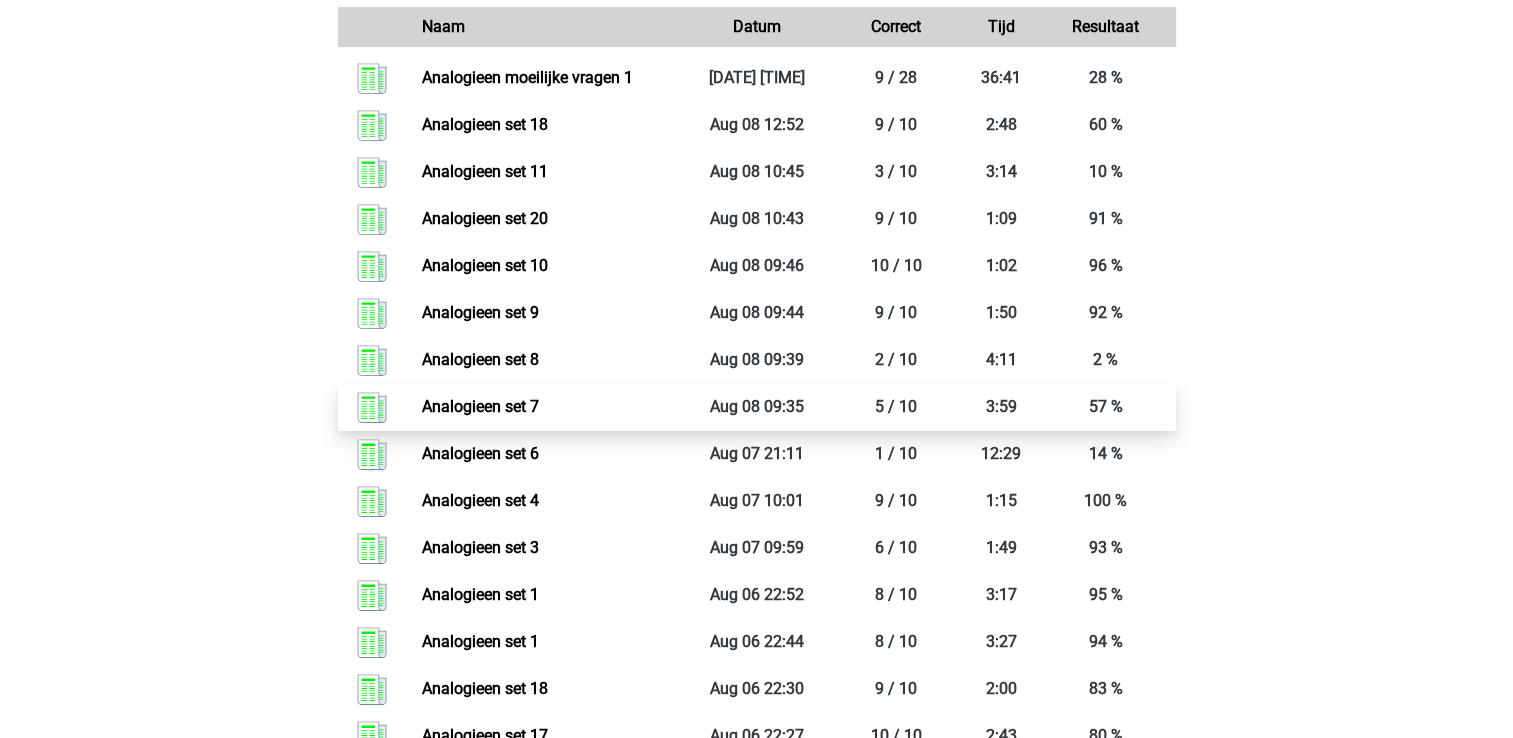 click on "Analogieen set 7" at bounding box center [480, 406] 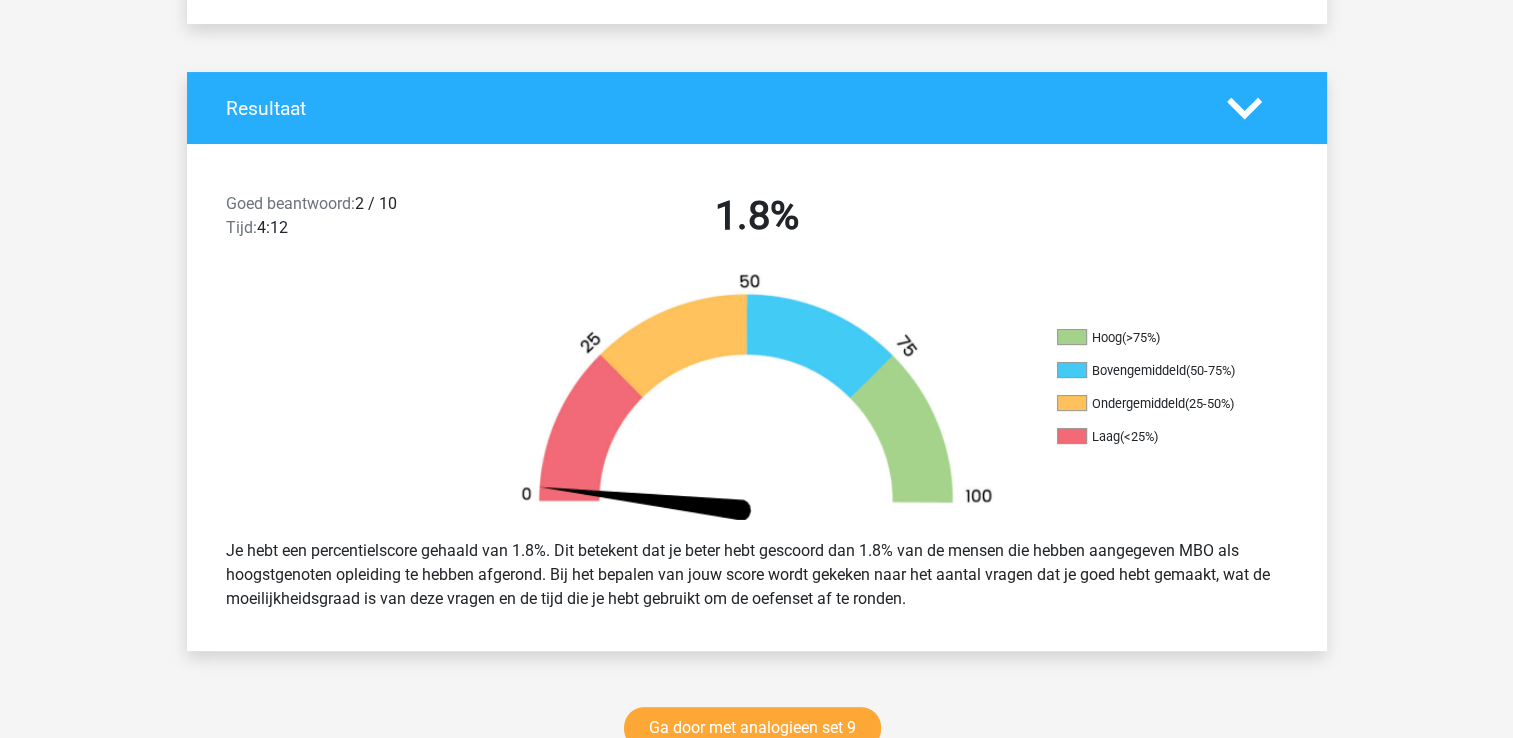 scroll, scrollTop: 500, scrollLeft: 0, axis: vertical 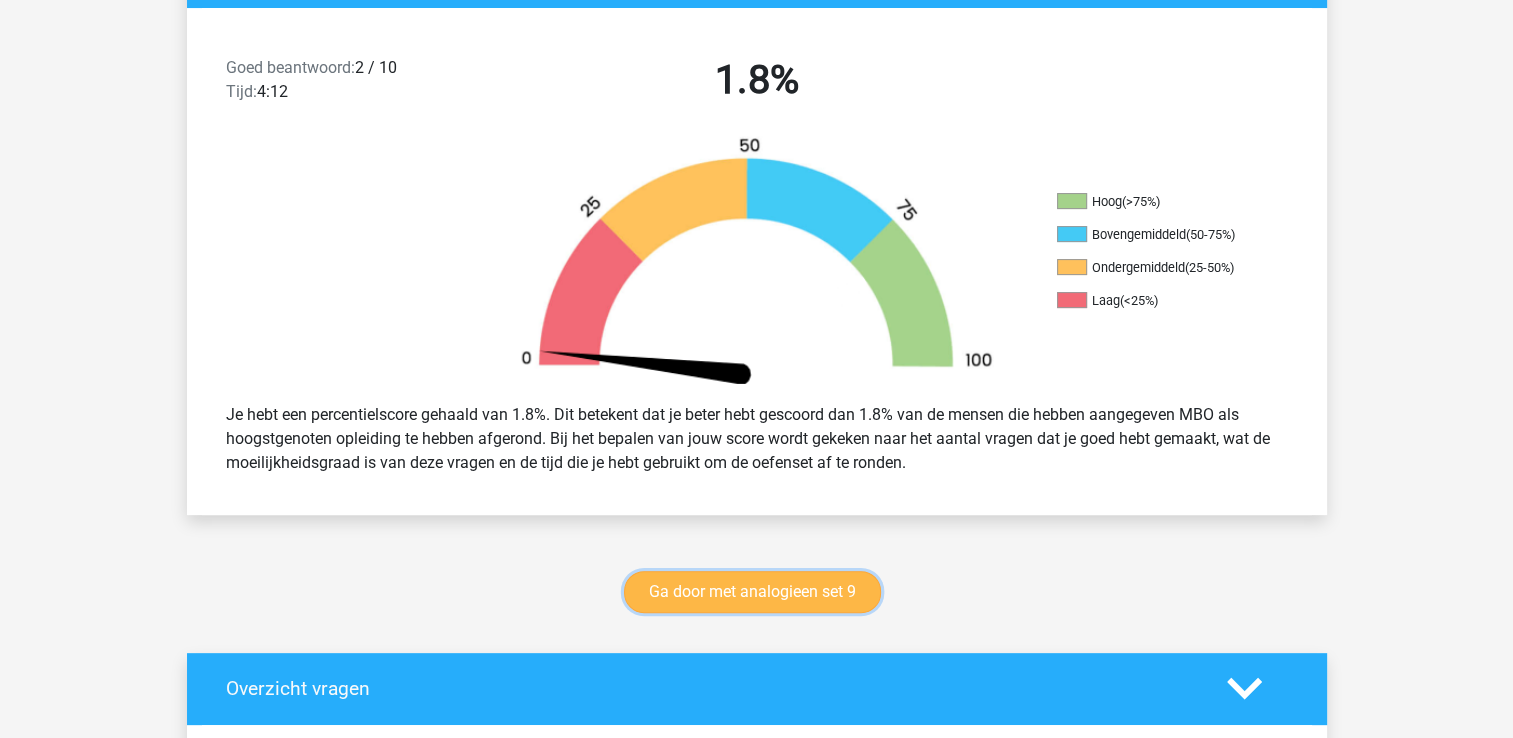 click on "Ga door met analogieen set 9" at bounding box center (752, 592) 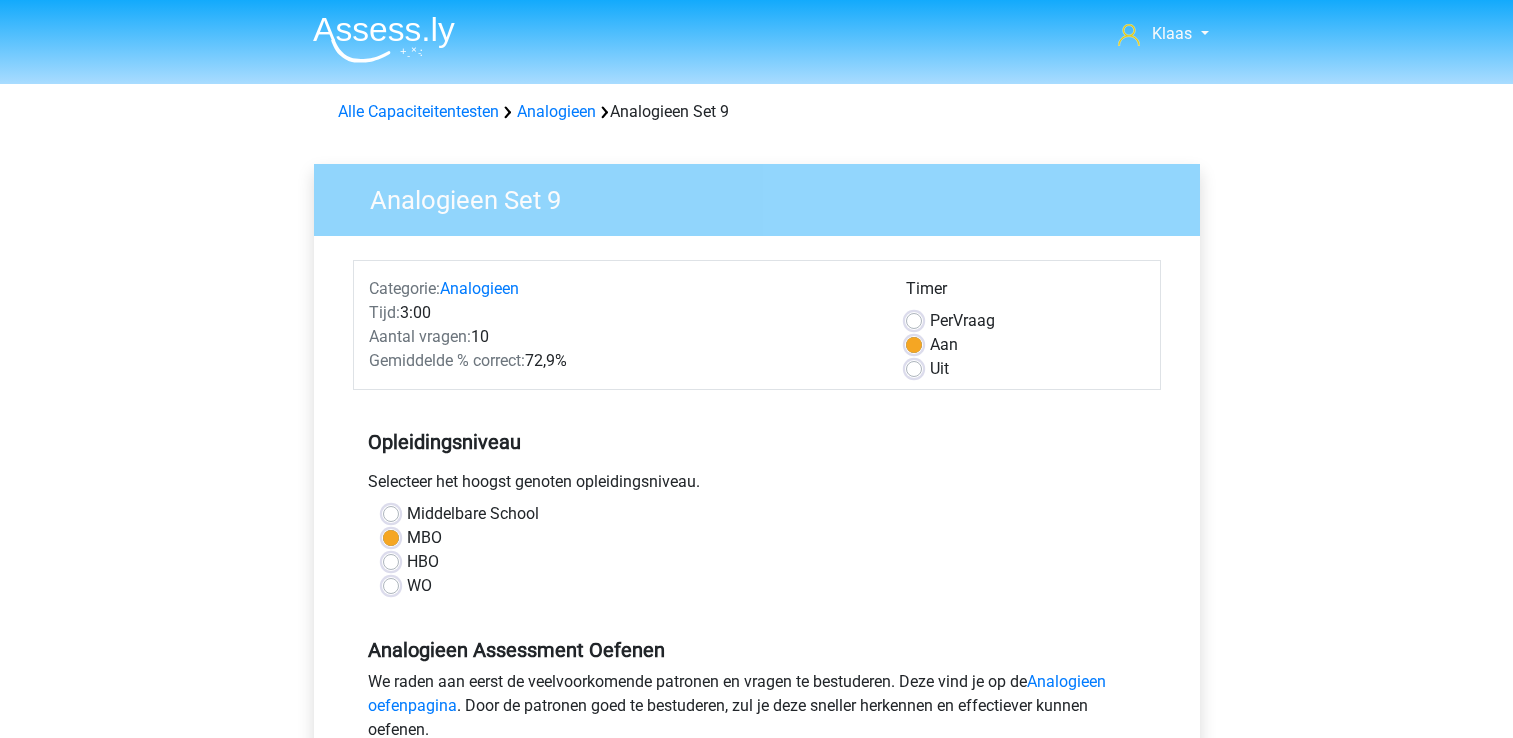 scroll, scrollTop: 0, scrollLeft: 0, axis: both 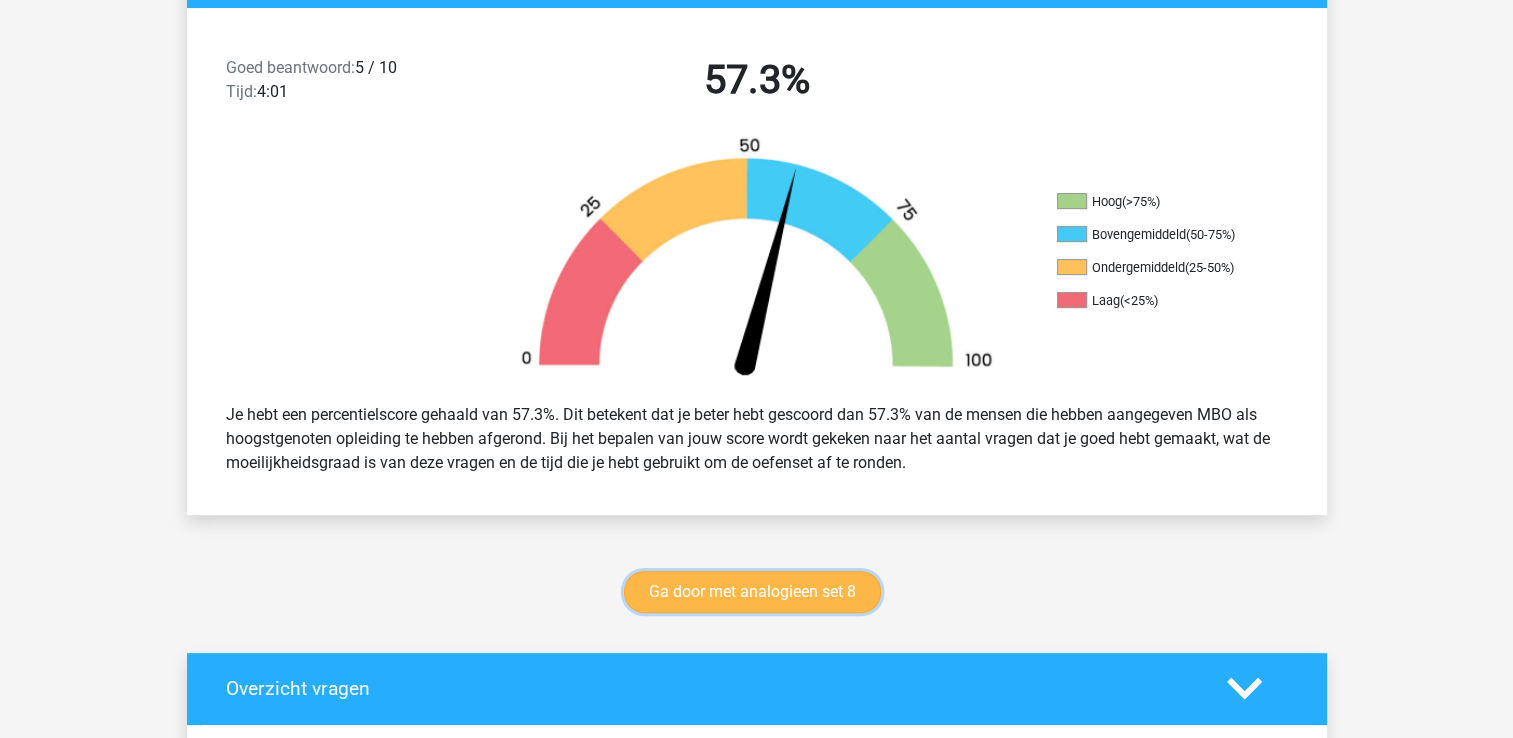 click on "Ga door met analogieen set 8" at bounding box center (752, 592) 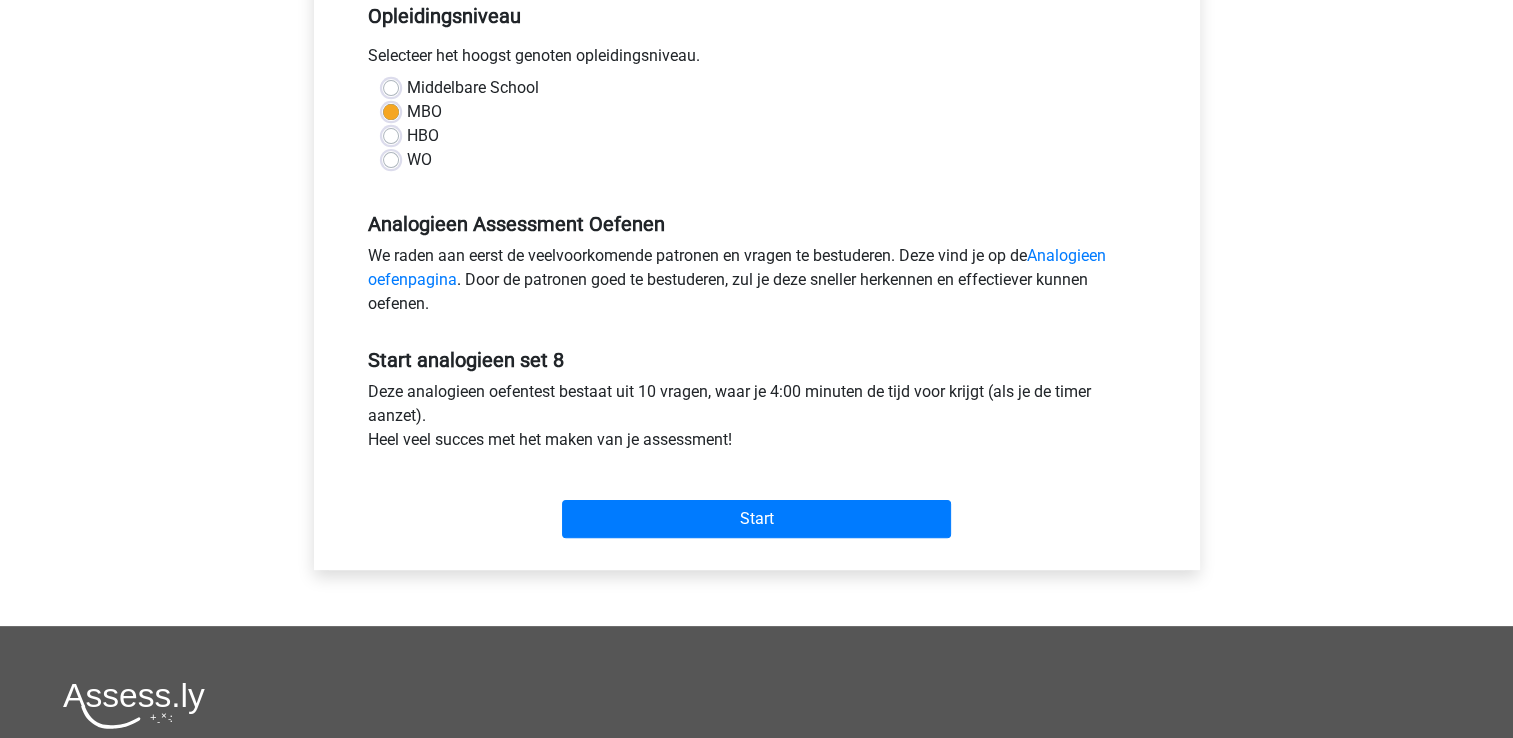scroll, scrollTop: 500, scrollLeft: 0, axis: vertical 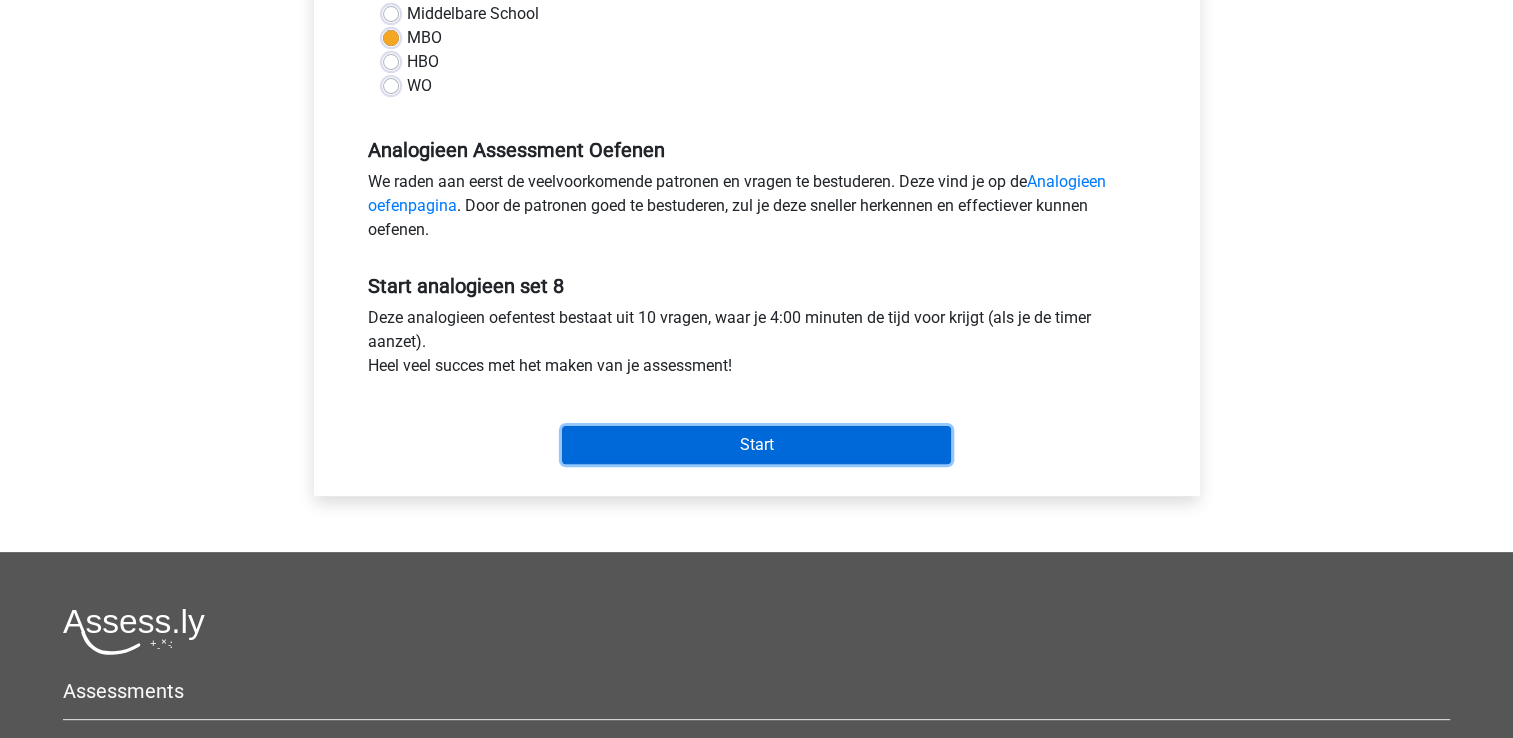 click on "Start" at bounding box center (756, 445) 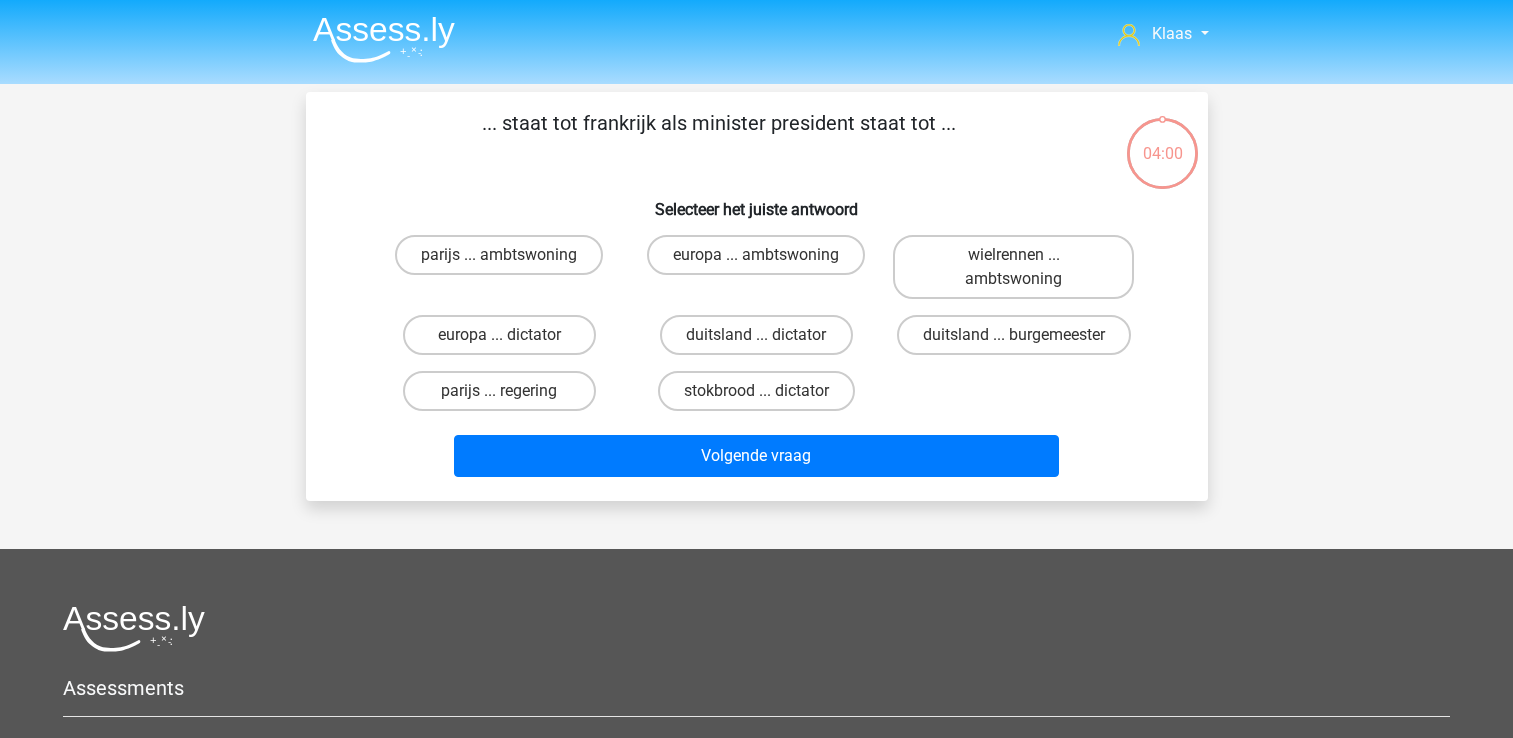scroll, scrollTop: 0, scrollLeft: 0, axis: both 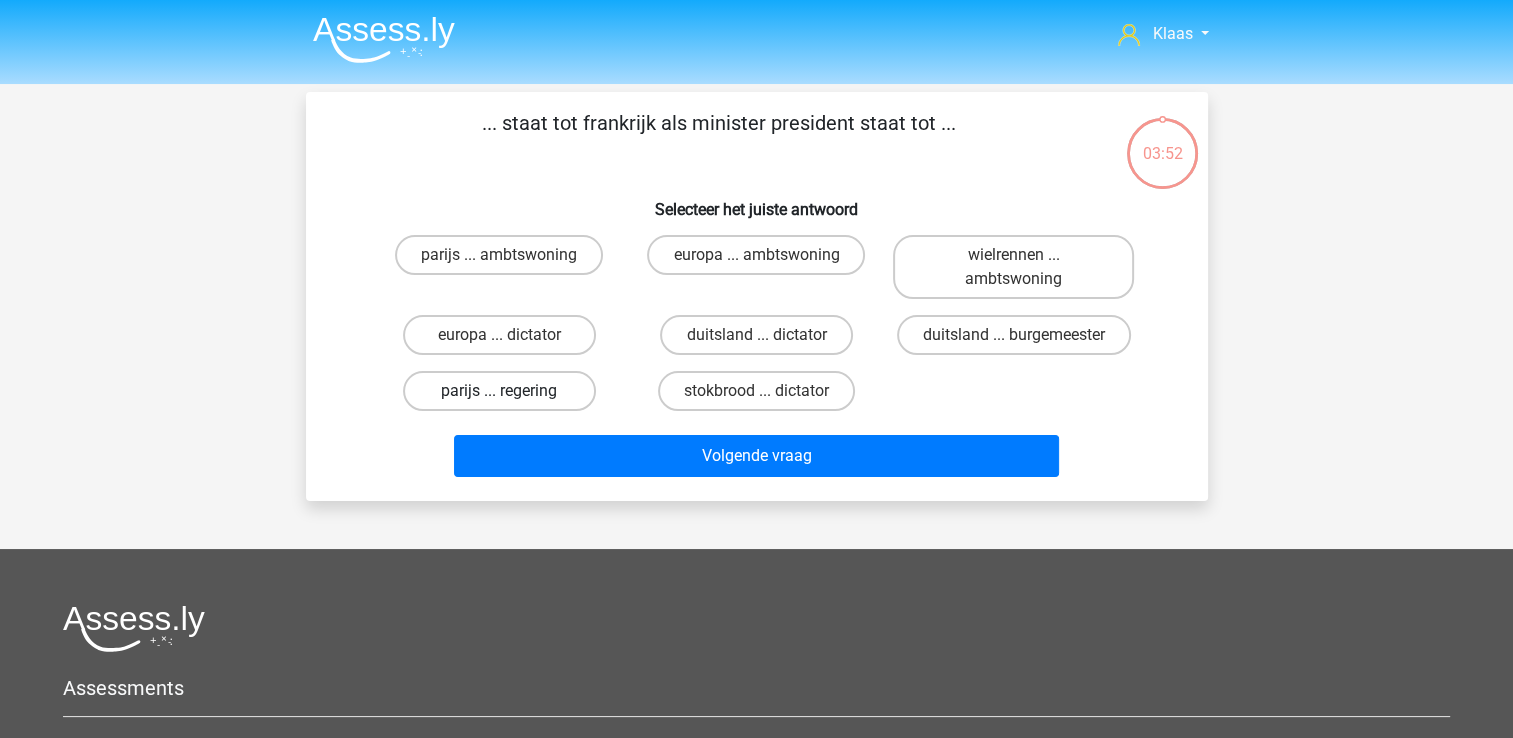 click on "parijs ... regering" at bounding box center (499, 391) 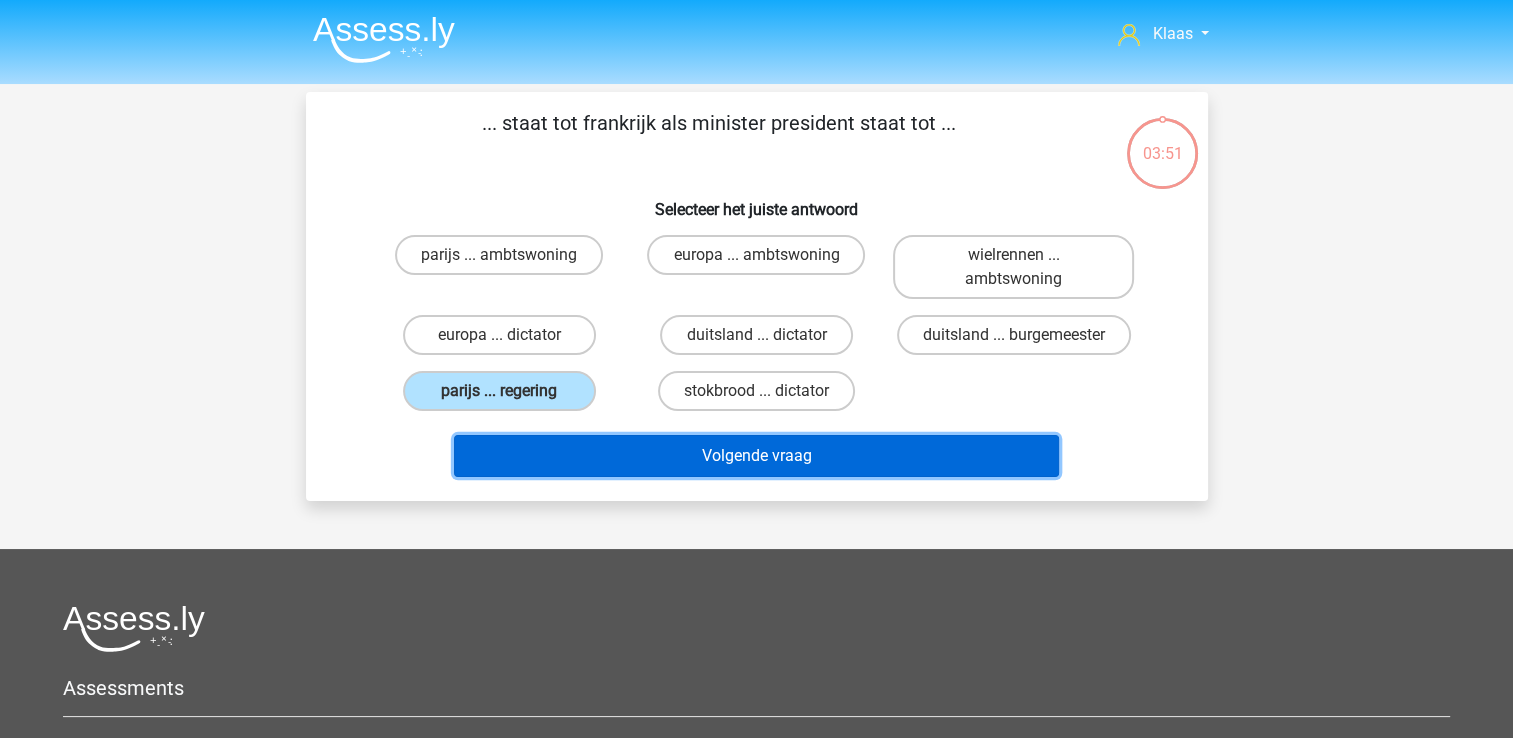 click on "Volgende vraag" at bounding box center [756, 456] 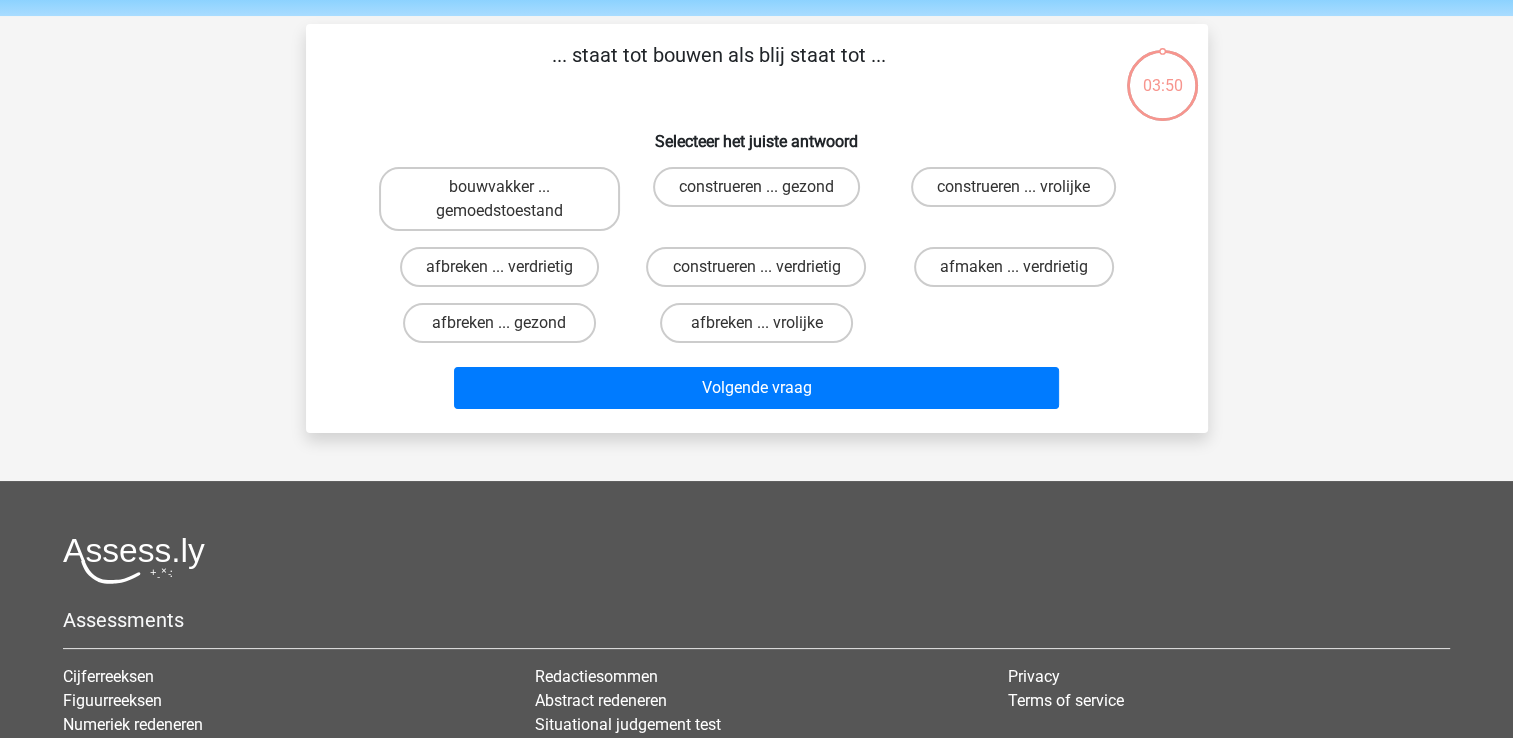 scroll, scrollTop: 92, scrollLeft: 0, axis: vertical 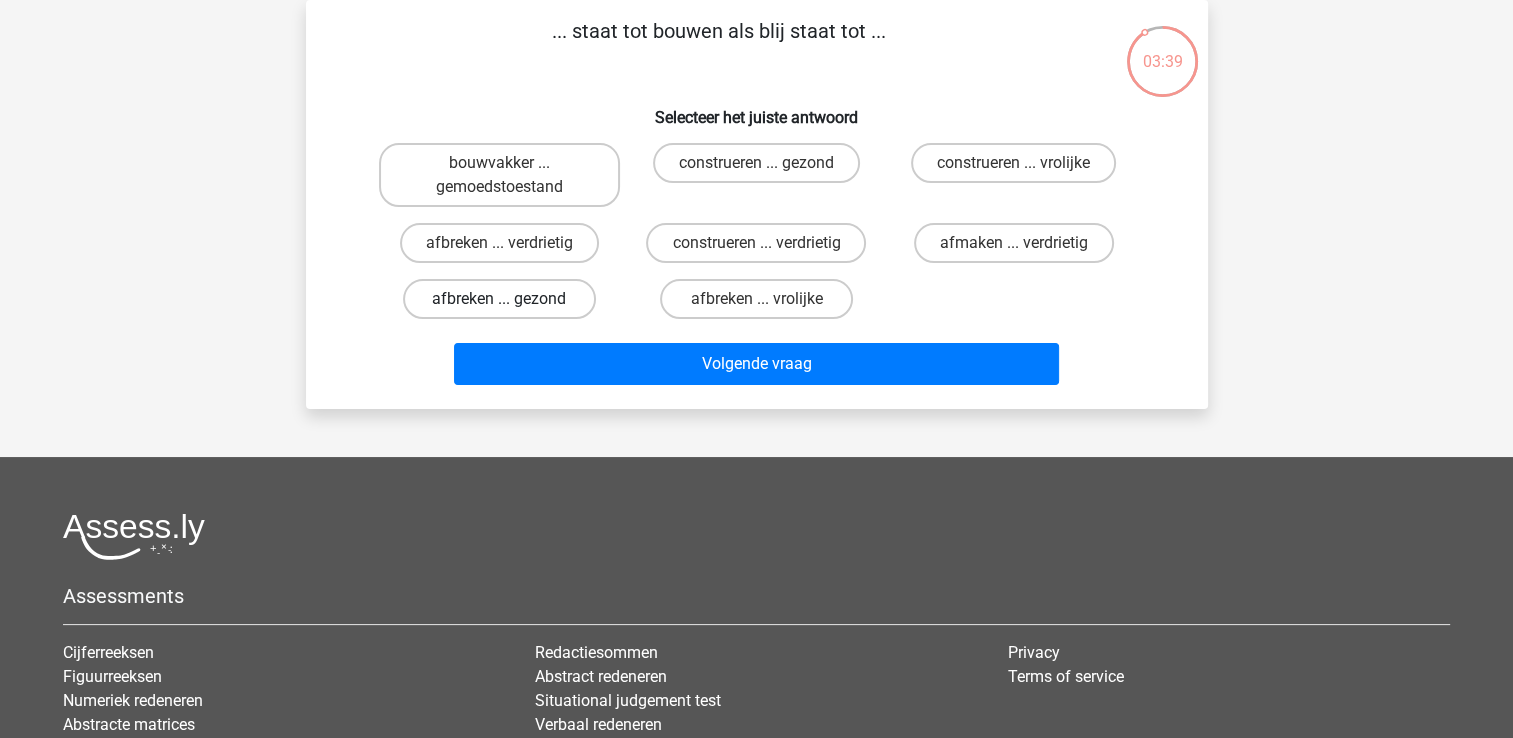 click on "afbreken ... gezond" at bounding box center [499, 299] 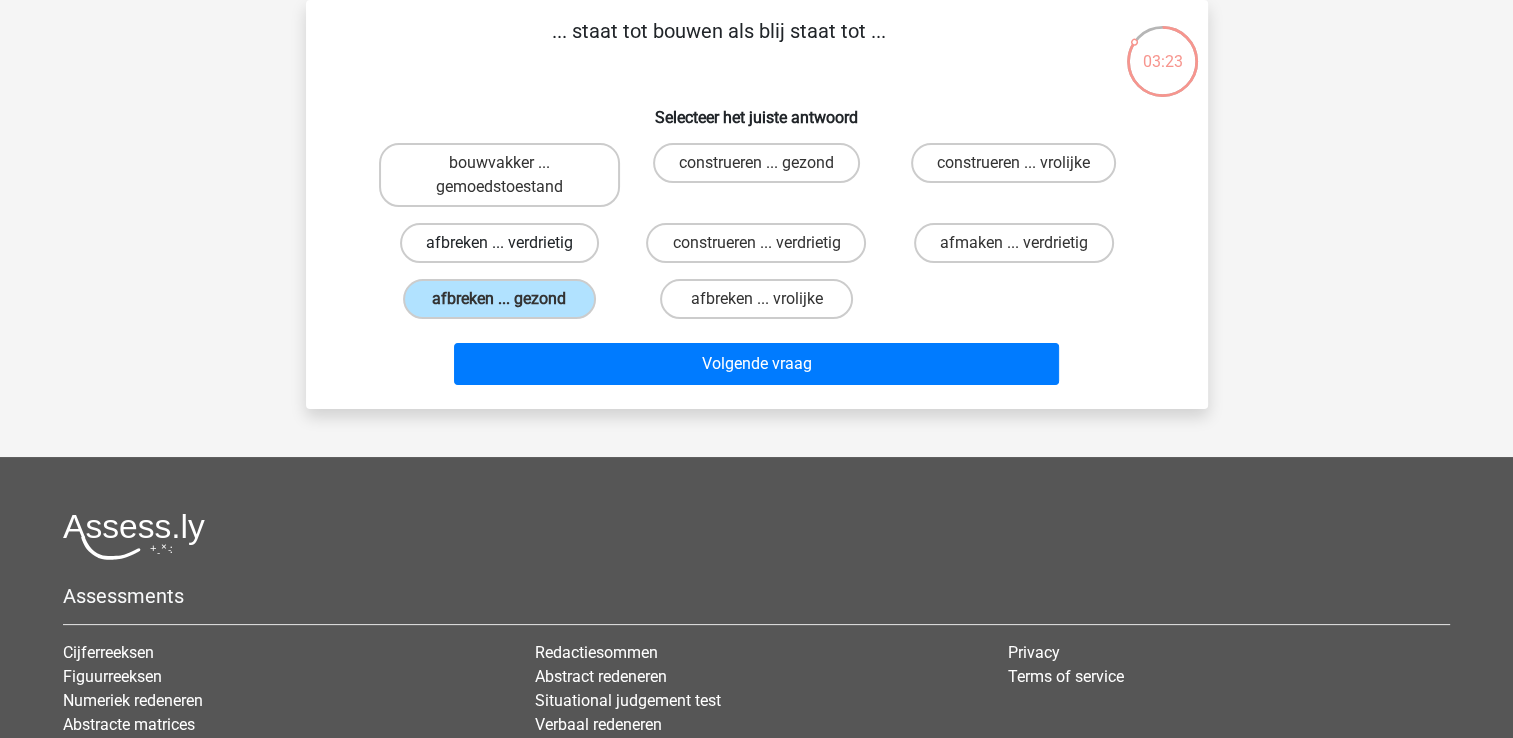 click on "afbreken ... verdrietig" at bounding box center [499, 243] 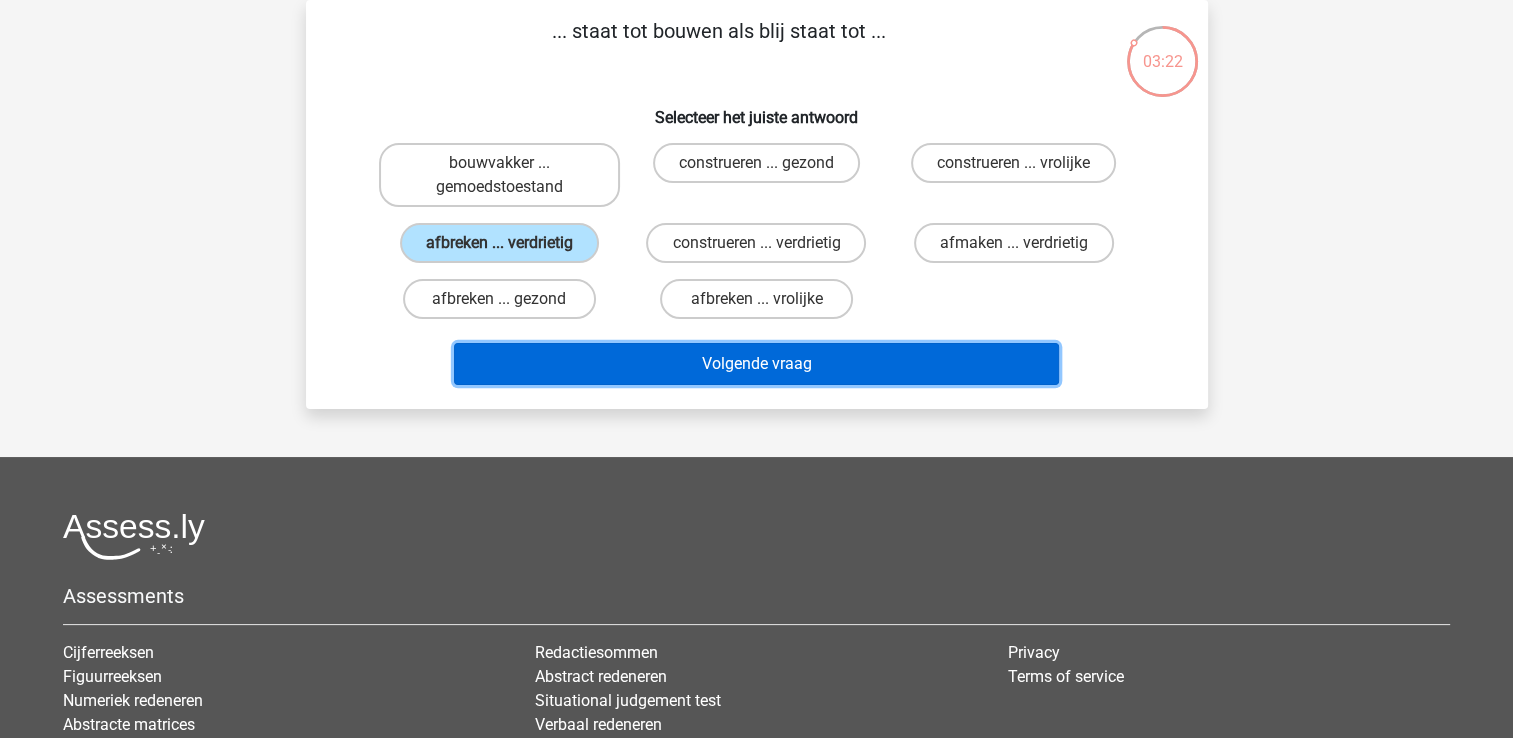 click on "Volgende vraag" at bounding box center [756, 364] 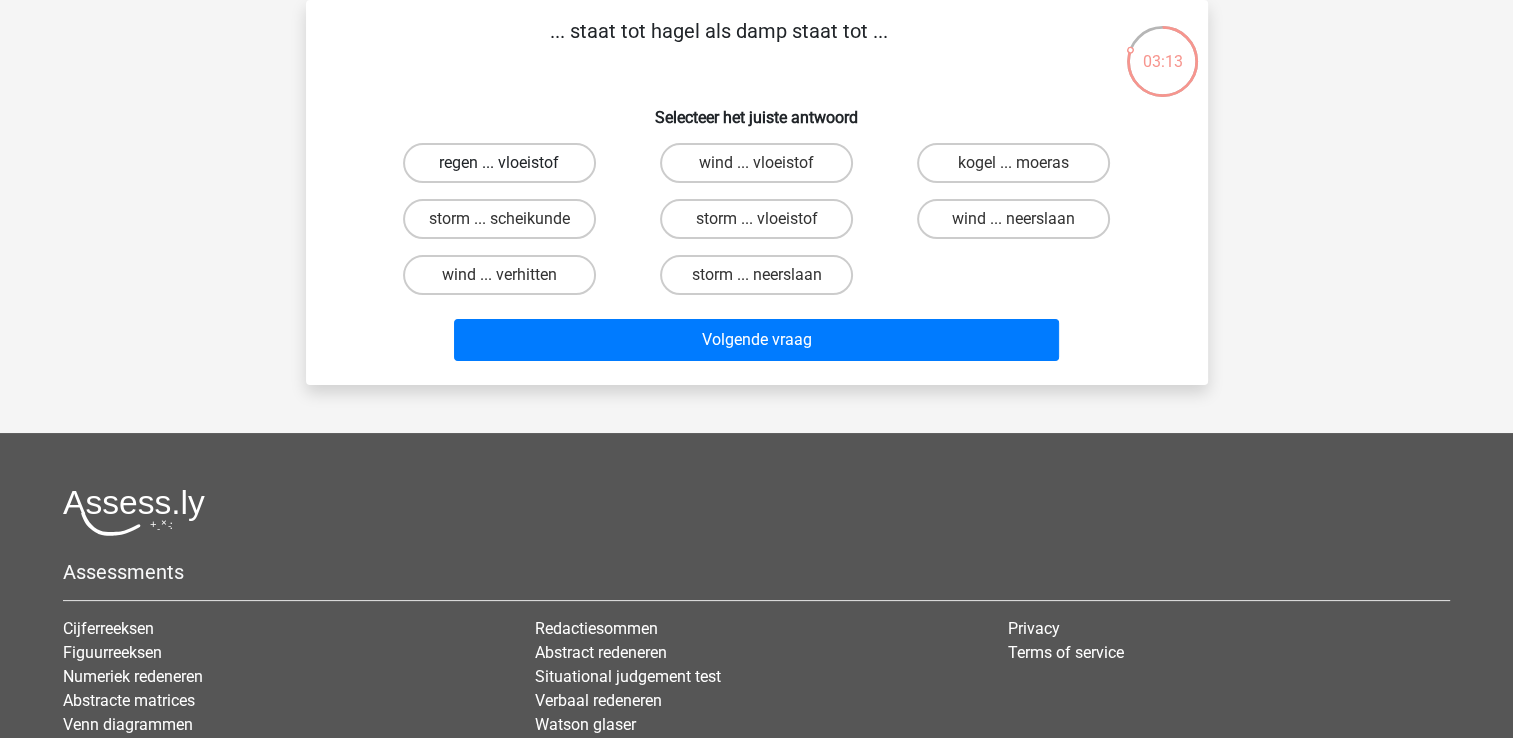 click on "regen ... vloeistof" at bounding box center [499, 163] 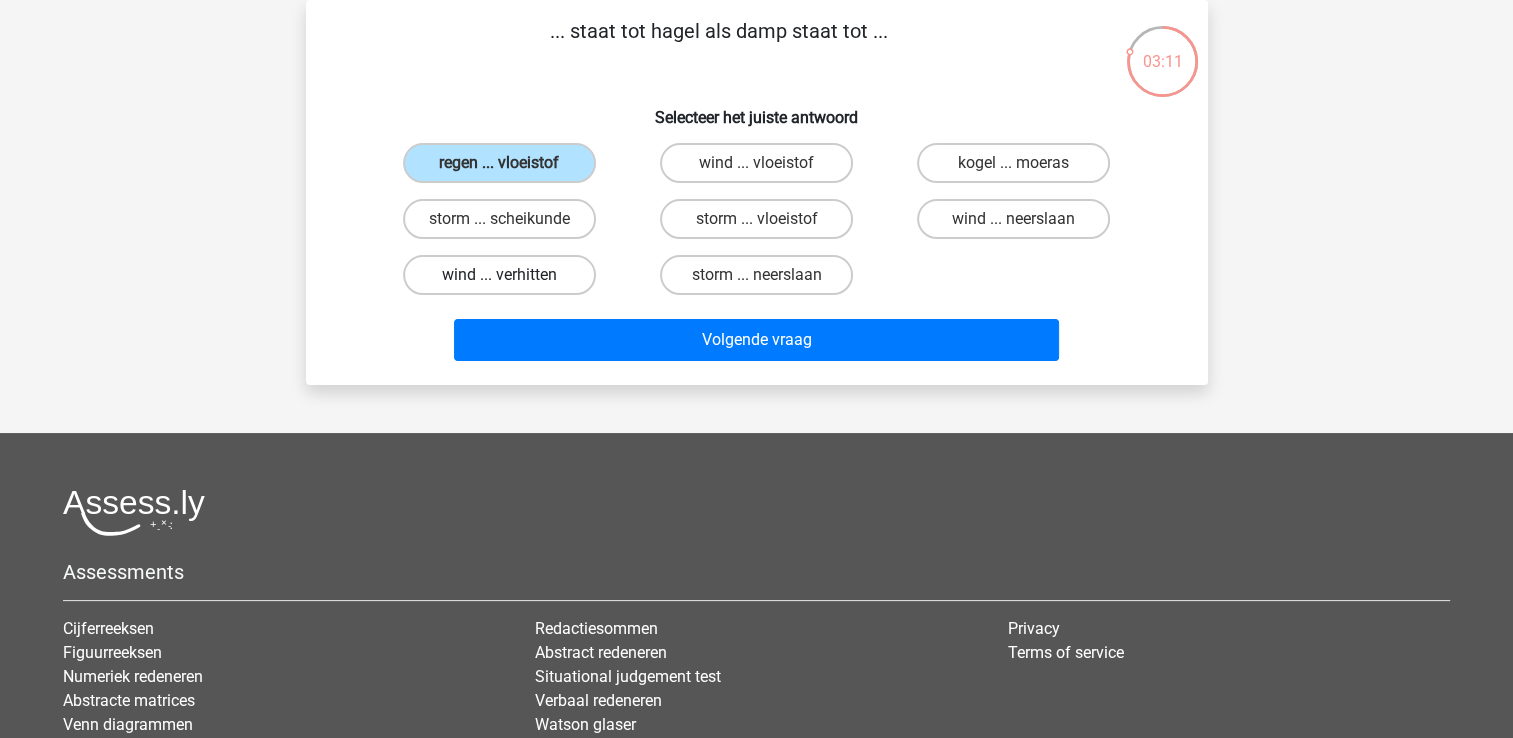 click on "wind ... verhitten" at bounding box center (499, 275) 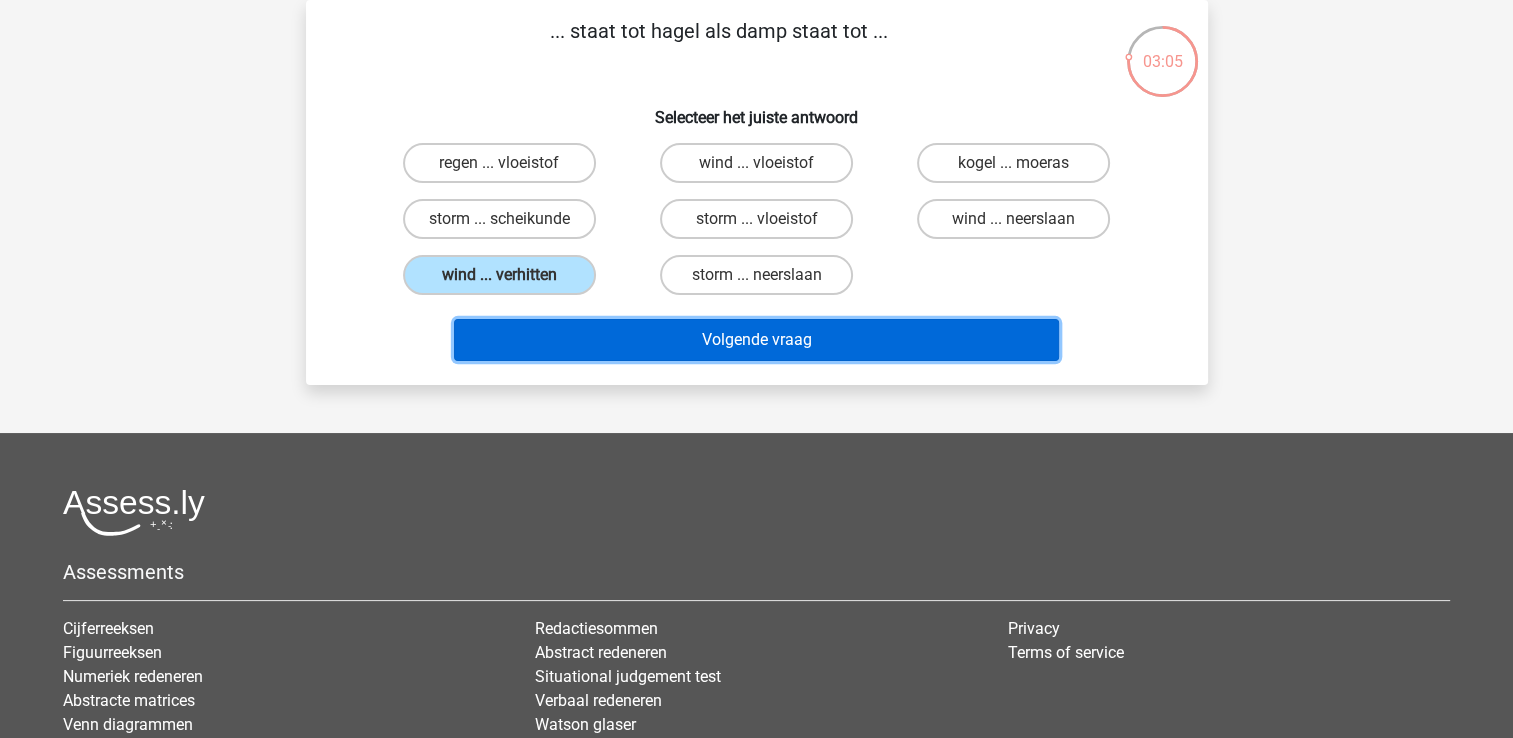 click on "Volgende vraag" at bounding box center [756, 340] 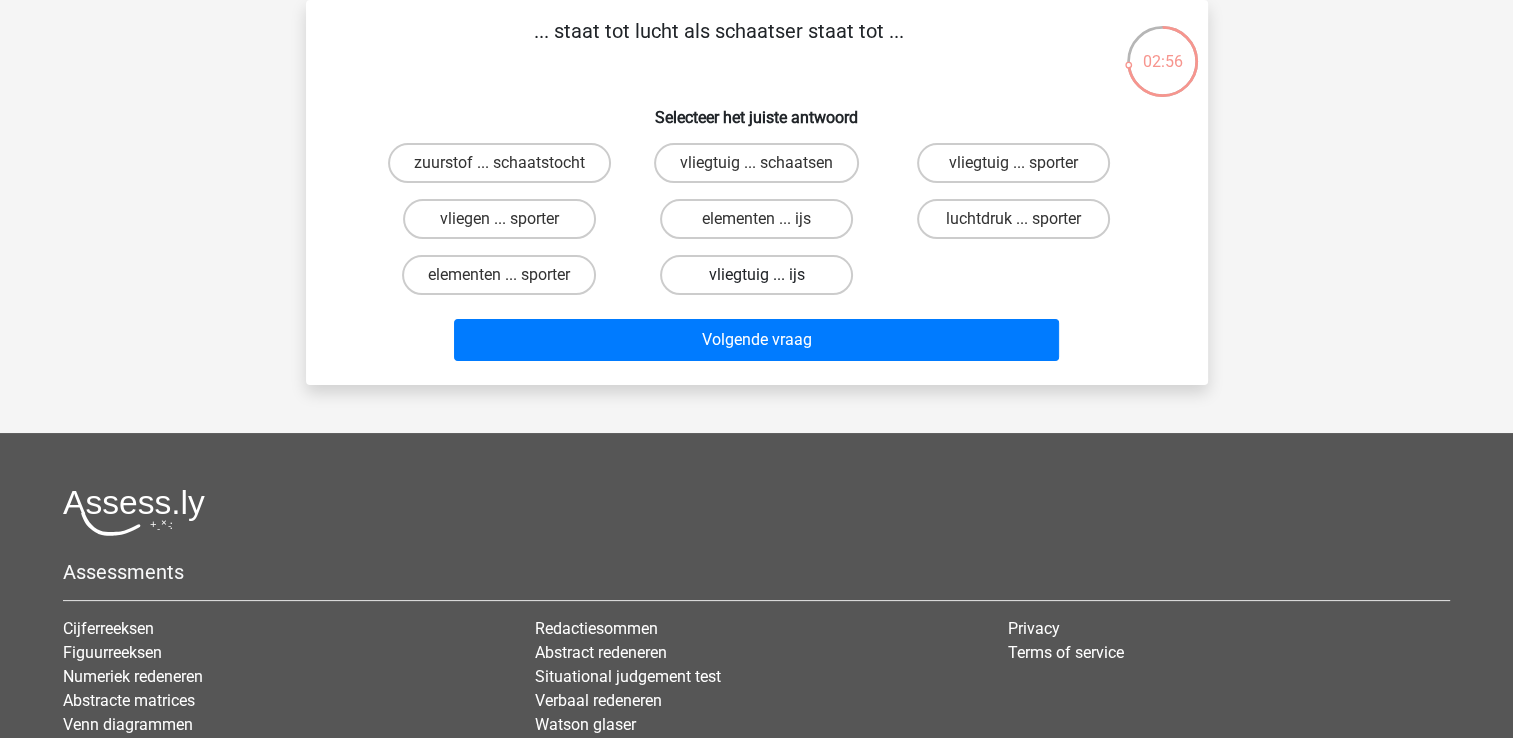 click on "vliegtuig ... ijs" at bounding box center (756, 275) 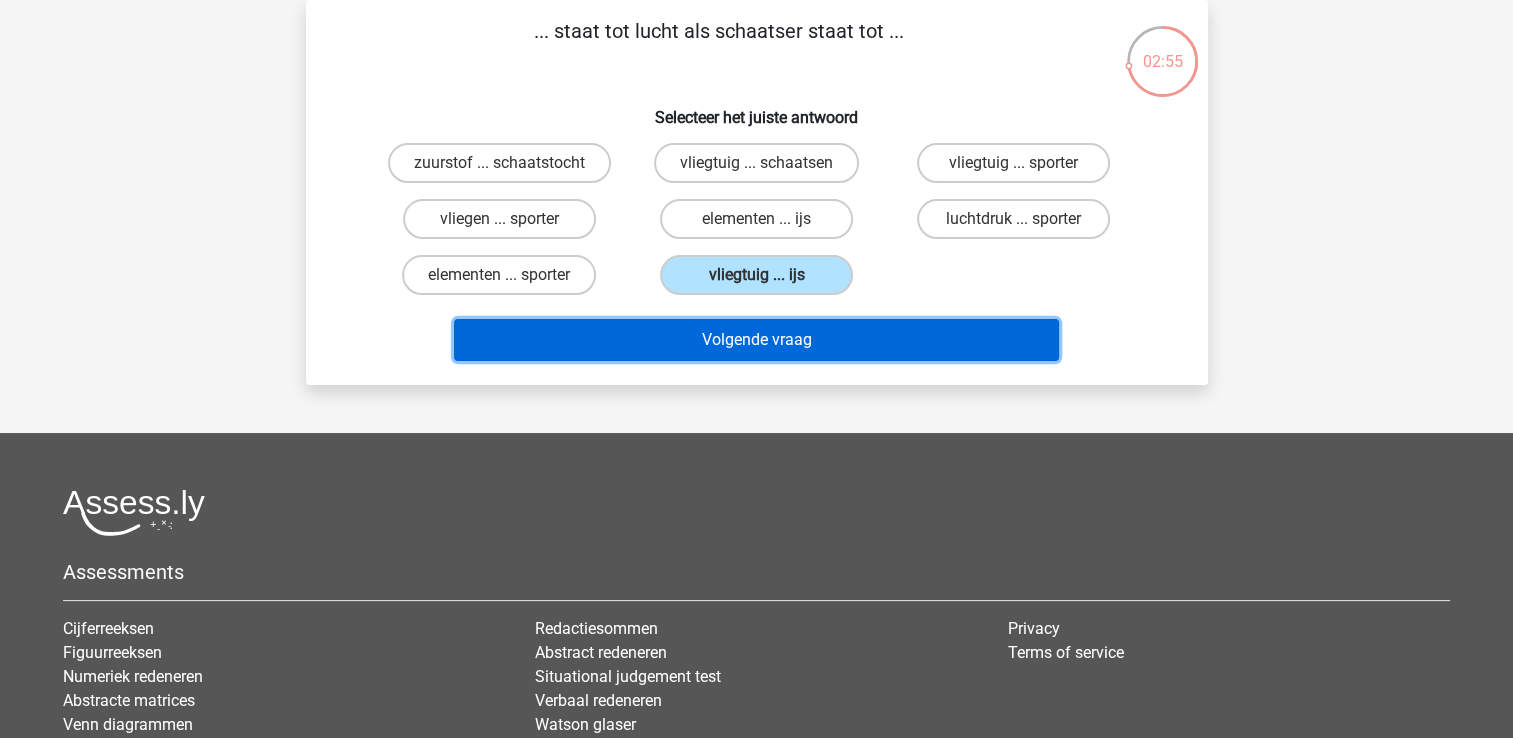 click on "Volgende vraag" at bounding box center (756, 340) 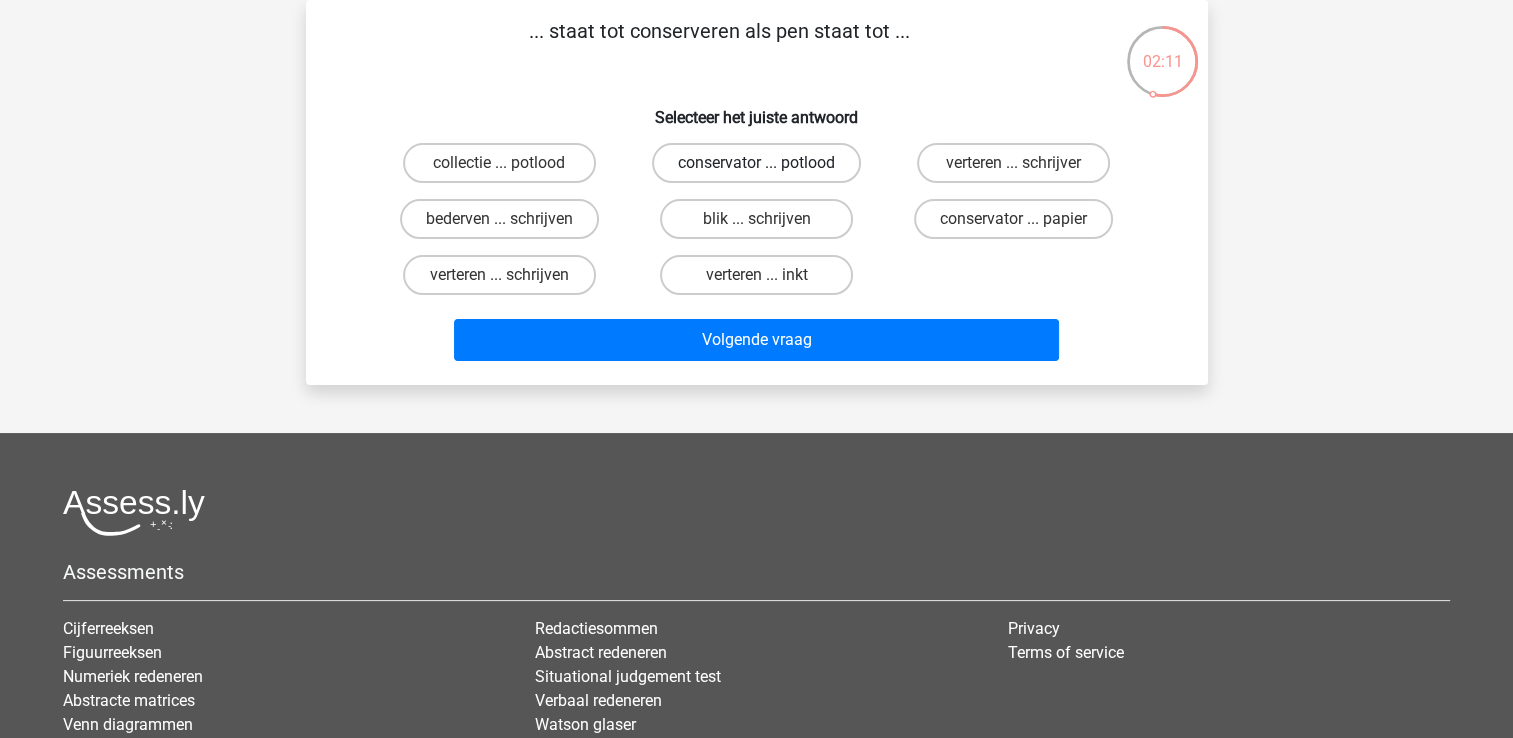 click on "conservator ... potlood" at bounding box center [756, 163] 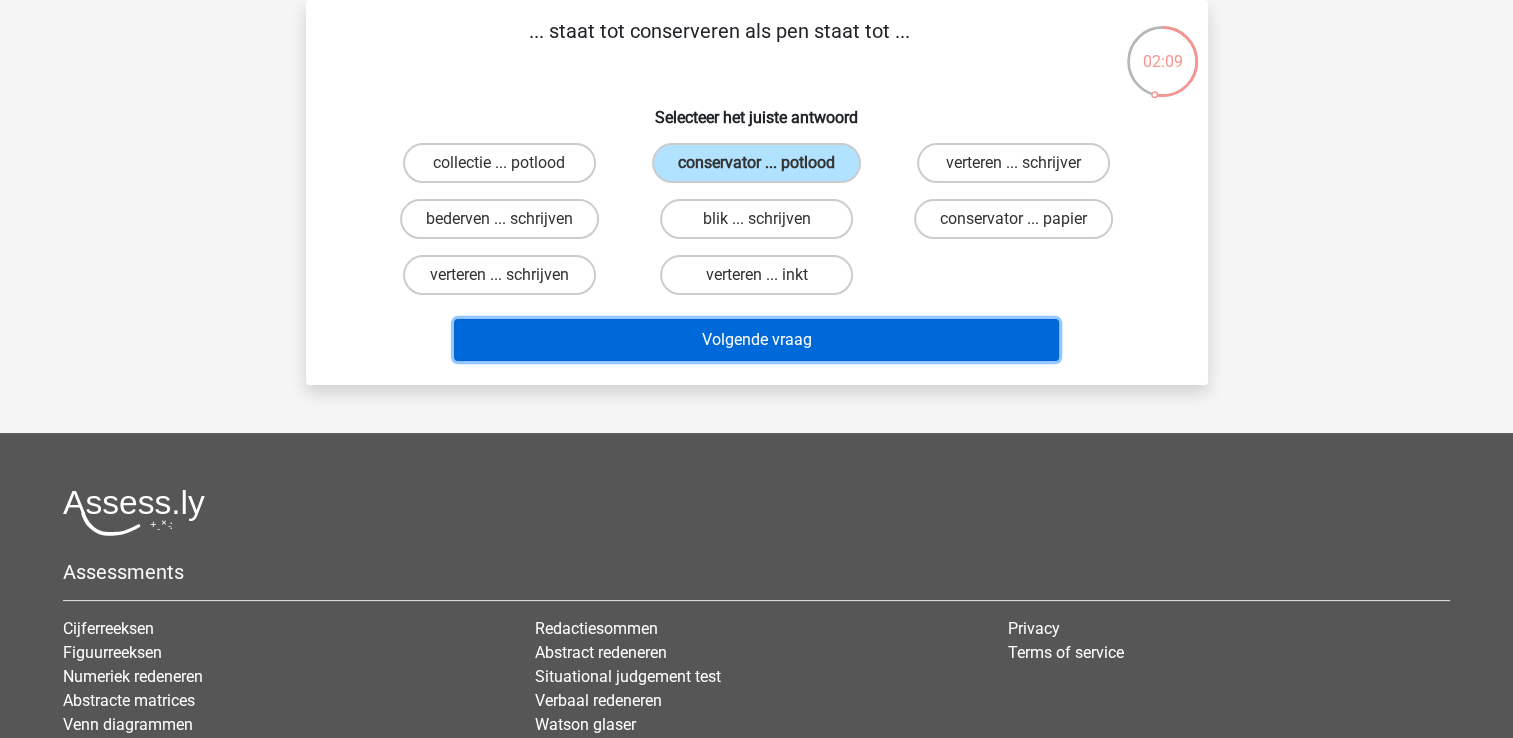click on "Volgende vraag" at bounding box center (756, 340) 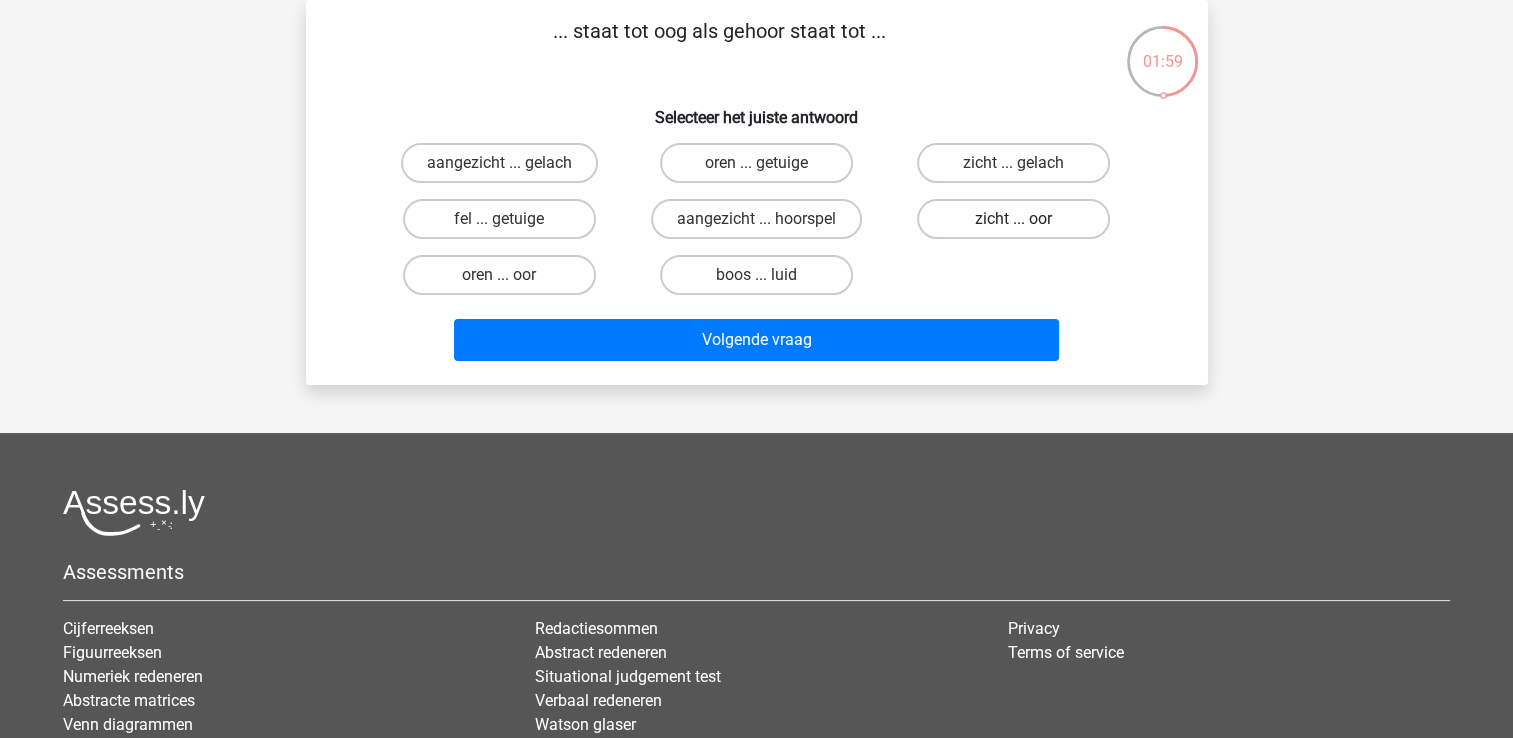 click on "zicht ... oor" at bounding box center [1013, 219] 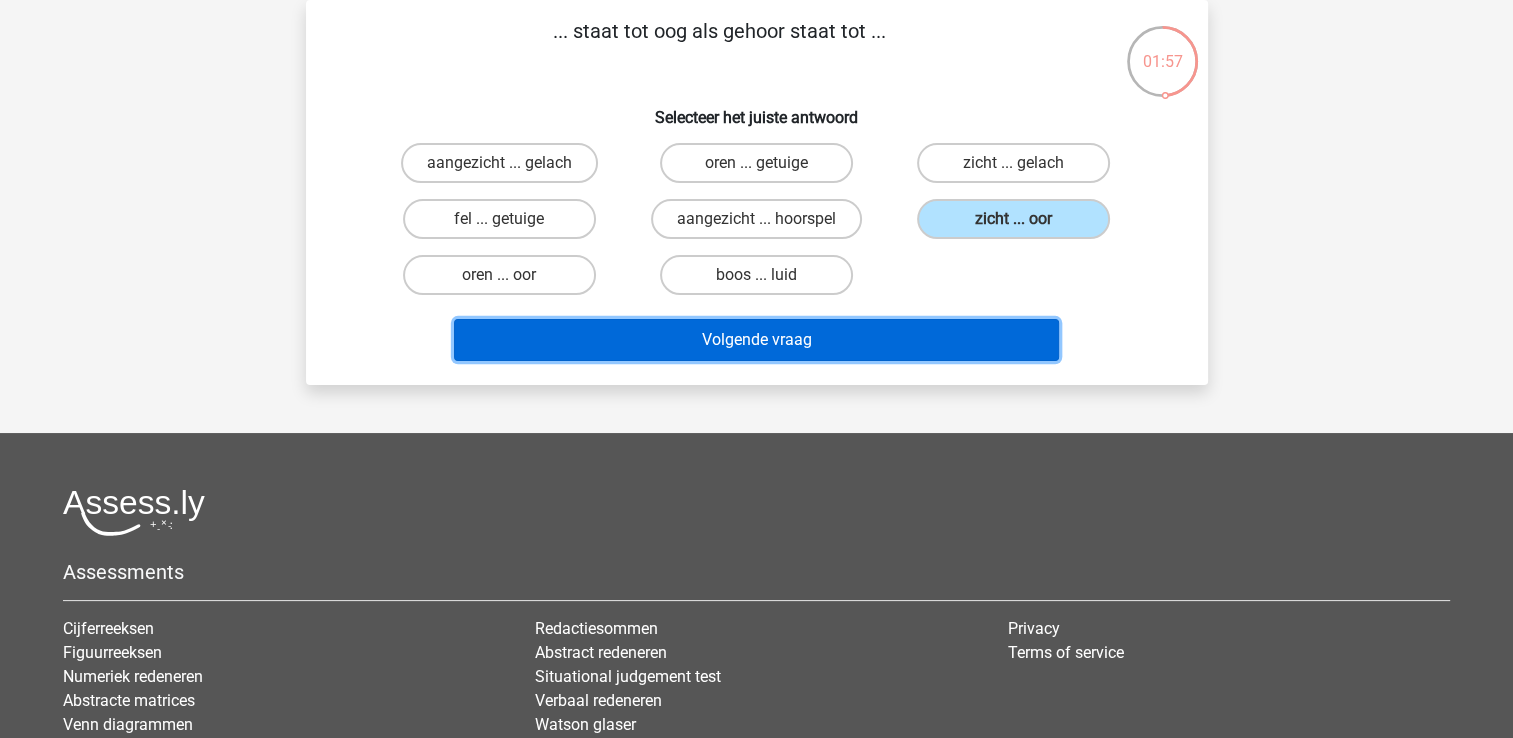 click on "Volgende vraag" at bounding box center (756, 340) 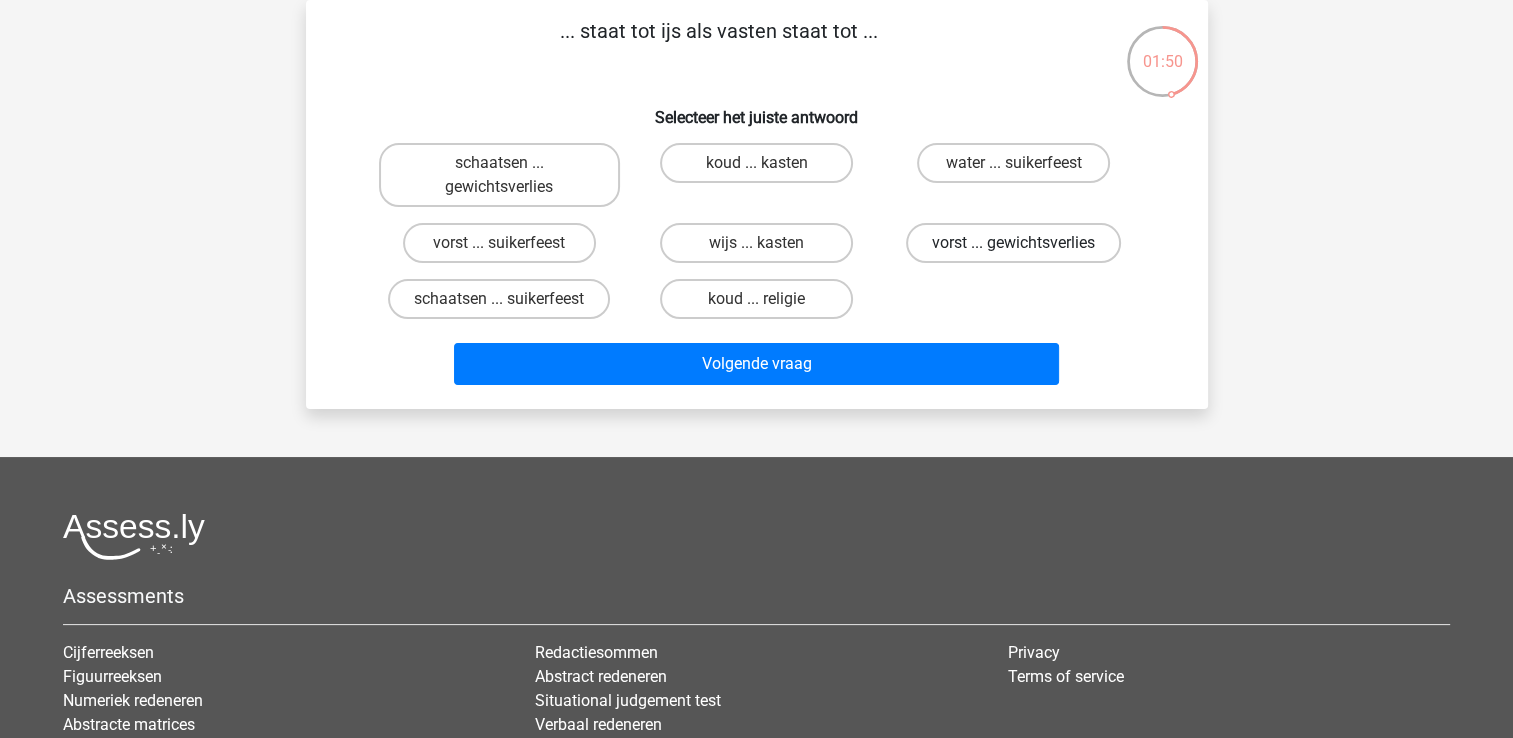 click on "vorst ... gewichtsverlies" at bounding box center [1013, 243] 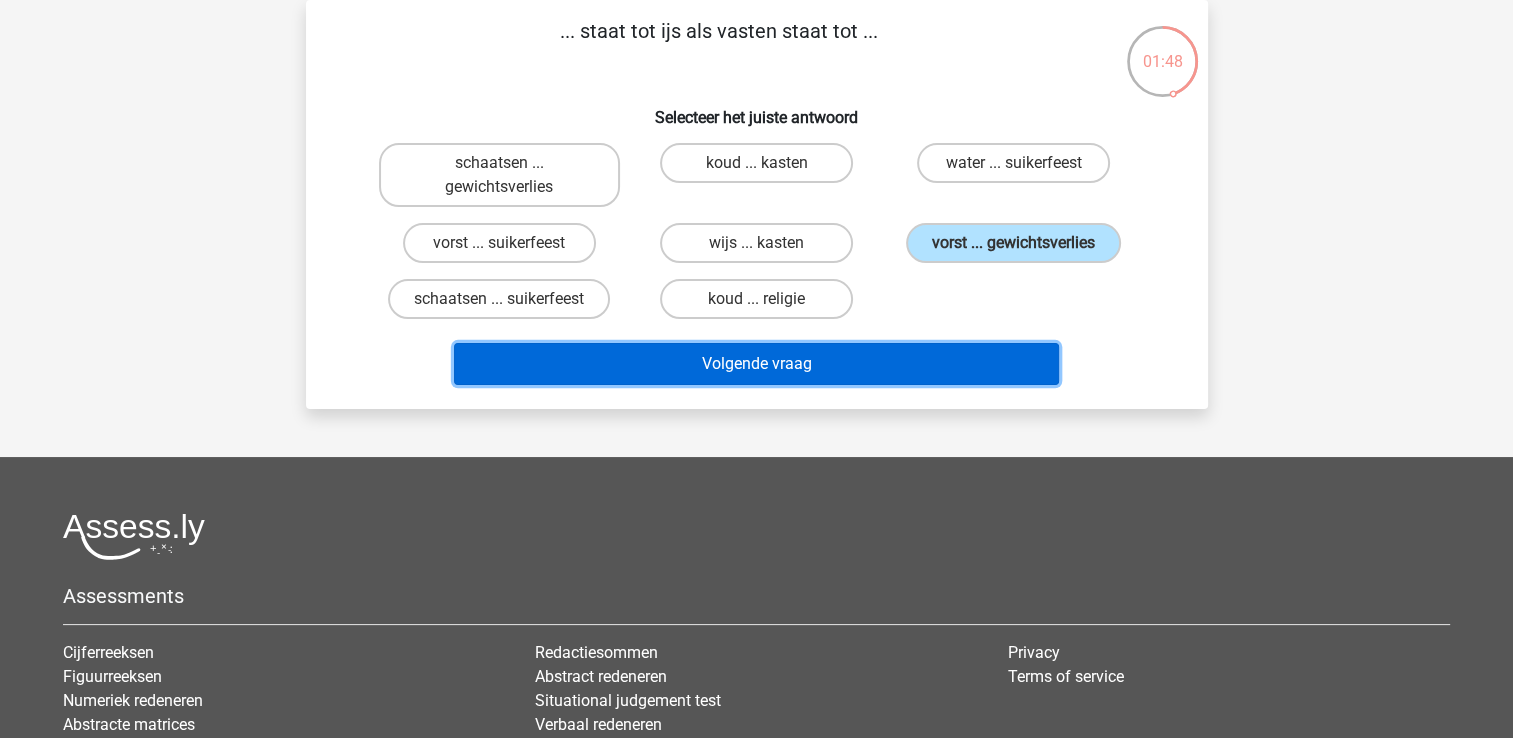 click on "Volgende vraag" at bounding box center [756, 364] 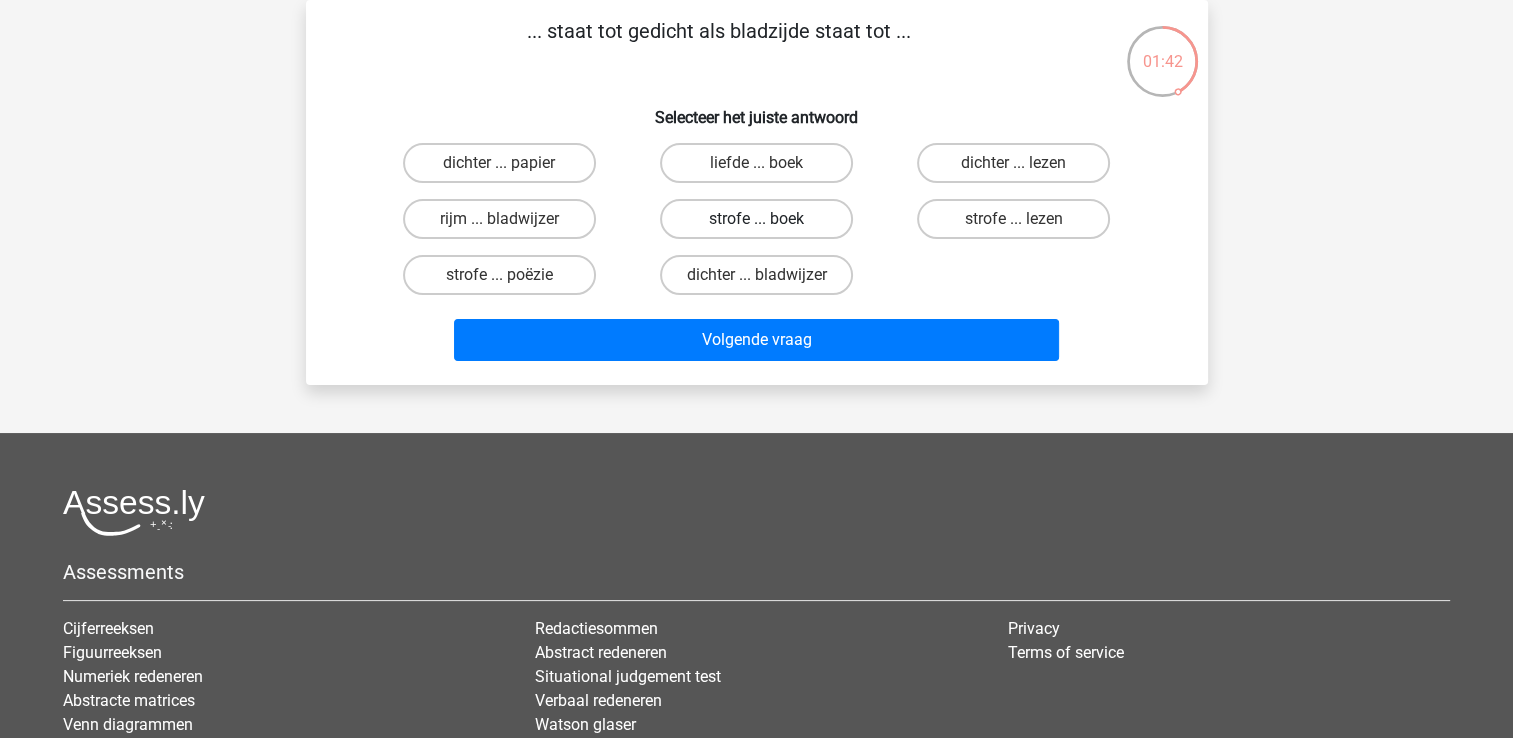 click on "strofe ... boek" at bounding box center (756, 219) 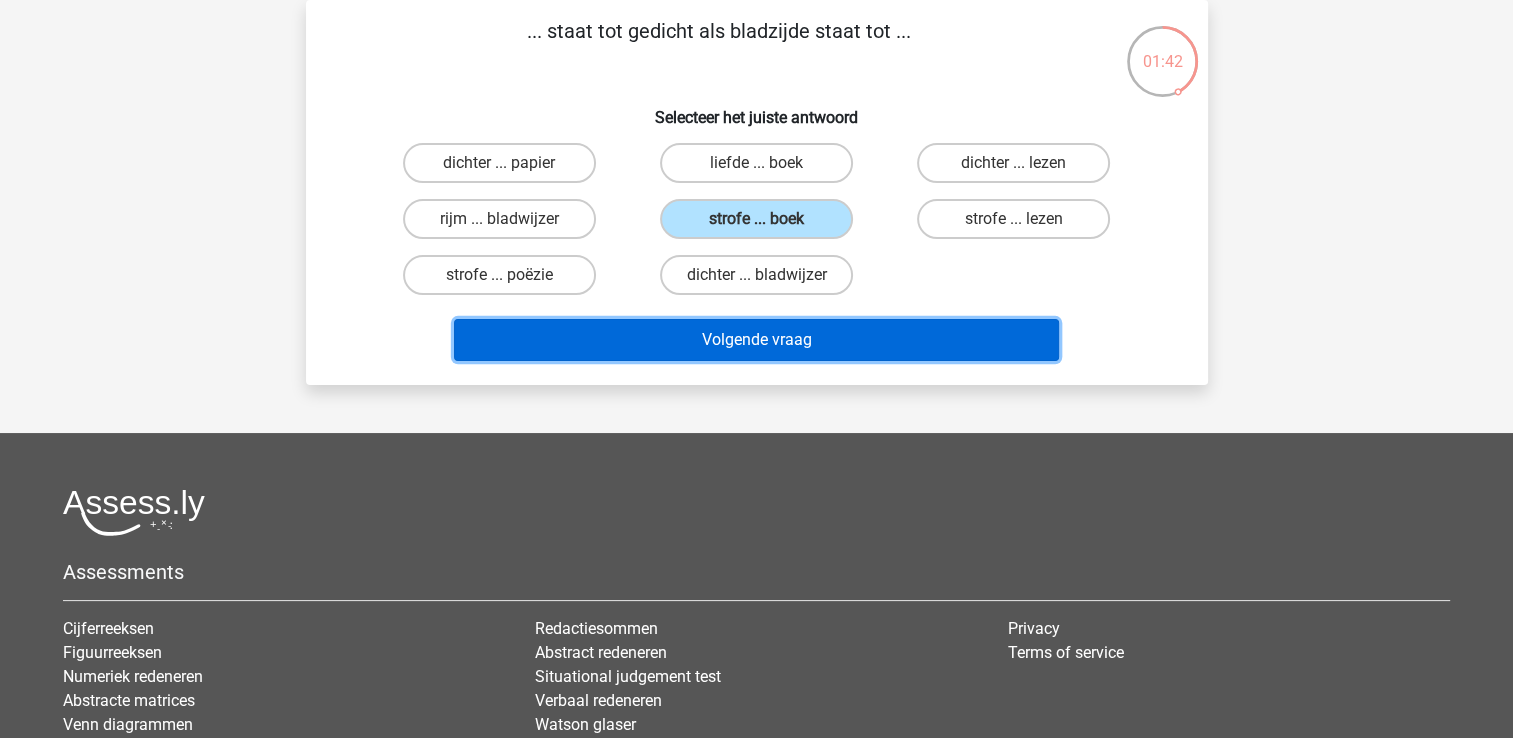 click on "Volgende vraag" at bounding box center [756, 340] 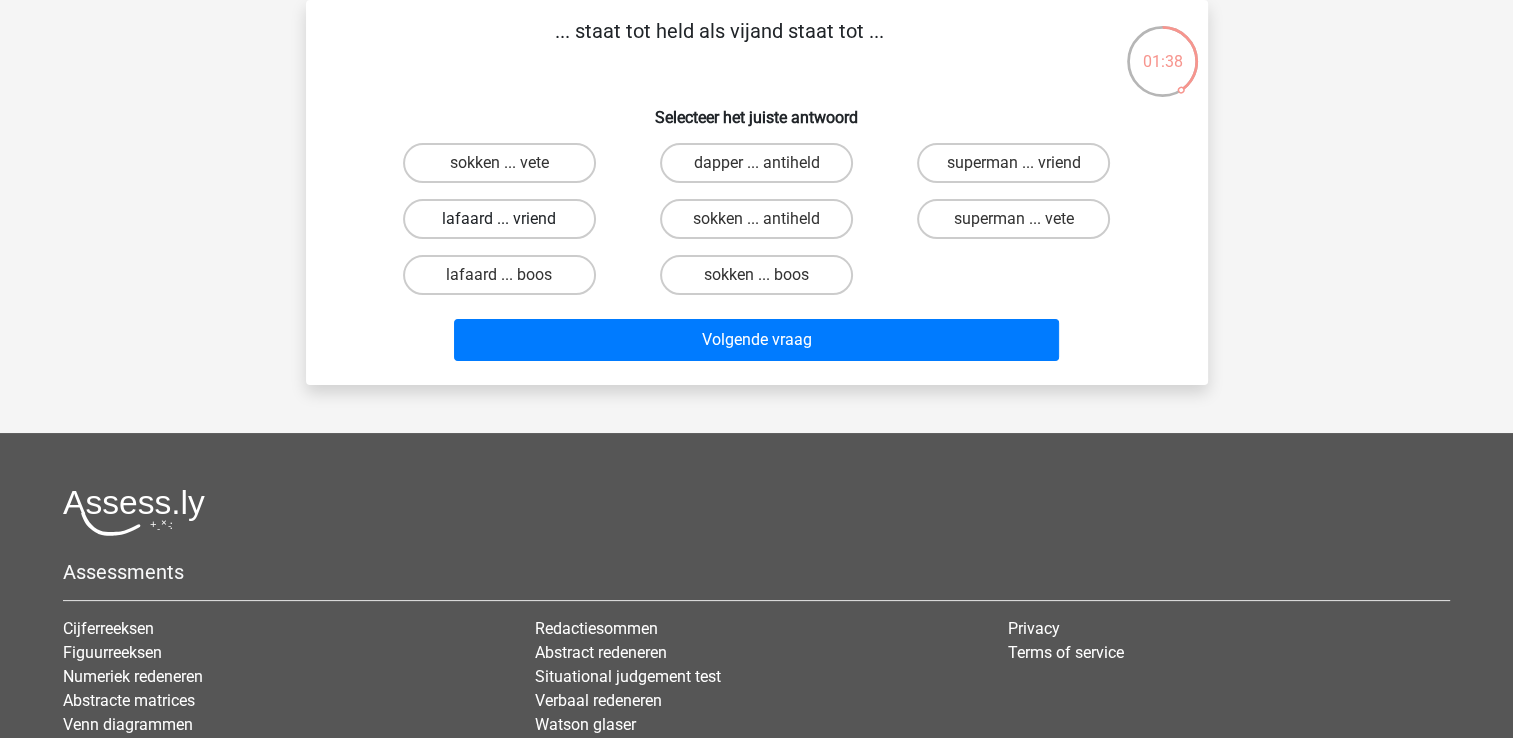 click on "lafaard ... vriend" at bounding box center (499, 219) 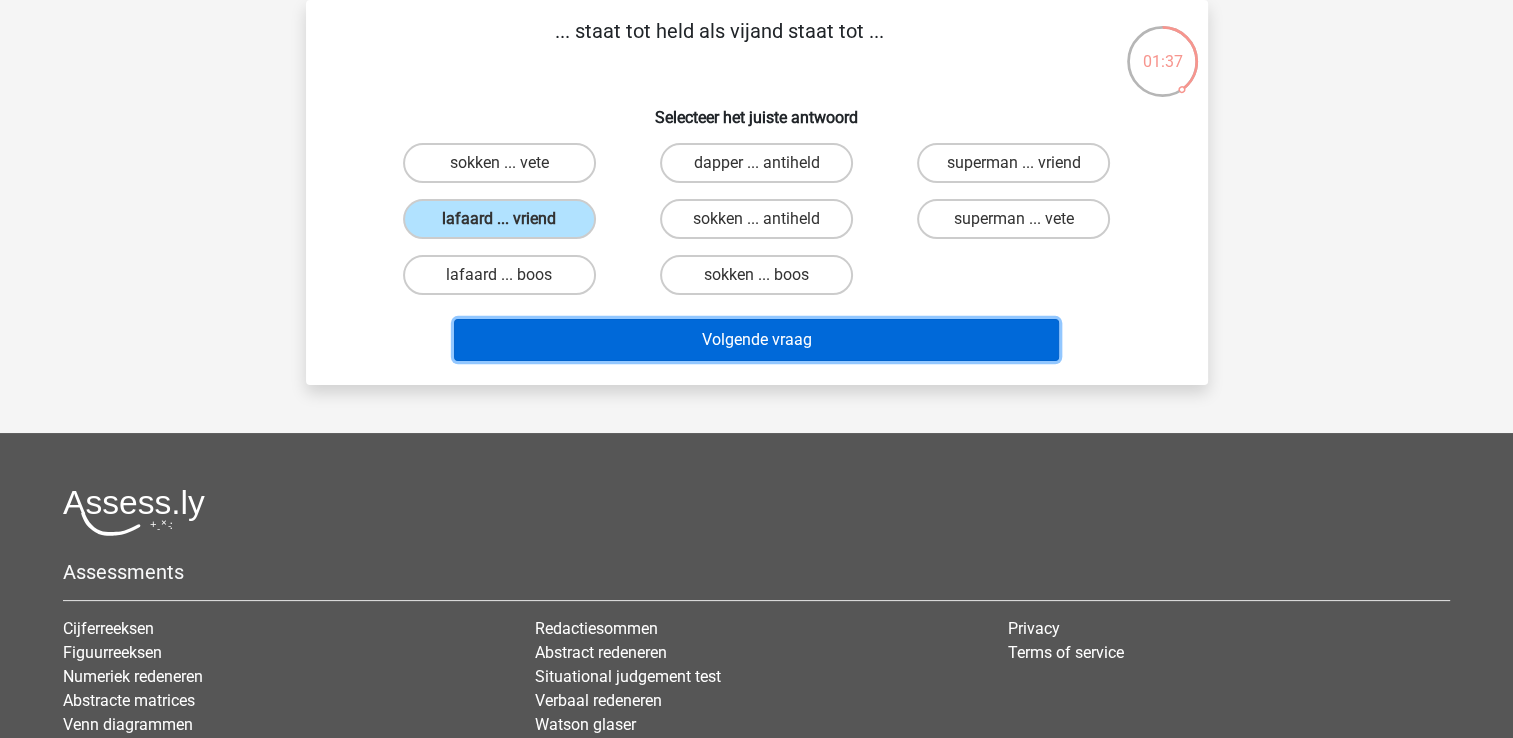 click on "Volgende vraag" at bounding box center [756, 340] 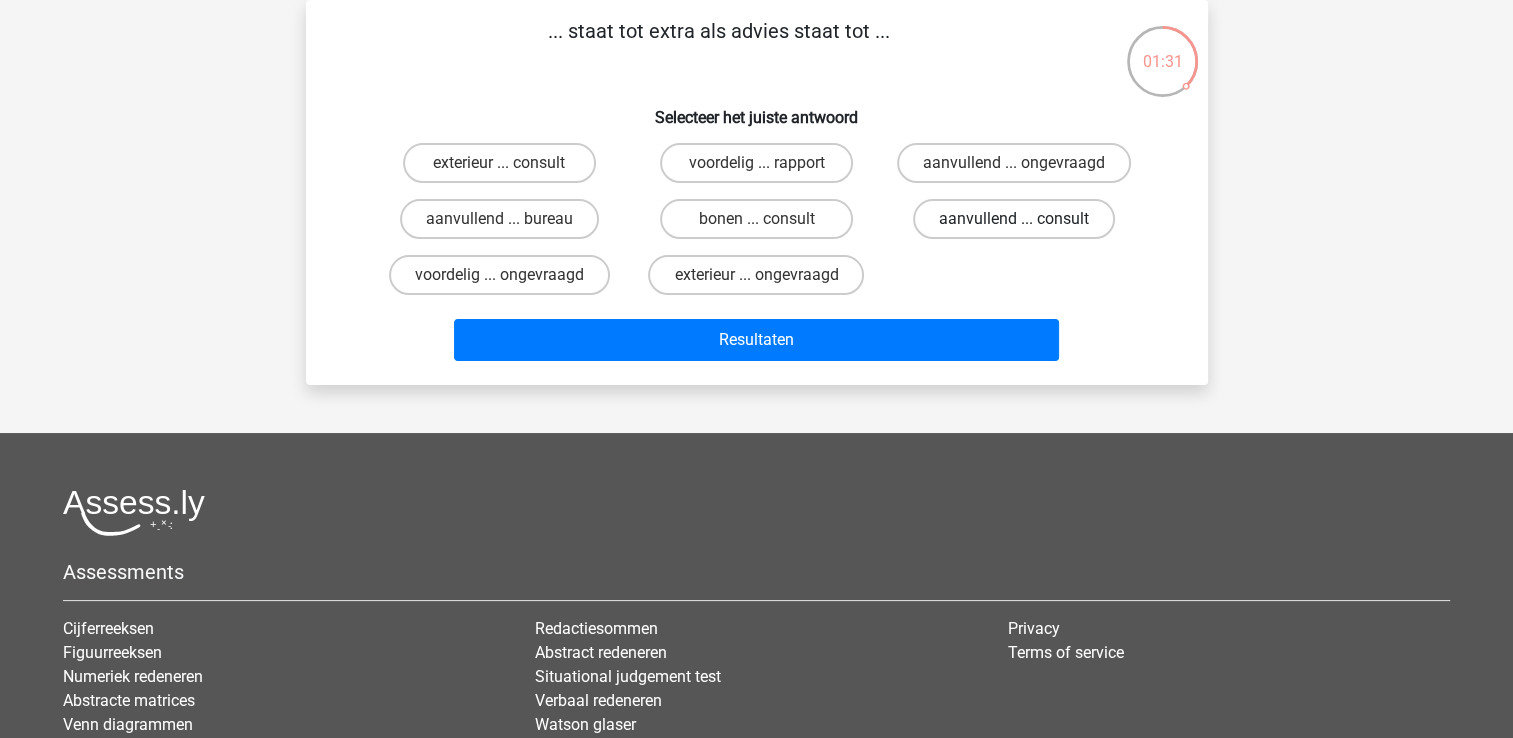 click on "aanvullend ... consult" at bounding box center (1014, 219) 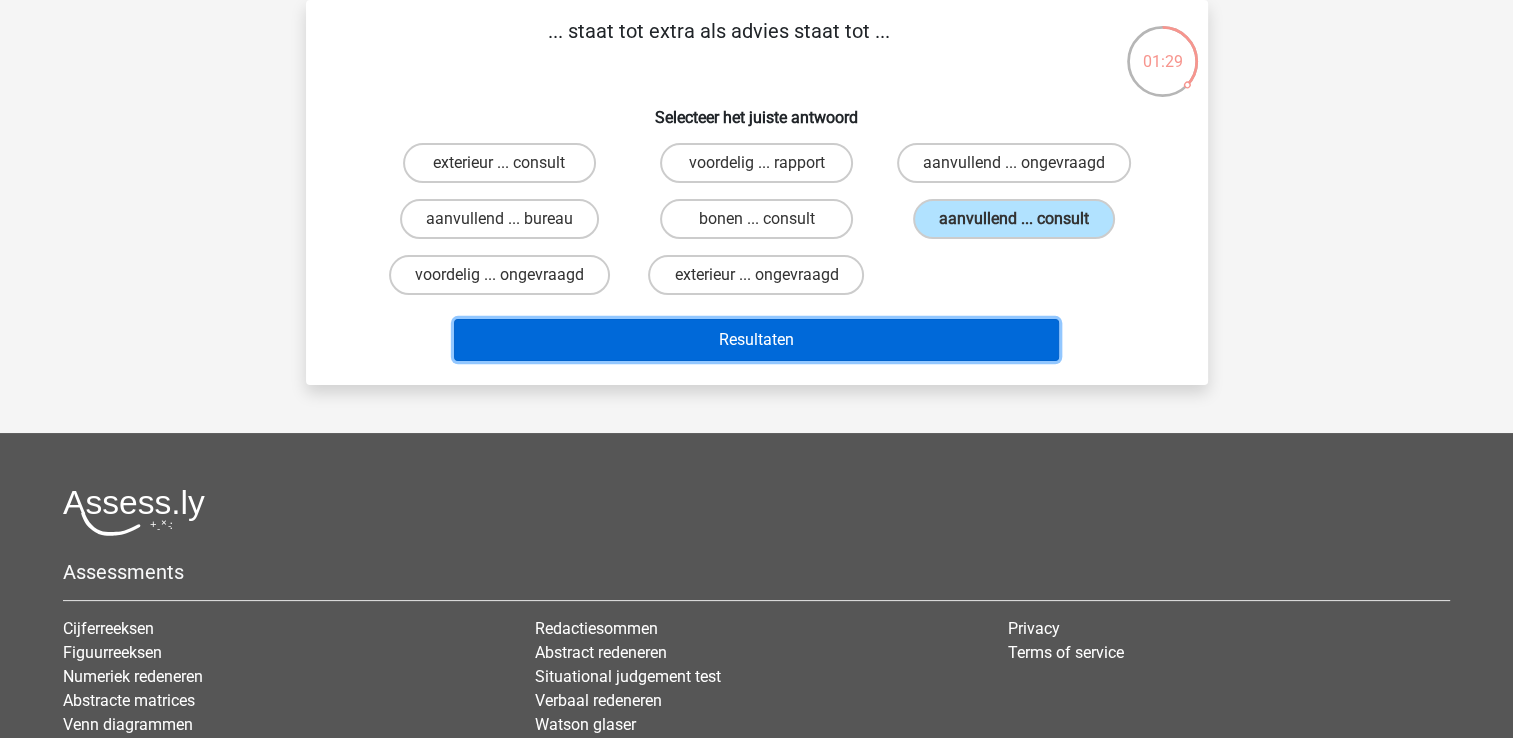 click on "Resultaten" at bounding box center (756, 340) 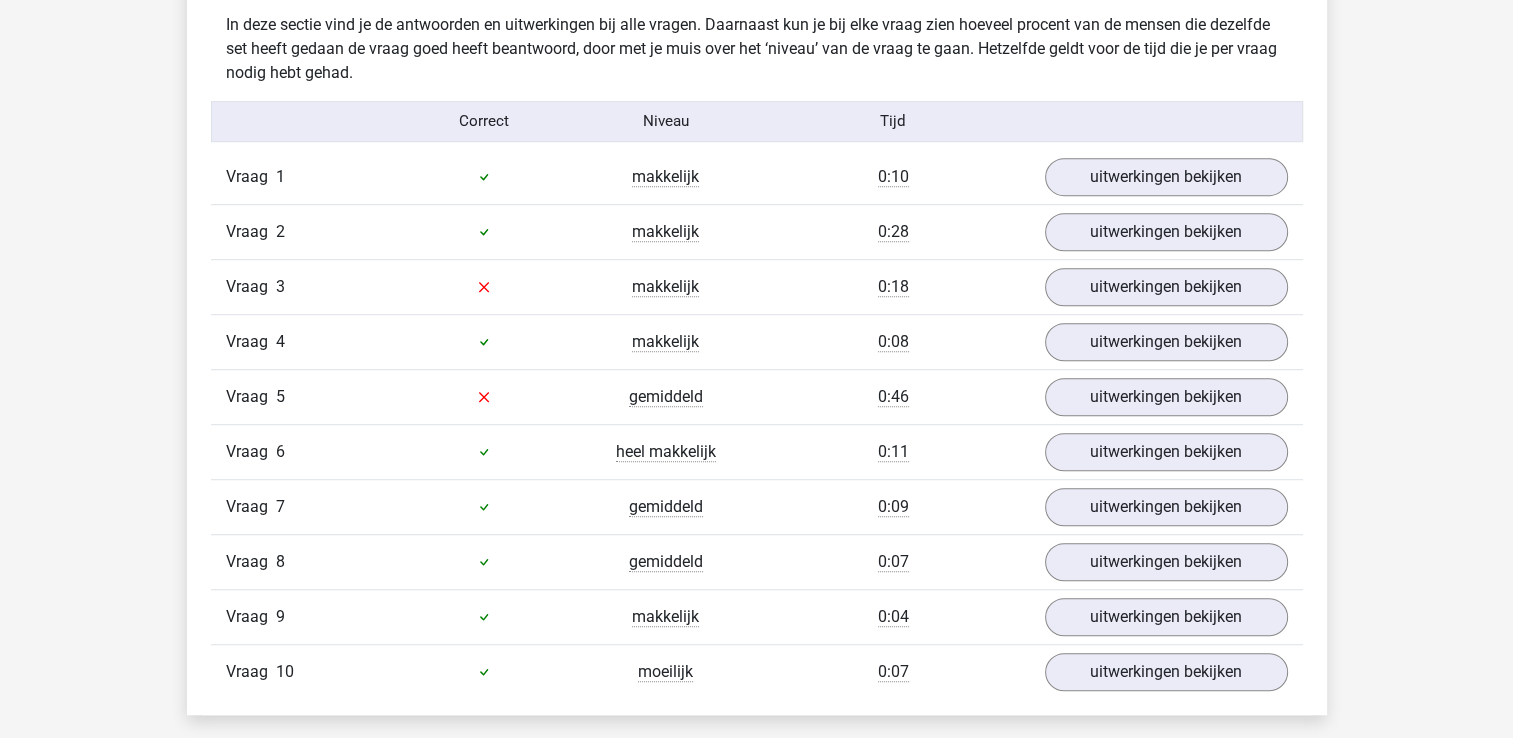 scroll, scrollTop: 1300, scrollLeft: 0, axis: vertical 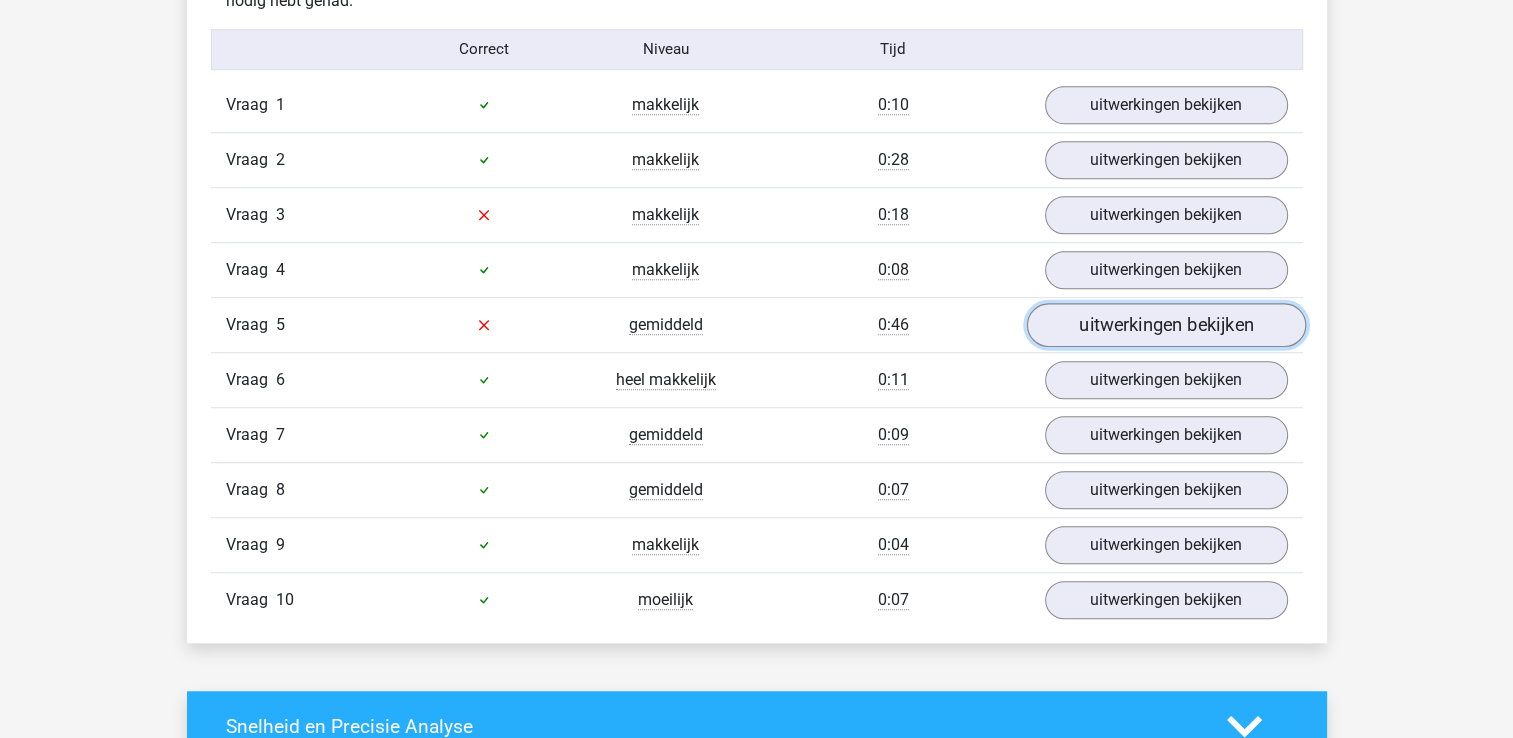 click on "uitwerkingen bekijken" at bounding box center (1165, 325) 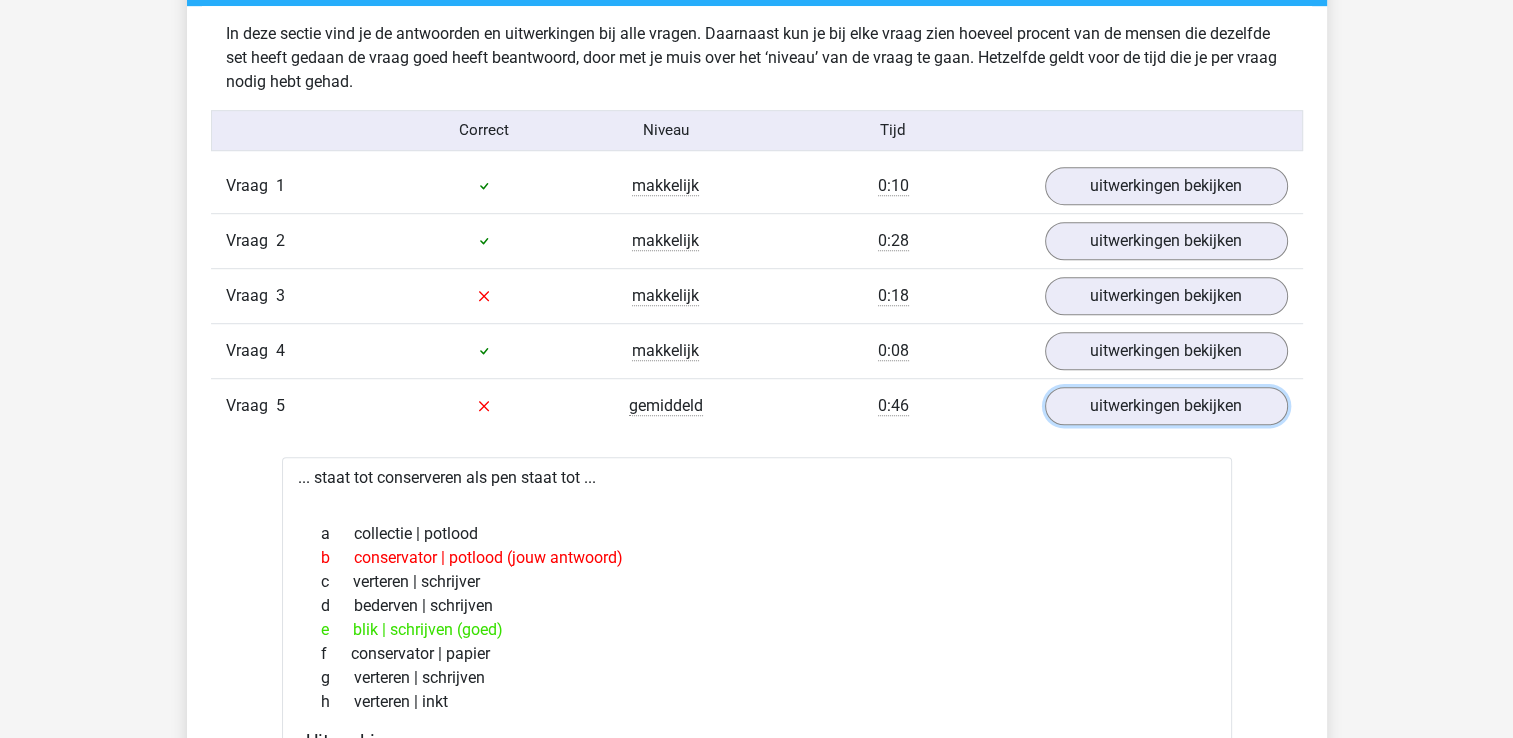 scroll, scrollTop: 1200, scrollLeft: 0, axis: vertical 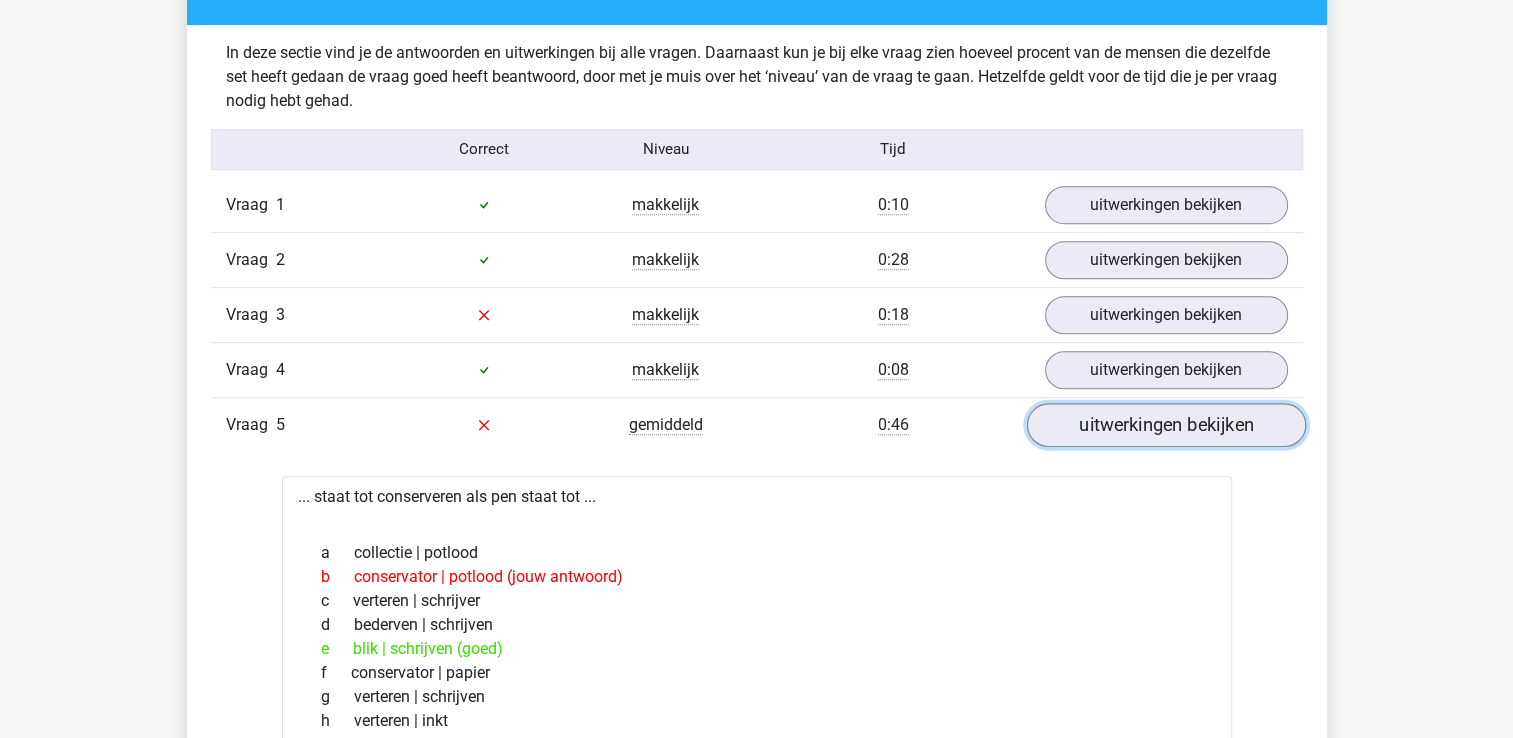click on "uitwerkingen bekijken" at bounding box center [1165, 425] 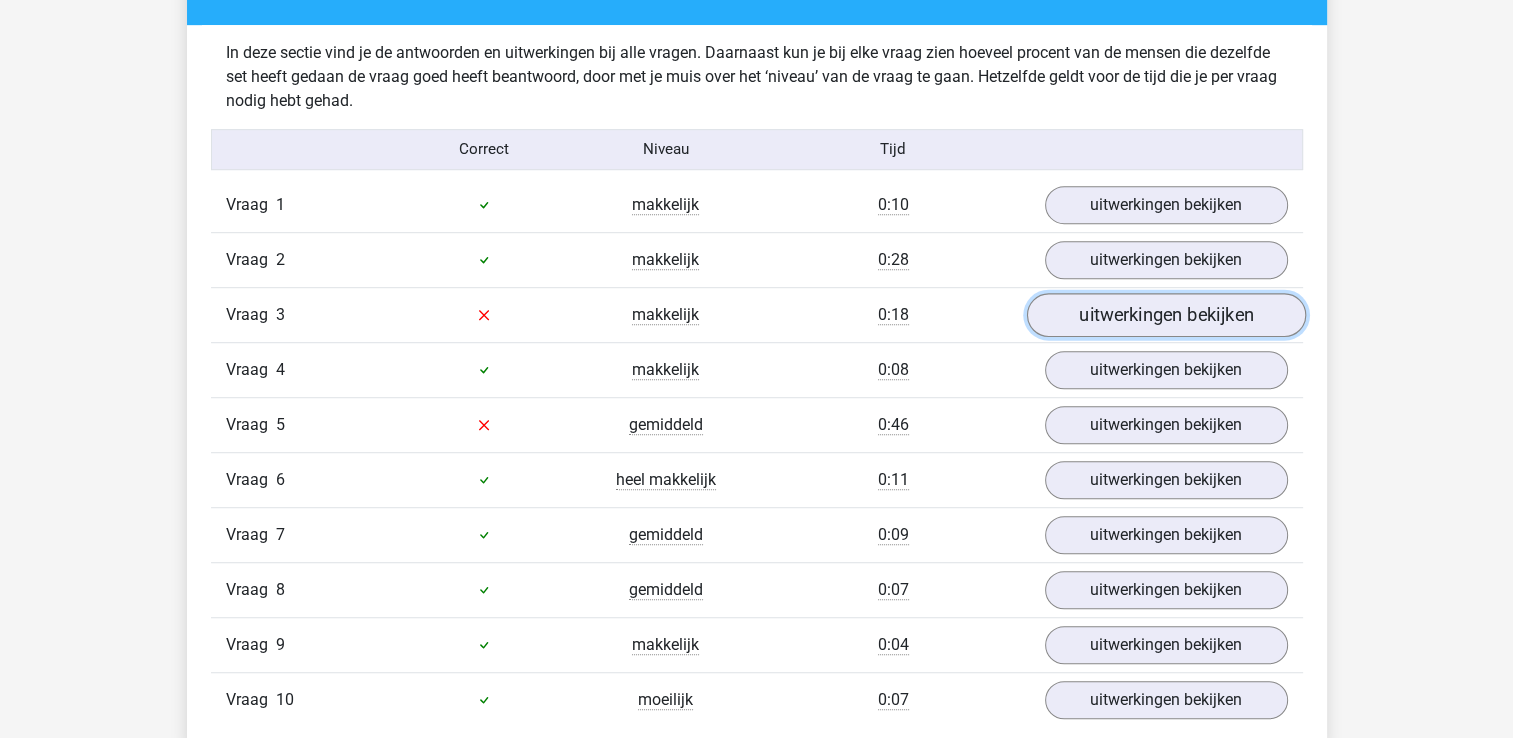 click on "uitwerkingen bekijken" at bounding box center [1165, 315] 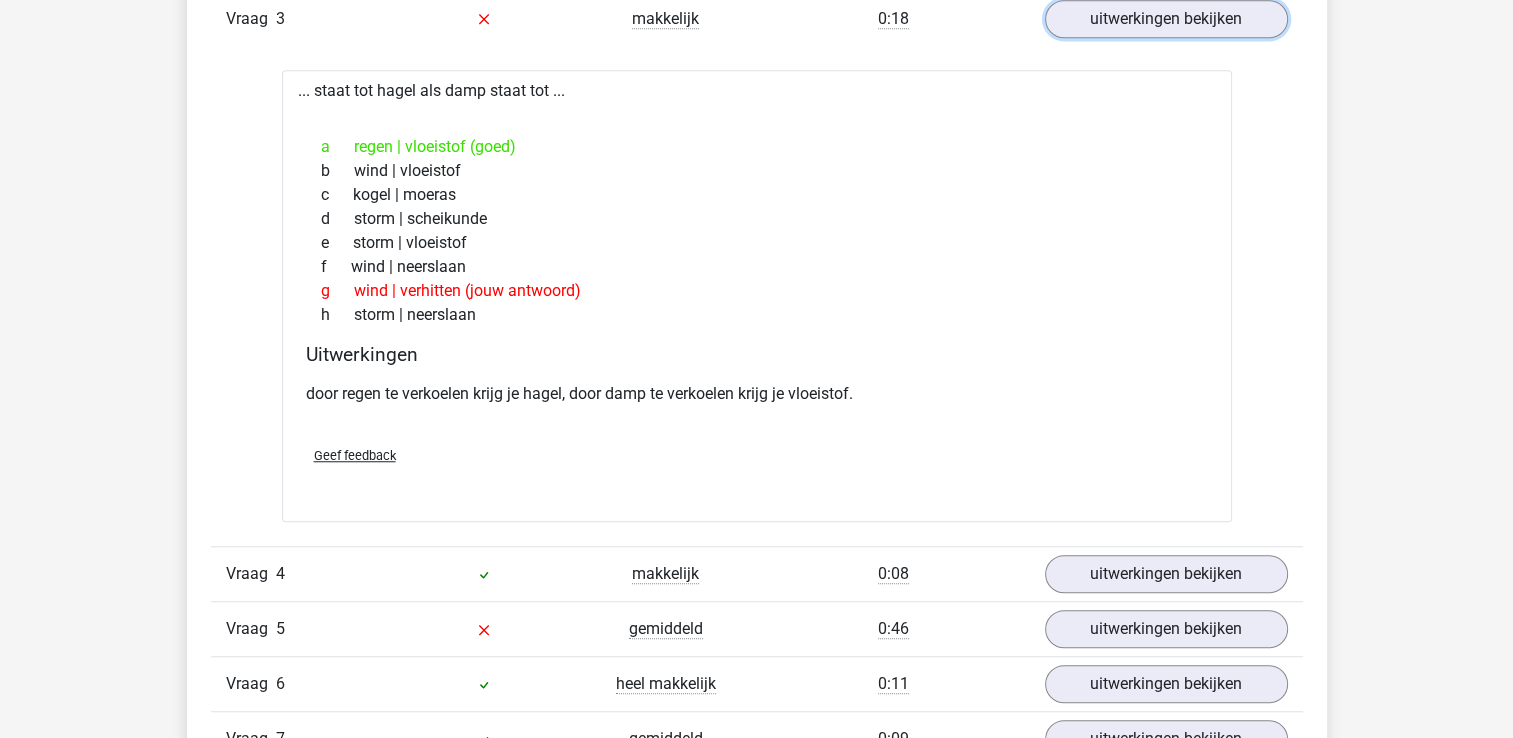 scroll, scrollTop: 1400, scrollLeft: 0, axis: vertical 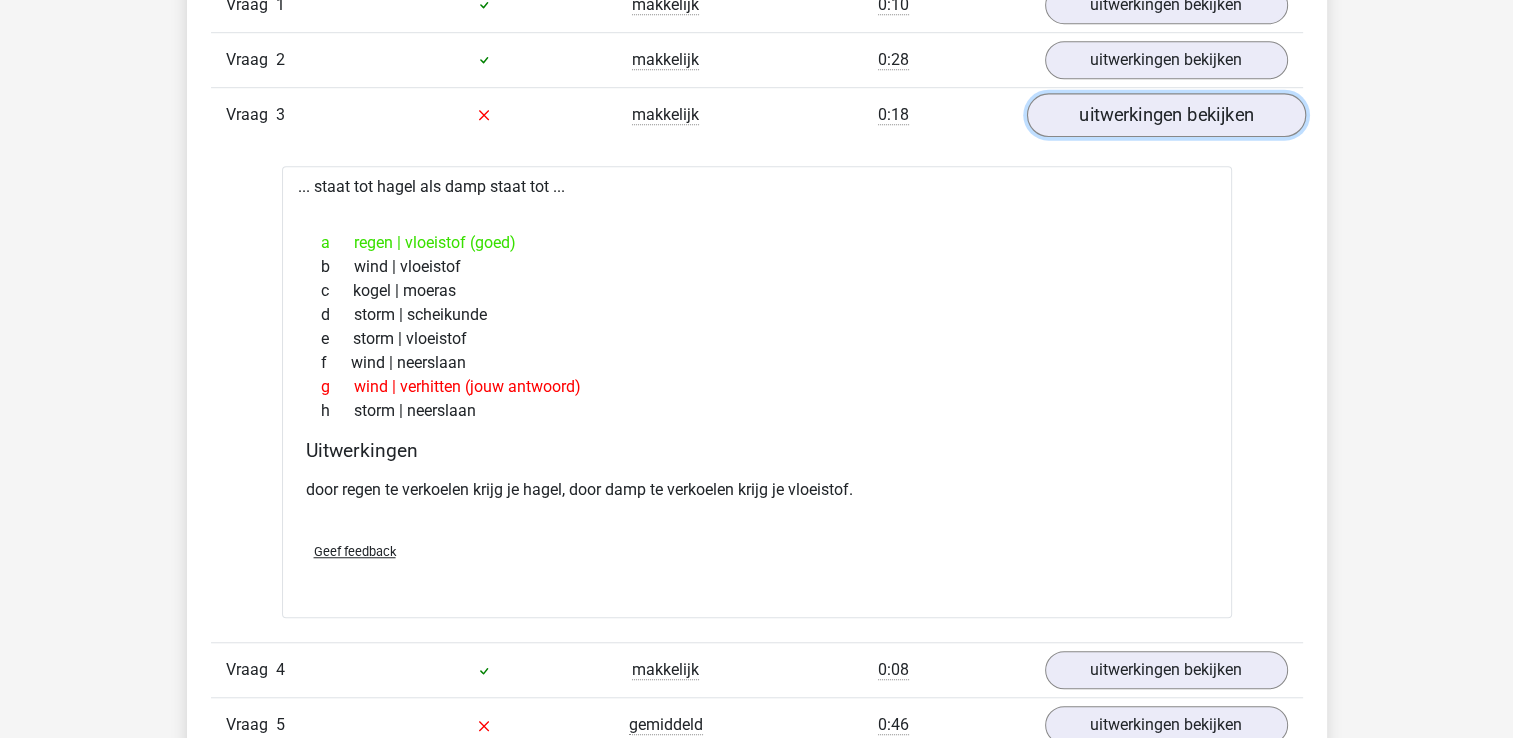 click on "uitwerkingen bekijken" at bounding box center [1165, 115] 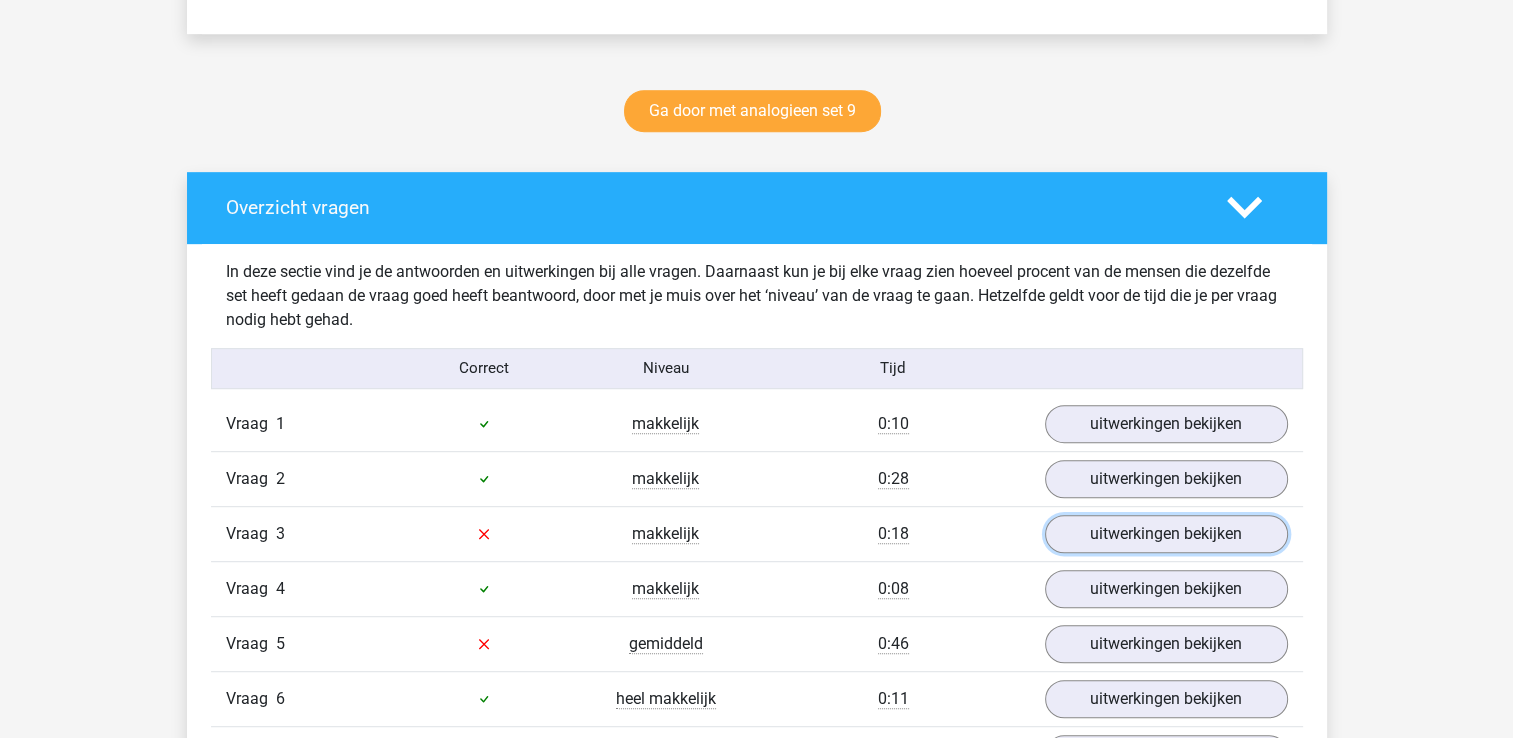 scroll, scrollTop: 800, scrollLeft: 0, axis: vertical 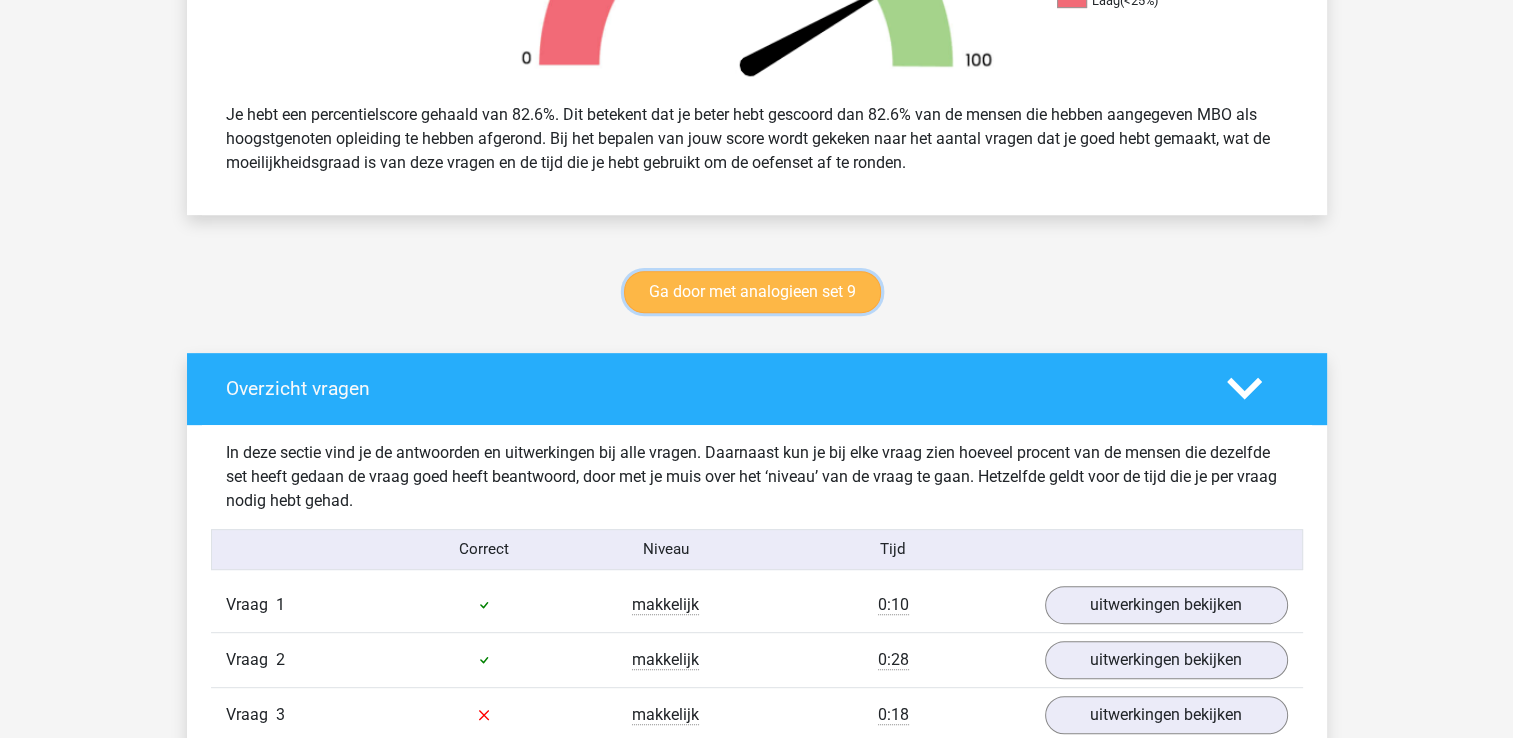 click on "Ga door met analogieen set 9" at bounding box center [752, 292] 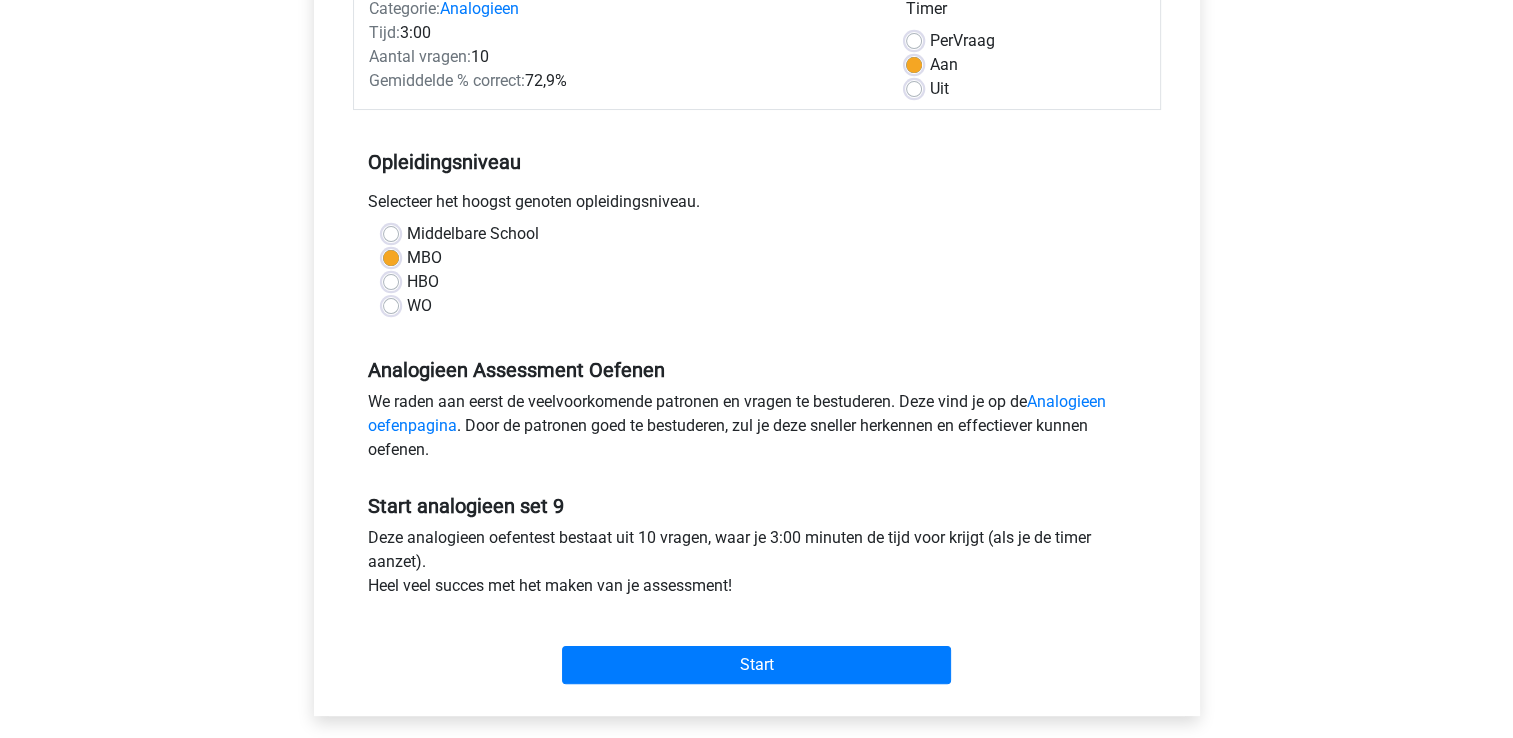scroll, scrollTop: 500, scrollLeft: 0, axis: vertical 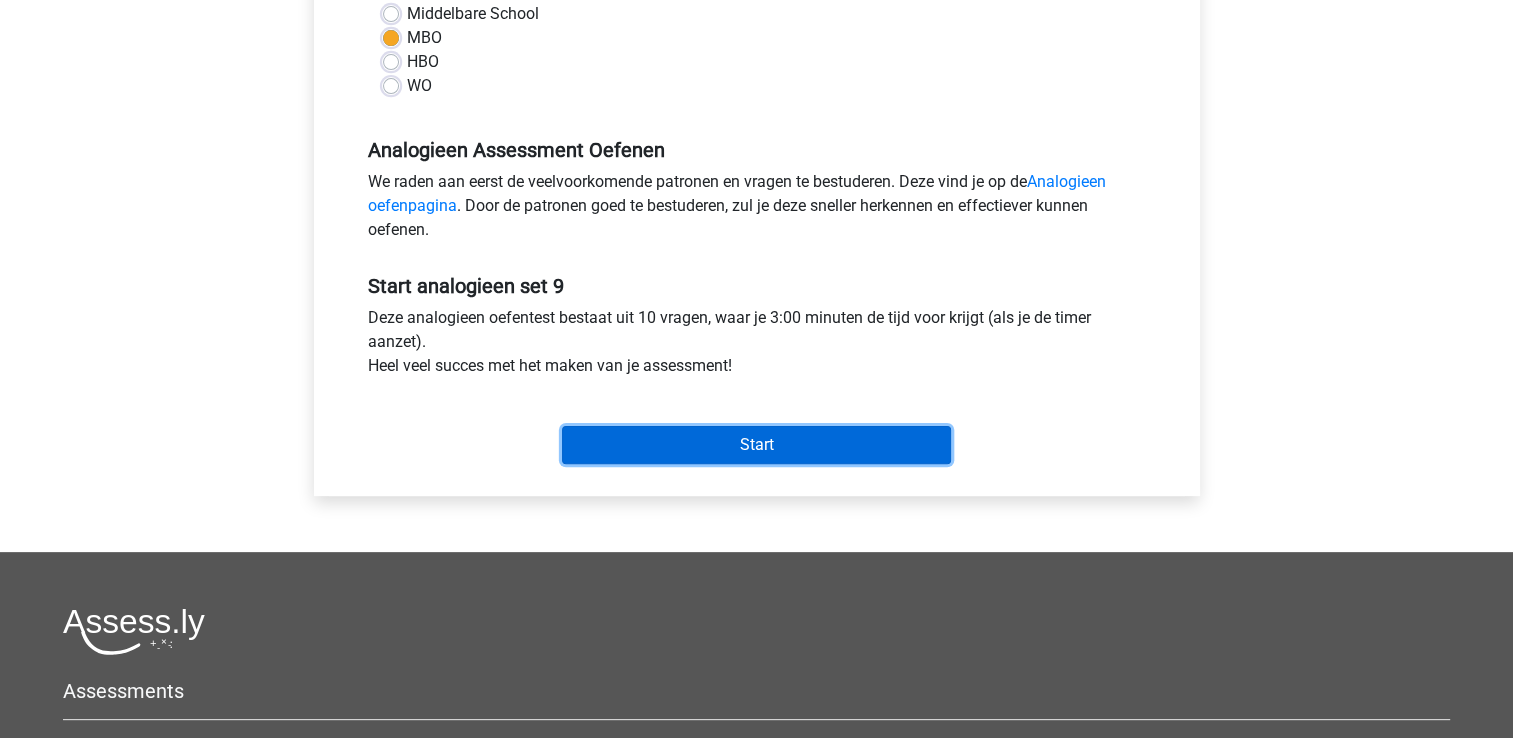 click on "Start" at bounding box center (756, 445) 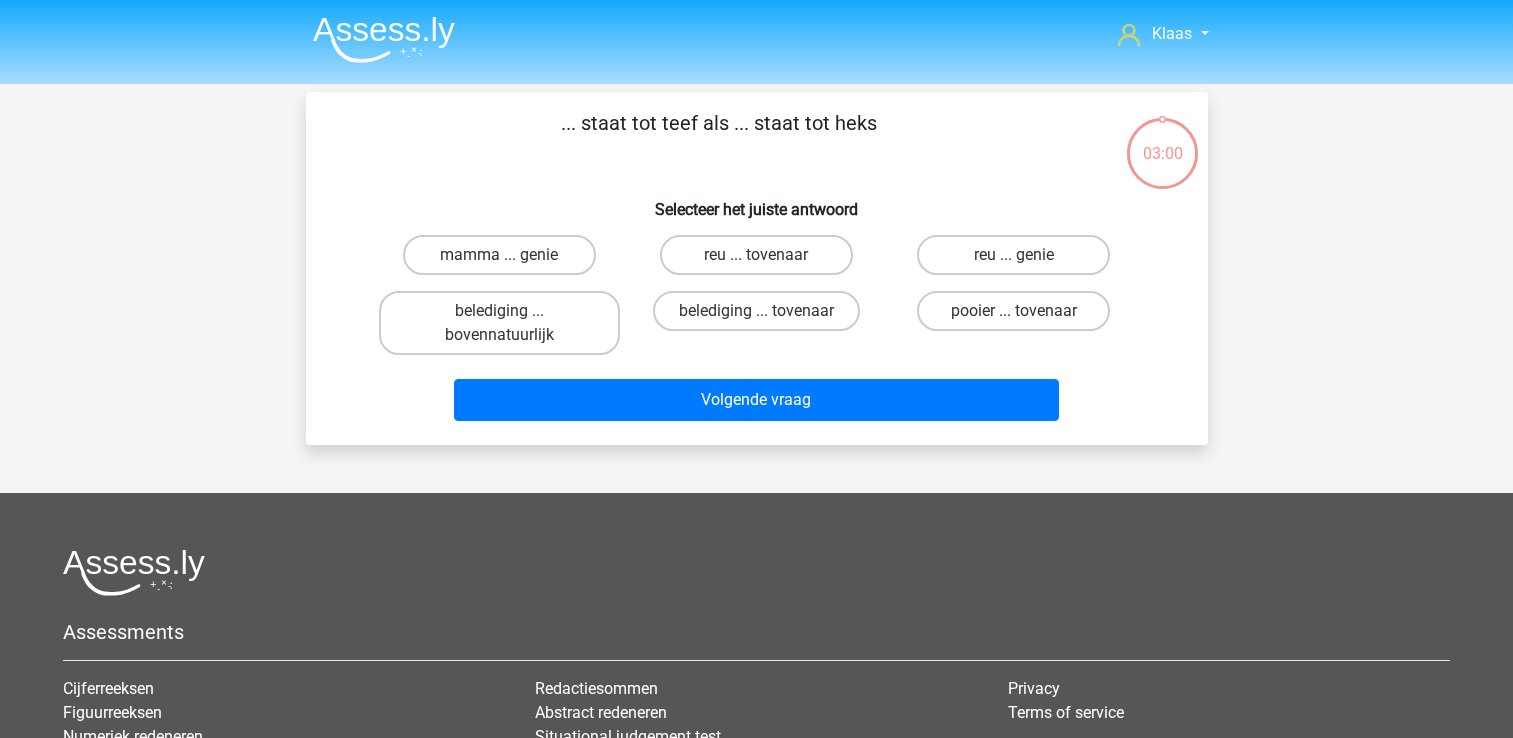 scroll, scrollTop: 0, scrollLeft: 0, axis: both 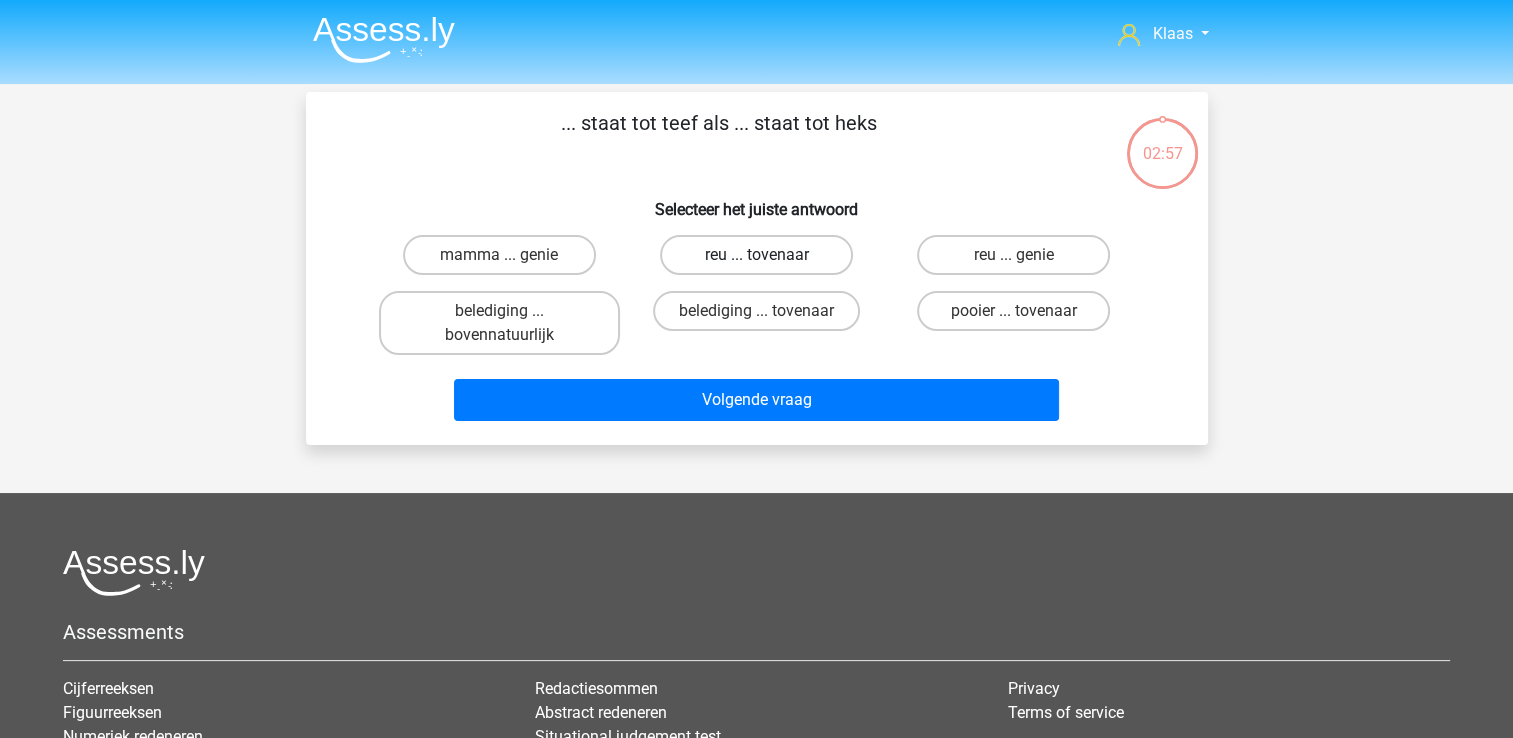 click on "reu ... tovenaar" at bounding box center [756, 255] 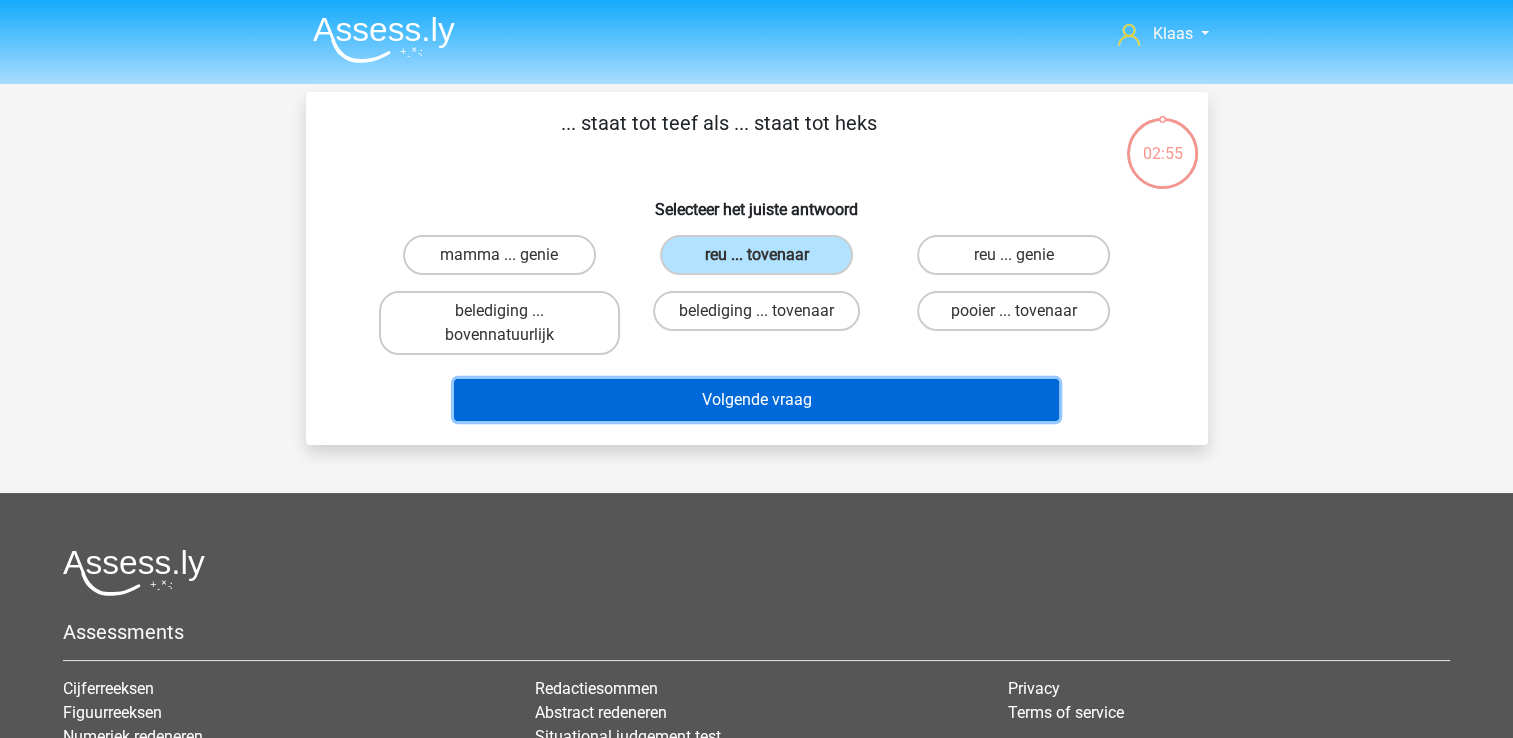 click on "Volgende vraag" at bounding box center [756, 400] 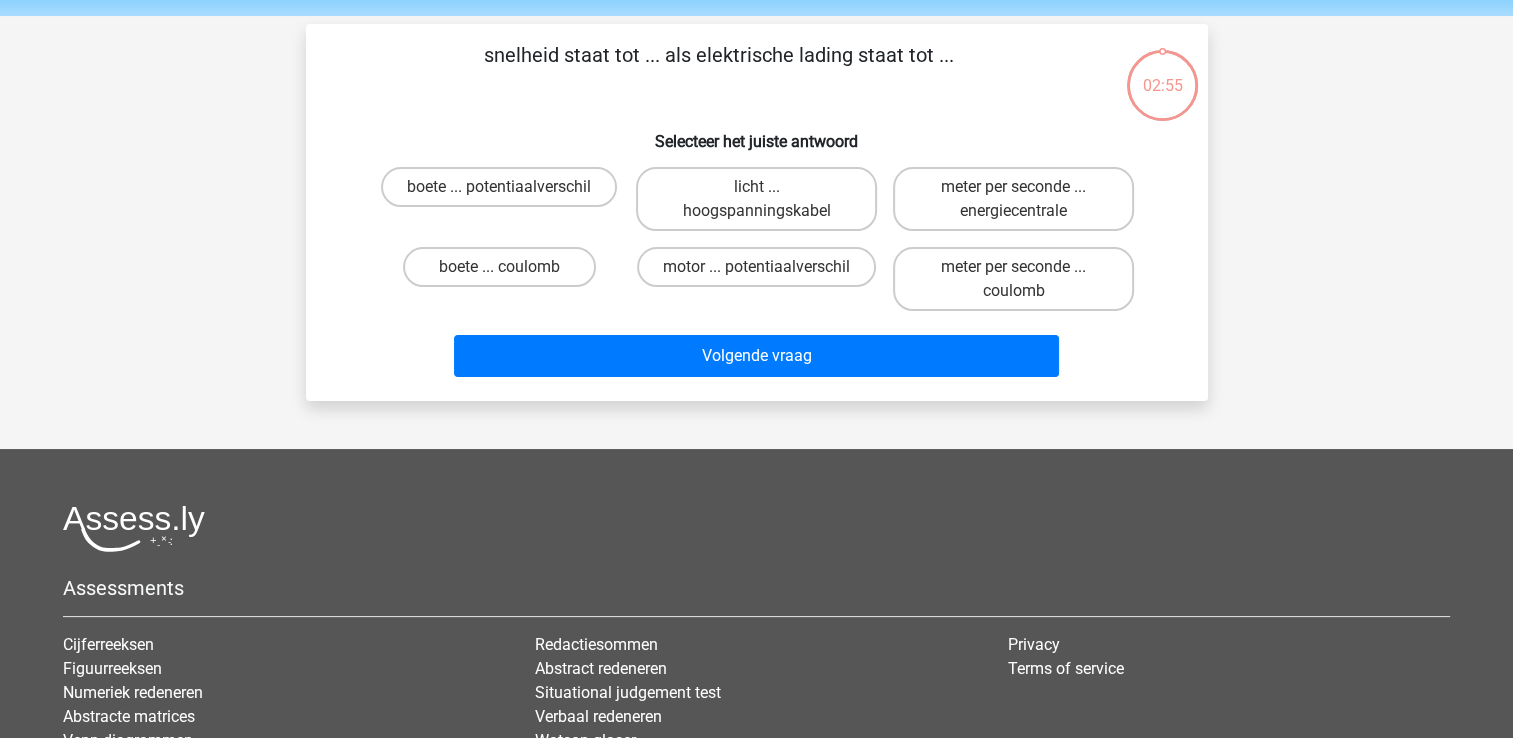 scroll, scrollTop: 92, scrollLeft: 0, axis: vertical 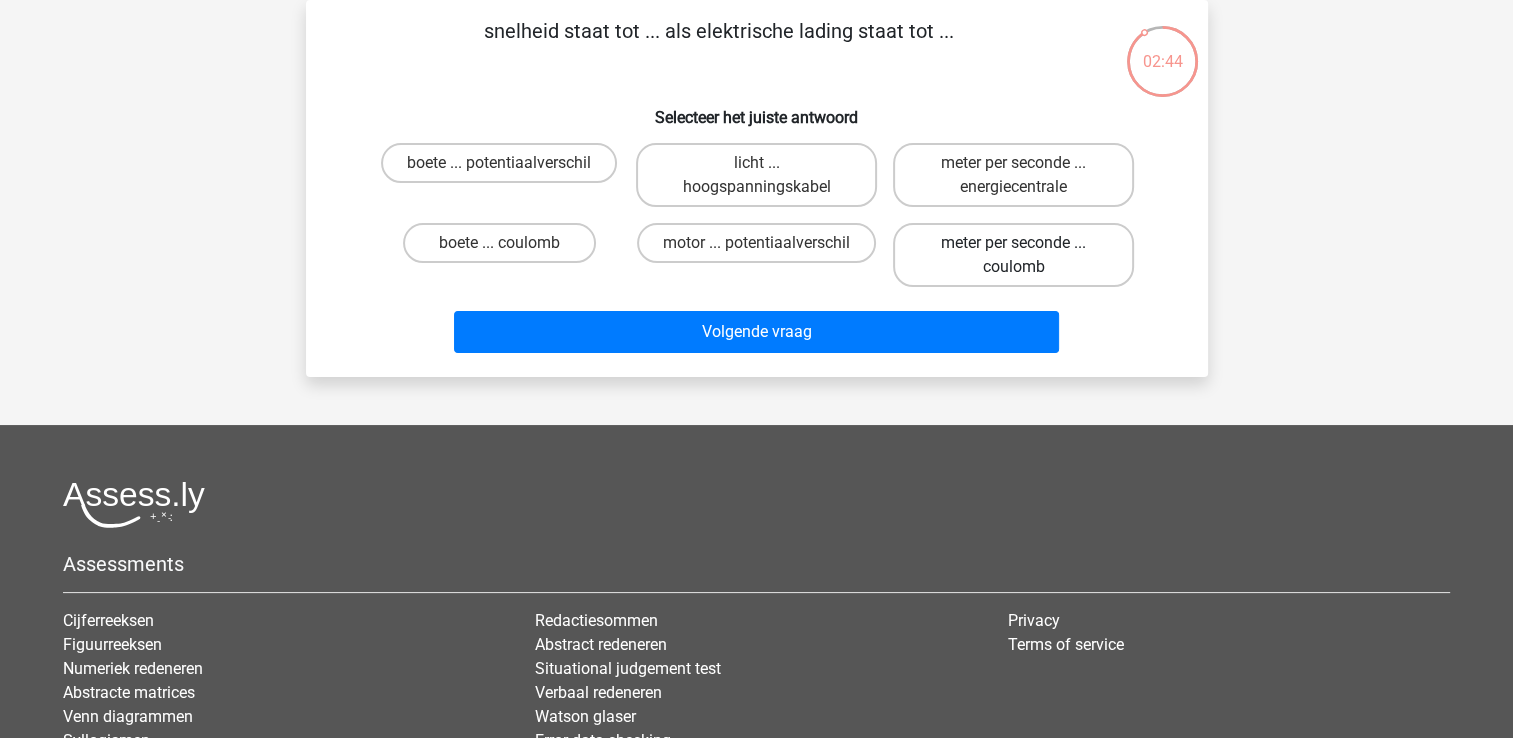 click on "meter per seconde ... coulomb" at bounding box center [1013, 255] 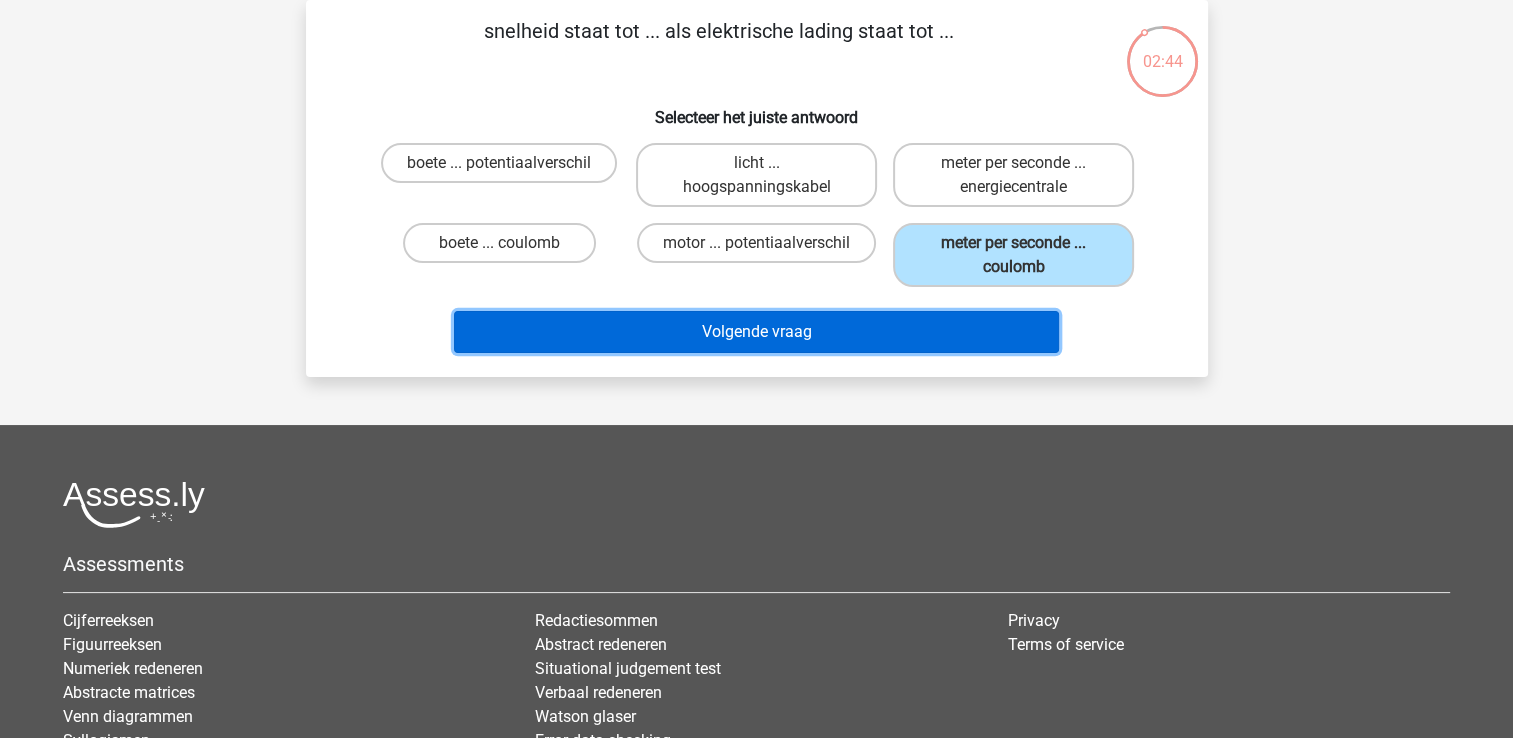 click on "Volgende vraag" at bounding box center [756, 332] 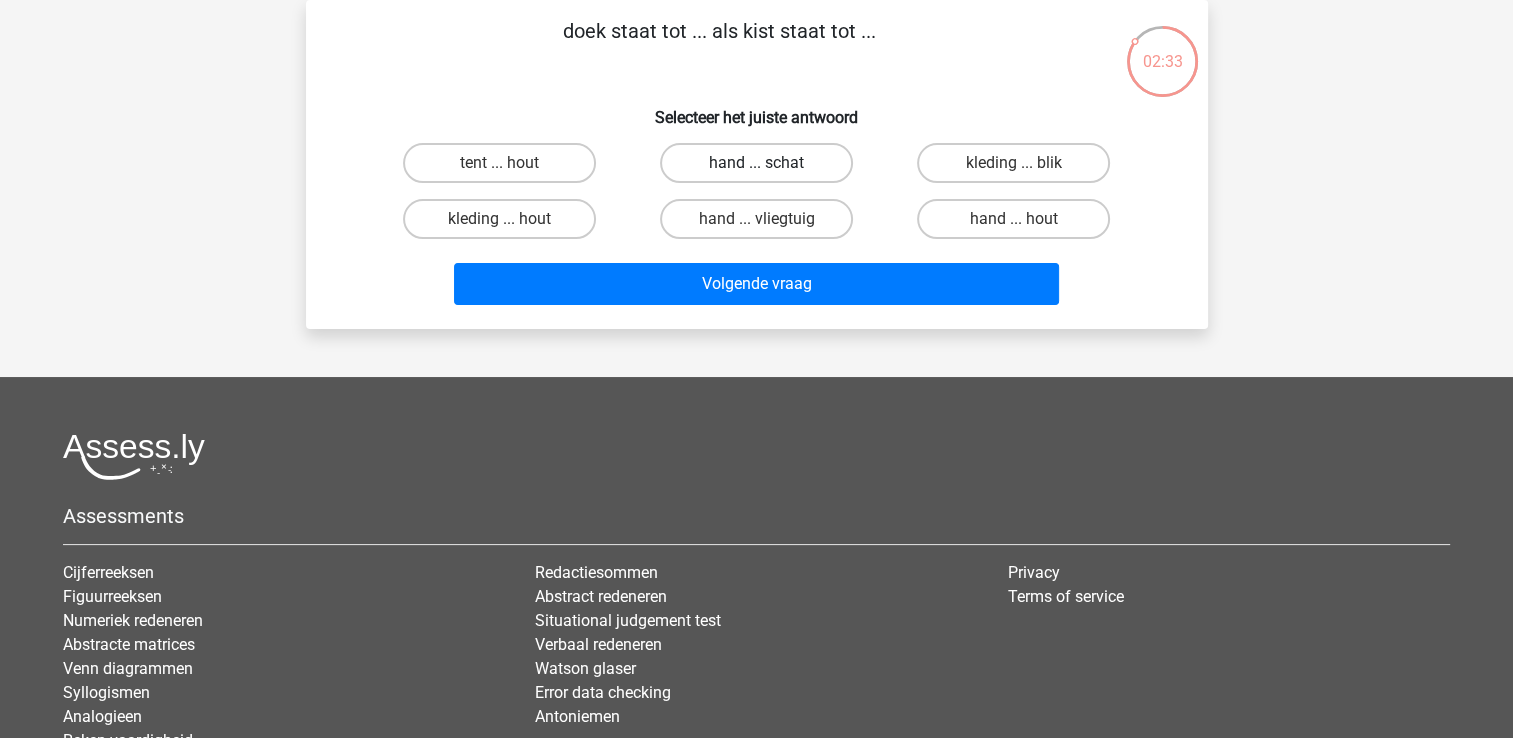 click on "hand ... schat" at bounding box center (756, 163) 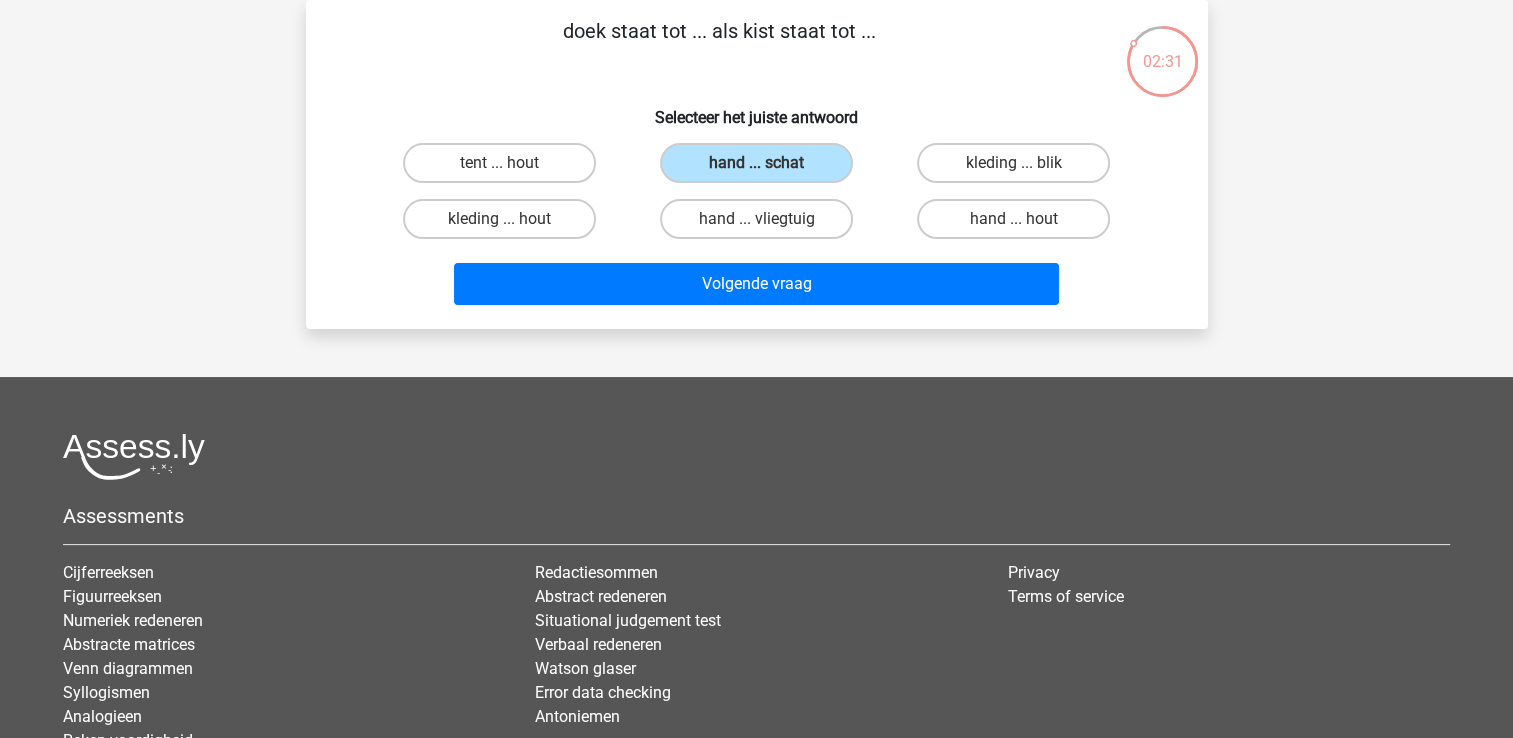 click on "Volgende vraag" at bounding box center (757, 280) 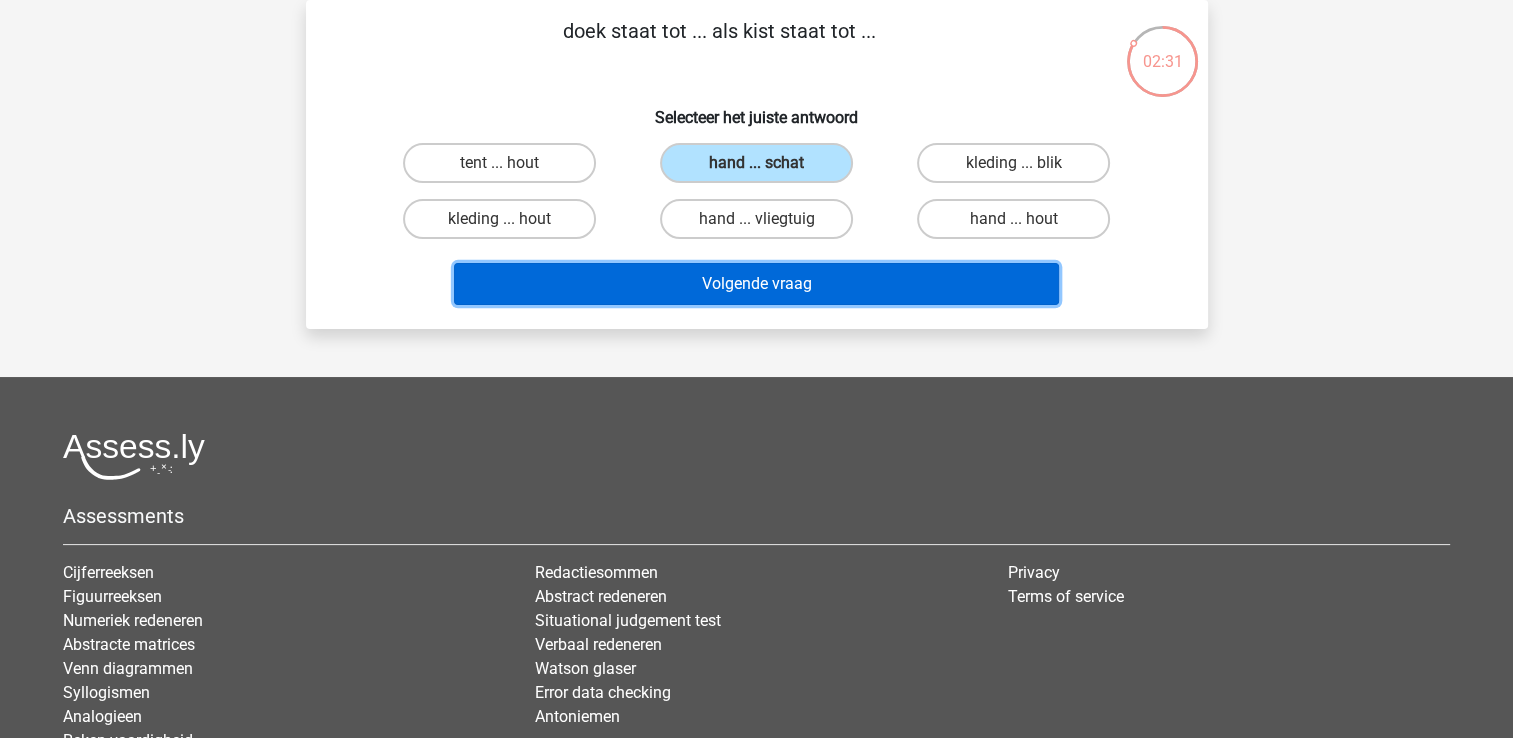 click on "Volgende vraag" at bounding box center [756, 284] 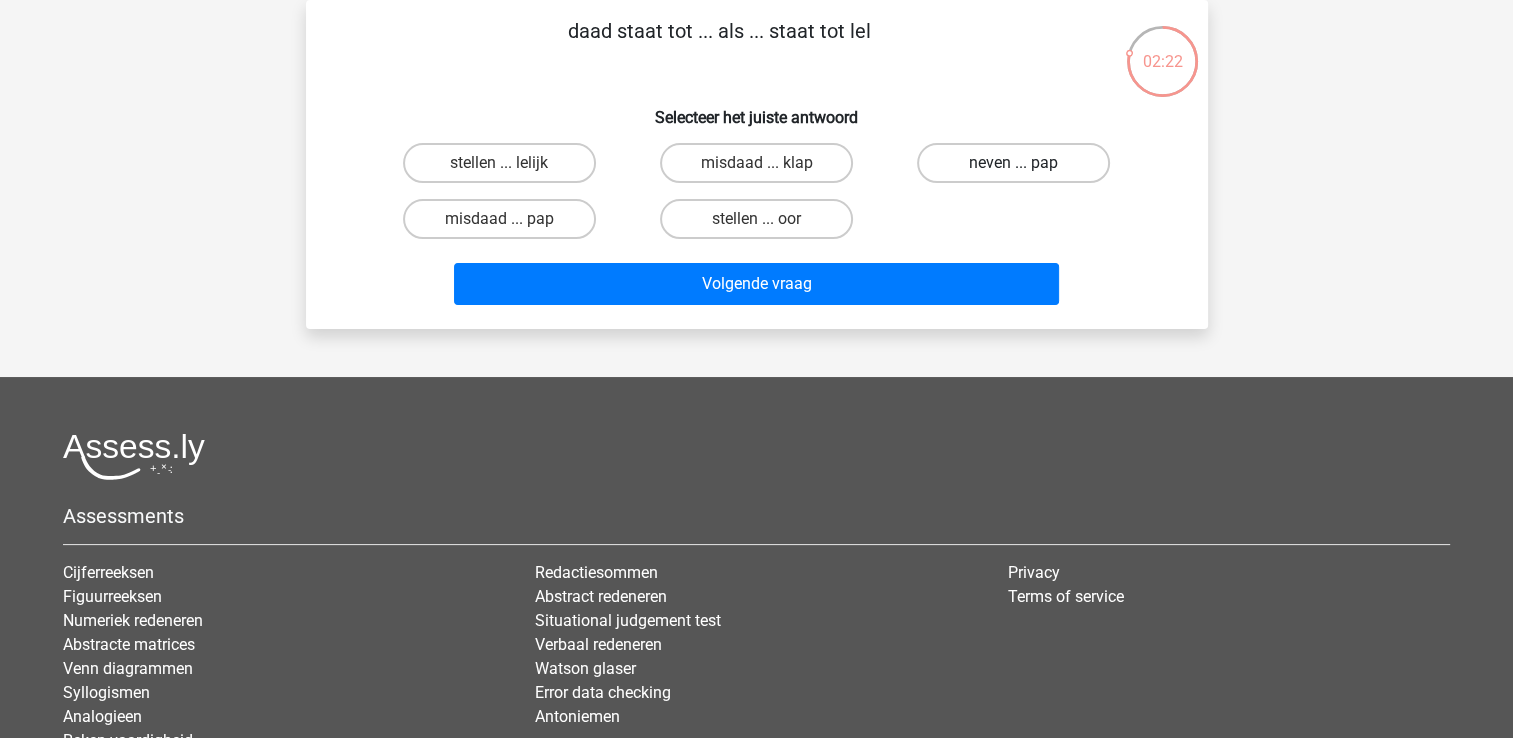 click on "neven ... pap" at bounding box center [1013, 163] 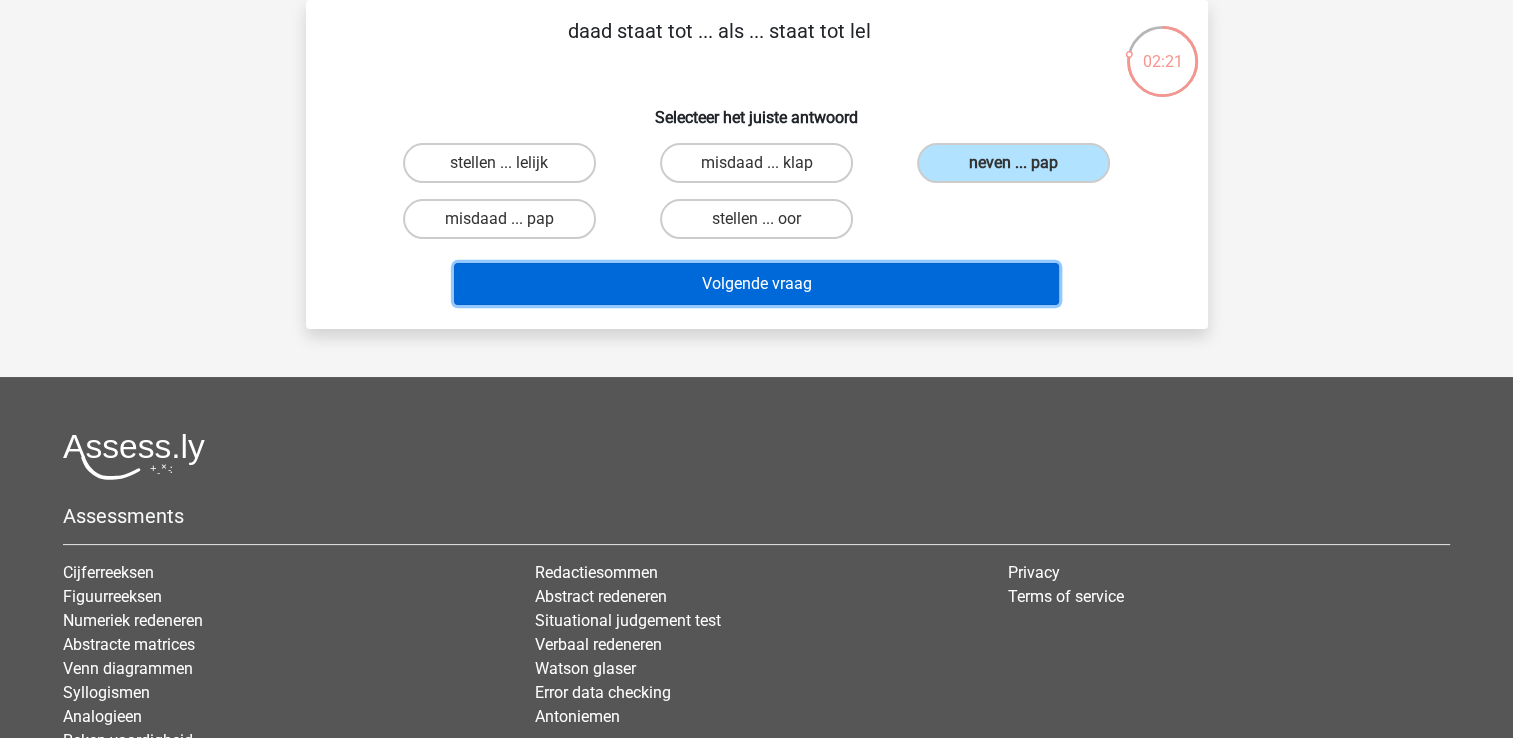 click on "Volgende vraag" at bounding box center [756, 284] 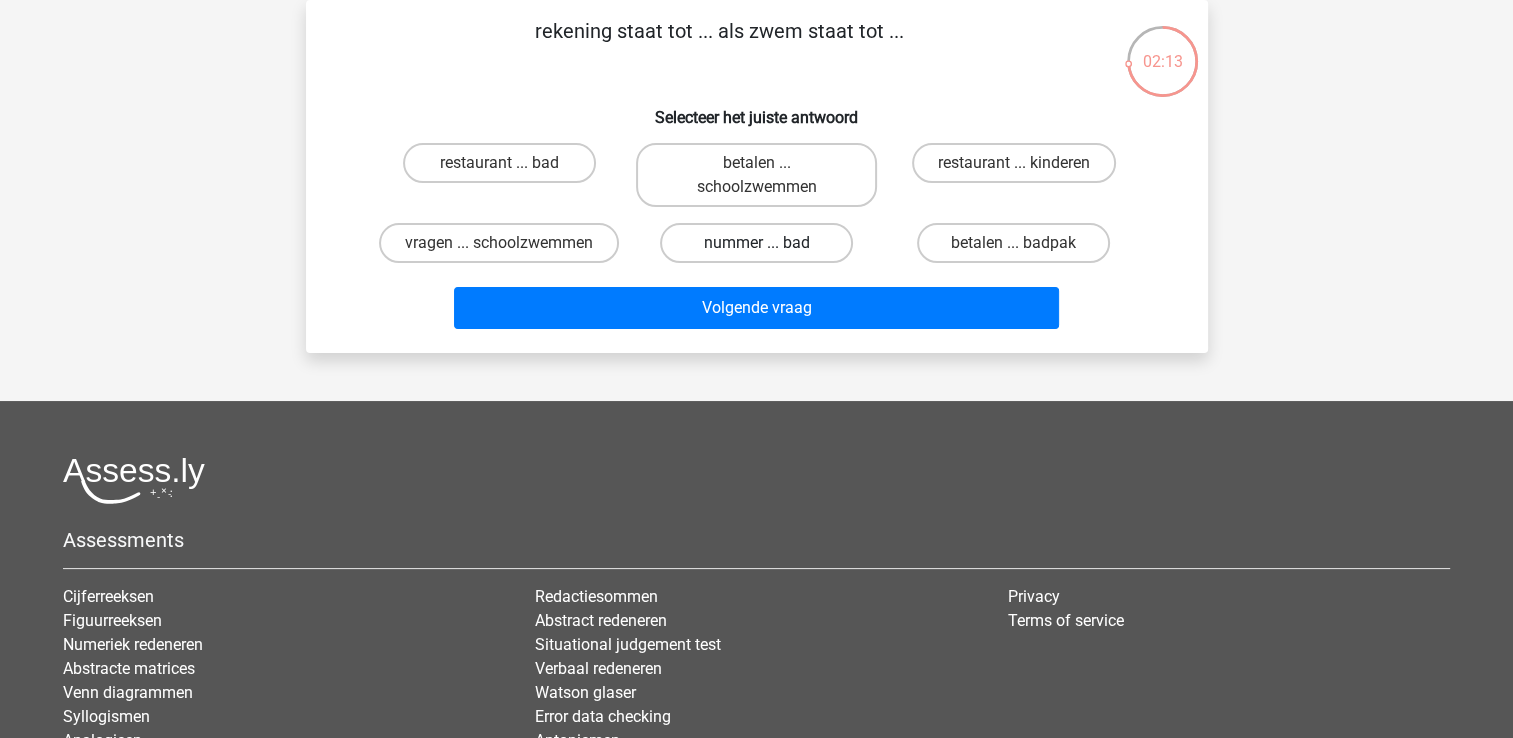 click on "nummer ... bad" at bounding box center [756, 243] 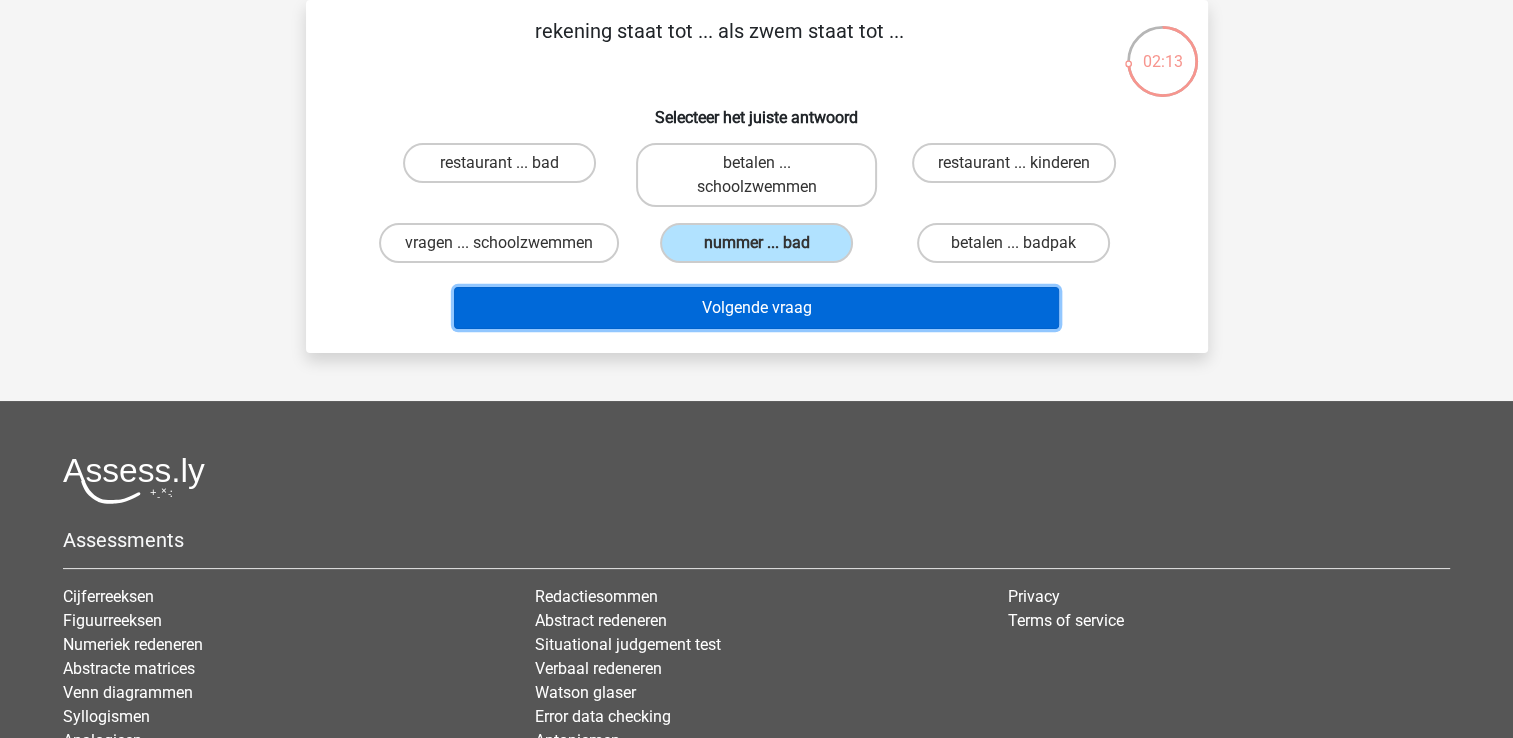 click on "Volgende vraag" at bounding box center (756, 308) 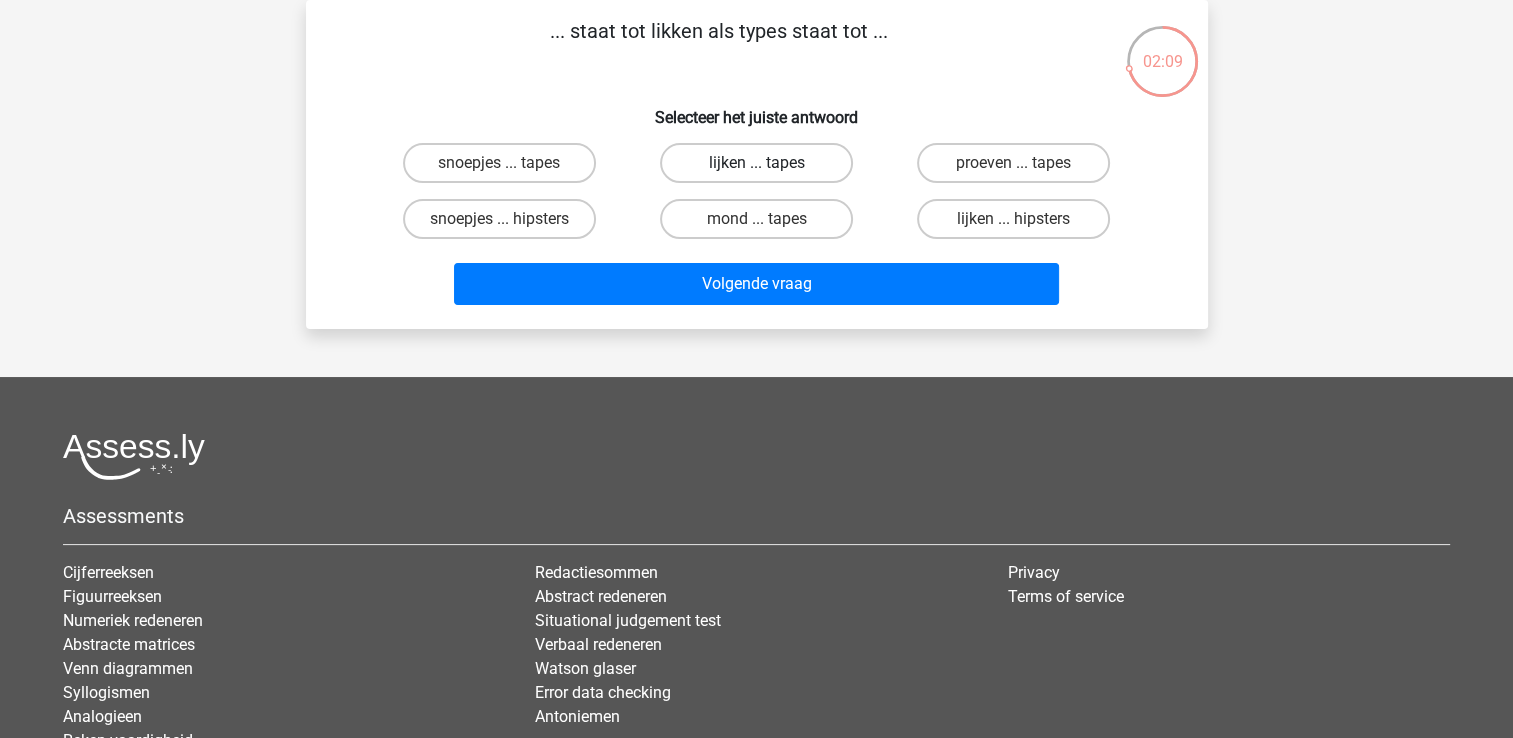 click on "lijken ... tapes" at bounding box center [756, 163] 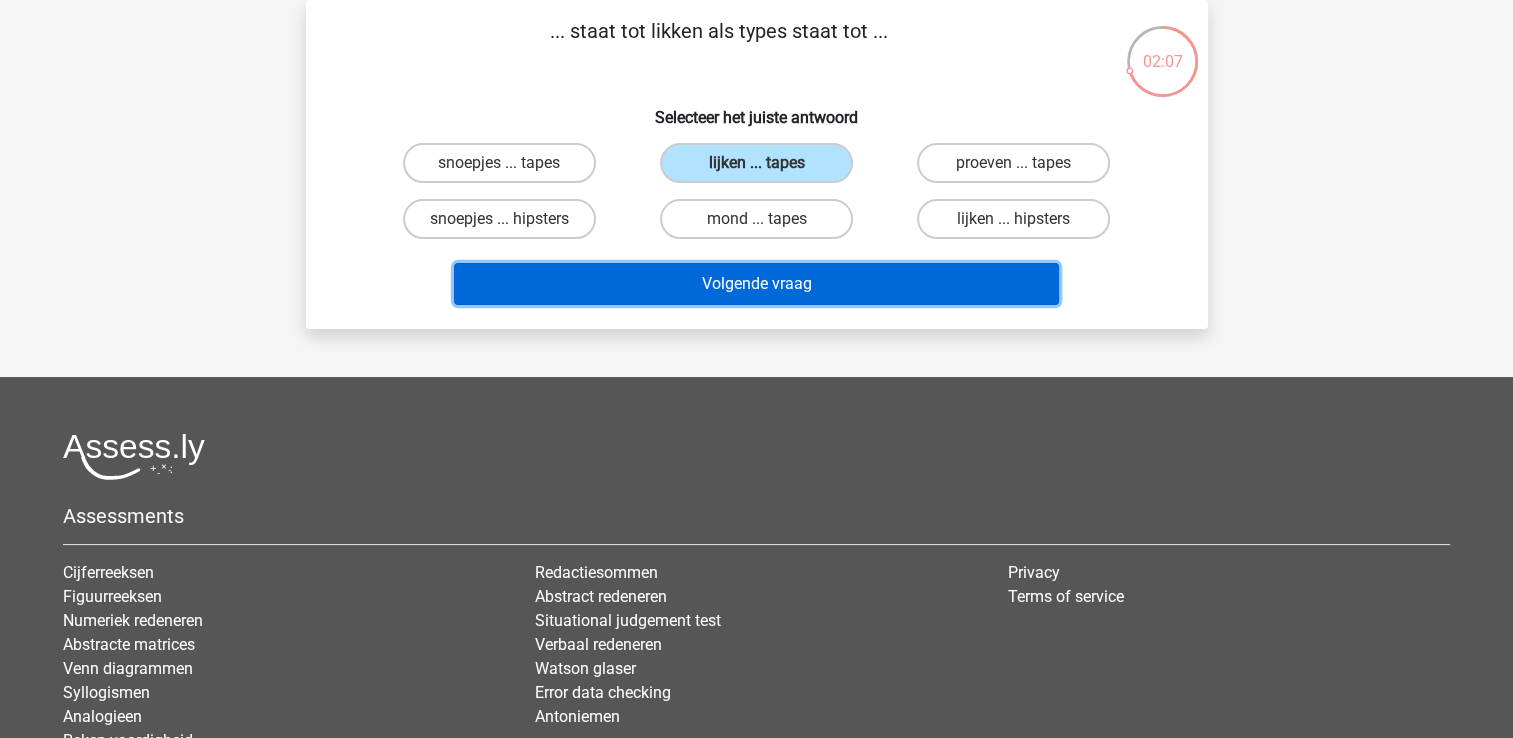 click on "Volgende vraag" at bounding box center (756, 284) 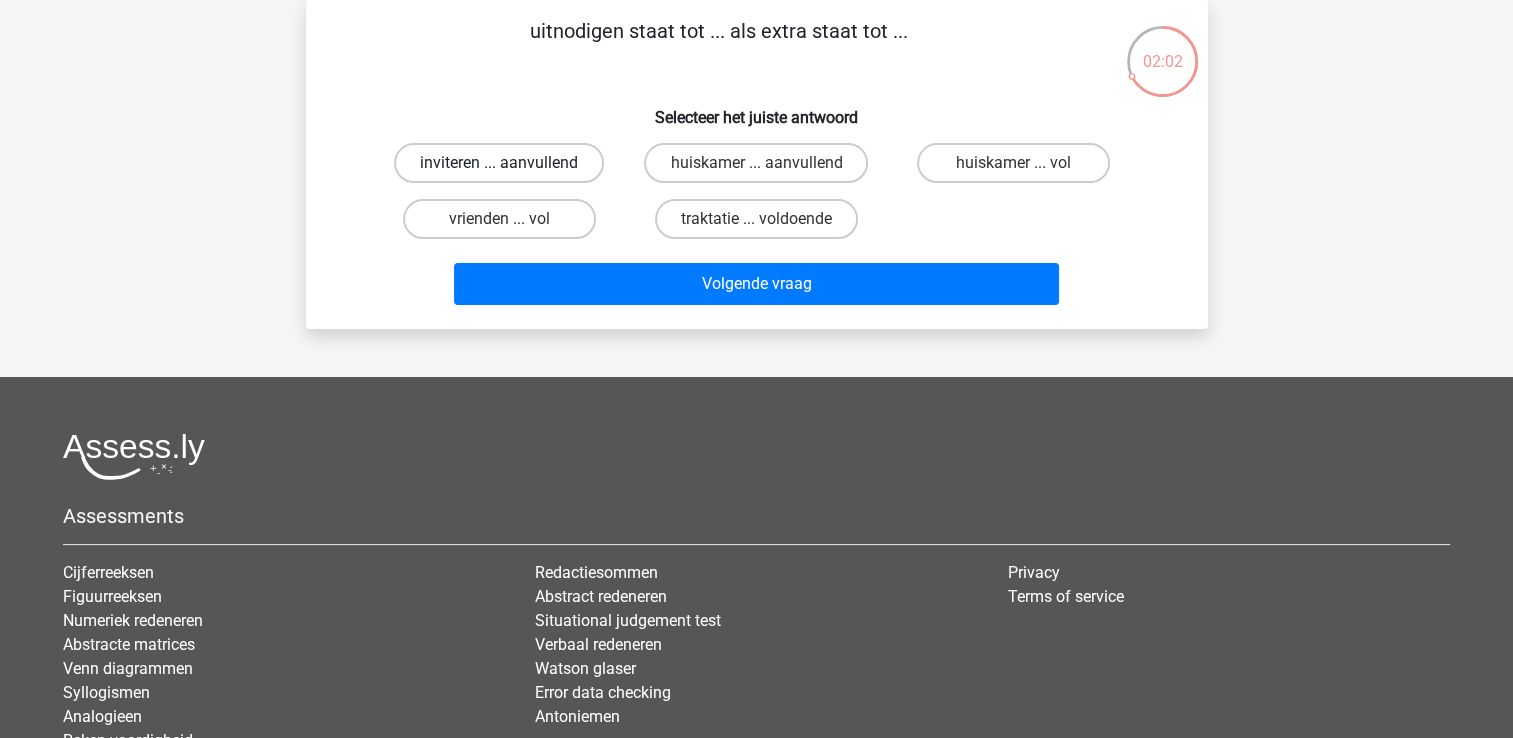 click on "inviteren ... aanvullend" at bounding box center [499, 163] 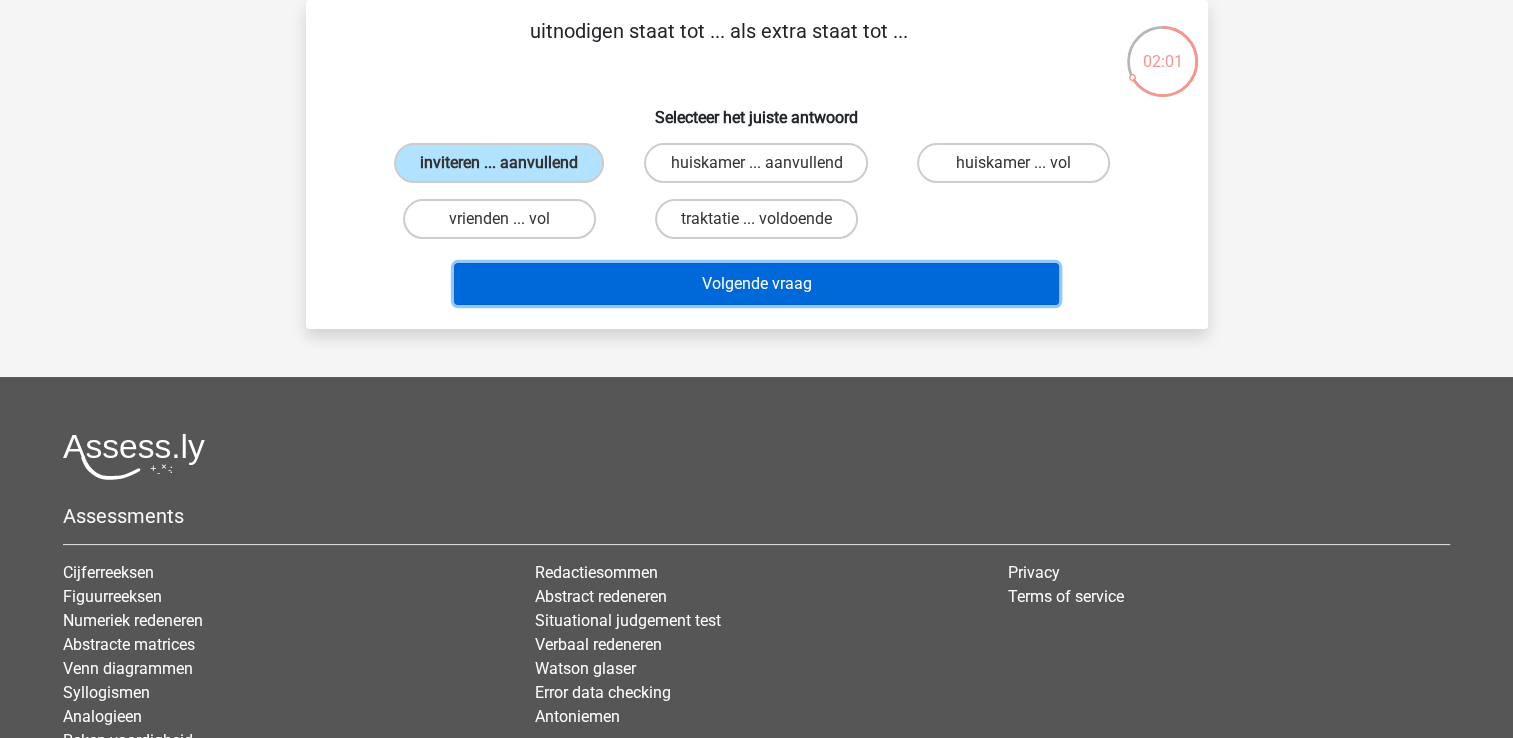click on "Volgende vraag" at bounding box center (756, 284) 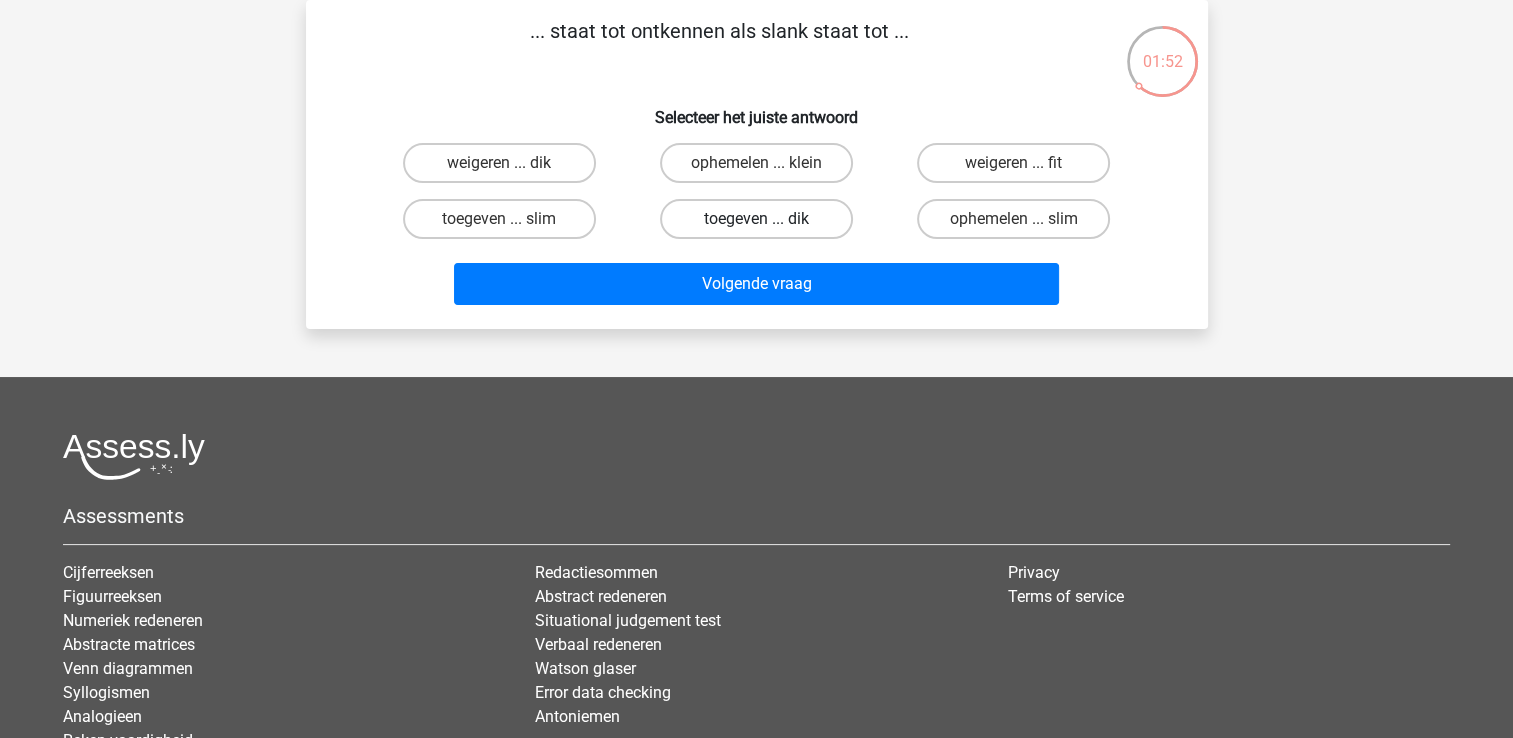 click on "toegeven ... dik" at bounding box center (756, 219) 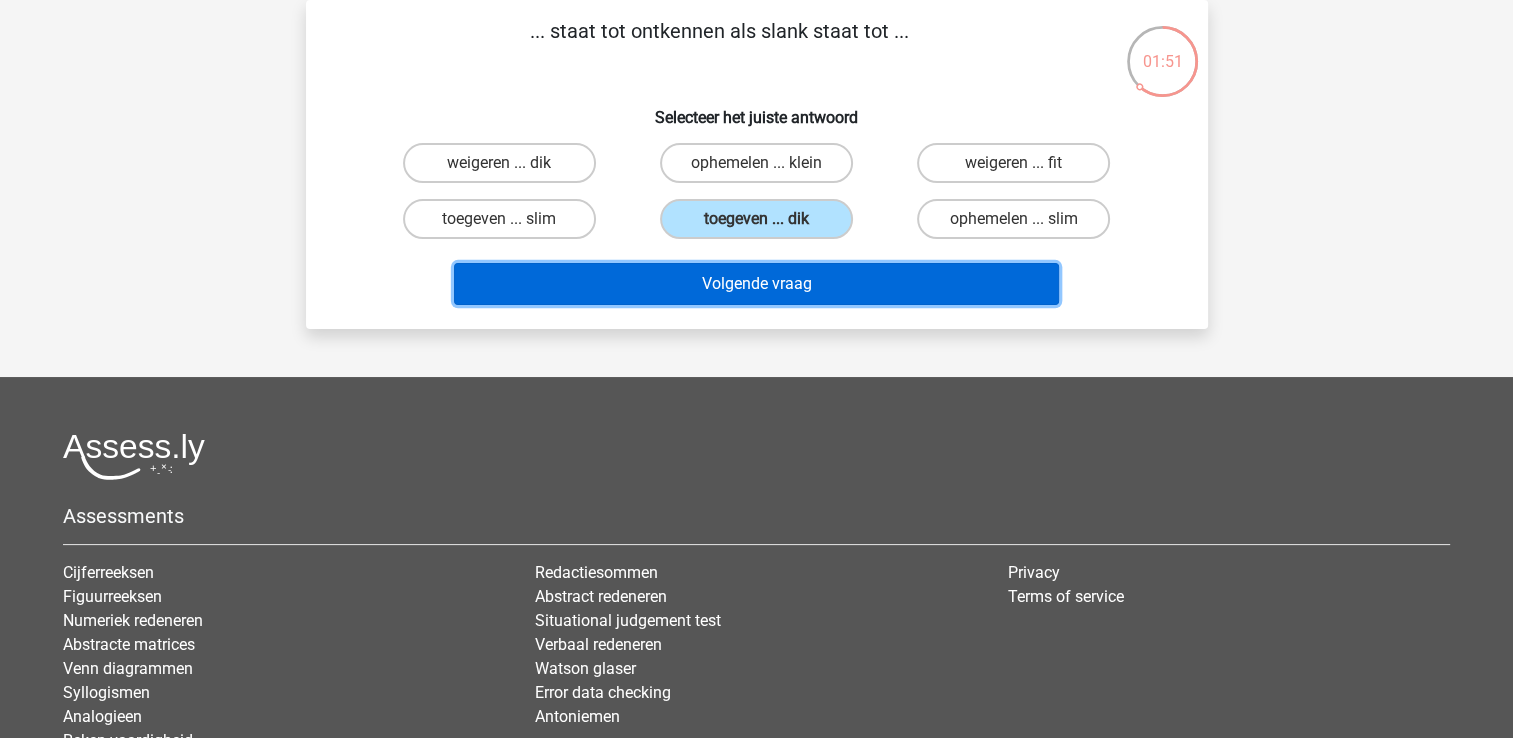 click on "Volgende vraag" at bounding box center [756, 284] 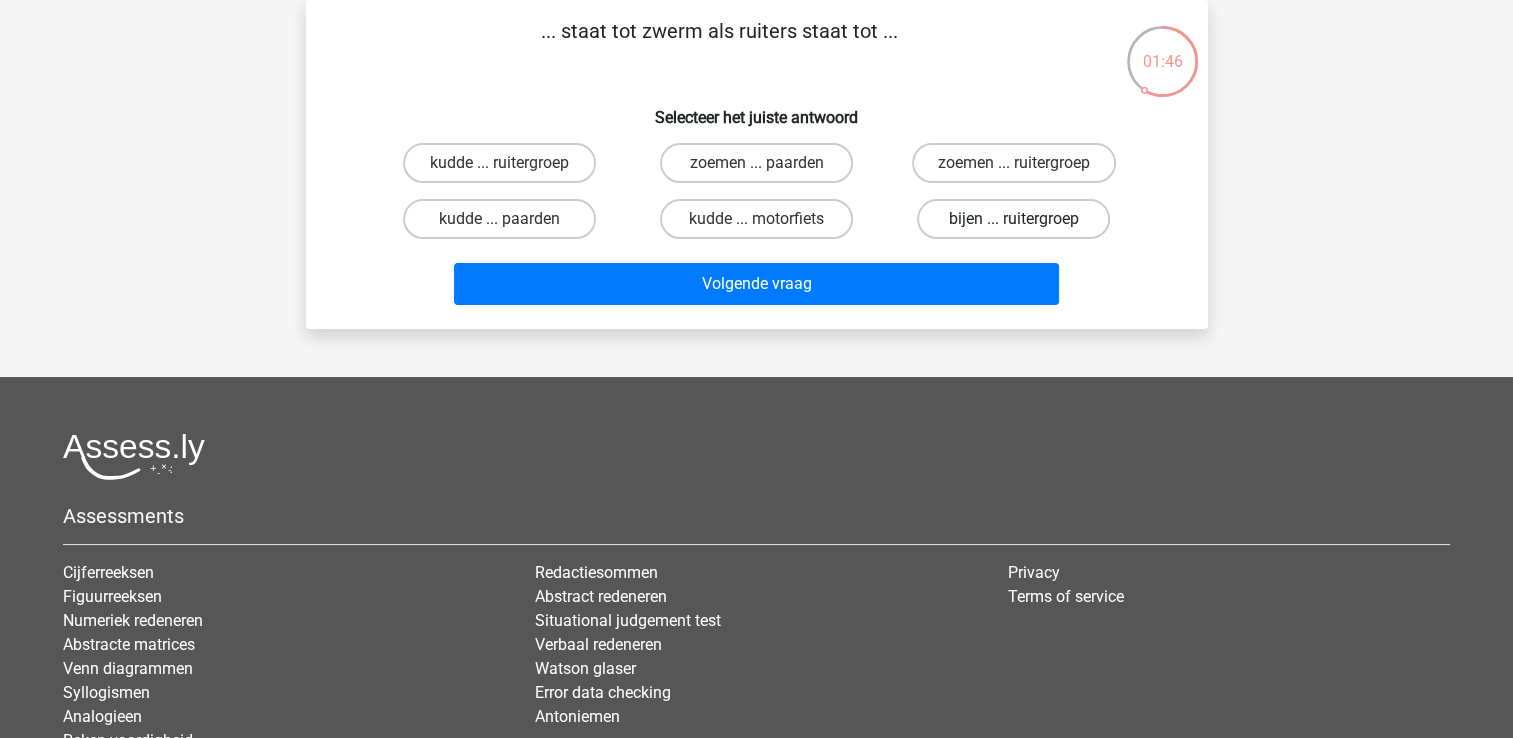 click on "bijen ... ruitergroep" at bounding box center [1013, 219] 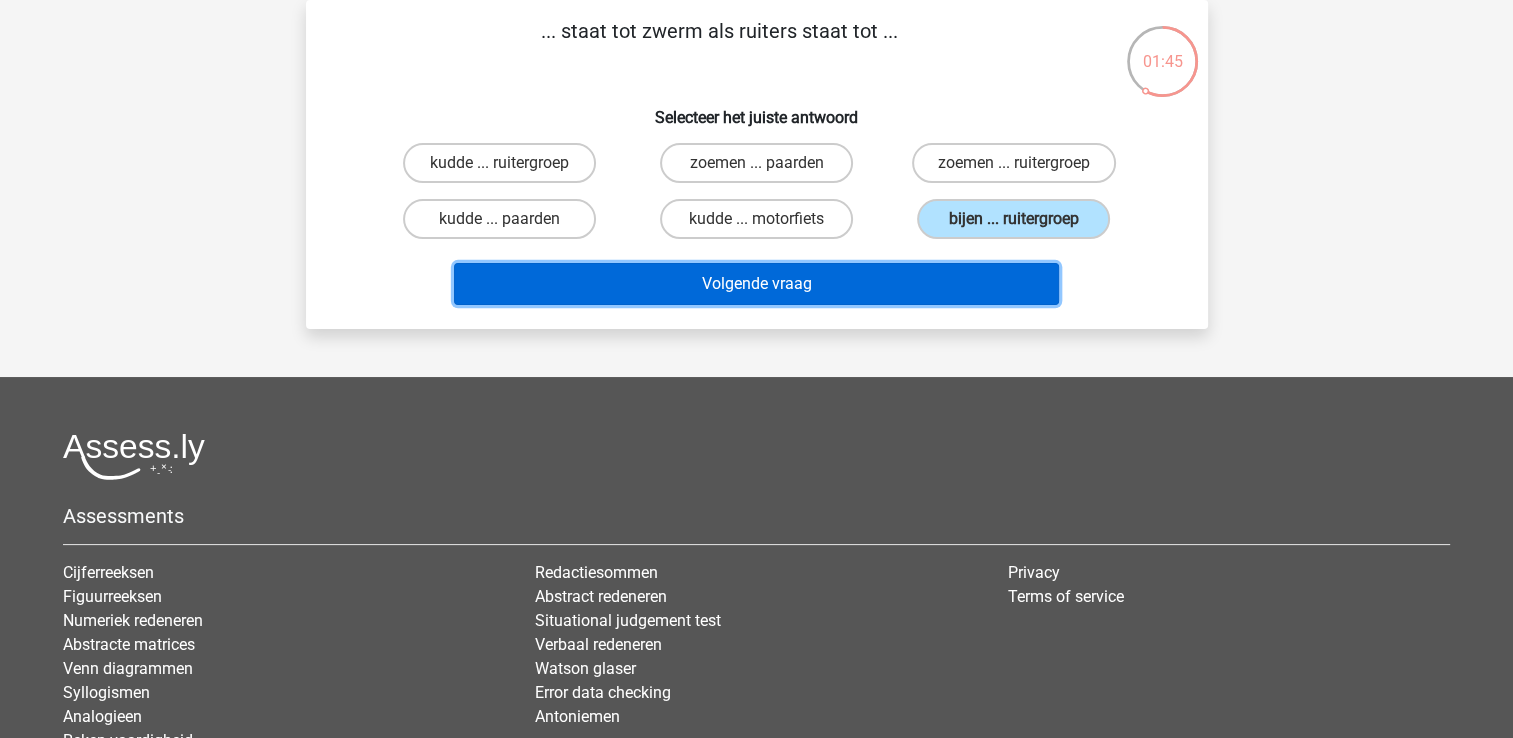 click on "Volgende vraag" at bounding box center (756, 284) 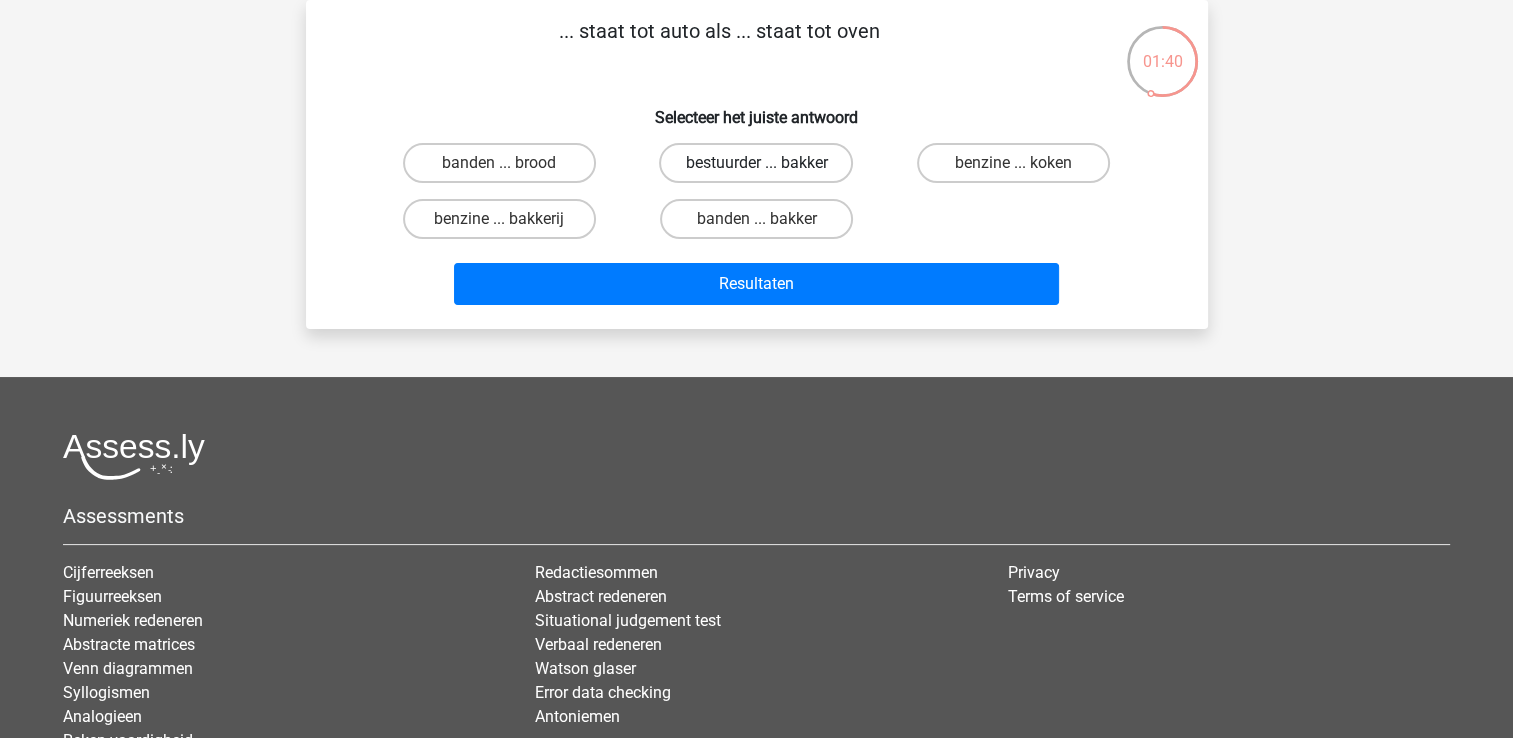 click on "bestuurder ... bakker" at bounding box center (756, 163) 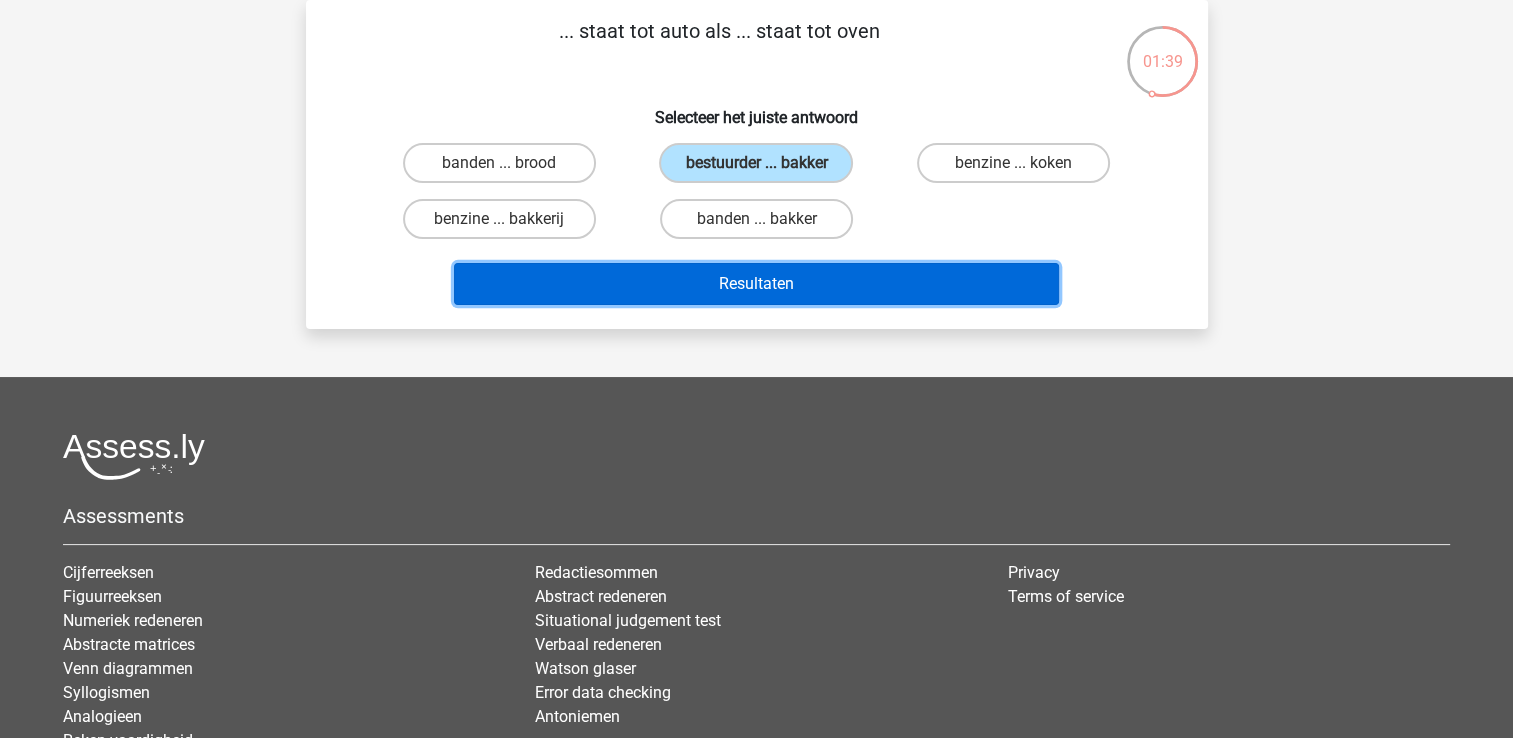 click on "Resultaten" at bounding box center [756, 284] 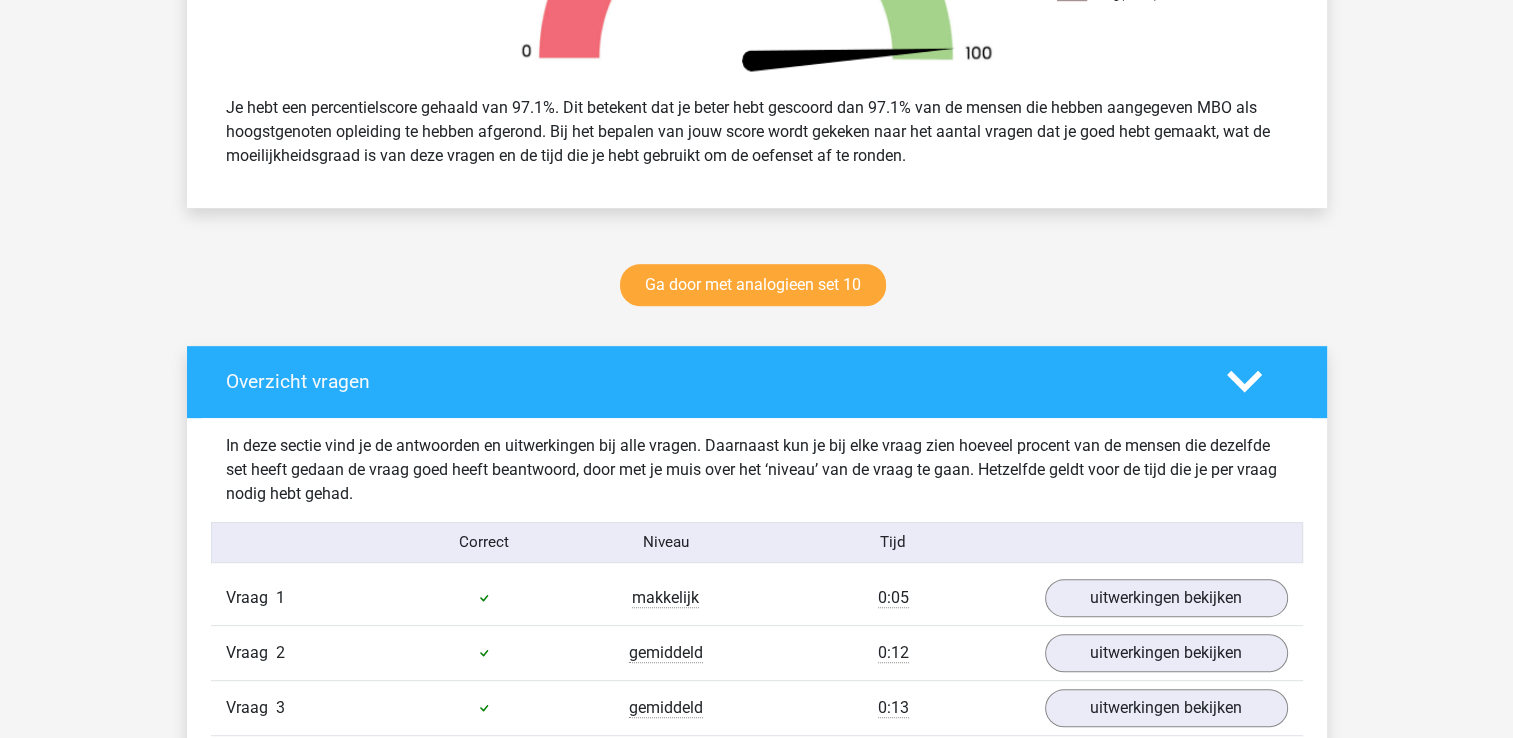 scroll, scrollTop: 800, scrollLeft: 0, axis: vertical 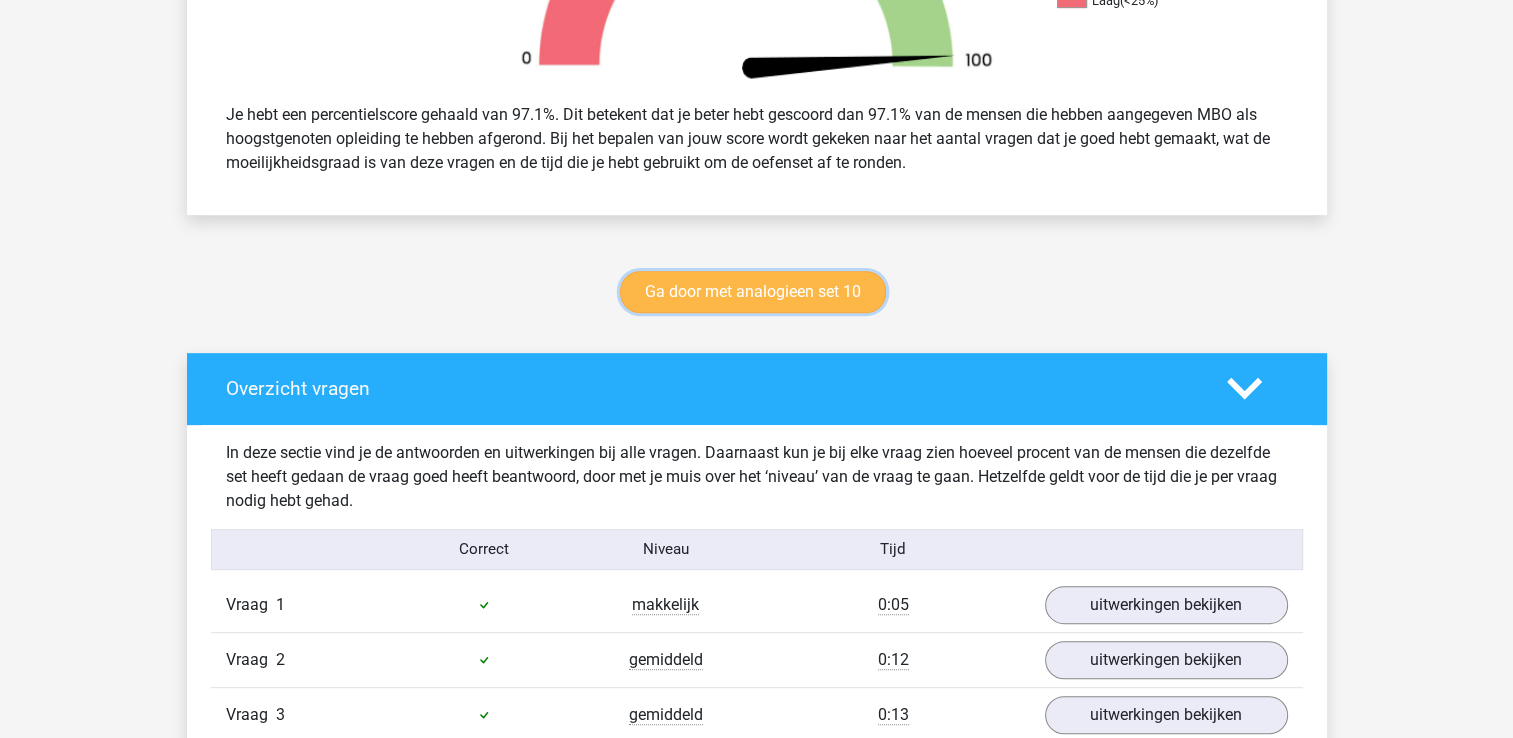 click on "Ga door met analogieen set 10" at bounding box center [753, 292] 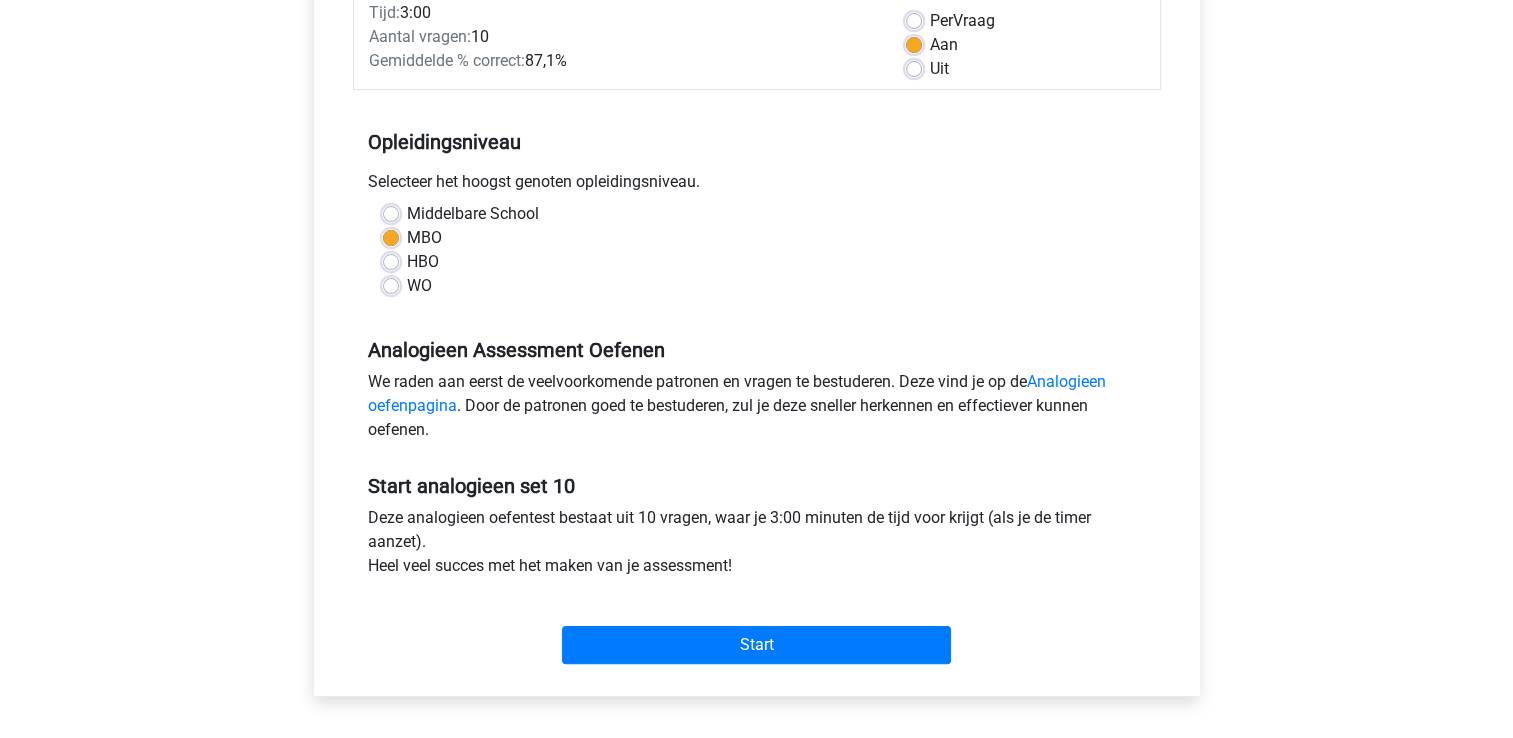scroll, scrollTop: 600, scrollLeft: 0, axis: vertical 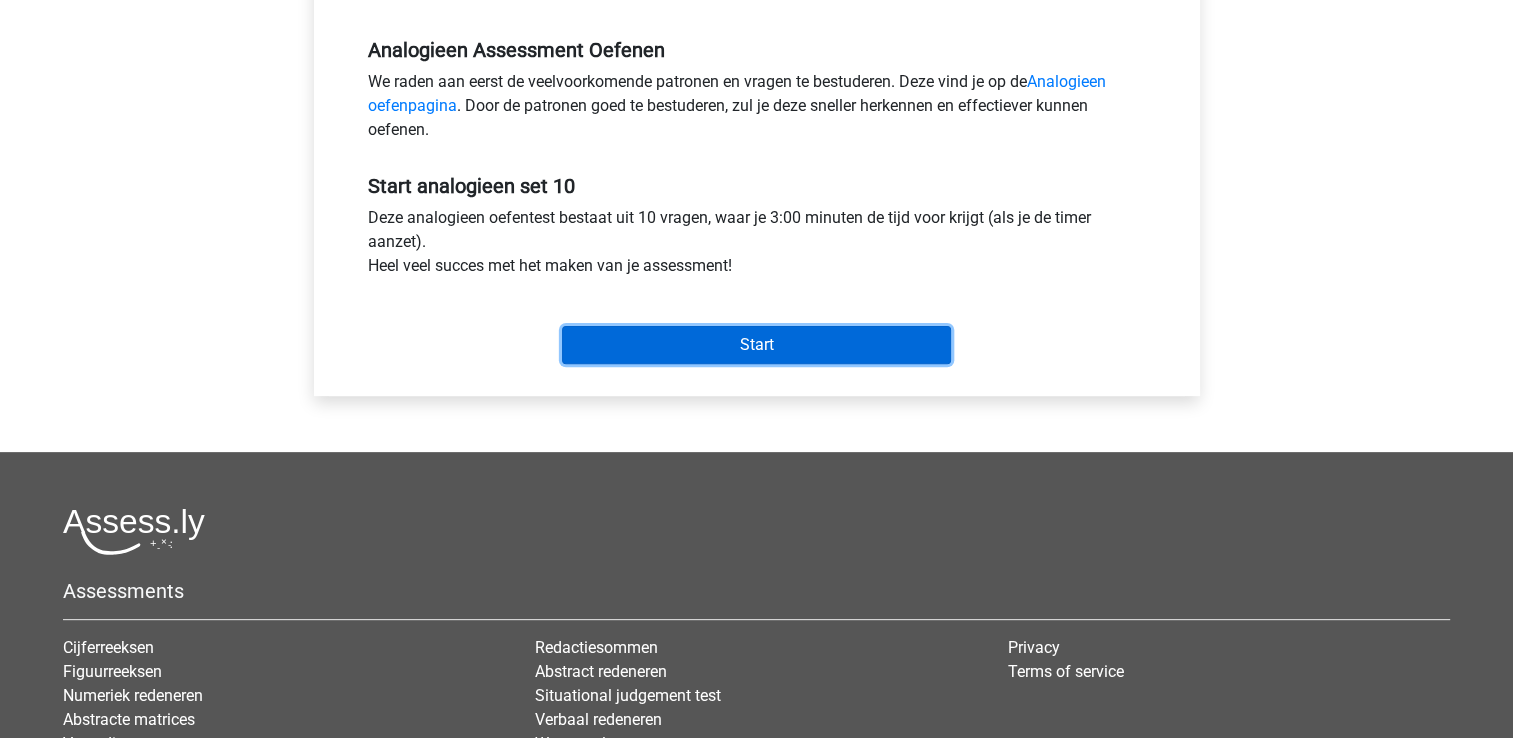 click on "Start" at bounding box center [756, 345] 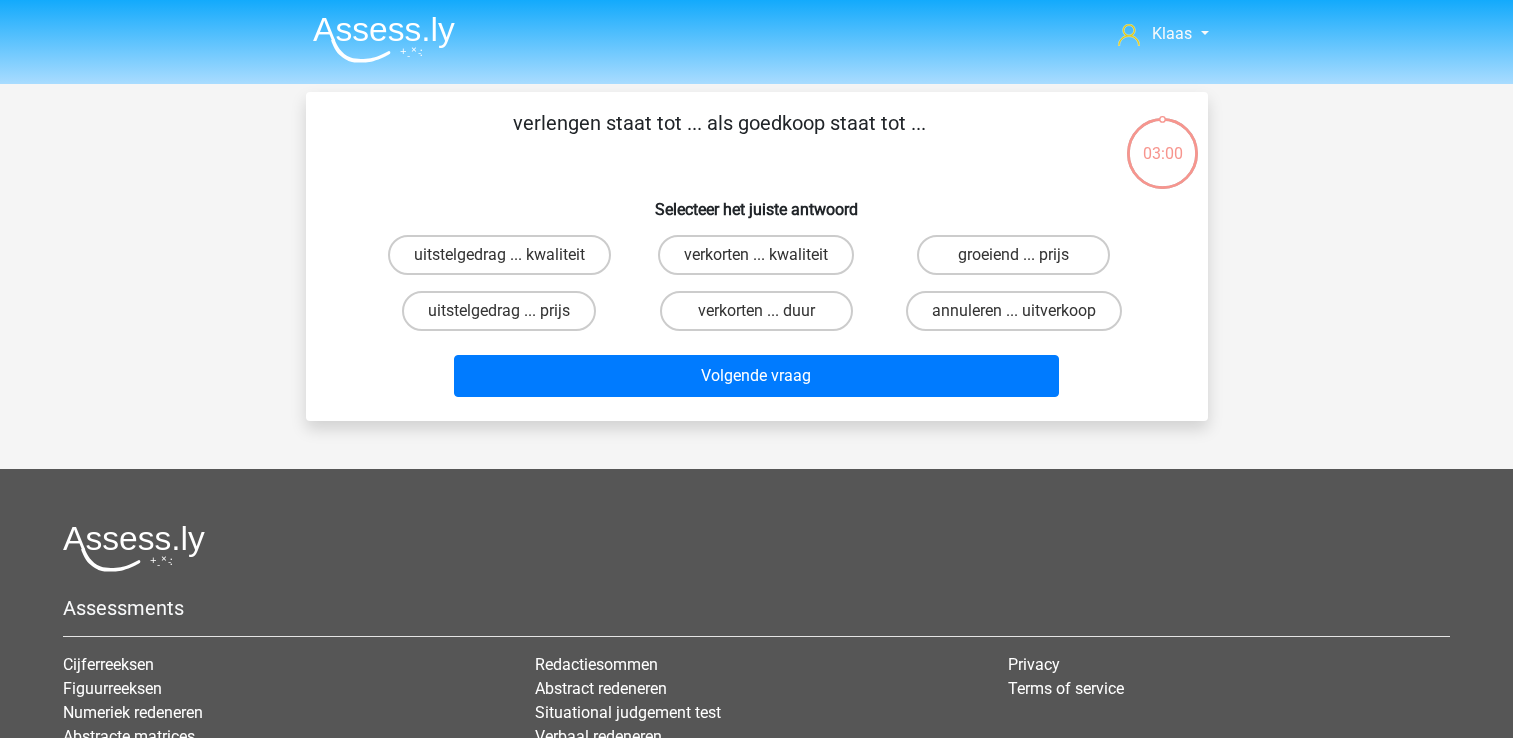 scroll, scrollTop: 0, scrollLeft: 0, axis: both 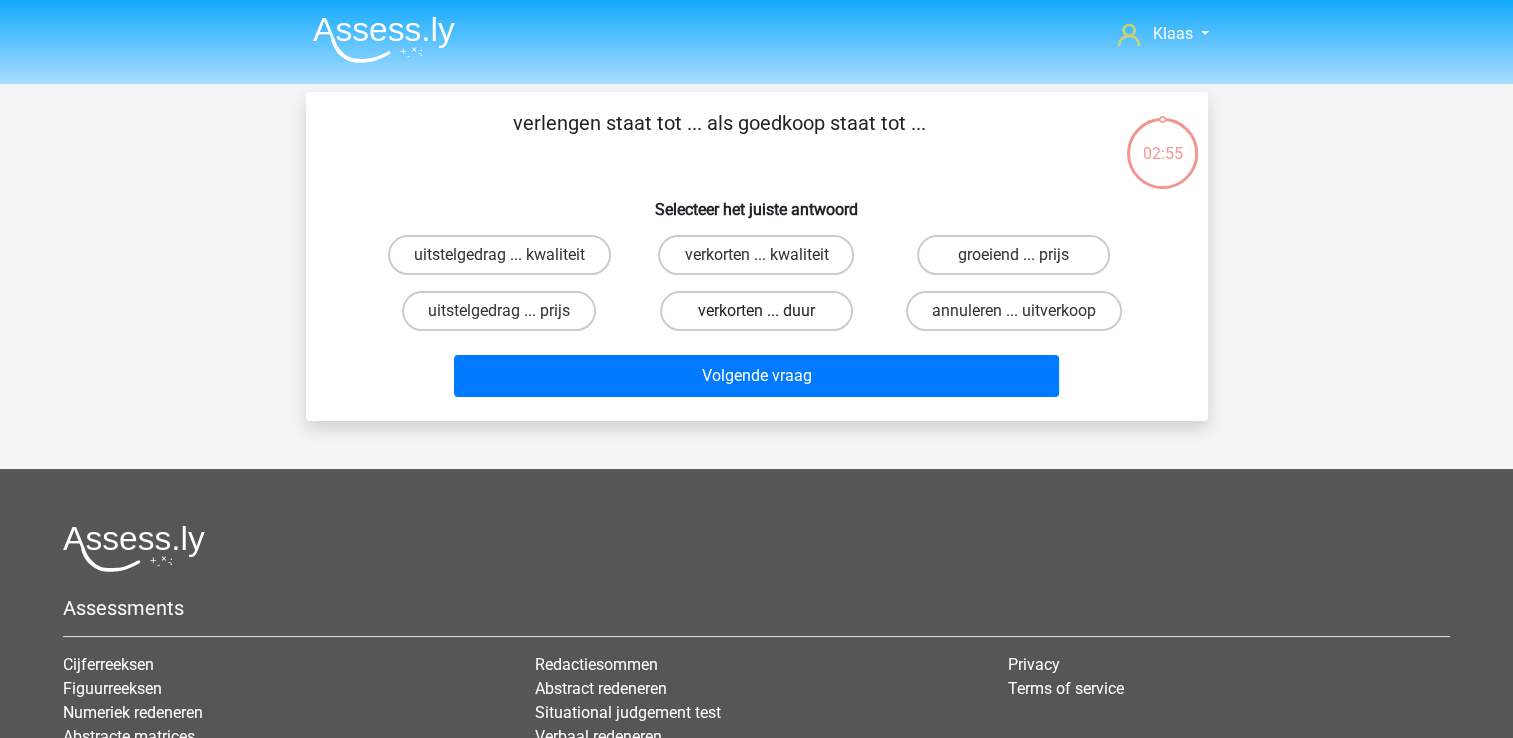 click on "verkorten ... duur" at bounding box center (756, 311) 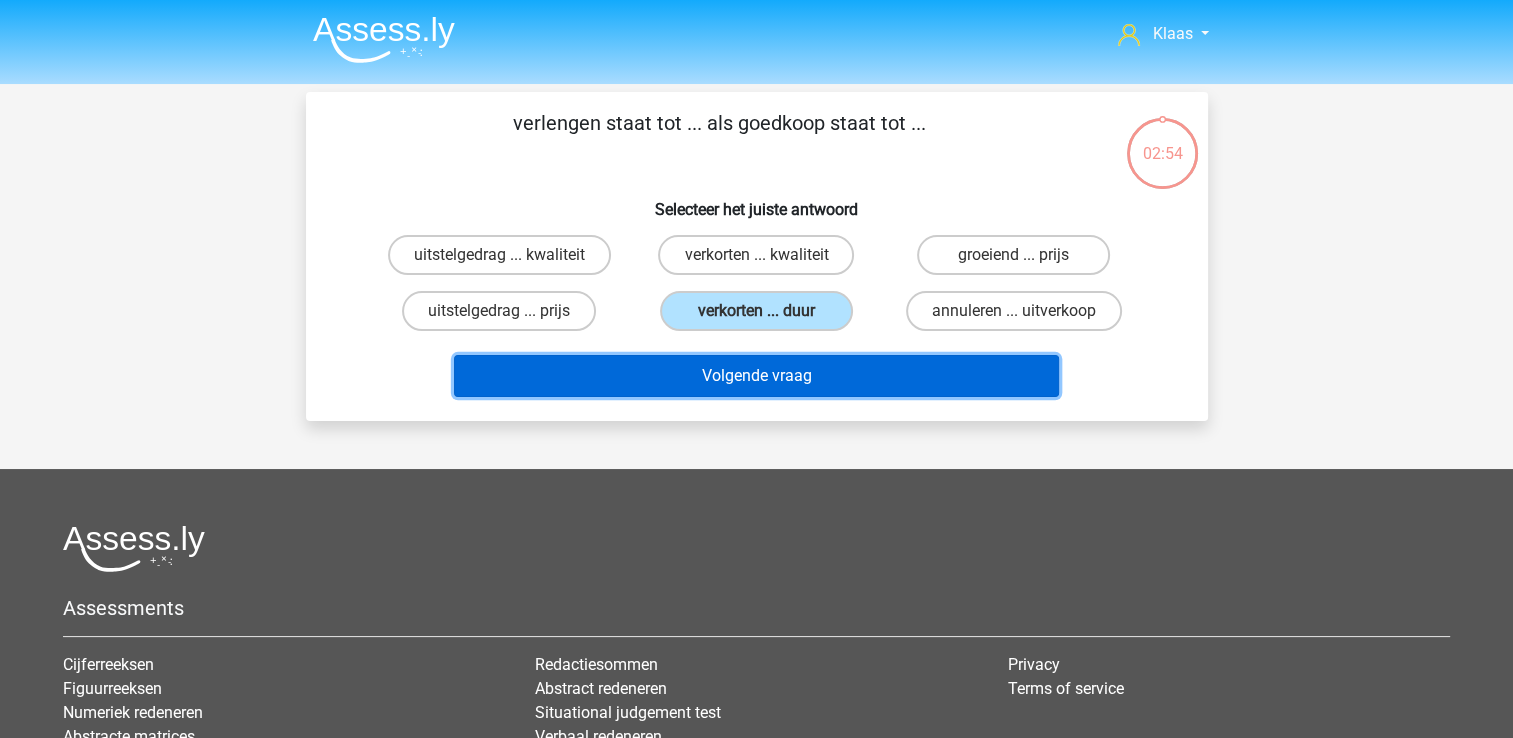 click on "Volgende vraag" at bounding box center (756, 376) 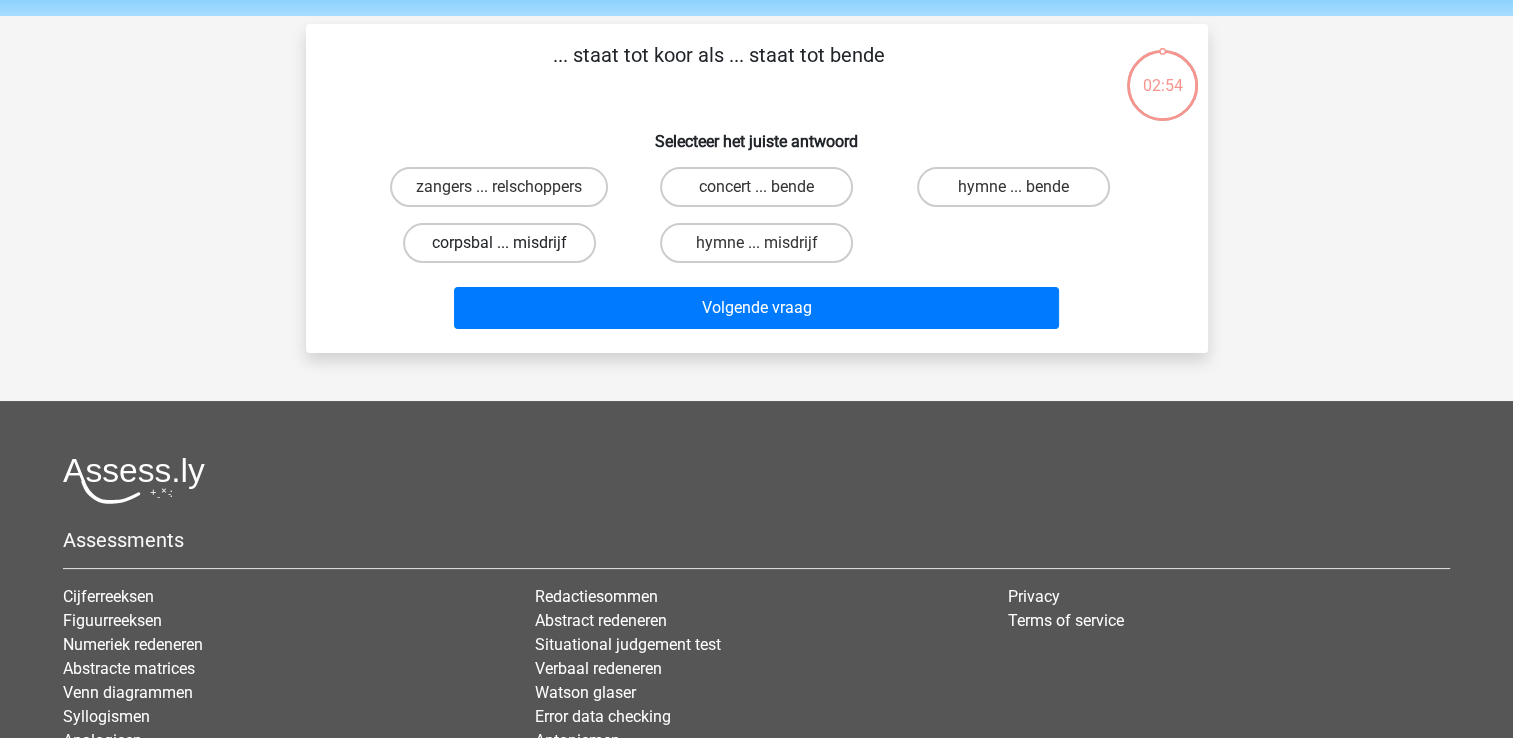 scroll, scrollTop: 92, scrollLeft: 0, axis: vertical 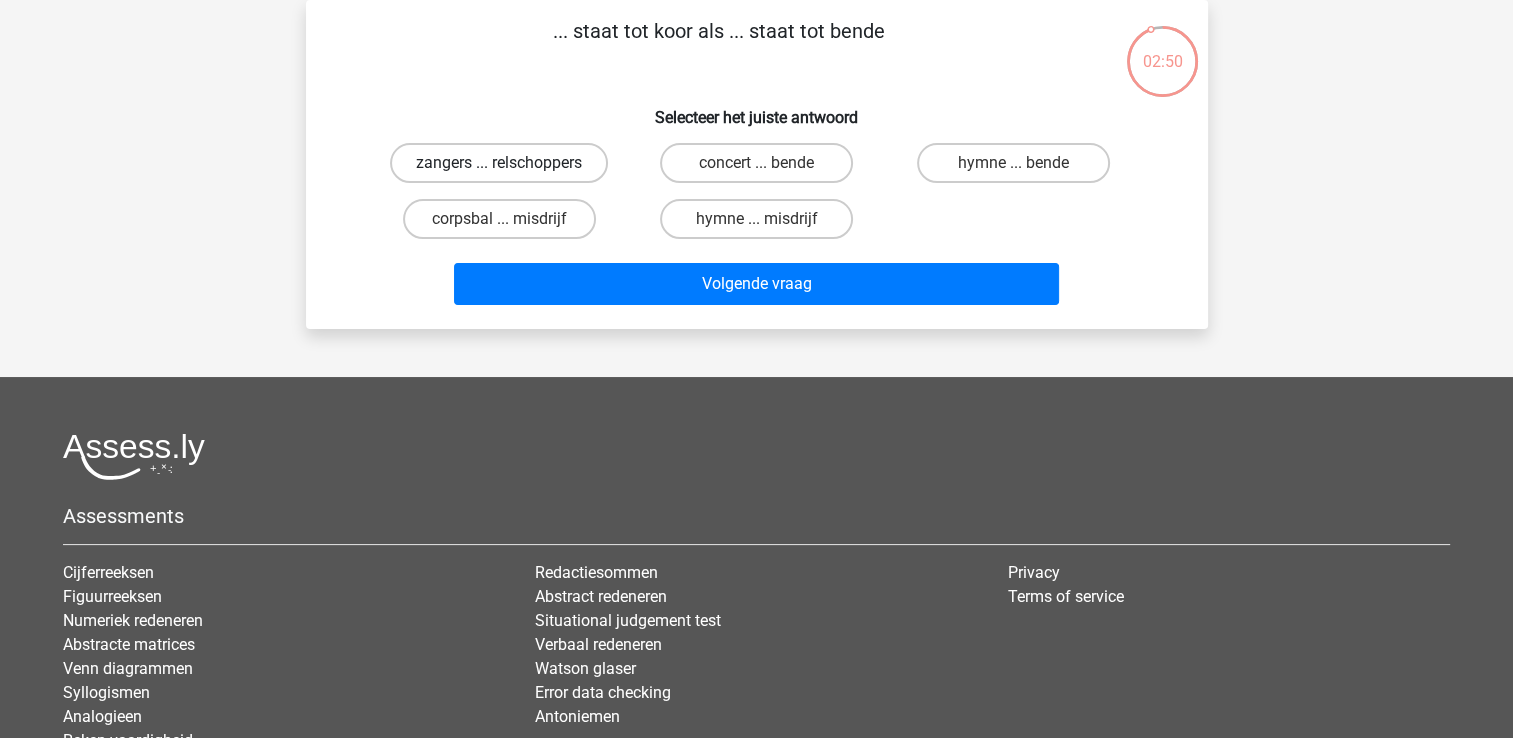 click on "zangers ... relschoppers" at bounding box center (499, 163) 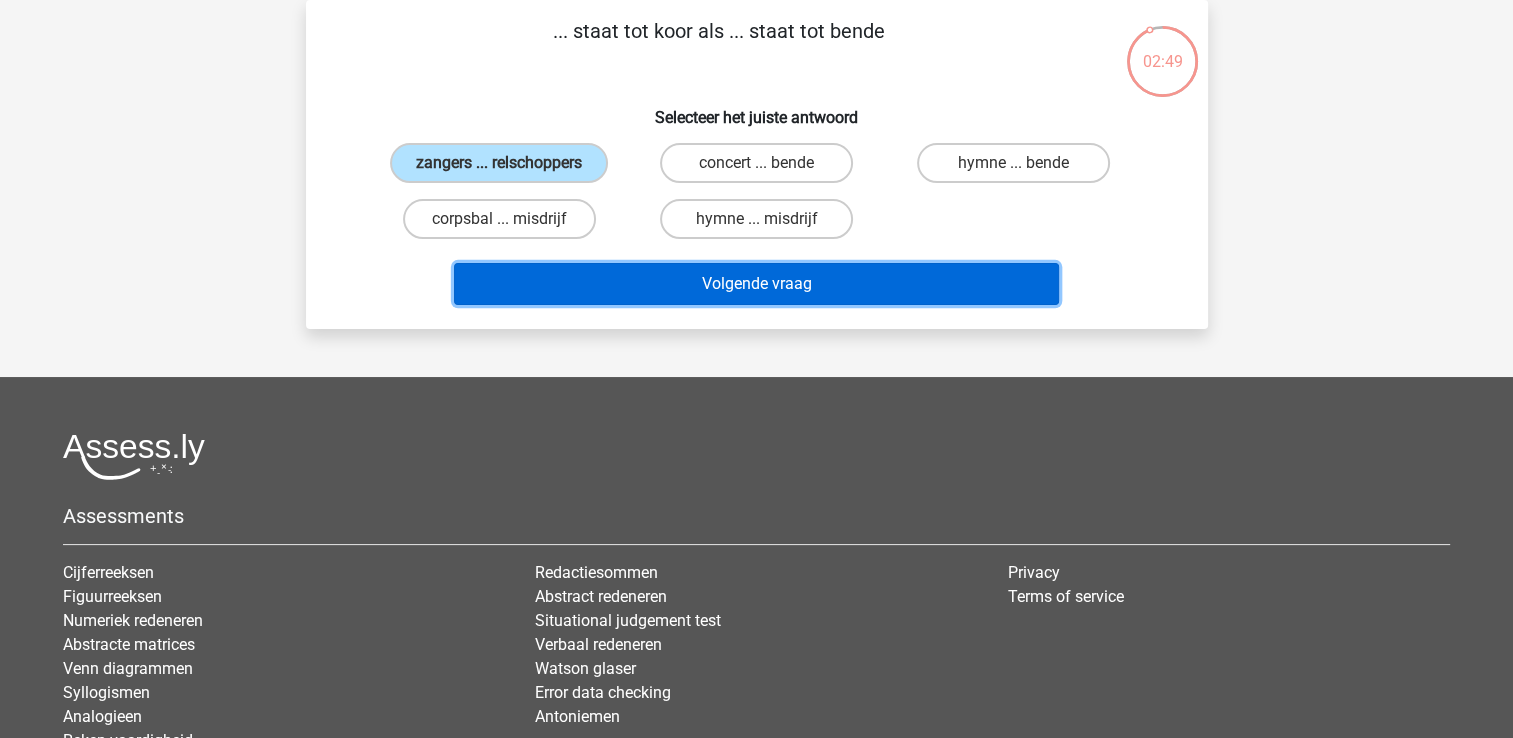 click on "Volgende vraag" at bounding box center (756, 284) 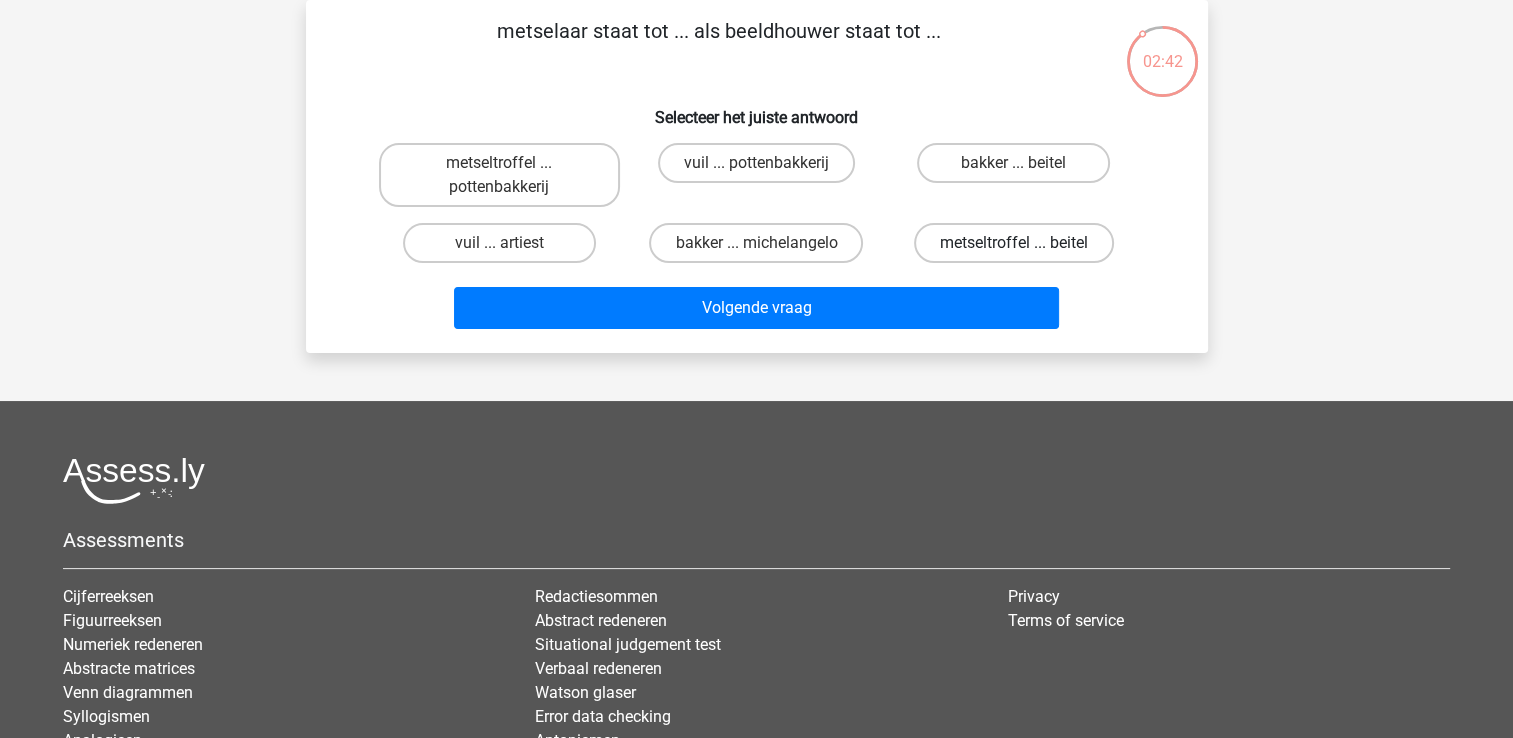 click on "metseltroffel ... beitel" at bounding box center [1014, 243] 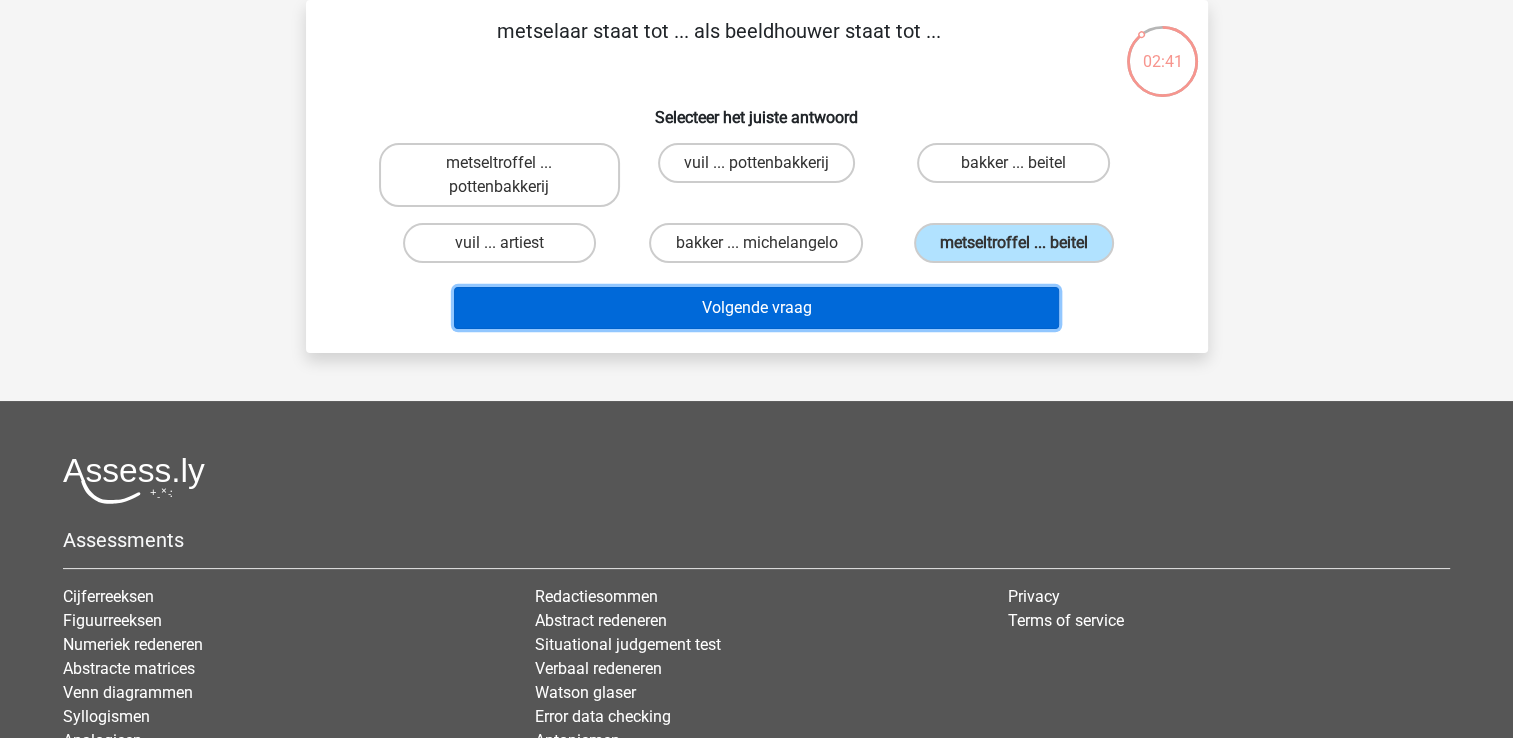 click on "Volgende vraag" at bounding box center (756, 308) 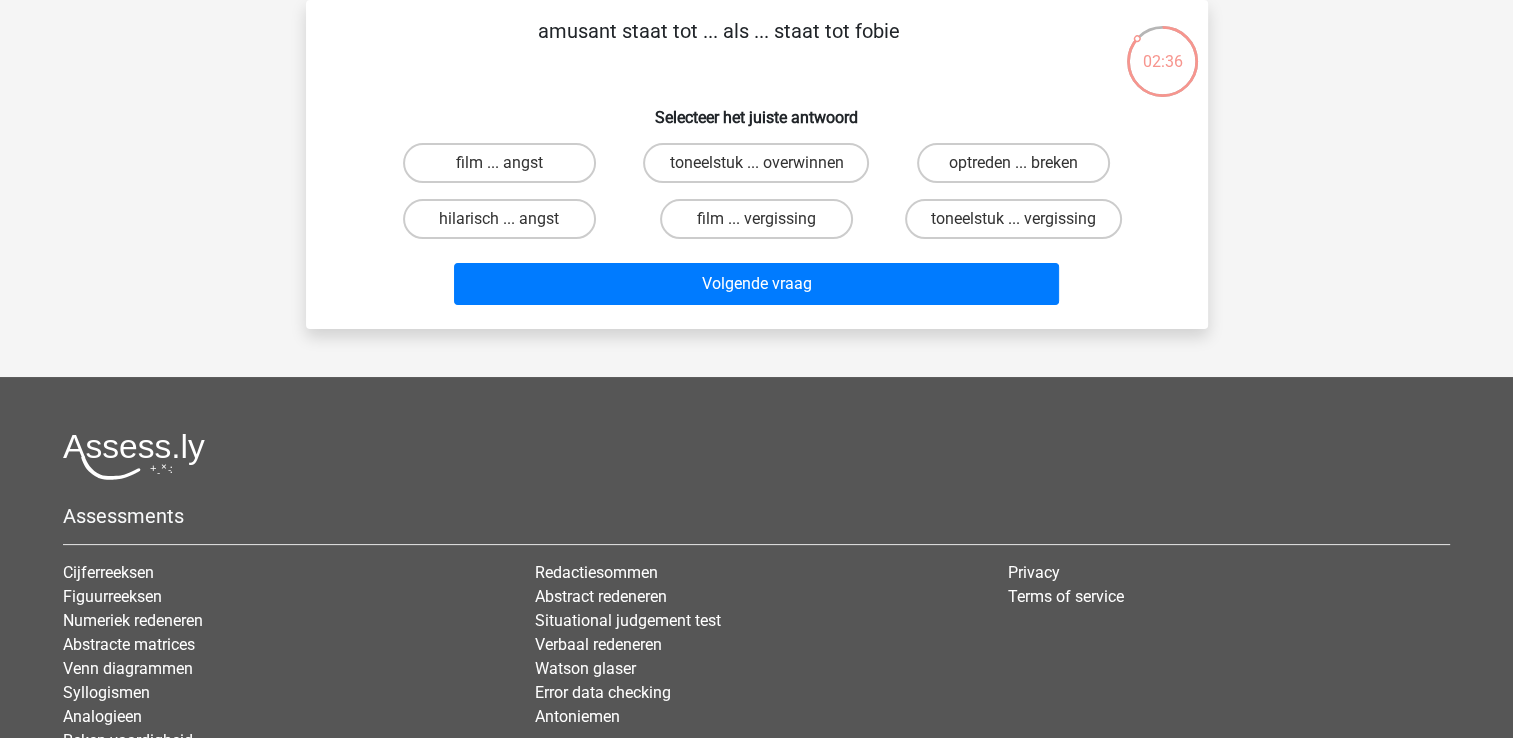 click on "hilarisch ... angst" at bounding box center (499, 219) 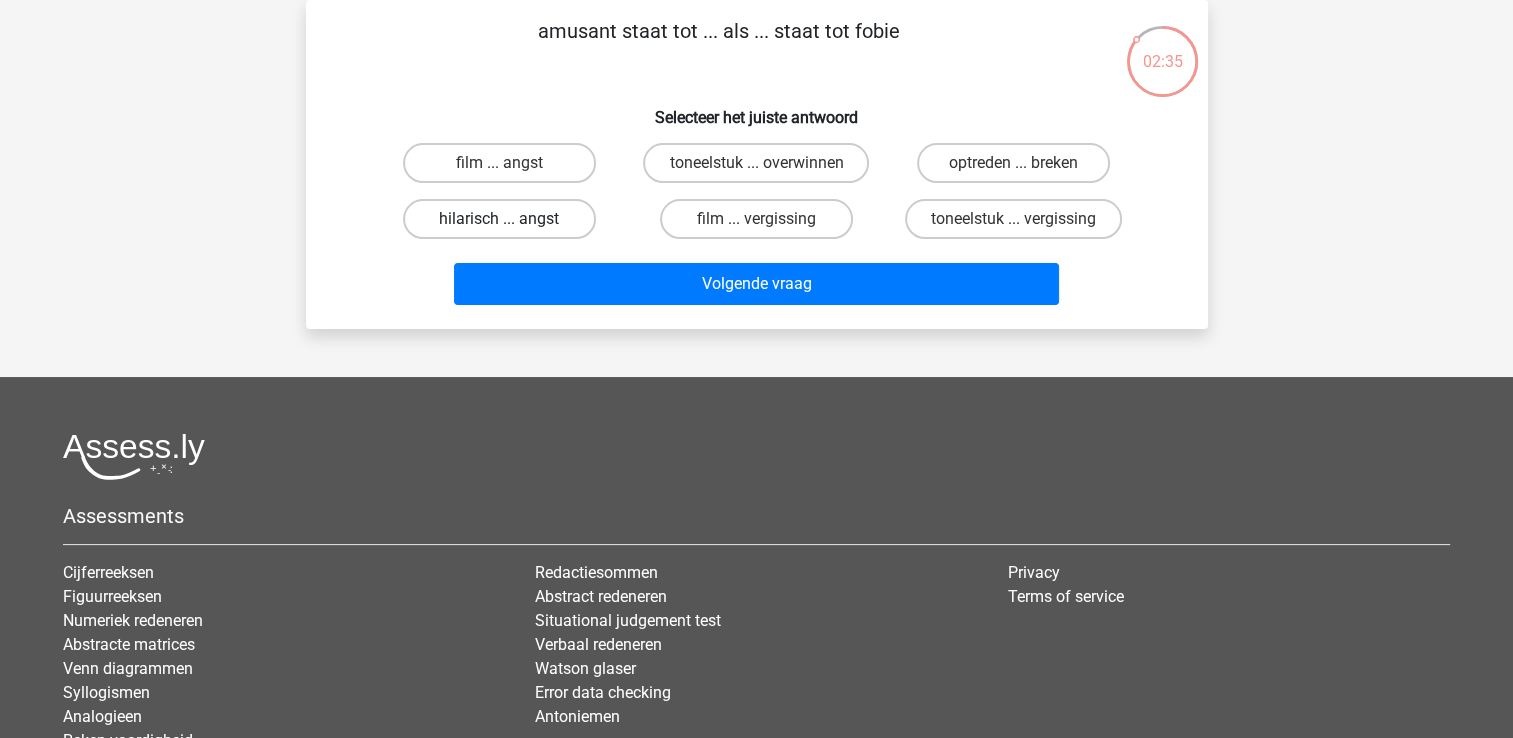 click on "hilarisch ... angst" at bounding box center [499, 219] 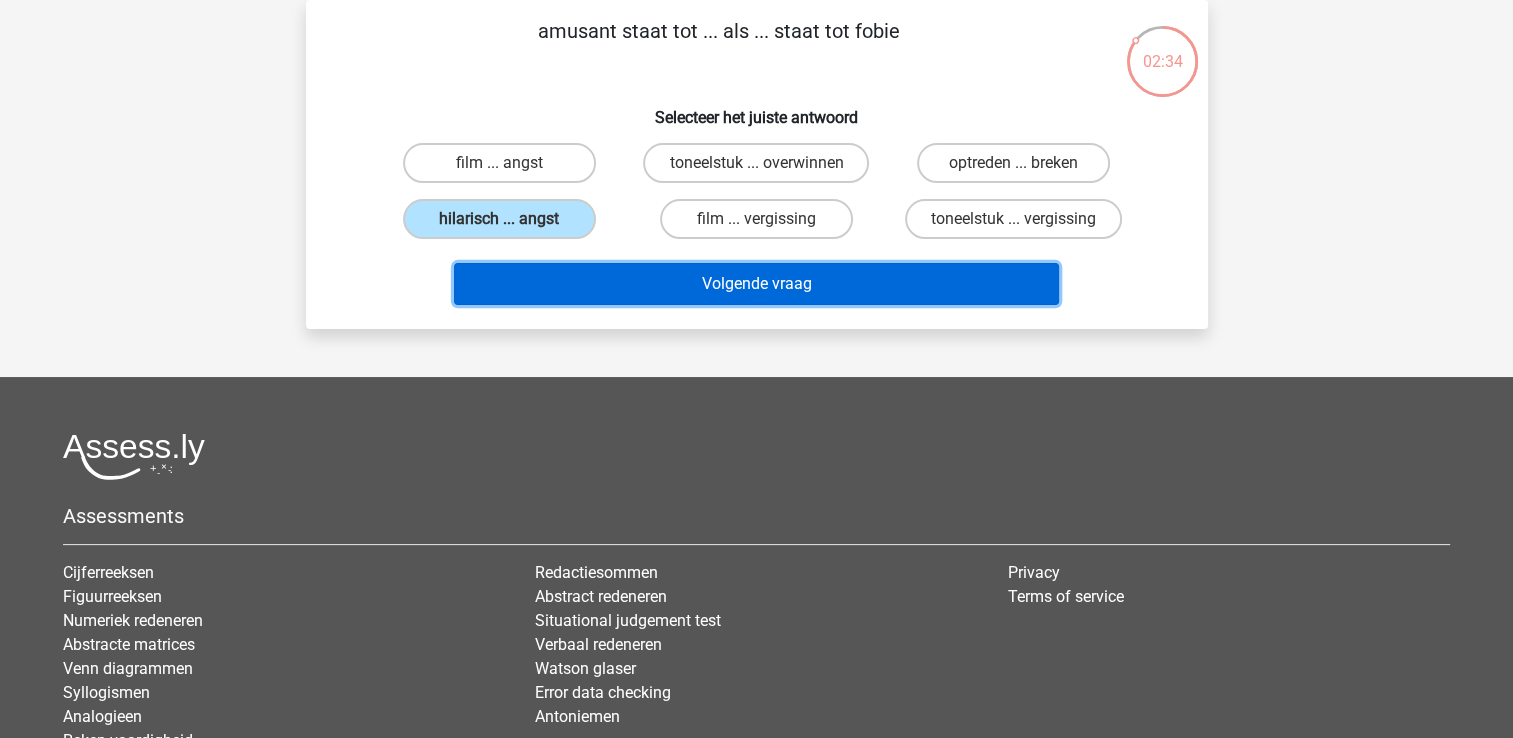 click on "Volgende vraag" at bounding box center [756, 284] 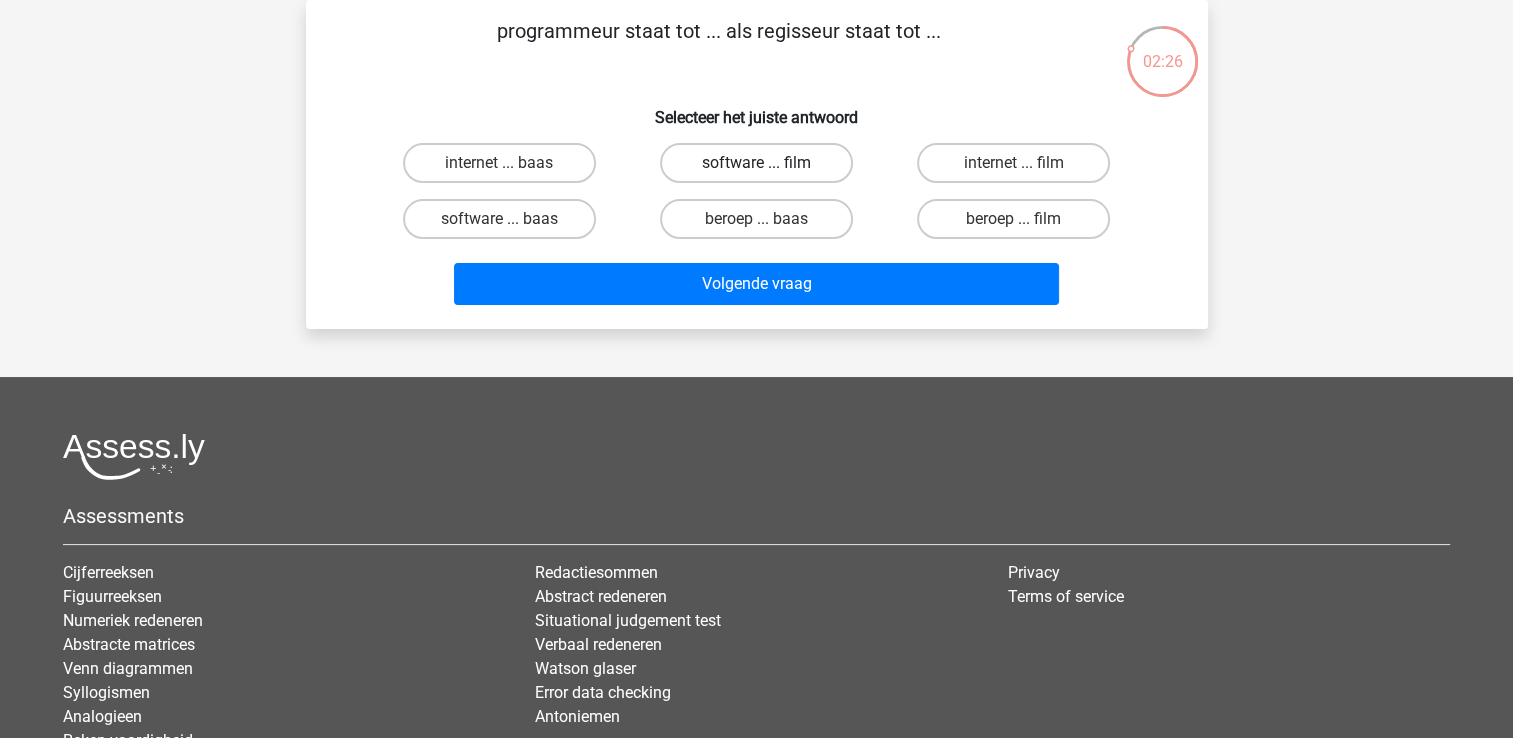 click on "software ... film" at bounding box center [756, 163] 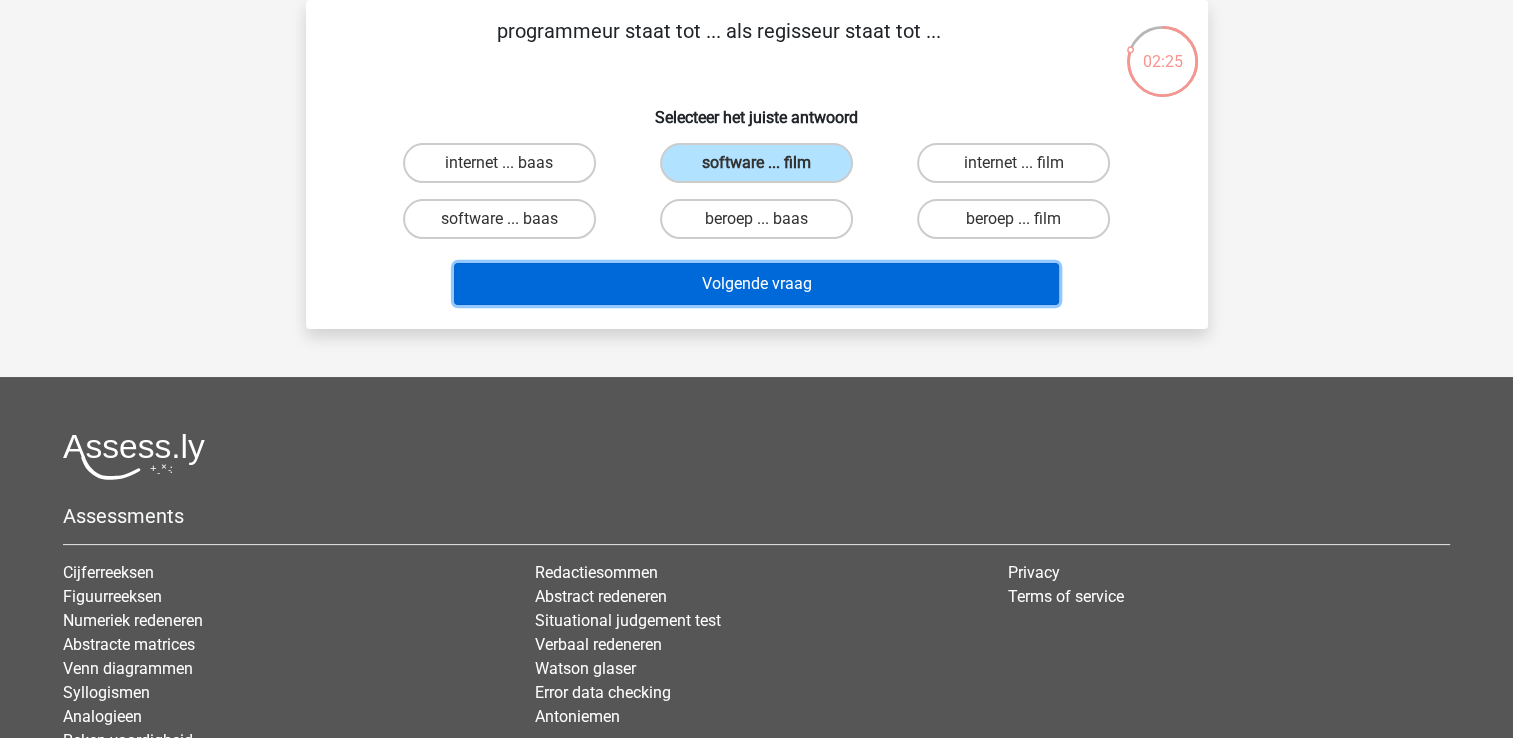 click on "Volgende vraag" at bounding box center [756, 284] 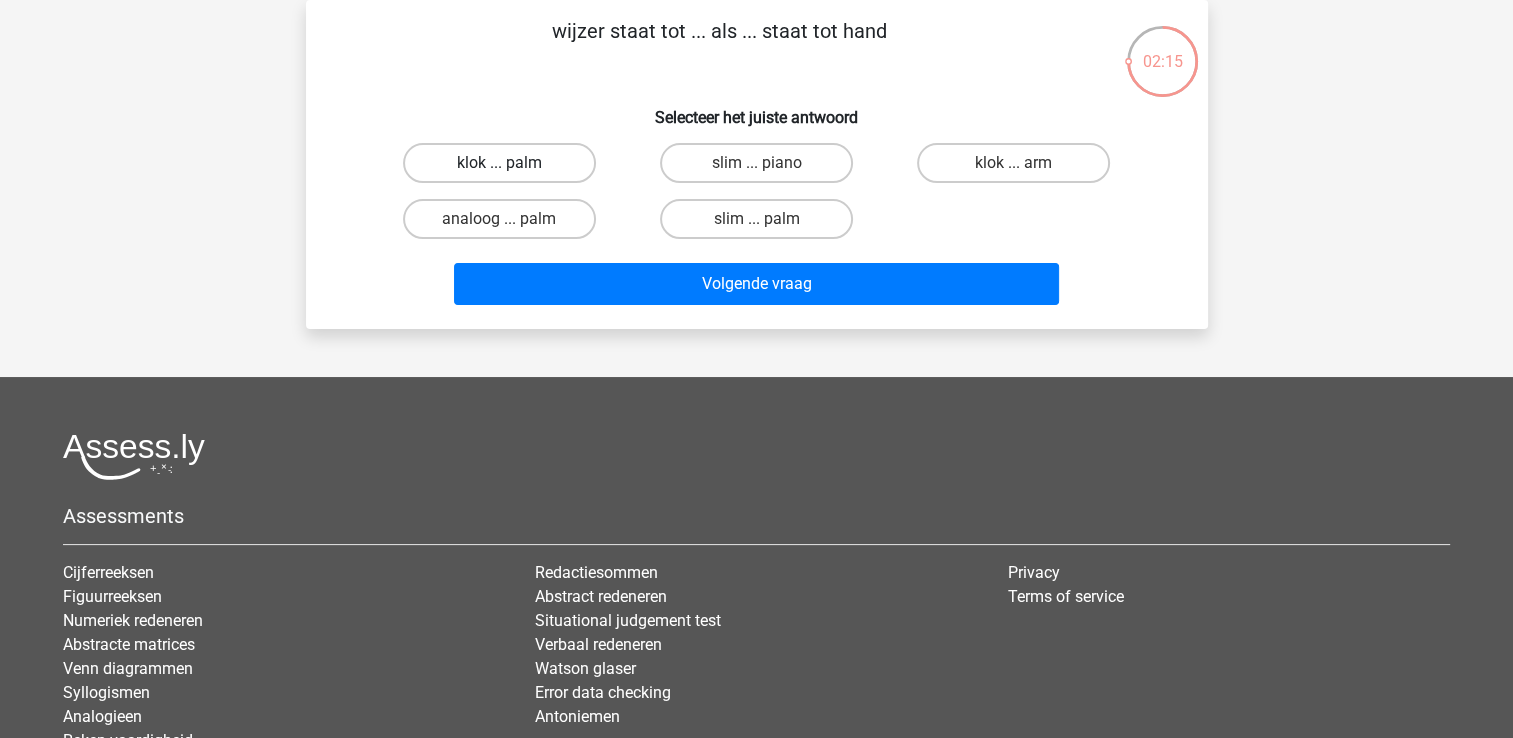 click on "klok ... palm" at bounding box center (499, 163) 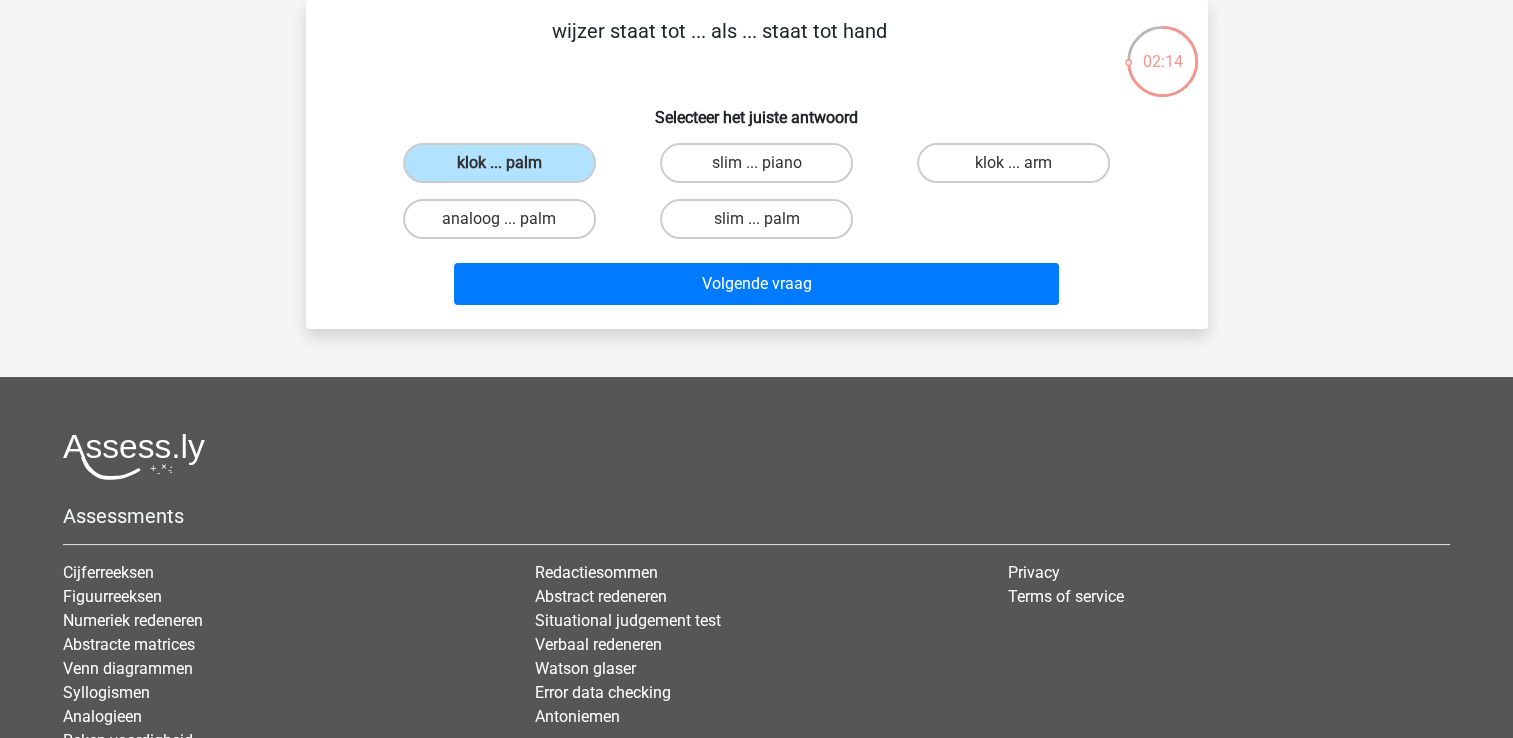 click on "Volgende vraag" at bounding box center (757, 288) 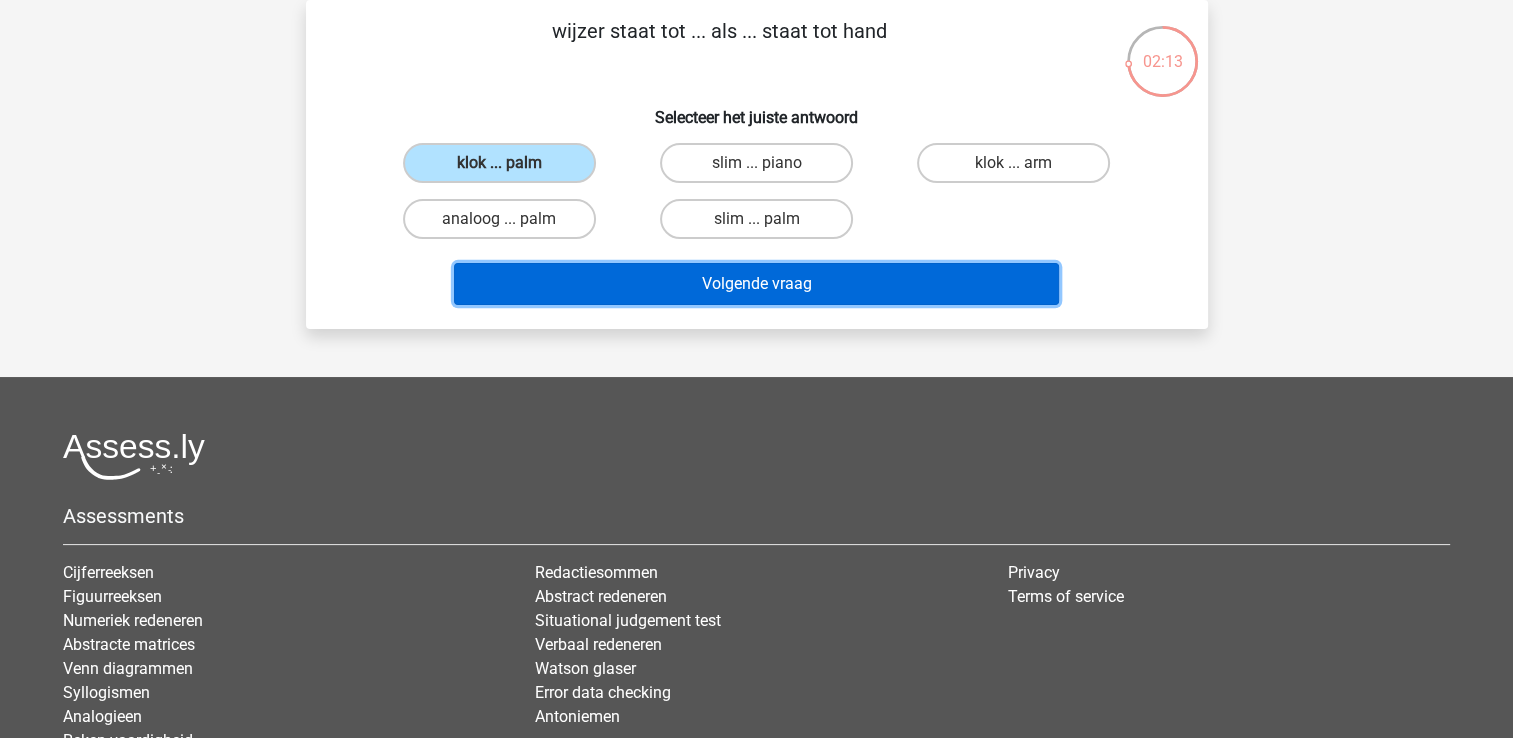 click on "Volgende vraag" at bounding box center [756, 284] 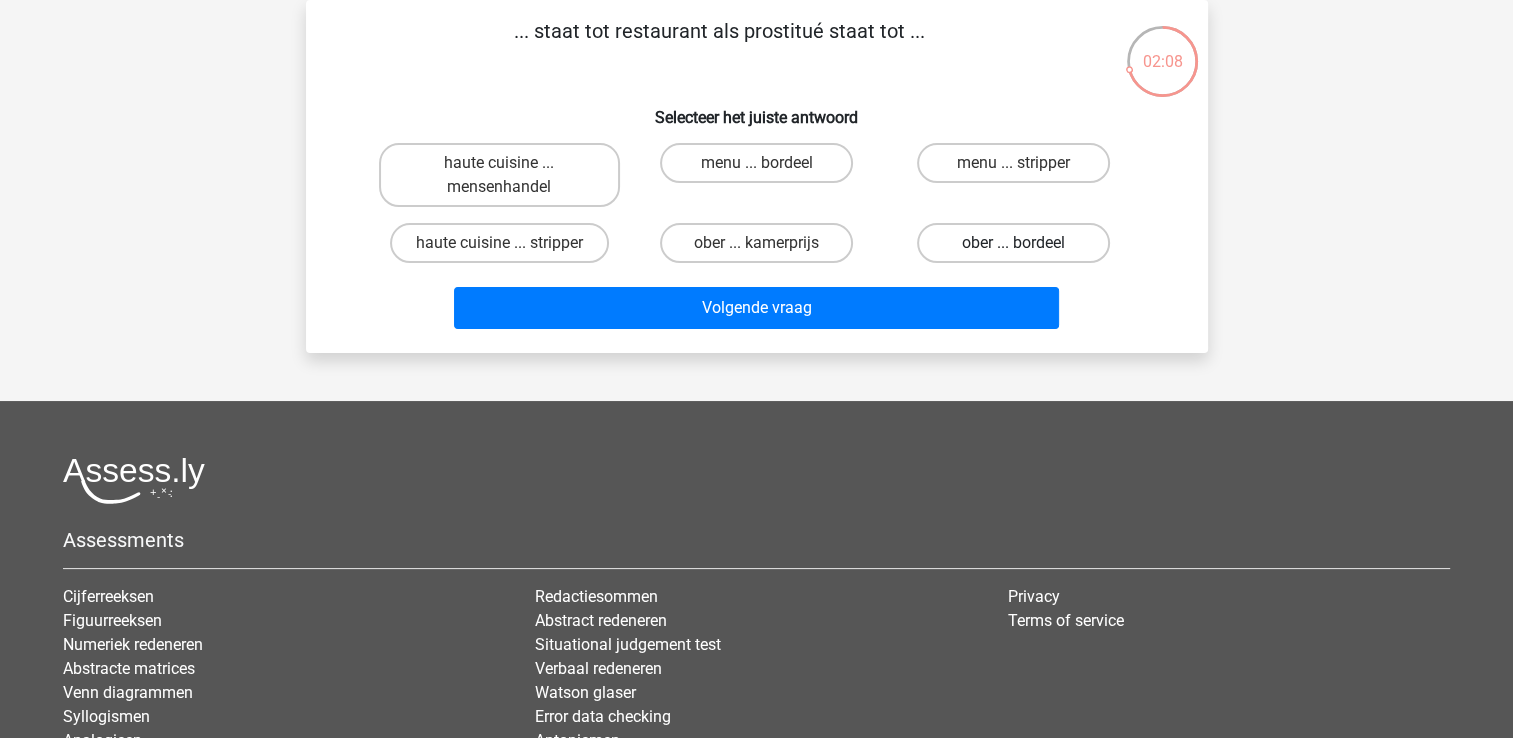 click on "ober ... bordeel" at bounding box center (1013, 243) 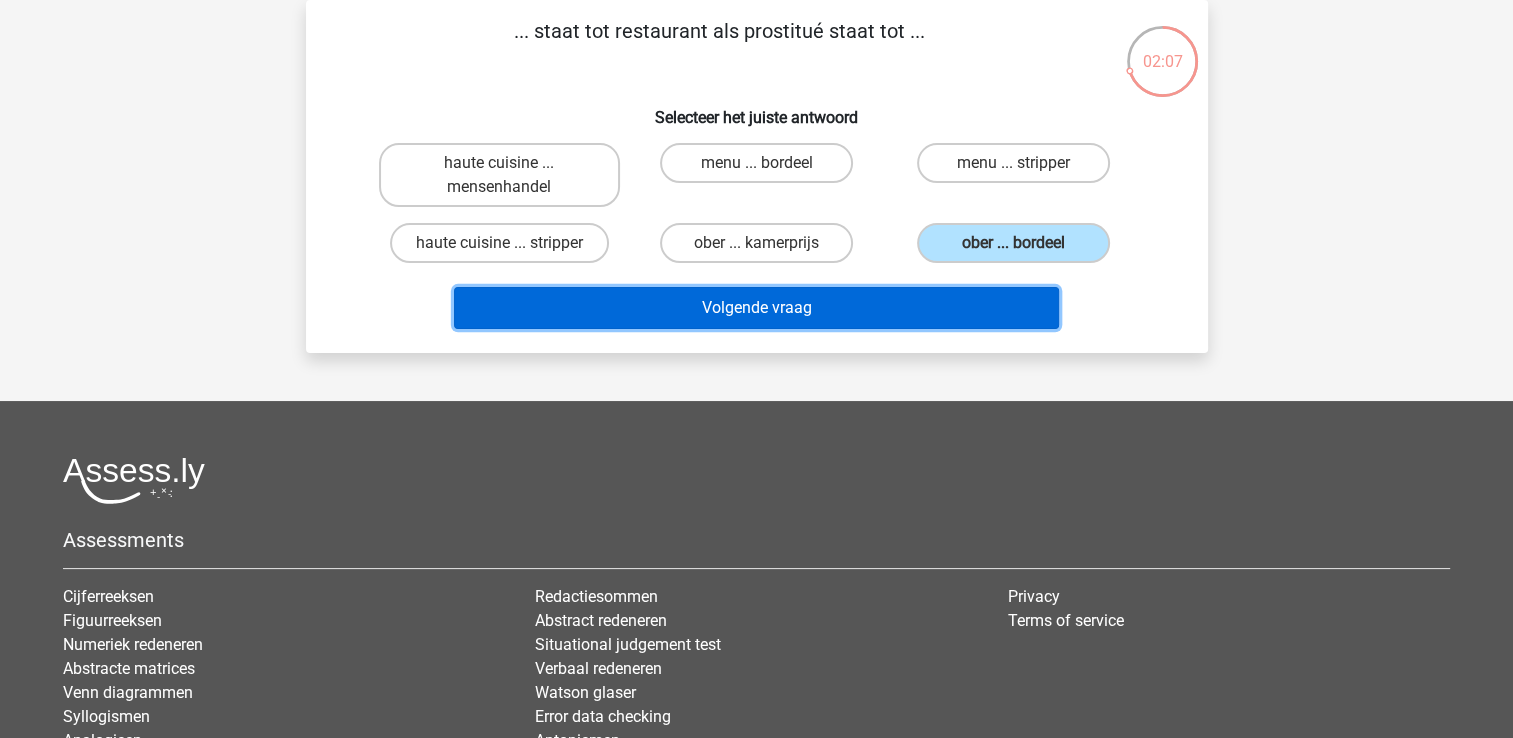 click on "Volgende vraag" at bounding box center (756, 308) 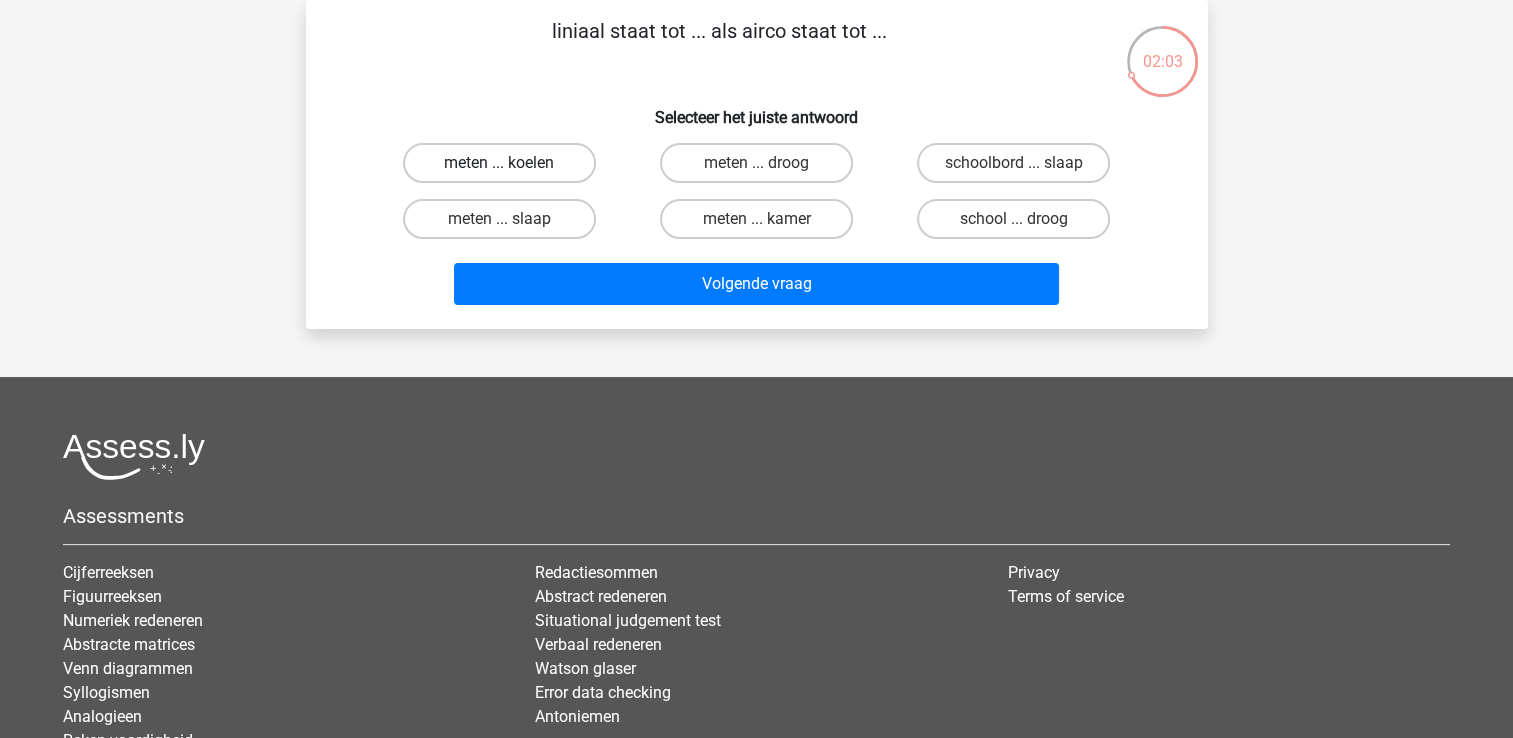 click on "meten ... koelen" at bounding box center [499, 163] 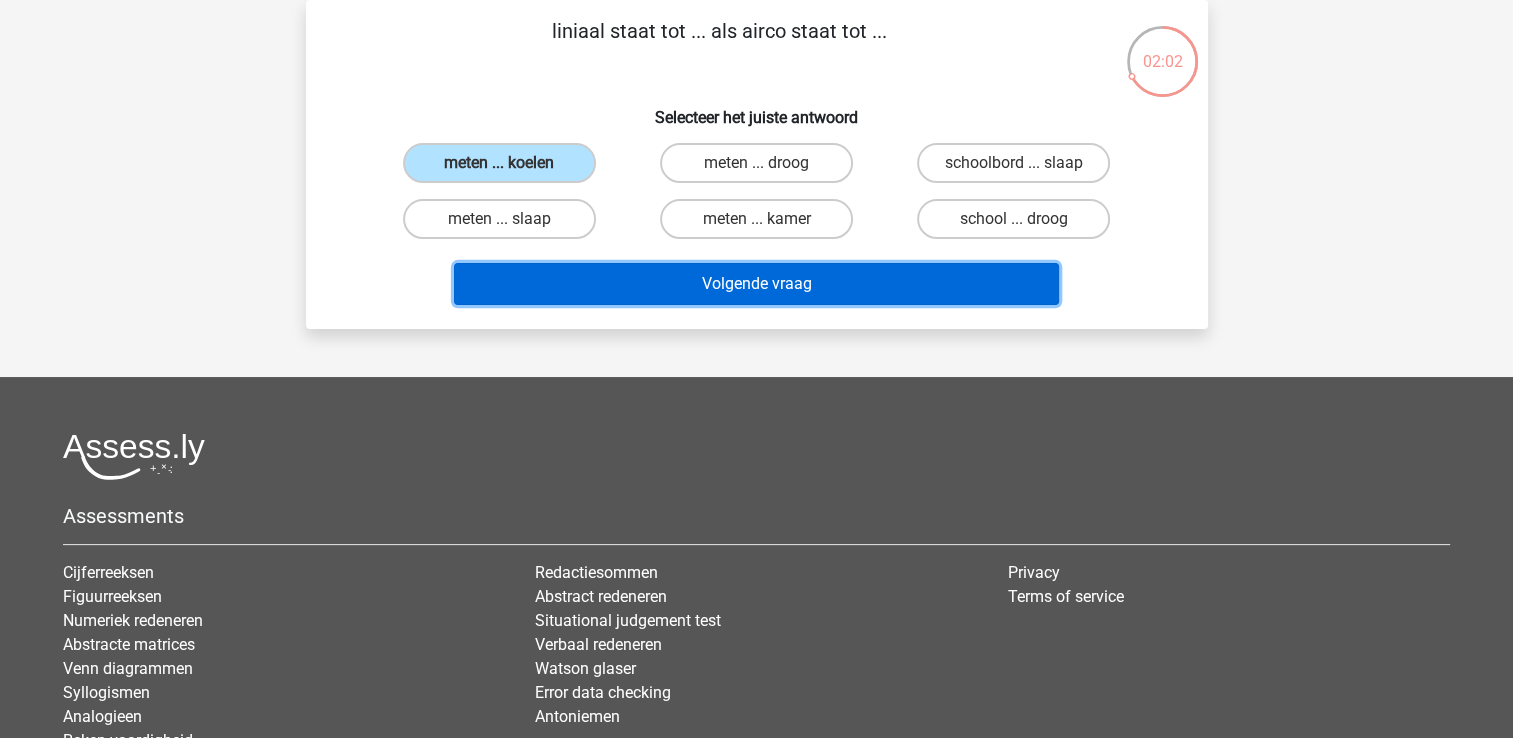 click on "Volgende vraag" at bounding box center (756, 284) 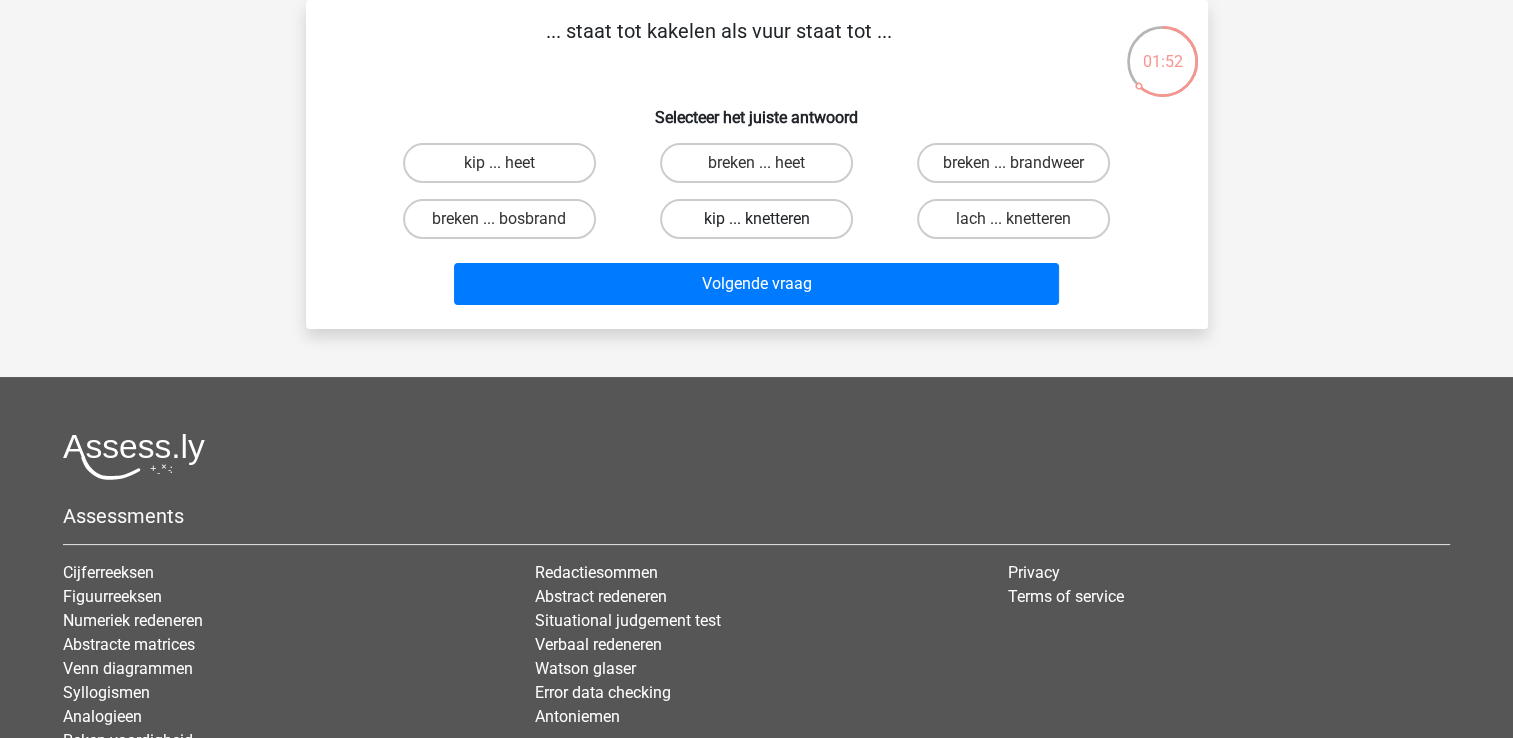 click on "kip ... knetteren" at bounding box center [756, 219] 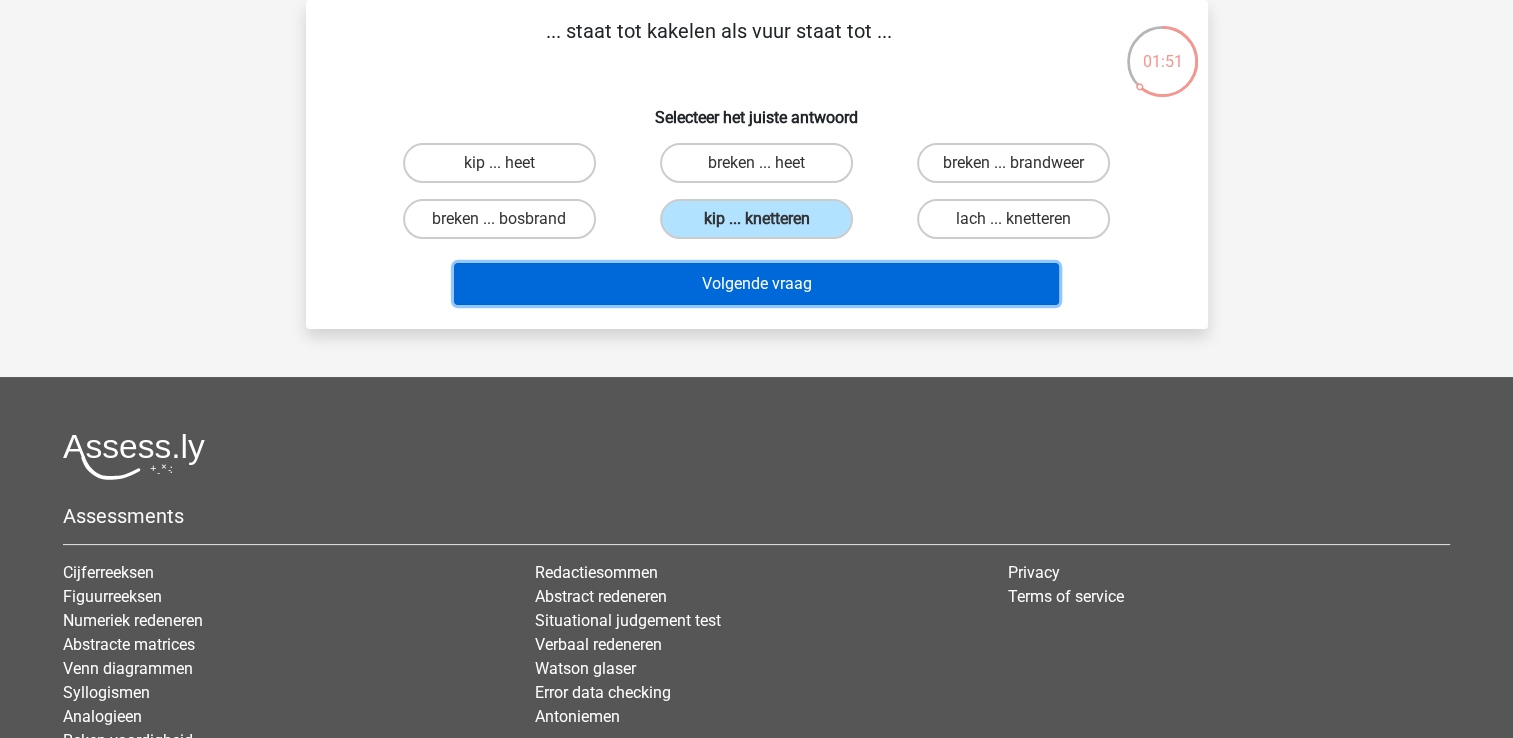 click on "Volgende vraag" at bounding box center [756, 284] 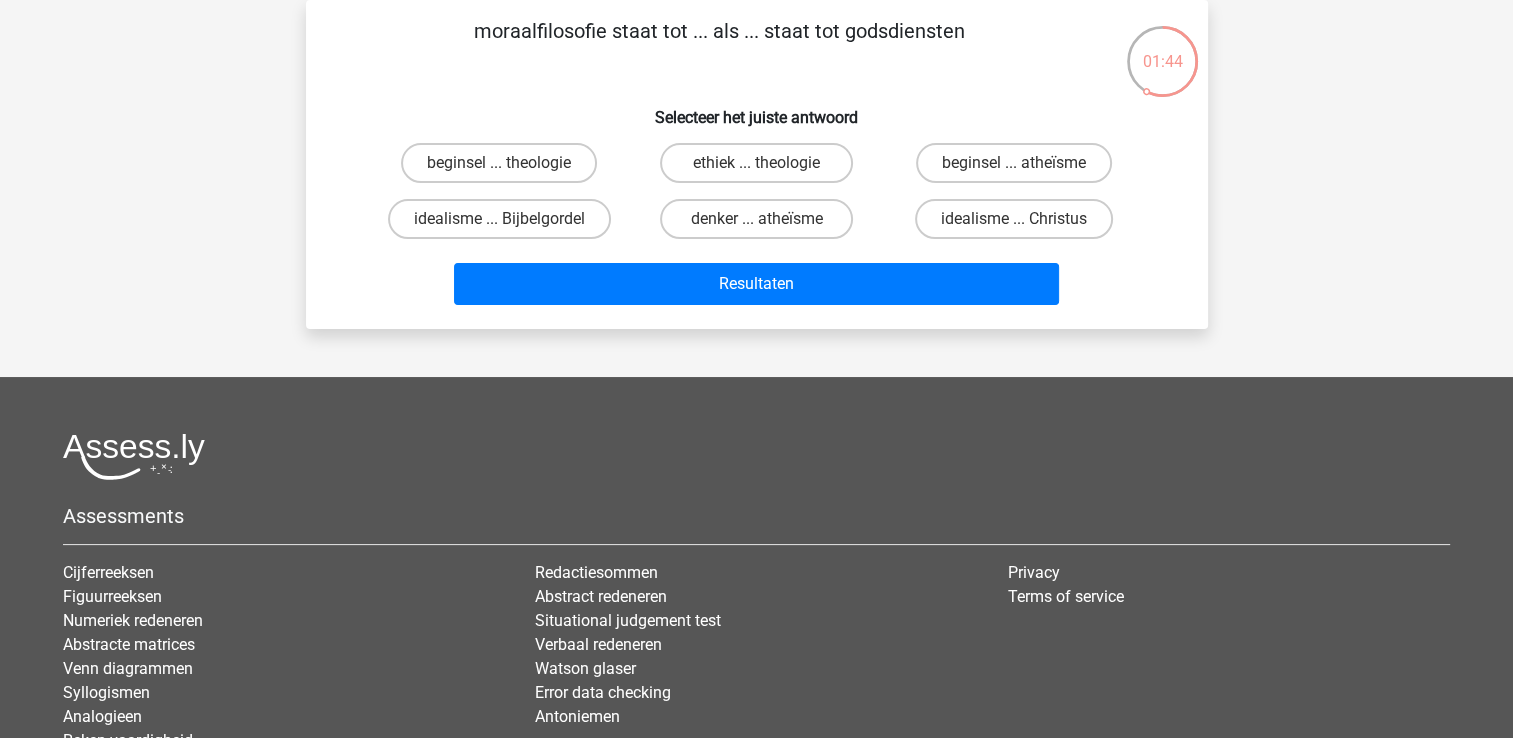 click on "ethiek ... theologie" at bounding box center [762, 169] 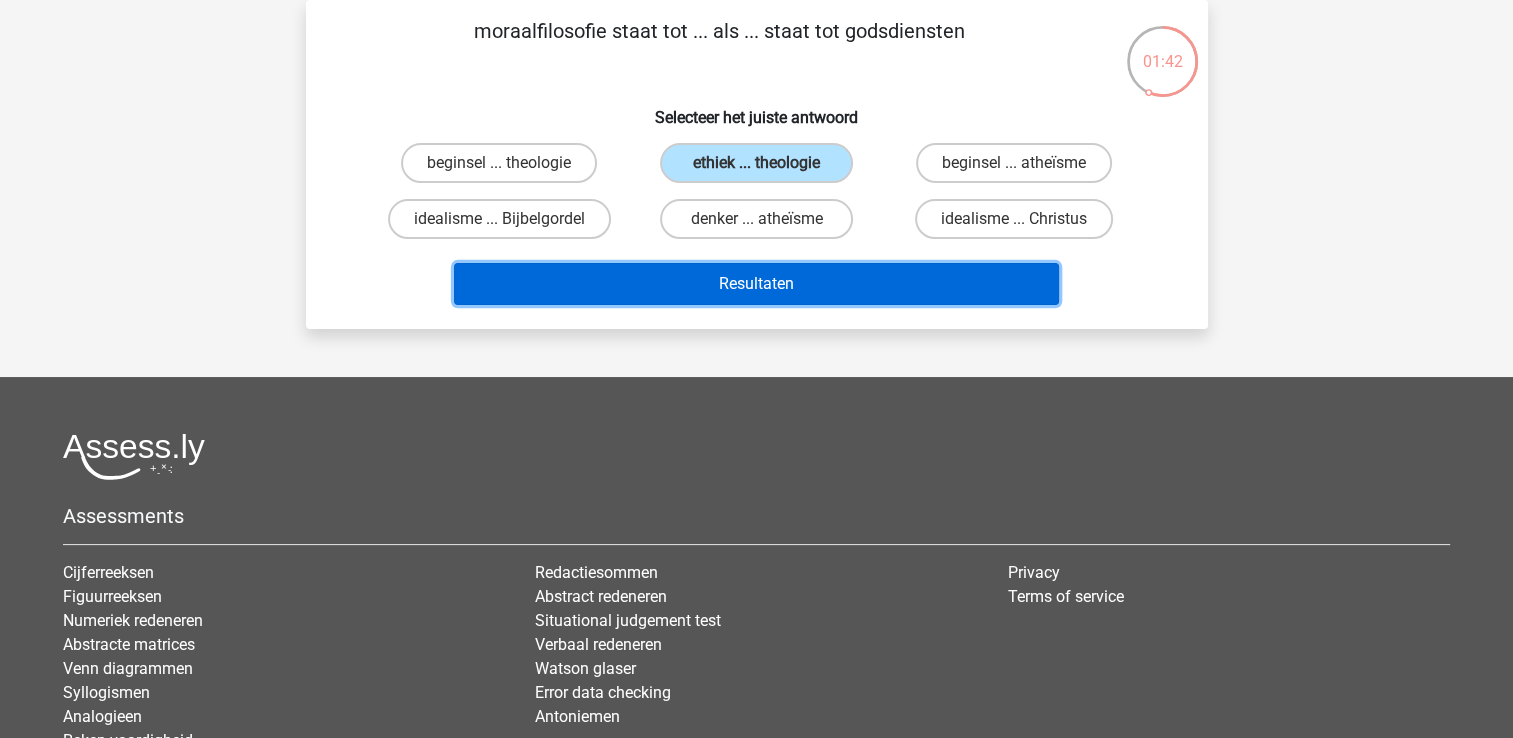 click on "Resultaten" at bounding box center (756, 284) 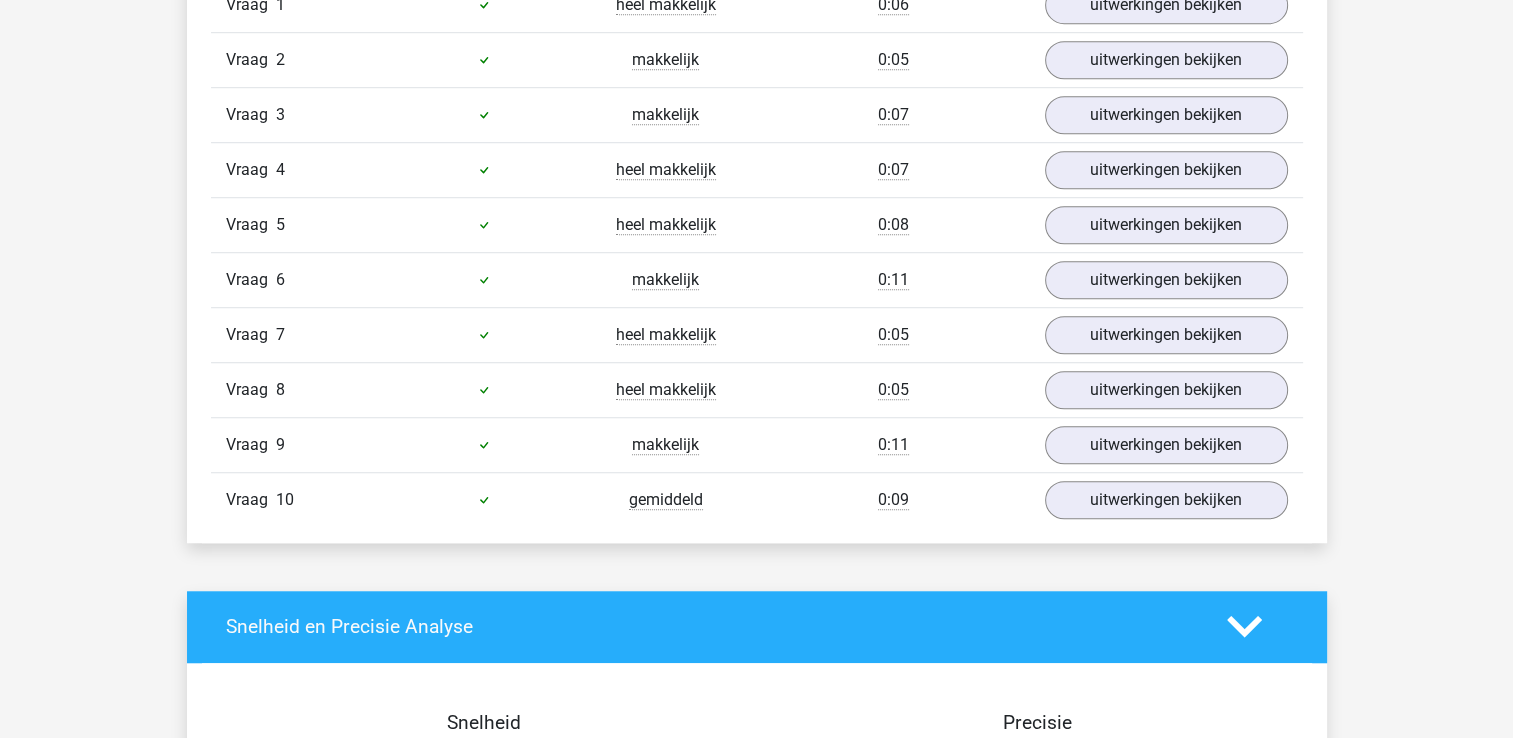 scroll, scrollTop: 1000, scrollLeft: 0, axis: vertical 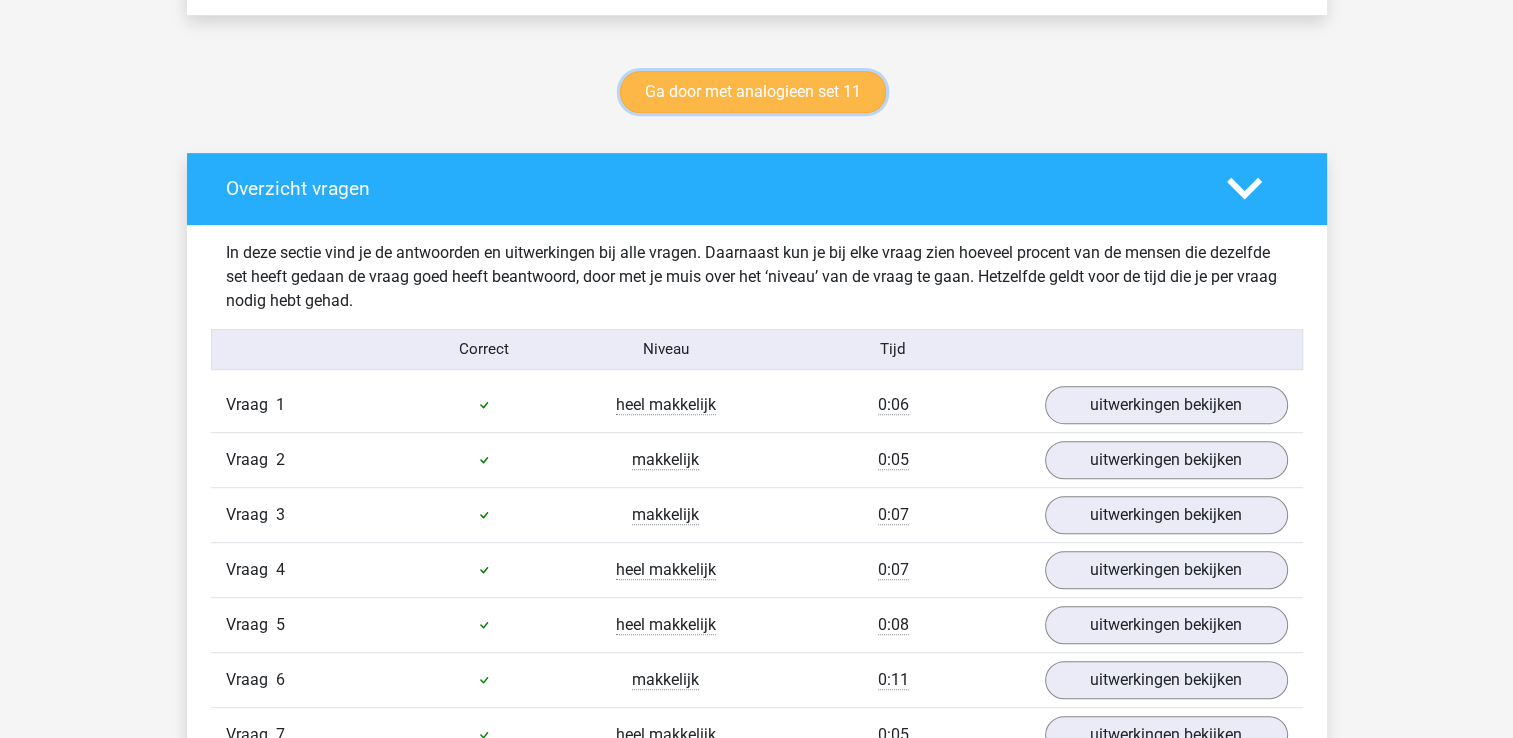 click on "Ga door met analogieen set 11" at bounding box center [753, 92] 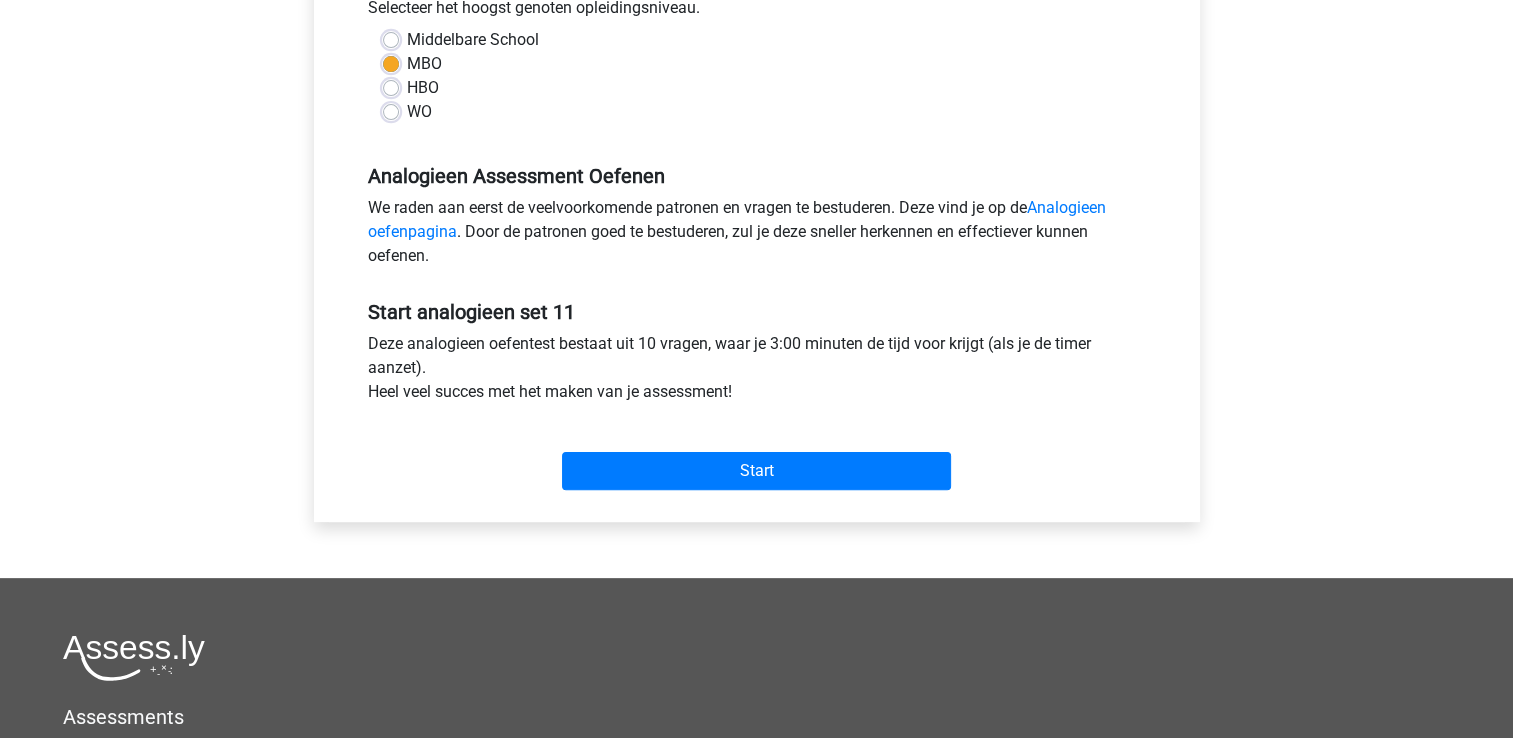 scroll, scrollTop: 700, scrollLeft: 0, axis: vertical 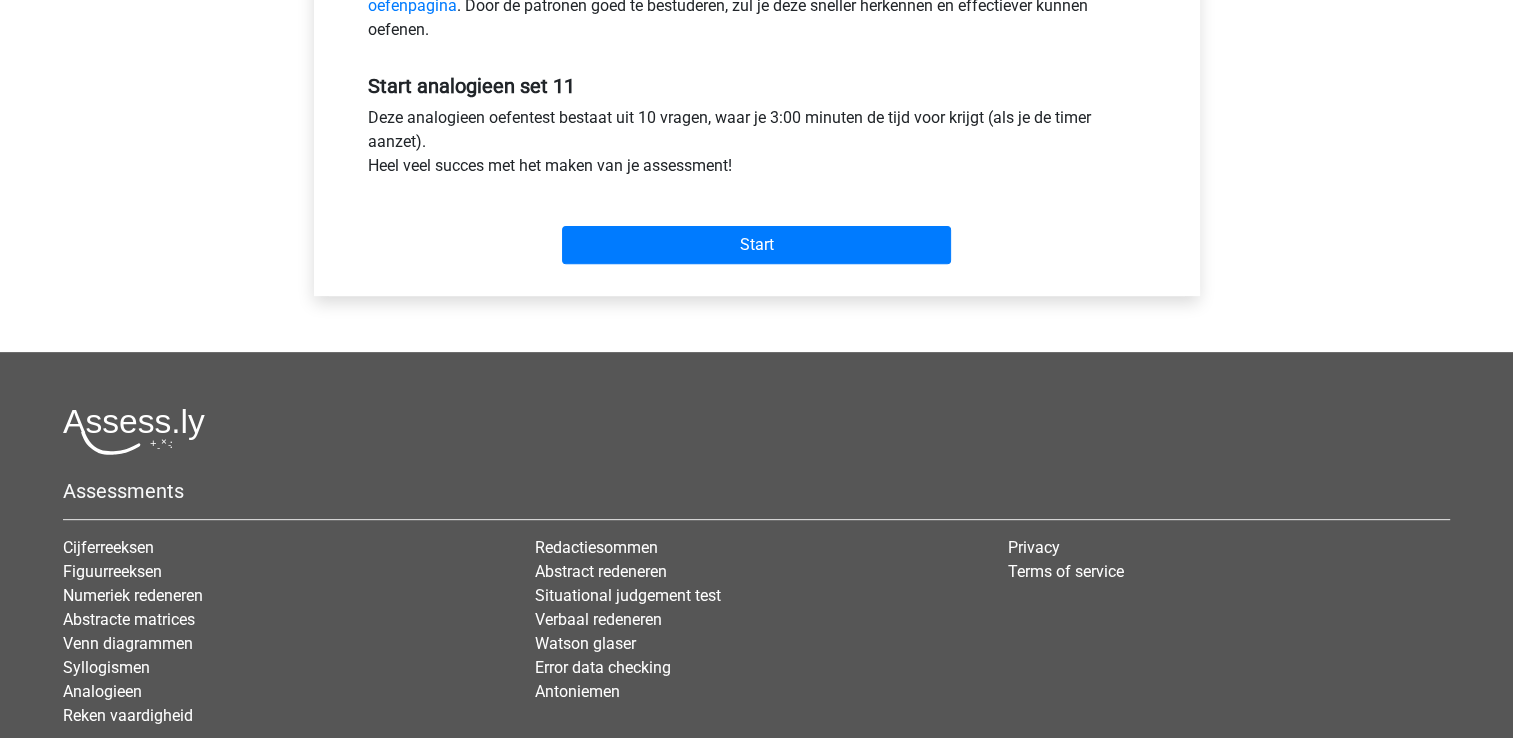 click on "Start" at bounding box center (757, 229) 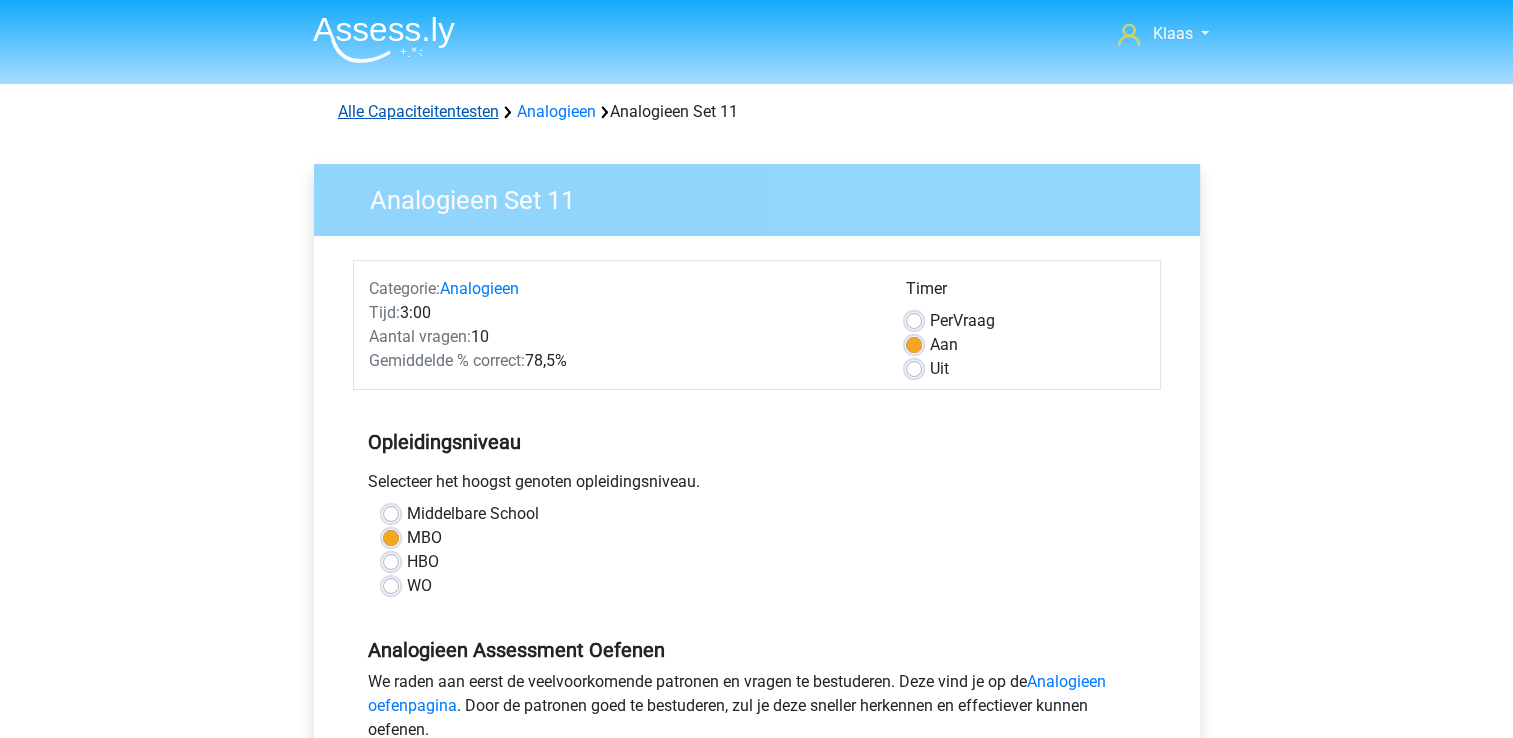 click on "Alle Capaciteitentesten" at bounding box center [418, 111] 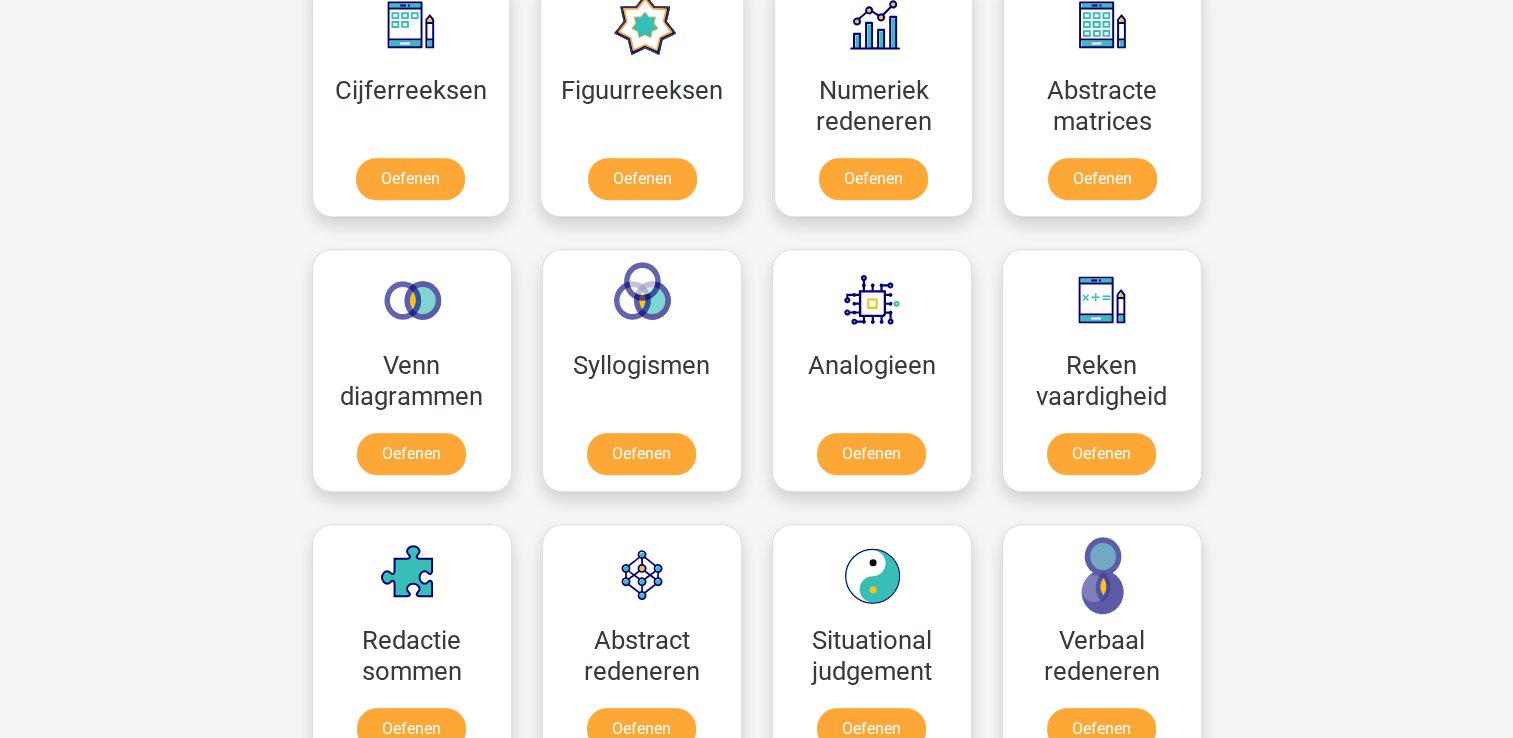 scroll, scrollTop: 848, scrollLeft: 0, axis: vertical 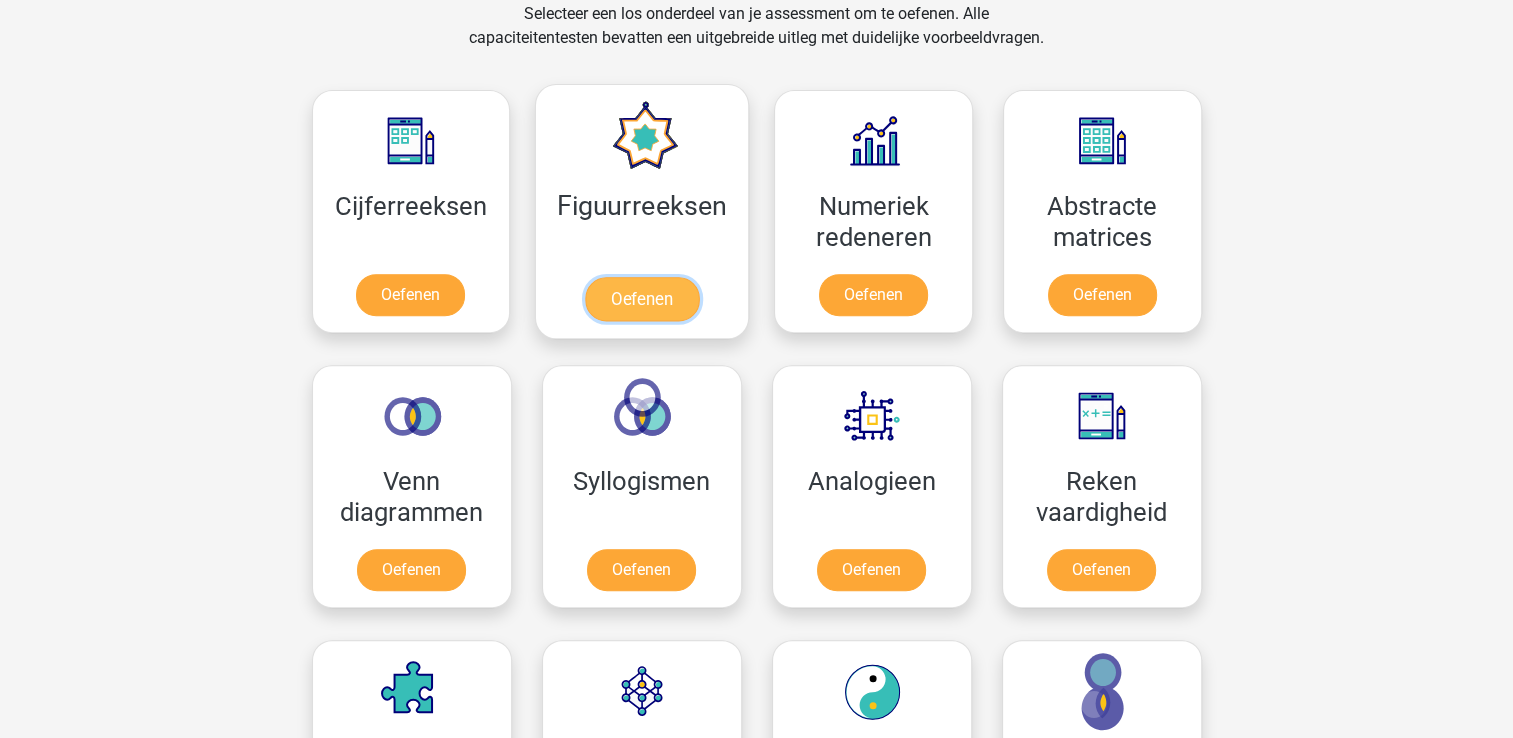 click on "Oefenen" at bounding box center [642, 299] 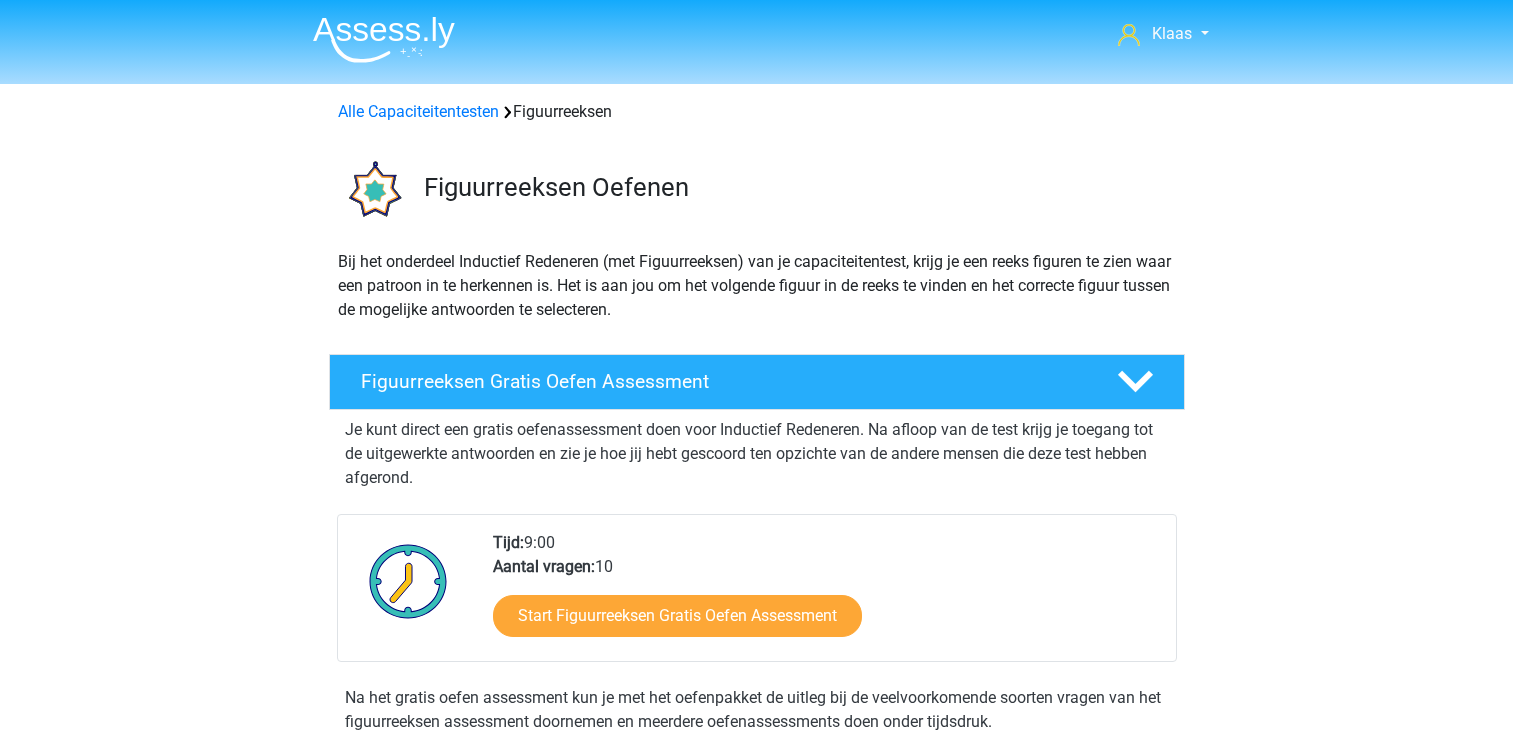 scroll, scrollTop: 0, scrollLeft: 0, axis: both 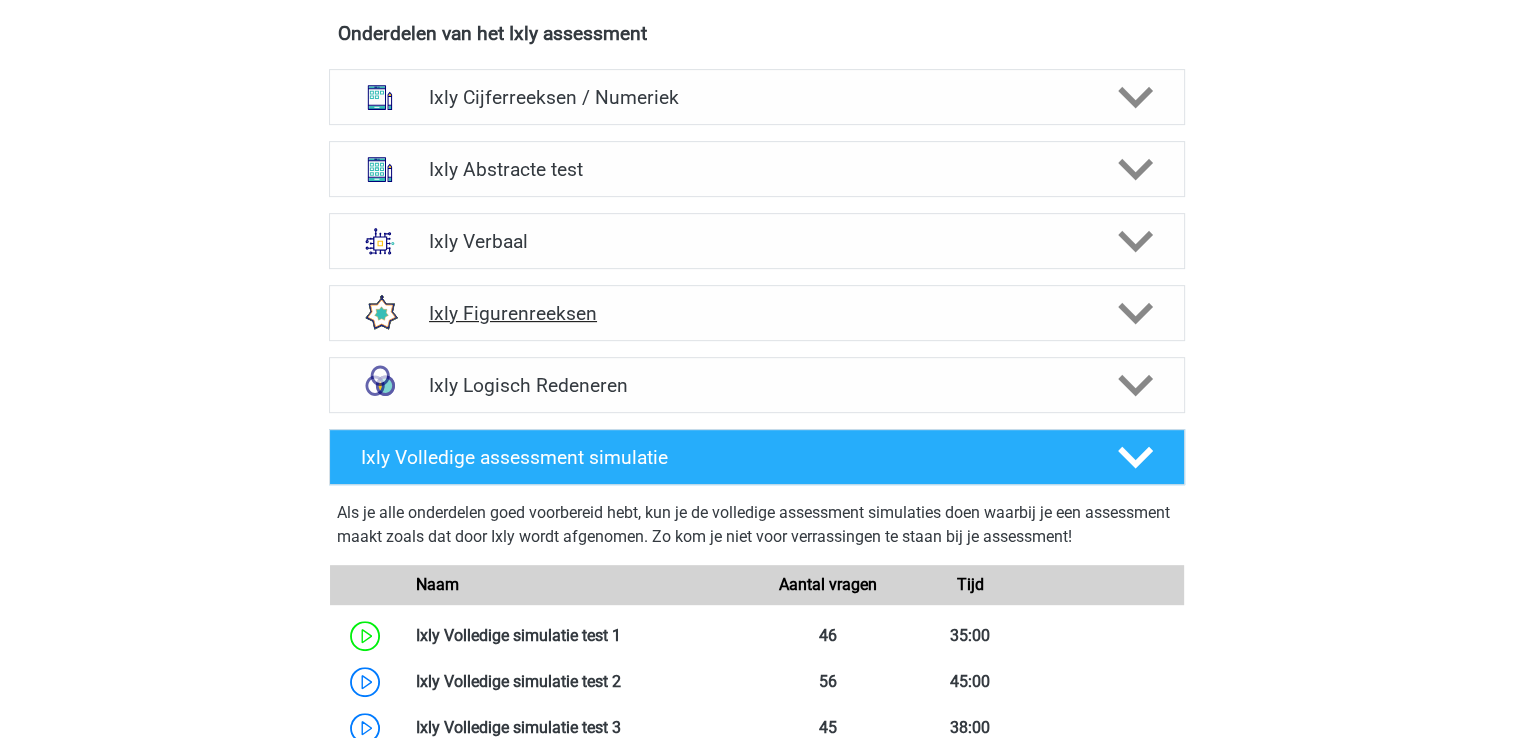 click on "Ixly Figurenreeksen" at bounding box center (757, 313) 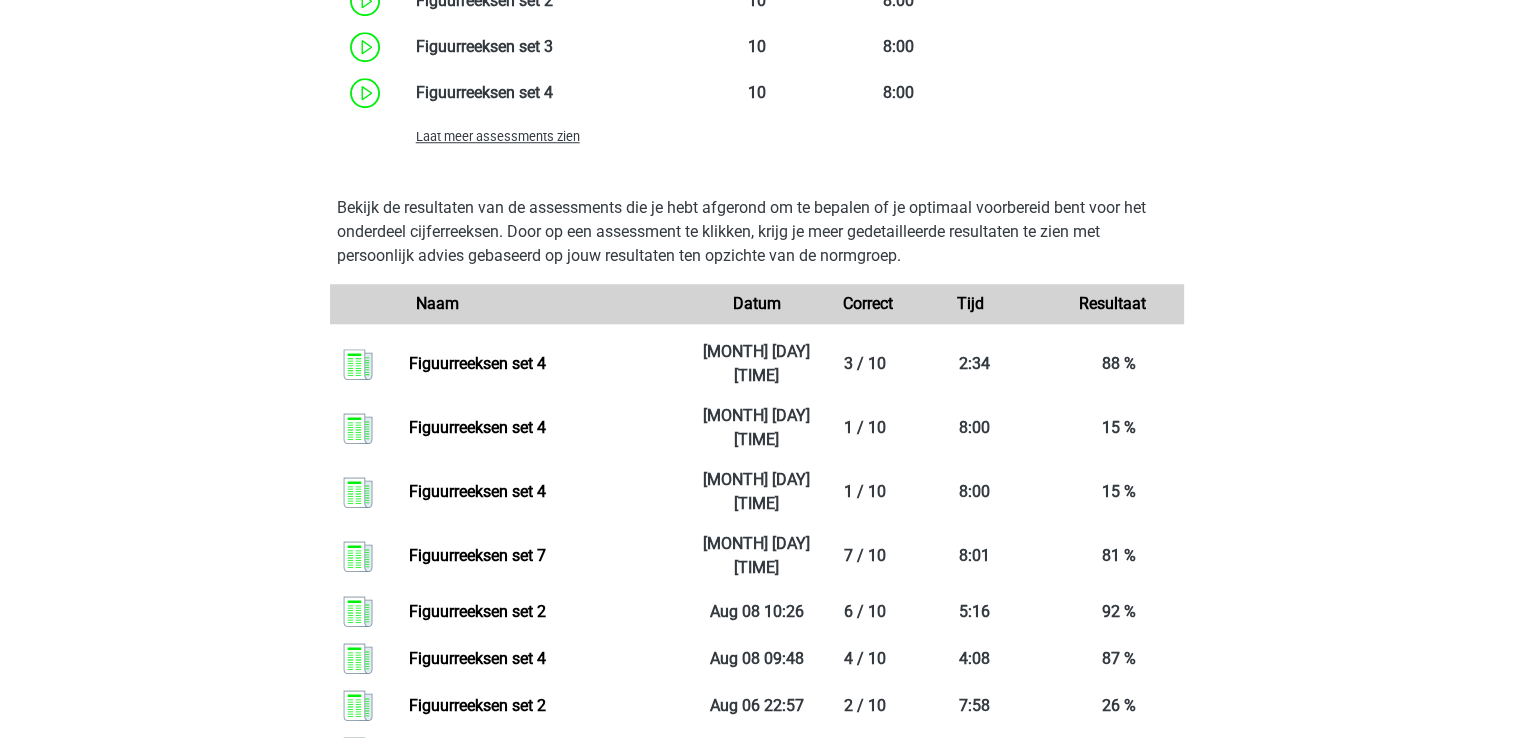 scroll, scrollTop: 1700, scrollLeft: 0, axis: vertical 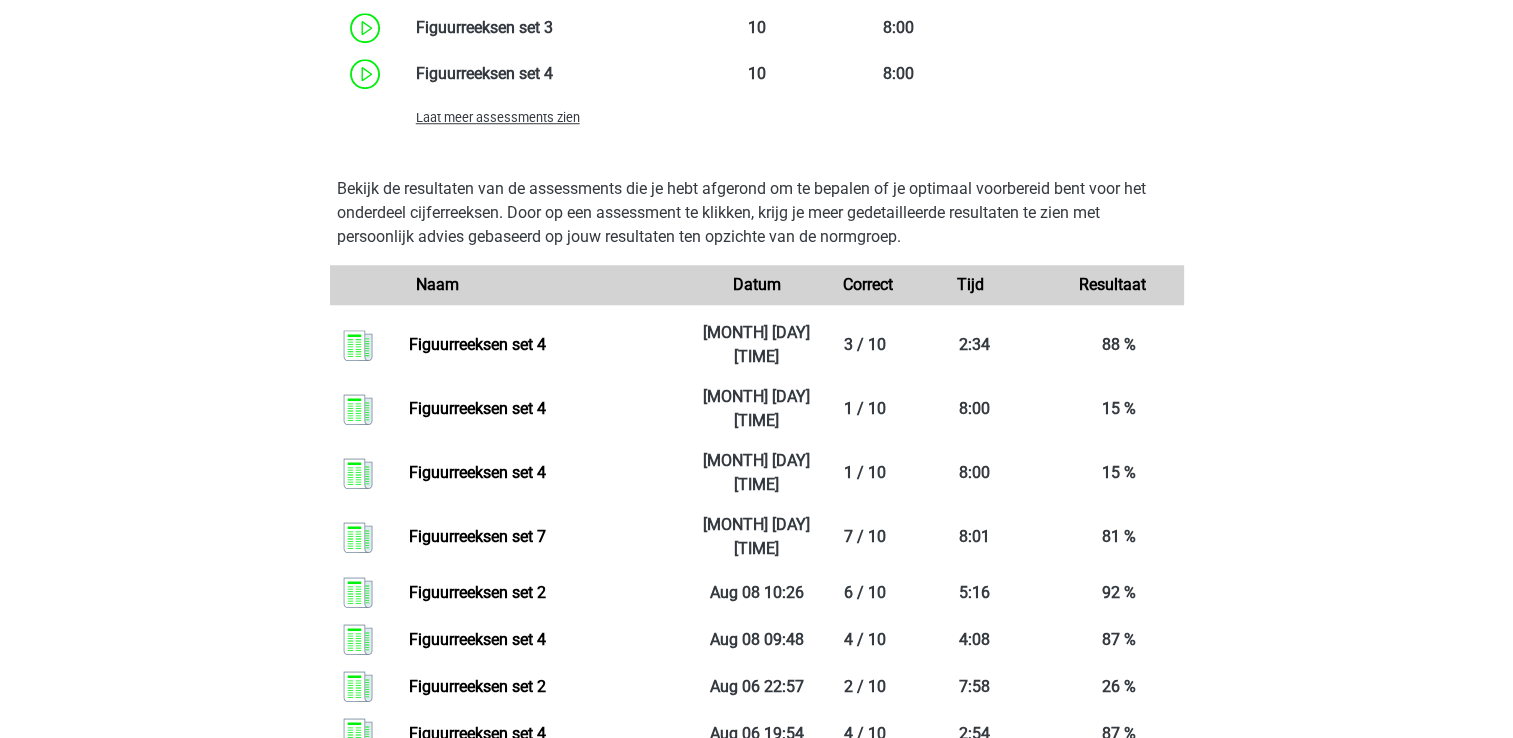 click on "Laat meer assessments zien" at bounding box center (757, 117) 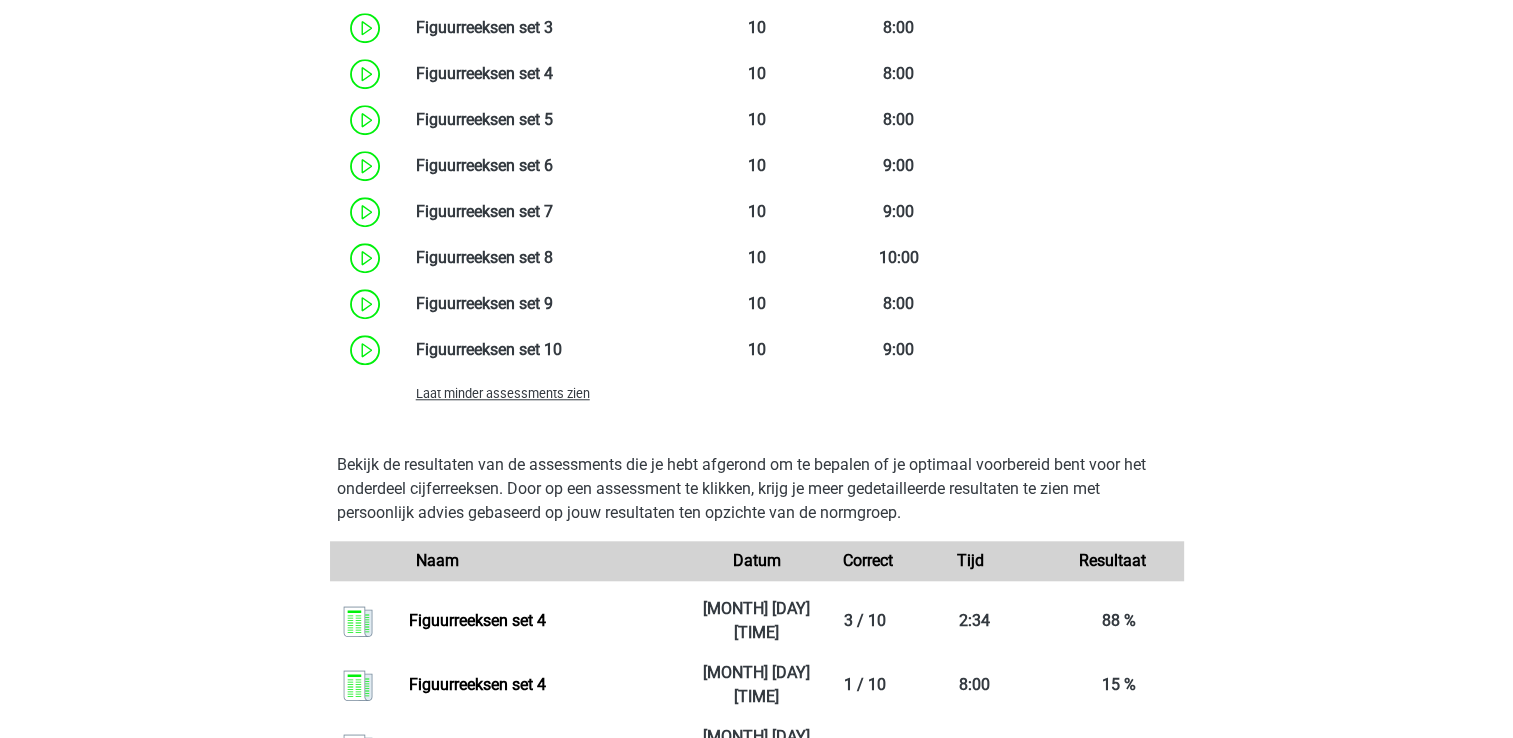 click on "Laat minder assessments zien" at bounding box center [503, 393] 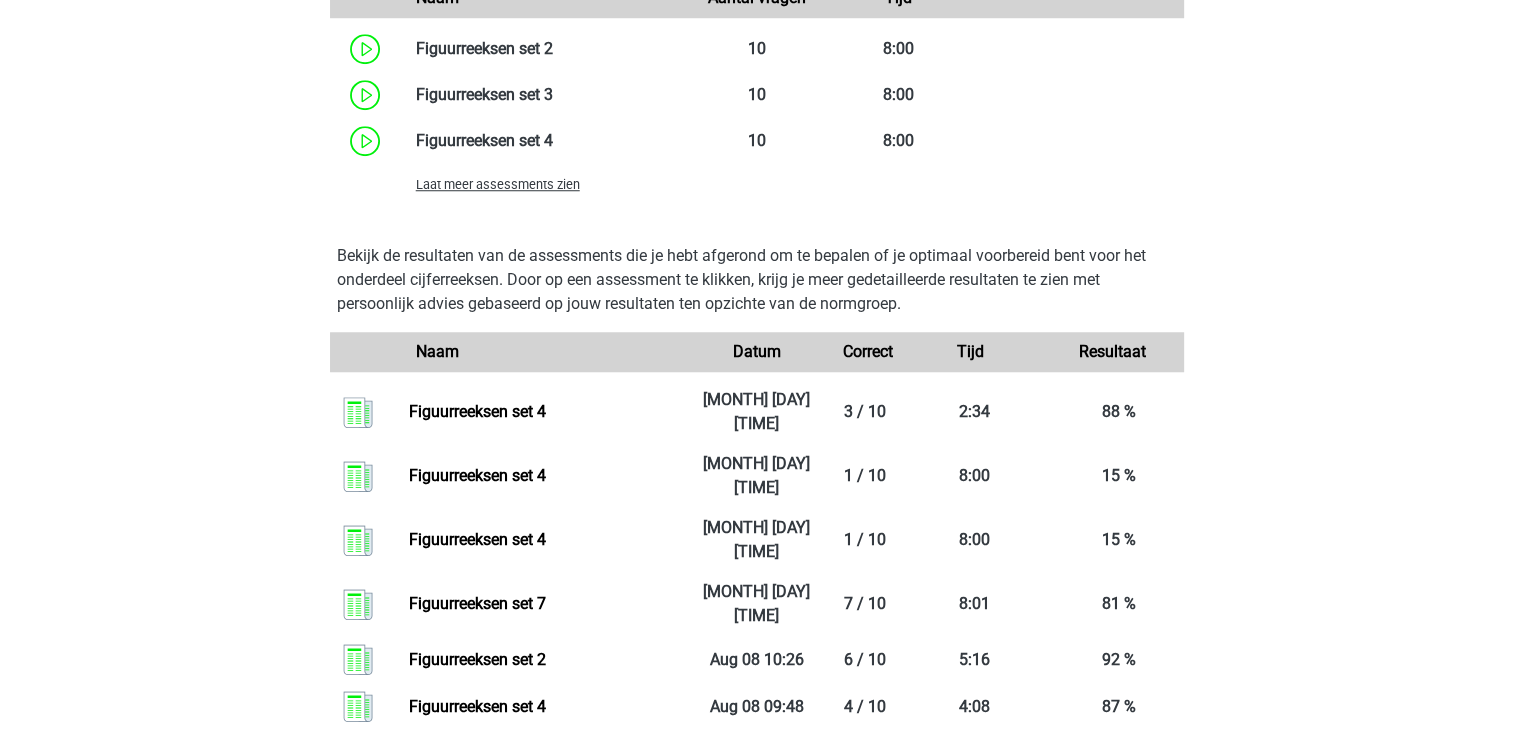 scroll, scrollTop: 1600, scrollLeft: 0, axis: vertical 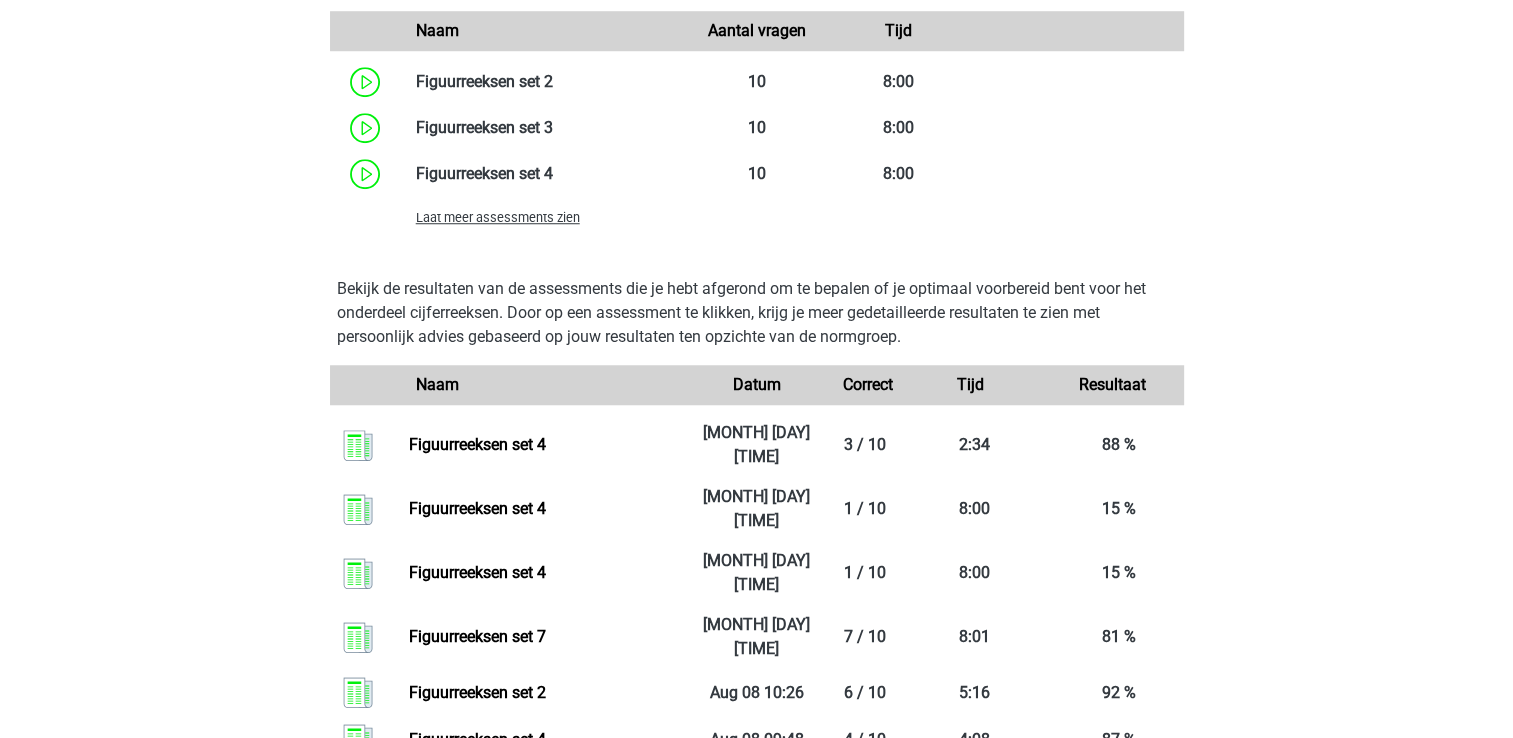 click on "Laat meer assessments zien" at bounding box center (498, 217) 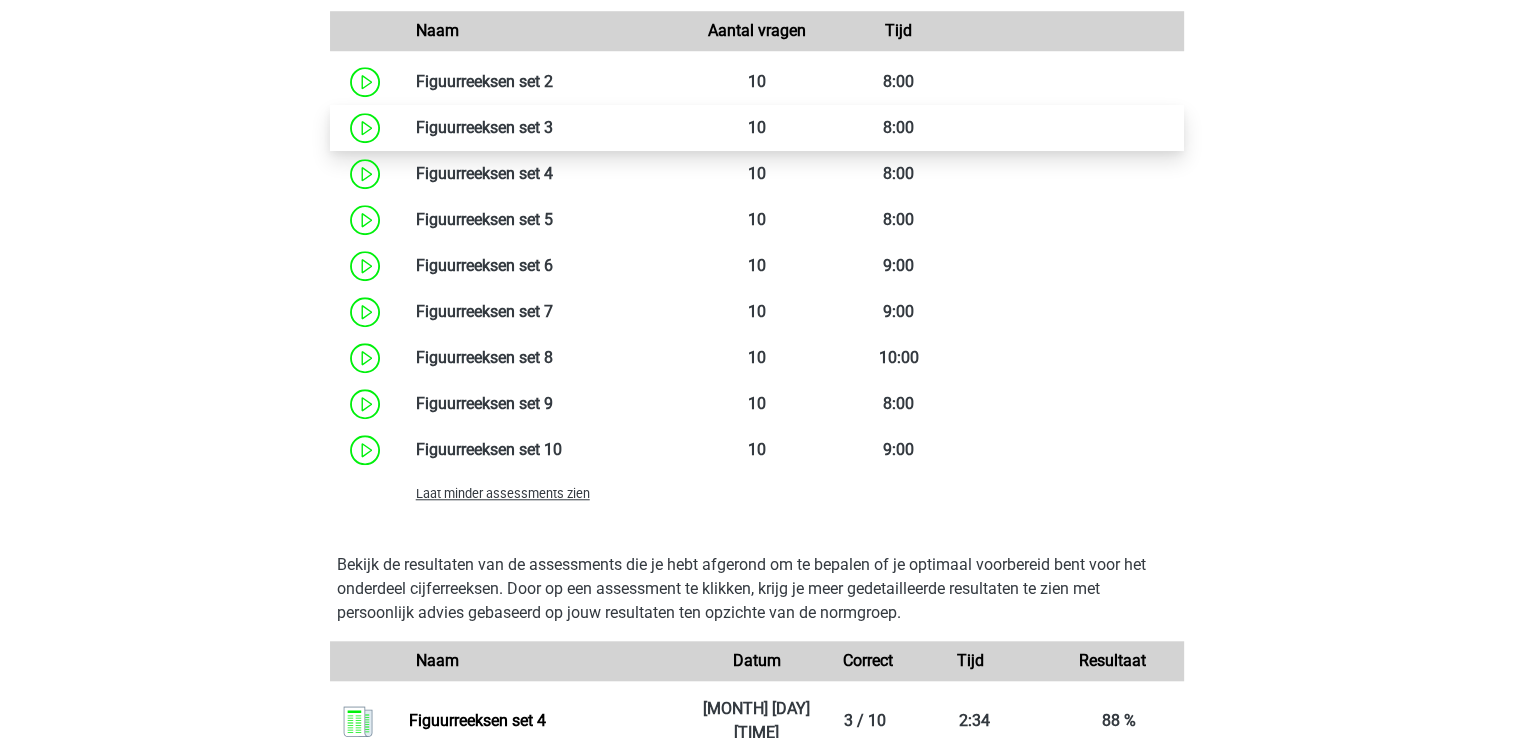 click at bounding box center (553, 127) 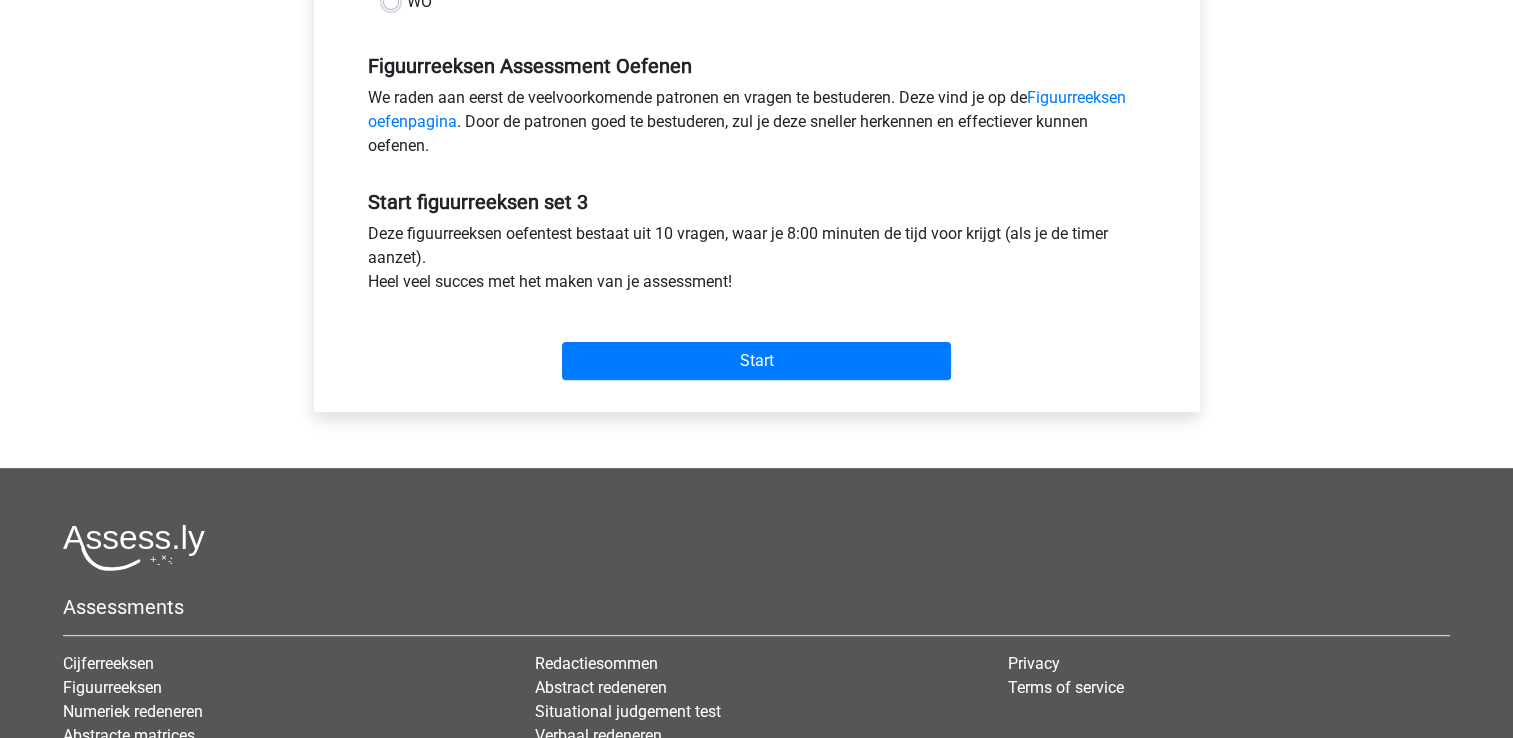 scroll, scrollTop: 600, scrollLeft: 0, axis: vertical 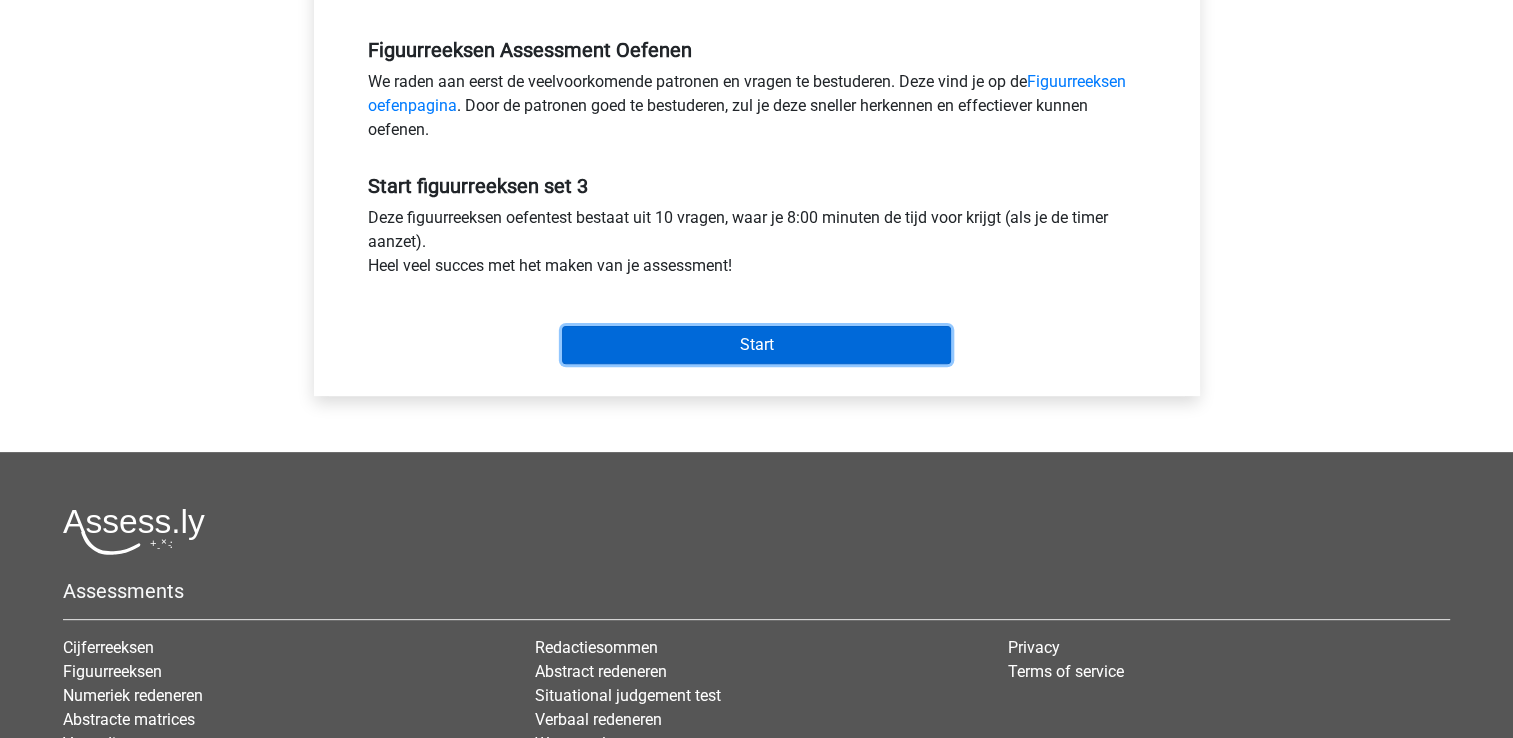 click on "Start" at bounding box center [756, 345] 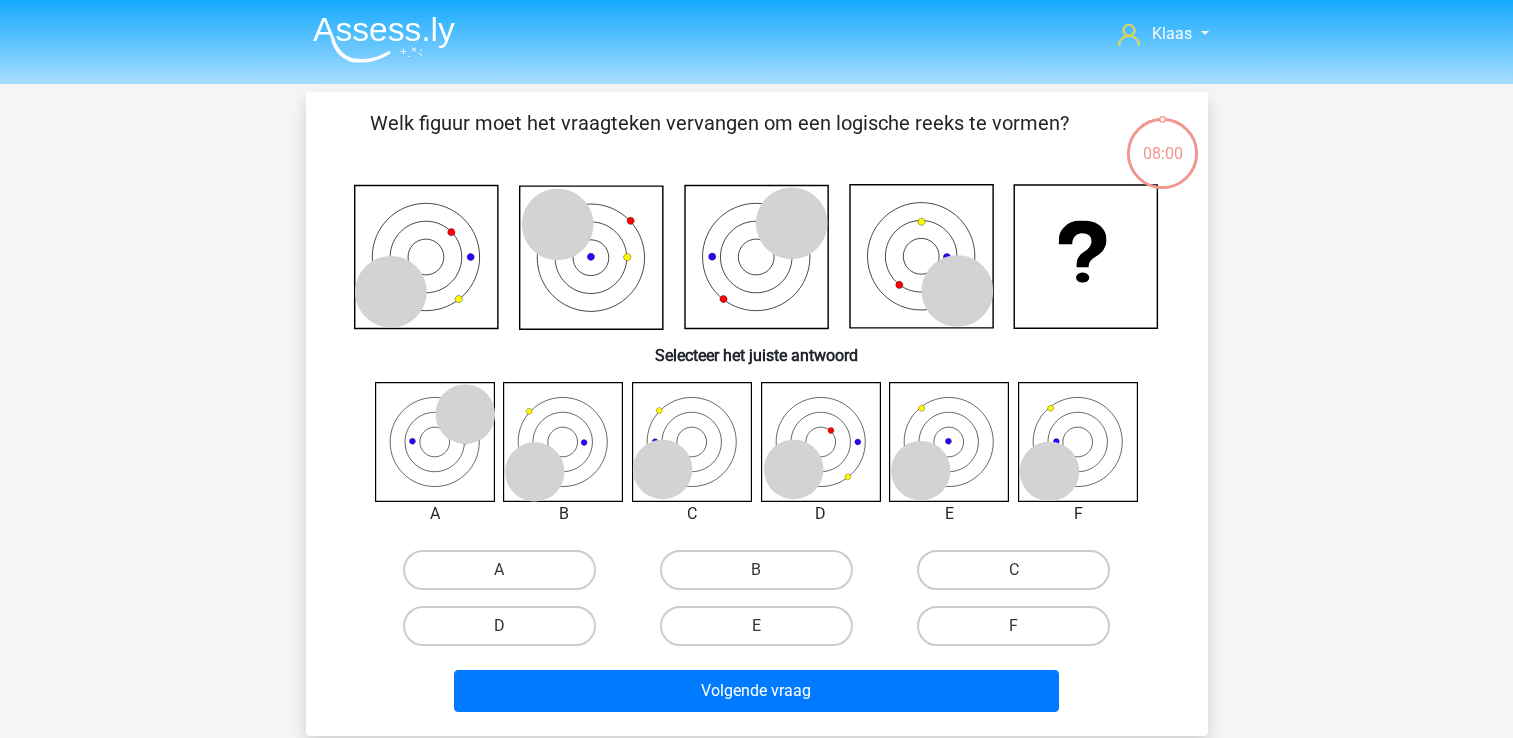 scroll, scrollTop: 0, scrollLeft: 0, axis: both 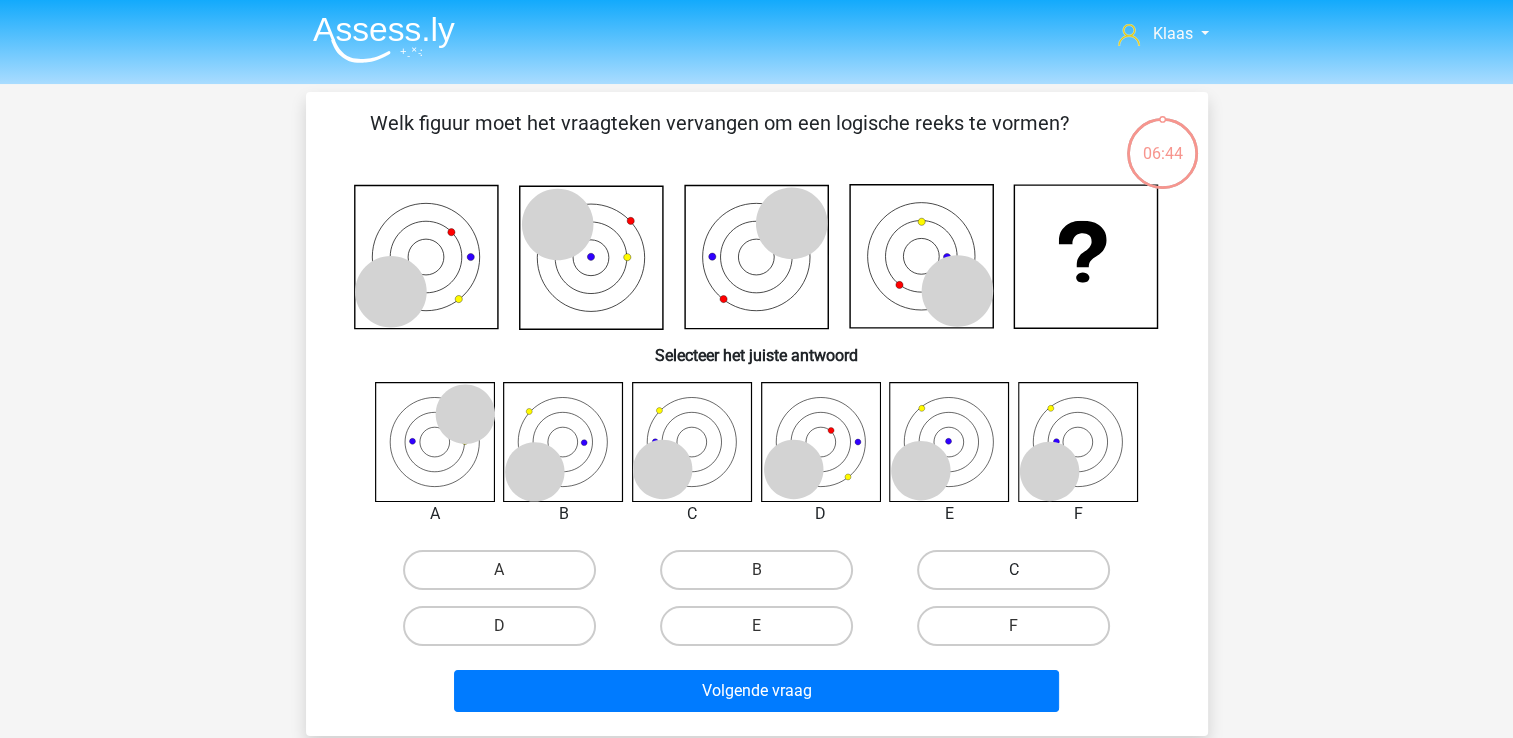 click on "C" at bounding box center [1013, 570] 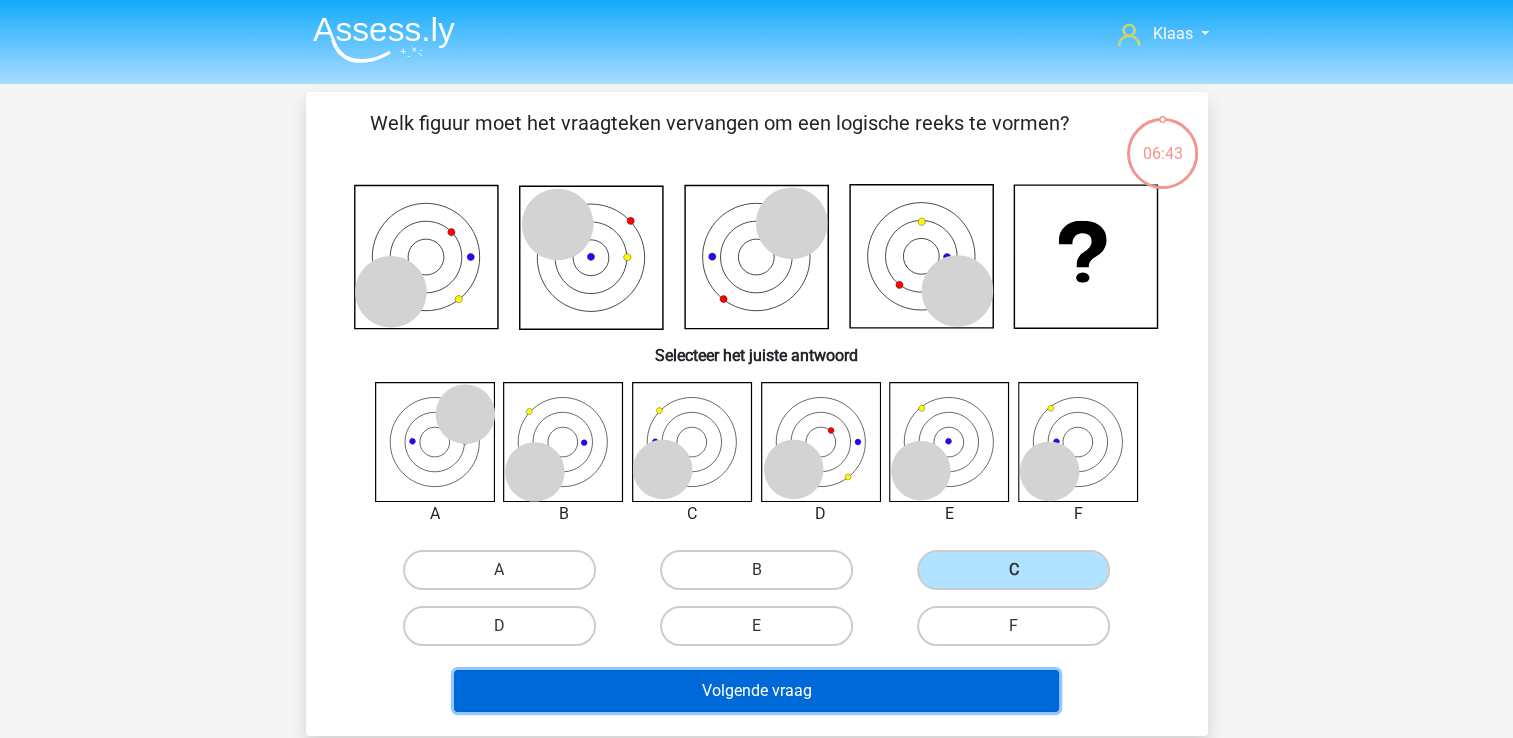 click on "Volgende vraag" at bounding box center (756, 691) 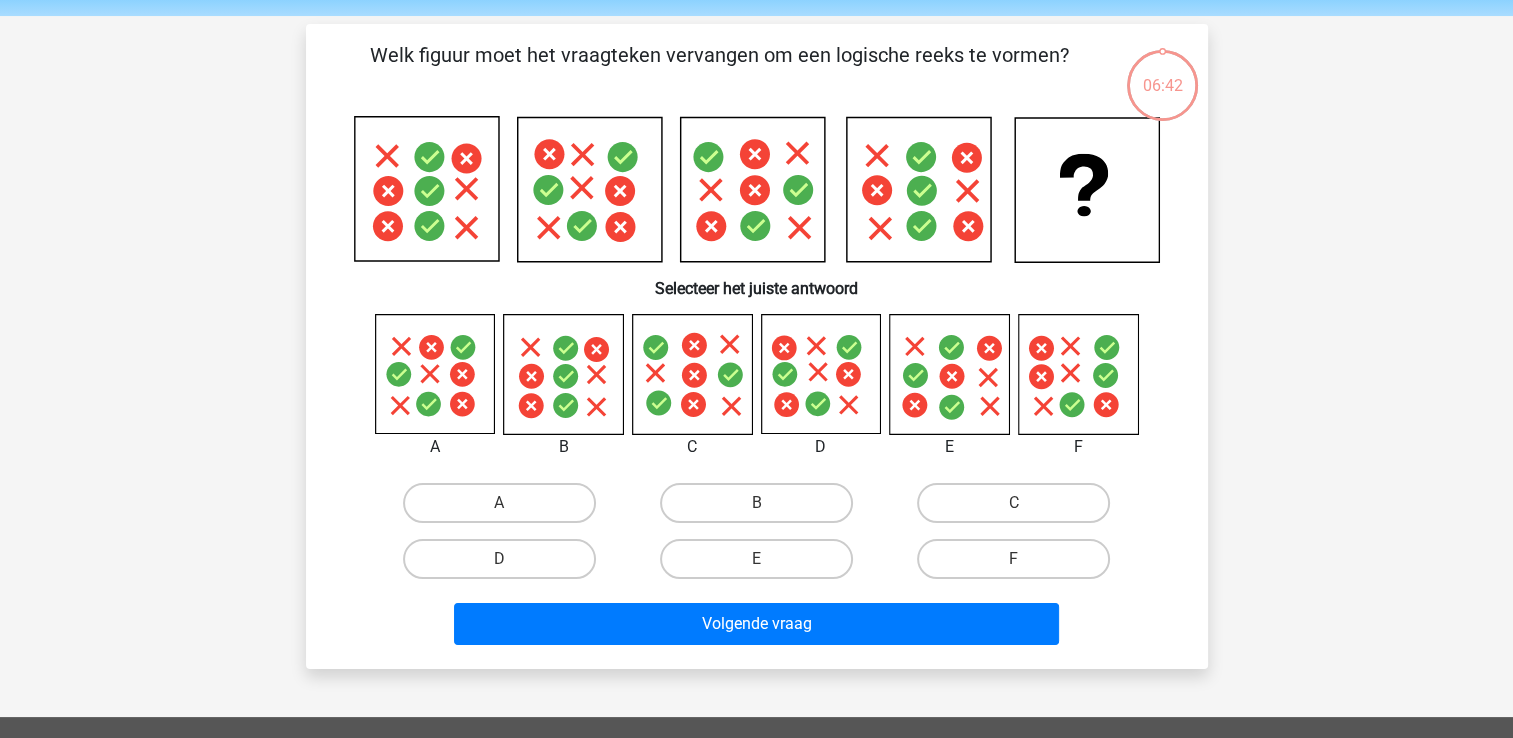 scroll, scrollTop: 92, scrollLeft: 0, axis: vertical 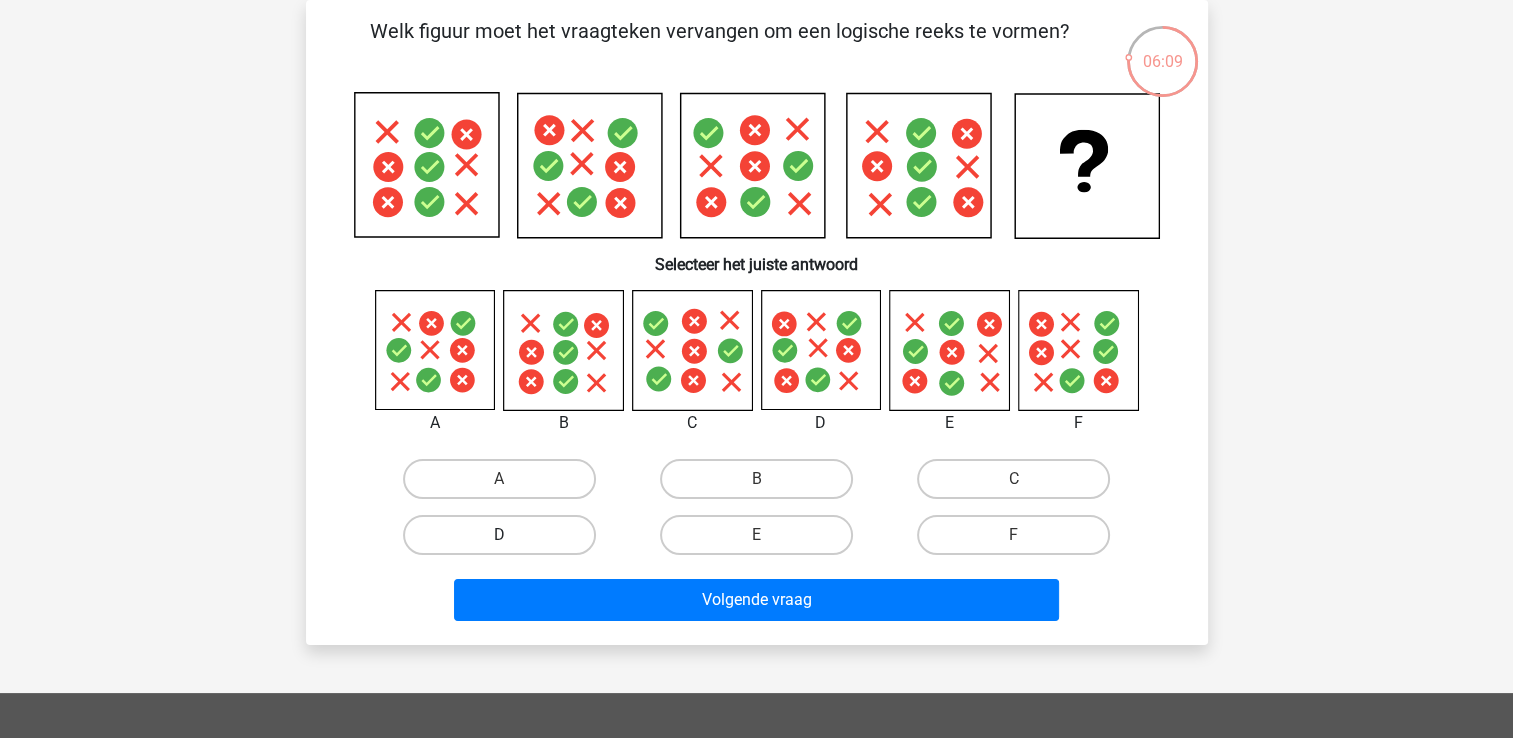 click on "D" at bounding box center [499, 535] 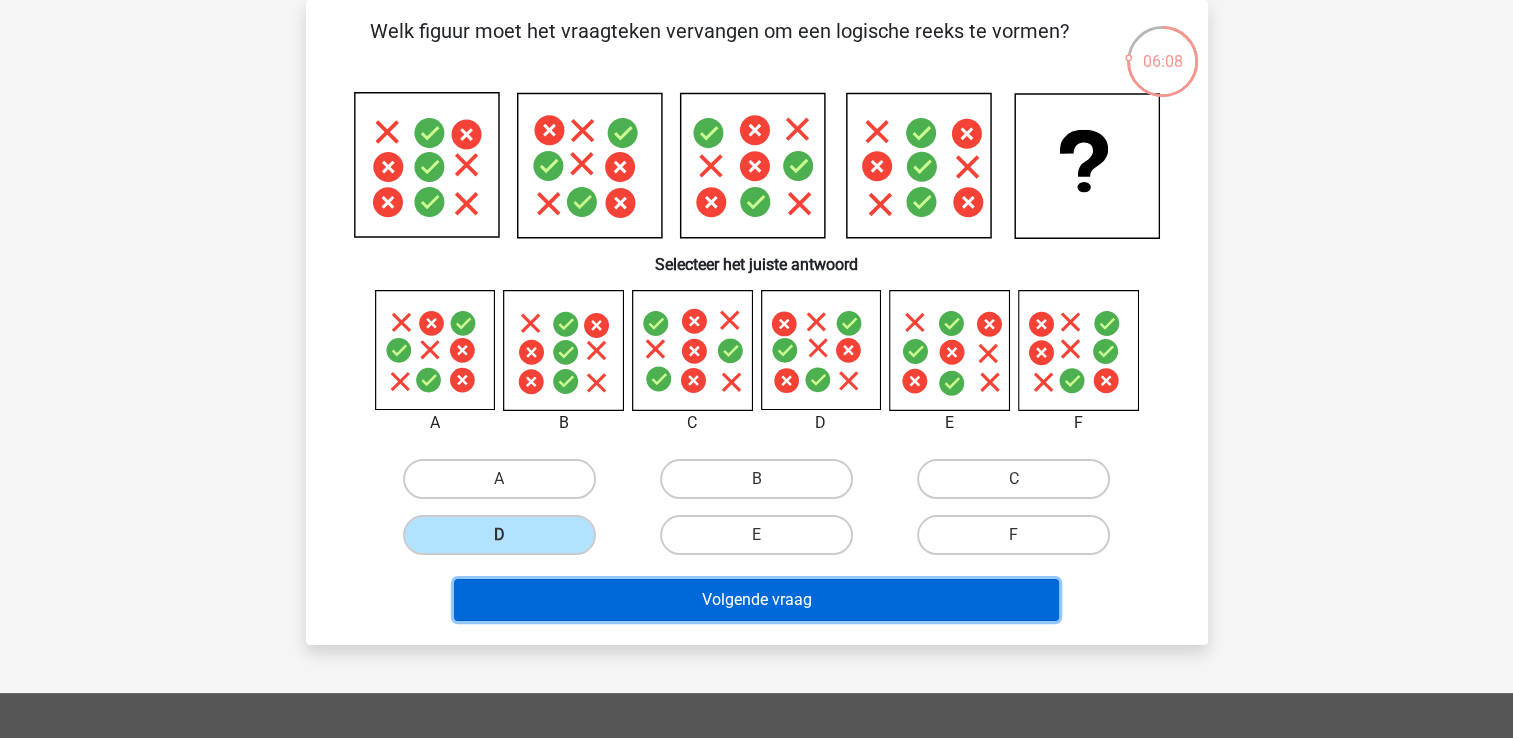 click on "Volgende vraag" at bounding box center (756, 600) 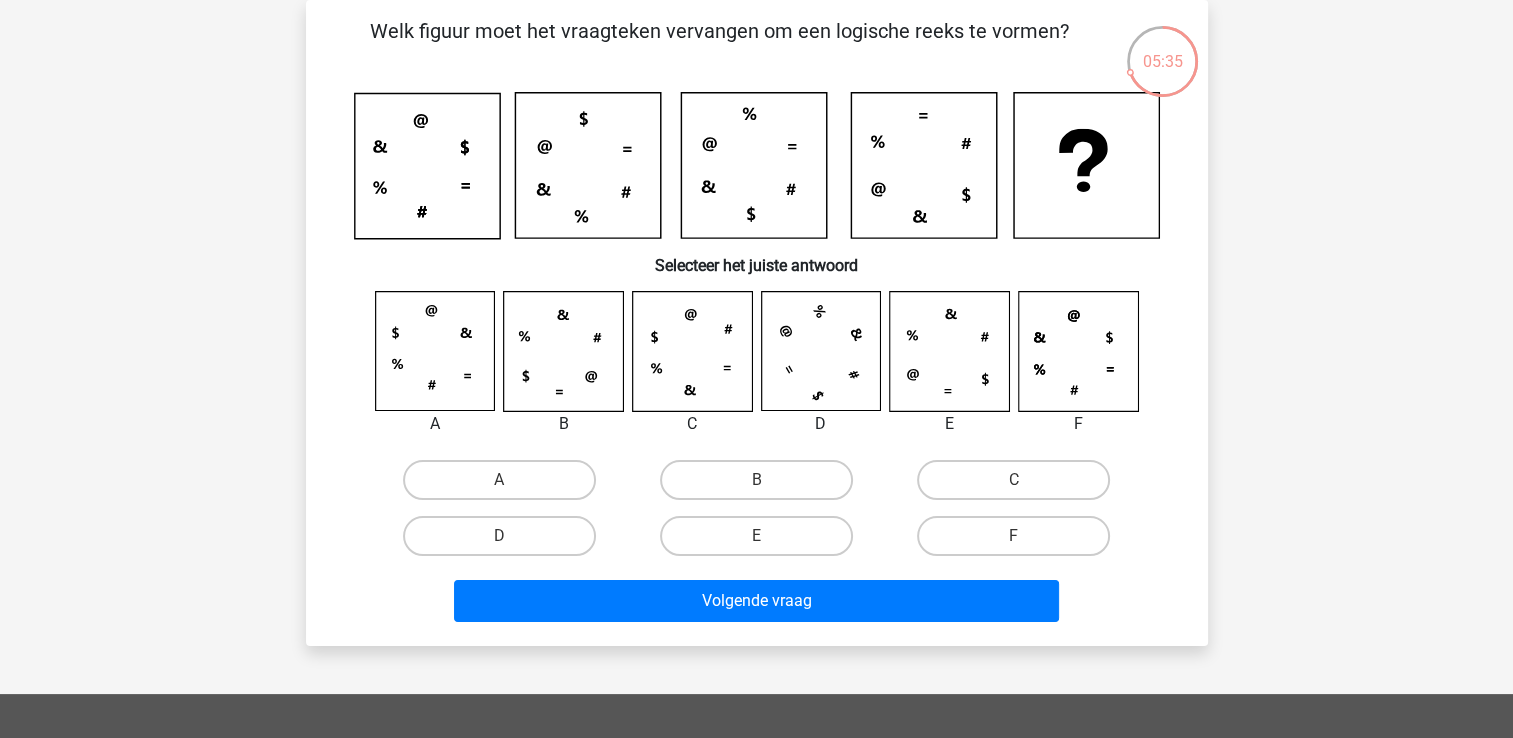 click 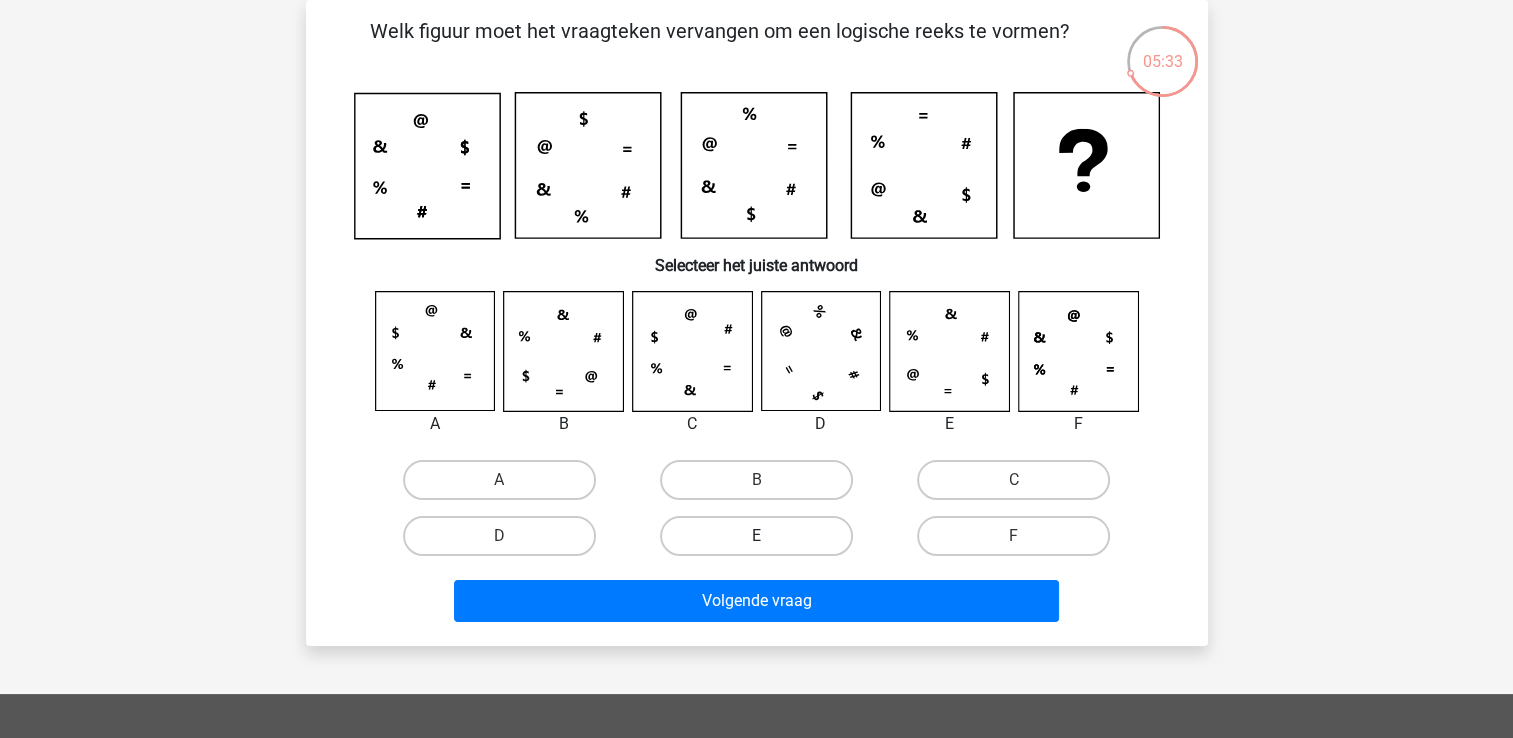 click on "E" at bounding box center (756, 536) 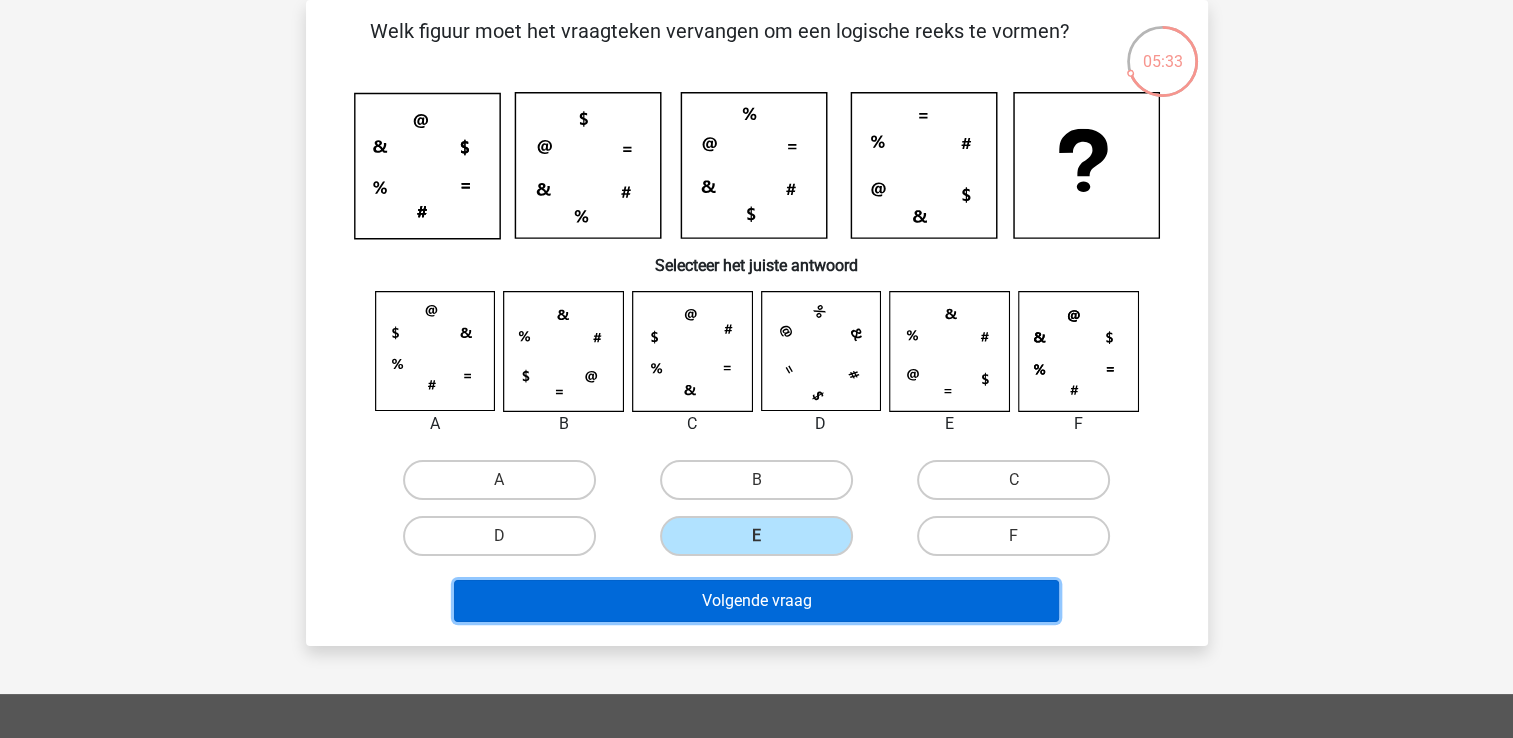 click on "Volgende vraag" at bounding box center [756, 601] 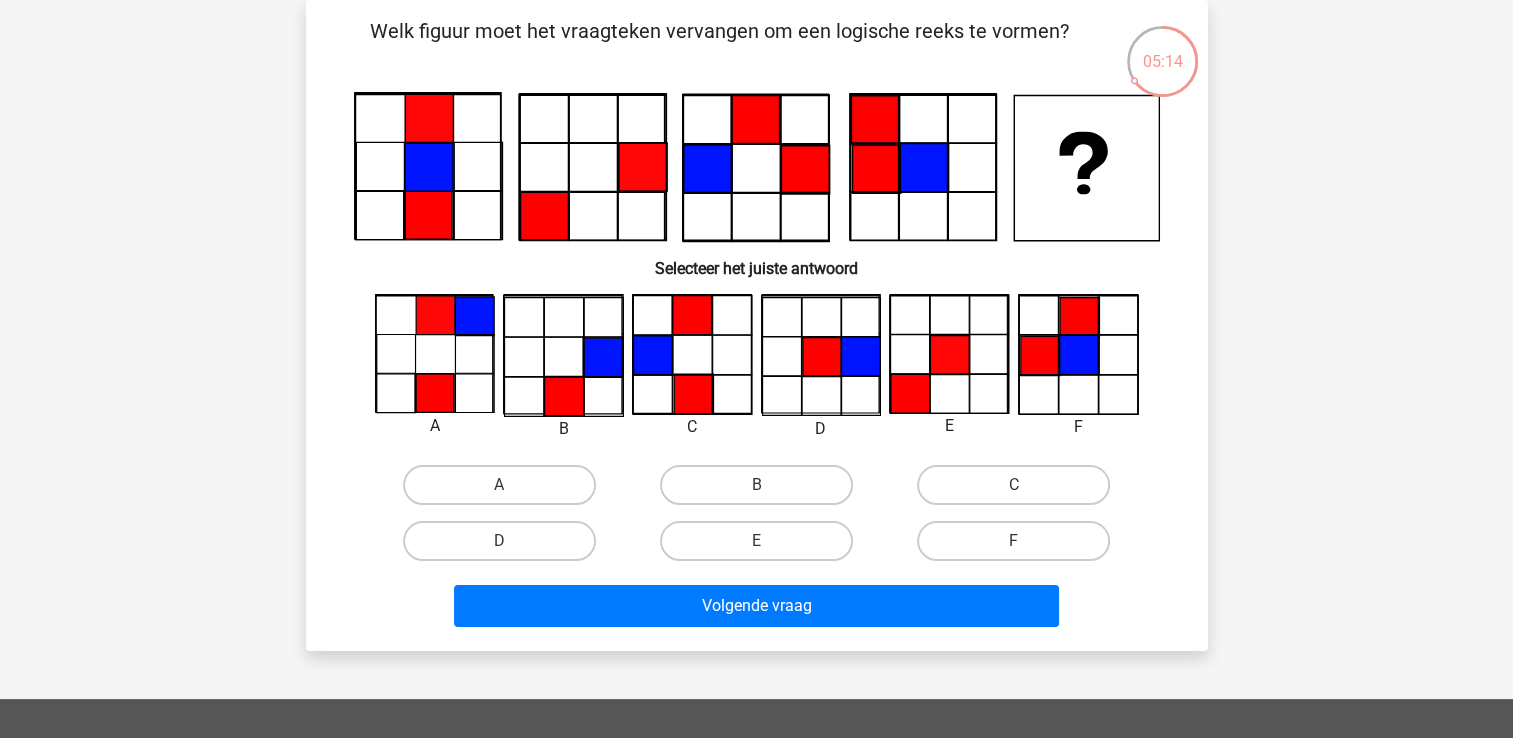 click on "F" at bounding box center (1013, 541) 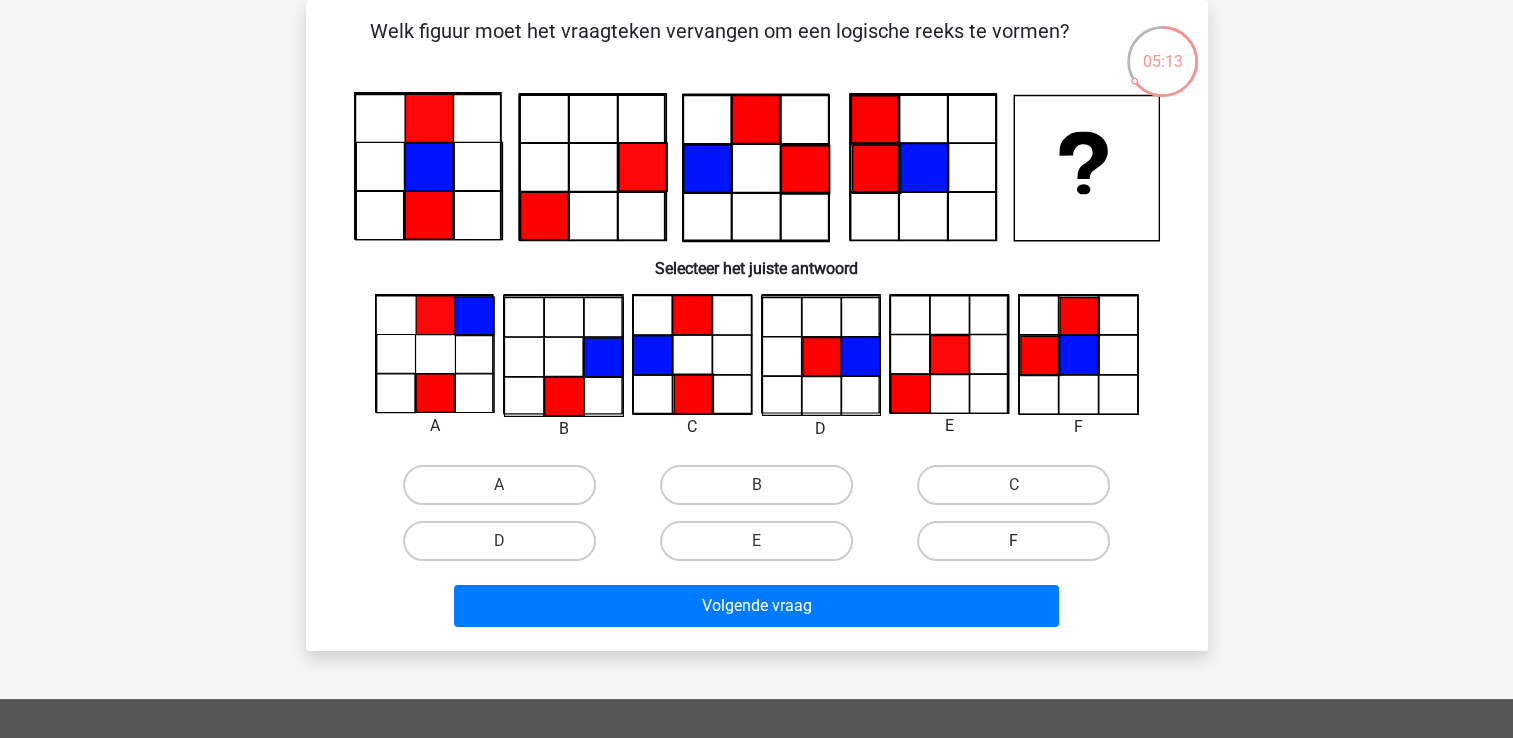 click on "F" at bounding box center (1013, 541) 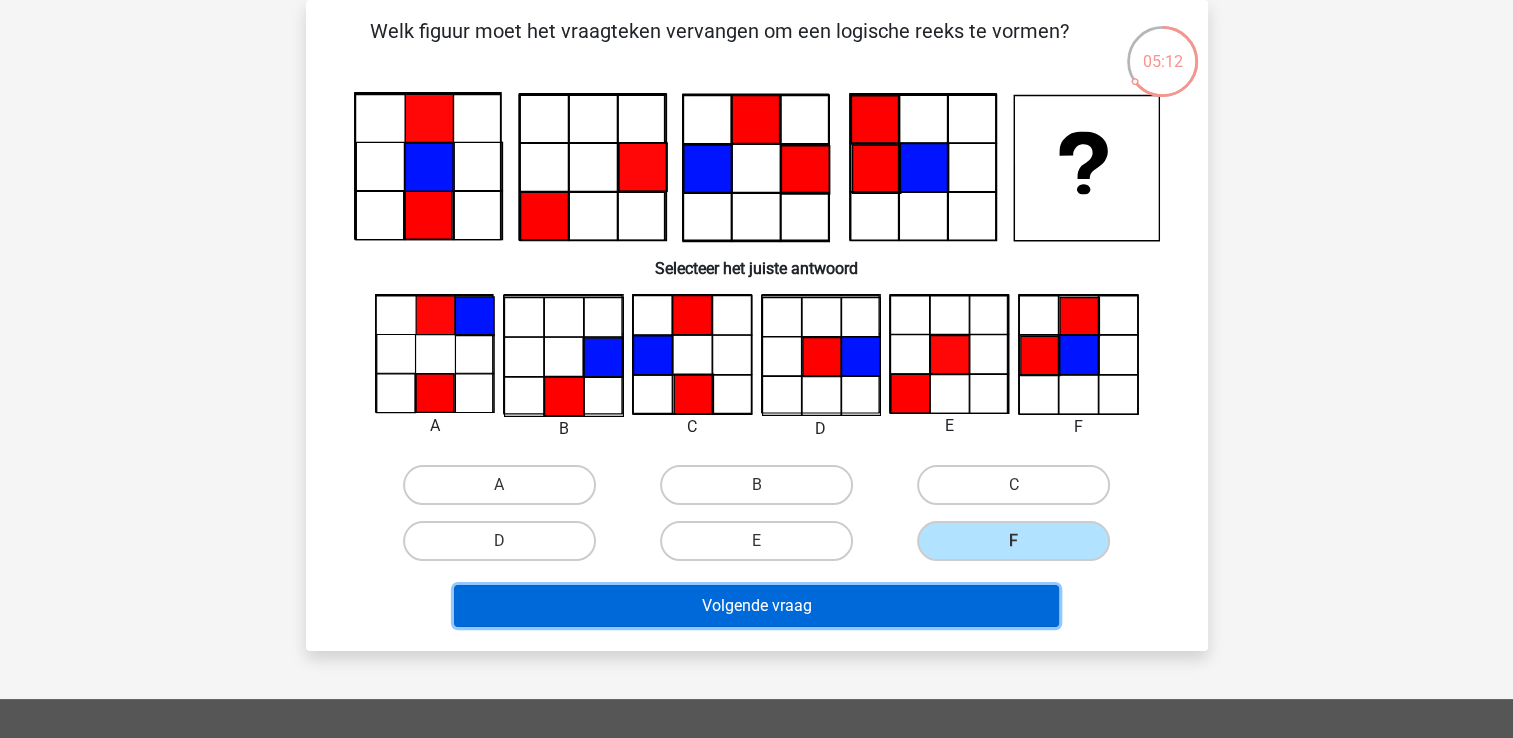 click on "Volgende vraag" at bounding box center [756, 606] 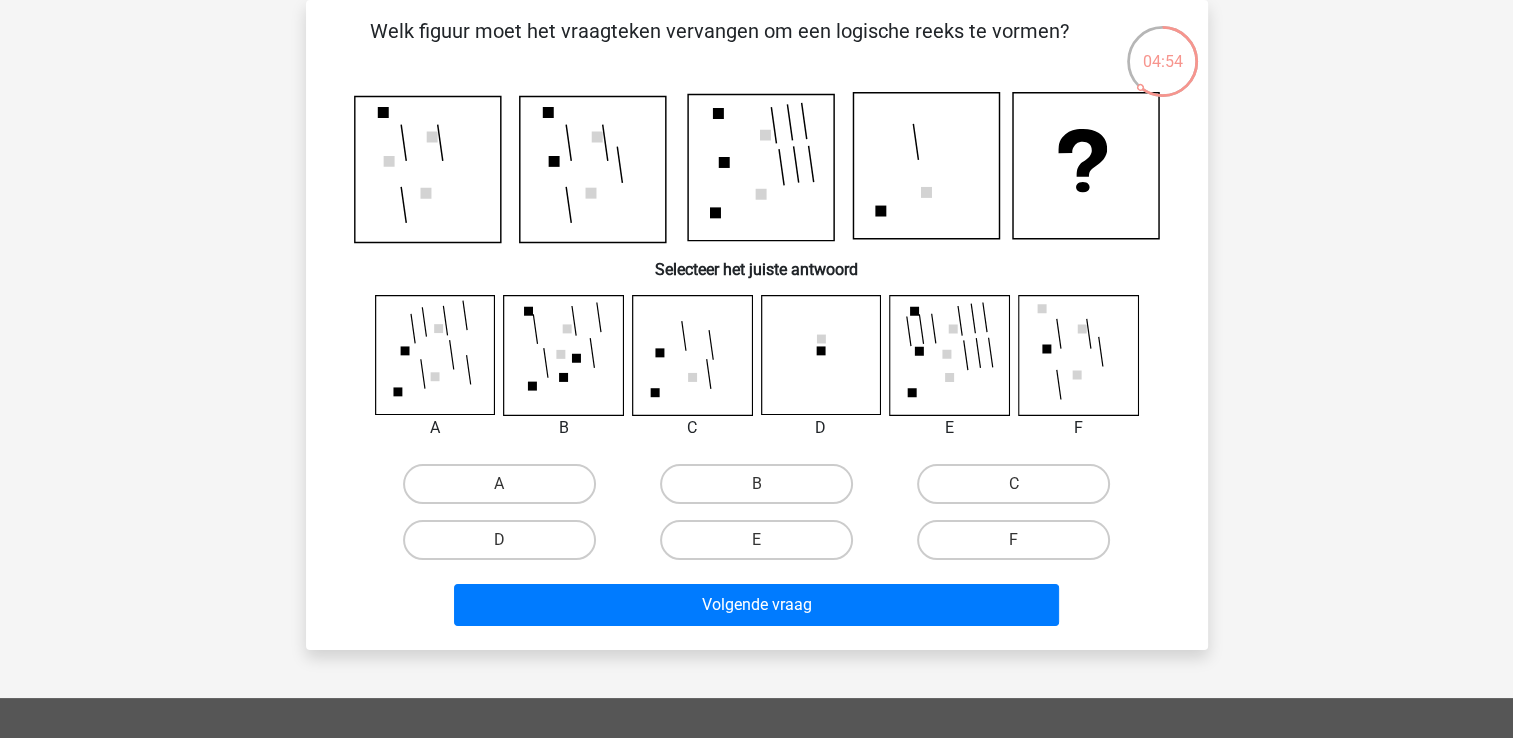 click 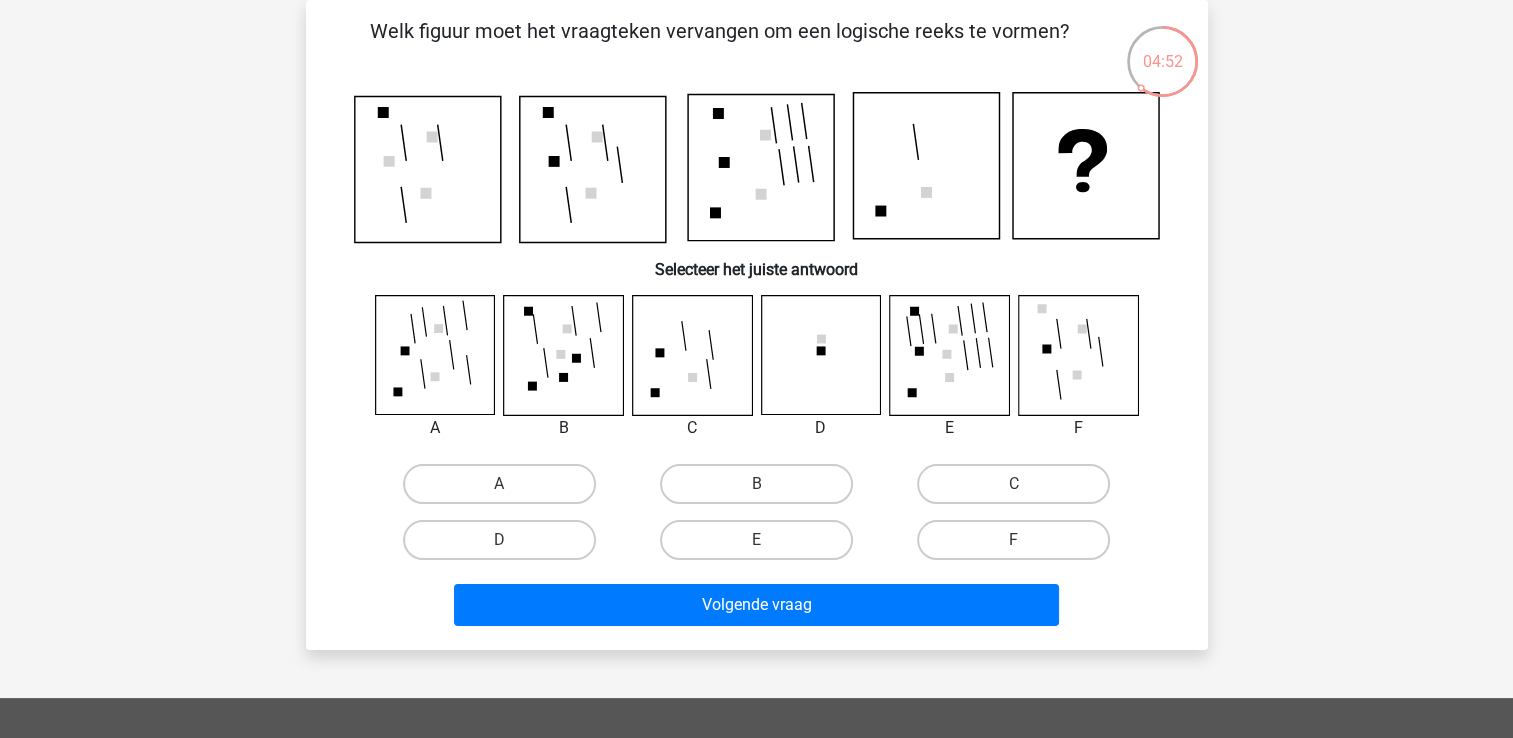 click on "D" at bounding box center (505, 546) 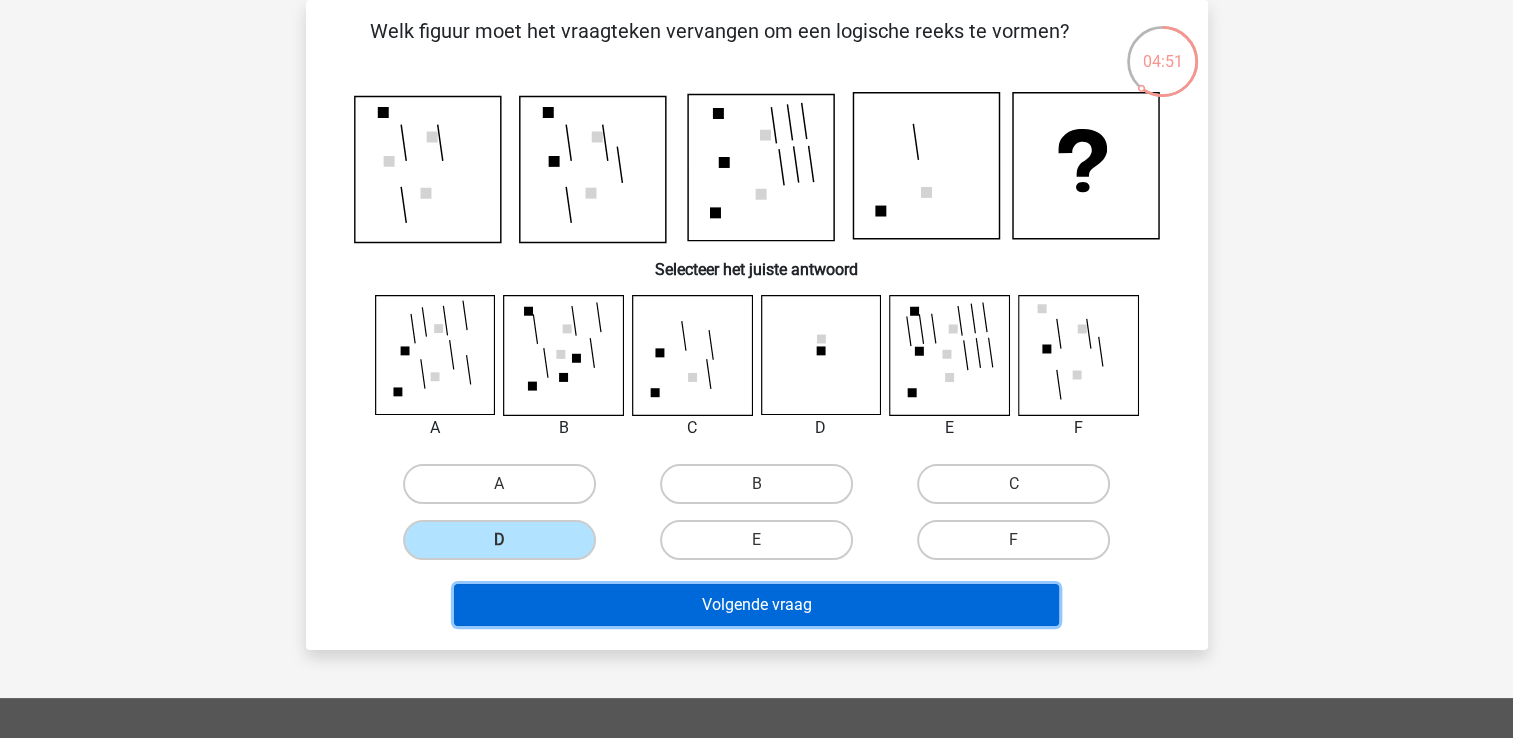 click on "Volgende vraag" at bounding box center (756, 605) 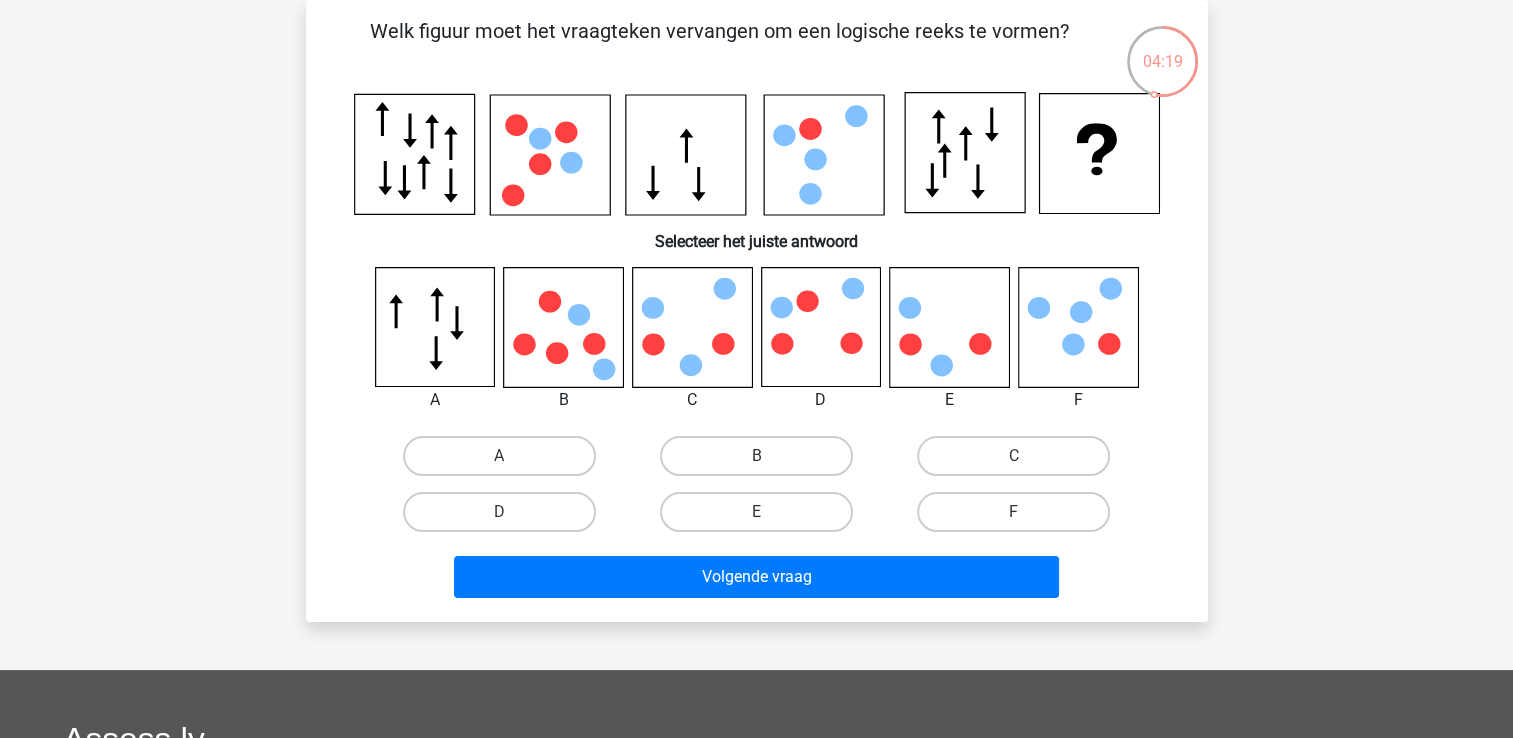 click 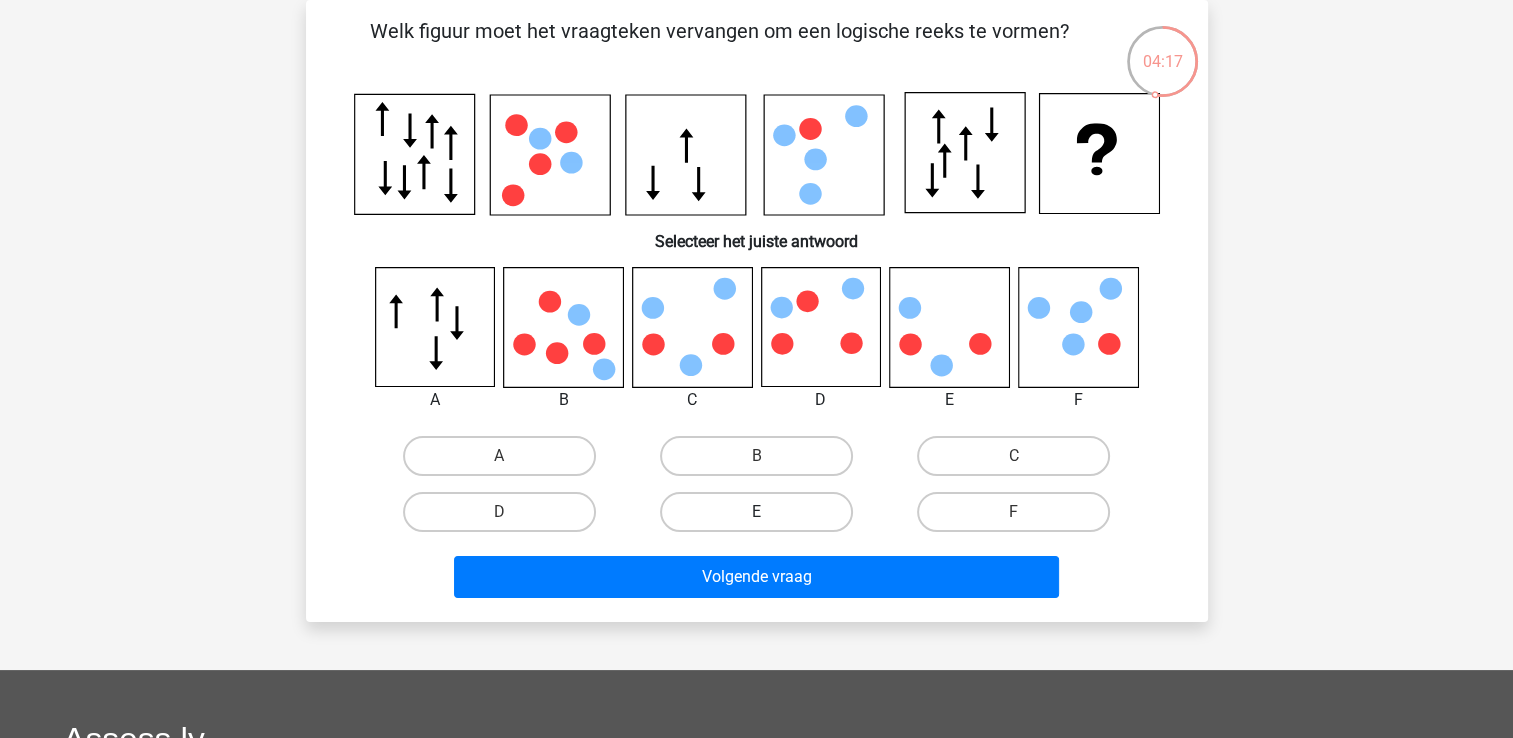 click on "E" at bounding box center (756, 512) 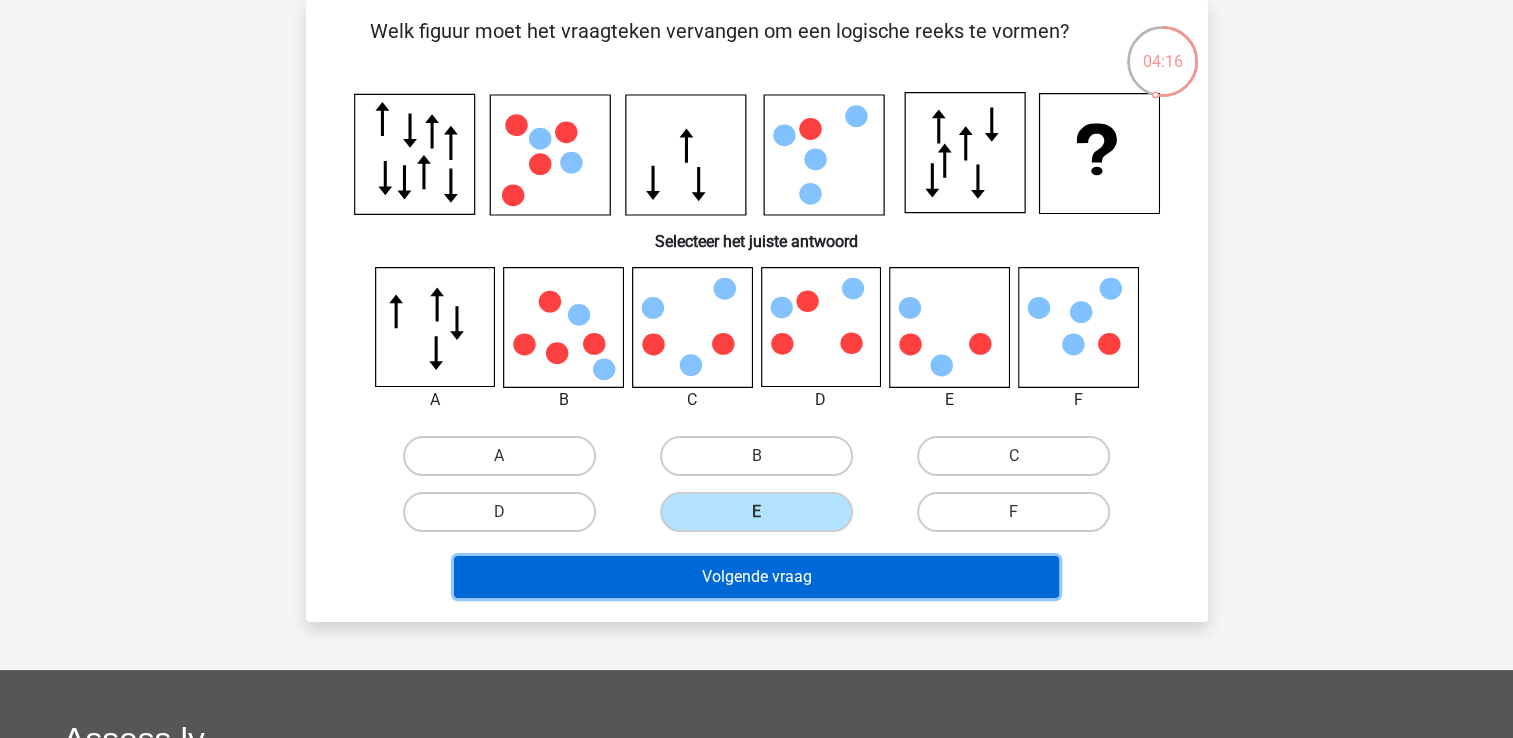 click on "Volgende vraag" at bounding box center [756, 577] 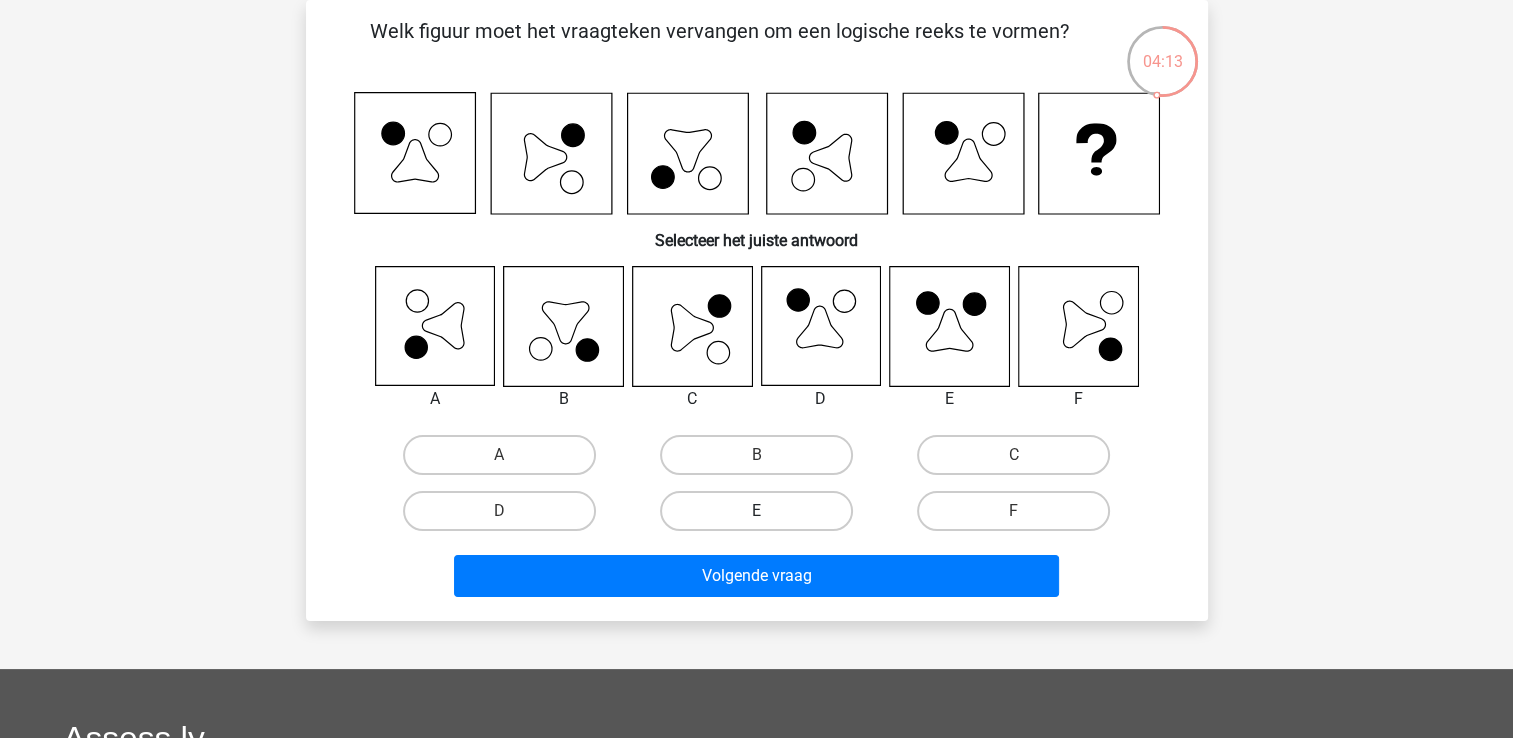 click on "E" at bounding box center [756, 511] 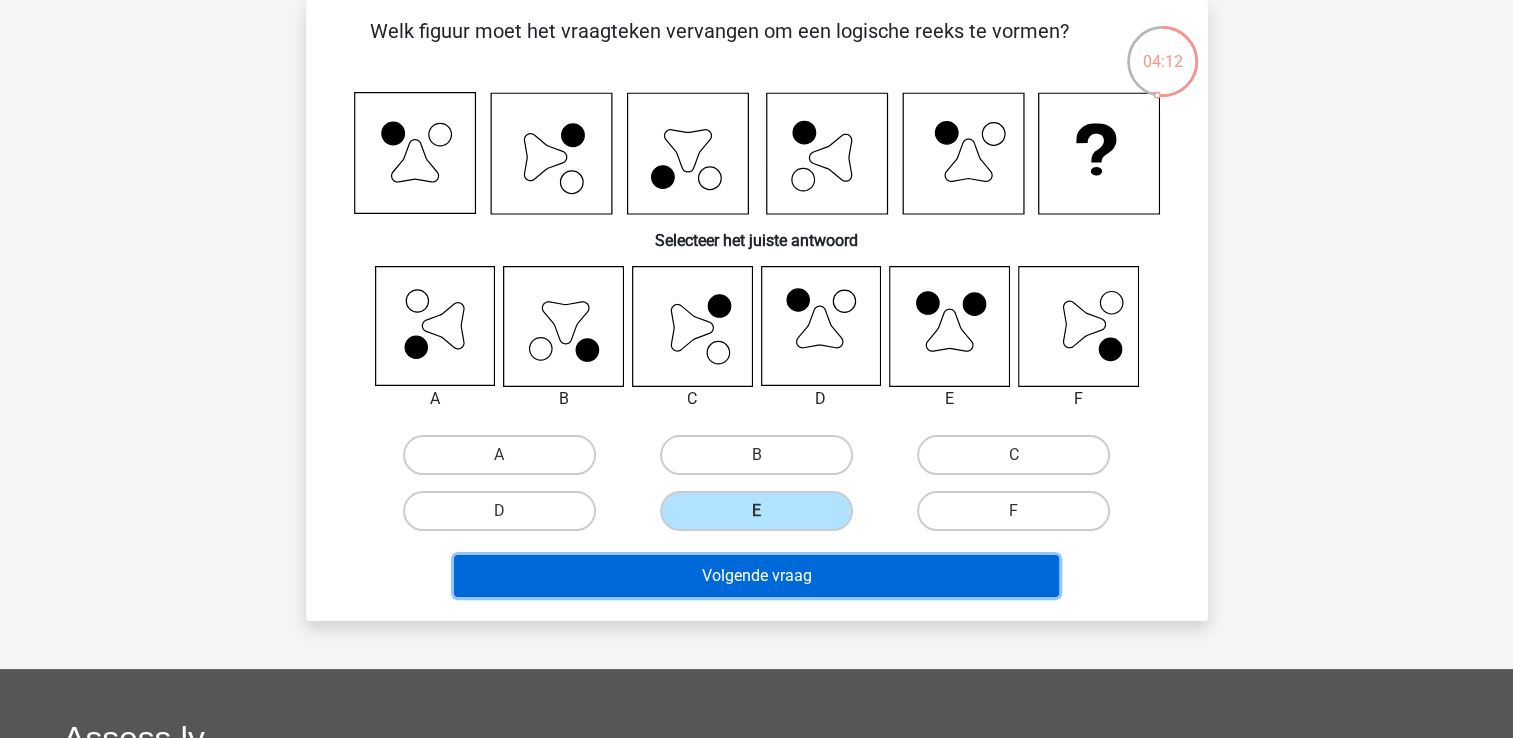 click on "Volgende vraag" at bounding box center (756, 576) 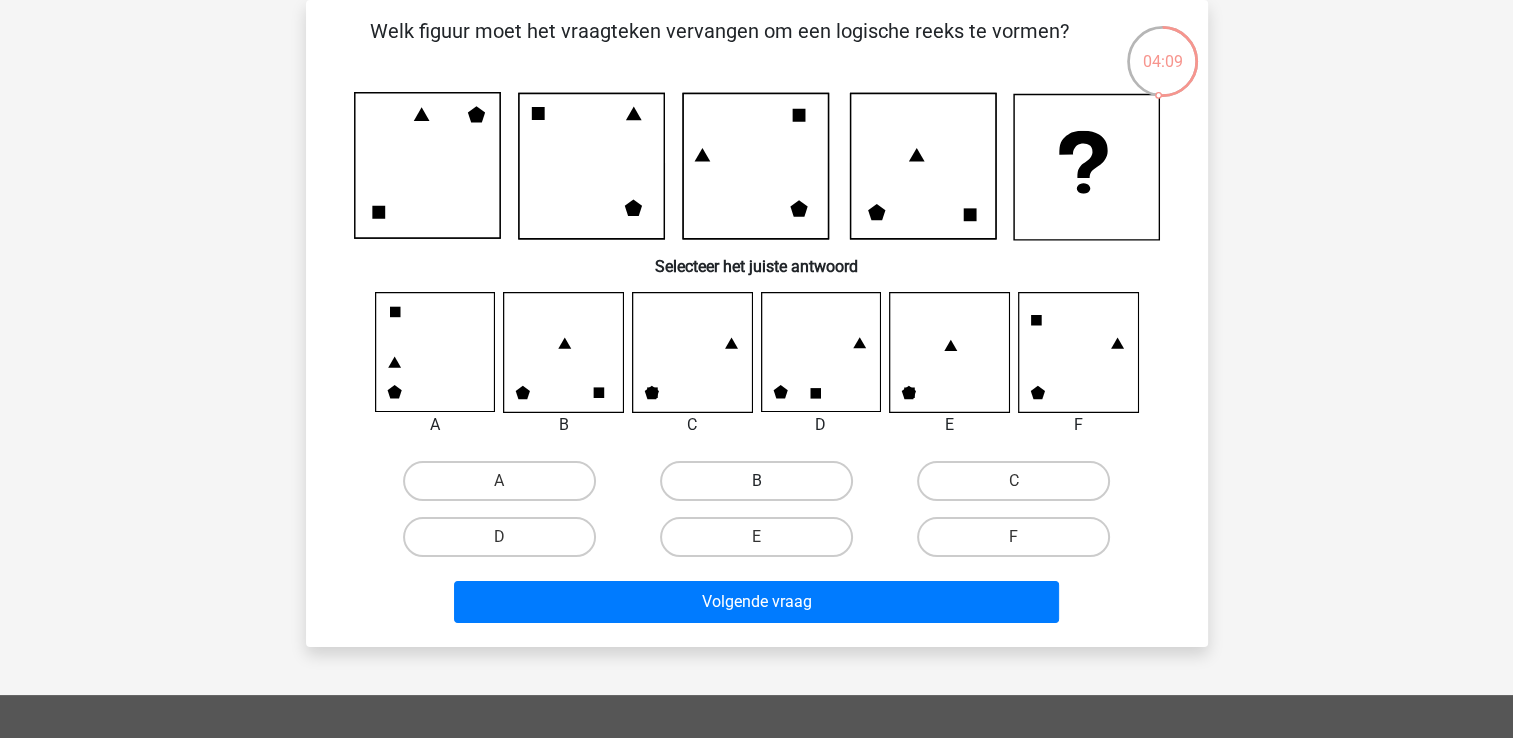 click on "B" at bounding box center (756, 481) 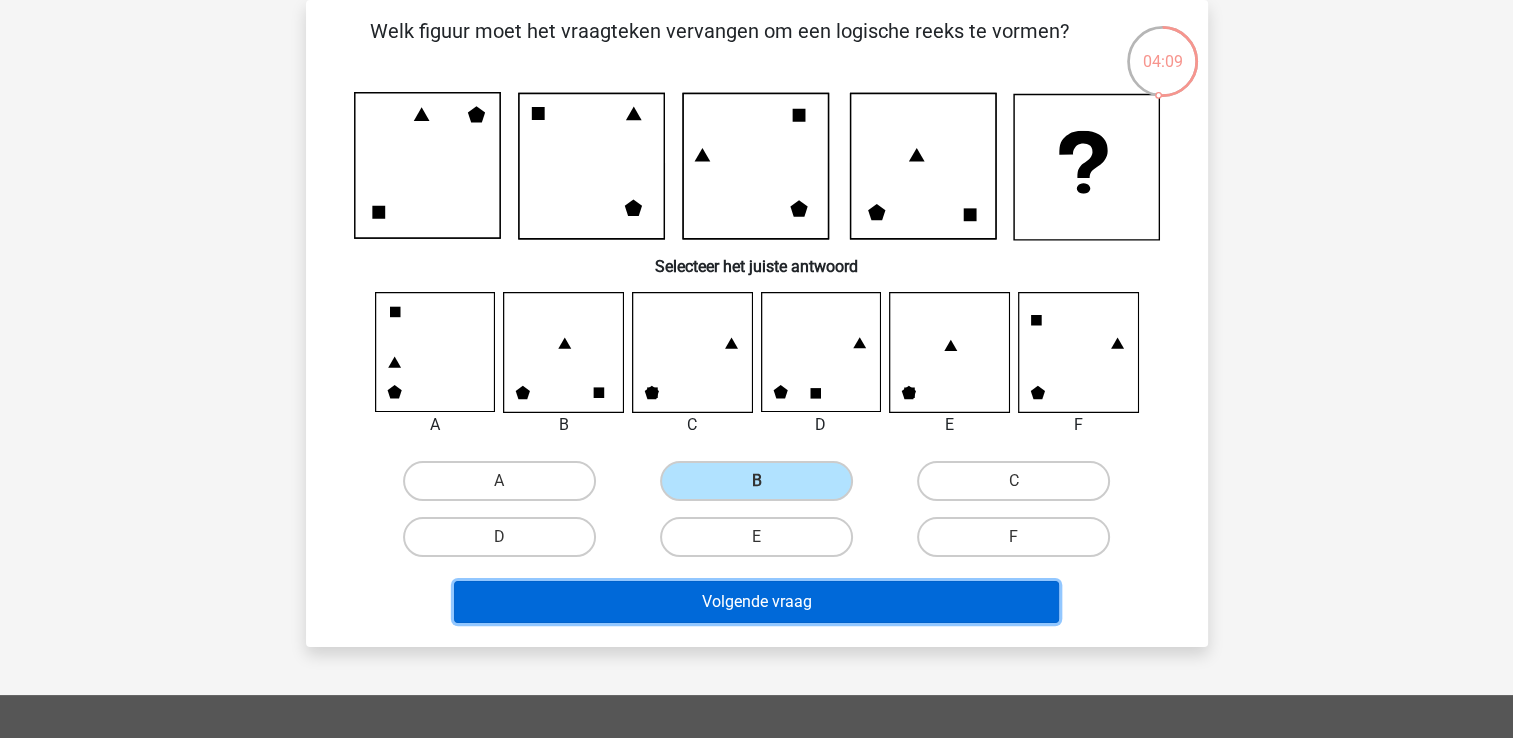 click on "Volgende vraag" at bounding box center (756, 602) 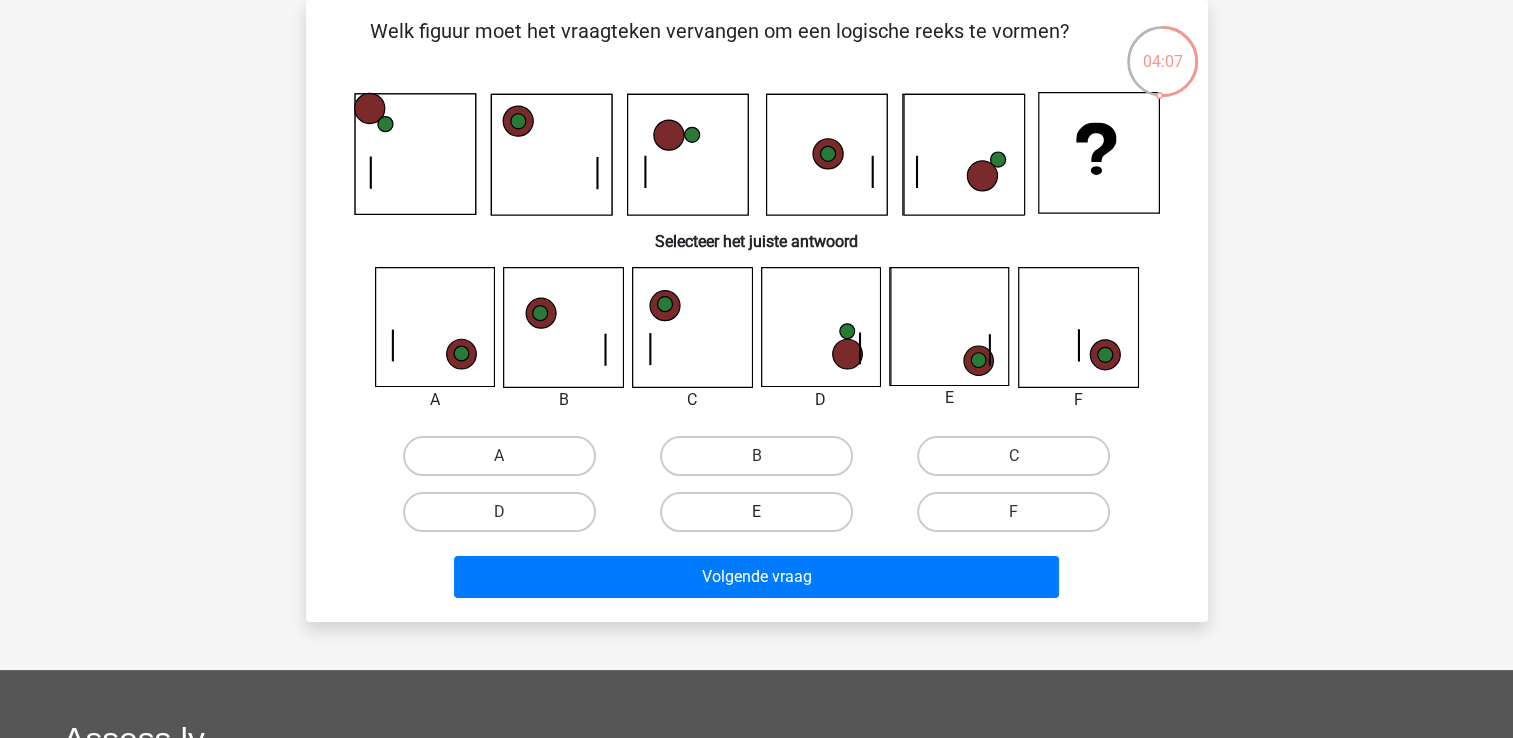 click on "E" at bounding box center (756, 512) 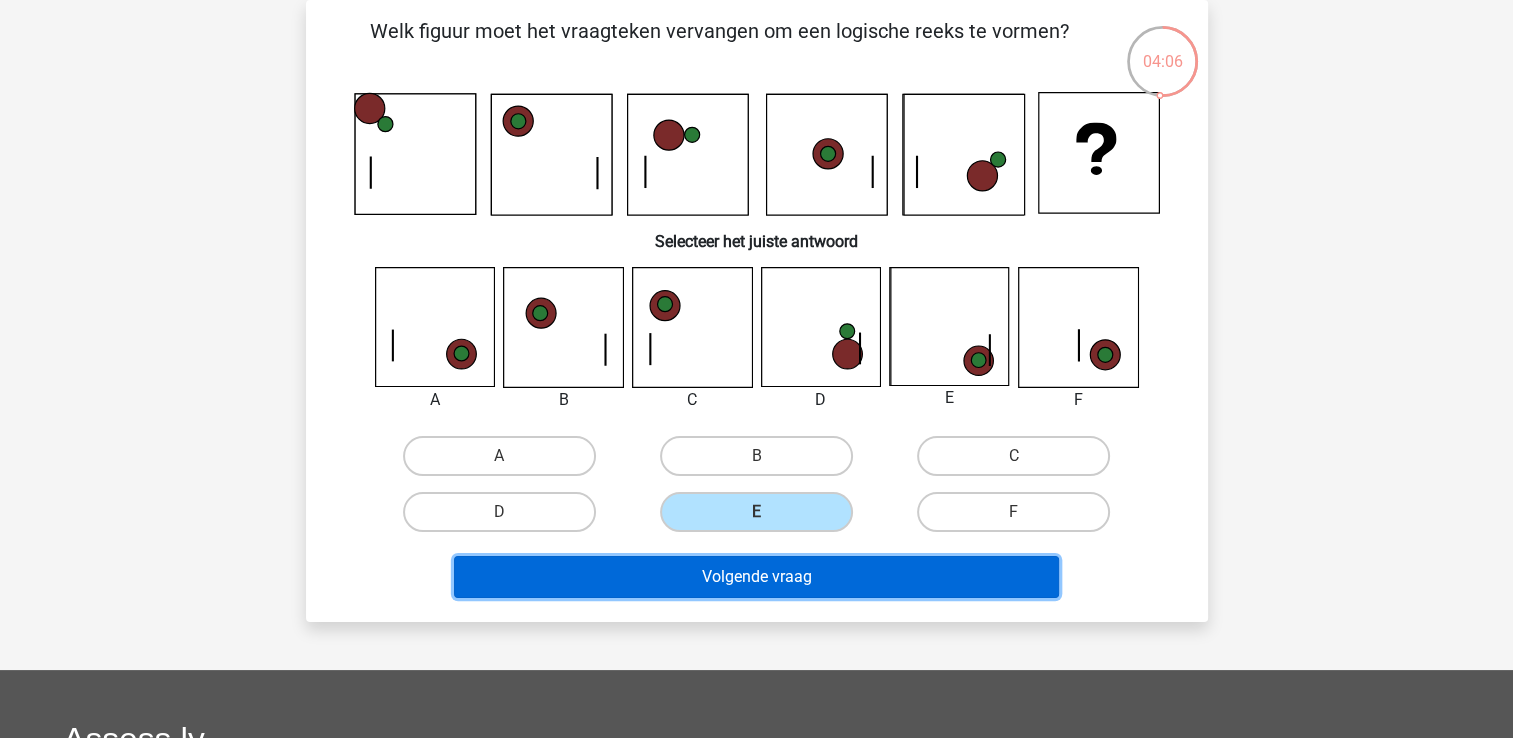 click on "Volgende vraag" at bounding box center (756, 577) 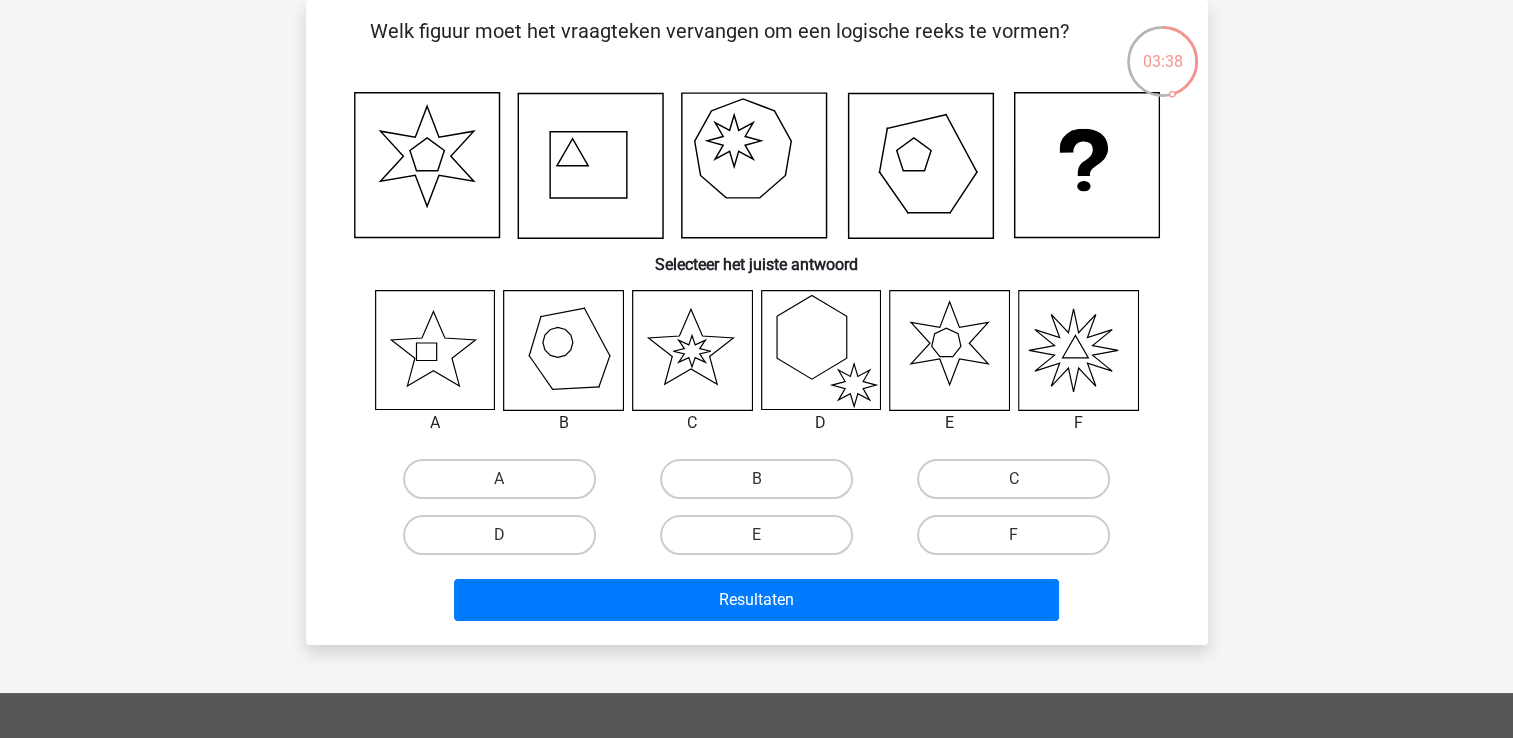 click 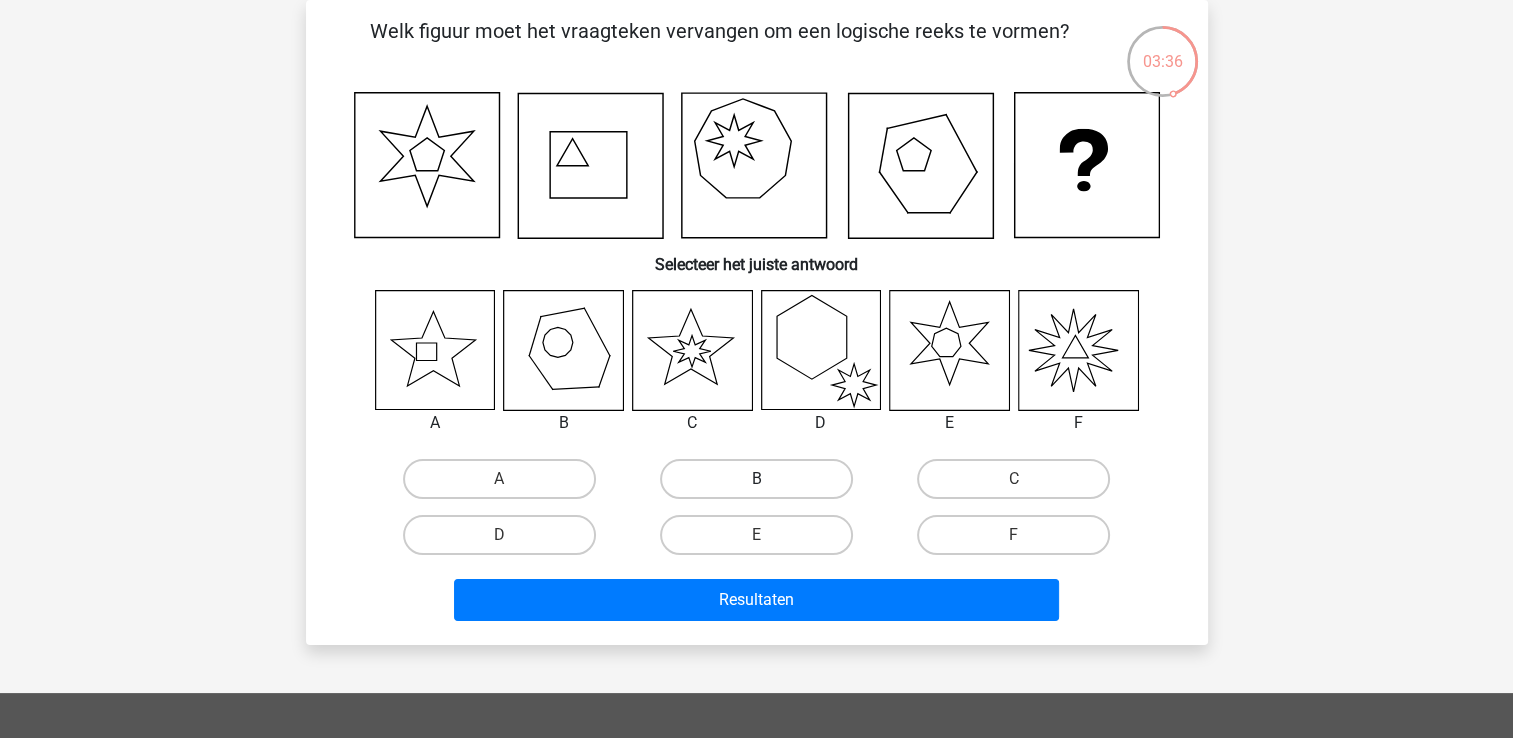 click on "B" at bounding box center [756, 479] 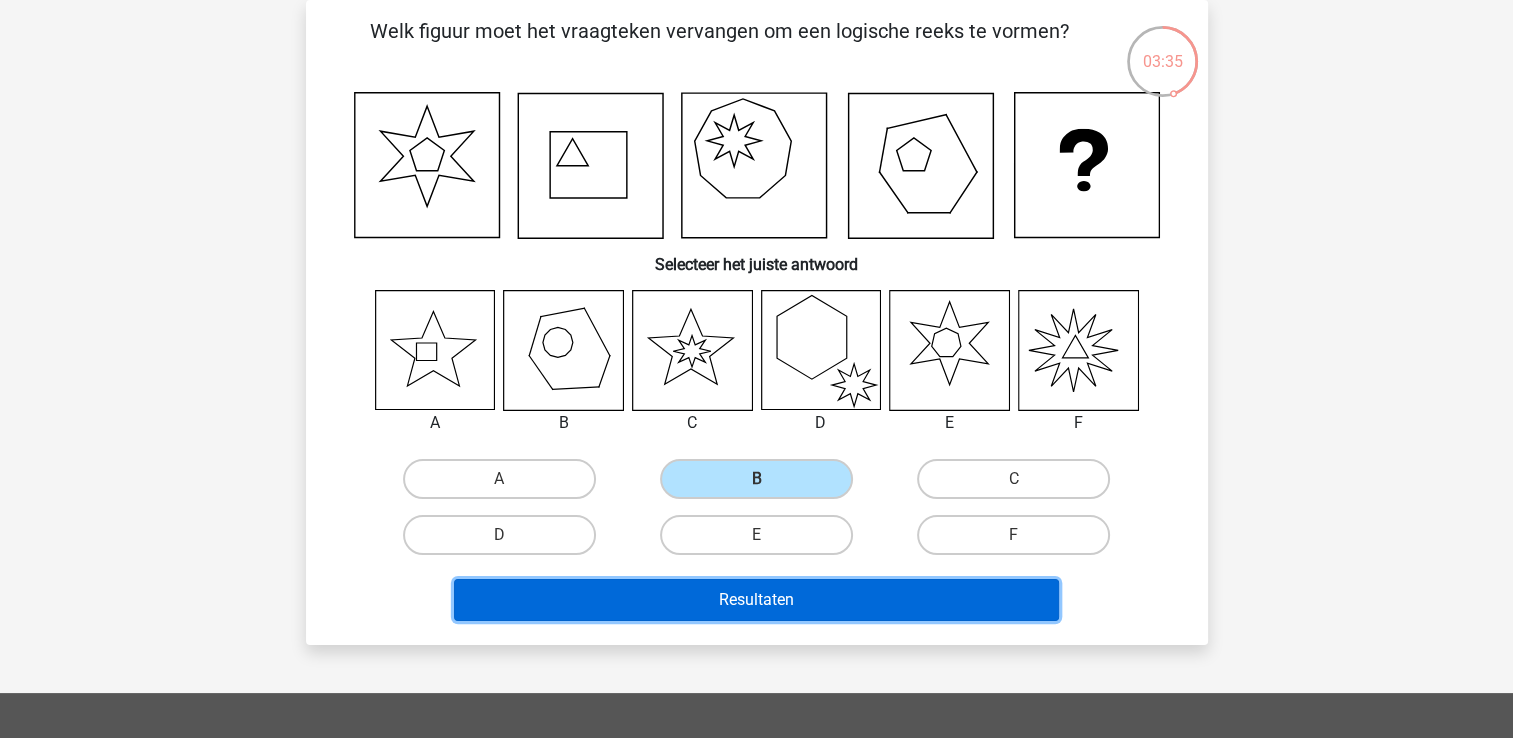 click on "Resultaten" at bounding box center (756, 600) 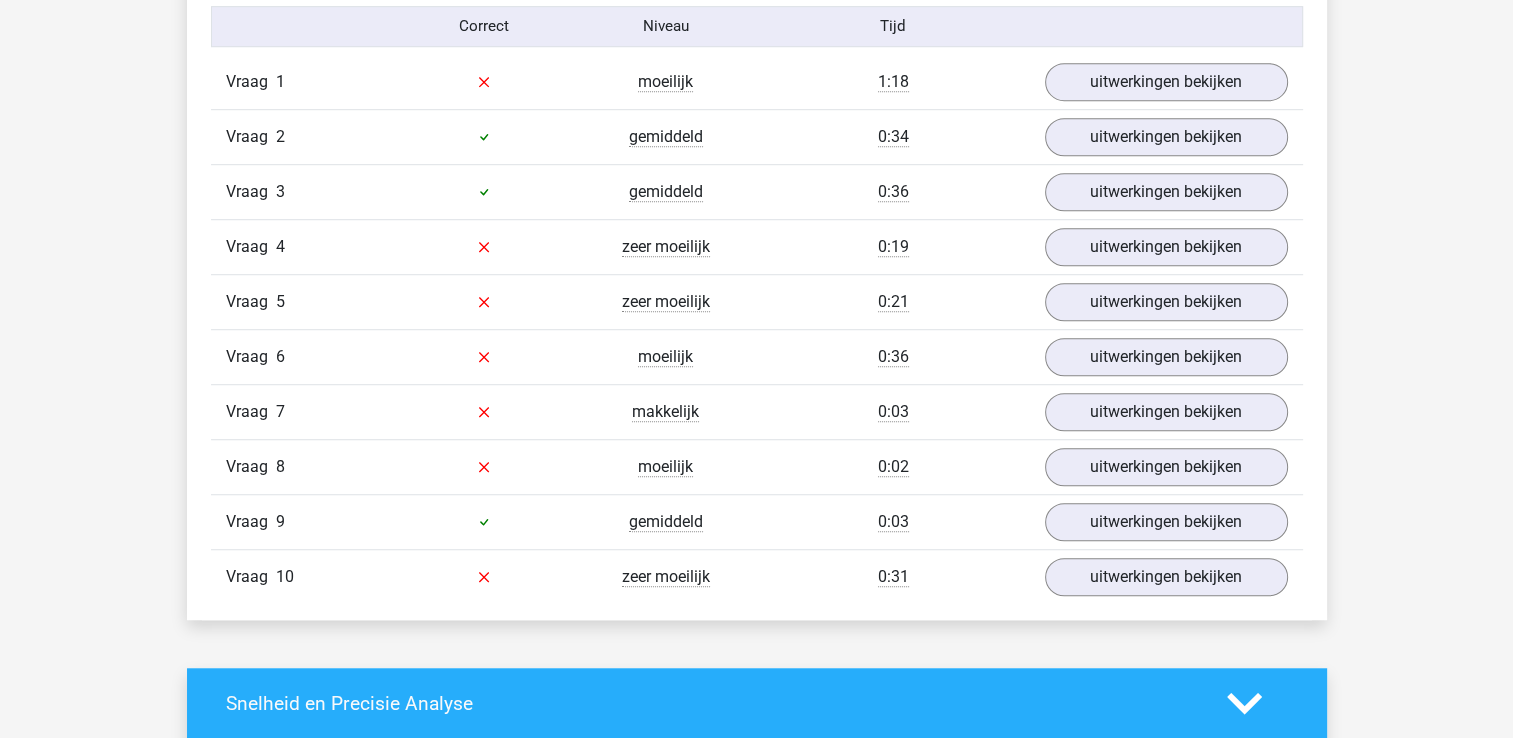 scroll, scrollTop: 1500, scrollLeft: 0, axis: vertical 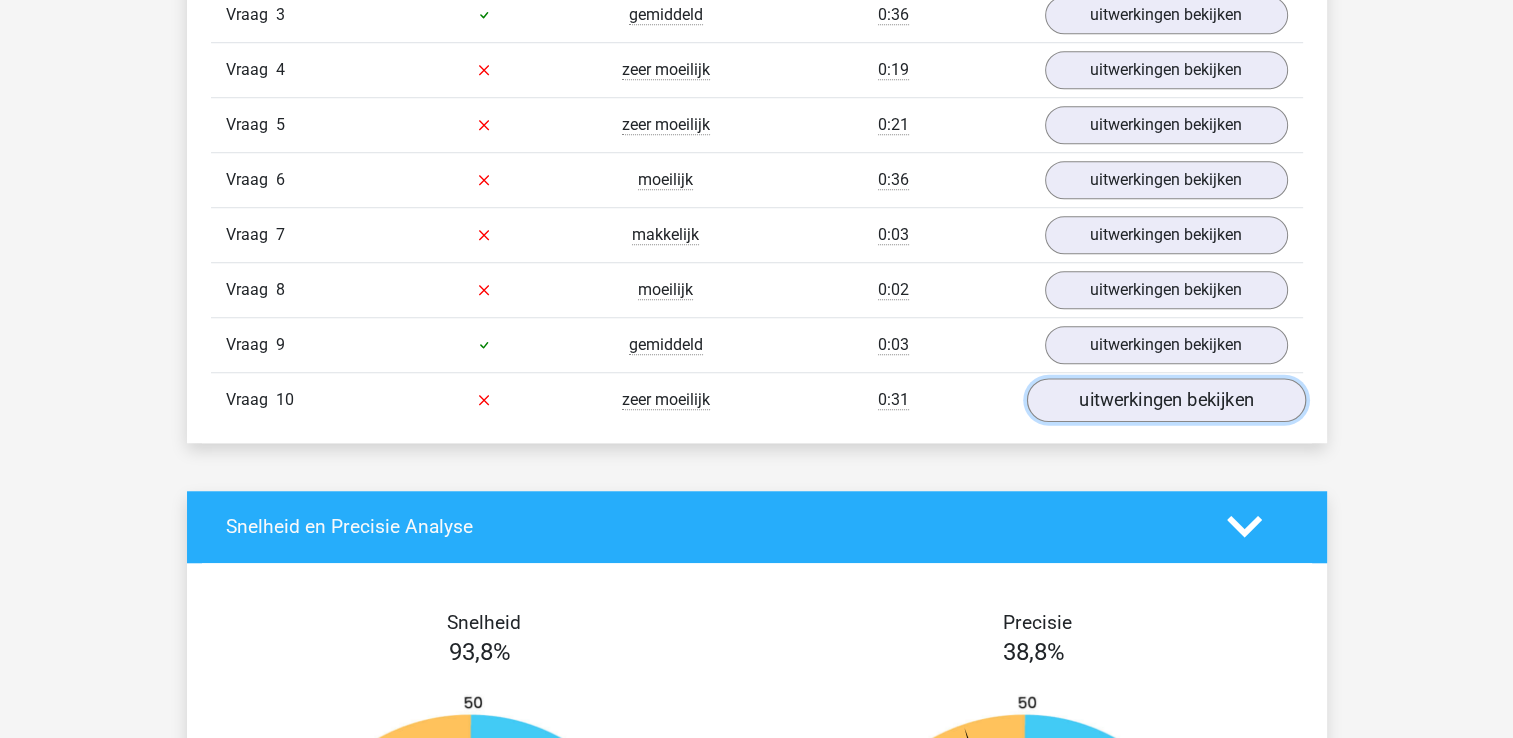 click on "uitwerkingen bekijken" at bounding box center (1165, 400) 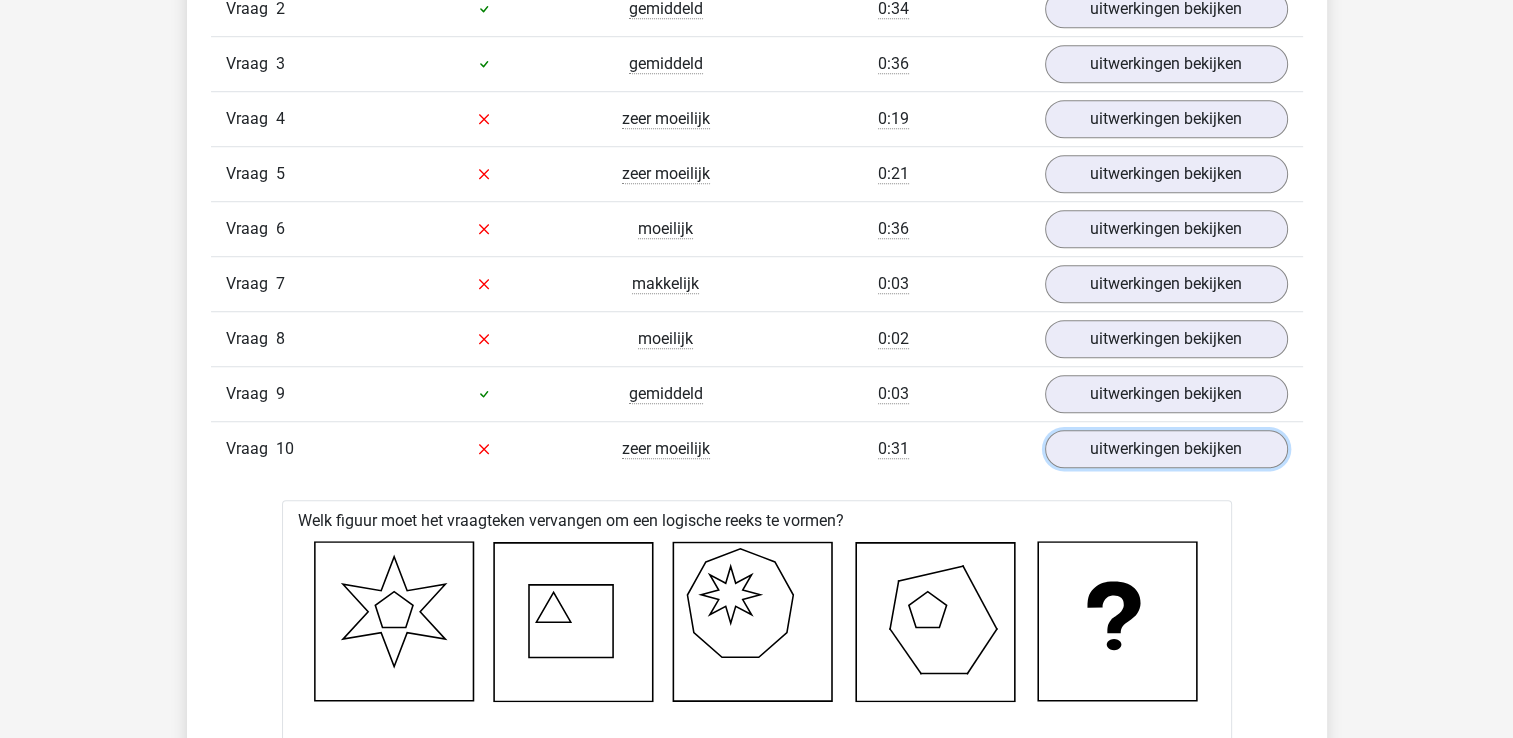 scroll, scrollTop: 1400, scrollLeft: 0, axis: vertical 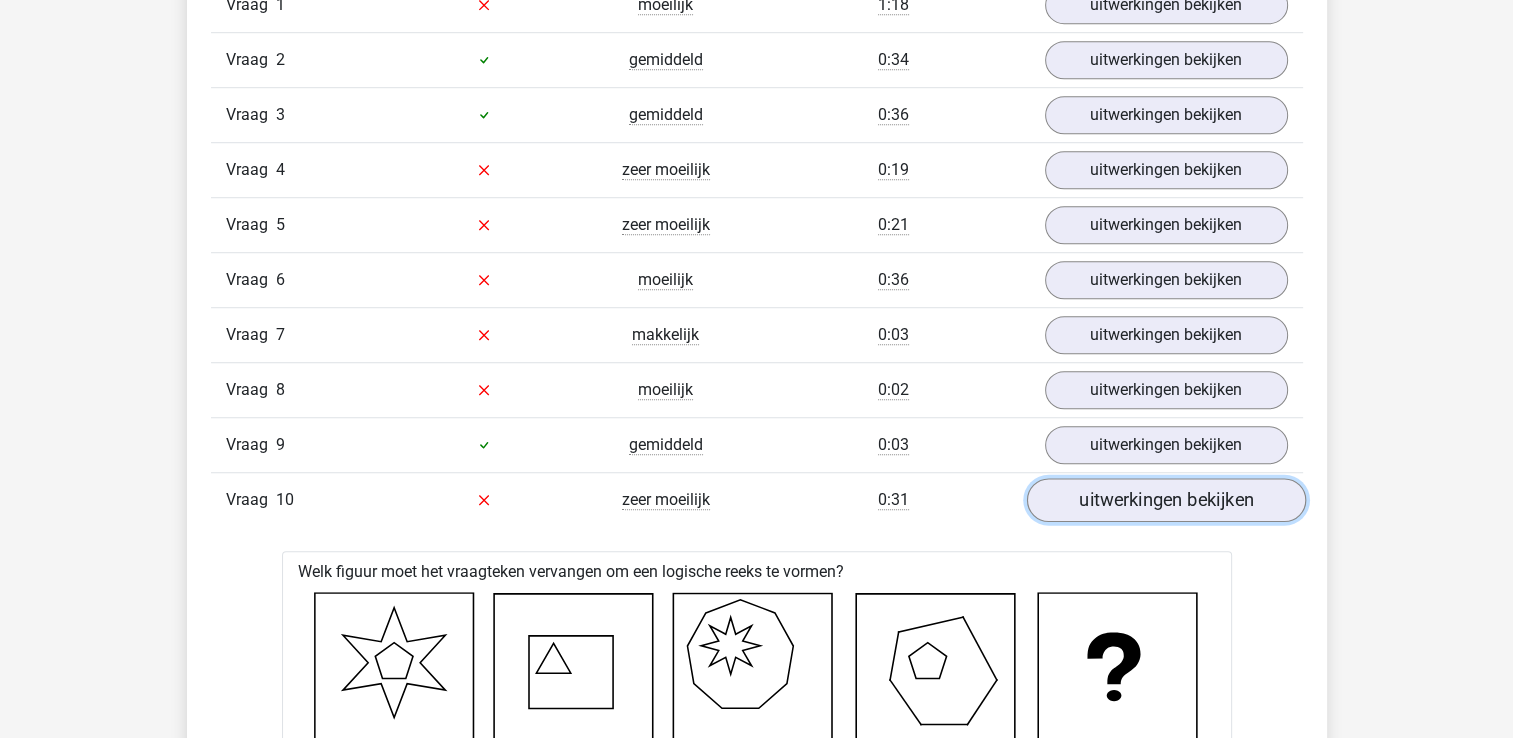 click on "uitwerkingen bekijken" at bounding box center [1165, 500] 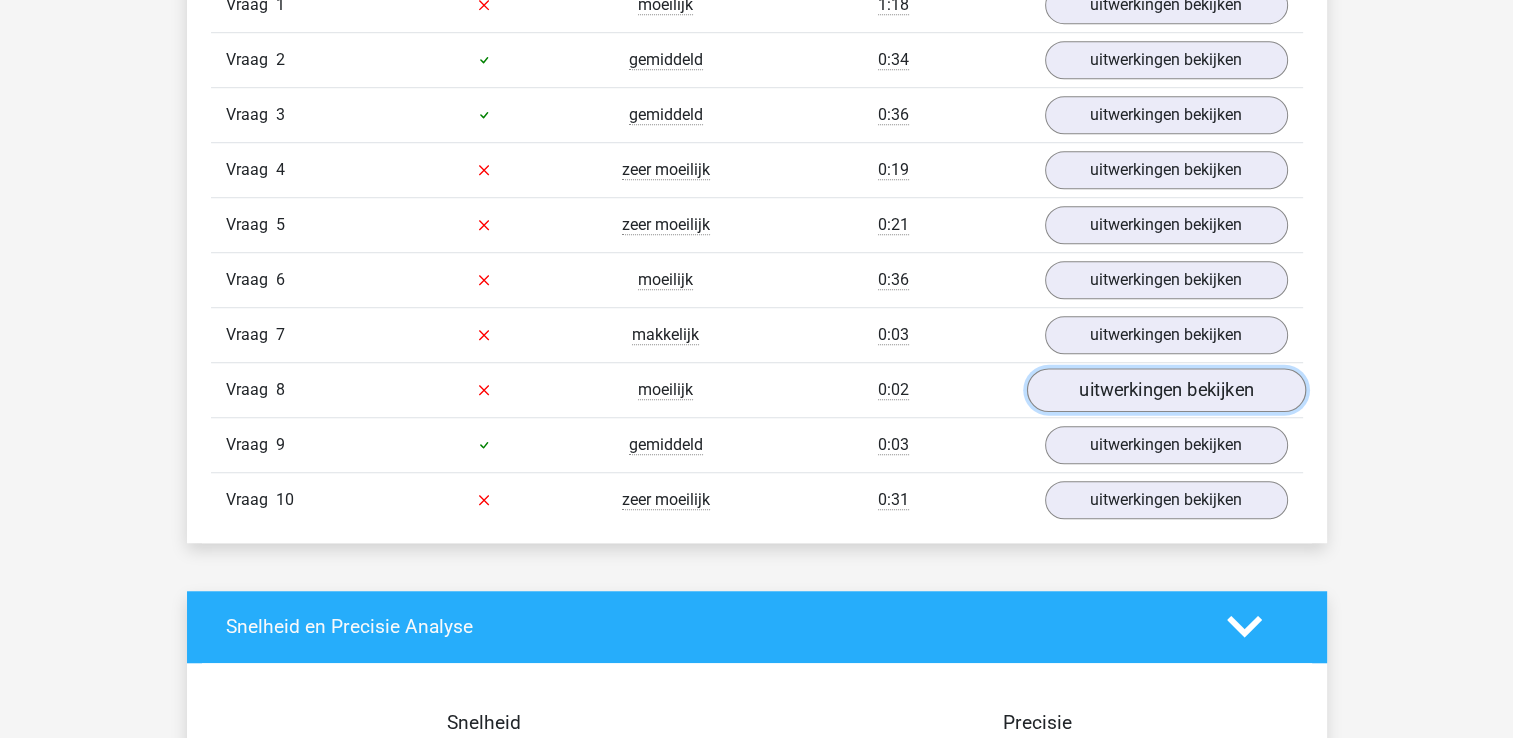 click on "uitwerkingen bekijken" at bounding box center (1165, 390) 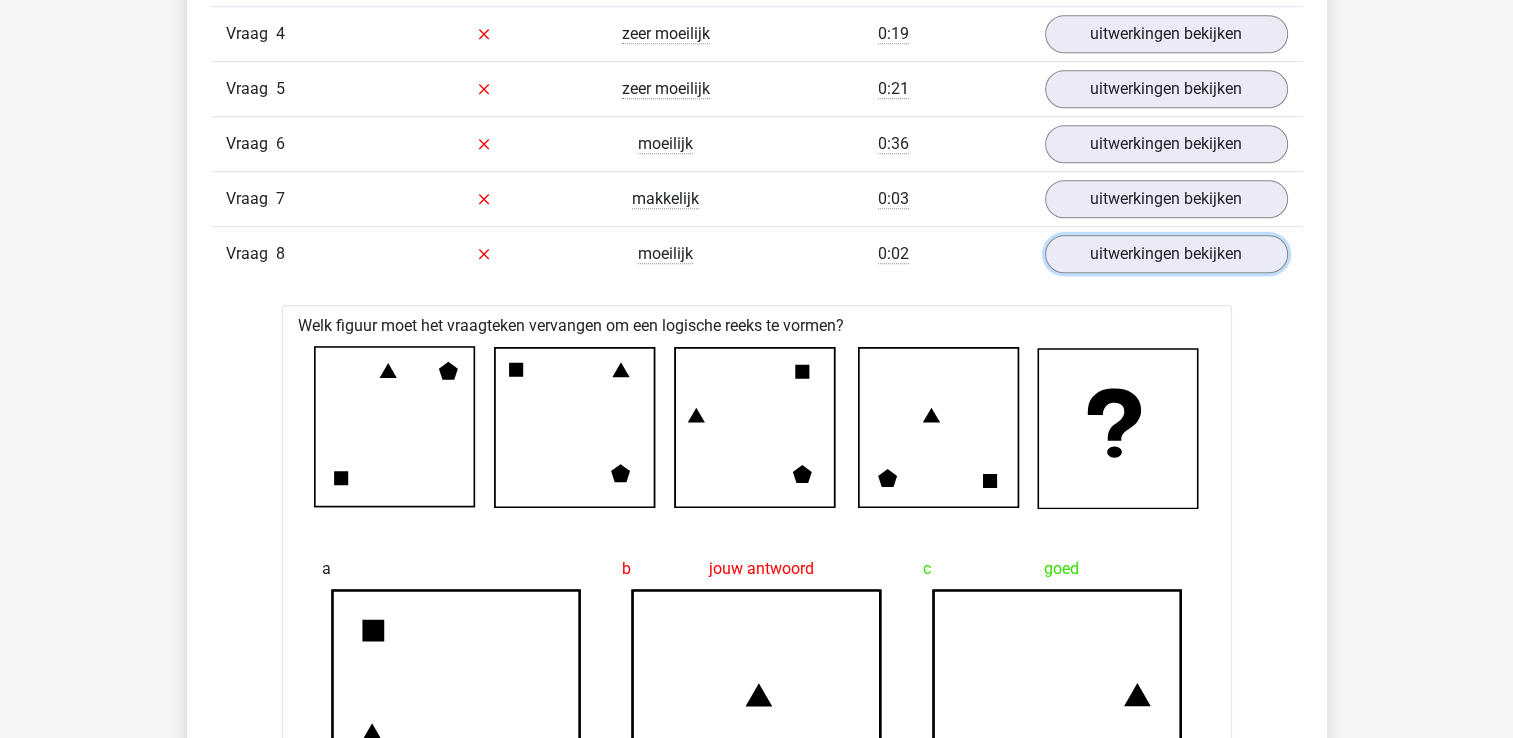 scroll, scrollTop: 1500, scrollLeft: 0, axis: vertical 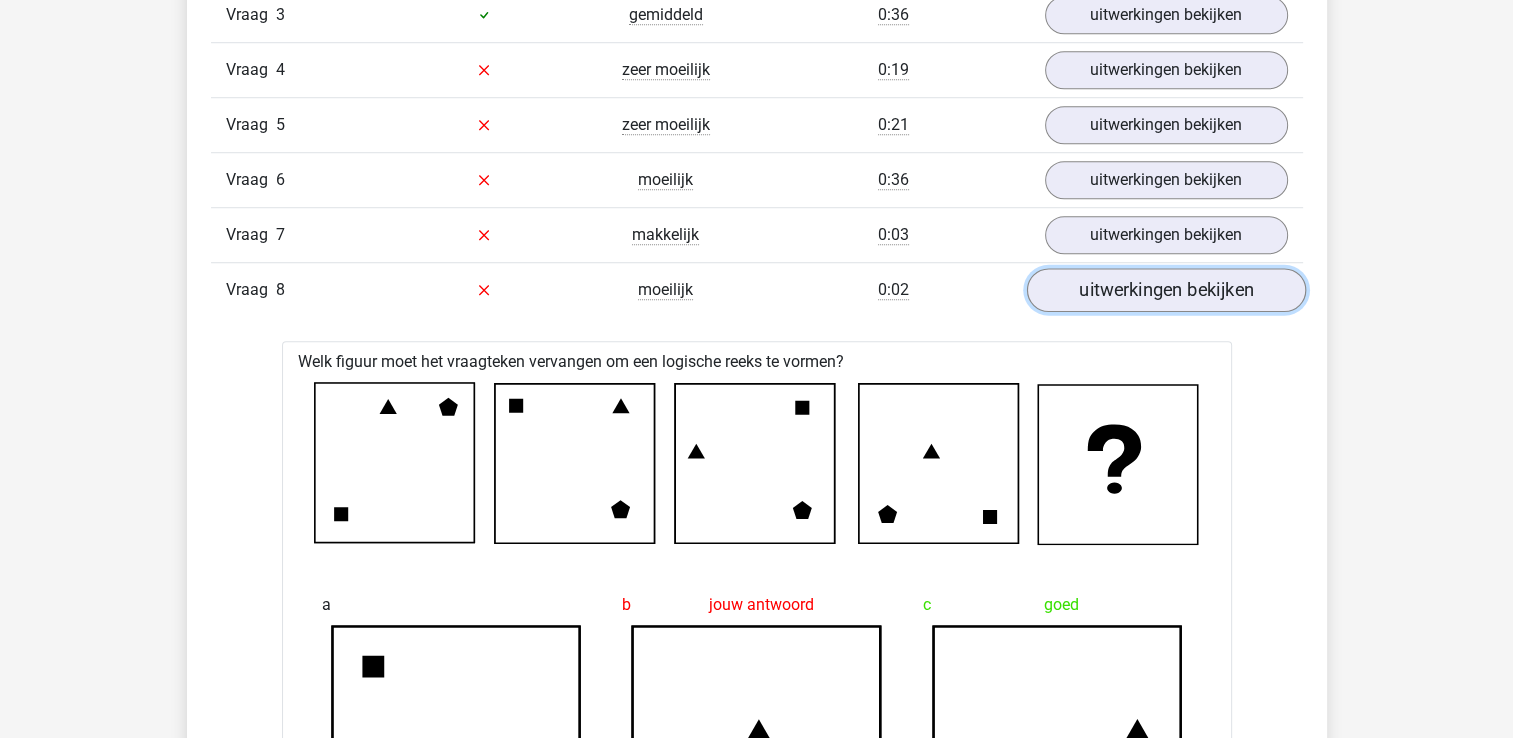 click on "uitwerkingen bekijken" at bounding box center (1165, 290) 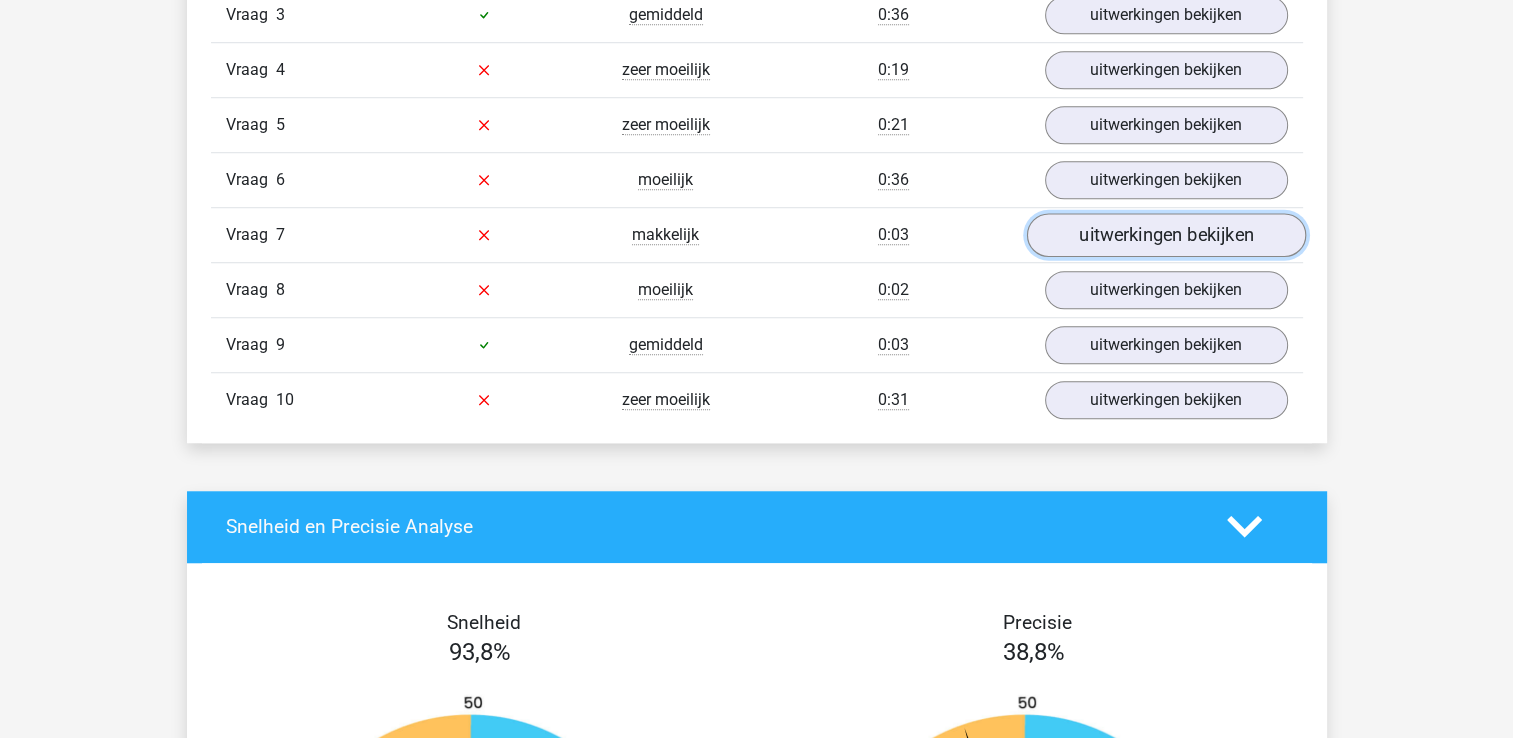 click on "uitwerkingen bekijken" at bounding box center (1165, 235) 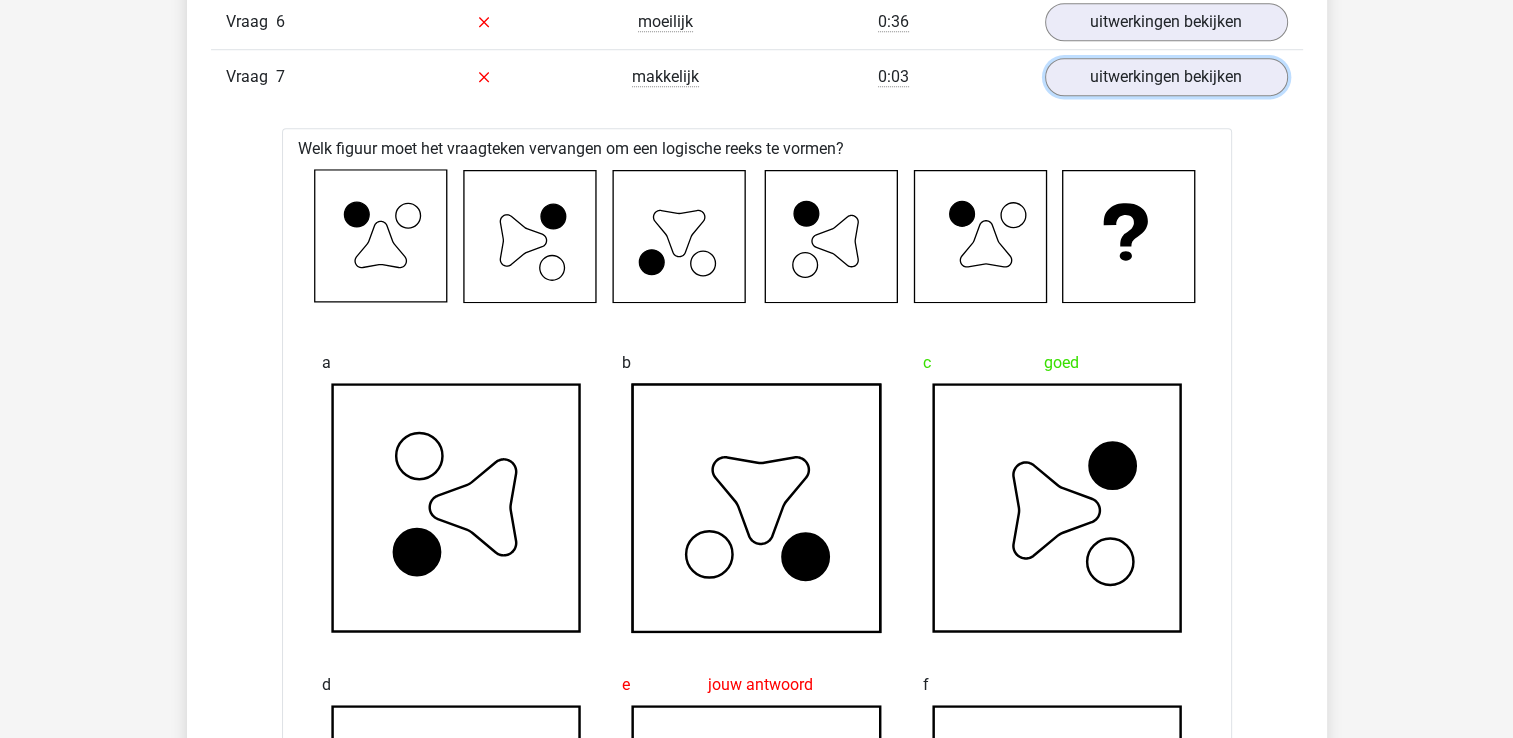 scroll, scrollTop: 1600, scrollLeft: 0, axis: vertical 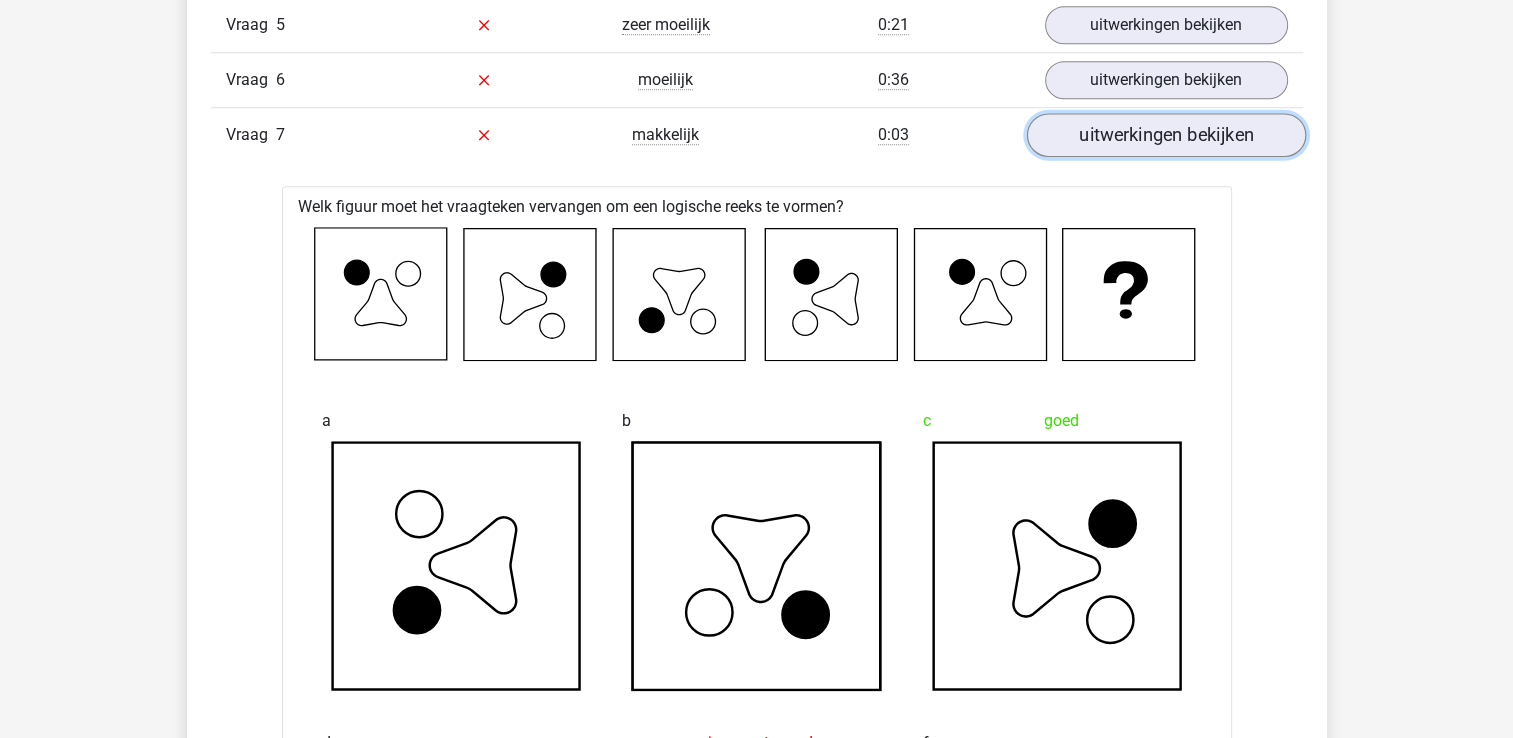 click on "uitwerkingen bekijken" at bounding box center [1165, 135] 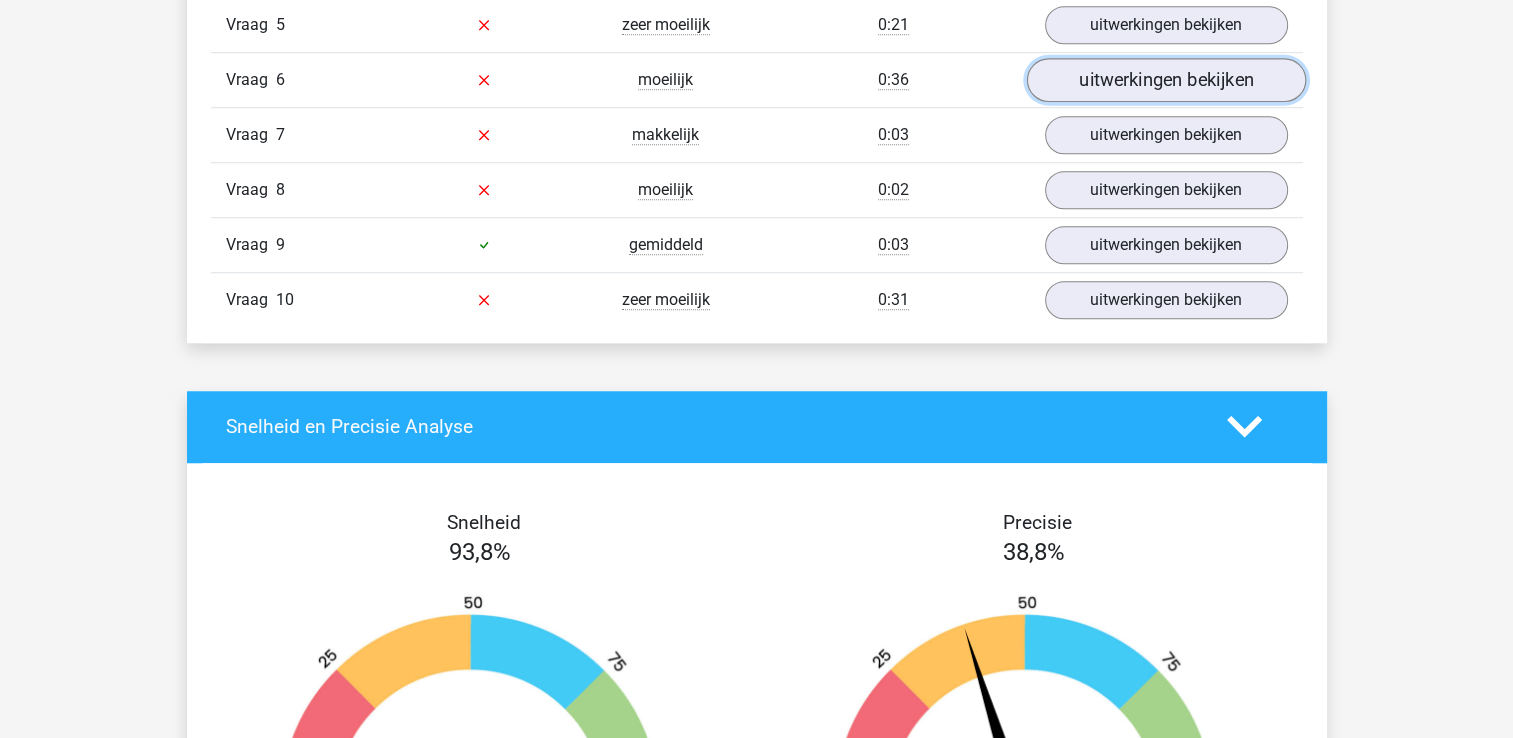 click on "uitwerkingen bekijken" at bounding box center [1165, 80] 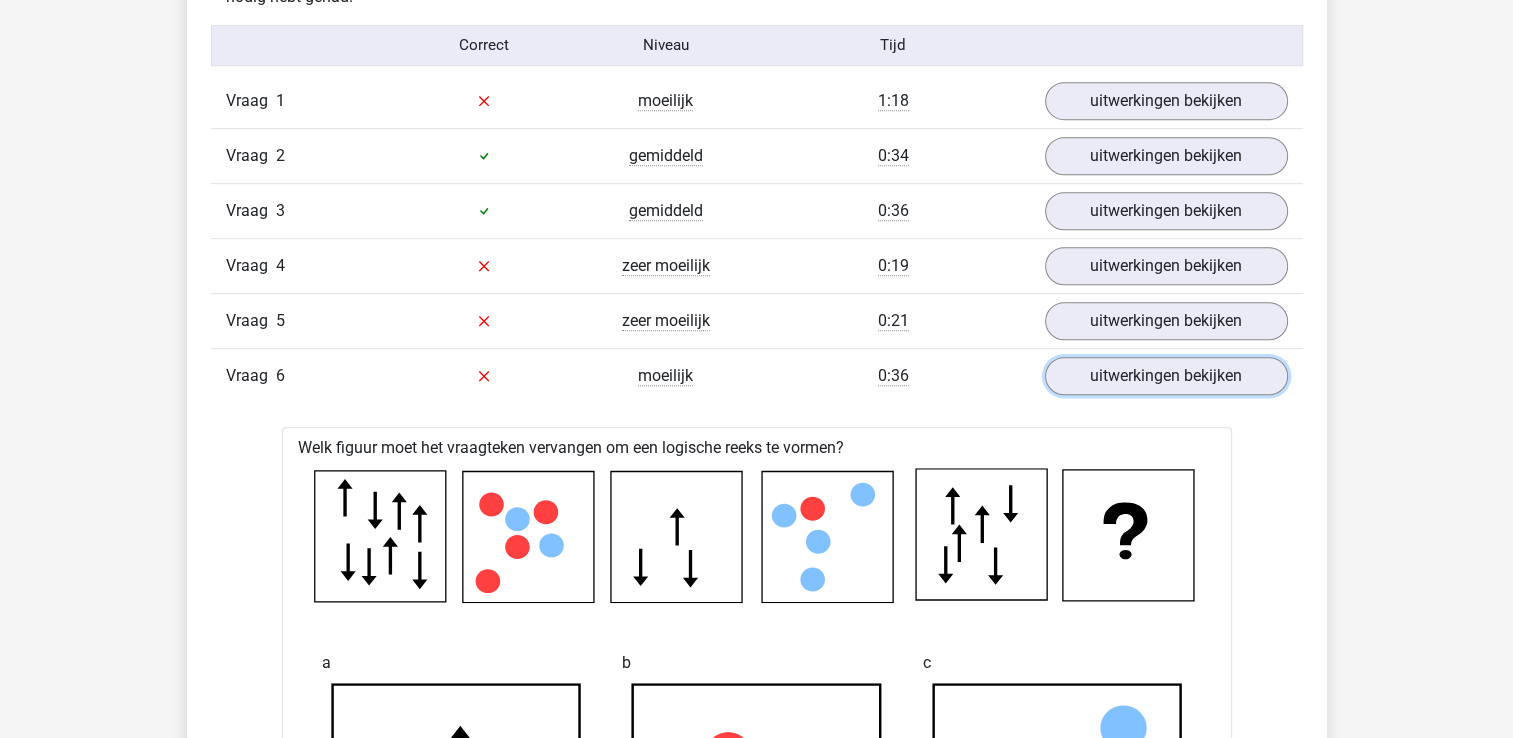 scroll, scrollTop: 1300, scrollLeft: 0, axis: vertical 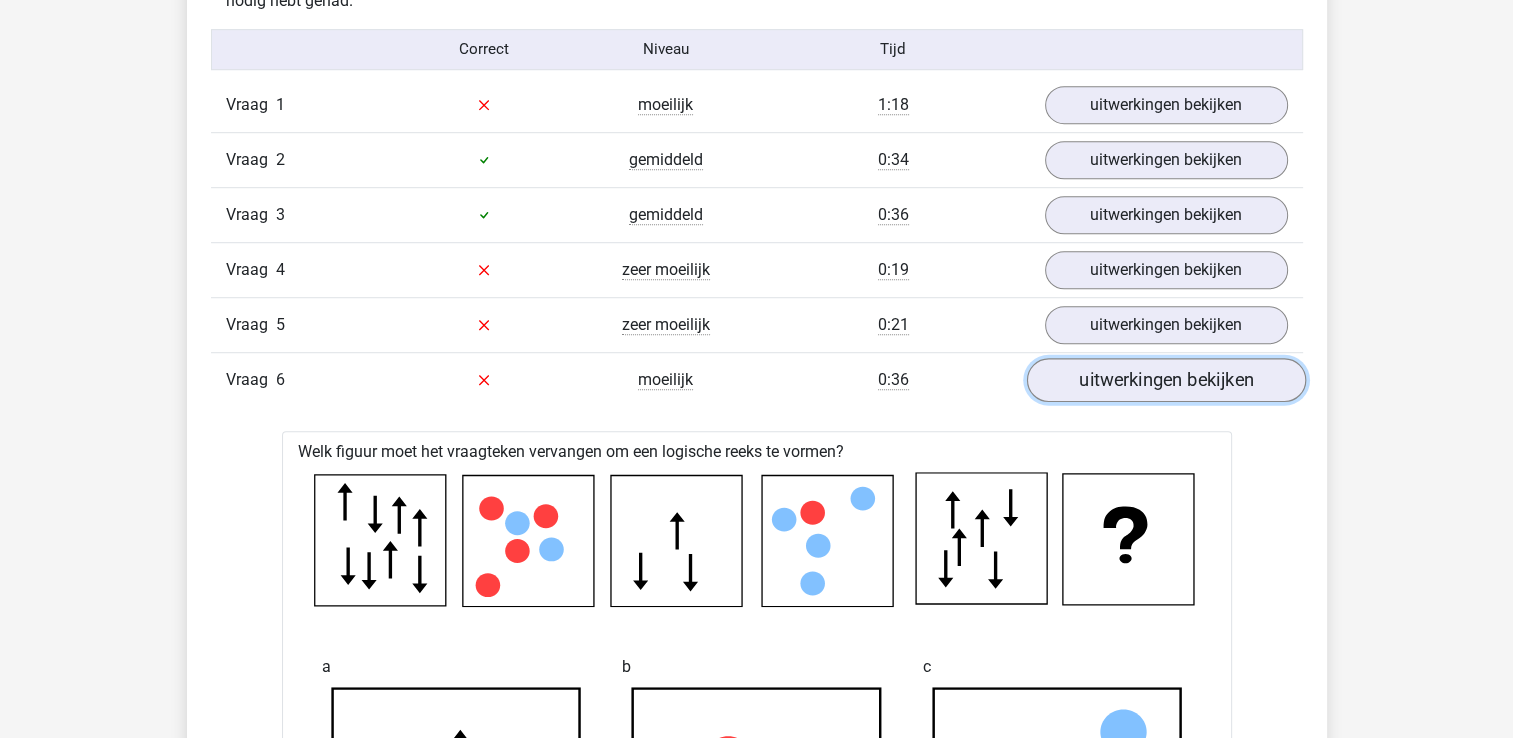 click on "uitwerkingen bekijken" at bounding box center [1165, 380] 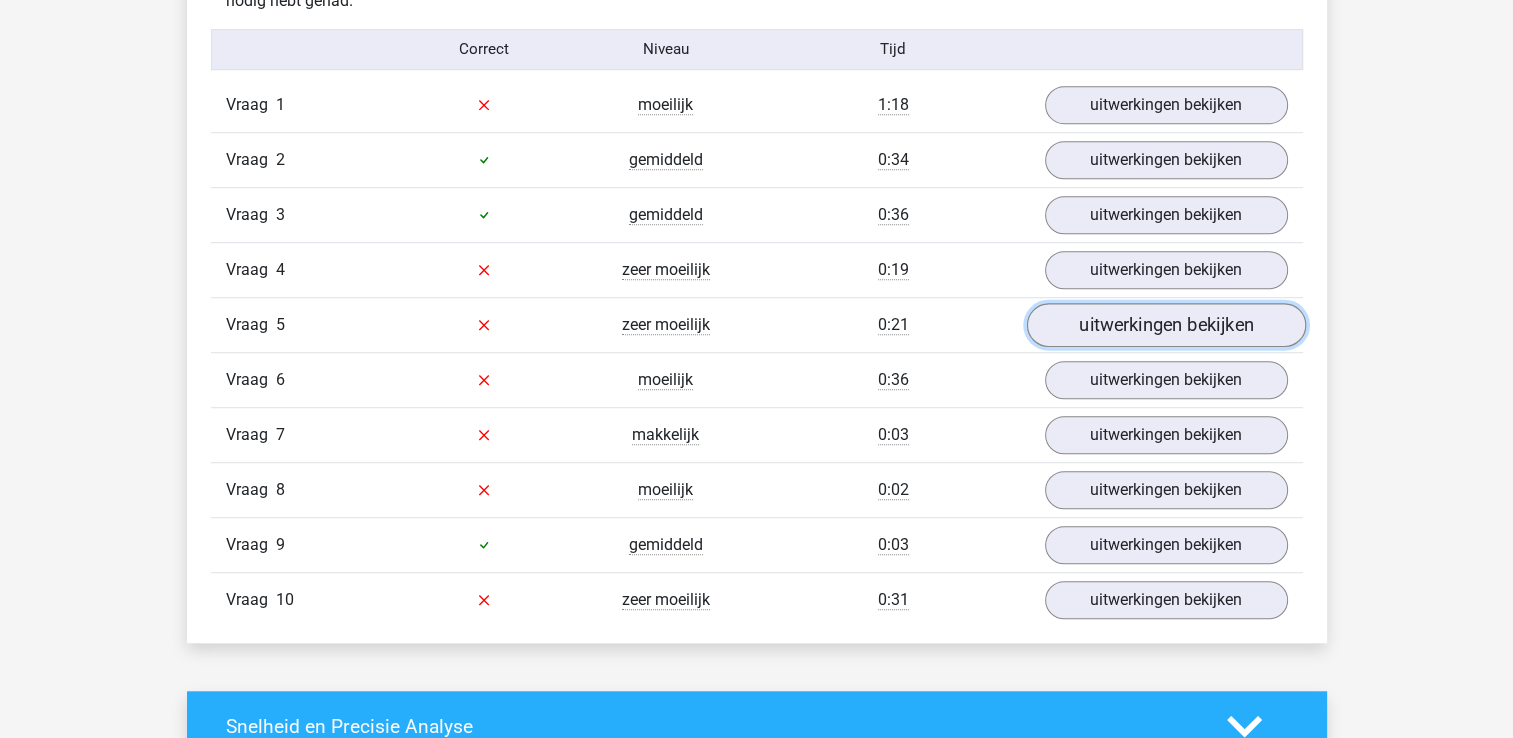 click on "uitwerkingen bekijken" at bounding box center (1165, 325) 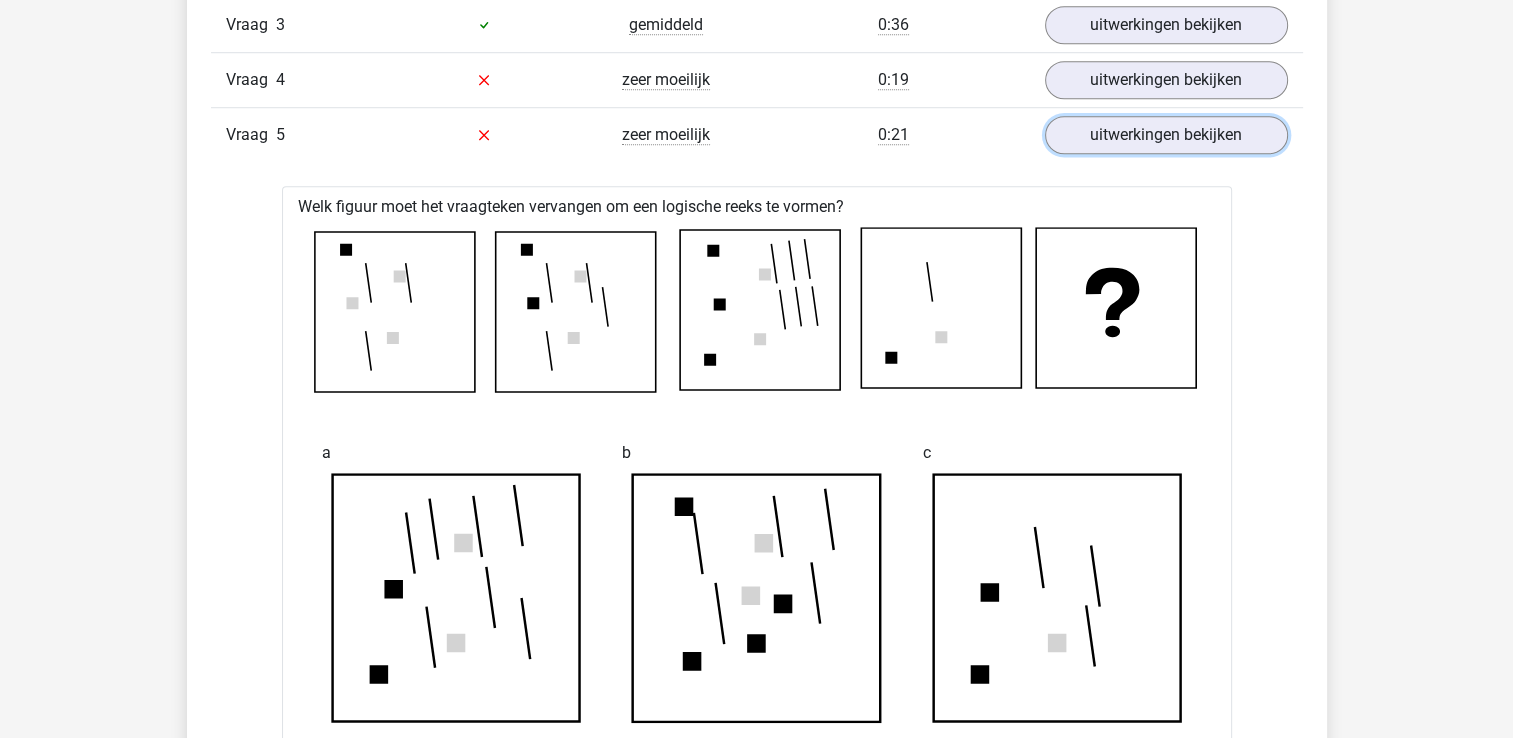 scroll, scrollTop: 1400, scrollLeft: 0, axis: vertical 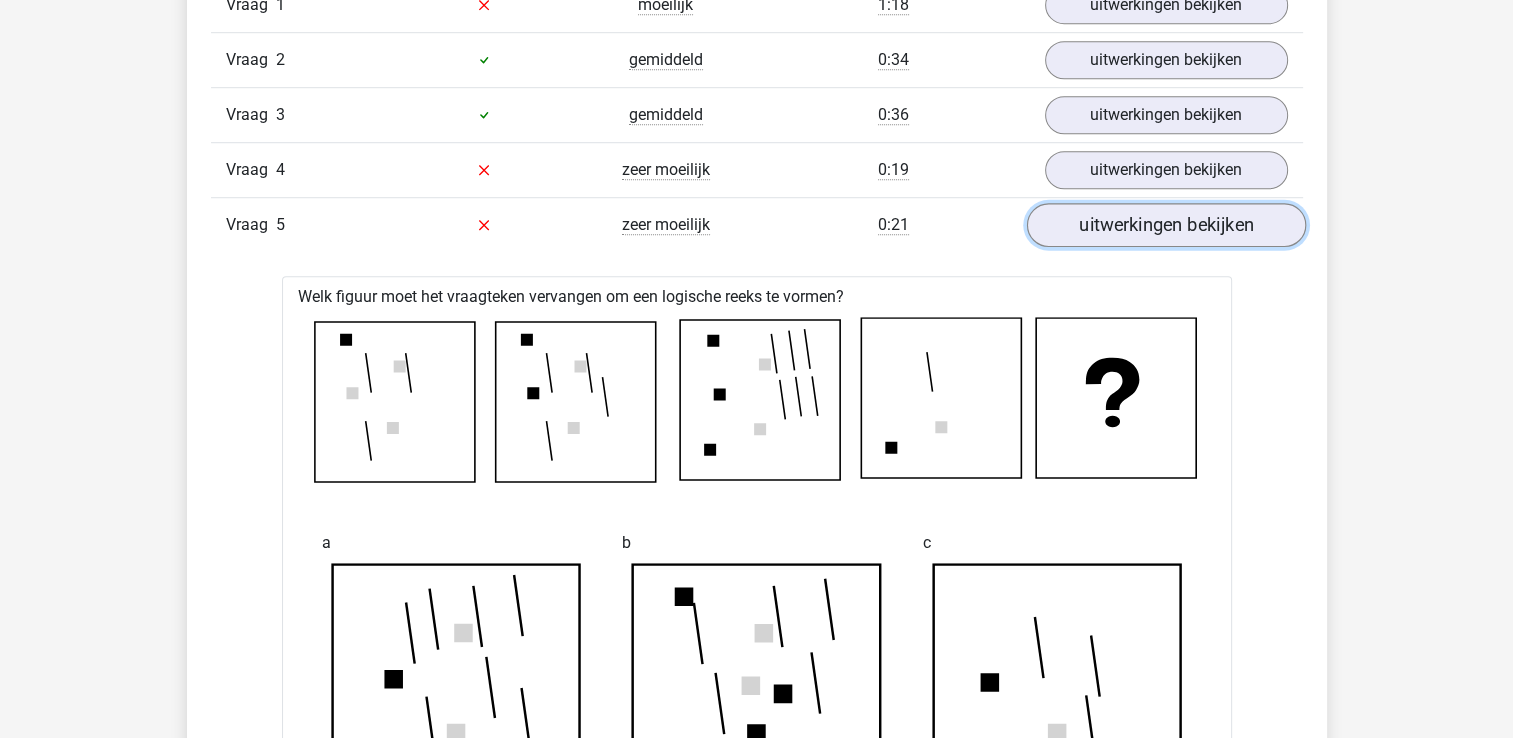 click on "uitwerkingen bekijken" at bounding box center [1165, 225] 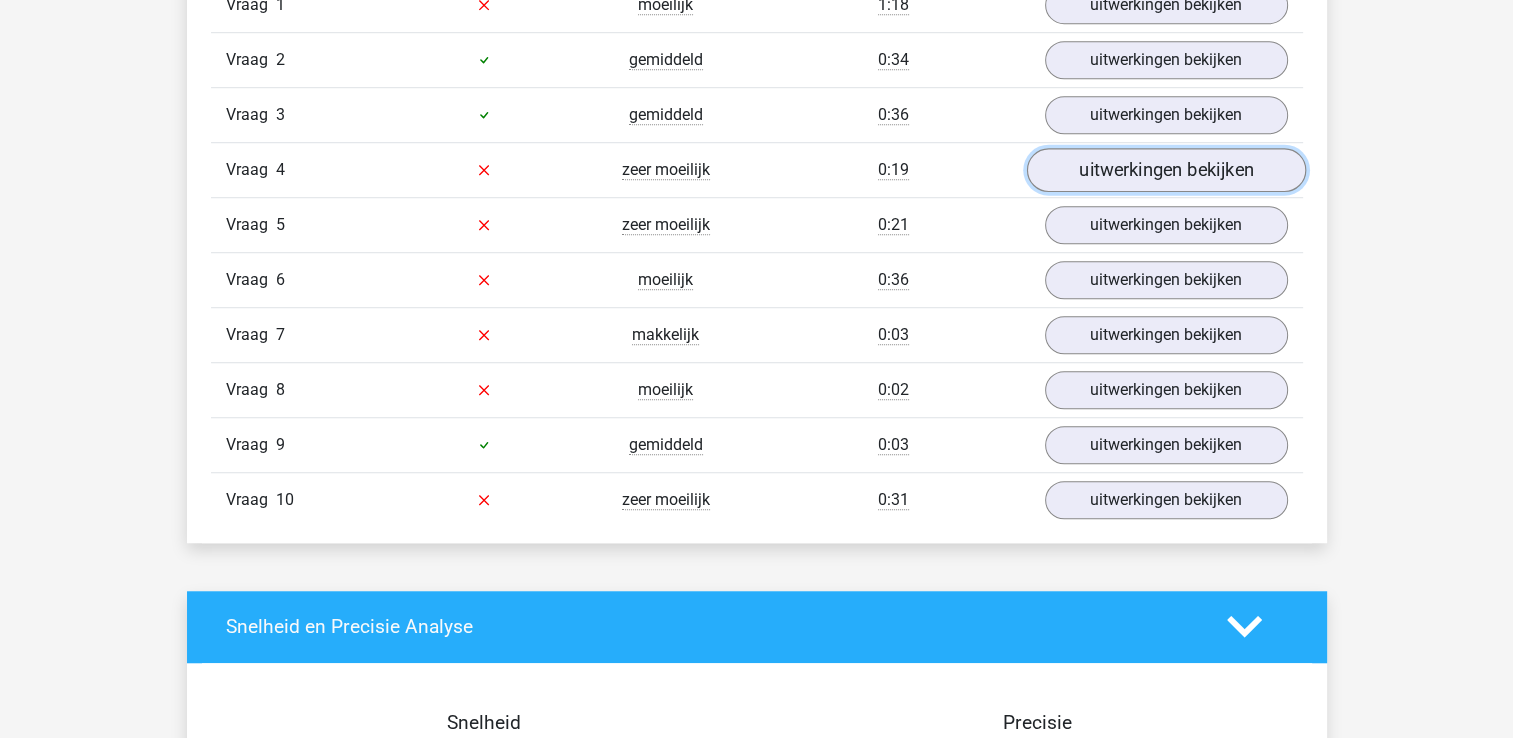 click on "uitwerkingen bekijken" at bounding box center (1165, 170) 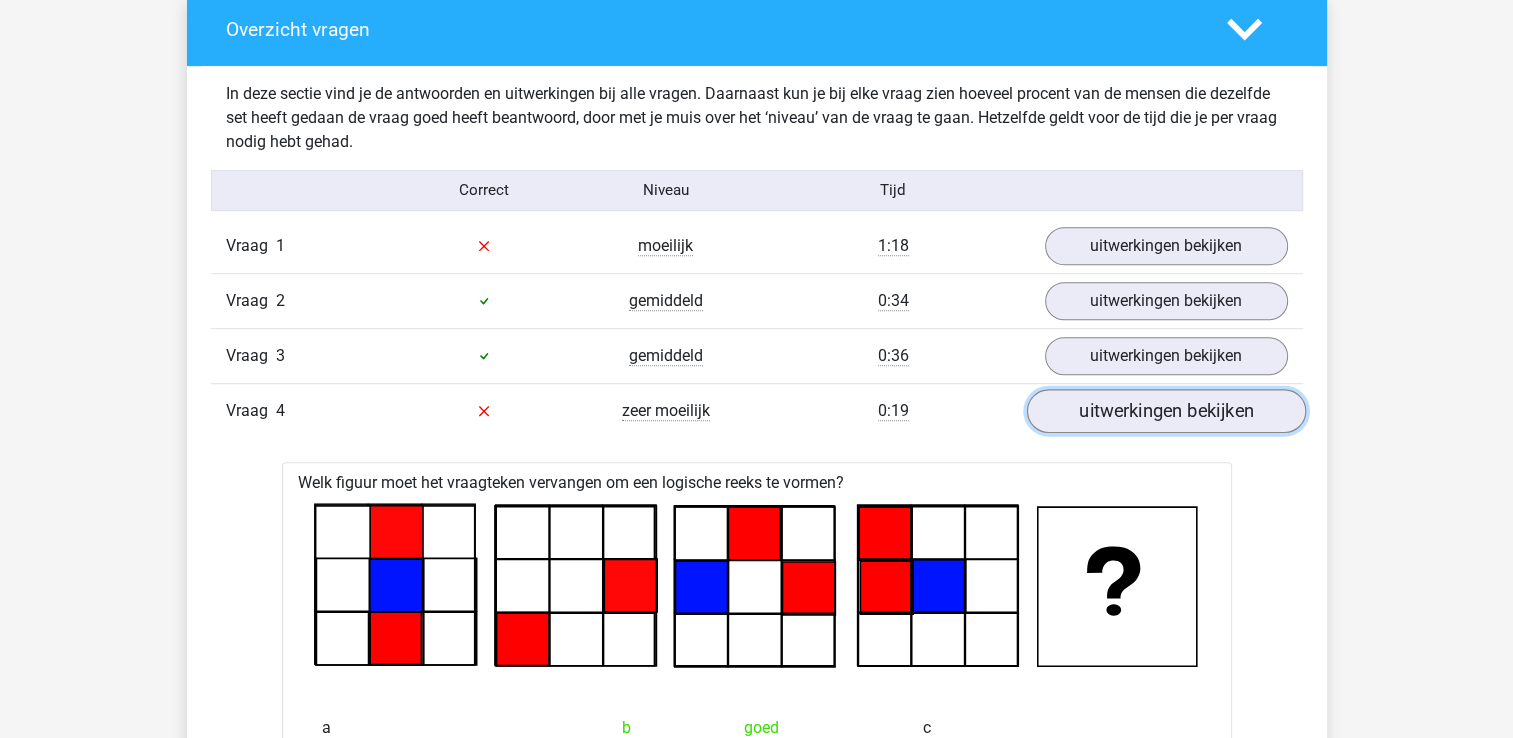 scroll, scrollTop: 1100, scrollLeft: 0, axis: vertical 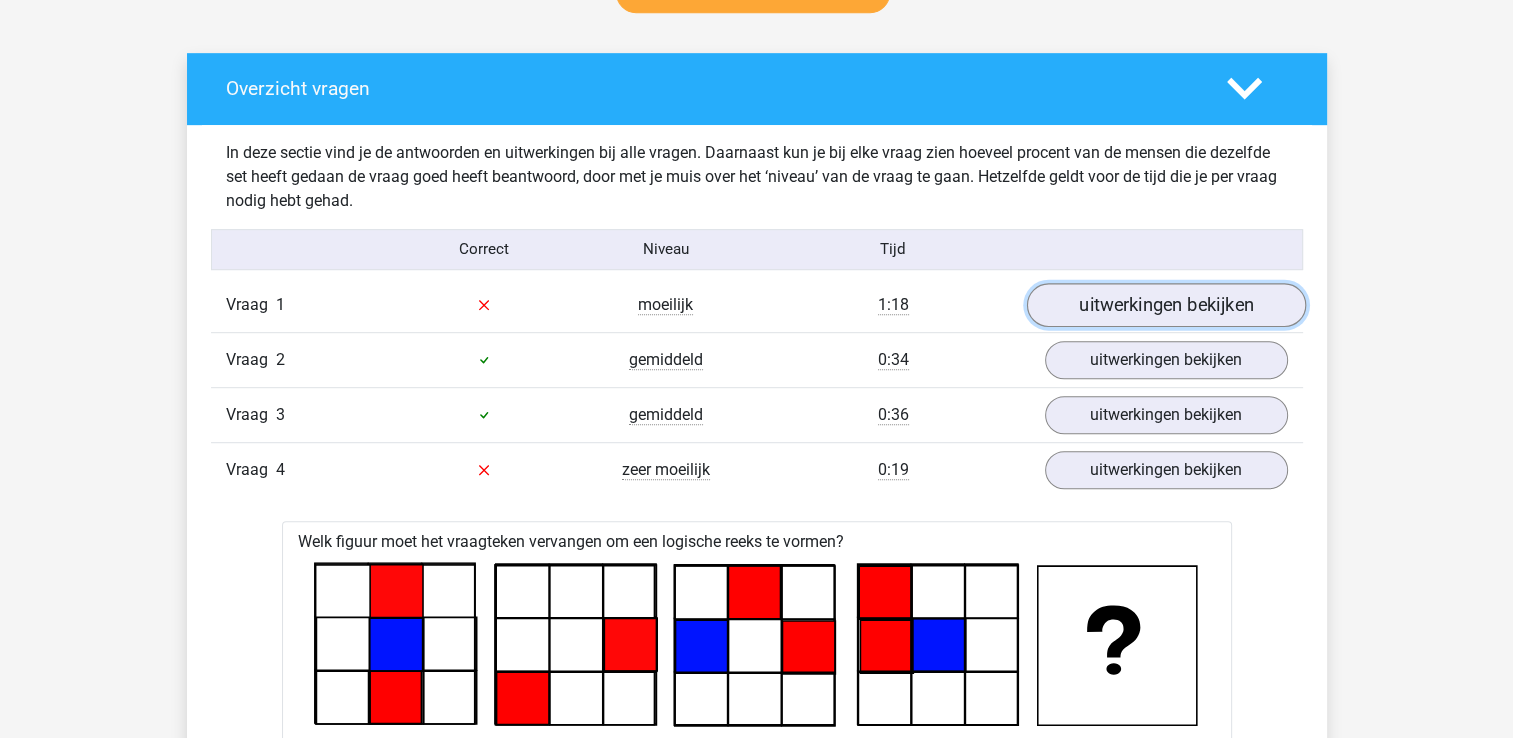 click on "uitwerkingen bekijken" at bounding box center [1165, 305] 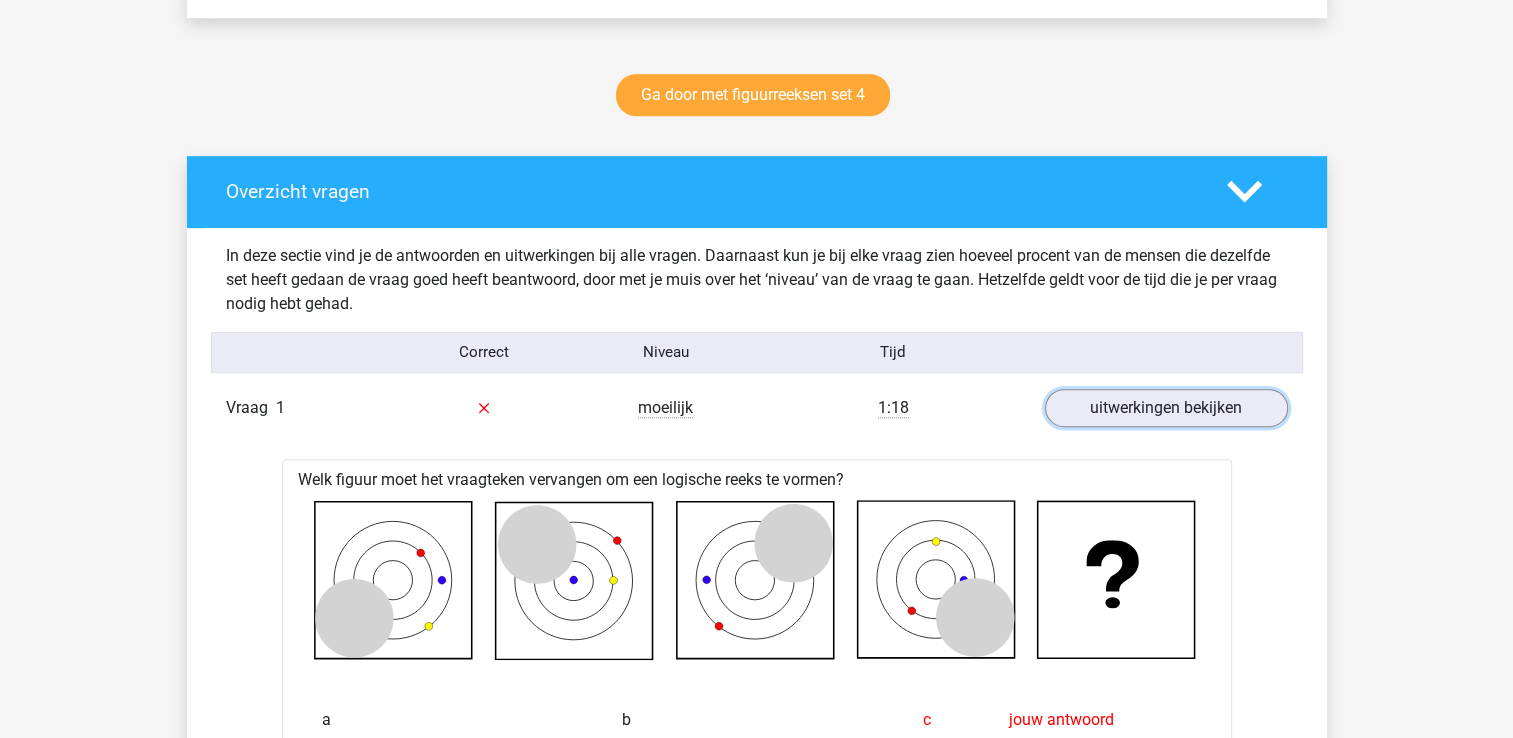 scroll, scrollTop: 1000, scrollLeft: 0, axis: vertical 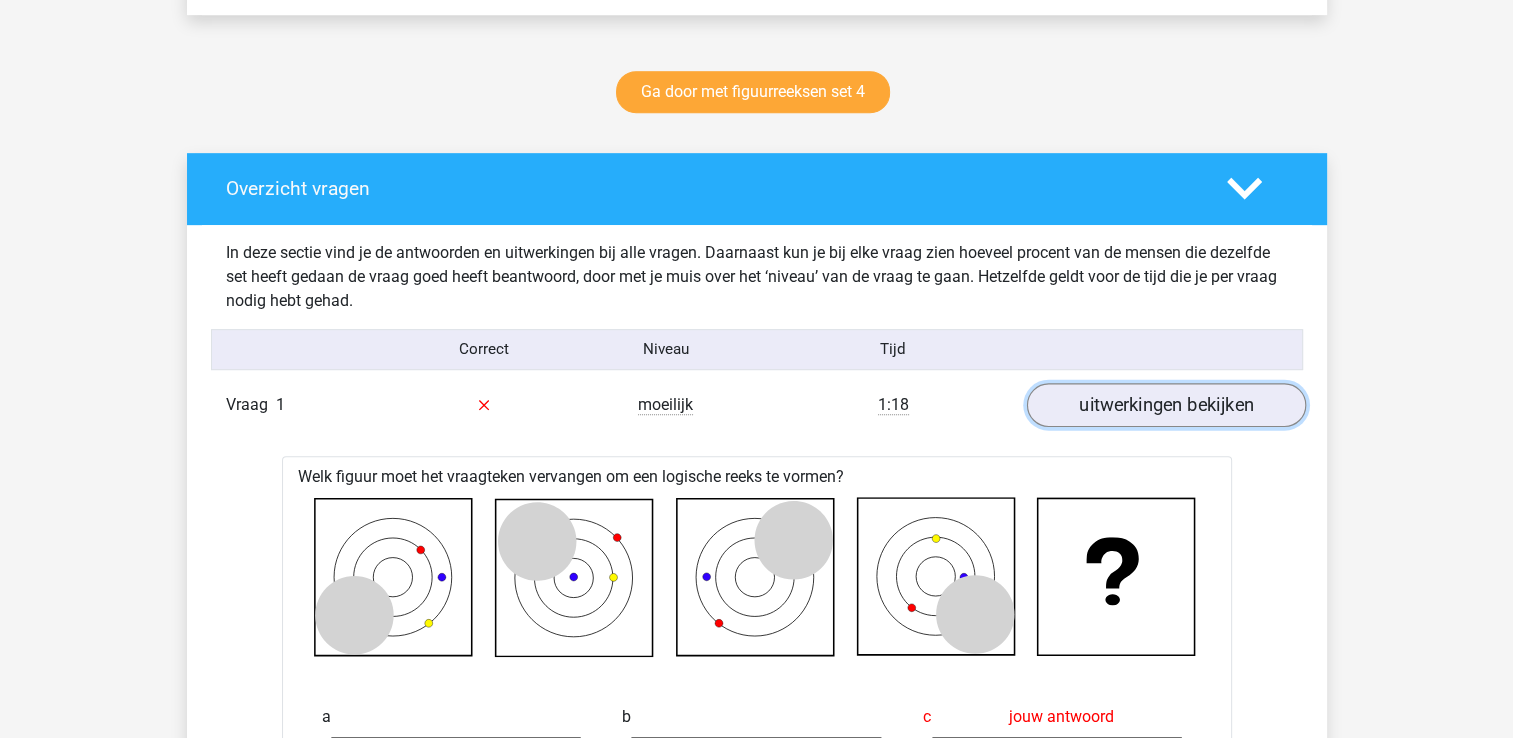 click on "uitwerkingen bekijken" at bounding box center [1165, 405] 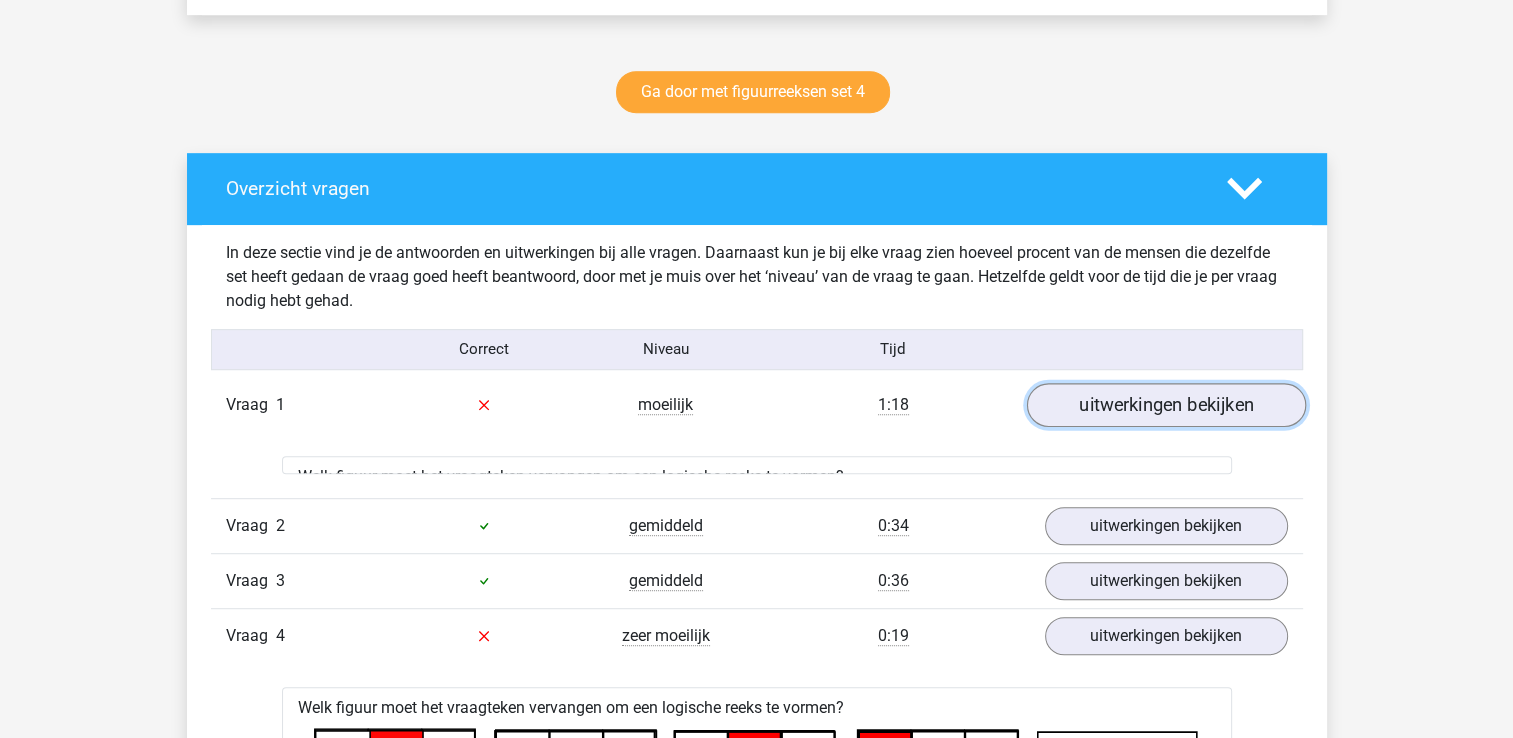 click on "uitwerkingen bekijken" at bounding box center [1165, 405] 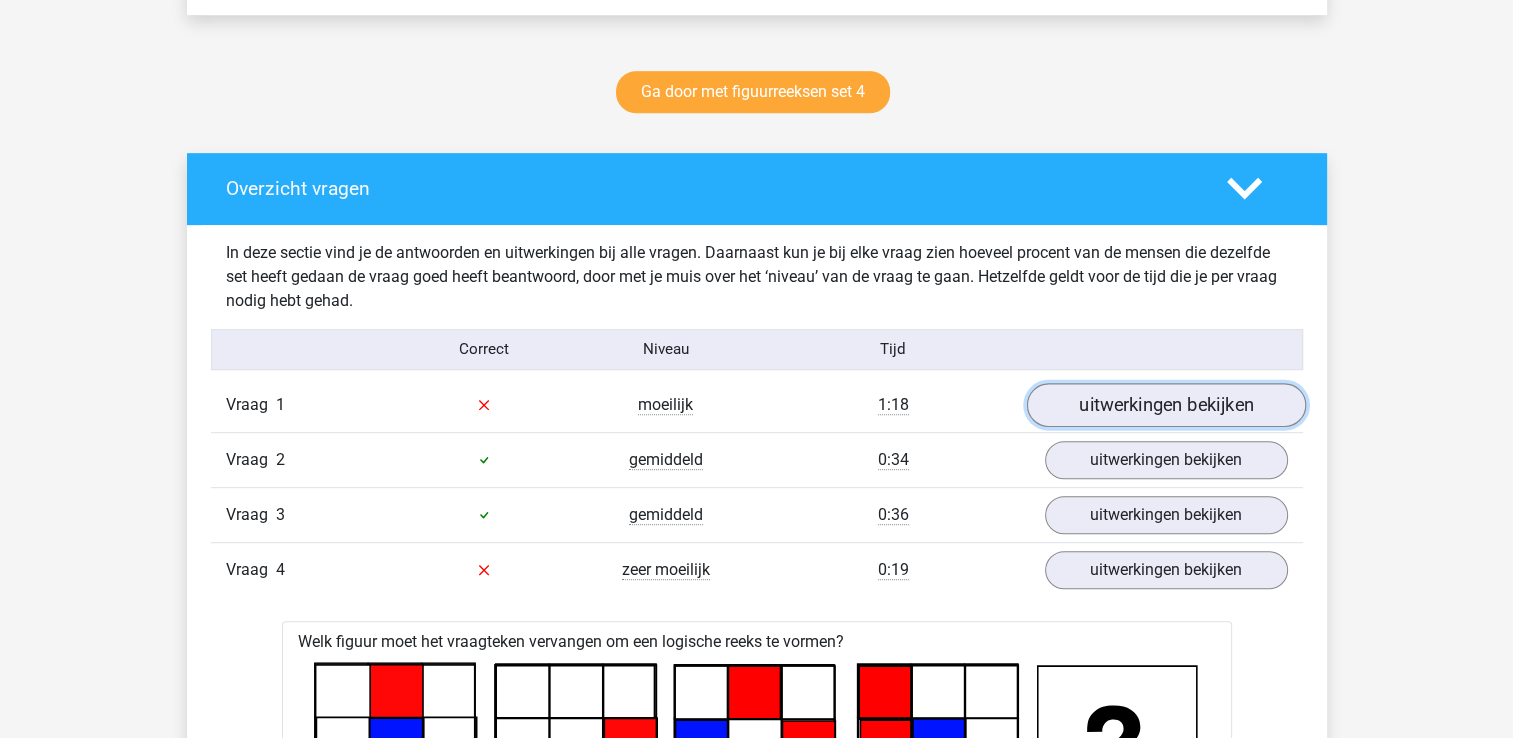 click on "uitwerkingen bekijken" at bounding box center (1165, 405) 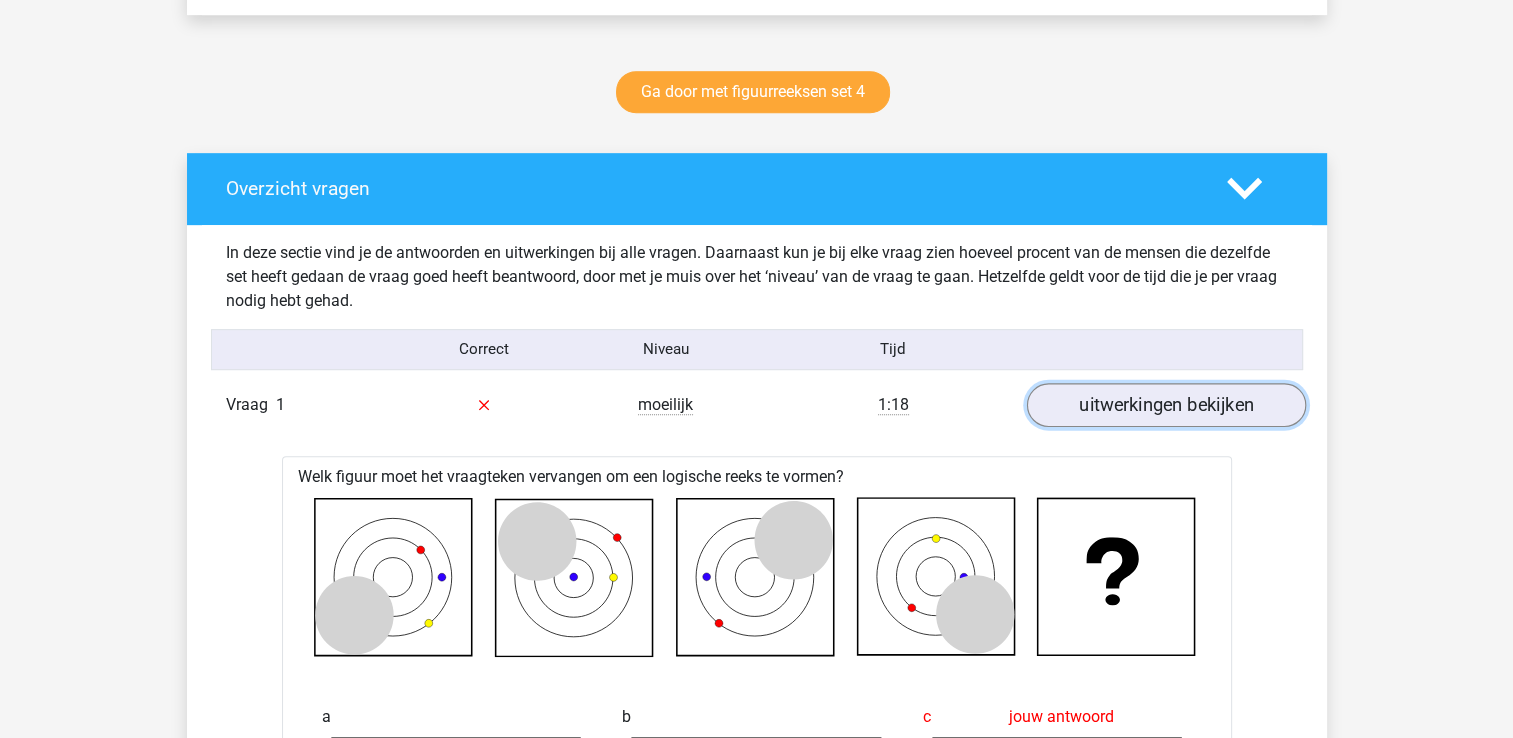 click on "uitwerkingen bekijken" at bounding box center [1165, 405] 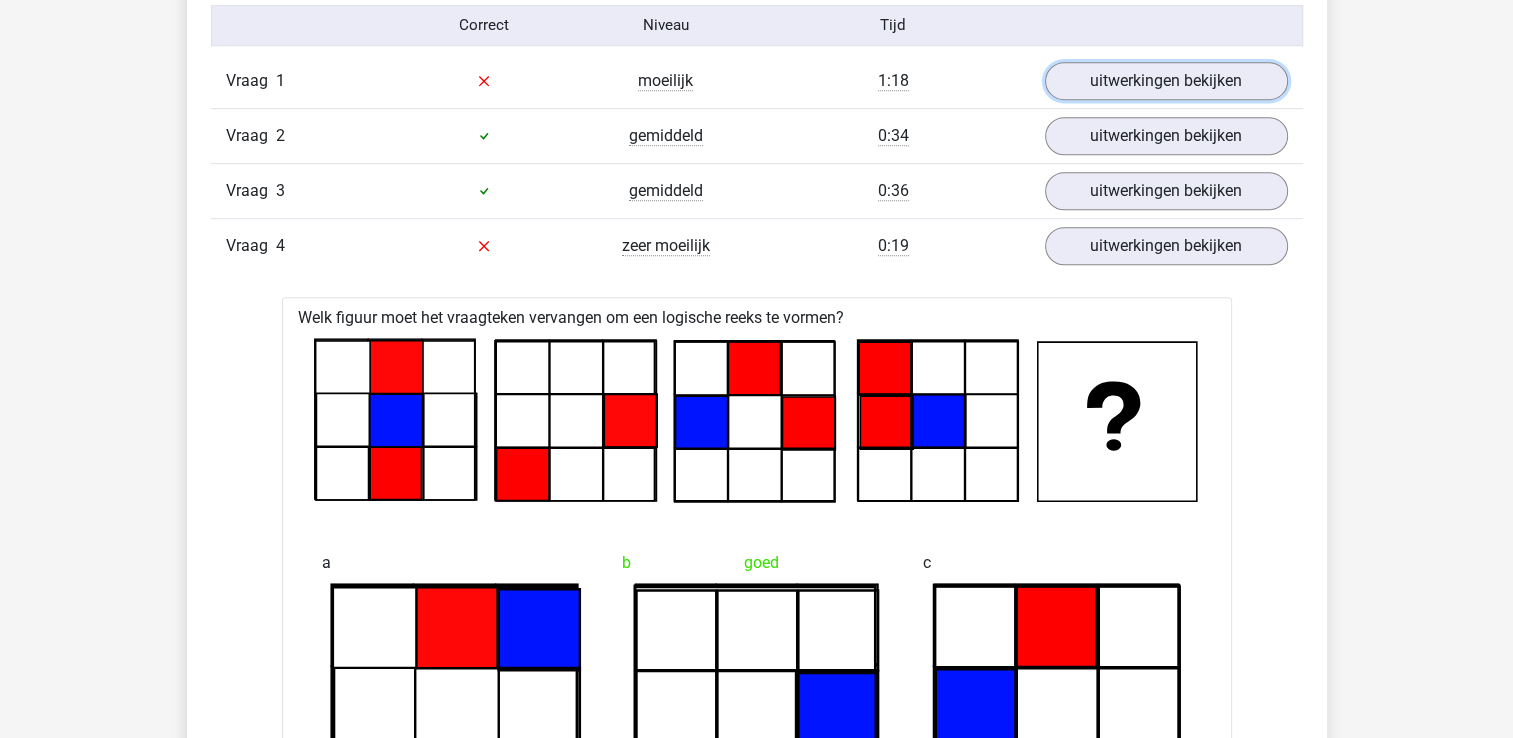 scroll, scrollTop: 1400, scrollLeft: 0, axis: vertical 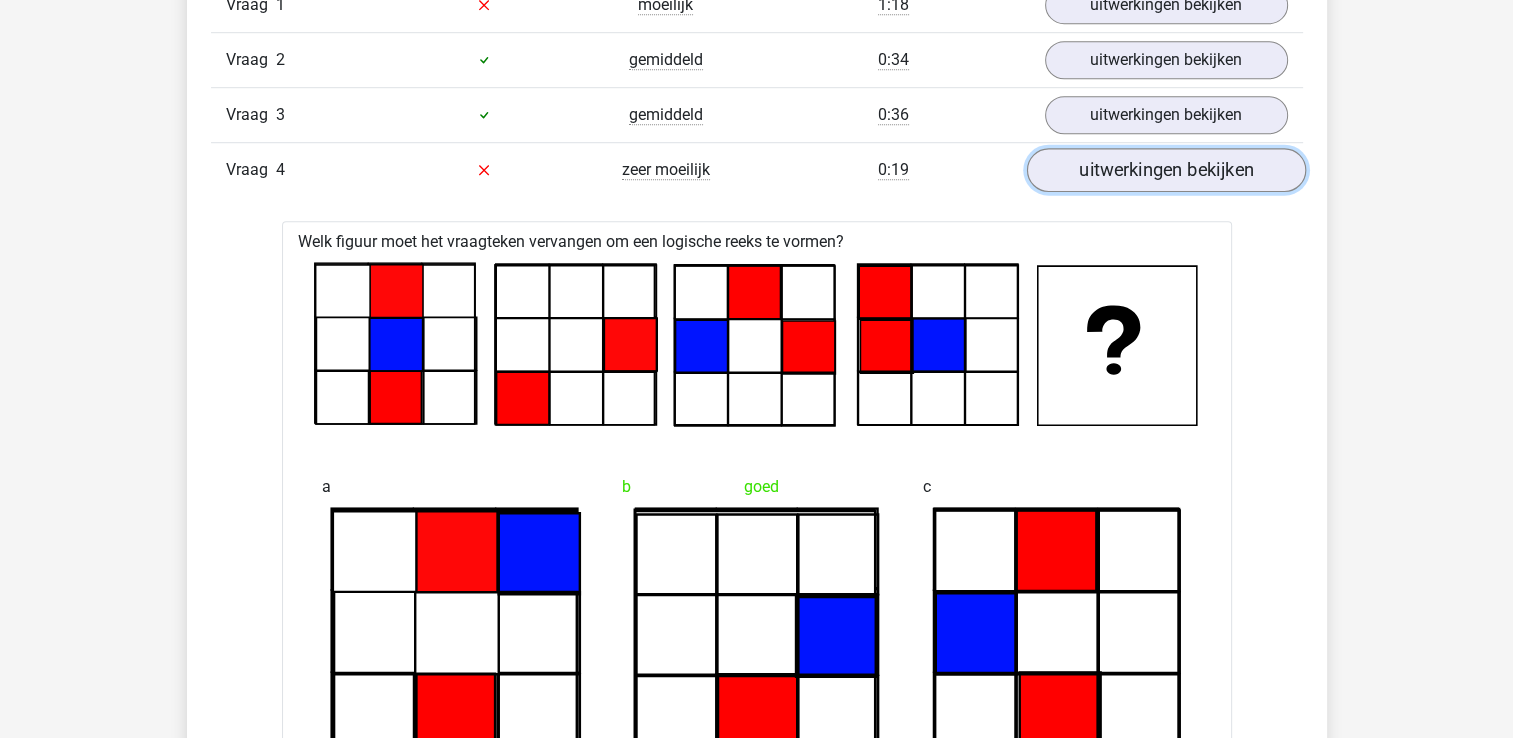 click on "uitwerkingen bekijken" at bounding box center [1165, 170] 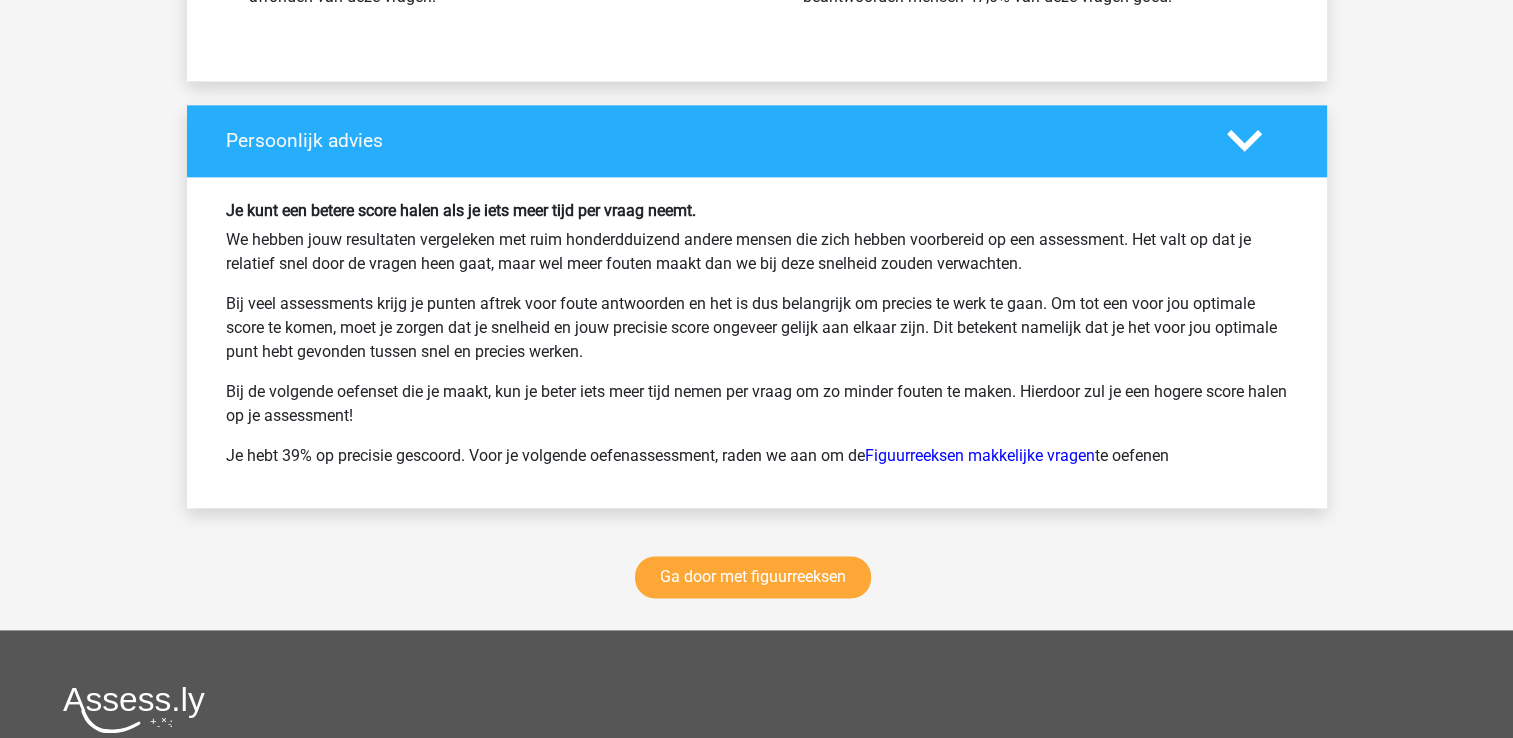 scroll, scrollTop: 2600, scrollLeft: 0, axis: vertical 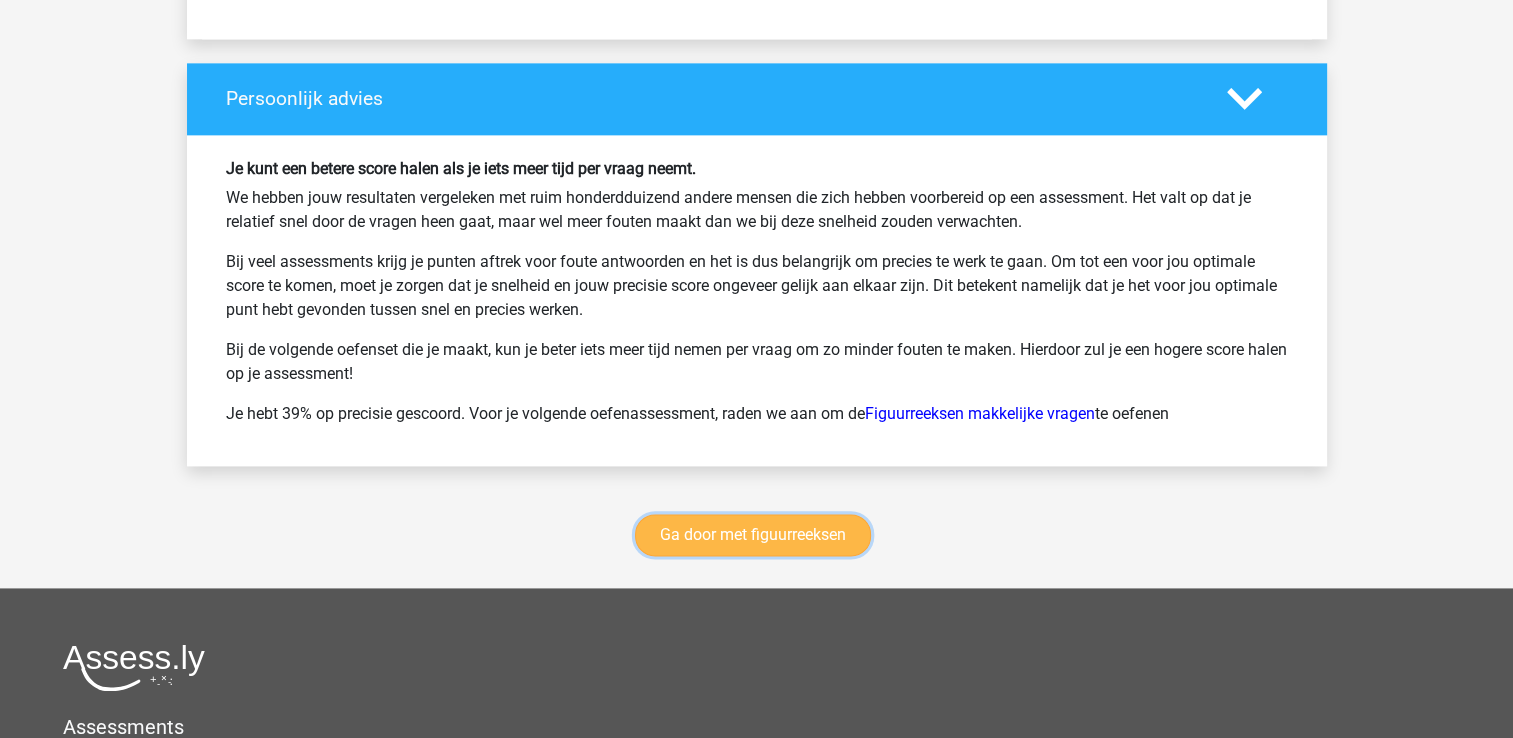 click on "Ga door met figuurreeksen" at bounding box center [753, 535] 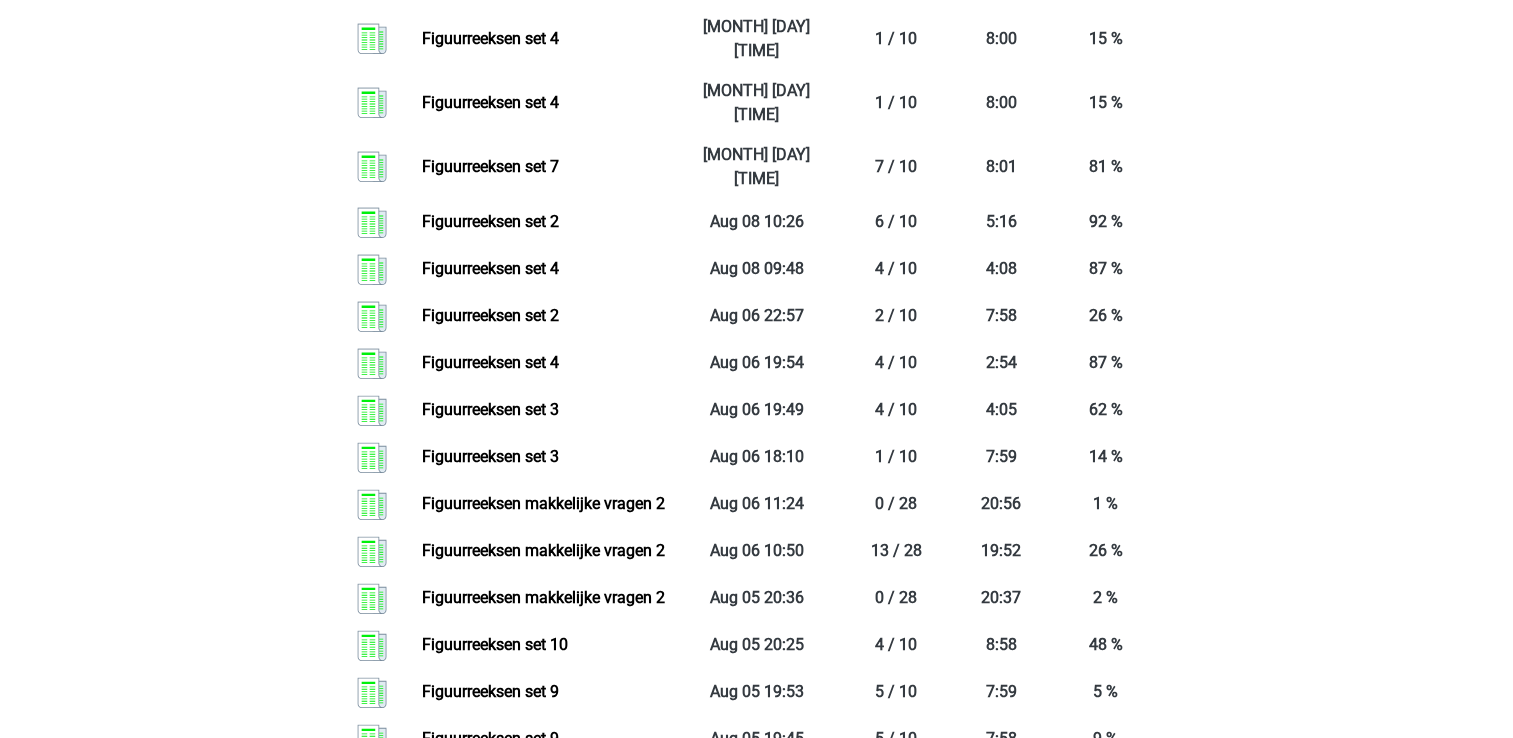 scroll, scrollTop: 2168, scrollLeft: 0, axis: vertical 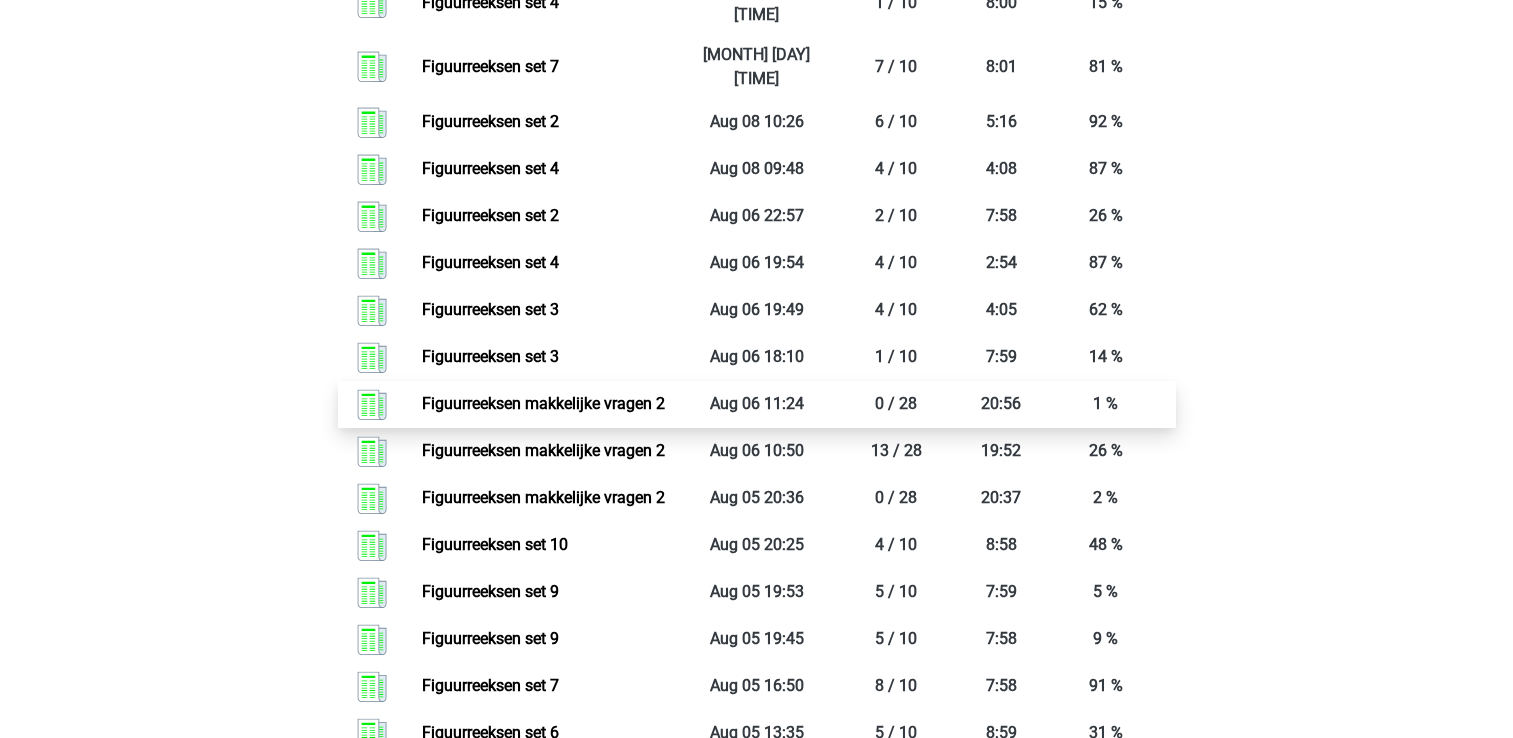 click on "Figuurreeksen makkelijke vragen 2" at bounding box center (543, 403) 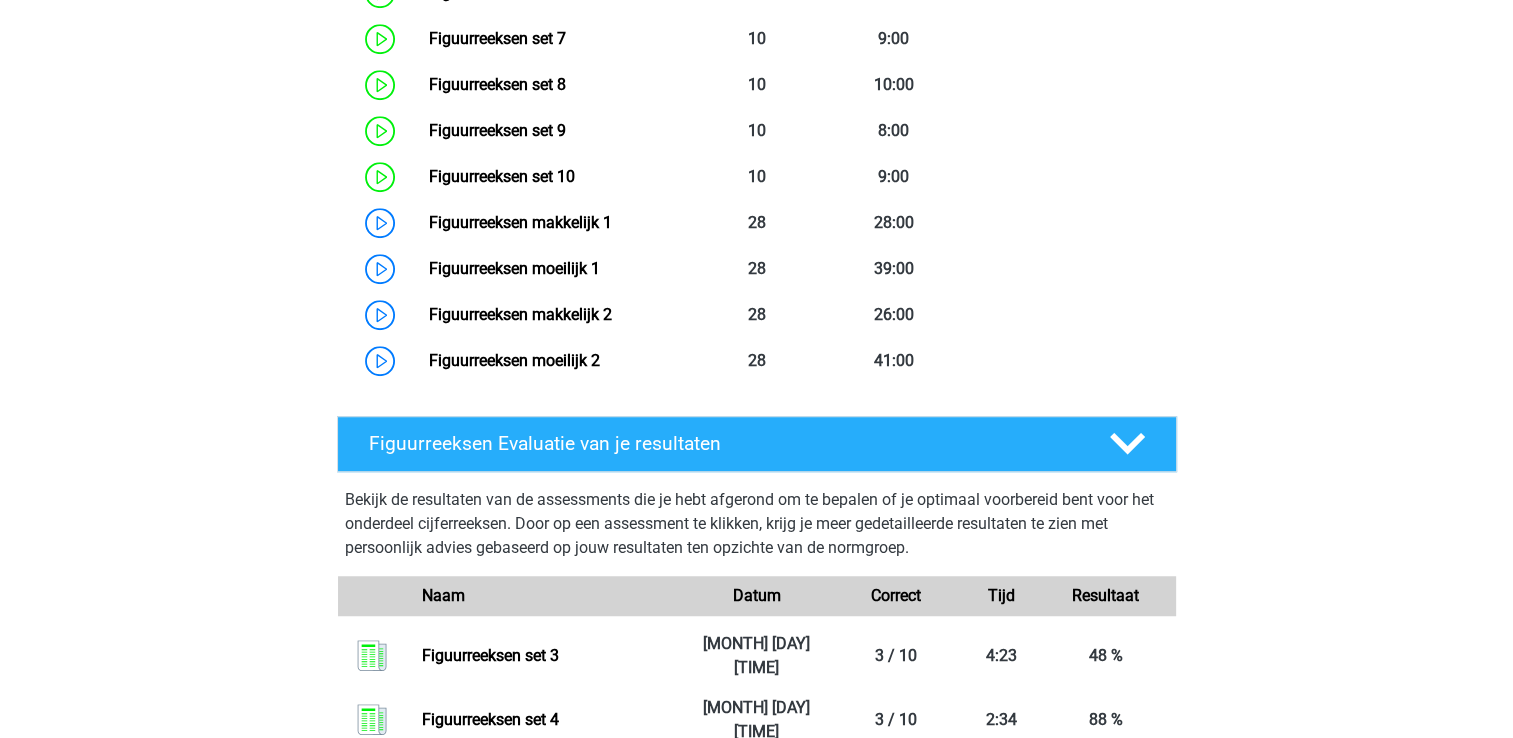 scroll, scrollTop: 1268, scrollLeft: 0, axis: vertical 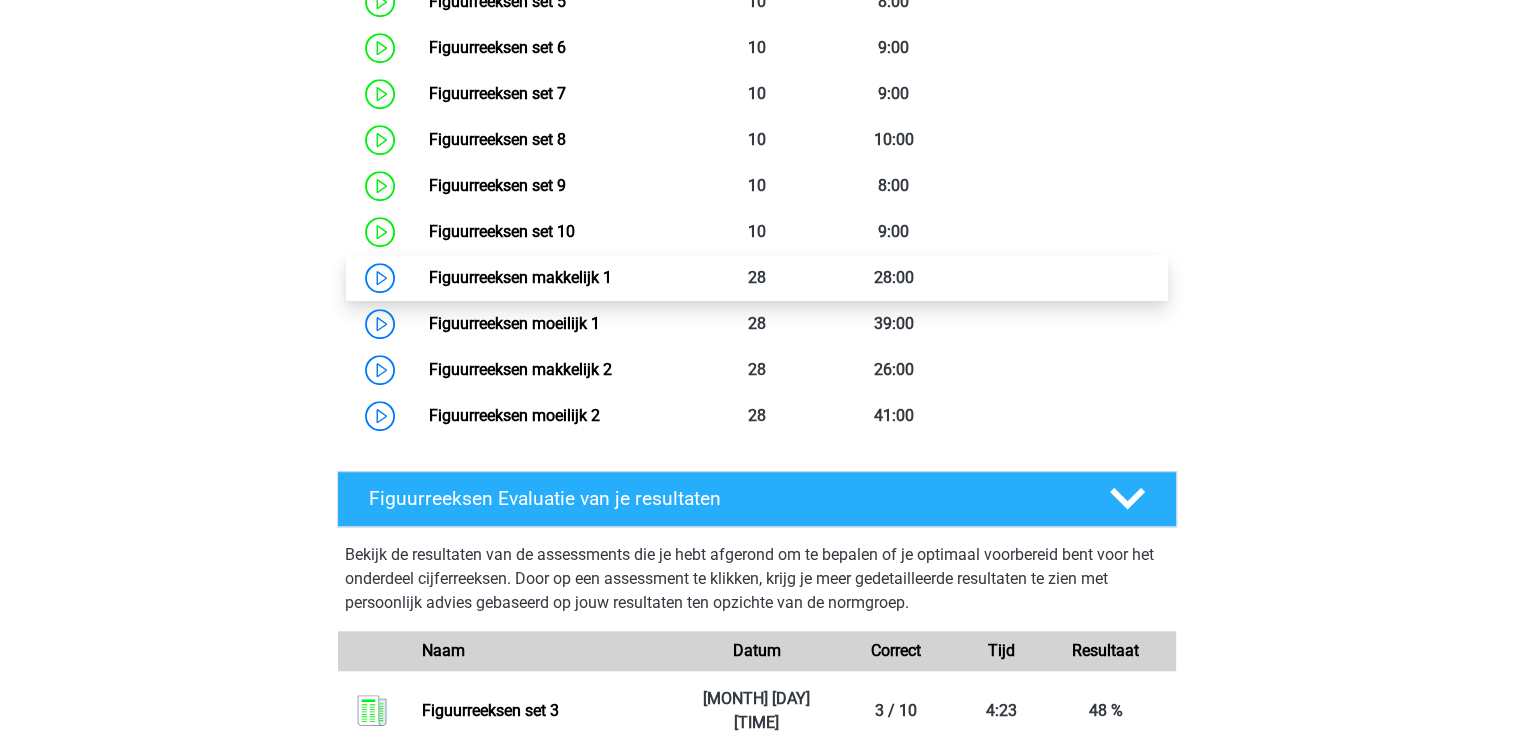 click on "Figuurreeksen
makkelijk 1" at bounding box center (520, 277) 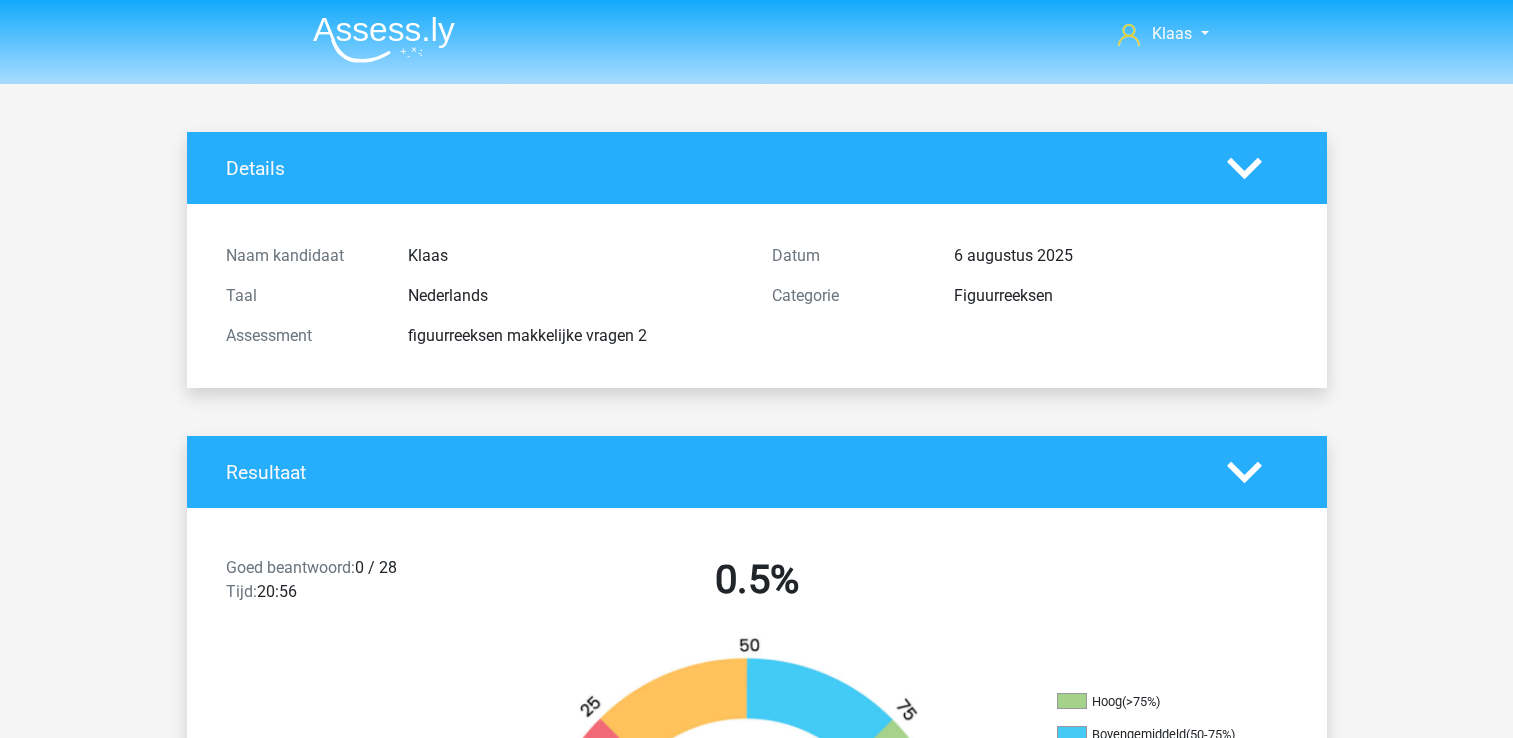 scroll, scrollTop: 0, scrollLeft: 0, axis: both 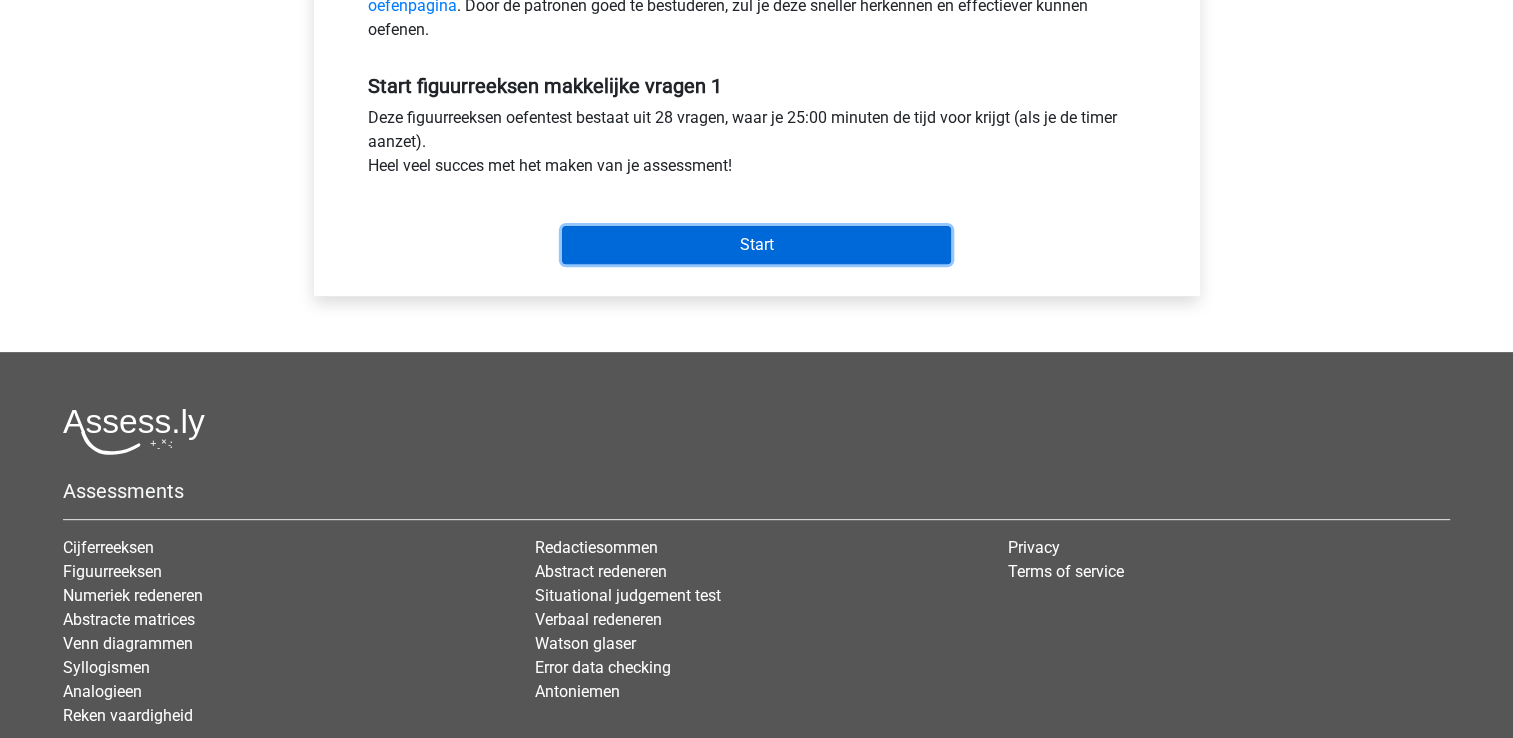 click on "Start" at bounding box center [756, 245] 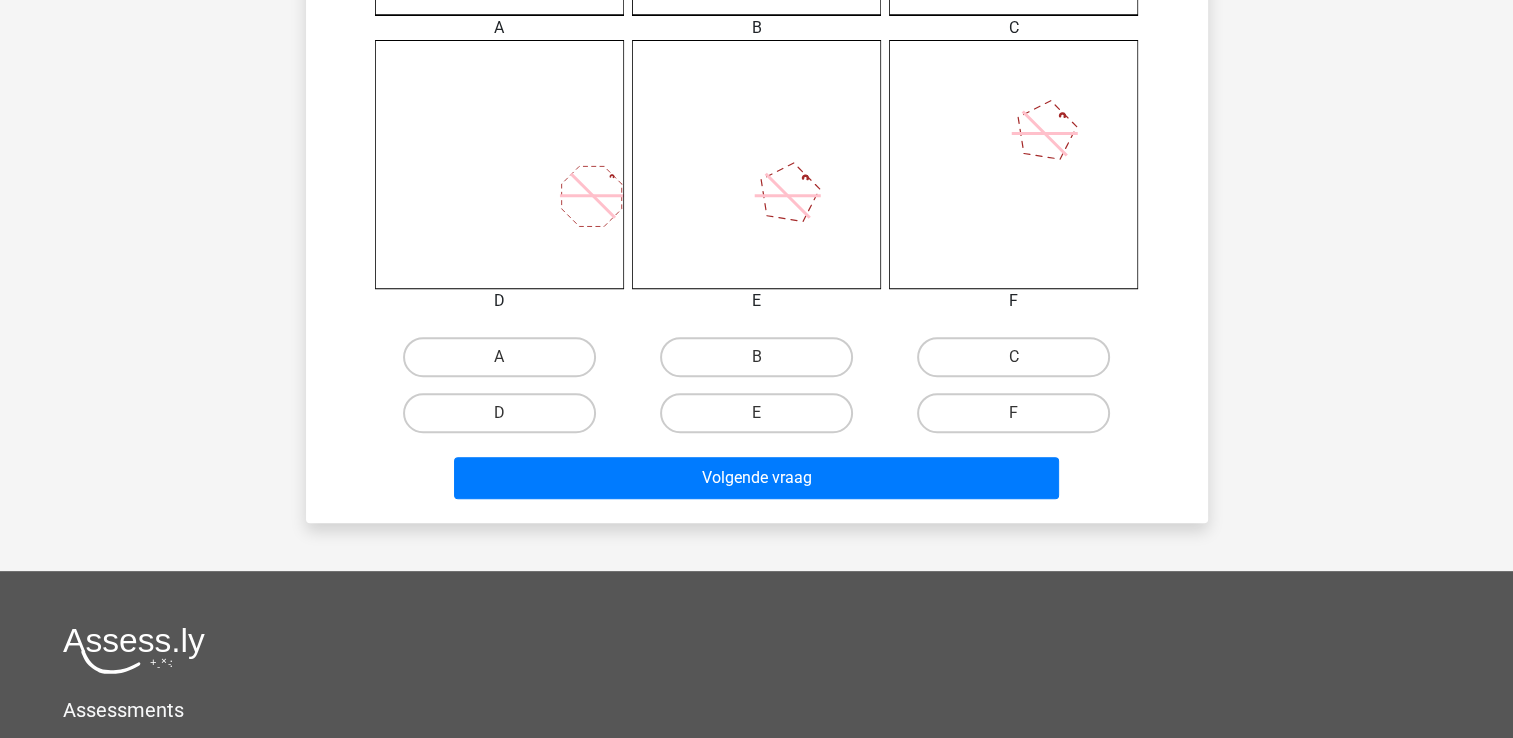scroll, scrollTop: 800, scrollLeft: 0, axis: vertical 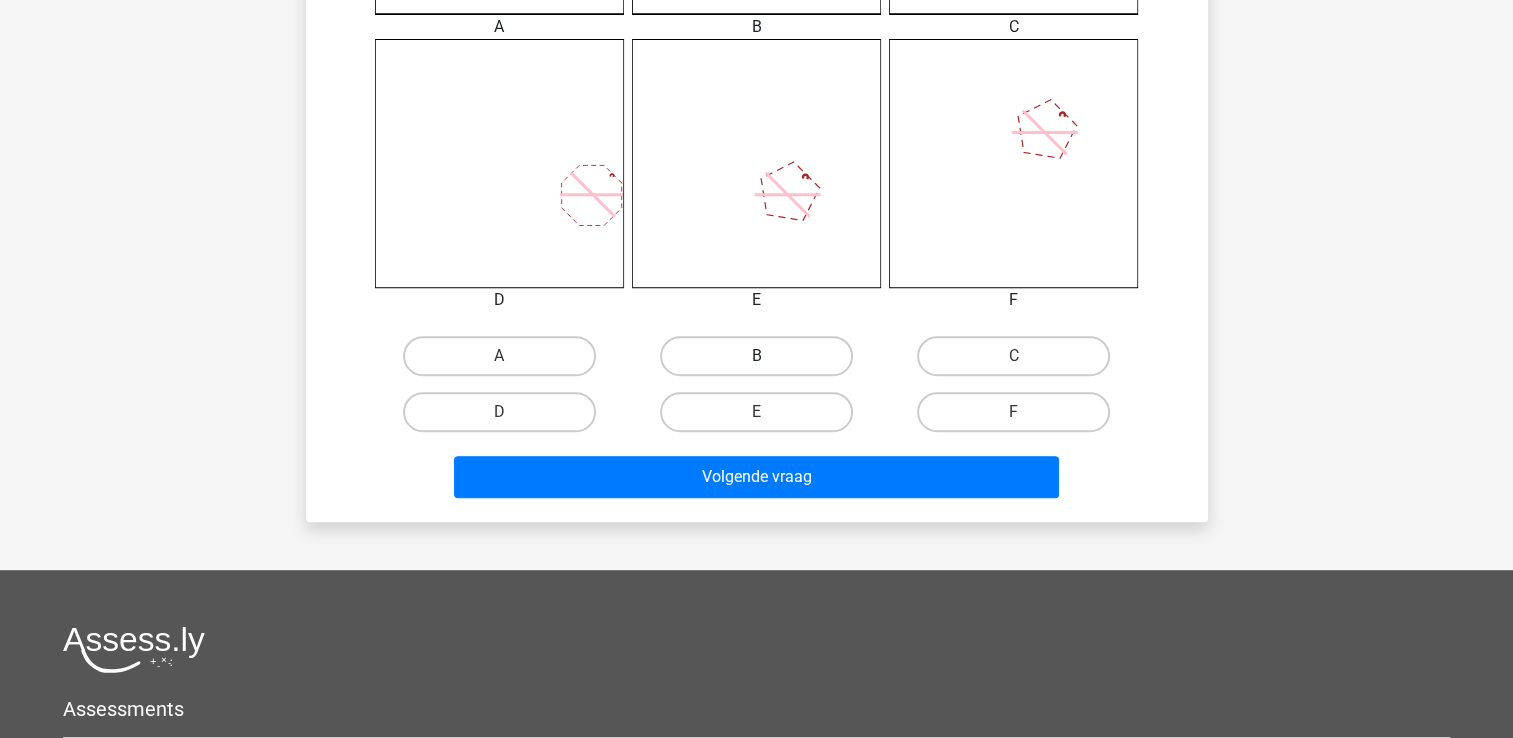 click on "B" at bounding box center [756, 356] 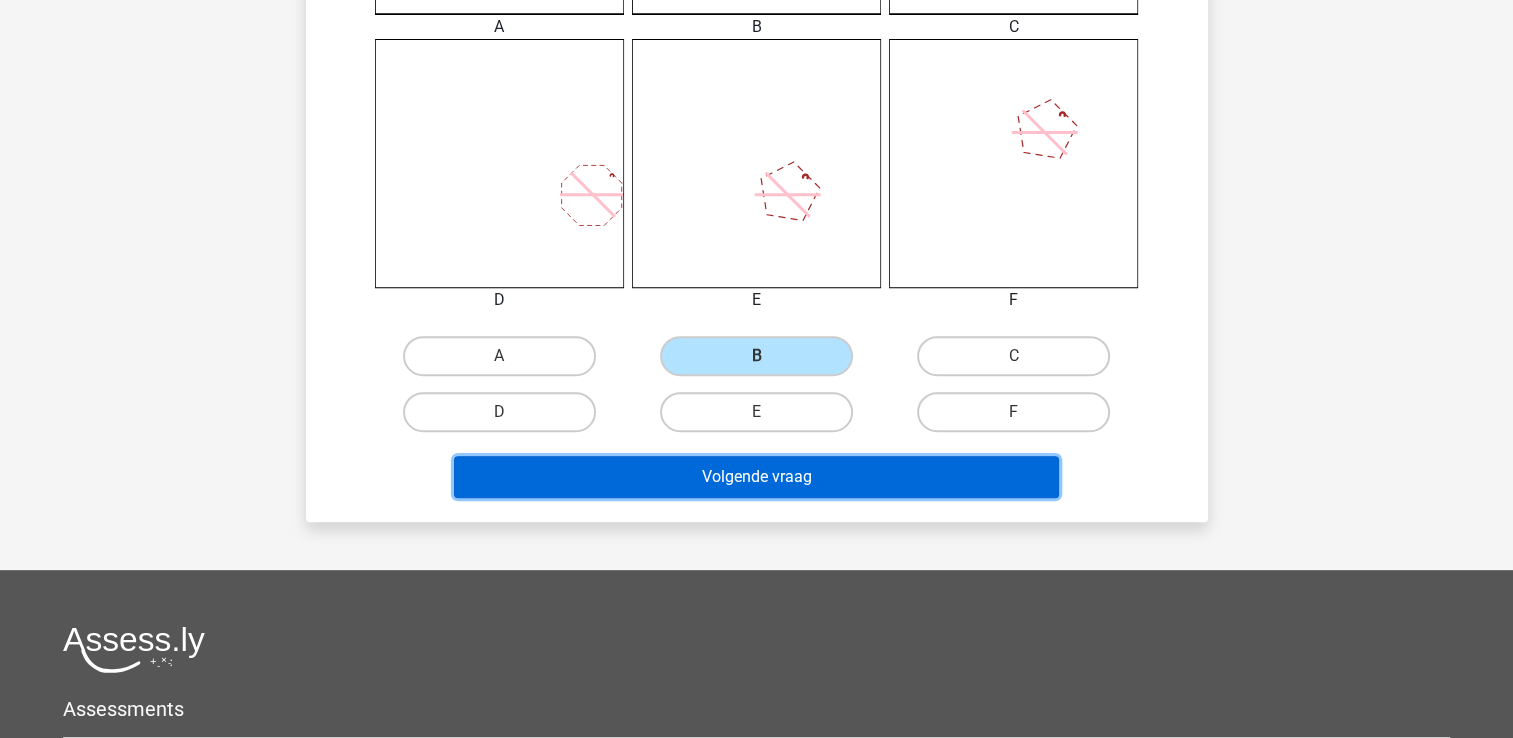 click on "Volgende vraag" at bounding box center [756, 477] 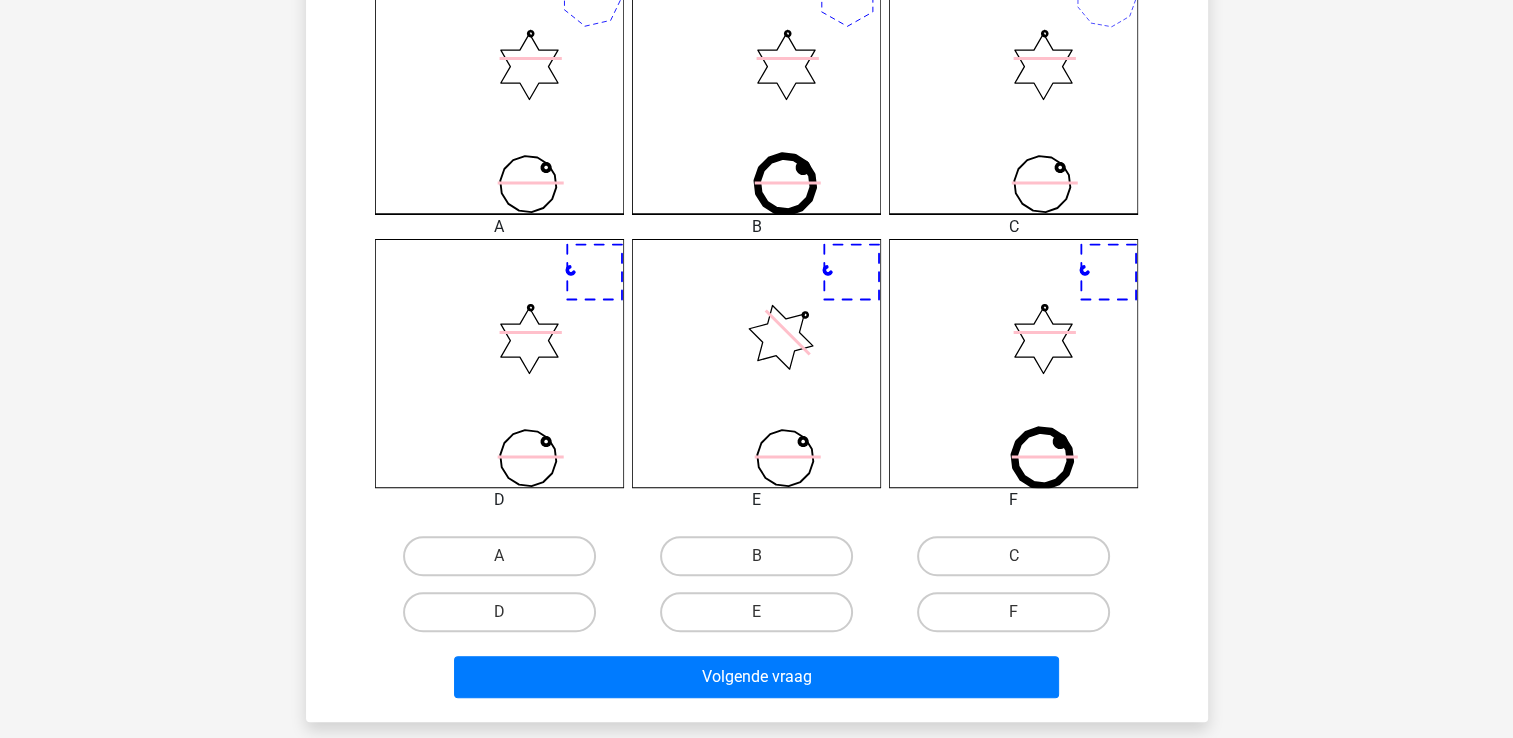scroll, scrollTop: 700, scrollLeft: 0, axis: vertical 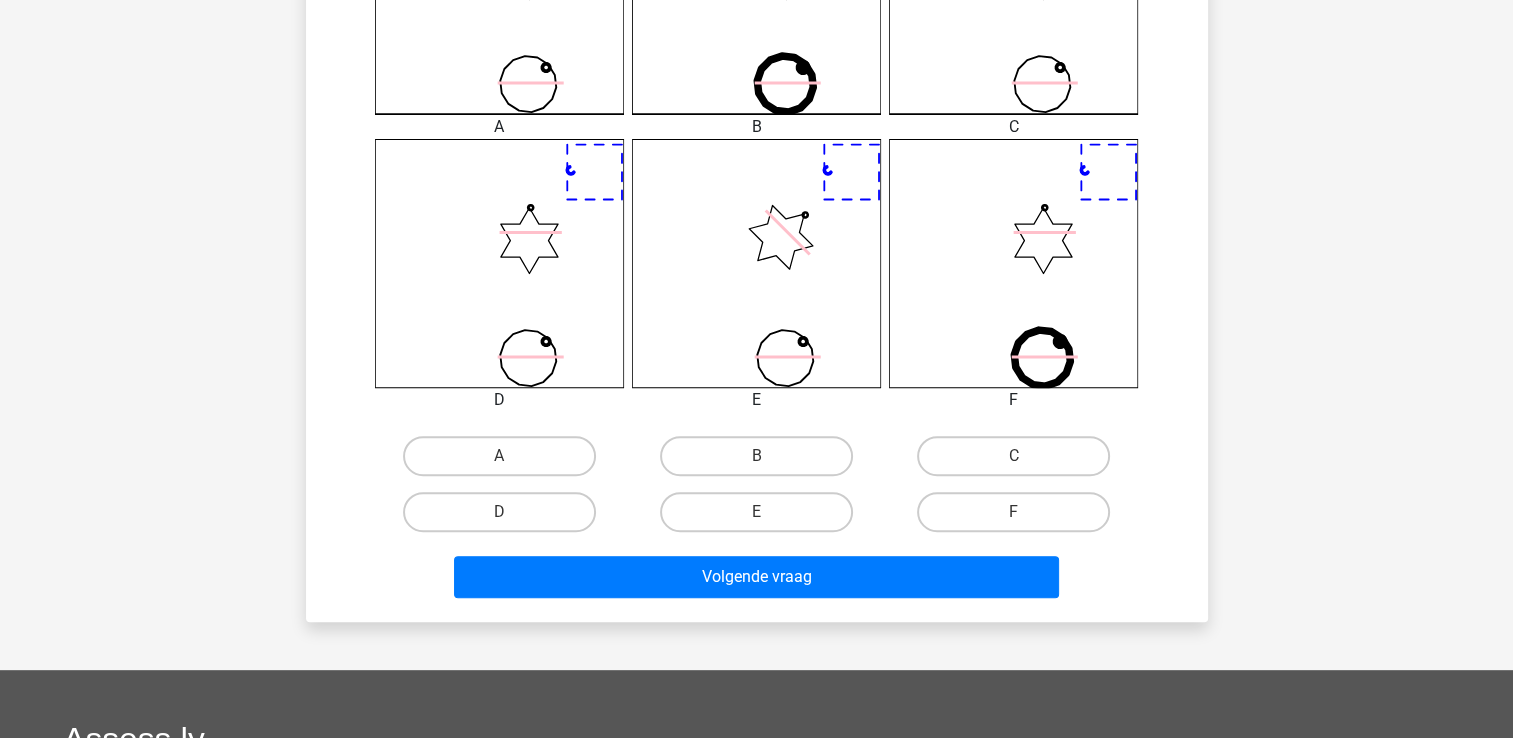 click on "D" at bounding box center [505, 518] 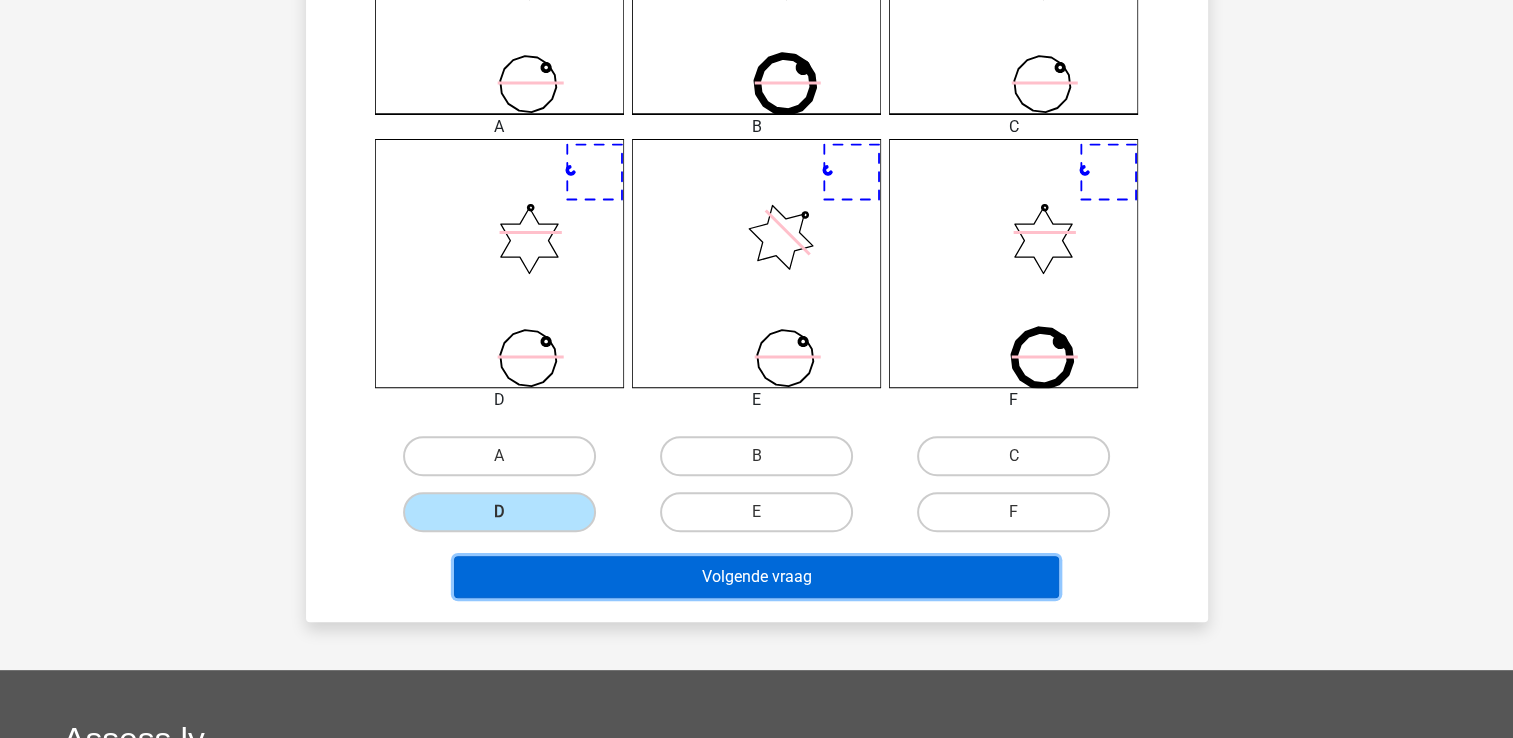 click on "Volgende vraag" at bounding box center [756, 577] 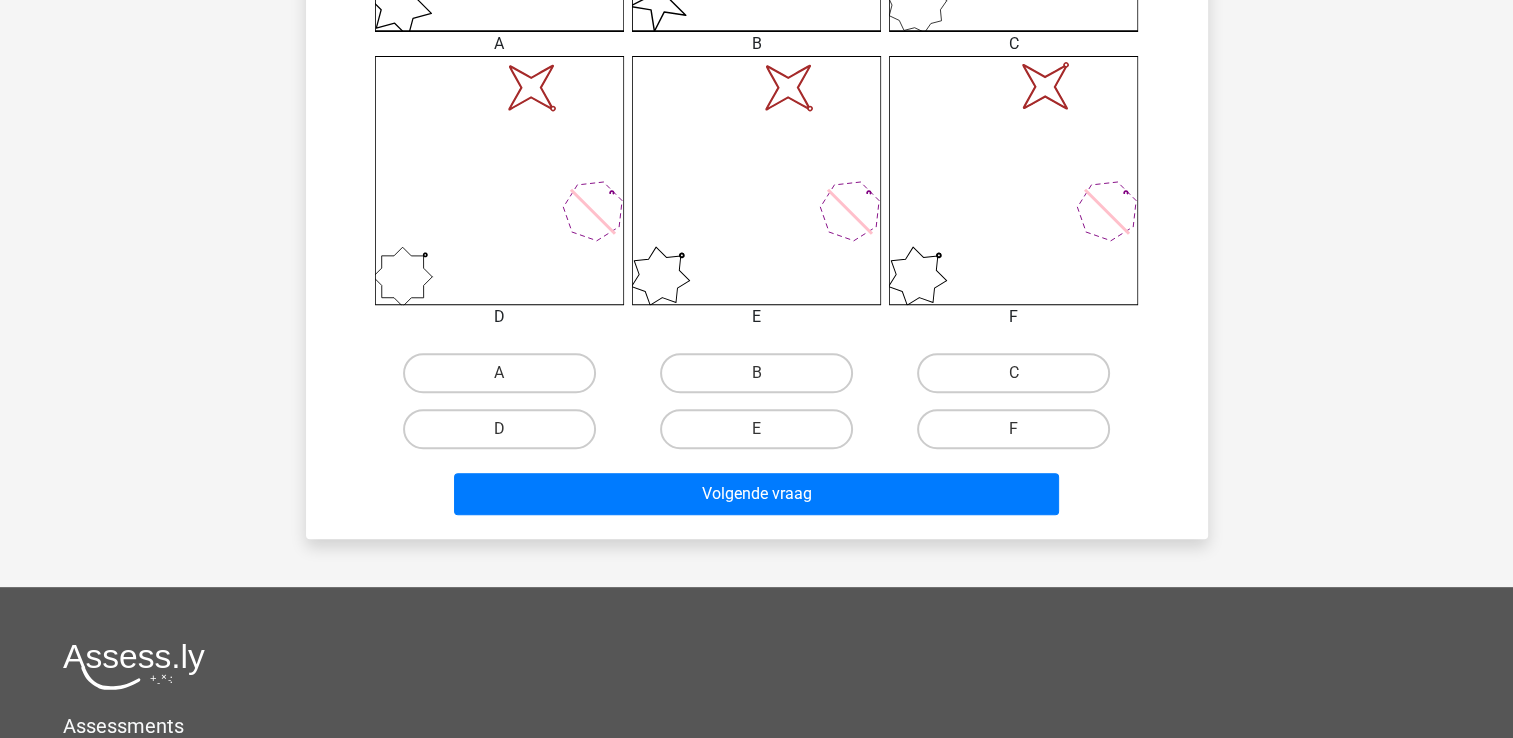 scroll, scrollTop: 792, scrollLeft: 0, axis: vertical 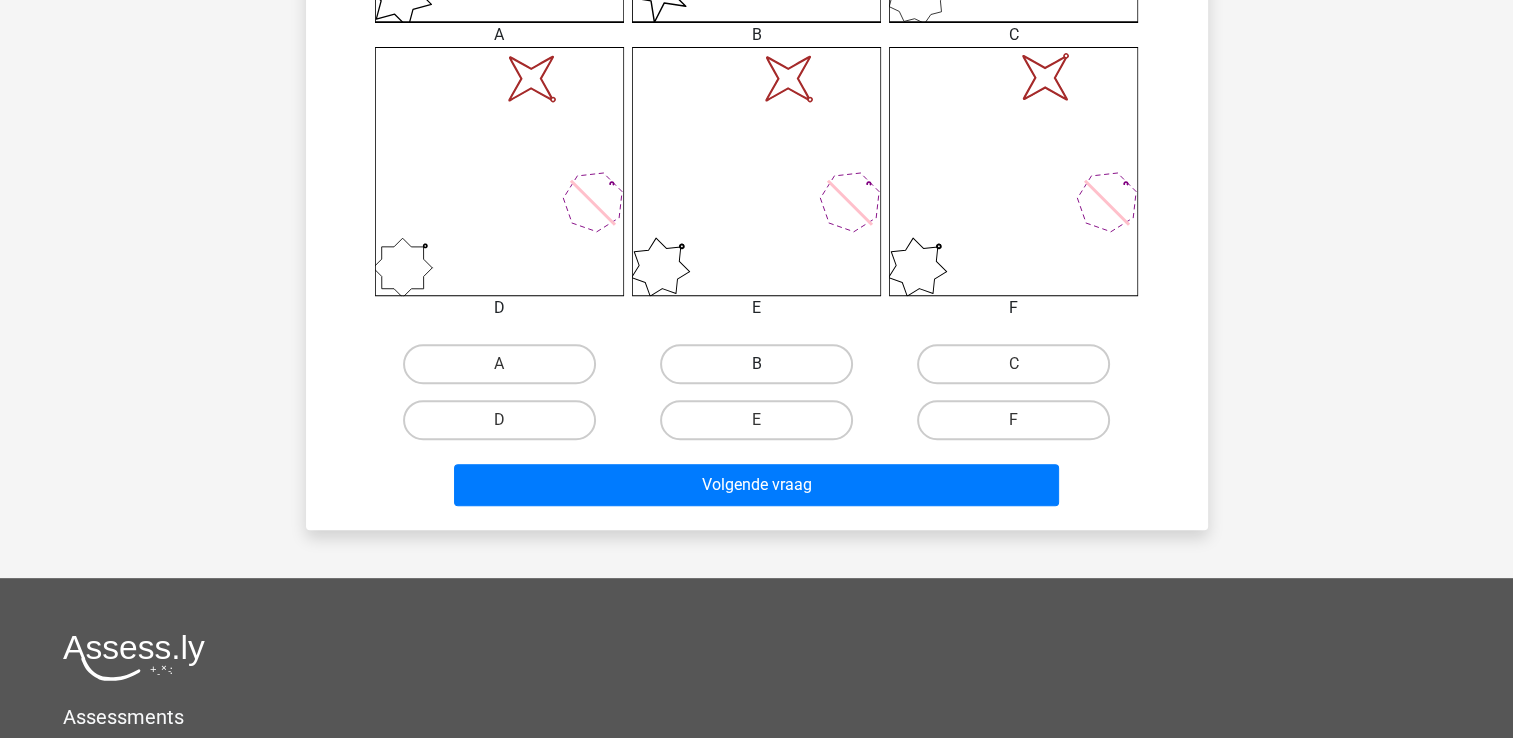 click on "B" at bounding box center (756, 364) 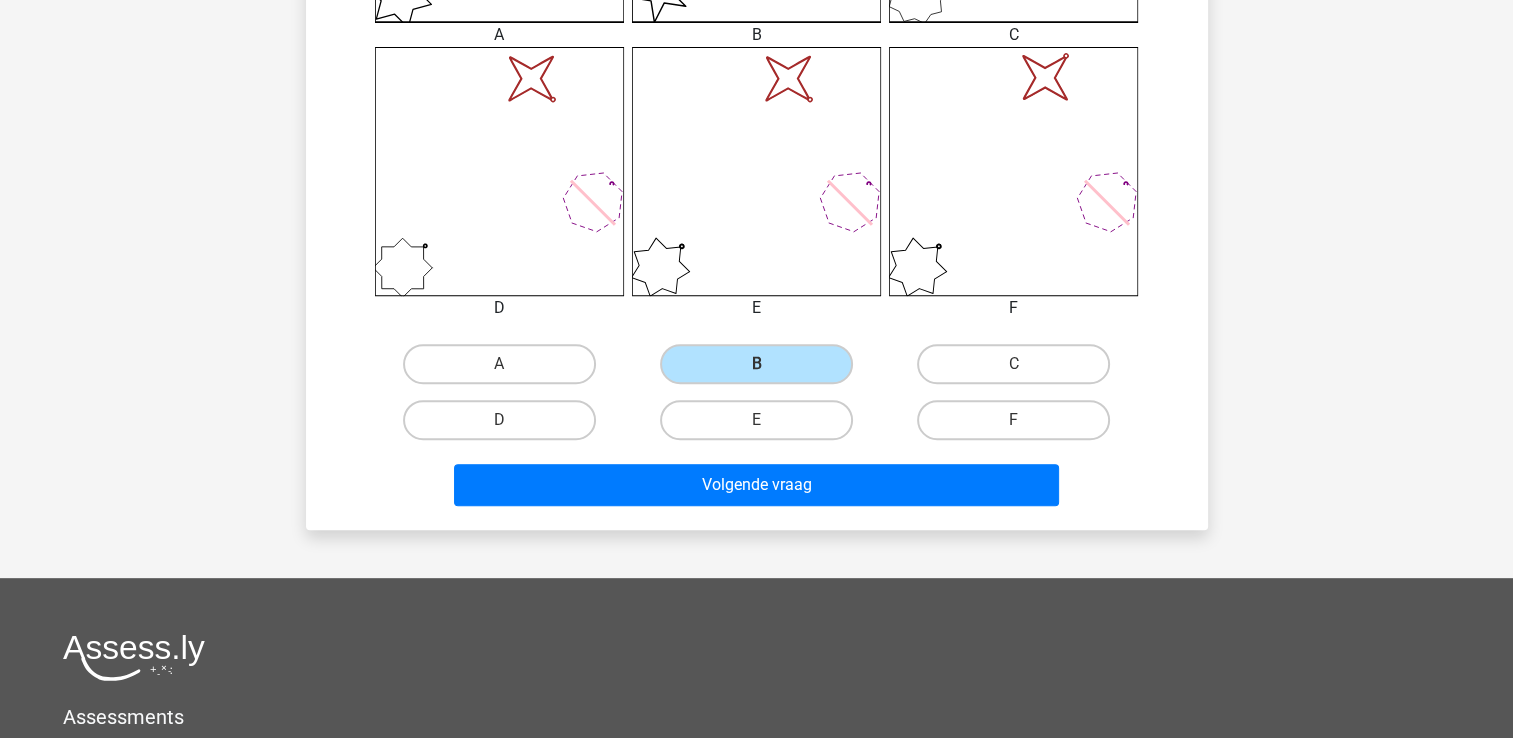 click on "Volgende vraag" at bounding box center (757, 481) 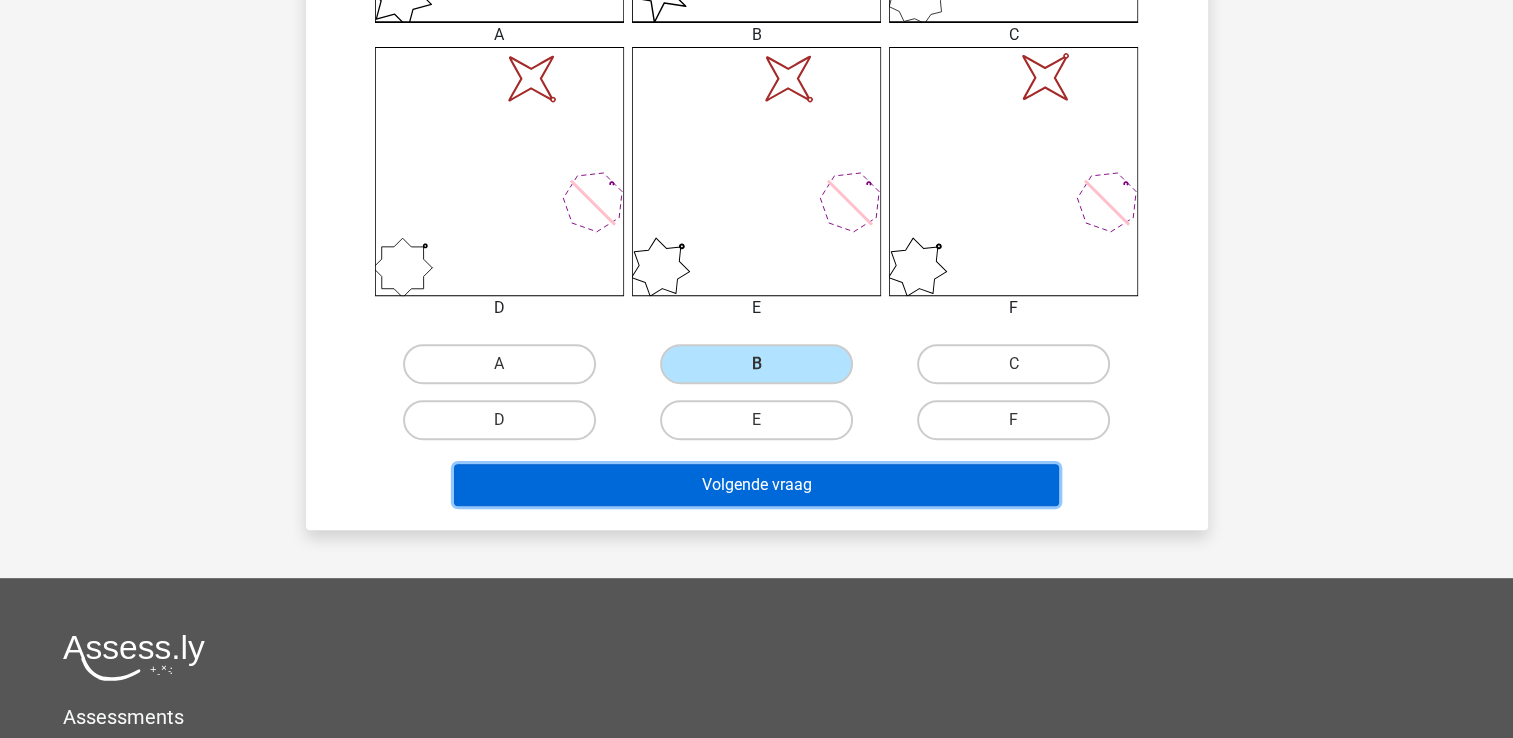 click on "Volgende vraag" at bounding box center (756, 485) 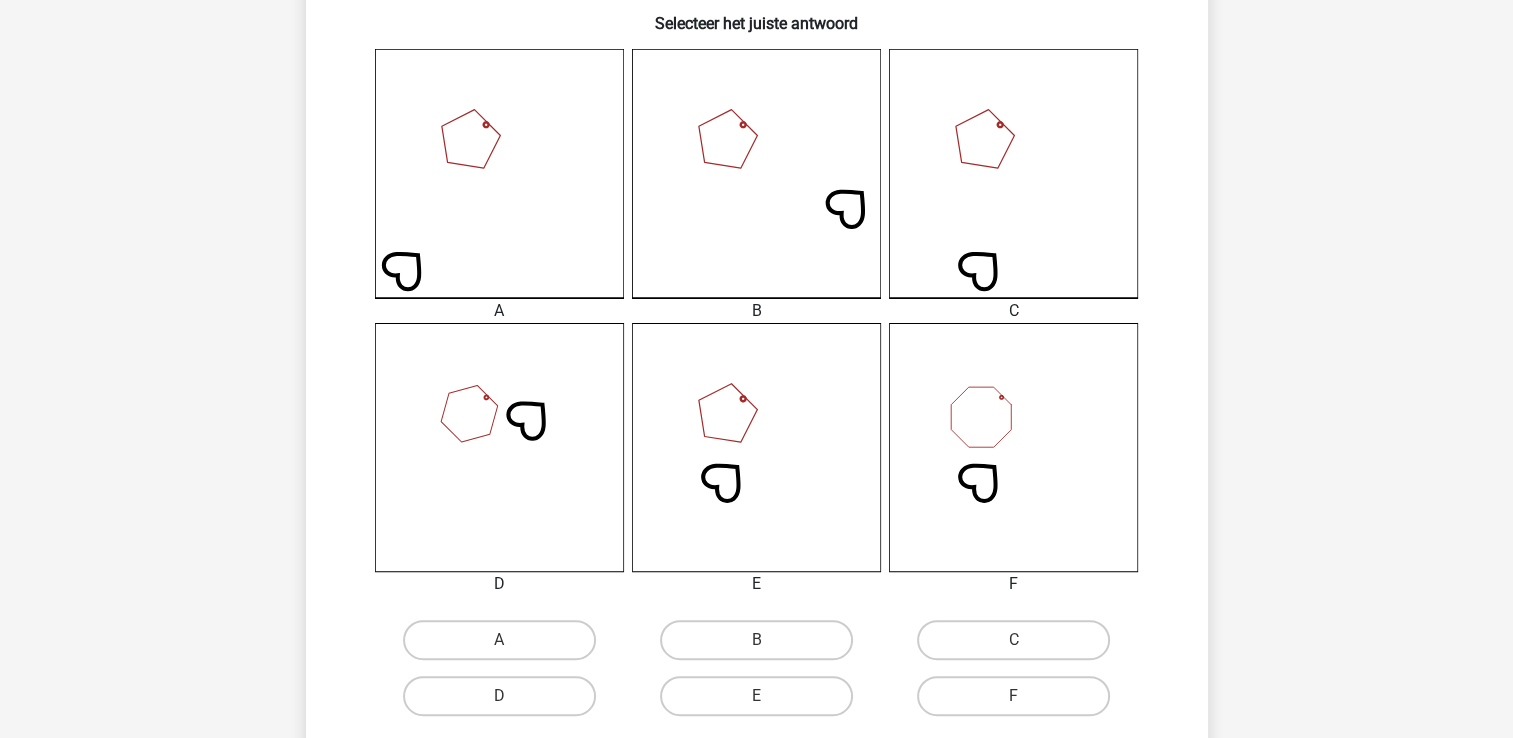 scroll, scrollTop: 692, scrollLeft: 0, axis: vertical 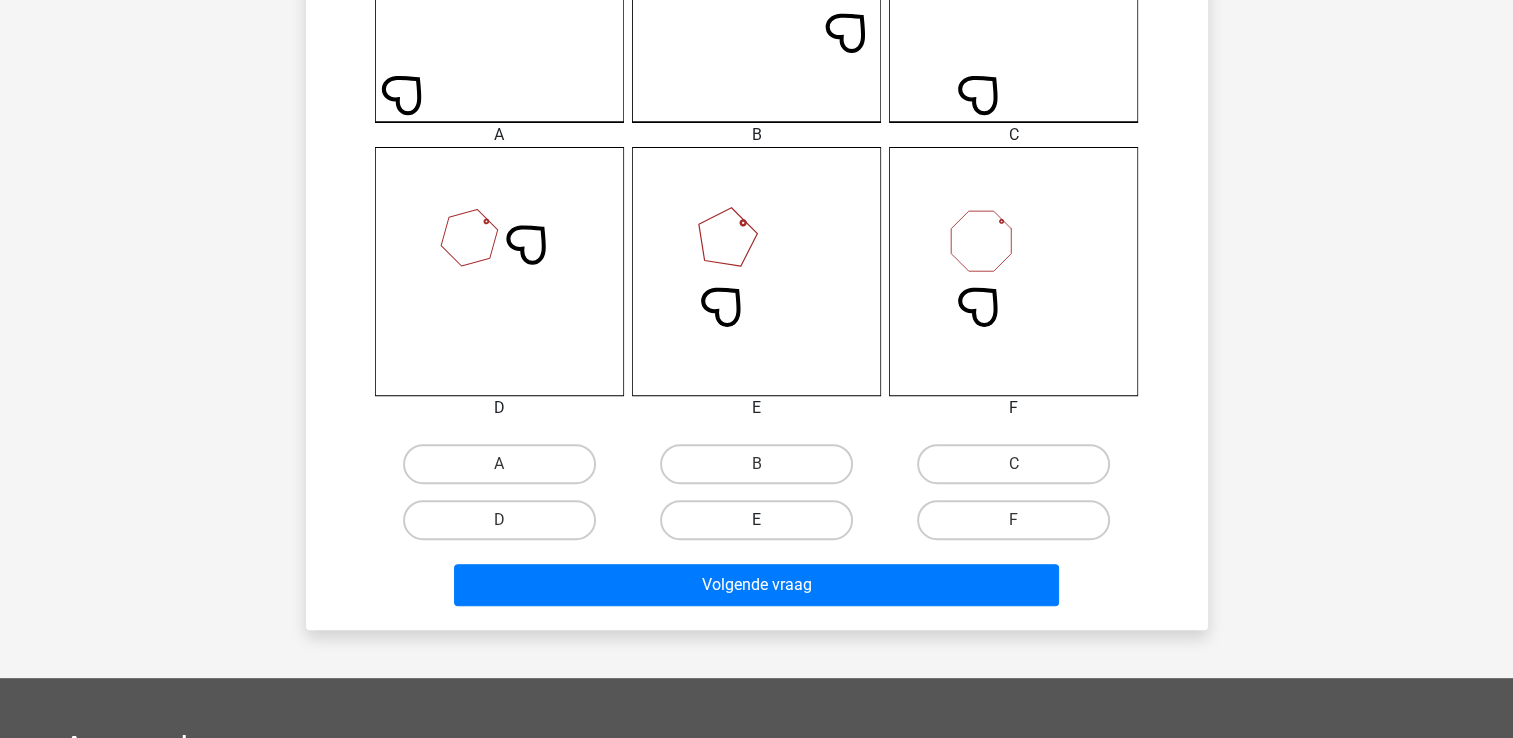 click on "E" at bounding box center [756, 520] 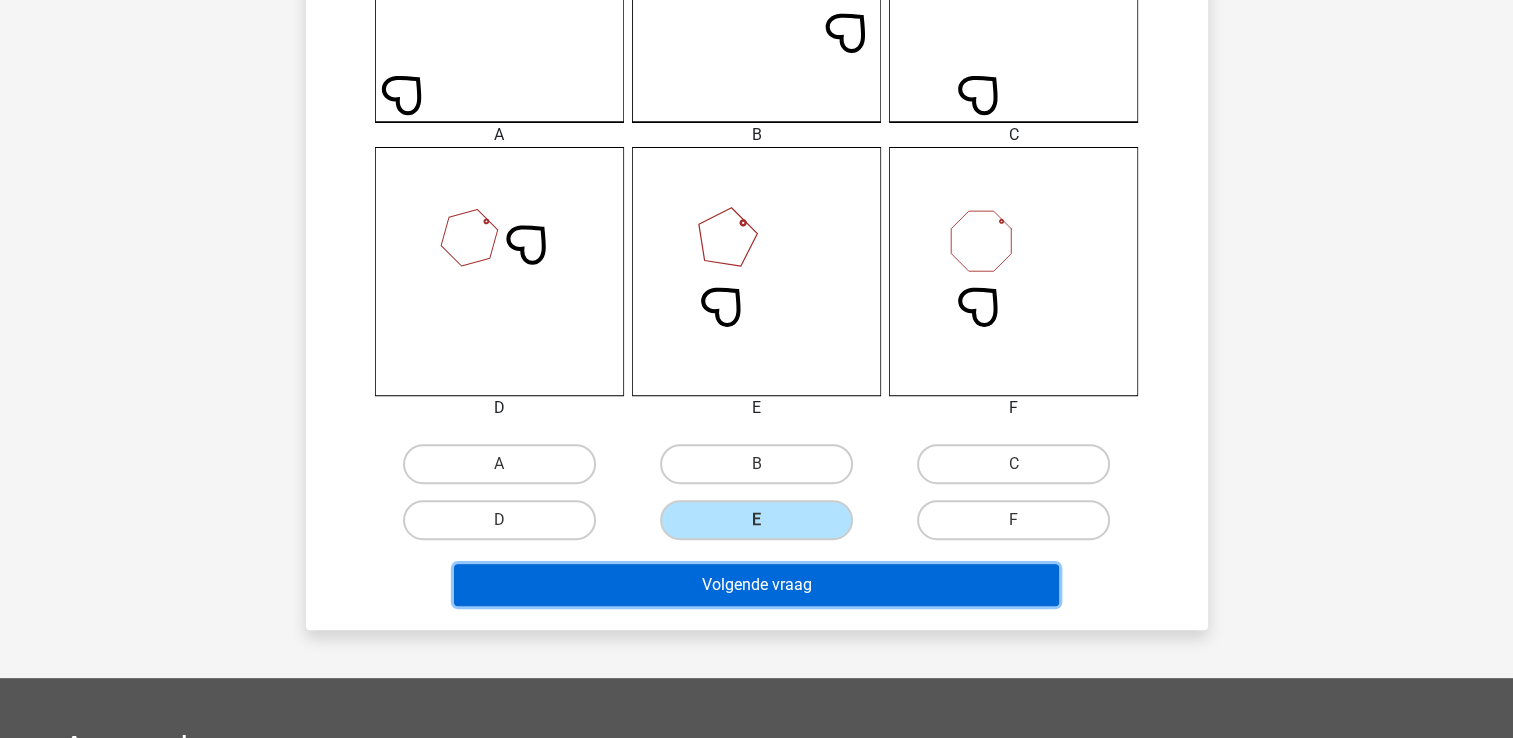click on "Volgende vraag" at bounding box center [756, 585] 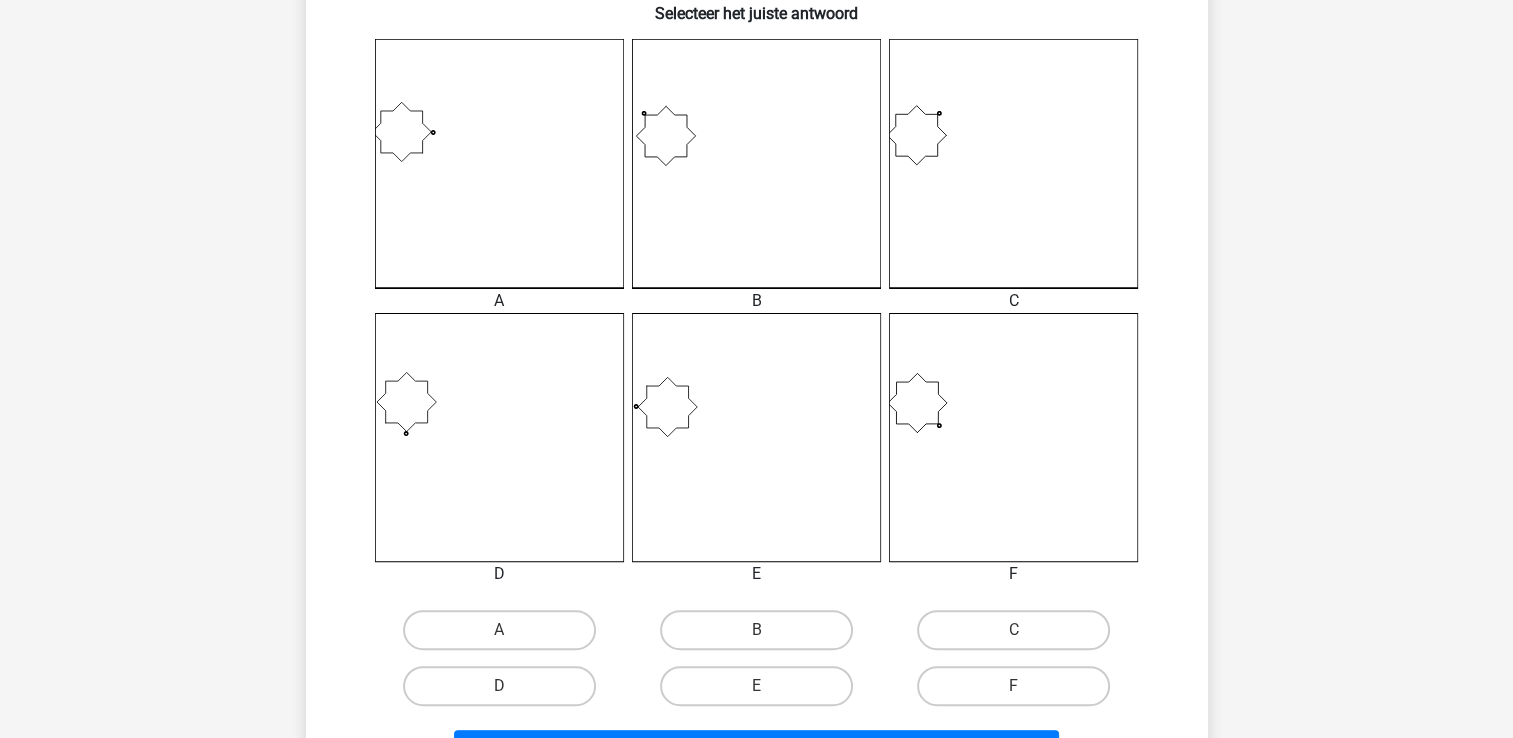 scroll, scrollTop: 592, scrollLeft: 0, axis: vertical 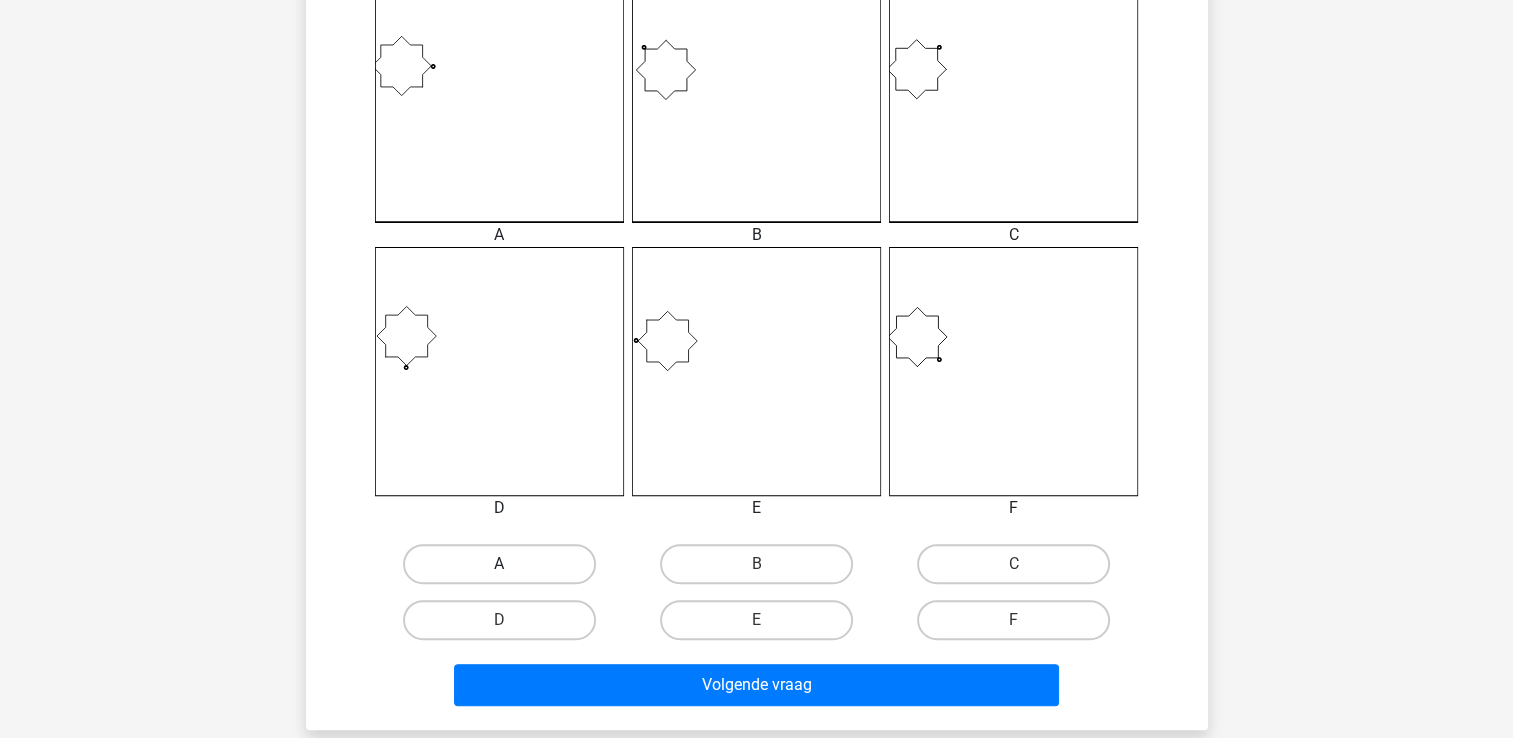 click on "A" at bounding box center [499, 564] 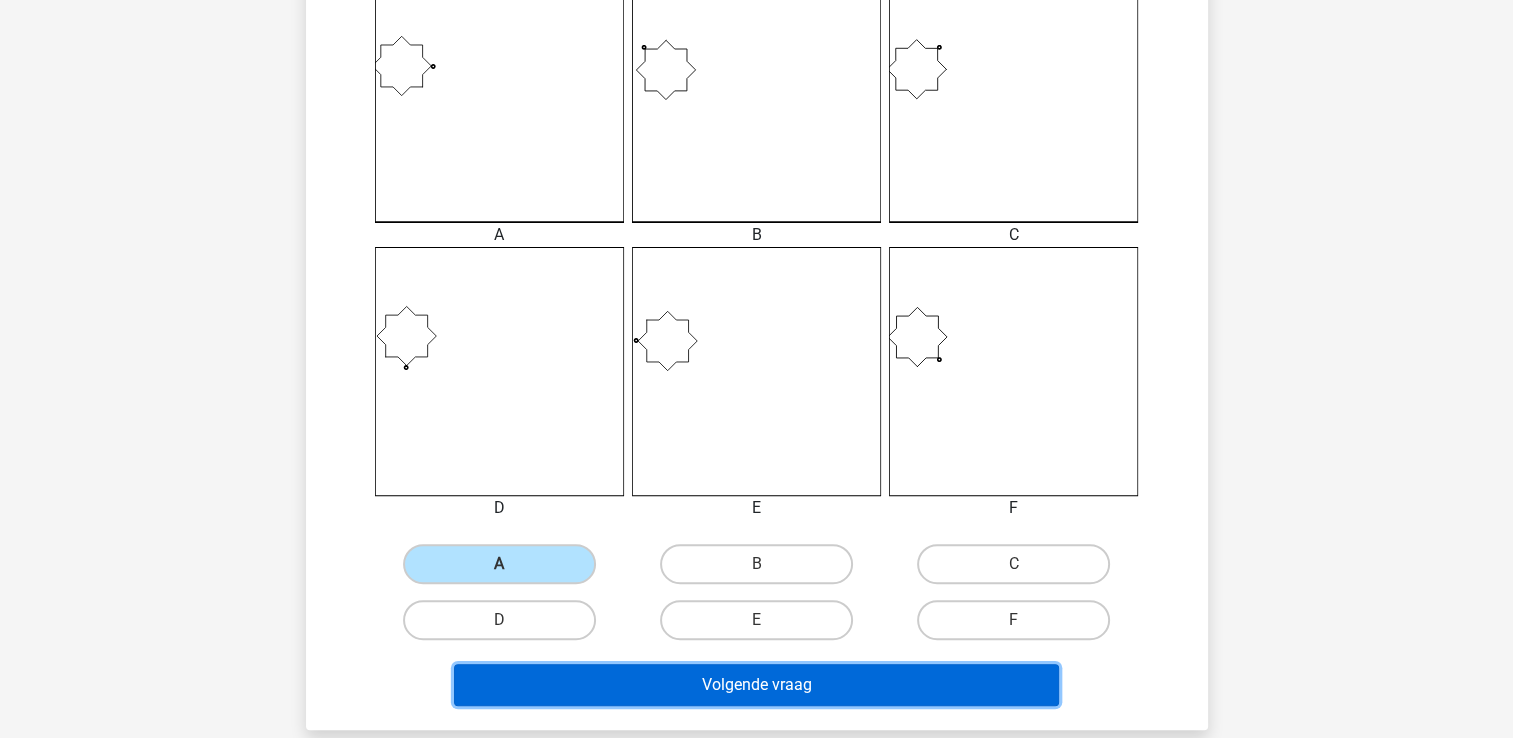 click on "Volgende vraag" at bounding box center [756, 685] 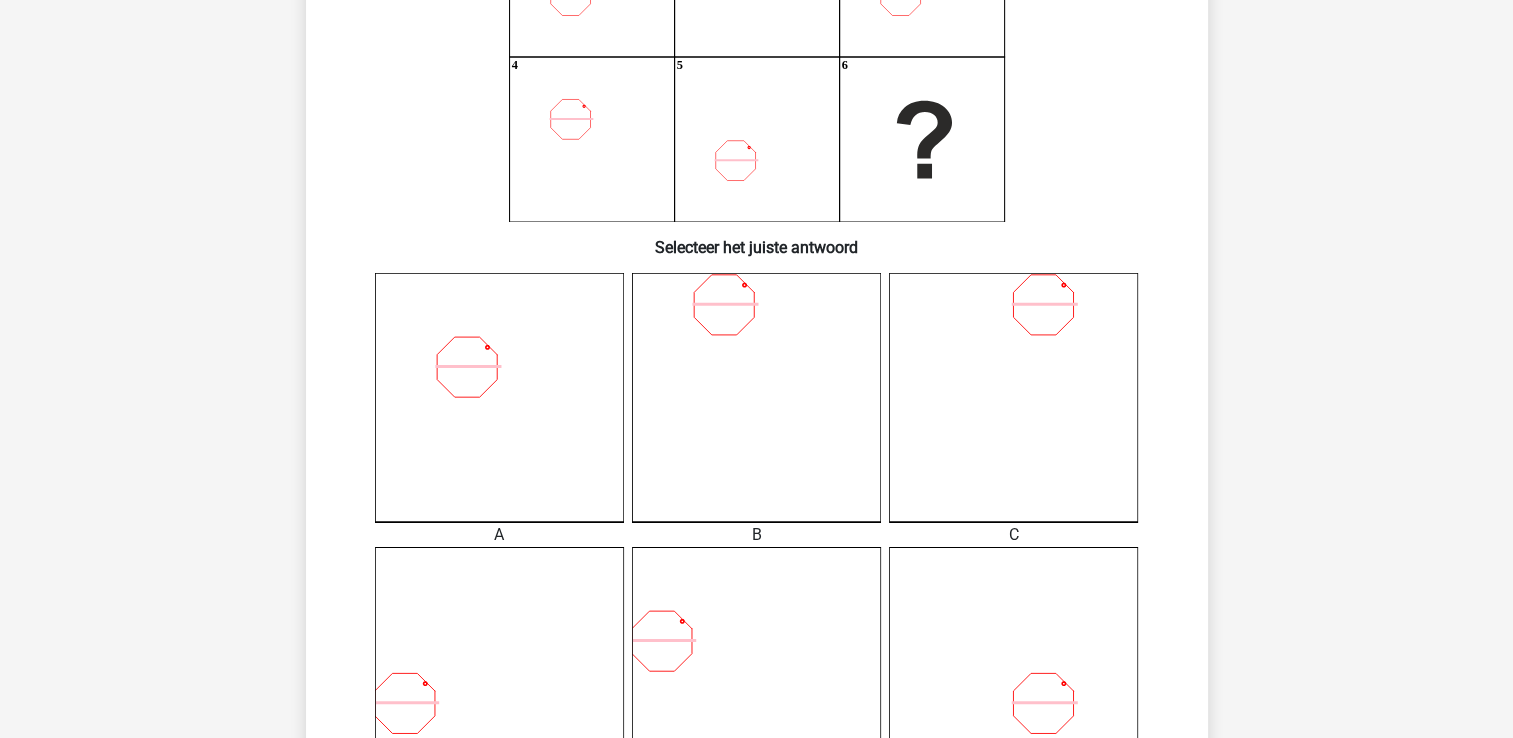 scroll, scrollTop: 492, scrollLeft: 0, axis: vertical 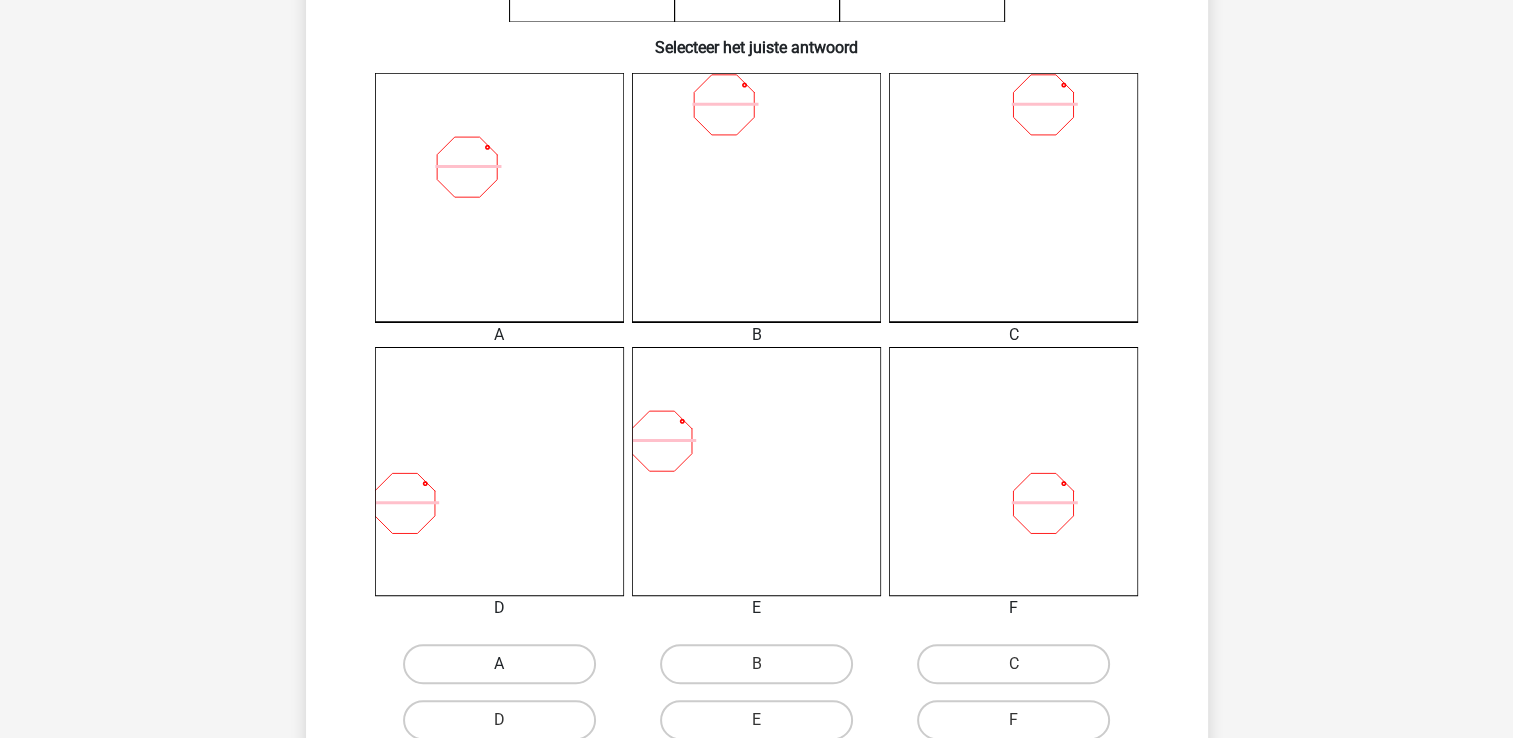 click on "A" at bounding box center [499, 664] 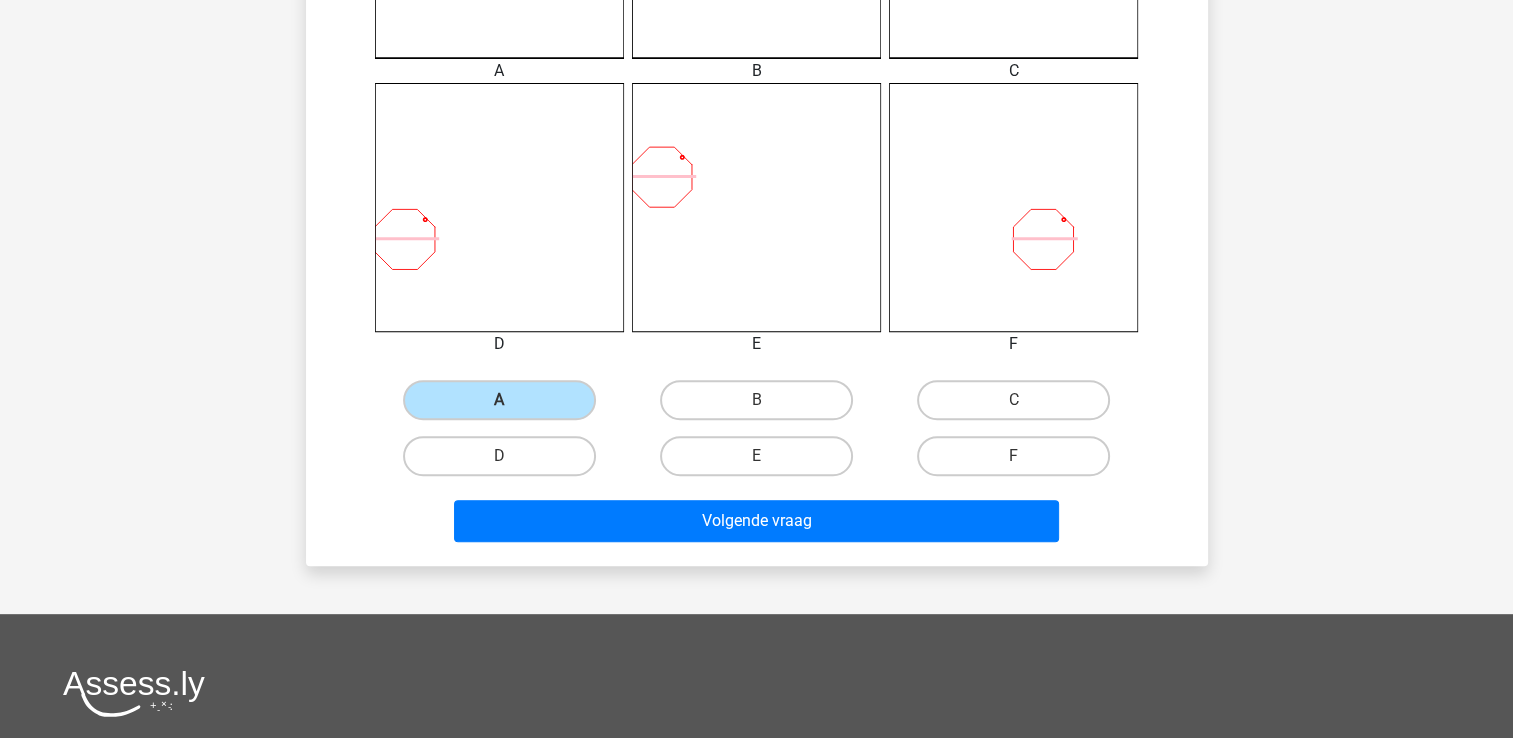 scroll, scrollTop: 792, scrollLeft: 0, axis: vertical 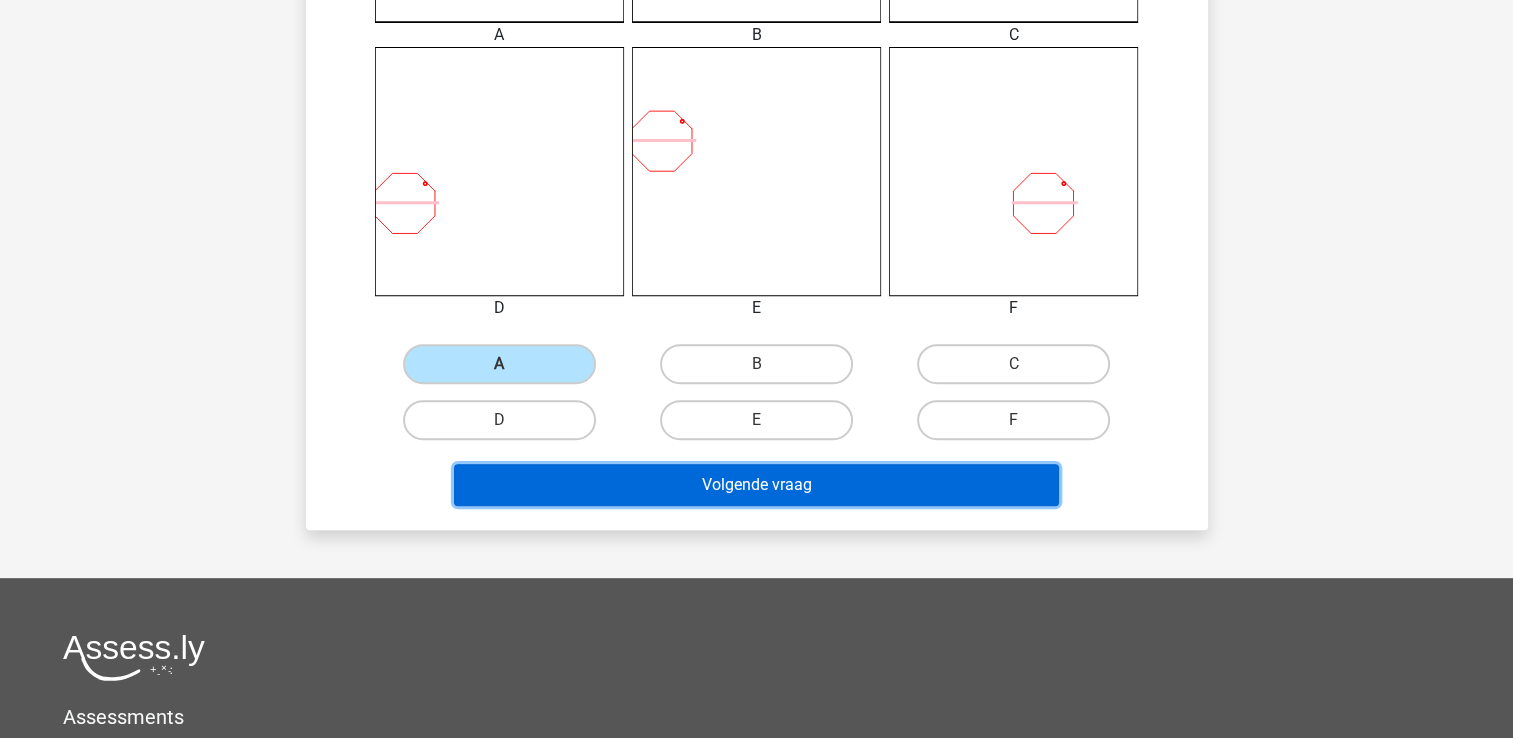 click on "Volgende vraag" at bounding box center (756, 485) 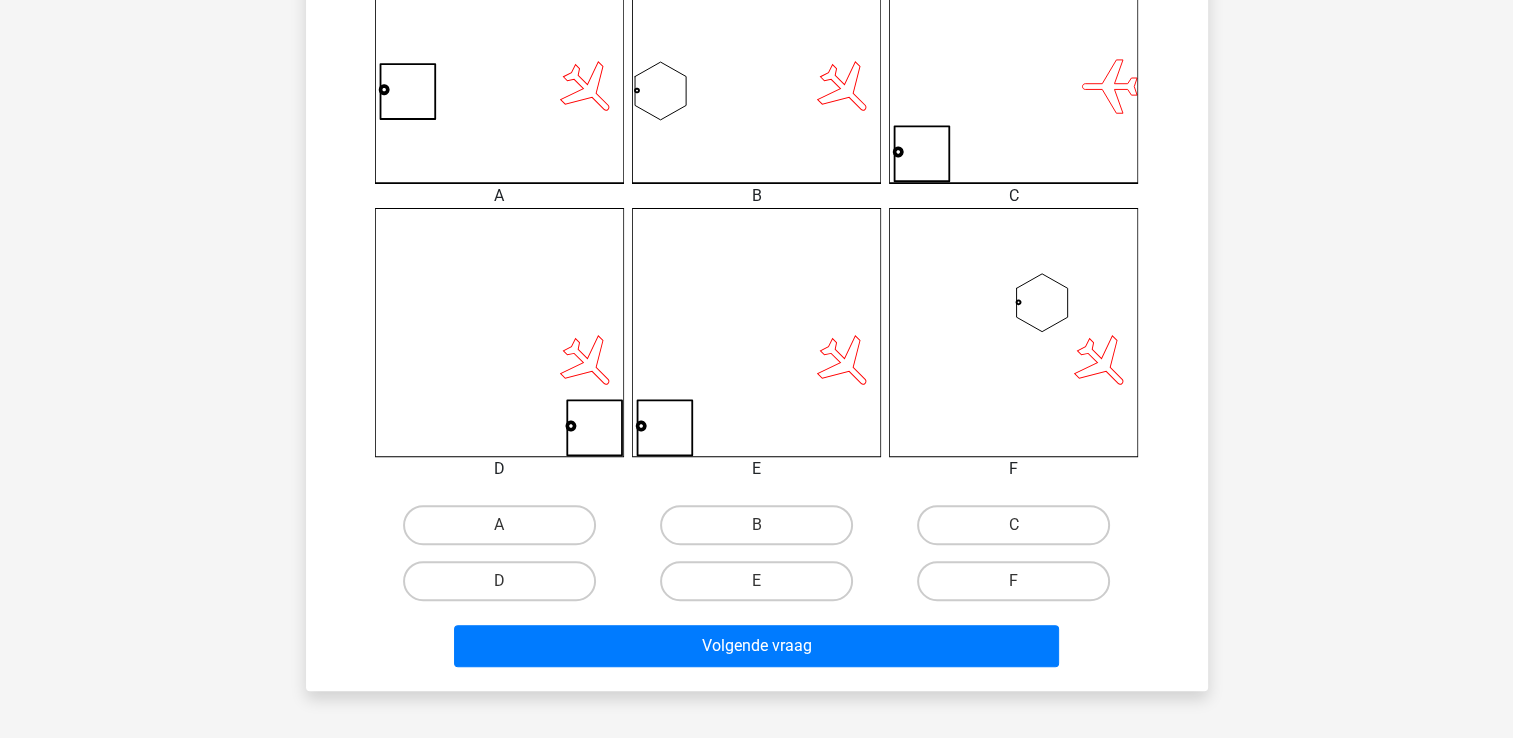 scroll, scrollTop: 700, scrollLeft: 0, axis: vertical 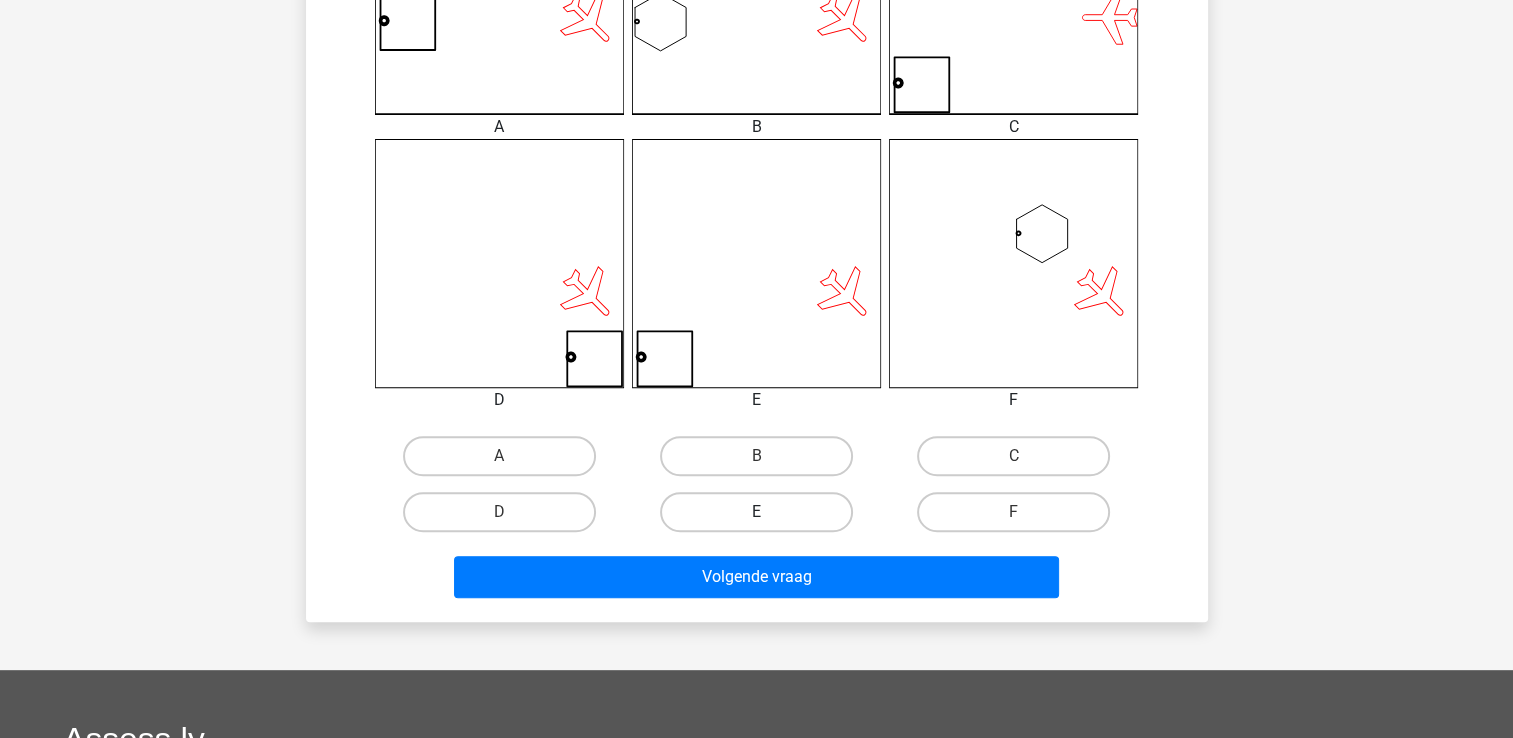 click on "E" at bounding box center [756, 512] 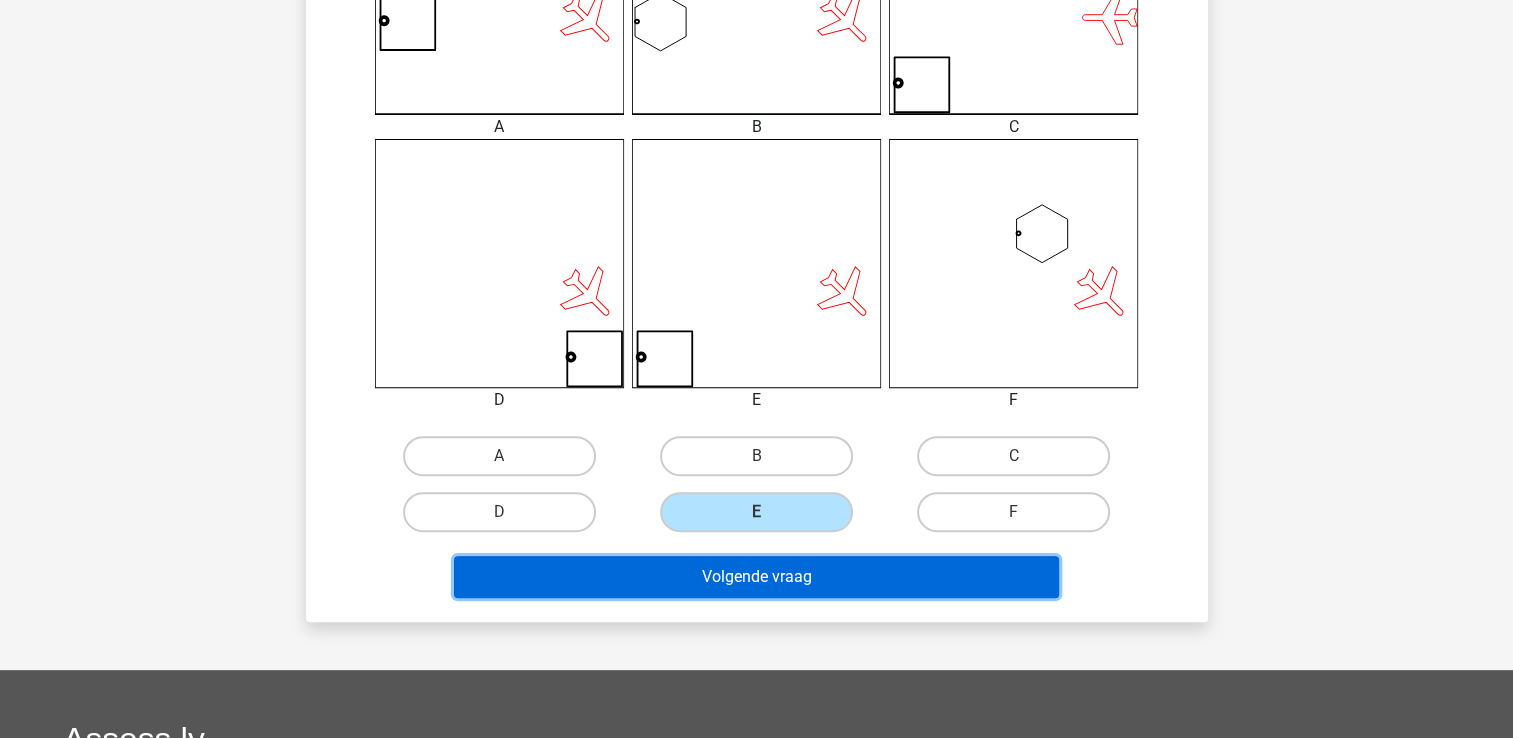 click on "Volgende vraag" at bounding box center [756, 577] 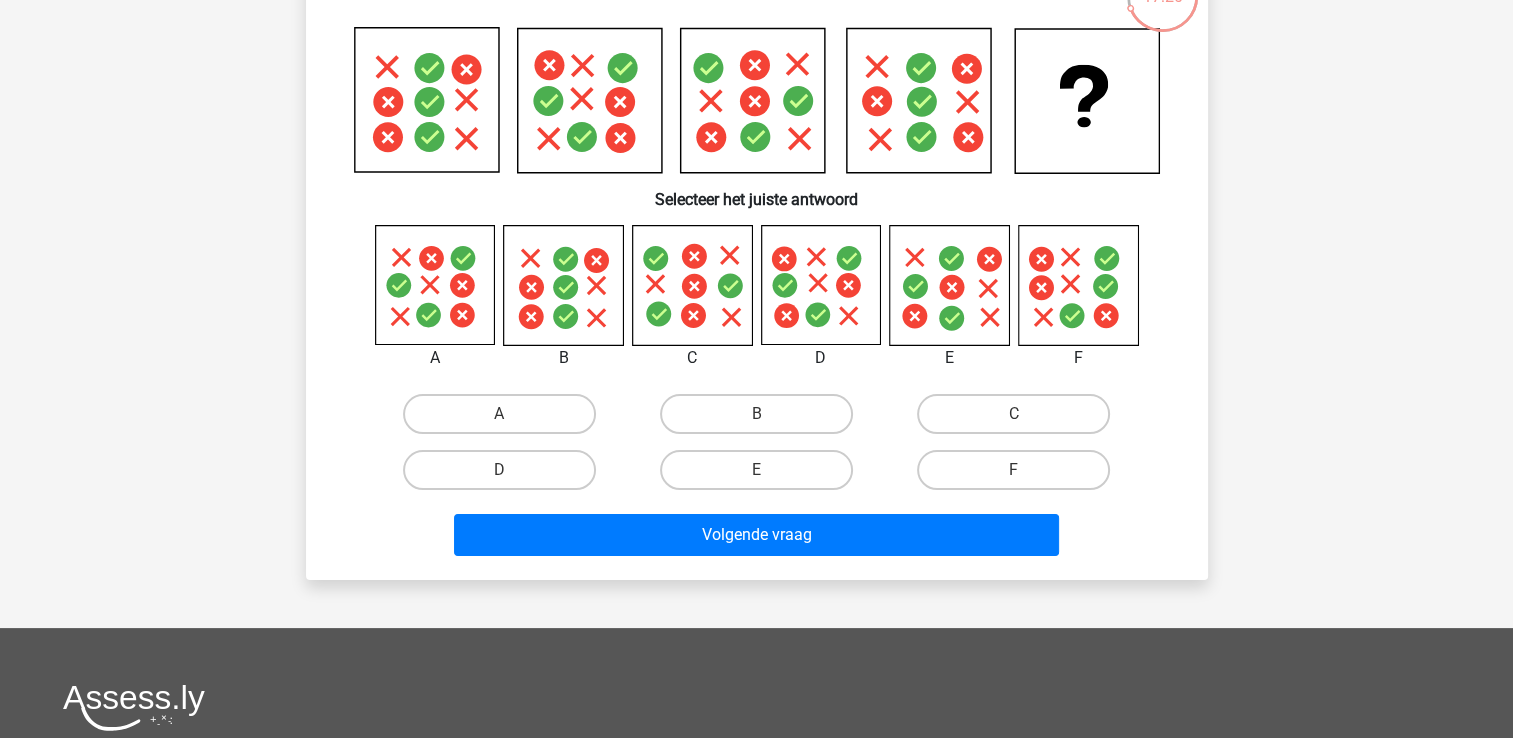 scroll, scrollTop: 192, scrollLeft: 0, axis: vertical 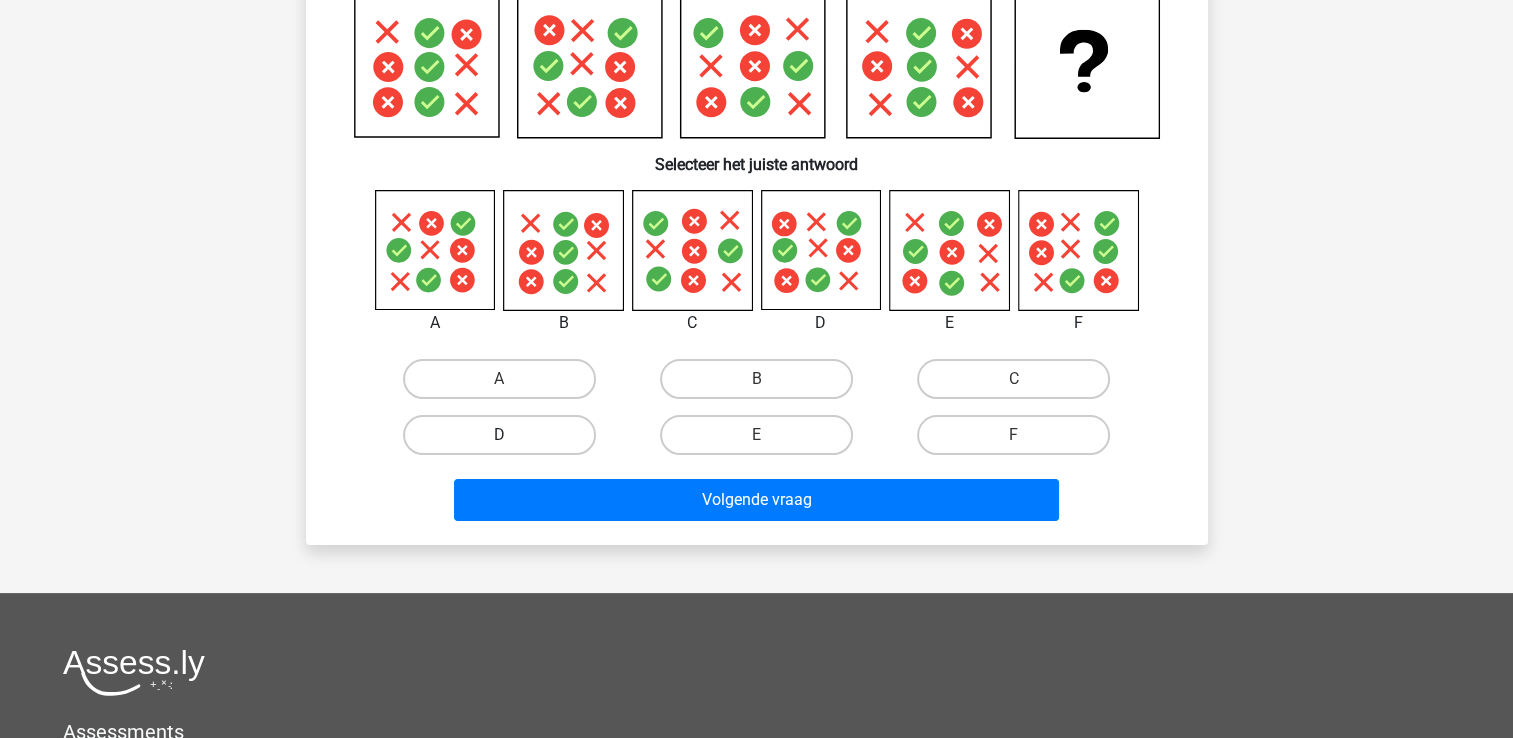 click on "D" at bounding box center [499, 435] 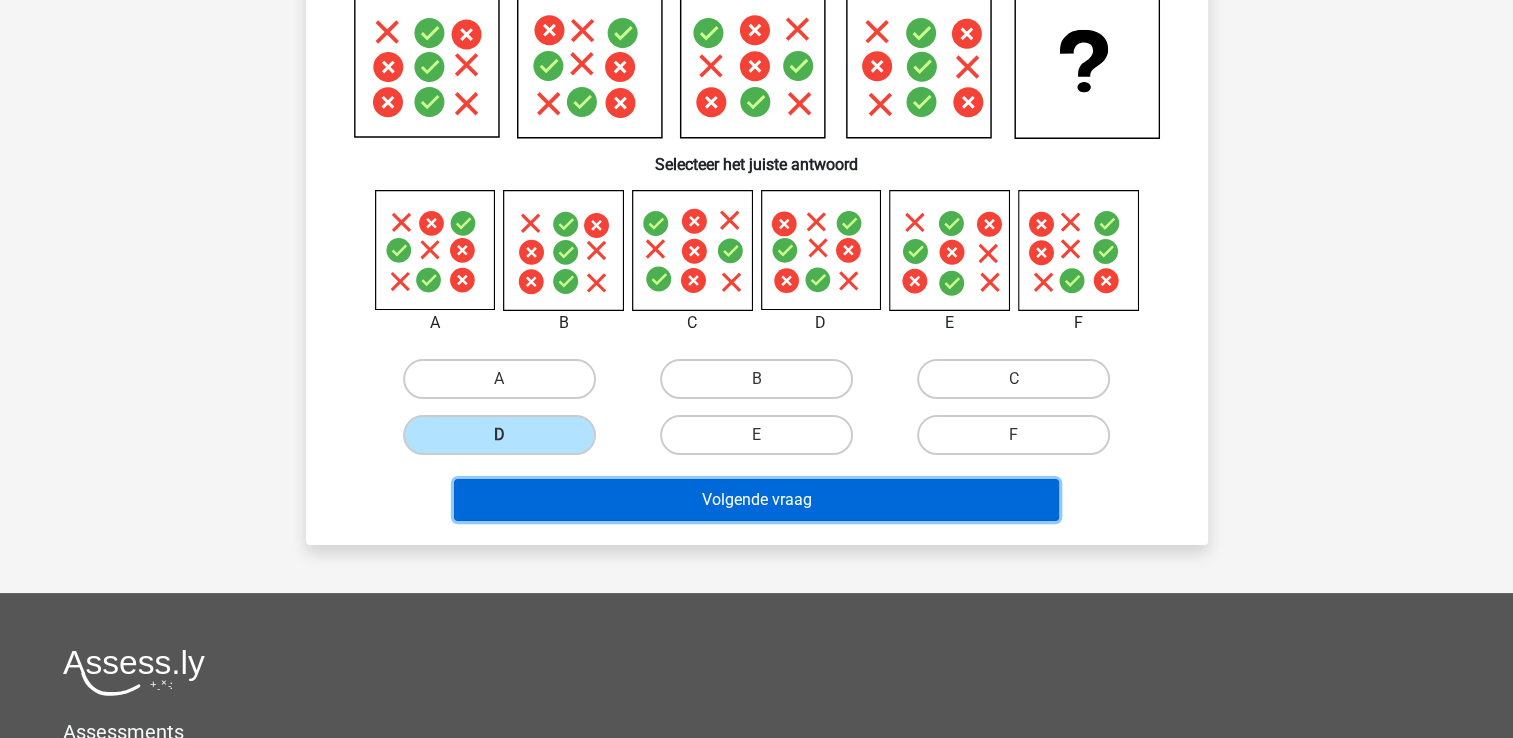 click on "Volgende vraag" at bounding box center (756, 500) 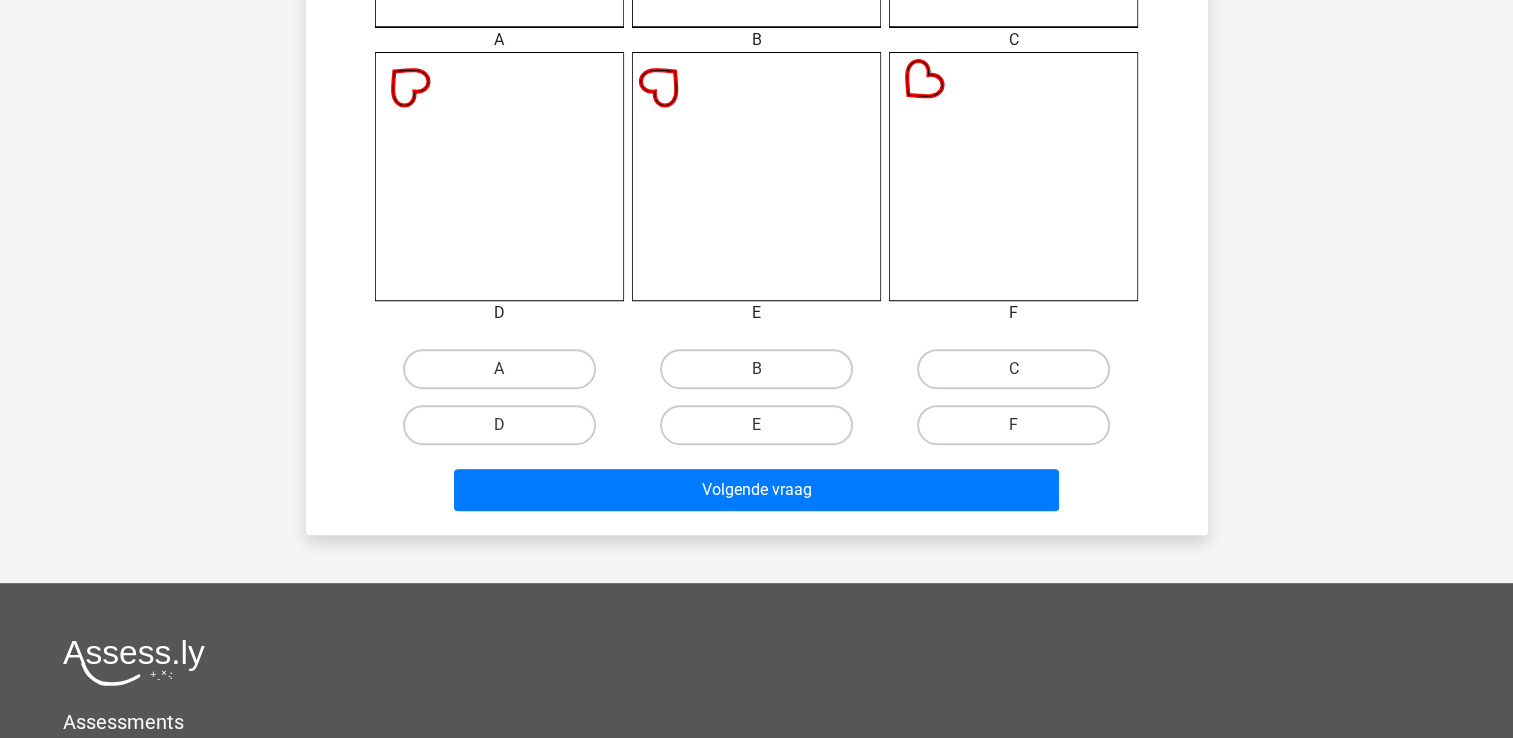 scroll, scrollTop: 792, scrollLeft: 0, axis: vertical 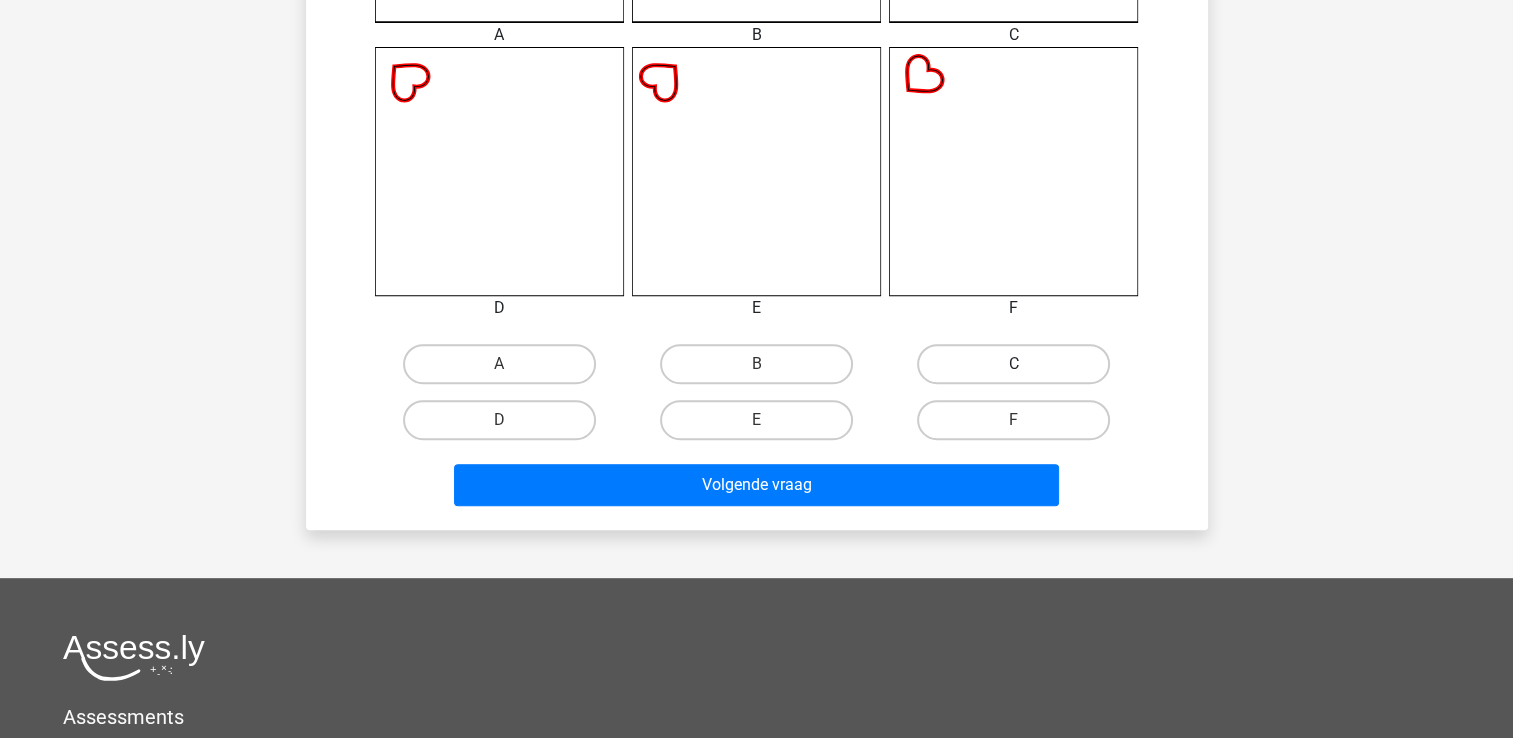 click on "C" at bounding box center (1013, 364) 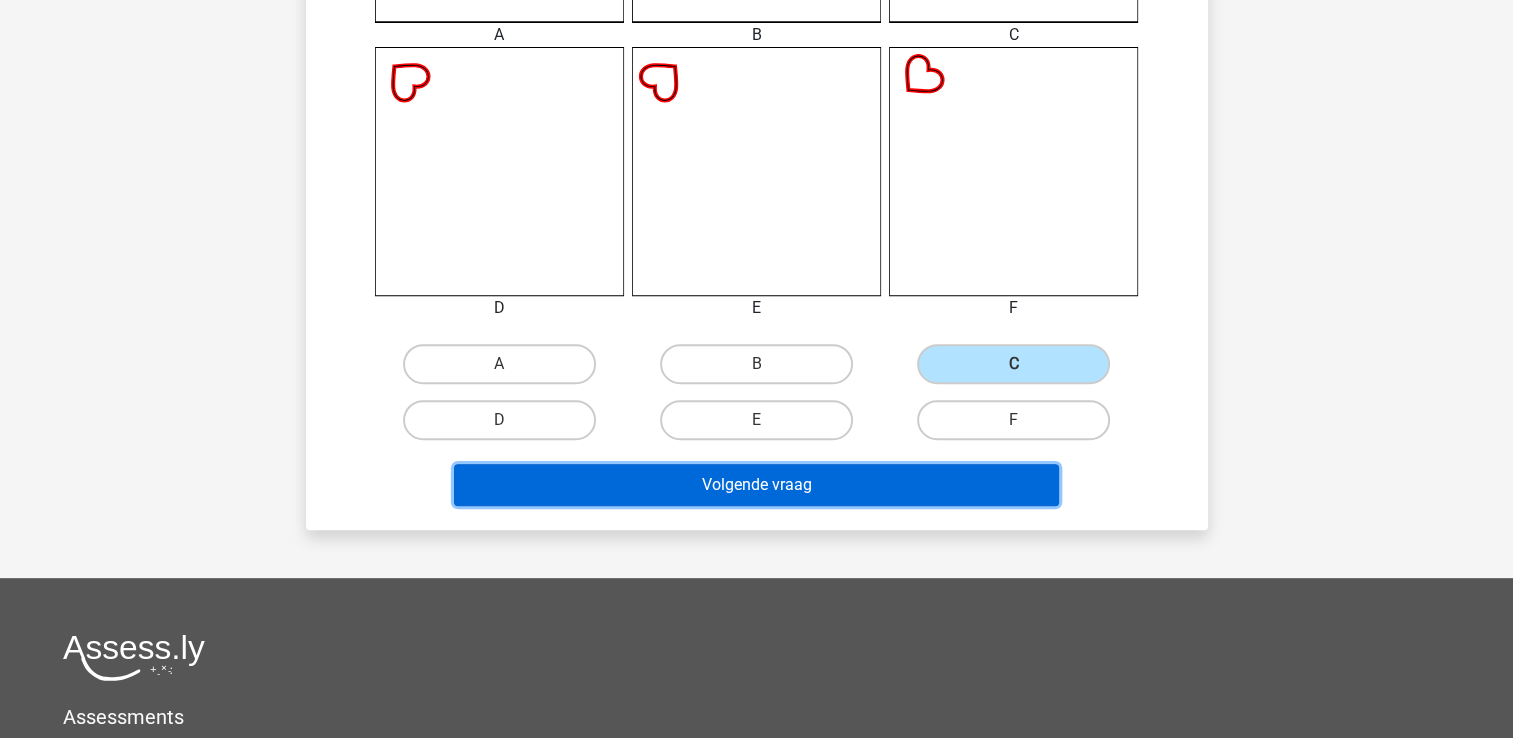 click on "Volgende vraag" at bounding box center [756, 485] 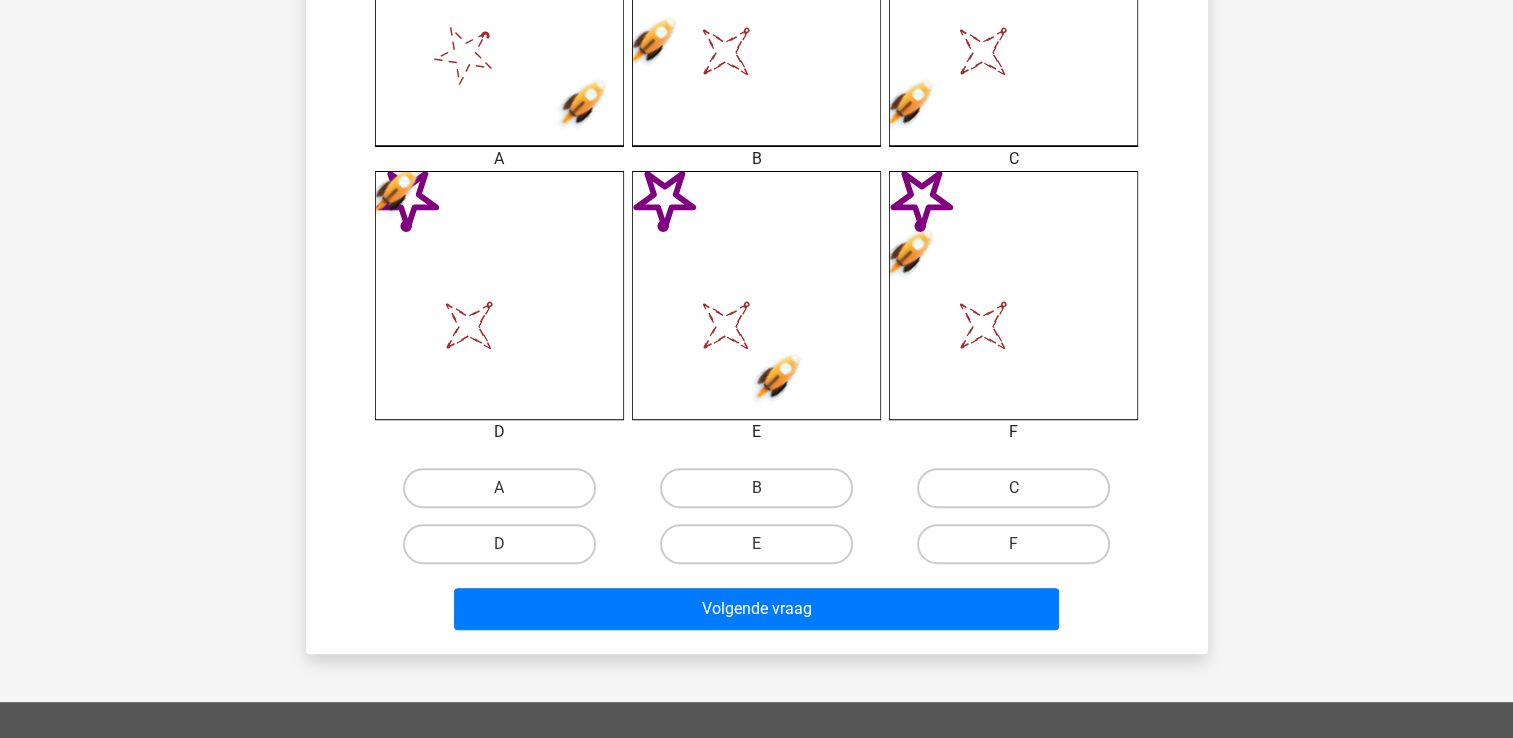 scroll, scrollTop: 792, scrollLeft: 0, axis: vertical 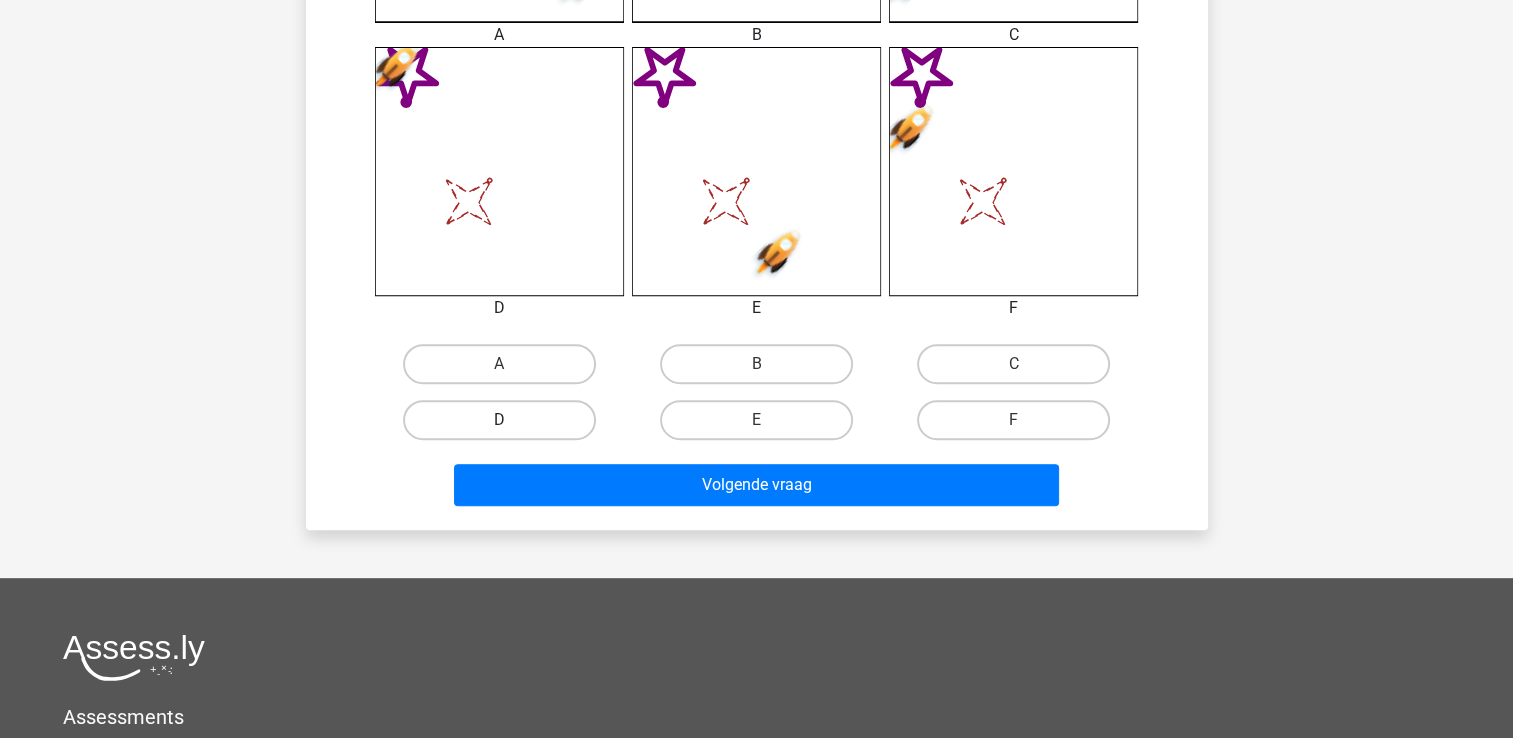 click on "D" at bounding box center (499, 420) 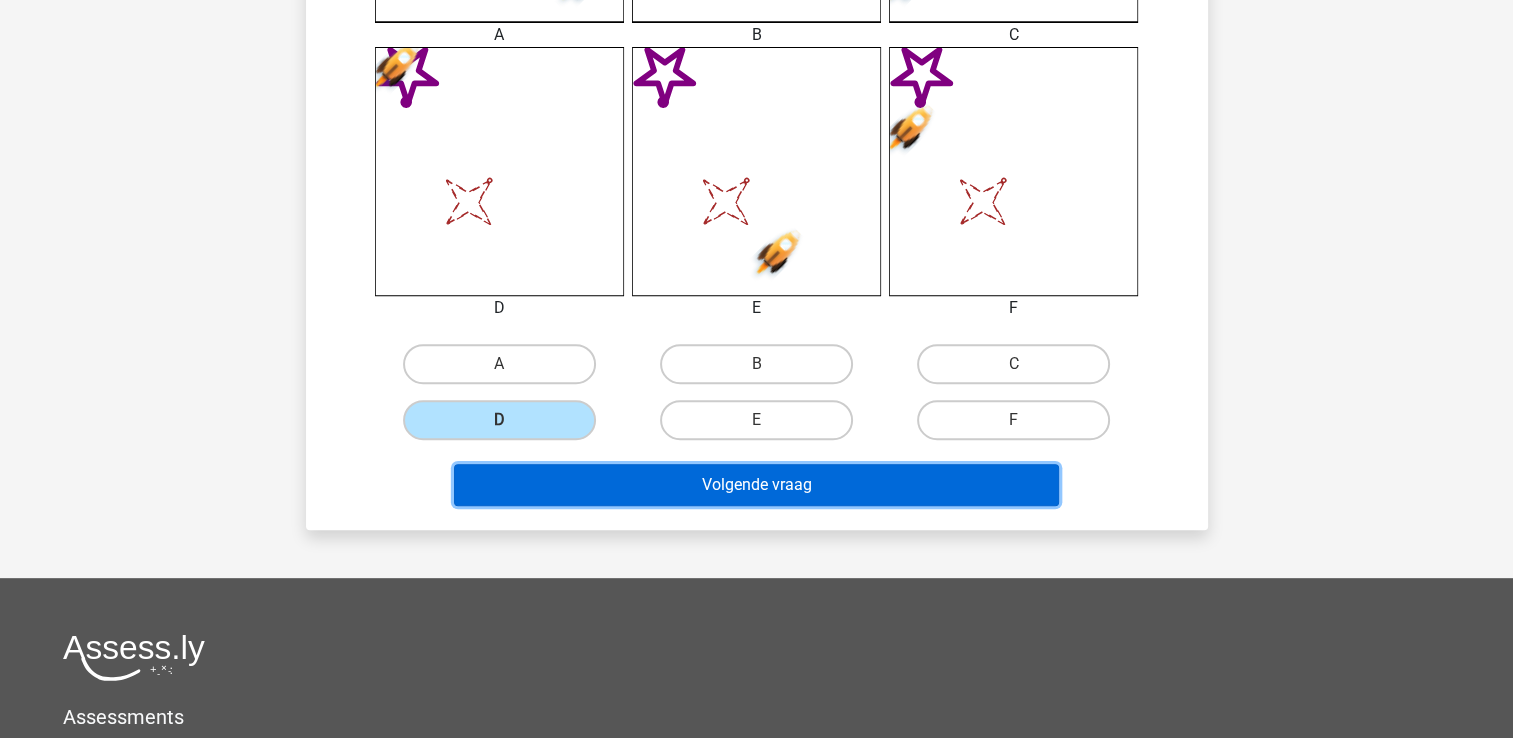 click on "Volgende vraag" at bounding box center [756, 485] 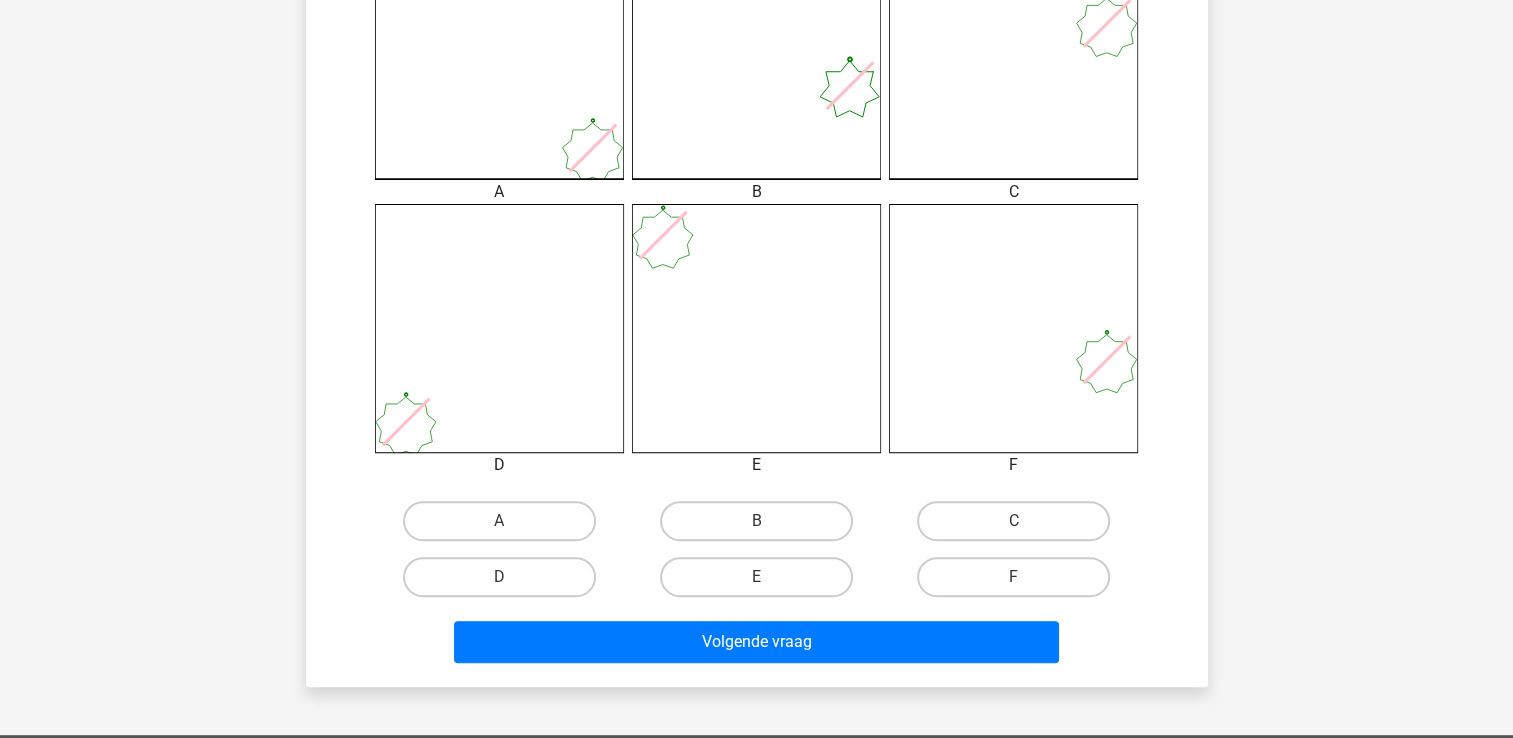 scroll, scrollTop: 700, scrollLeft: 0, axis: vertical 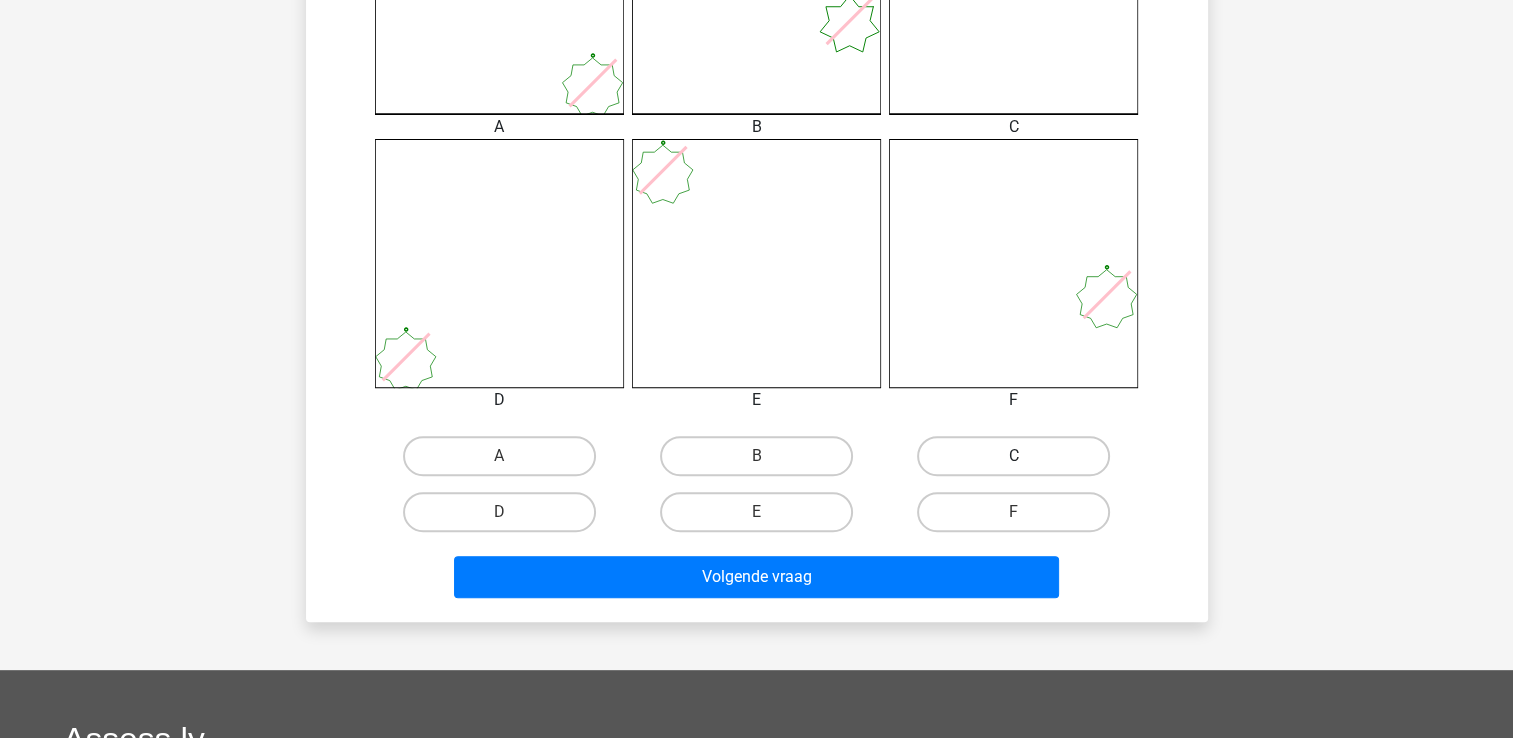 click on "C" at bounding box center (1013, 456) 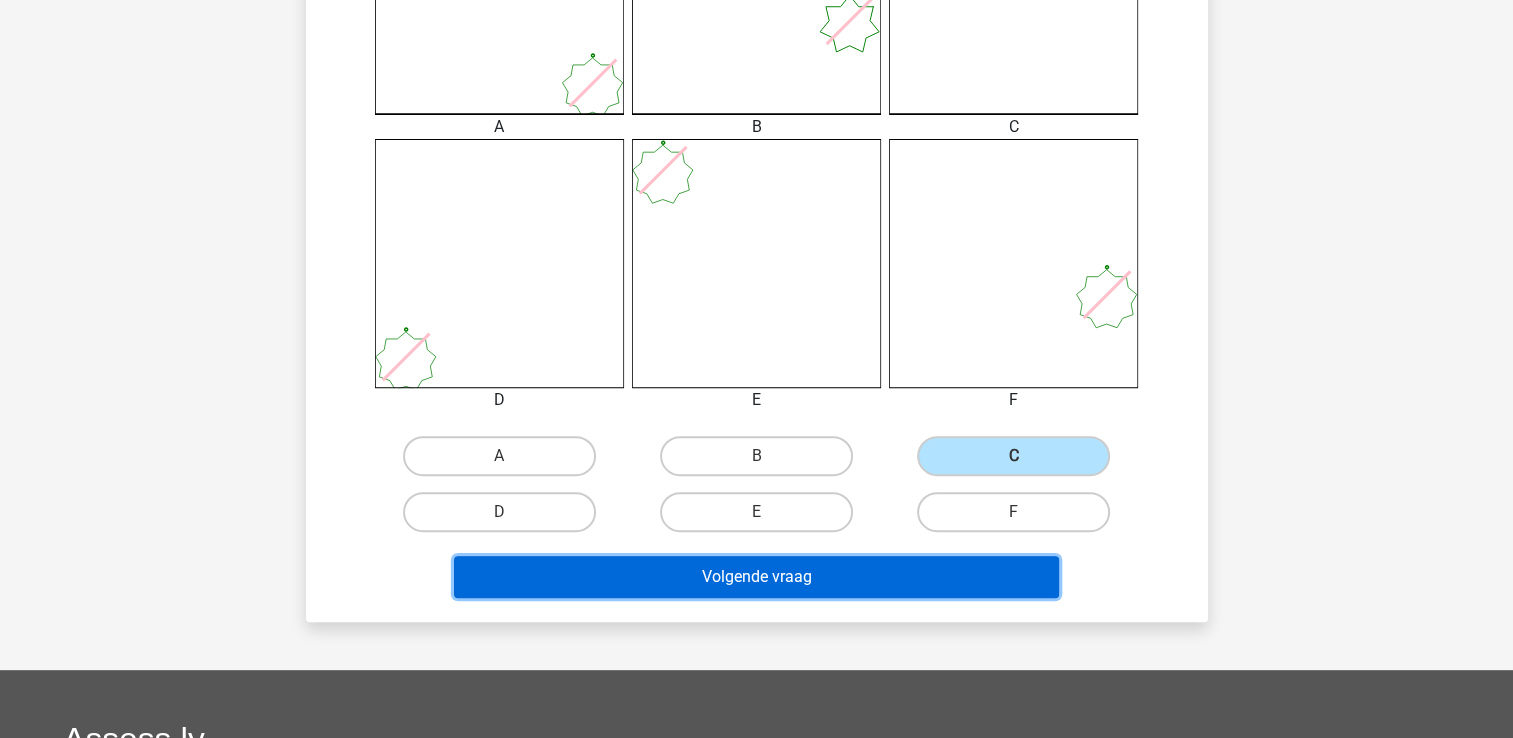 click on "Volgende vraag" at bounding box center (756, 577) 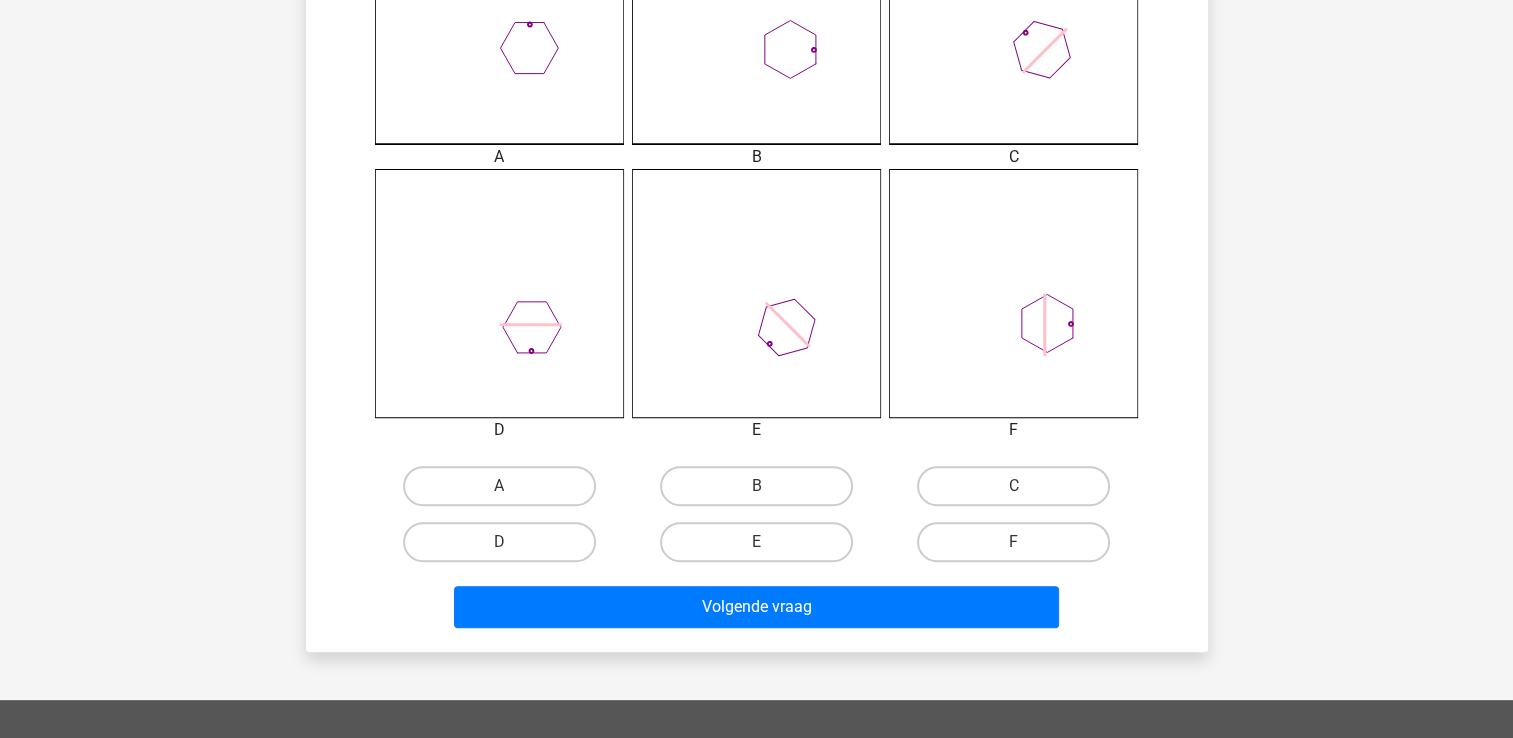 scroll, scrollTop: 692, scrollLeft: 0, axis: vertical 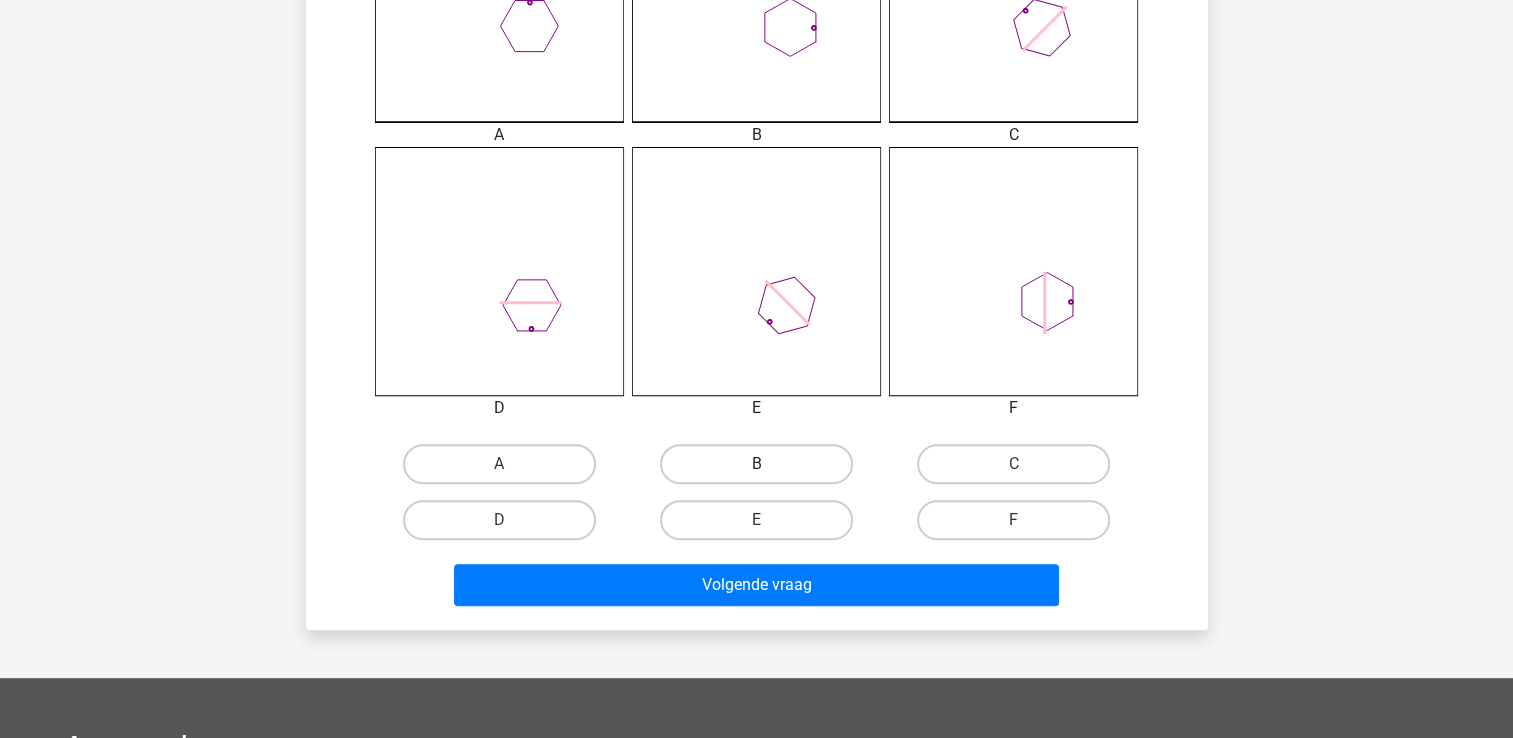 click on "B" at bounding box center (756, 464) 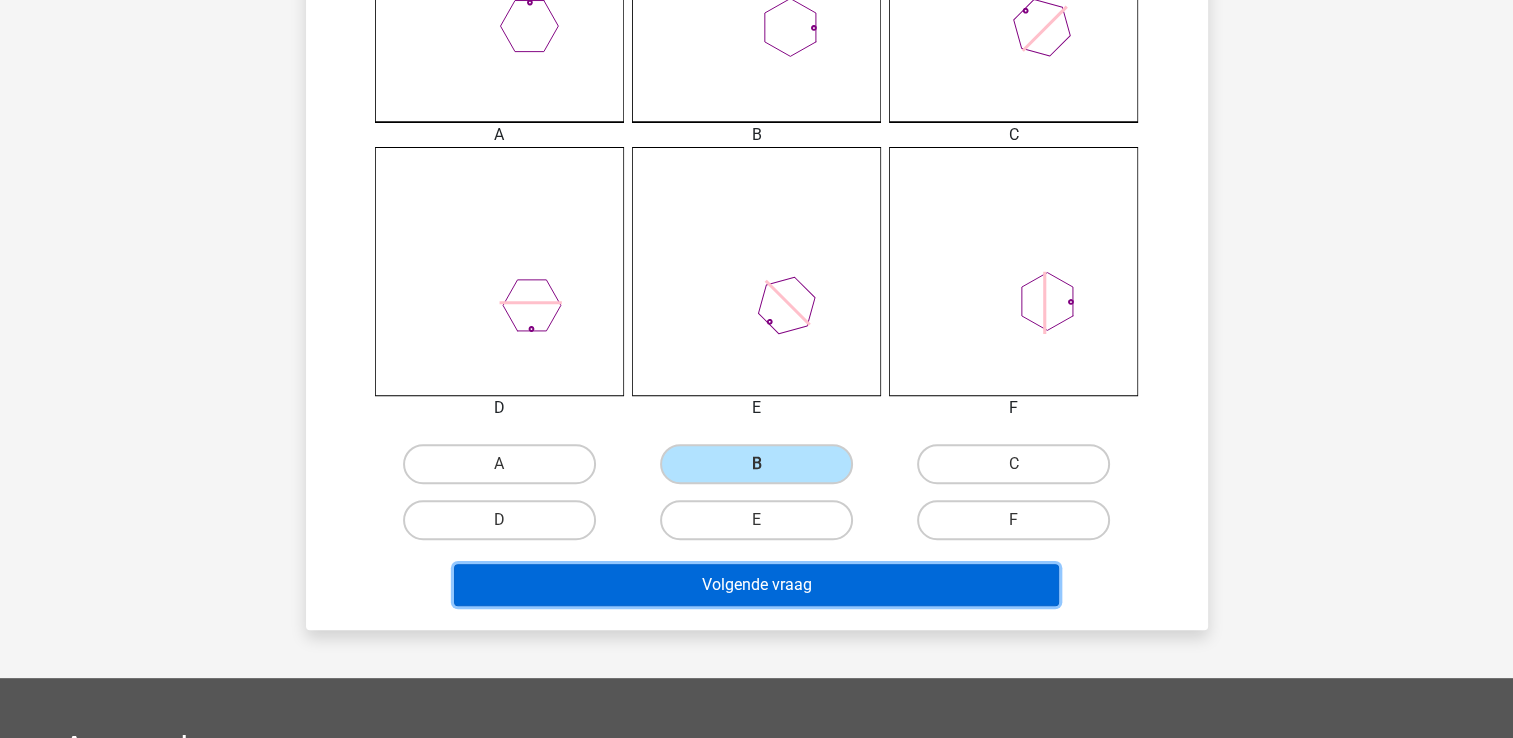 click on "Volgende vraag" at bounding box center (756, 585) 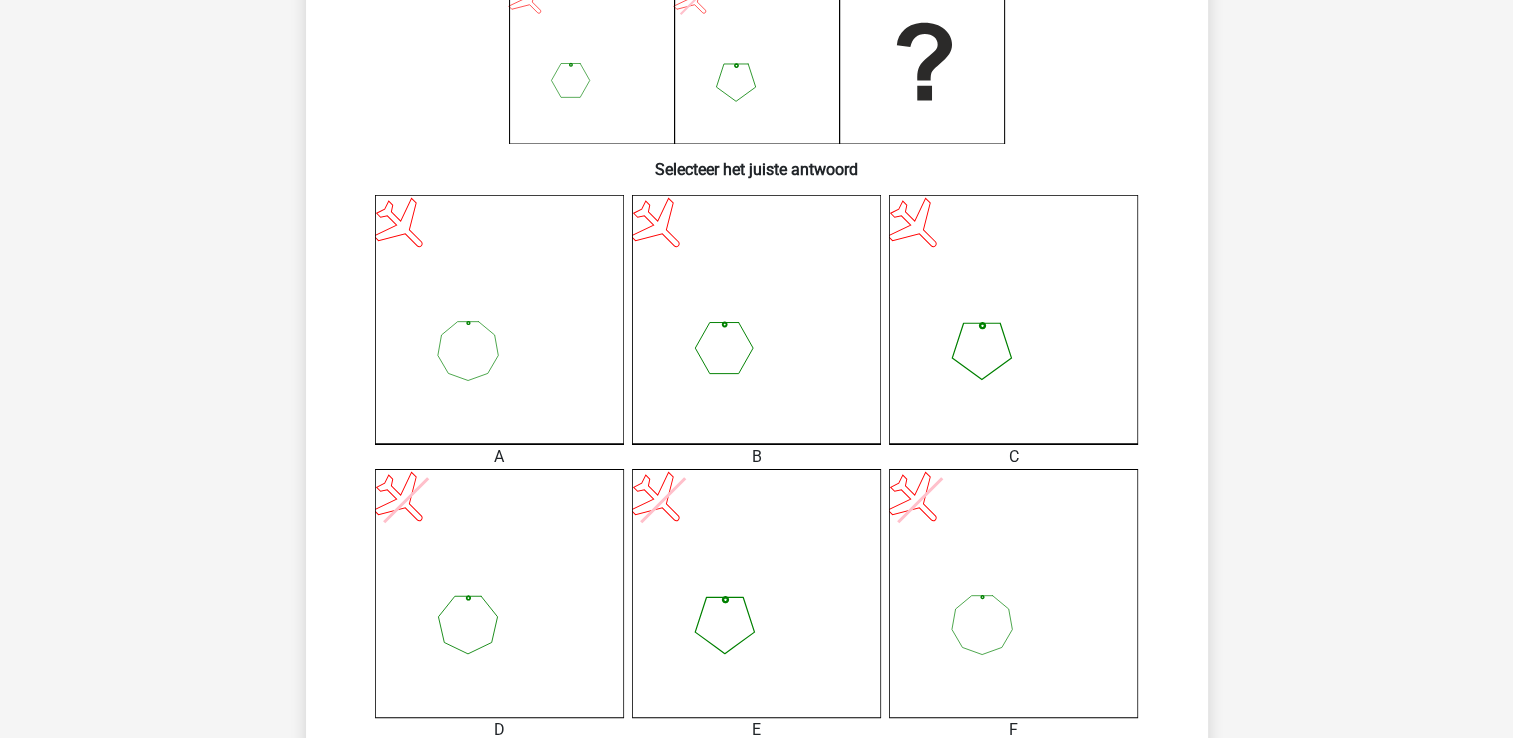 scroll, scrollTop: 392, scrollLeft: 0, axis: vertical 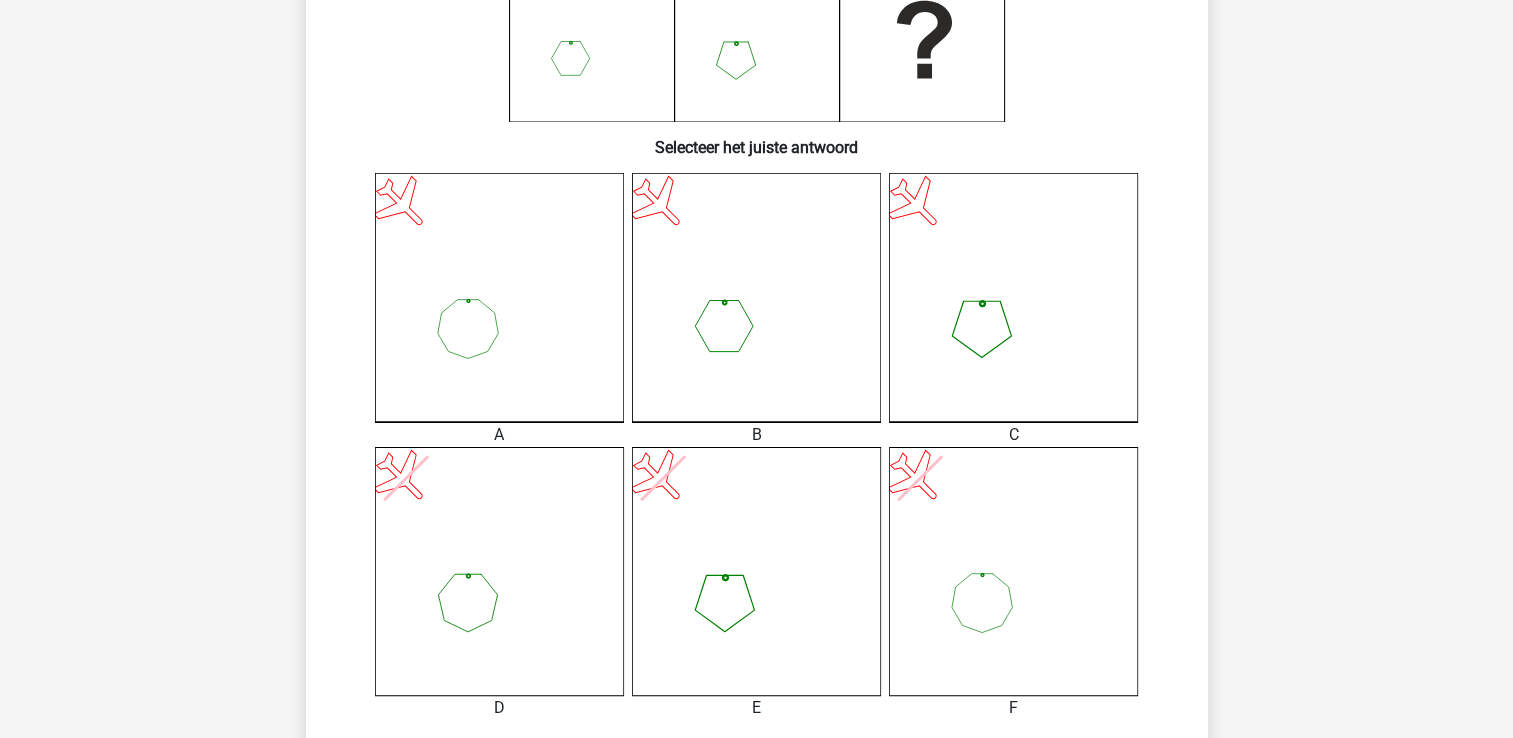 click 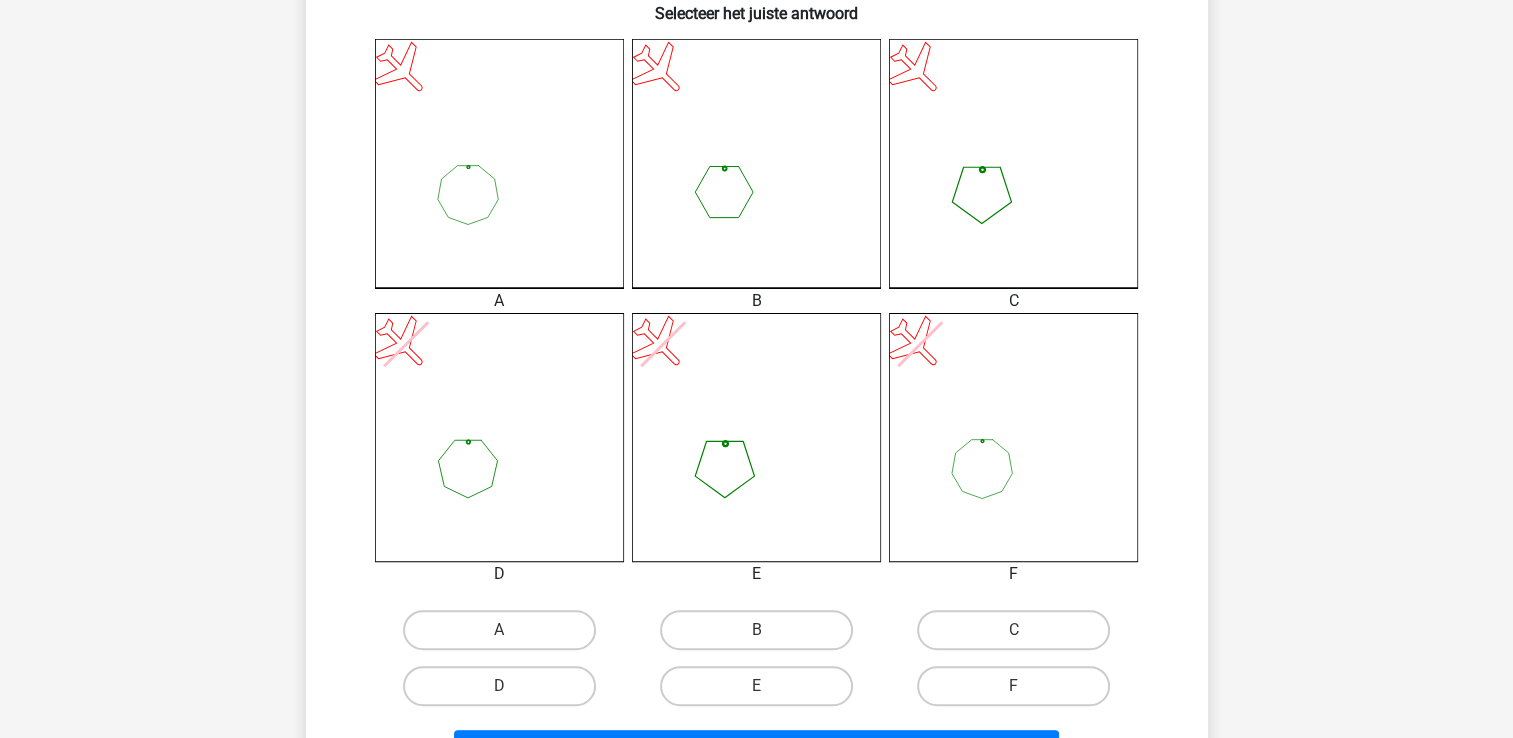 scroll, scrollTop: 692, scrollLeft: 0, axis: vertical 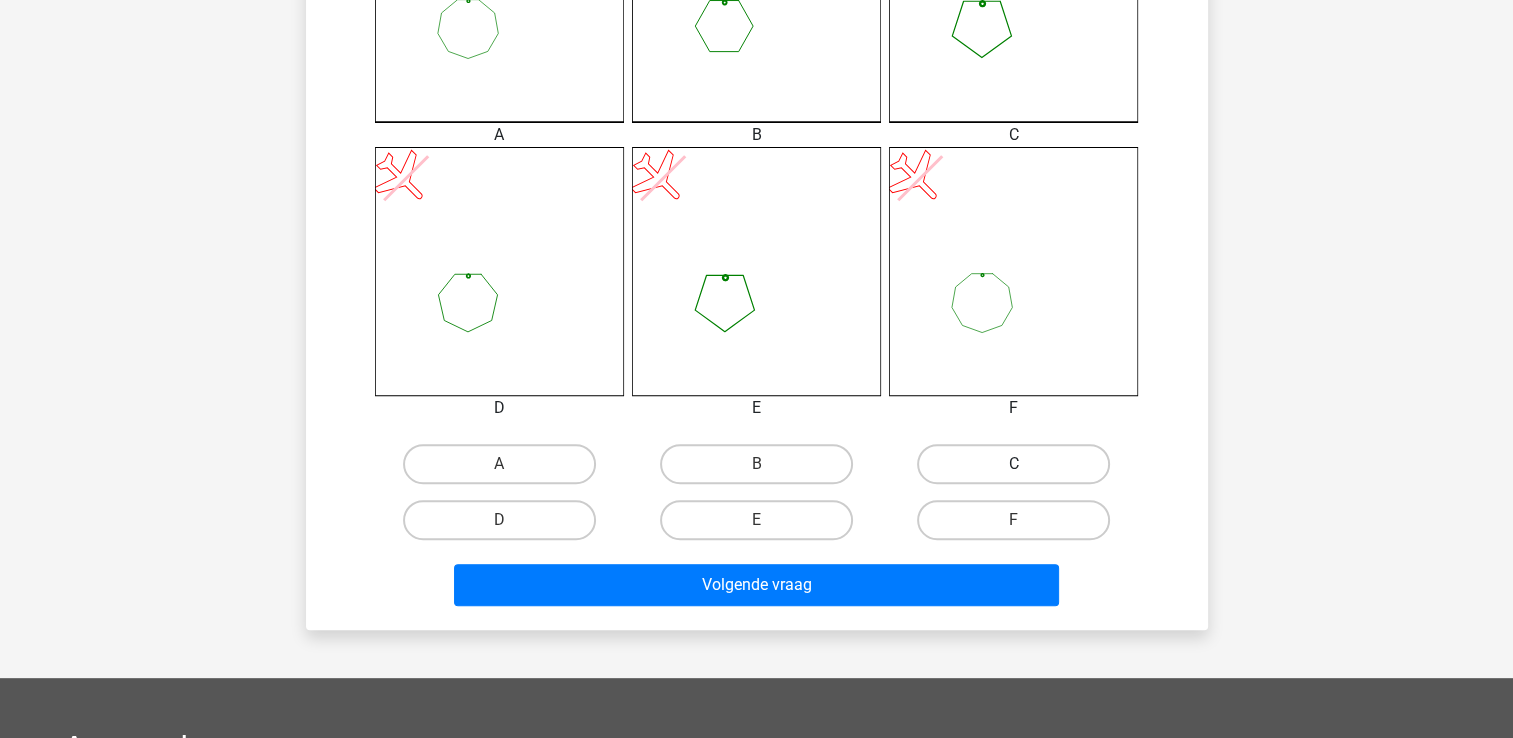 click on "C" at bounding box center (1013, 464) 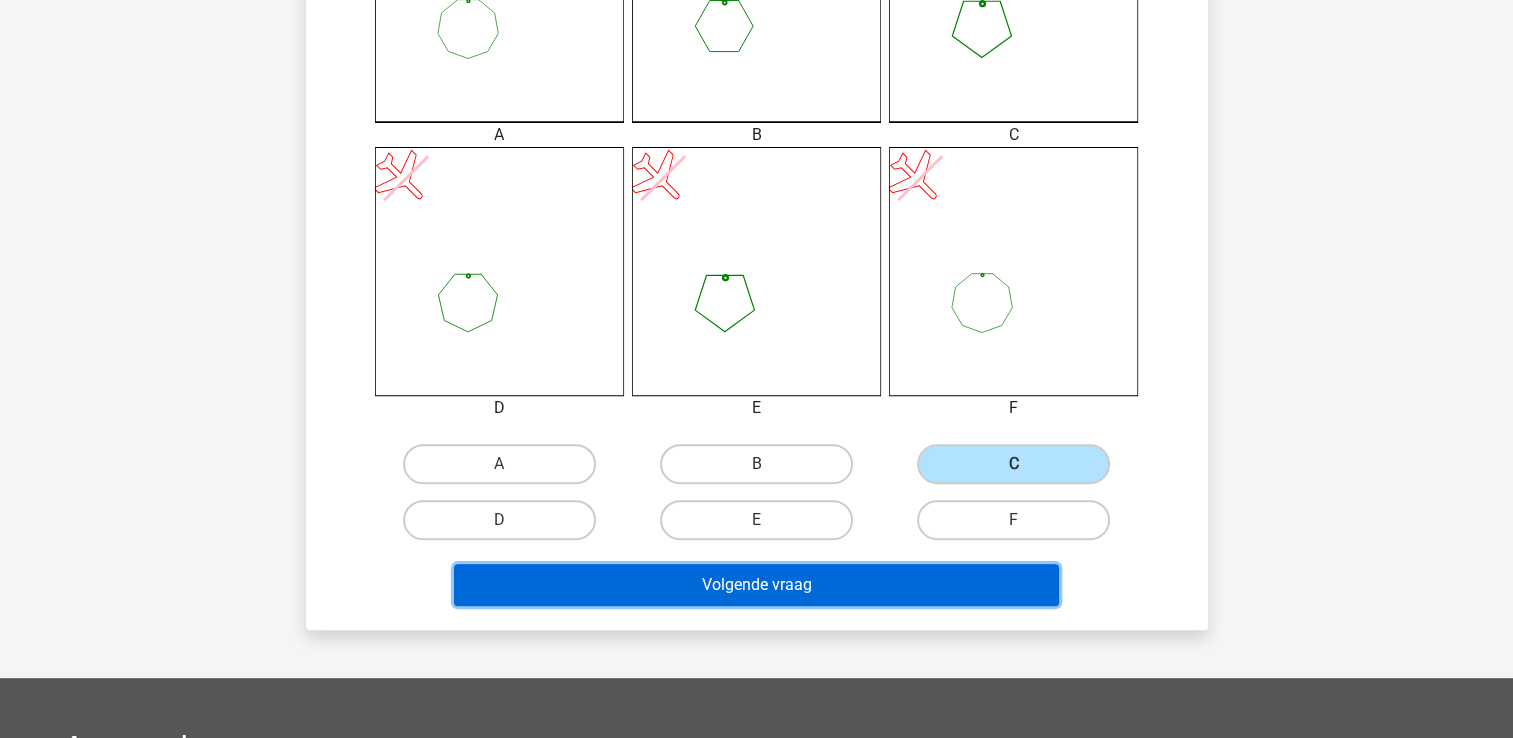 click on "Volgende vraag" at bounding box center (756, 585) 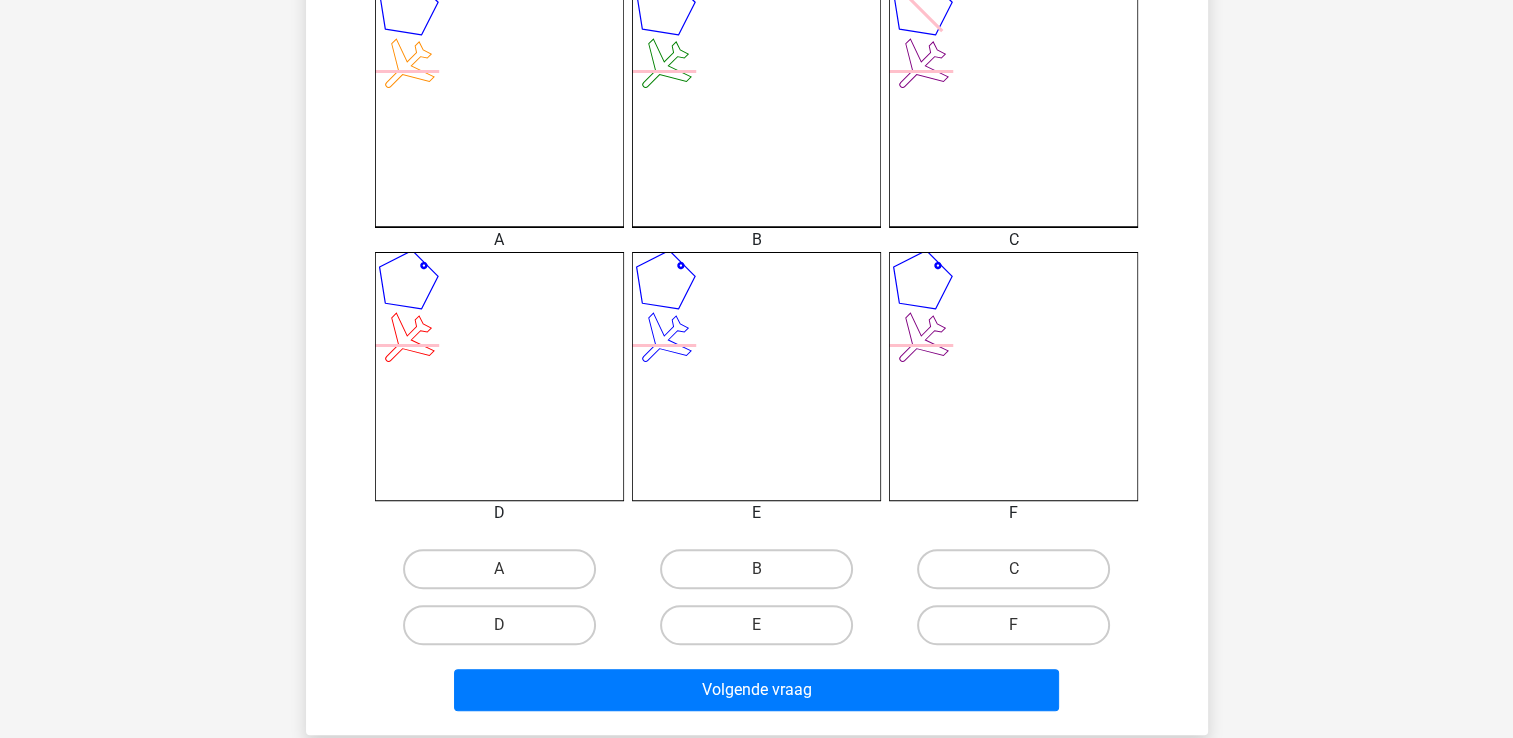 scroll, scrollTop: 692, scrollLeft: 0, axis: vertical 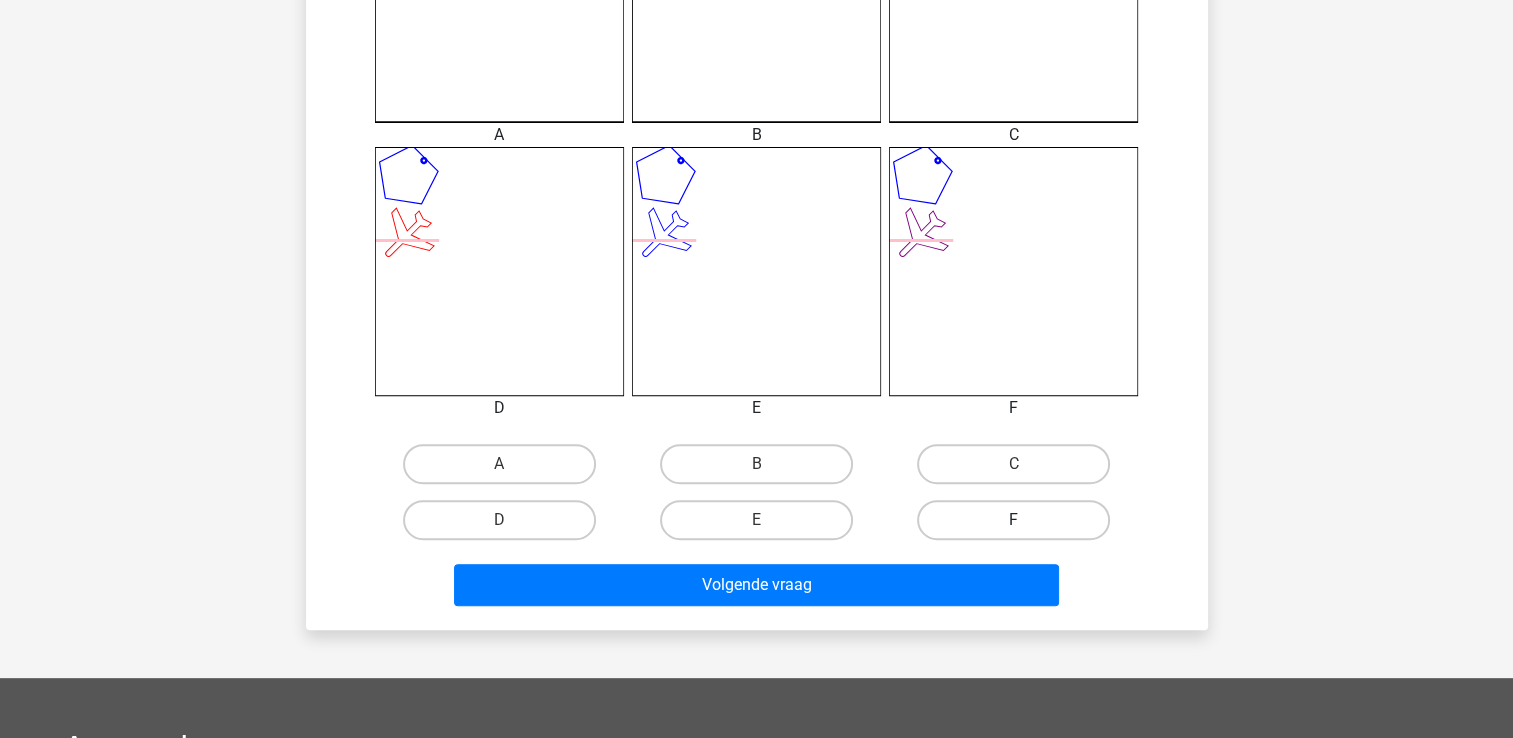 click on "F" at bounding box center (1013, 520) 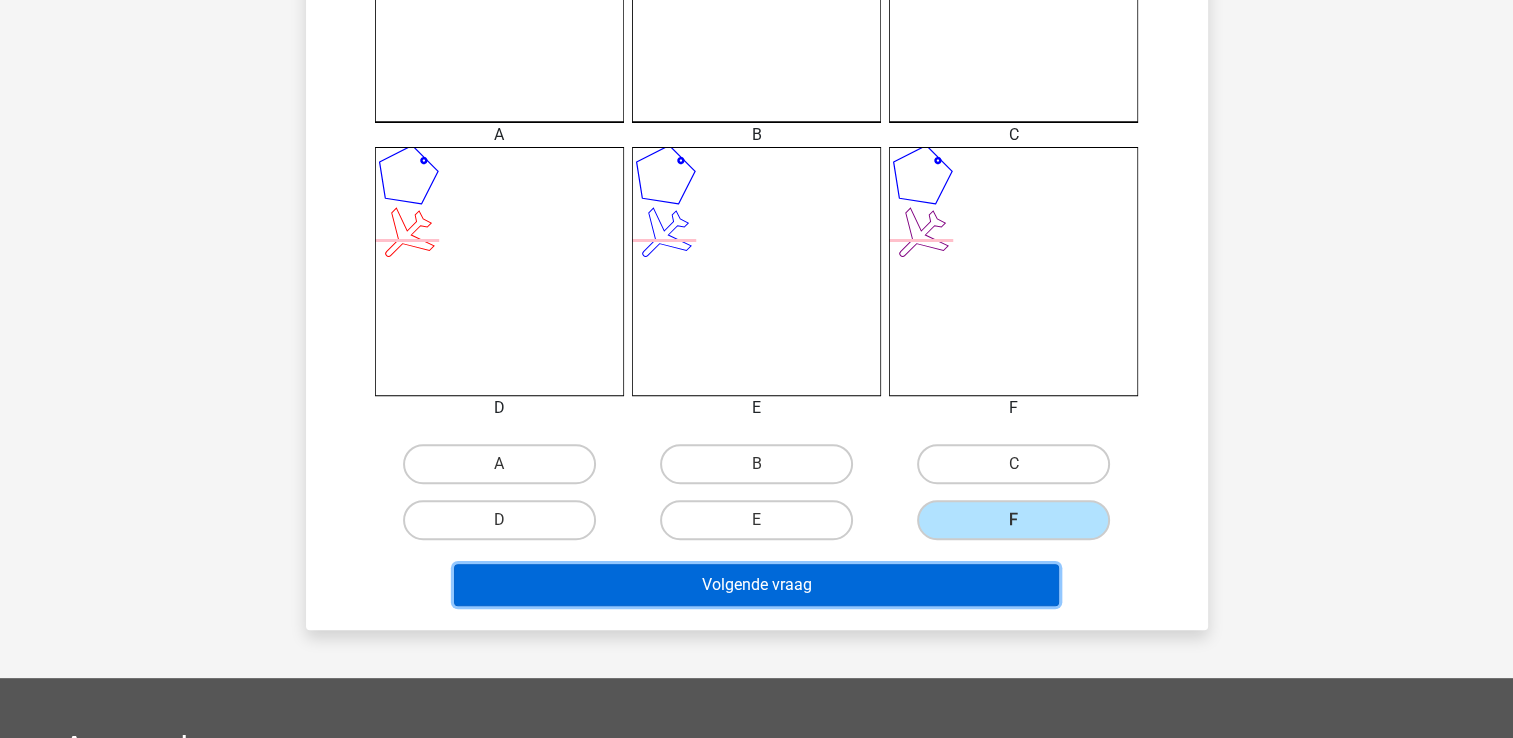 click on "Volgende vraag" at bounding box center [756, 585] 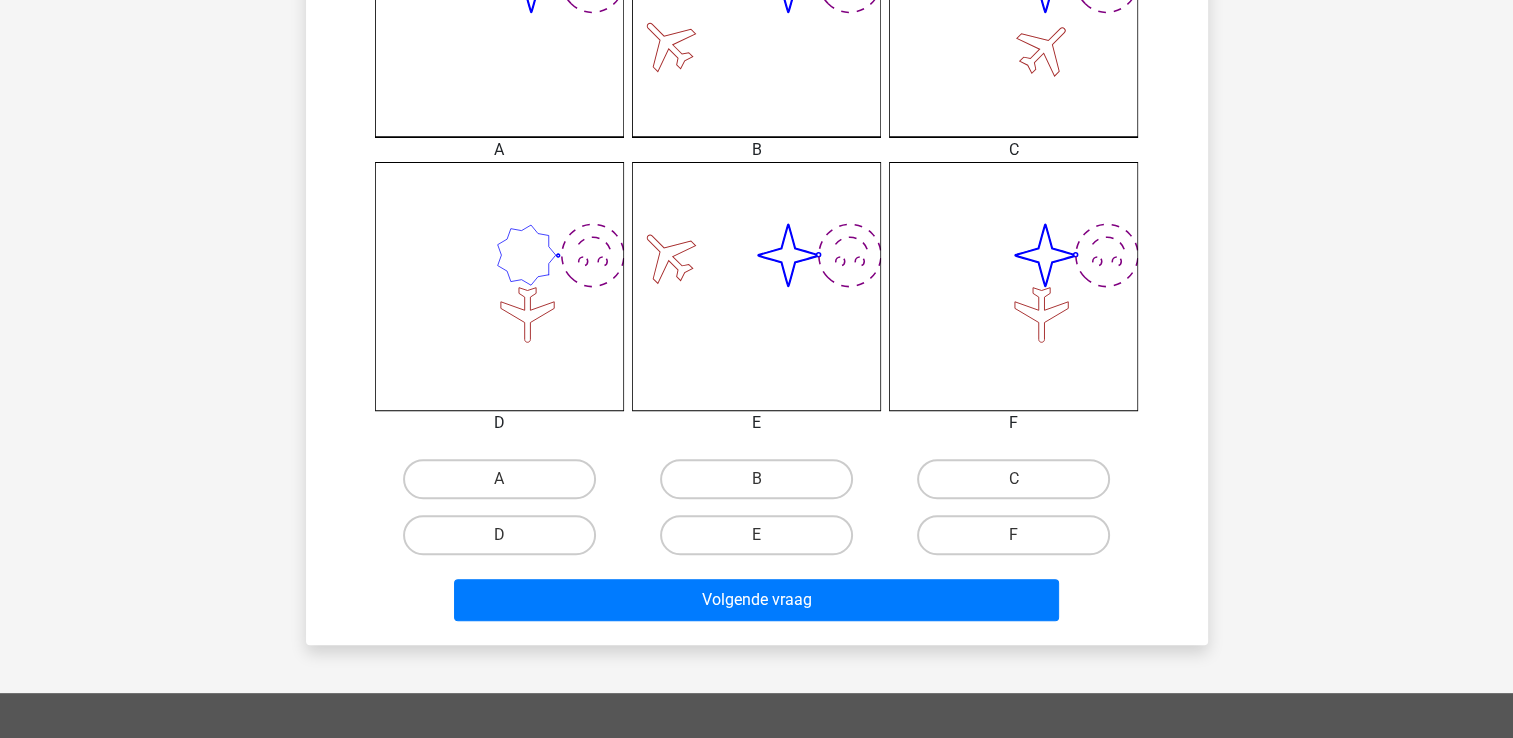 scroll, scrollTop: 692, scrollLeft: 0, axis: vertical 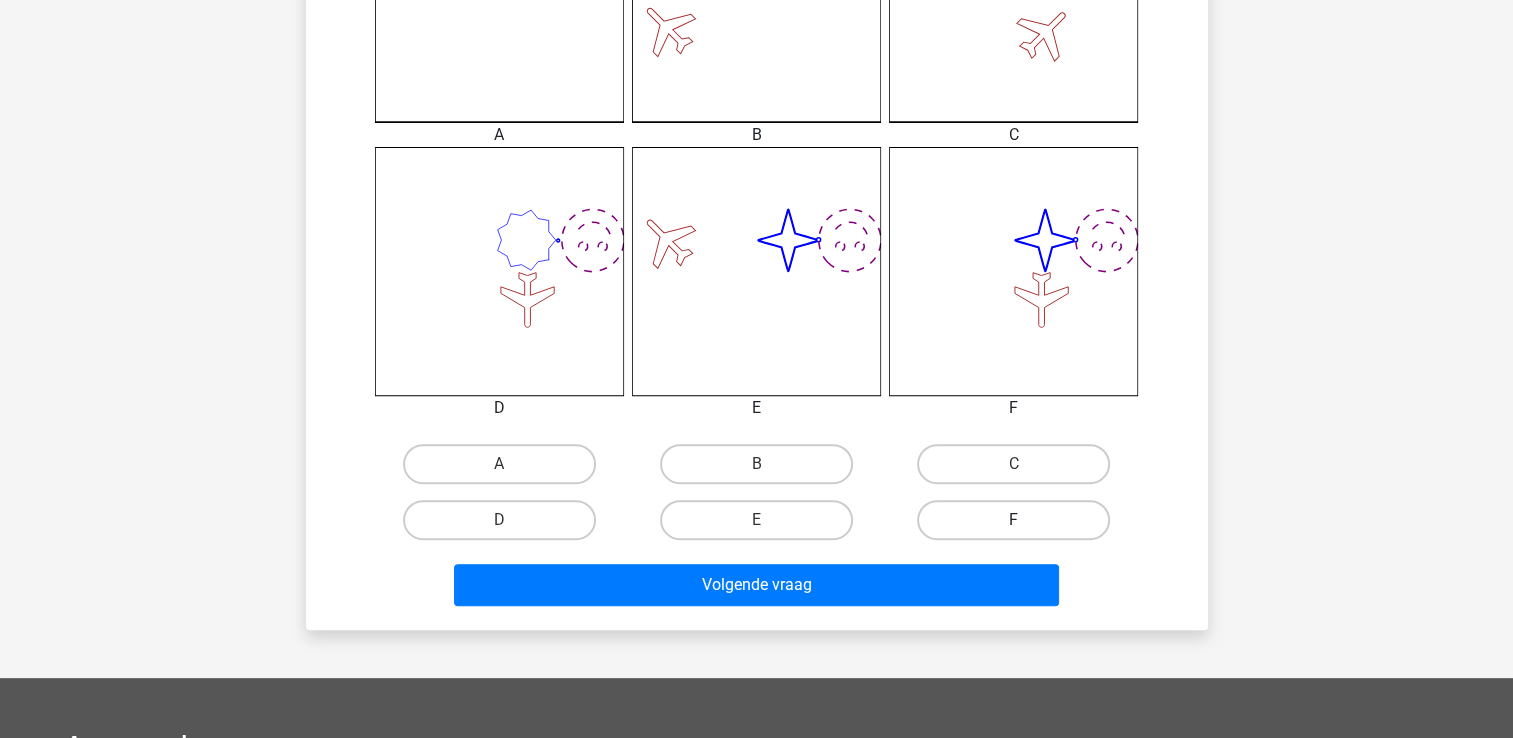 click on "F" at bounding box center [1013, 520] 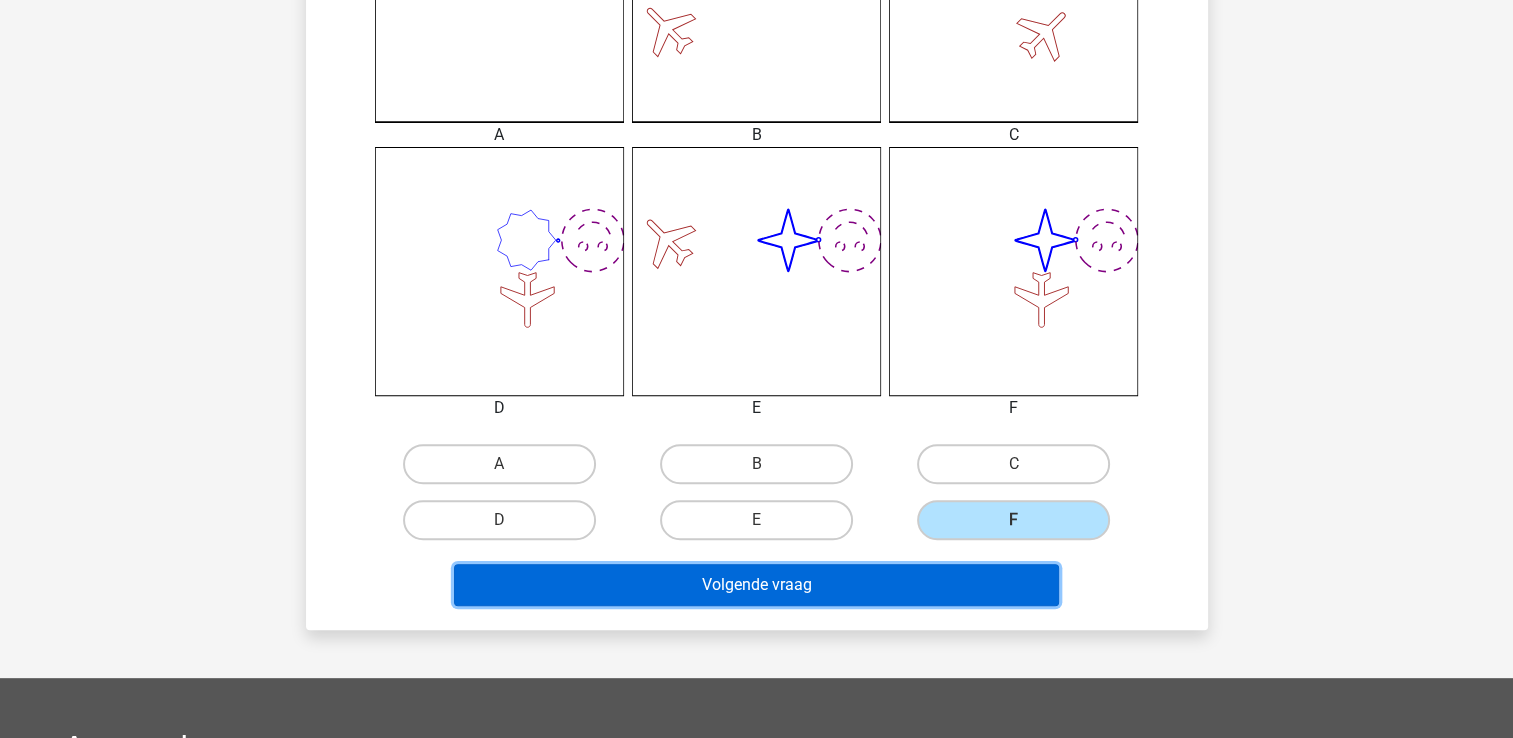 click on "Volgende vraag" at bounding box center [756, 585] 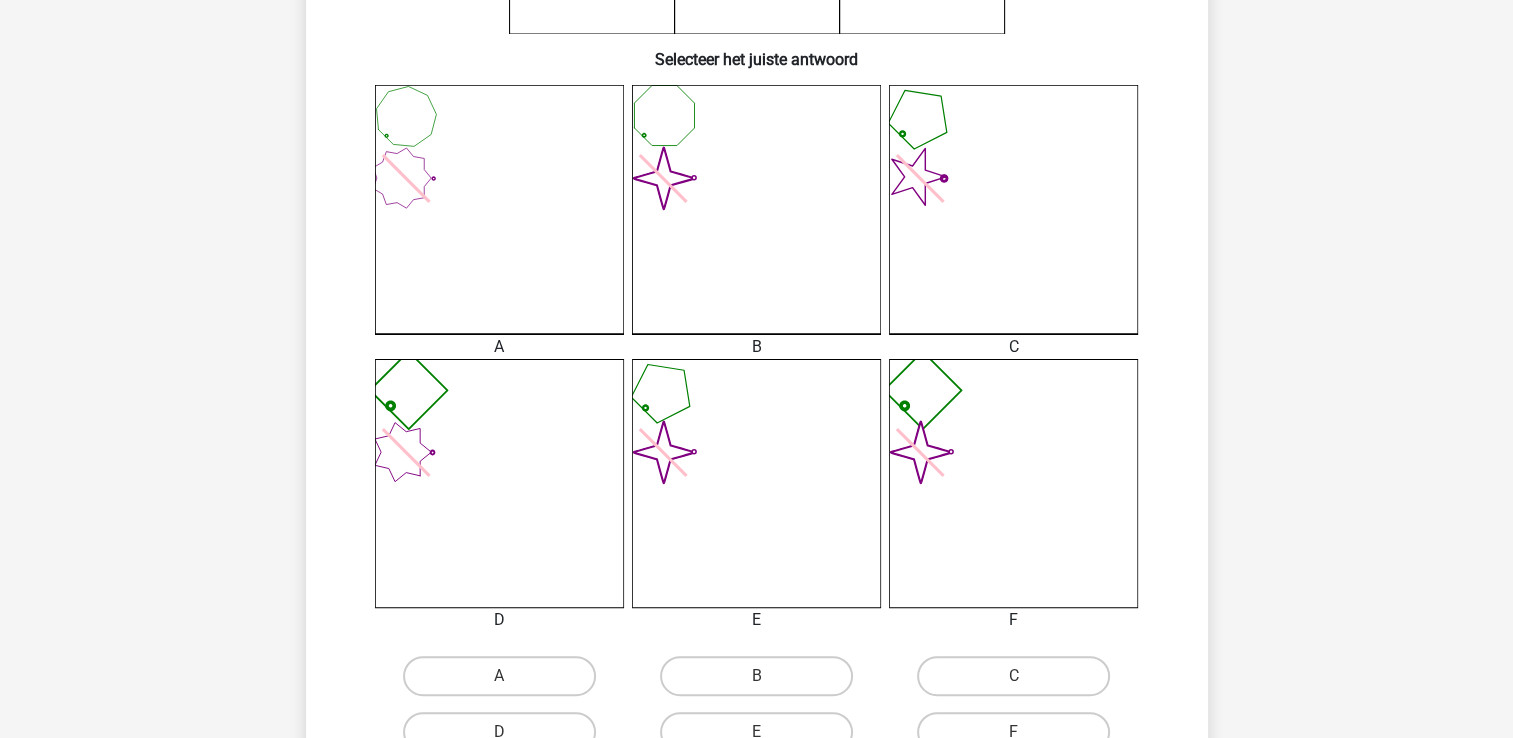 scroll, scrollTop: 692, scrollLeft: 0, axis: vertical 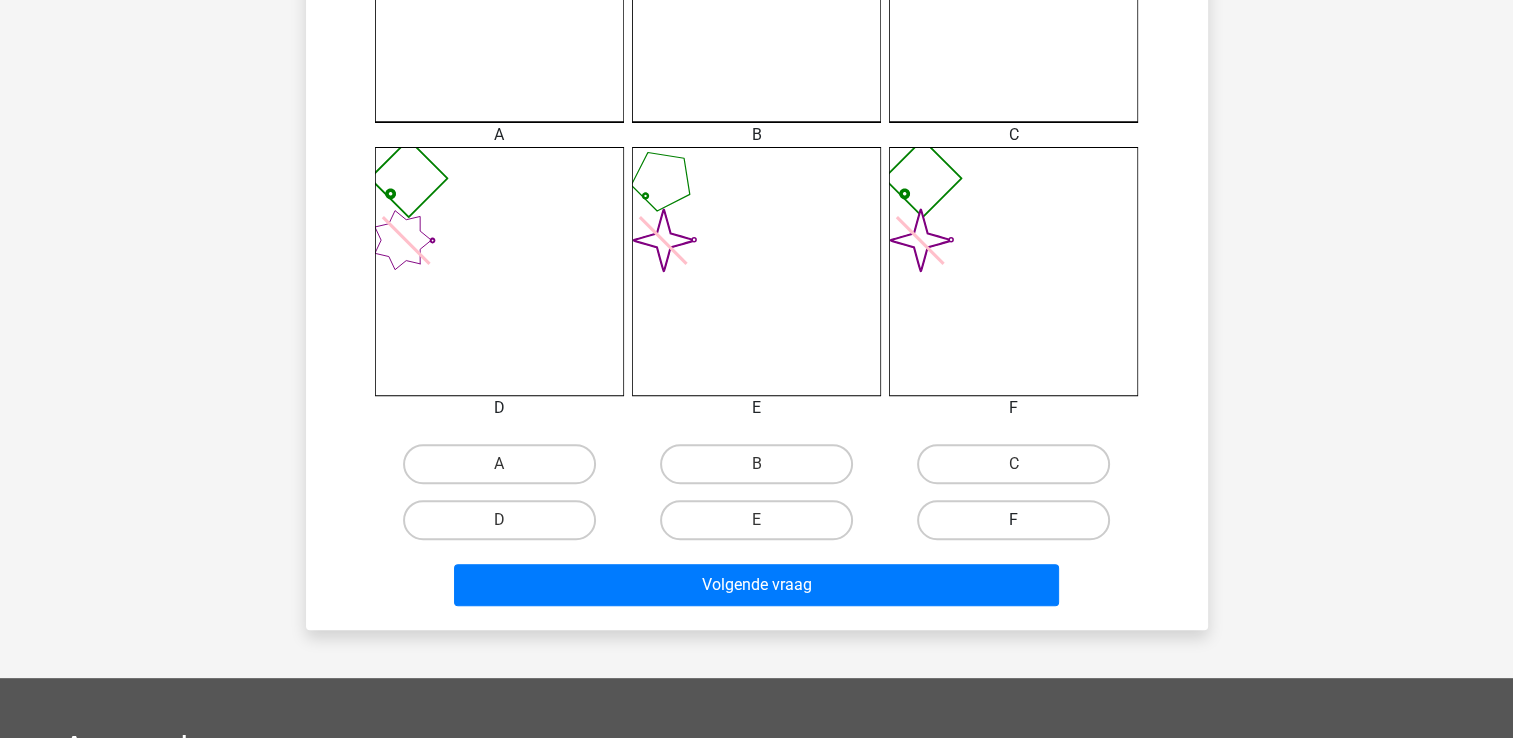 click on "F" at bounding box center [1013, 520] 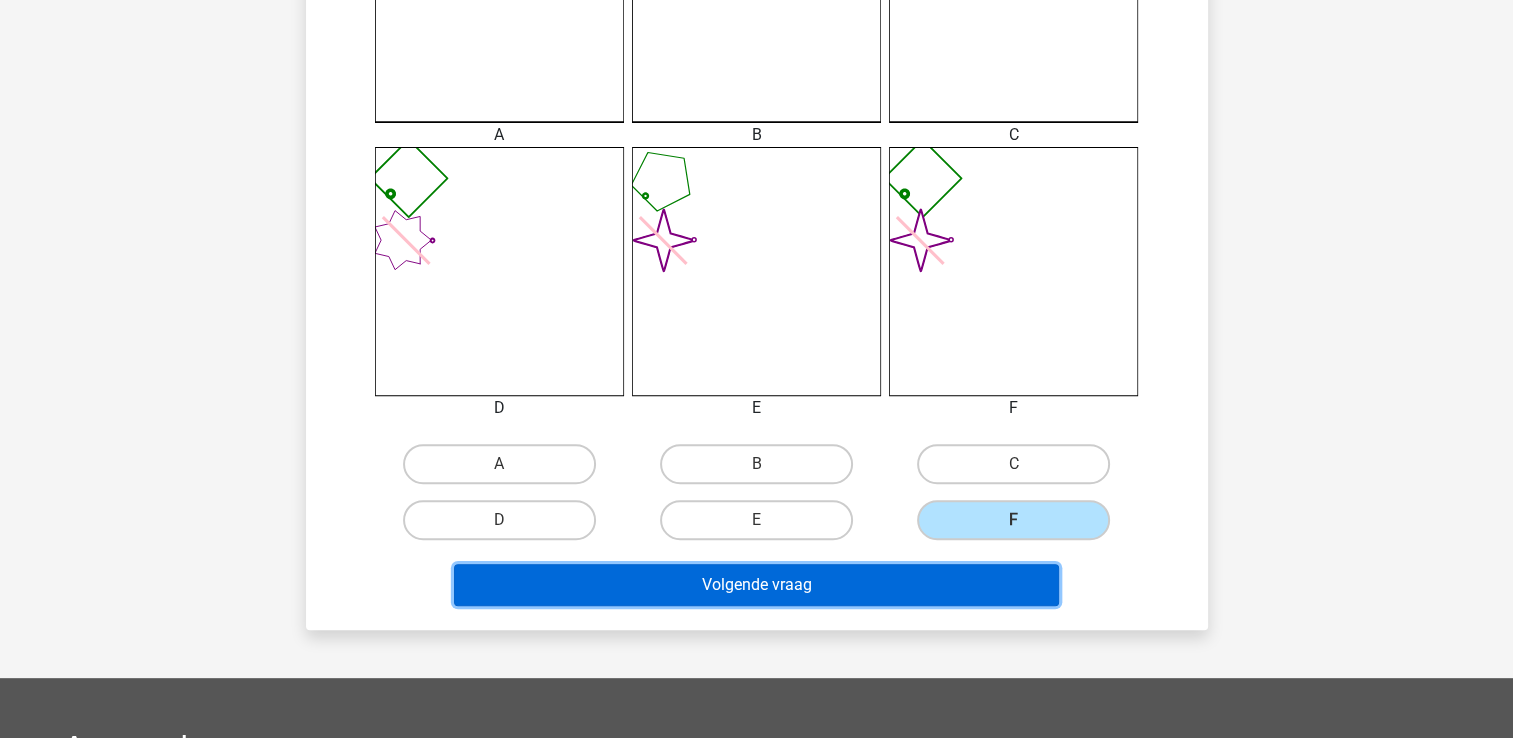 click on "Volgende vraag" at bounding box center [756, 585] 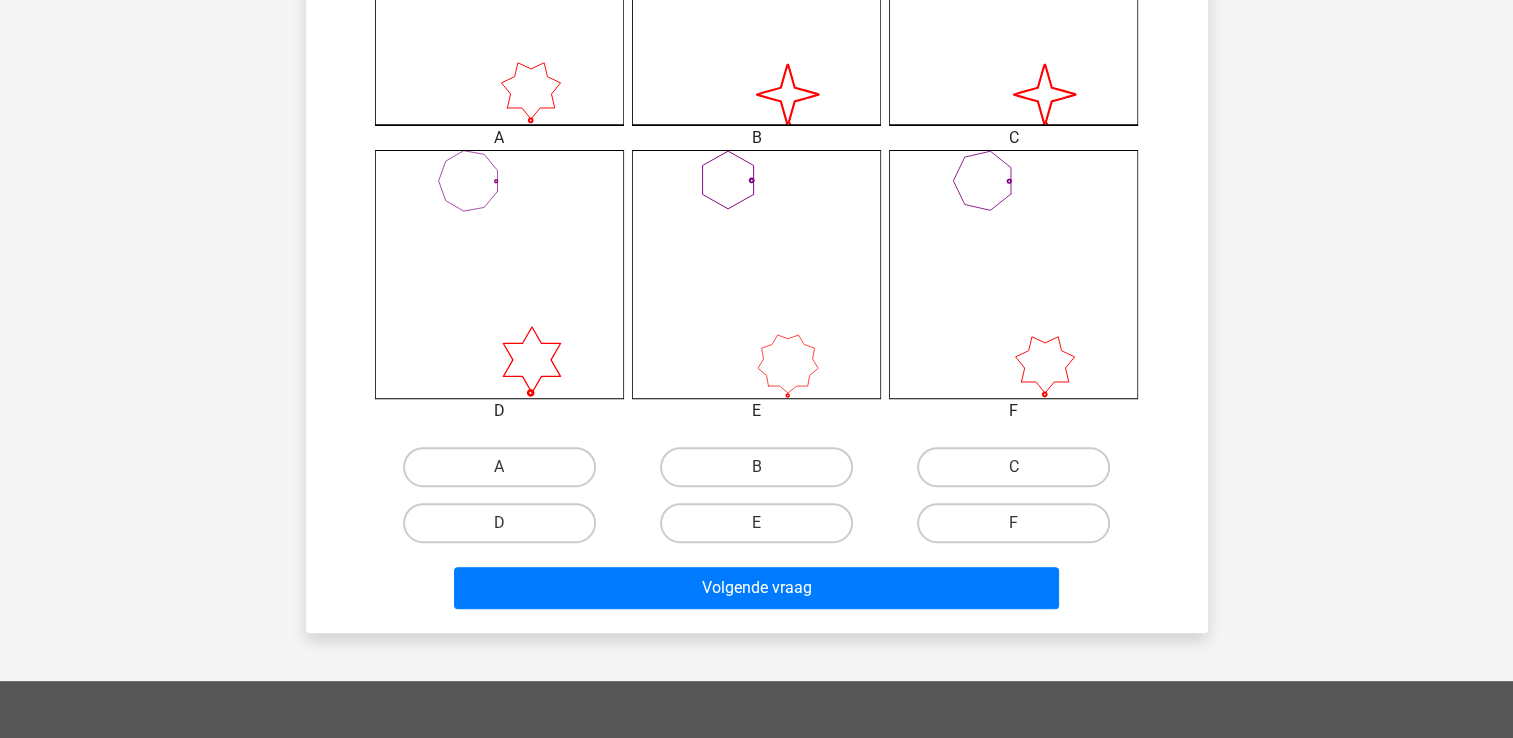 scroll, scrollTop: 700, scrollLeft: 0, axis: vertical 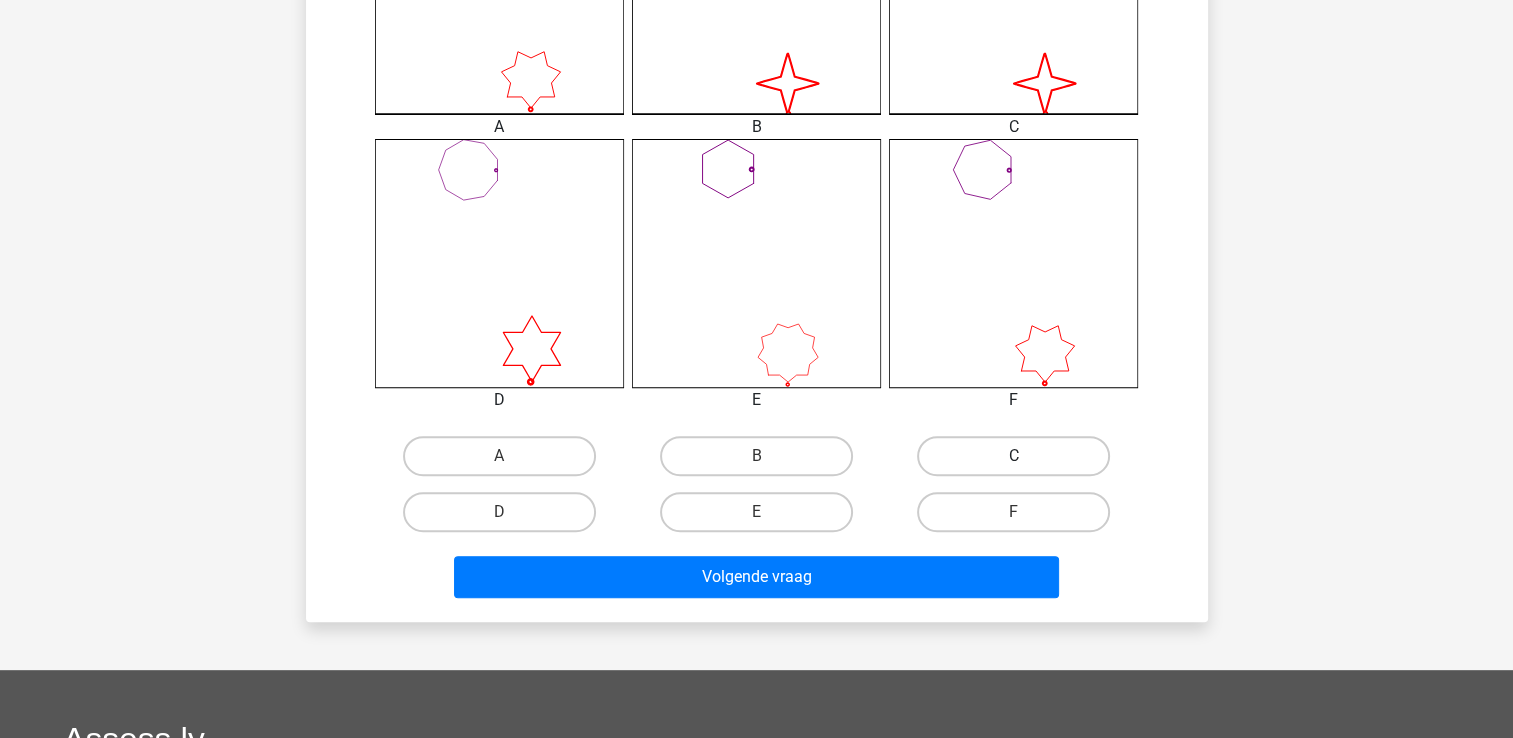click on "C" at bounding box center [1013, 456] 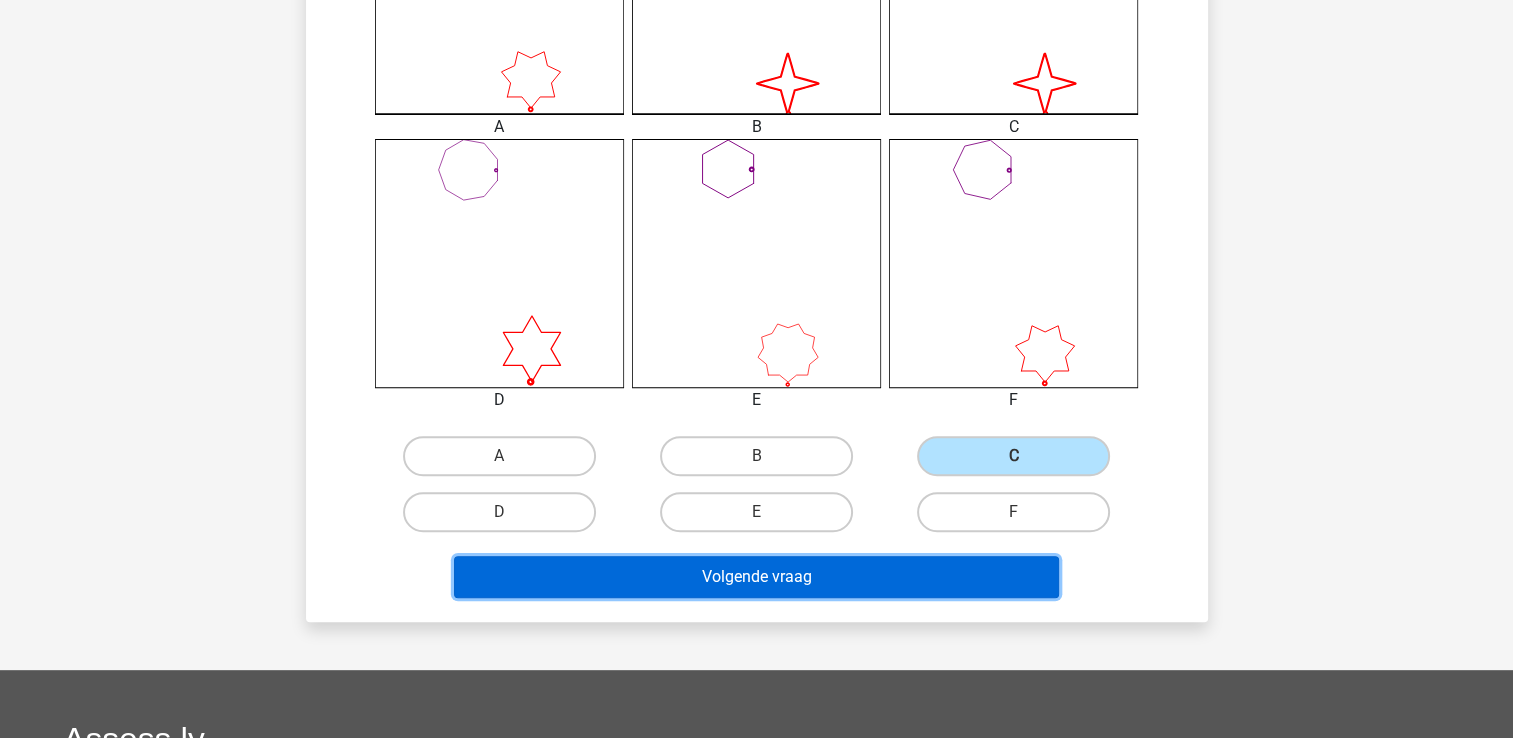 click on "Volgende vraag" at bounding box center (756, 577) 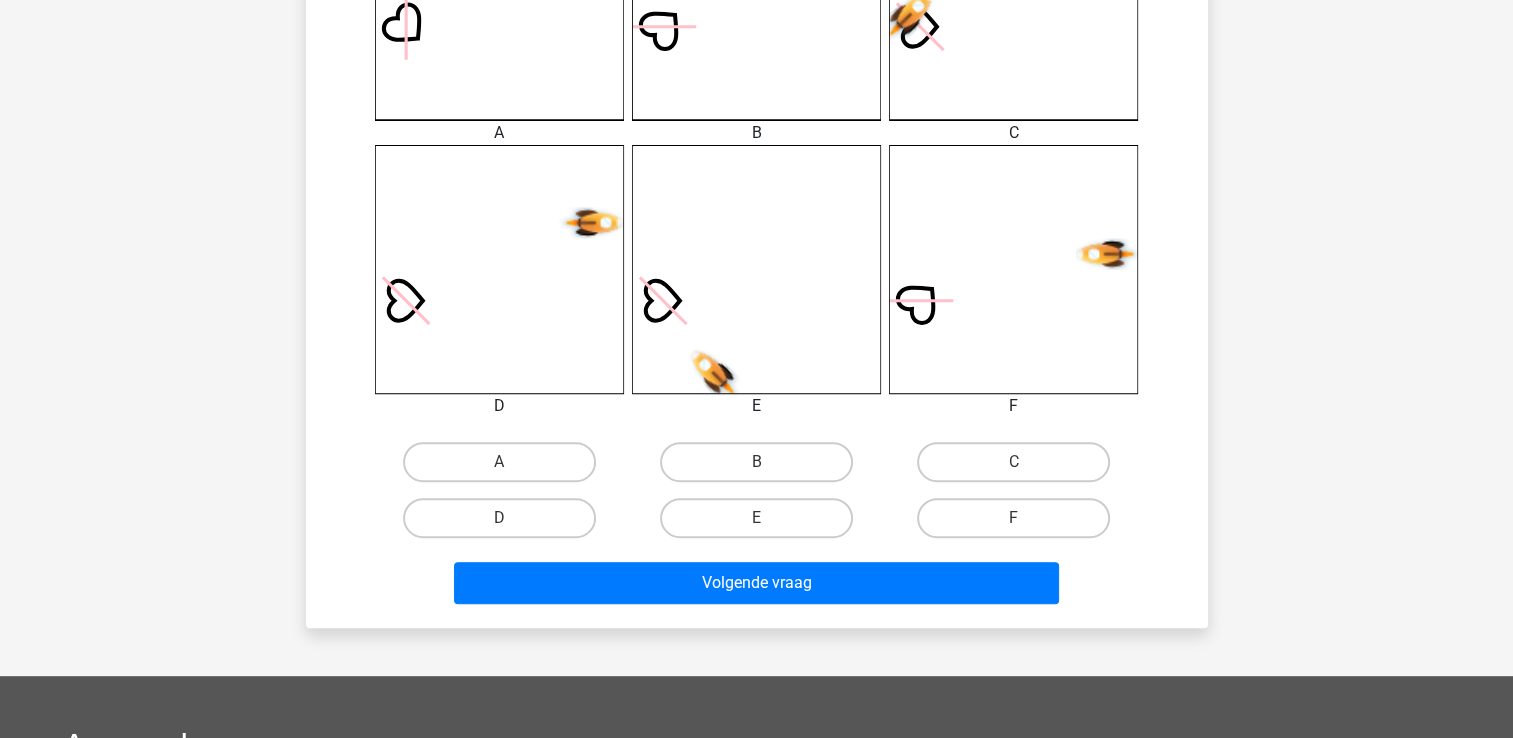 scroll, scrollTop: 700, scrollLeft: 0, axis: vertical 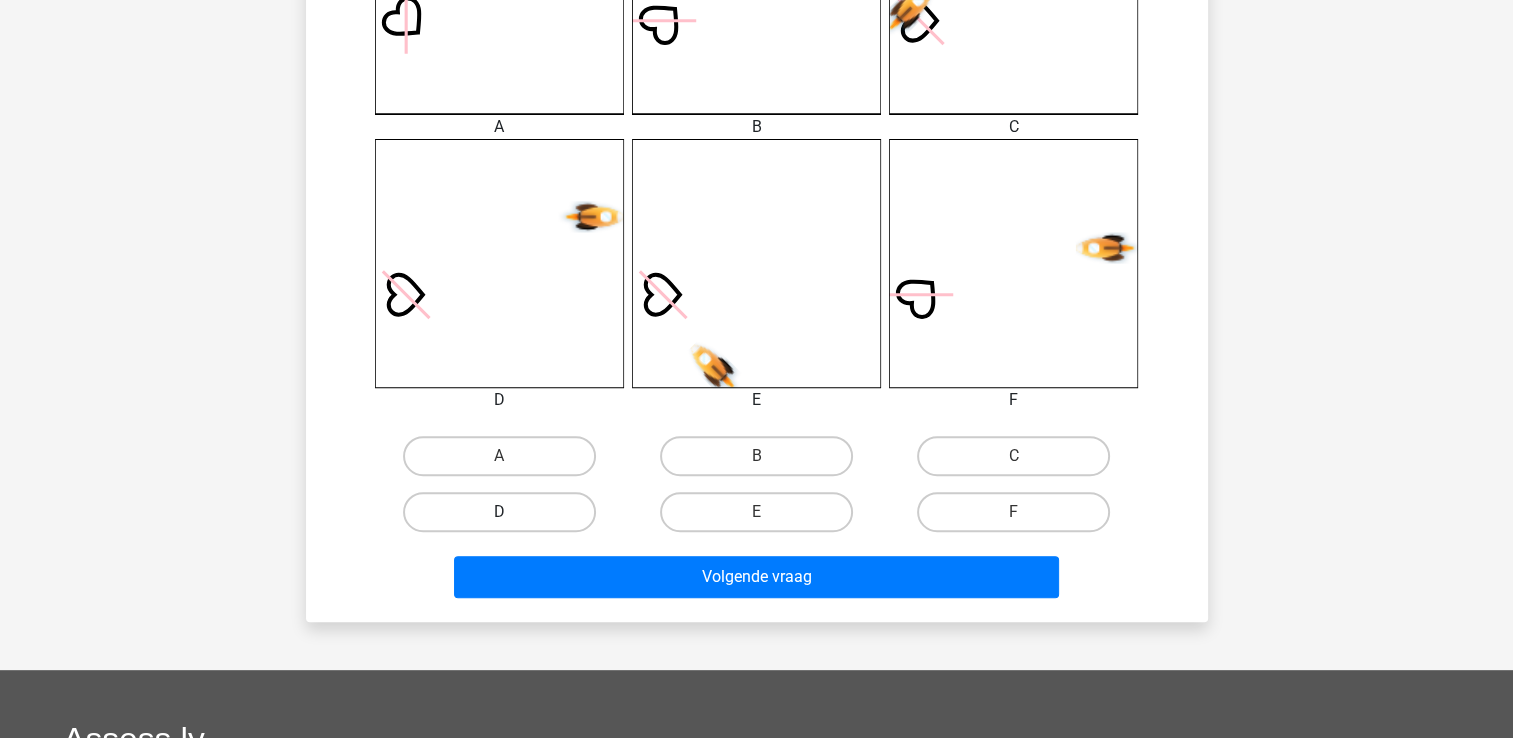 click on "D" at bounding box center [499, 512] 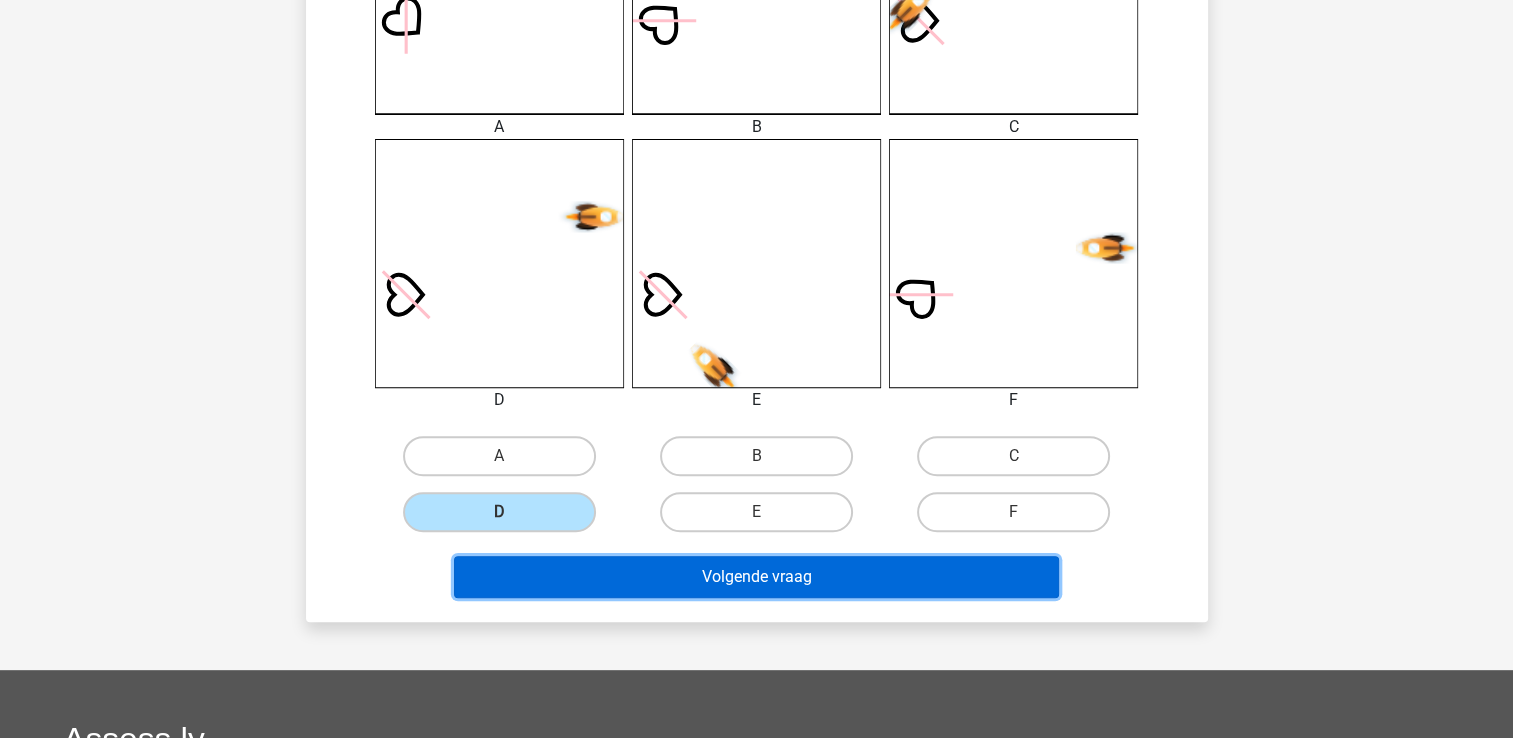 click on "Volgende vraag" at bounding box center [756, 577] 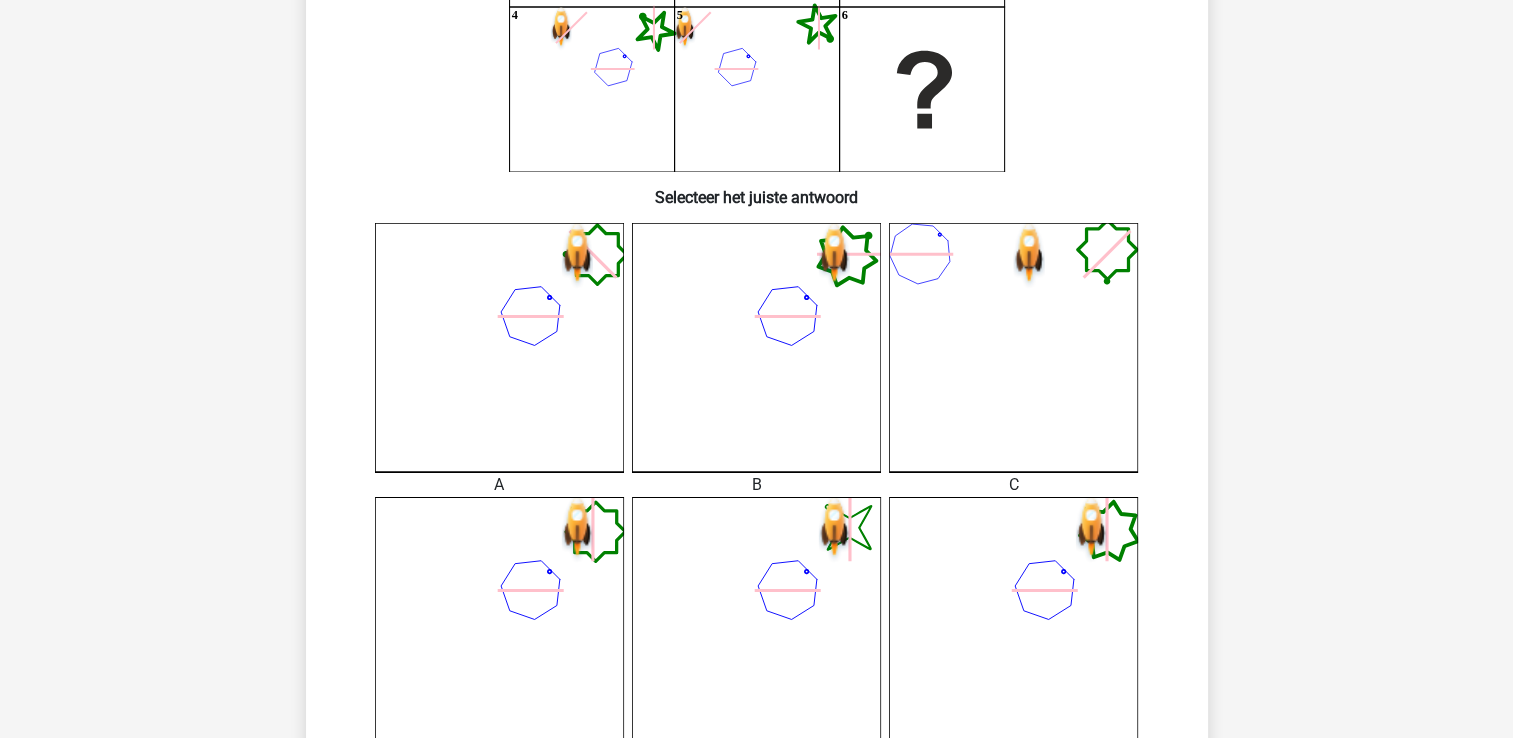scroll, scrollTop: 392, scrollLeft: 0, axis: vertical 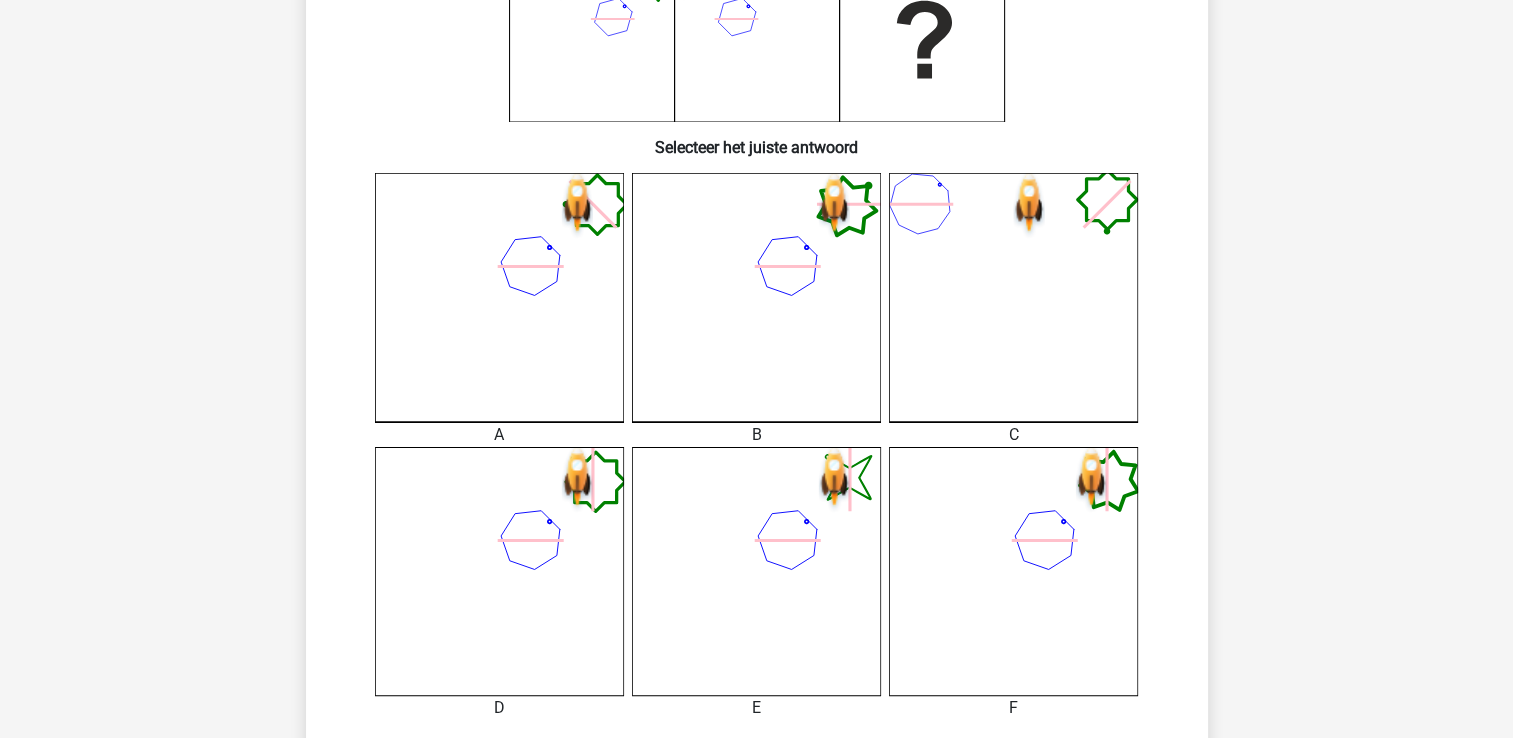 click 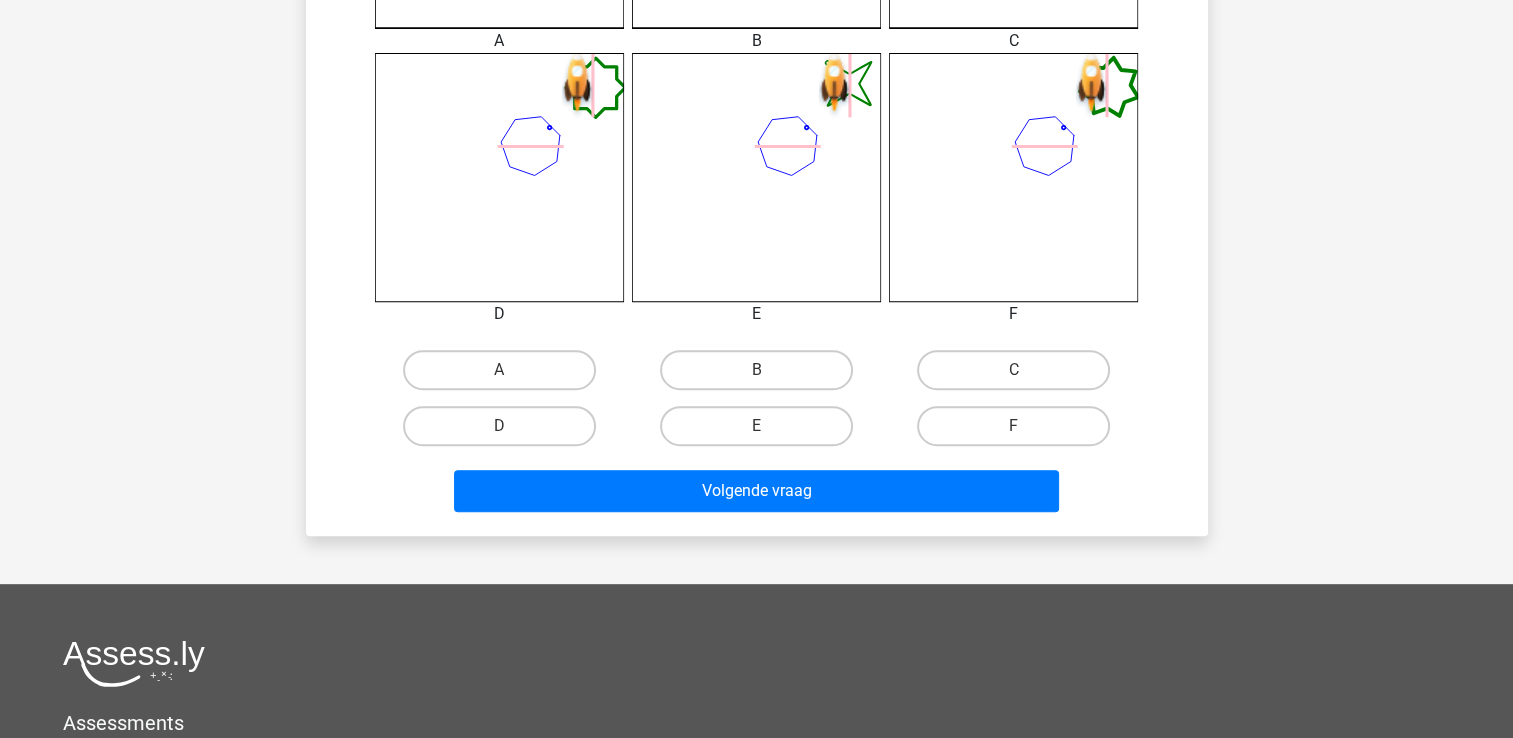 scroll, scrollTop: 792, scrollLeft: 0, axis: vertical 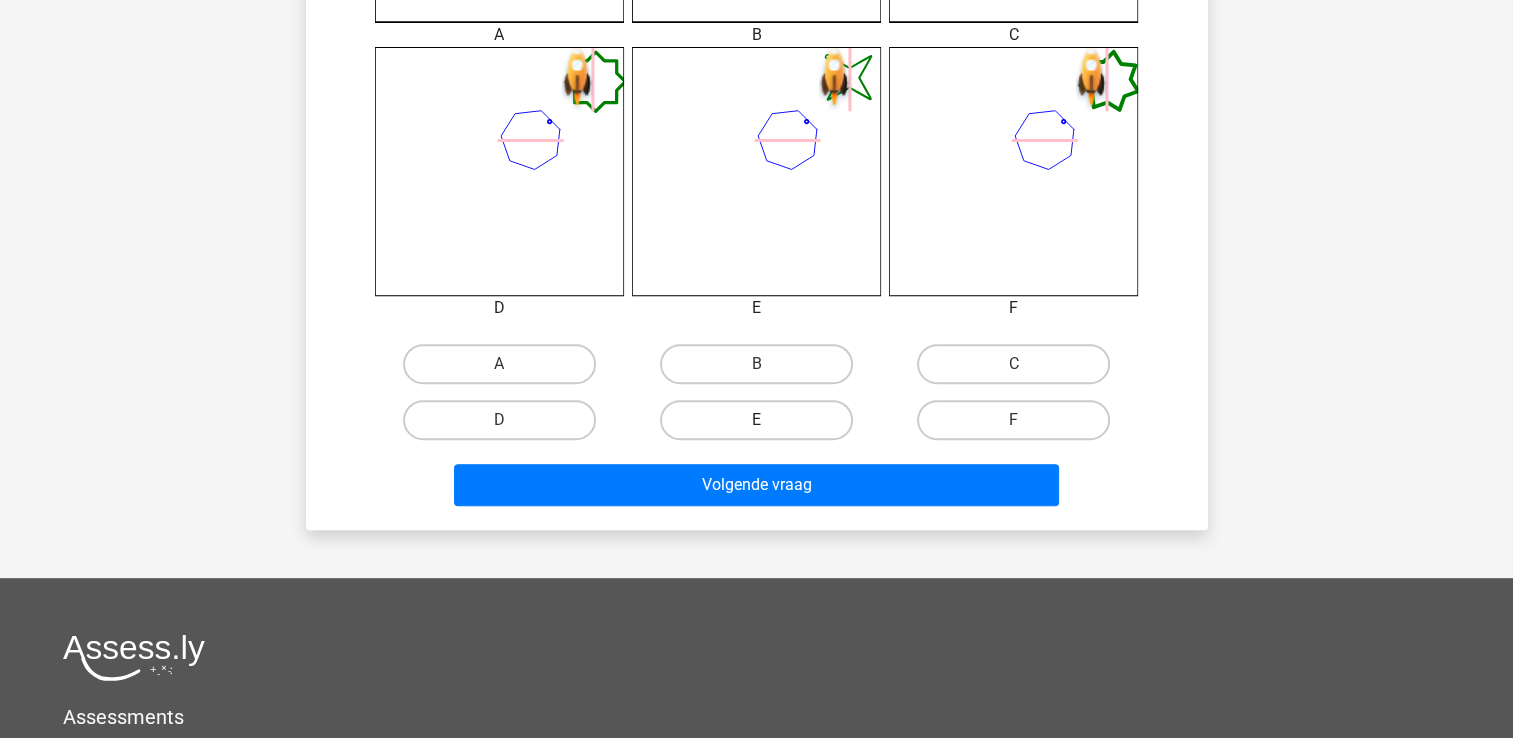 click on "E" at bounding box center (756, 420) 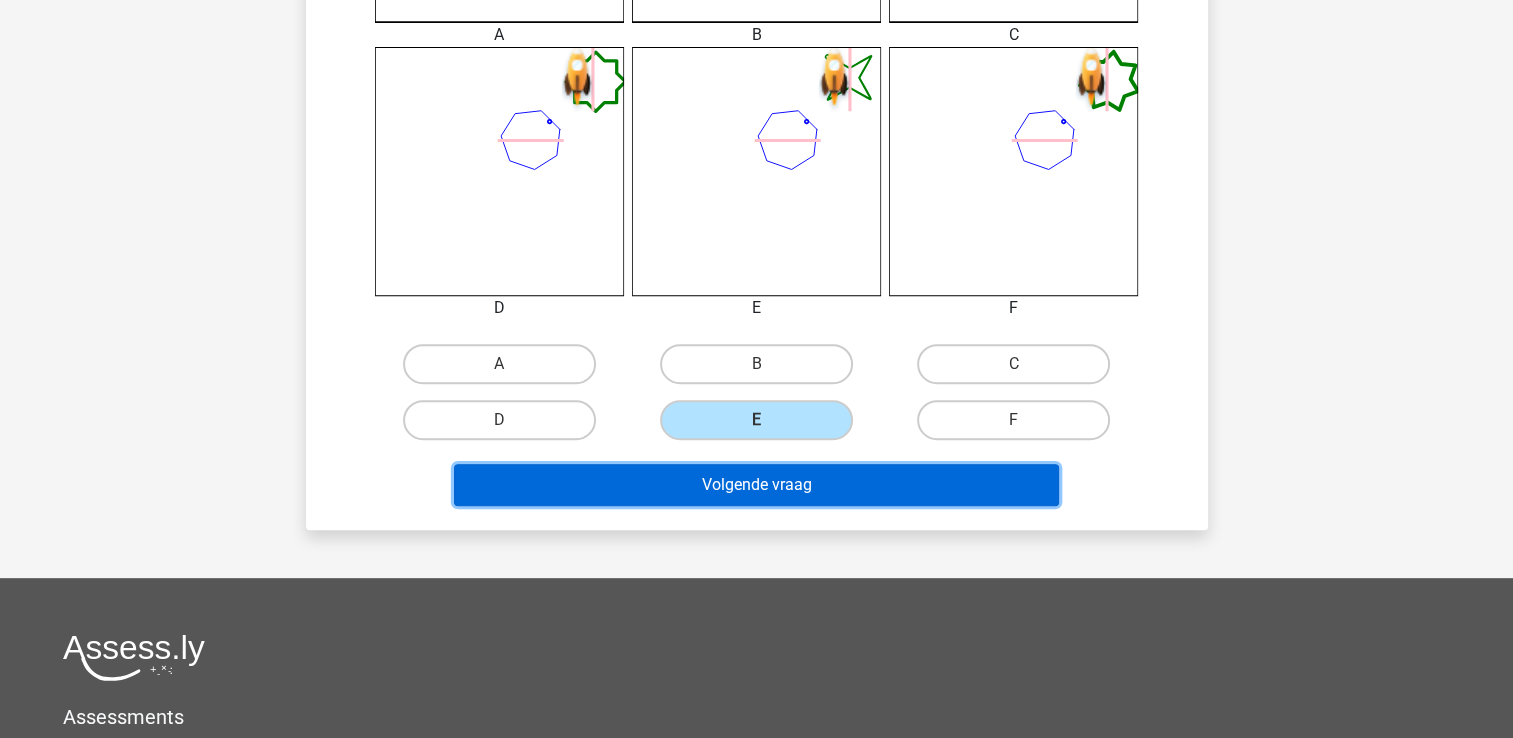 click on "Volgende vraag" at bounding box center (756, 485) 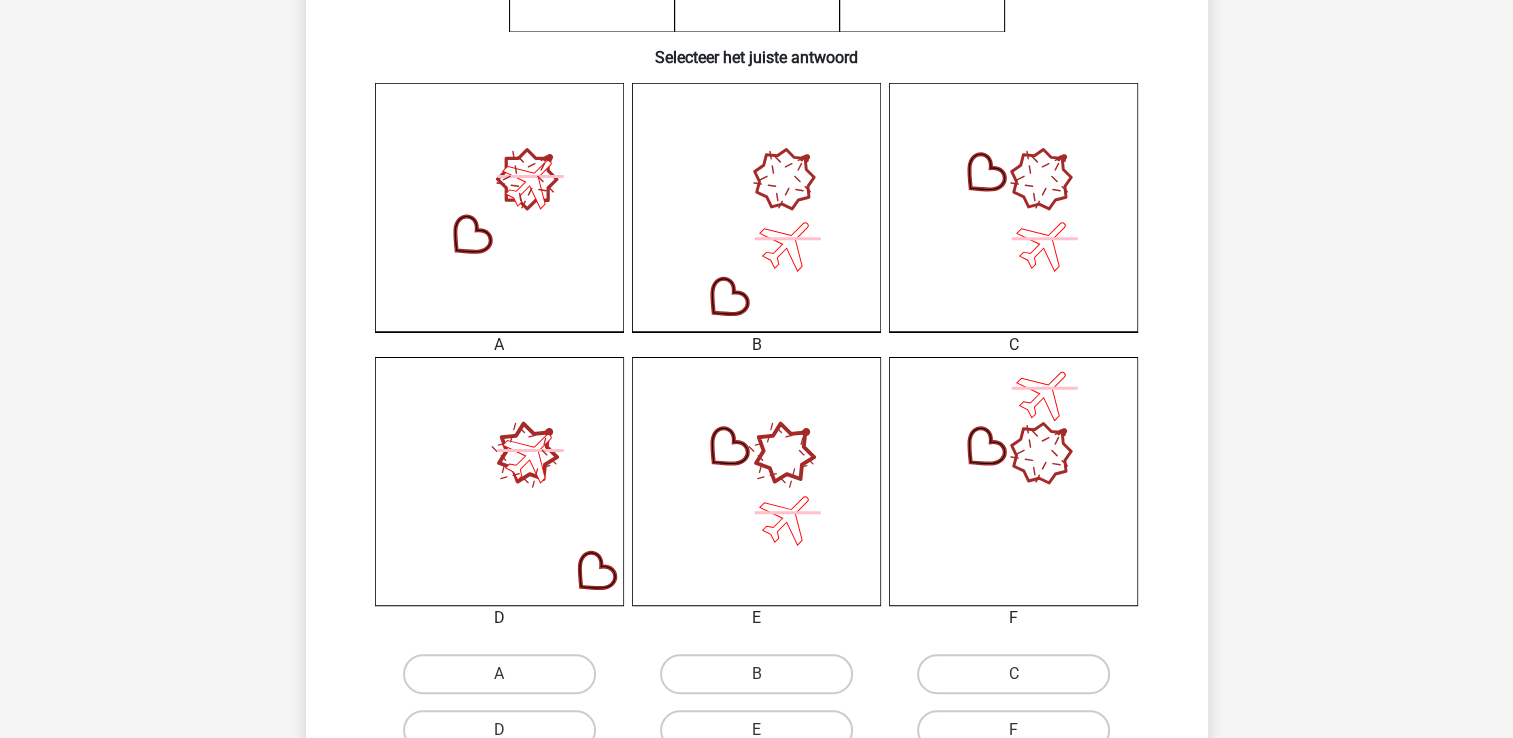 scroll, scrollTop: 592, scrollLeft: 0, axis: vertical 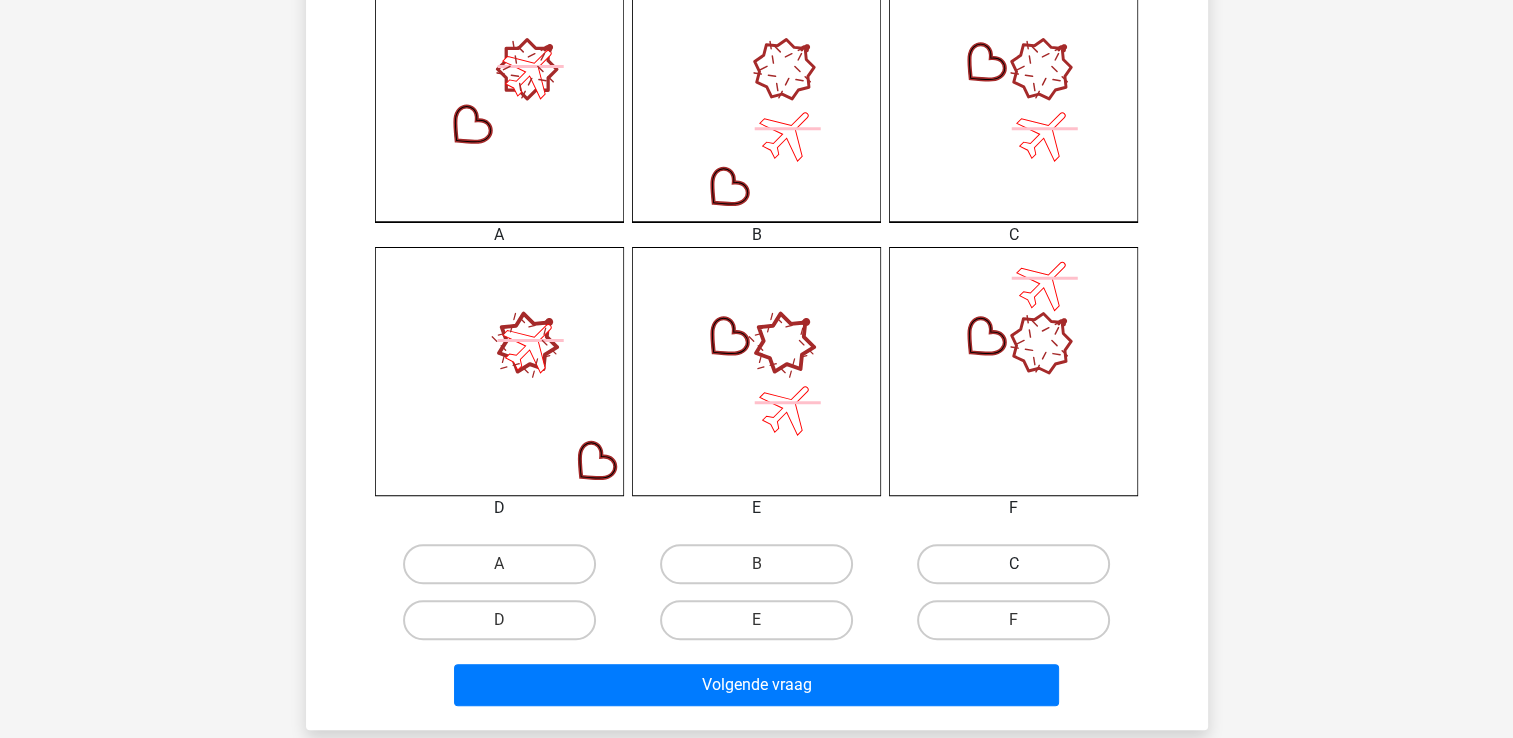 click on "C" at bounding box center (1013, 564) 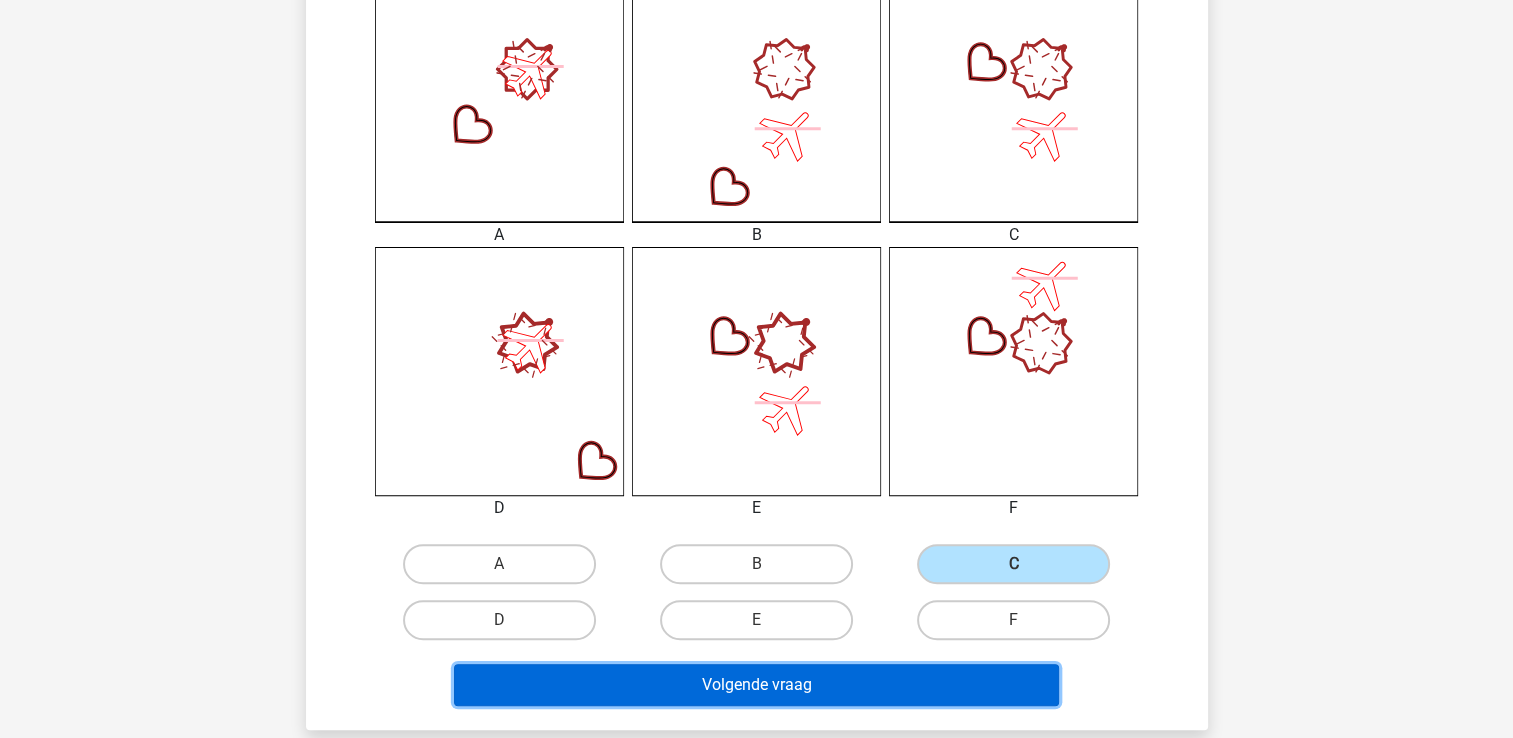 click on "Volgende vraag" at bounding box center (756, 685) 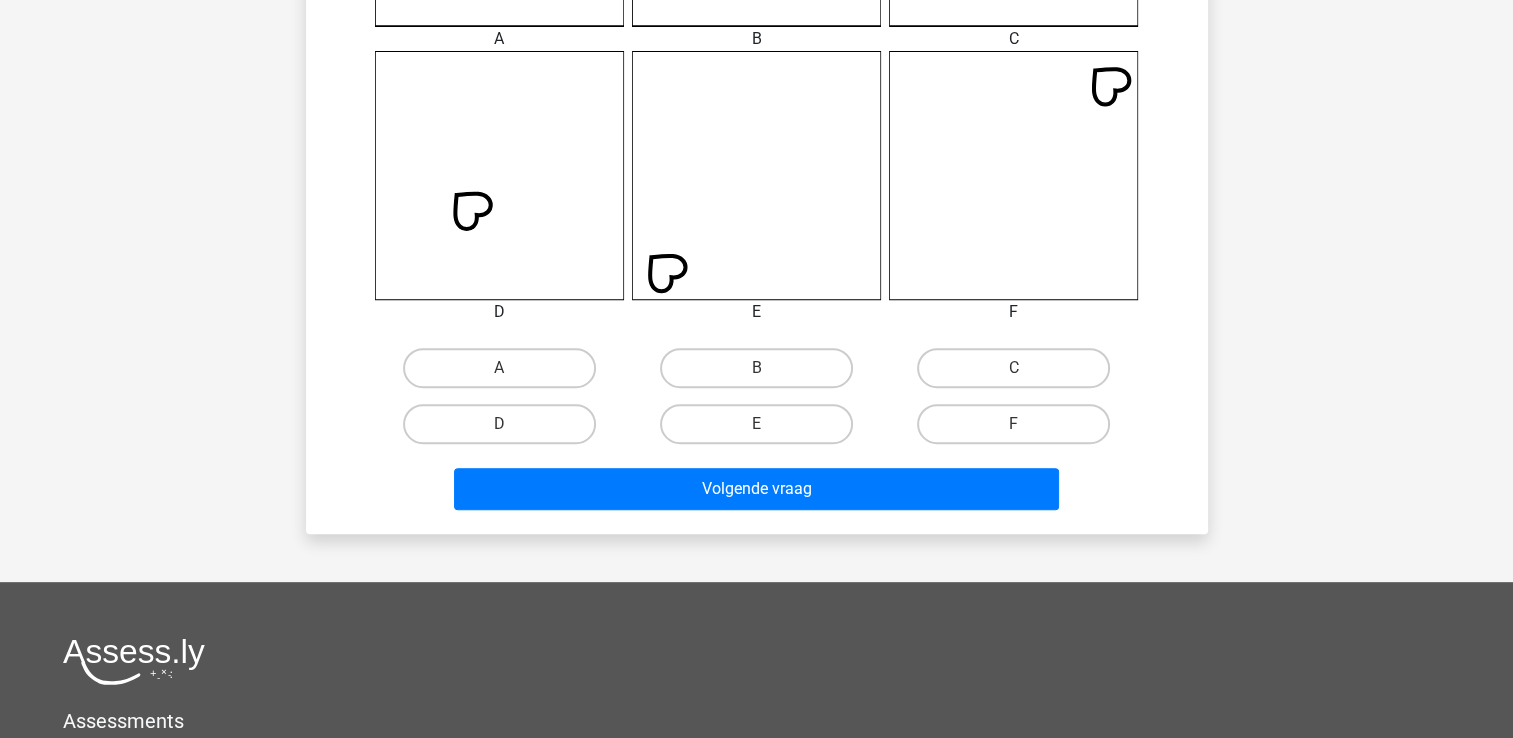 scroll, scrollTop: 792, scrollLeft: 0, axis: vertical 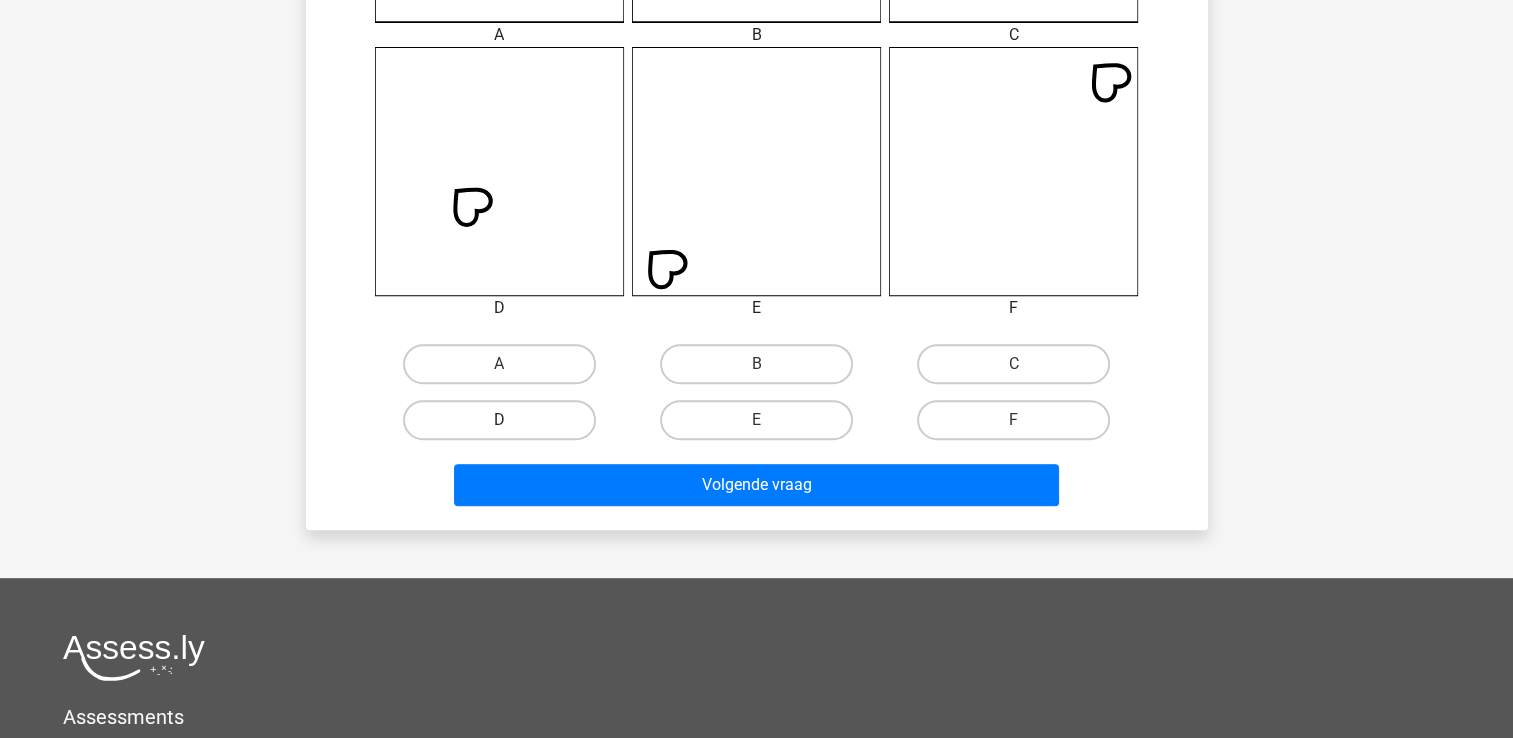 click on "D" at bounding box center (499, 420) 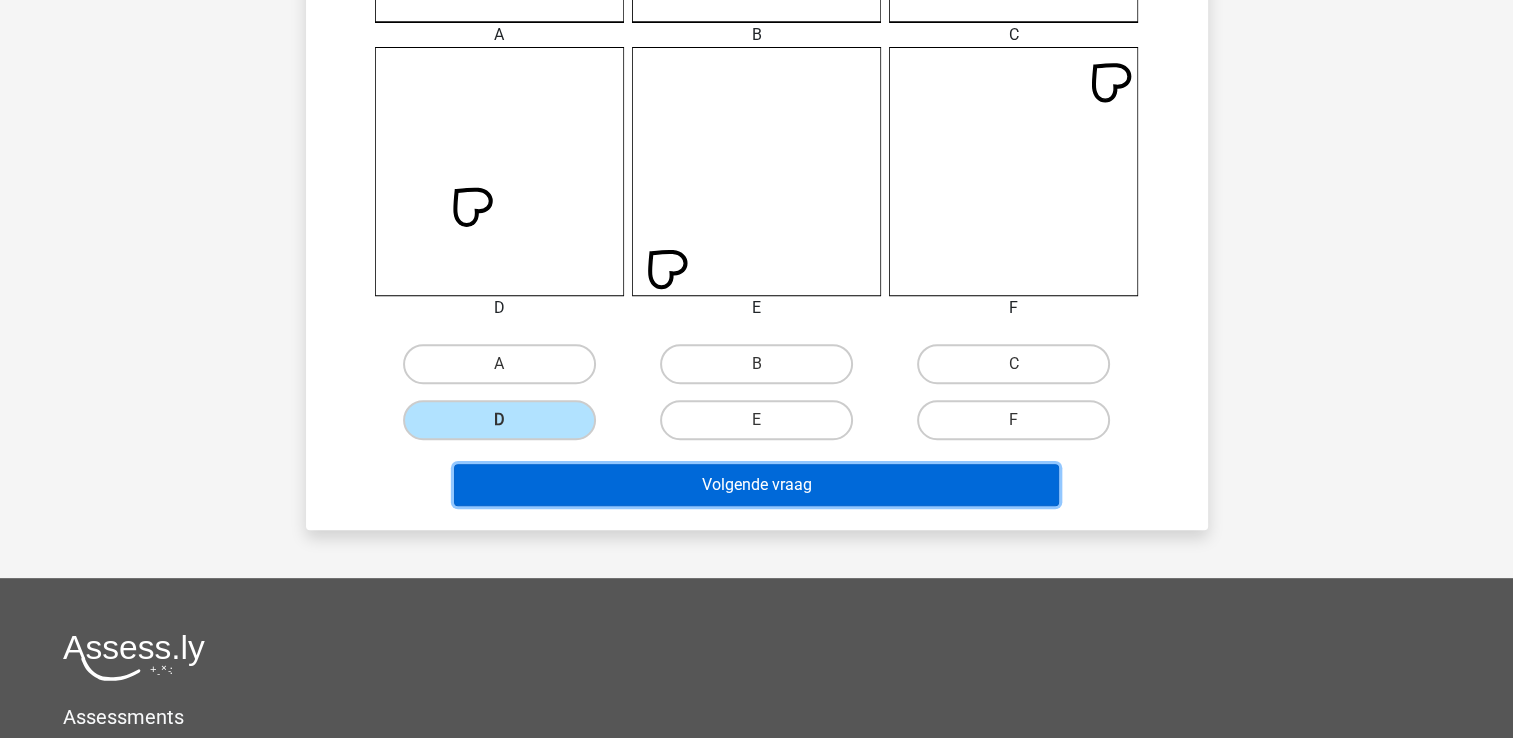 click on "Volgende vraag" at bounding box center [756, 485] 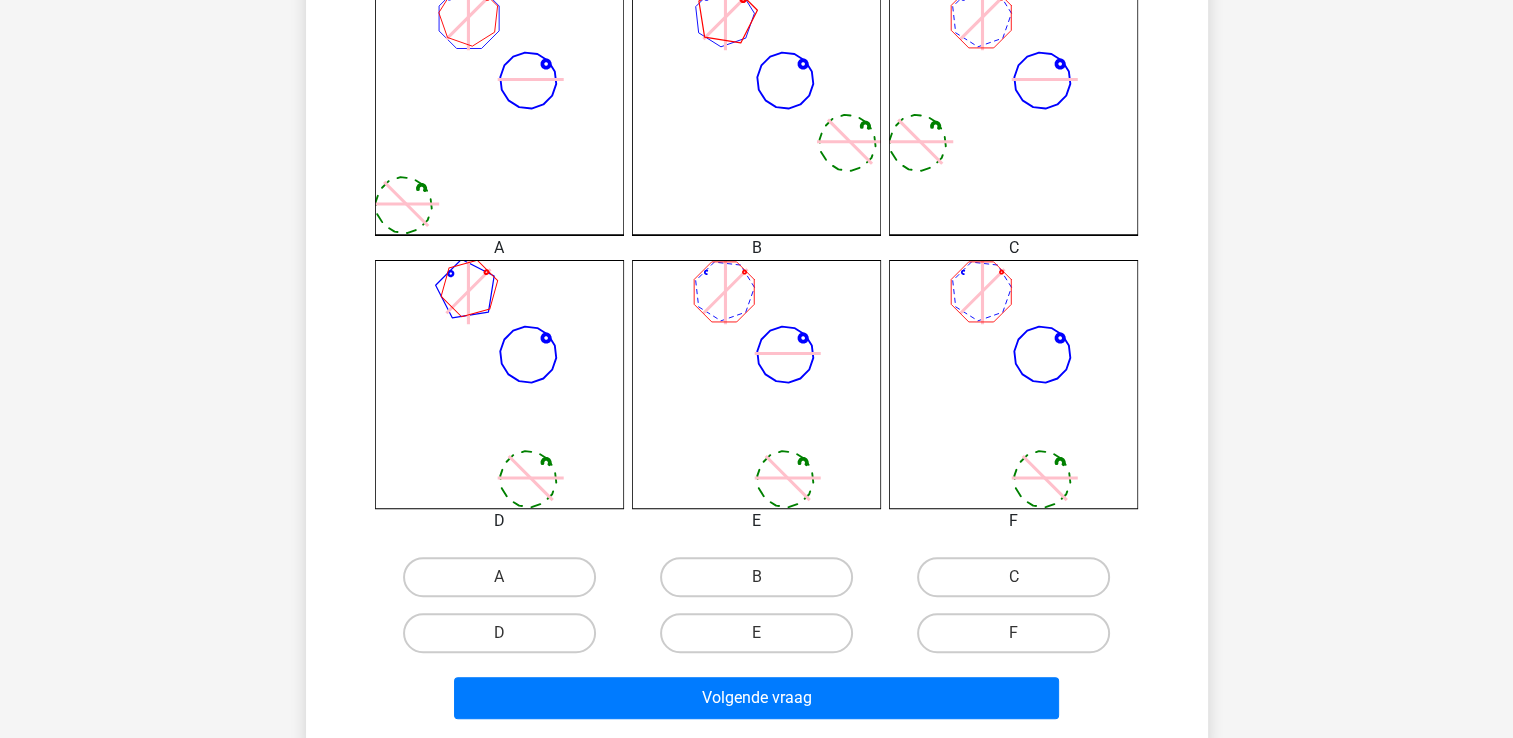 scroll, scrollTop: 592, scrollLeft: 0, axis: vertical 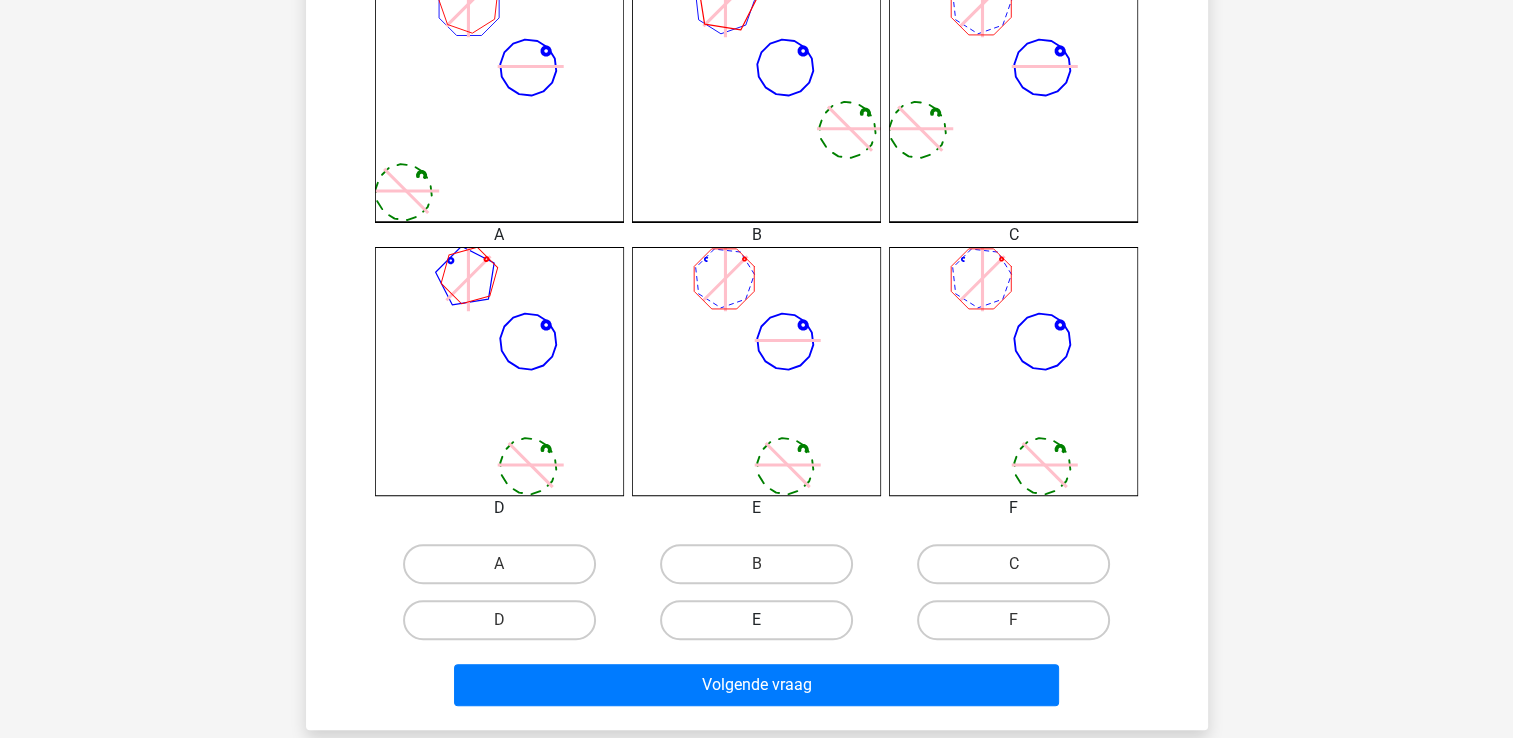 click on "E" at bounding box center [756, 620] 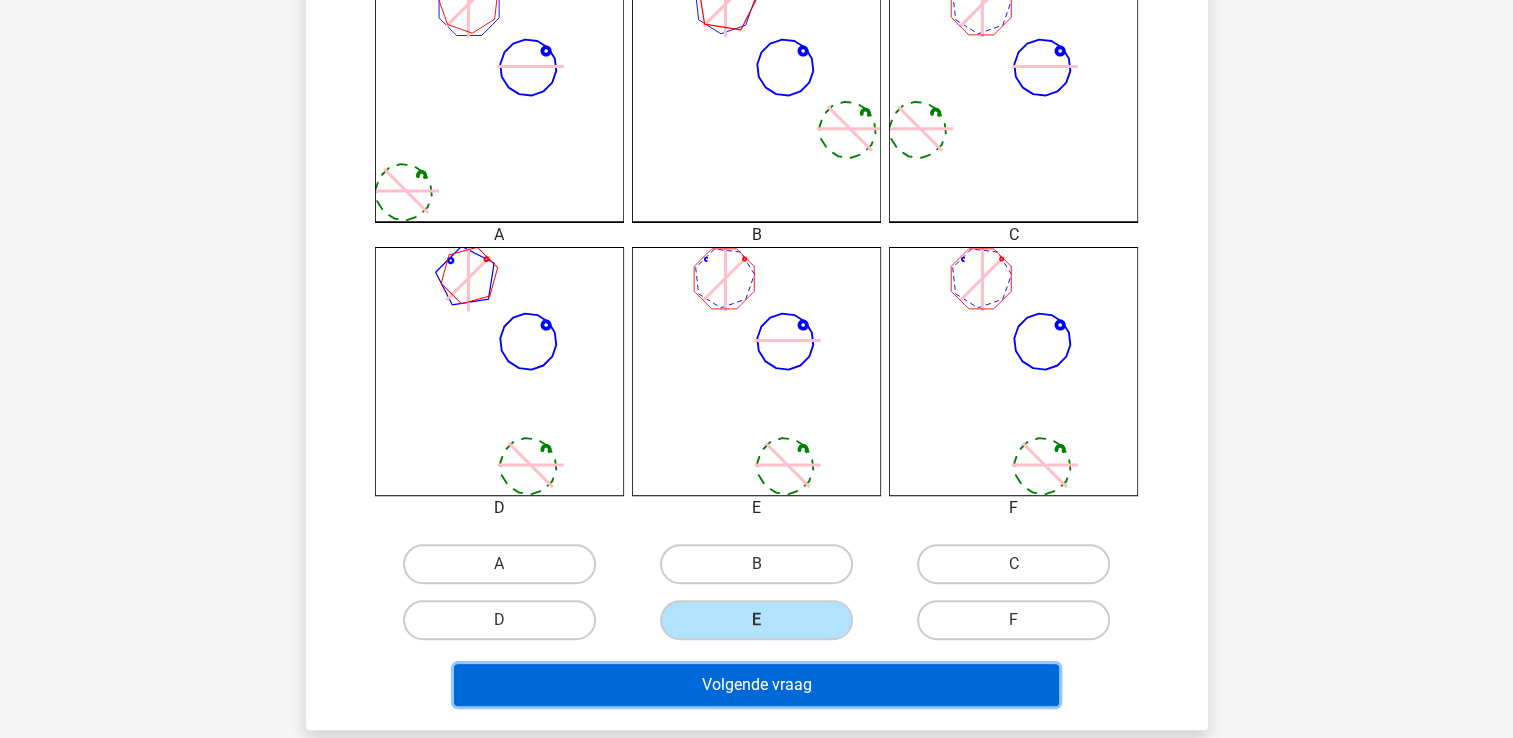 click on "Volgende vraag" at bounding box center (756, 685) 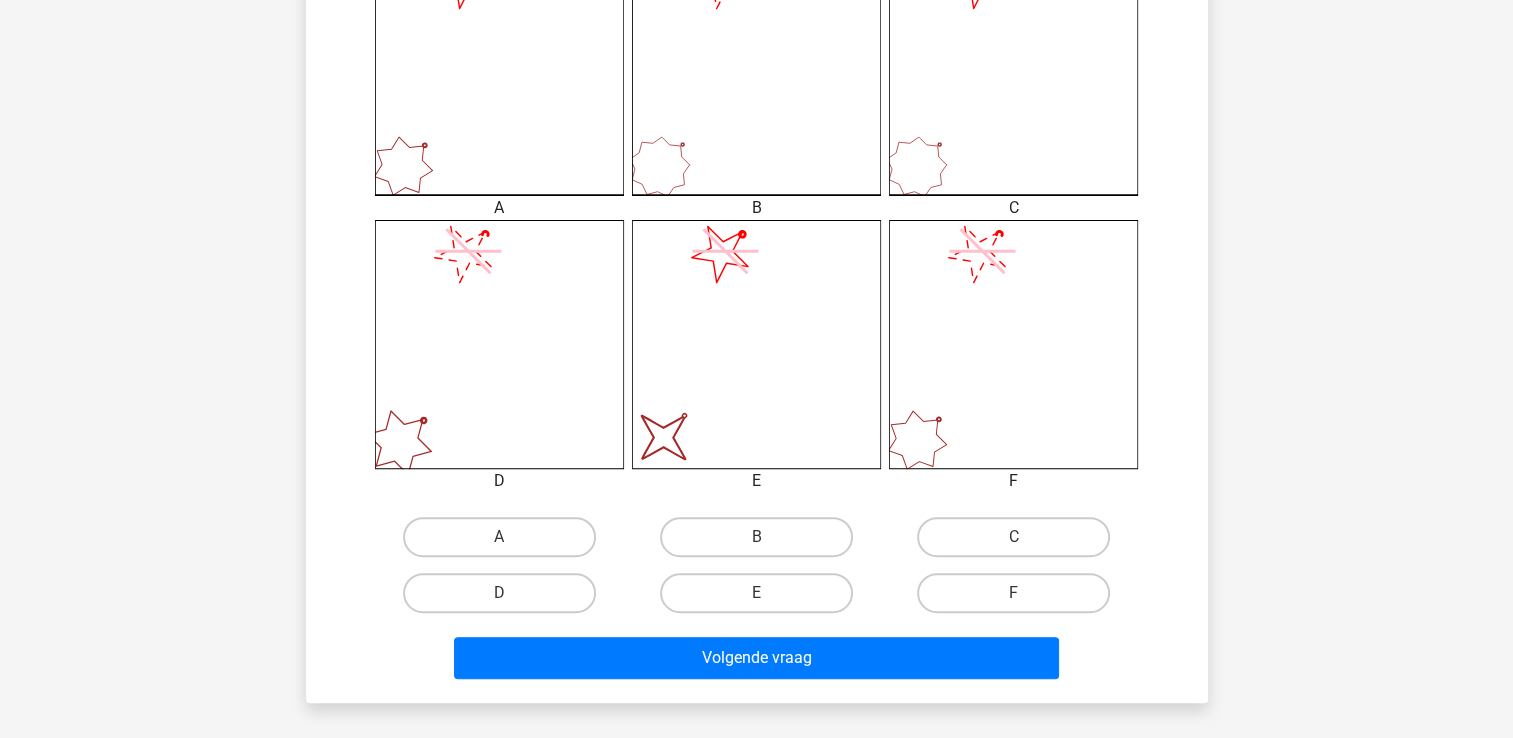 scroll, scrollTop: 692, scrollLeft: 0, axis: vertical 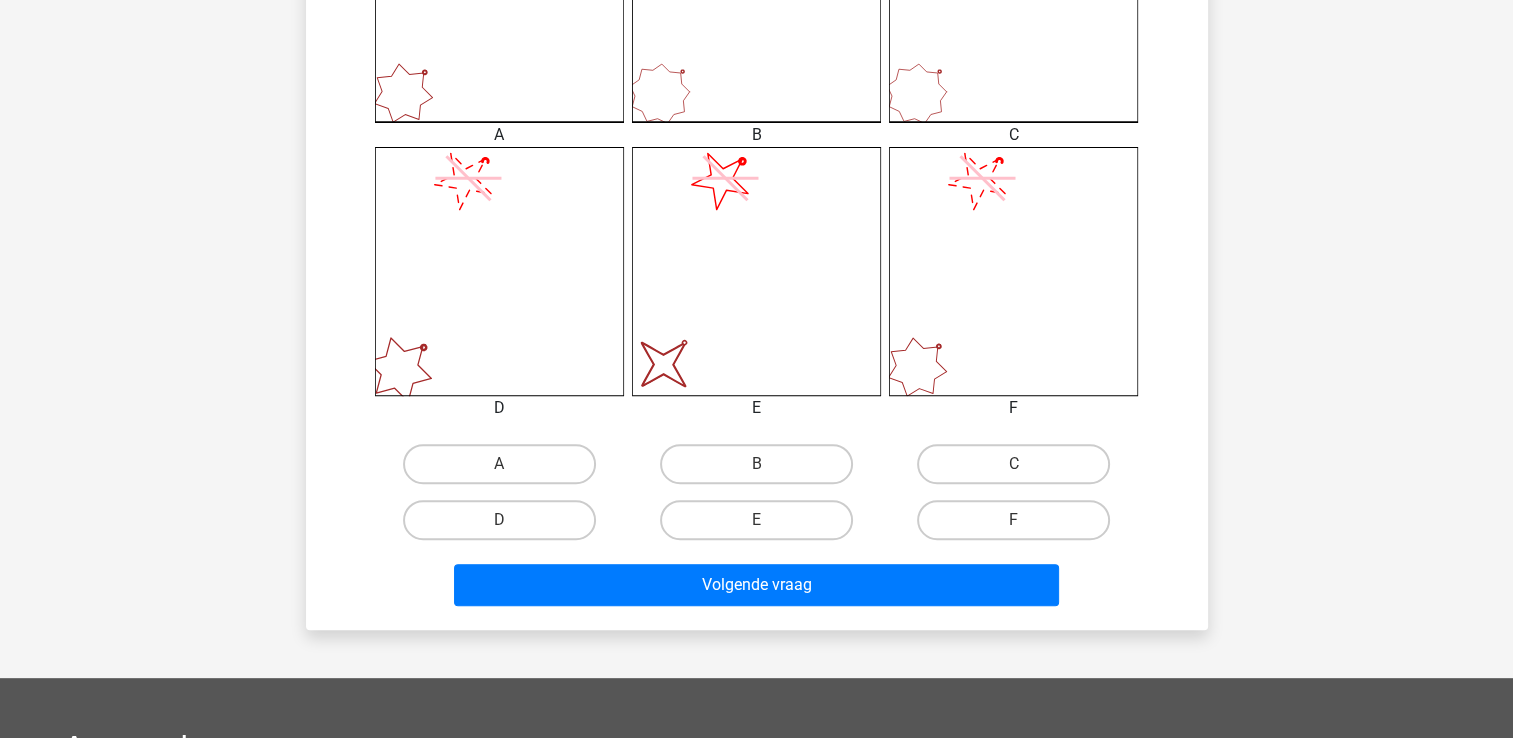 click on "E" at bounding box center (762, 526) 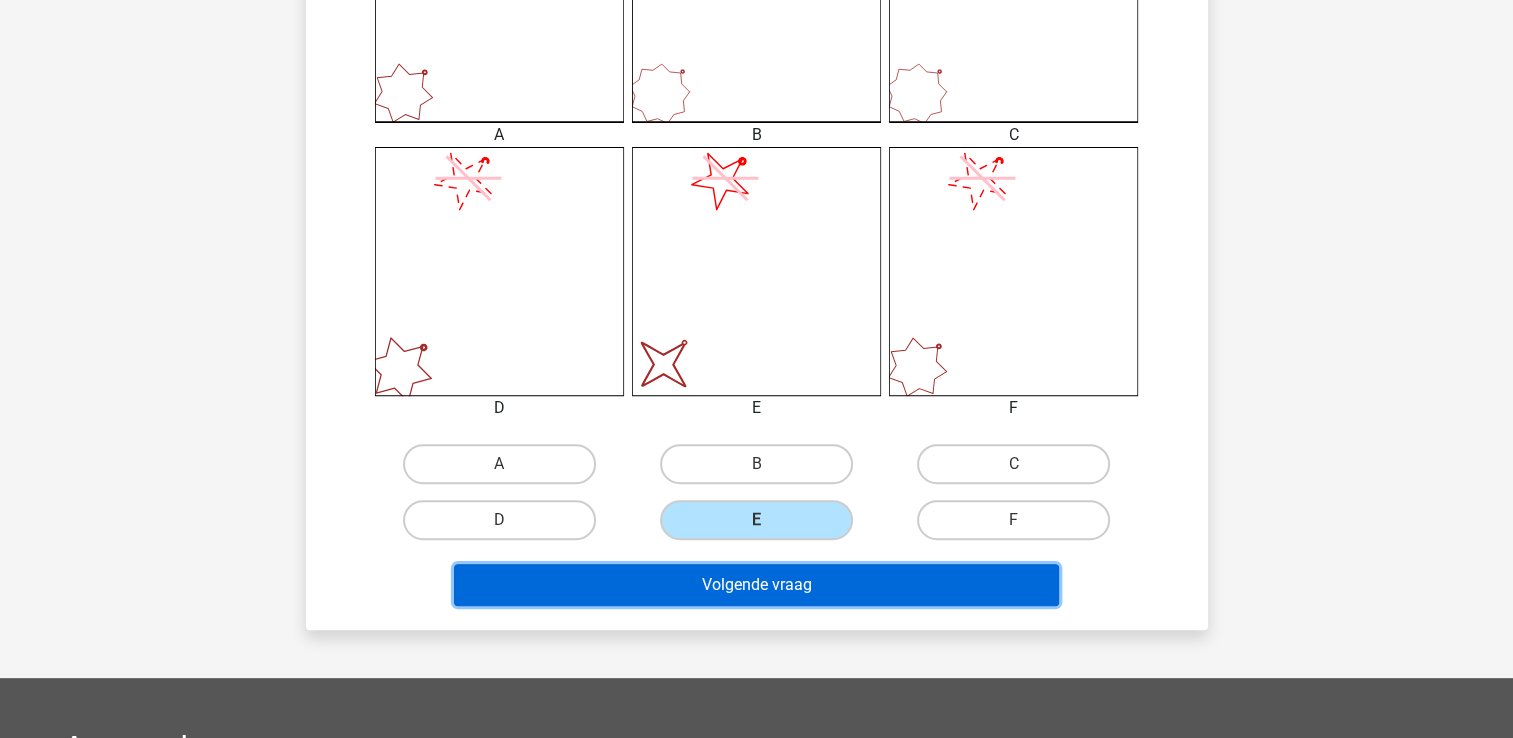click on "Volgende vraag" at bounding box center (756, 585) 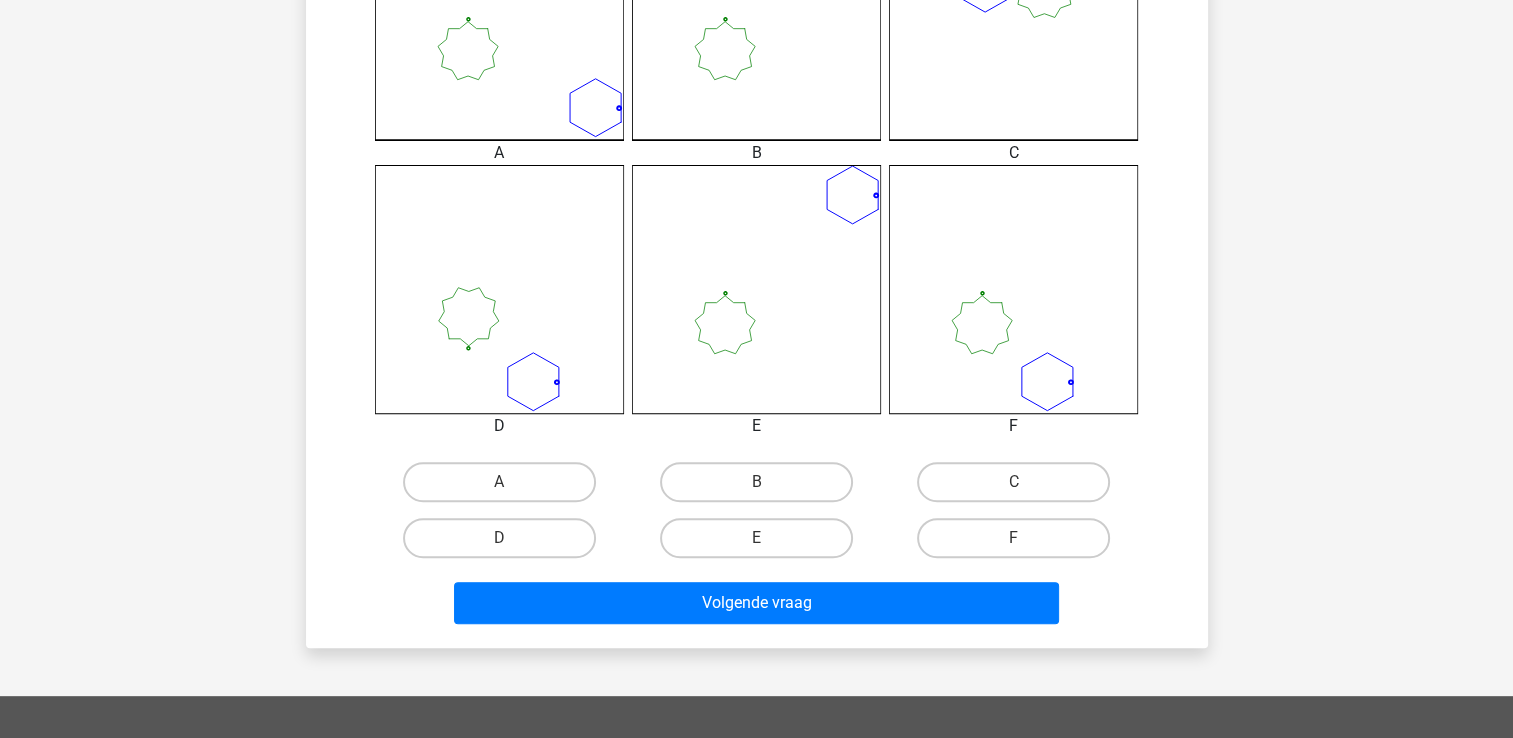 scroll, scrollTop: 692, scrollLeft: 0, axis: vertical 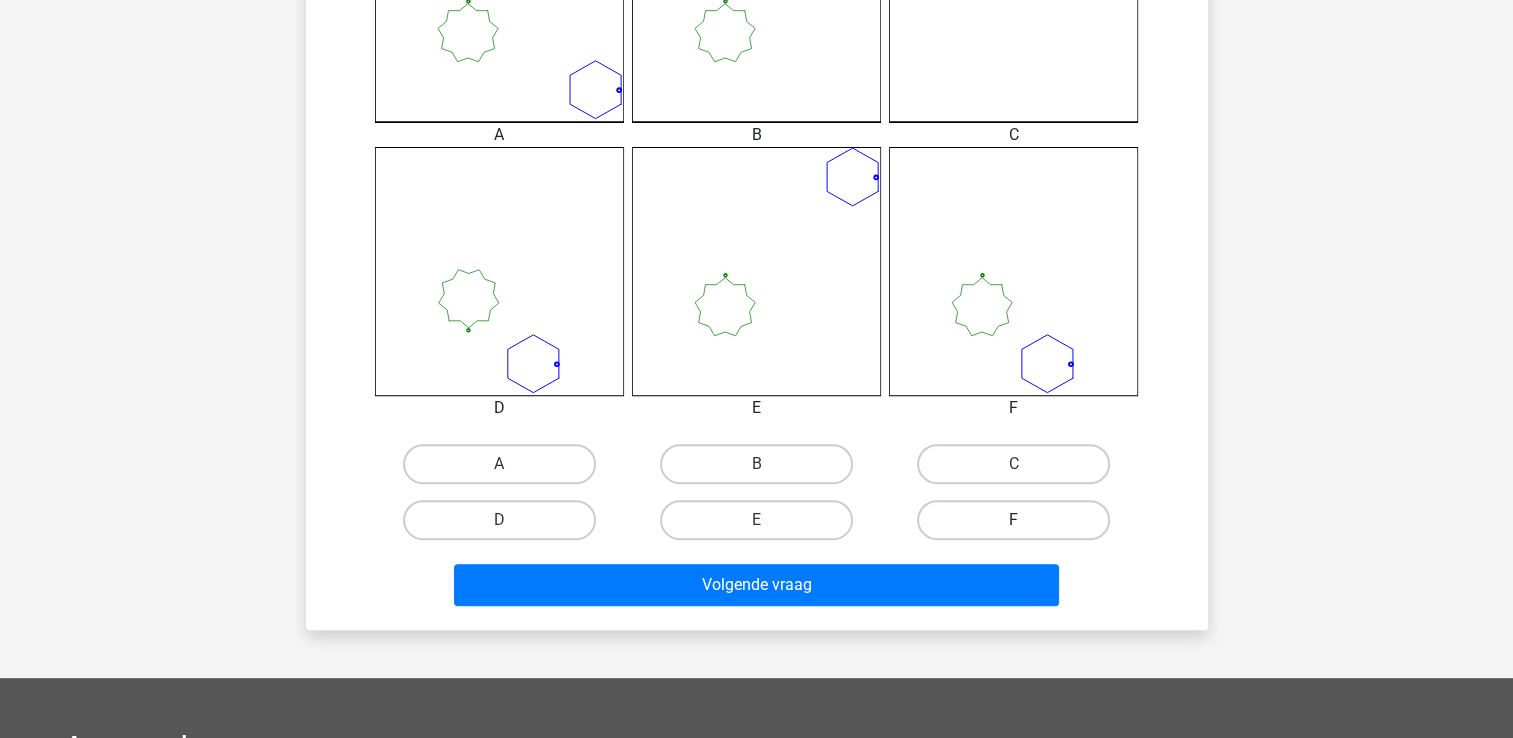 click on "F" at bounding box center (1013, 520) 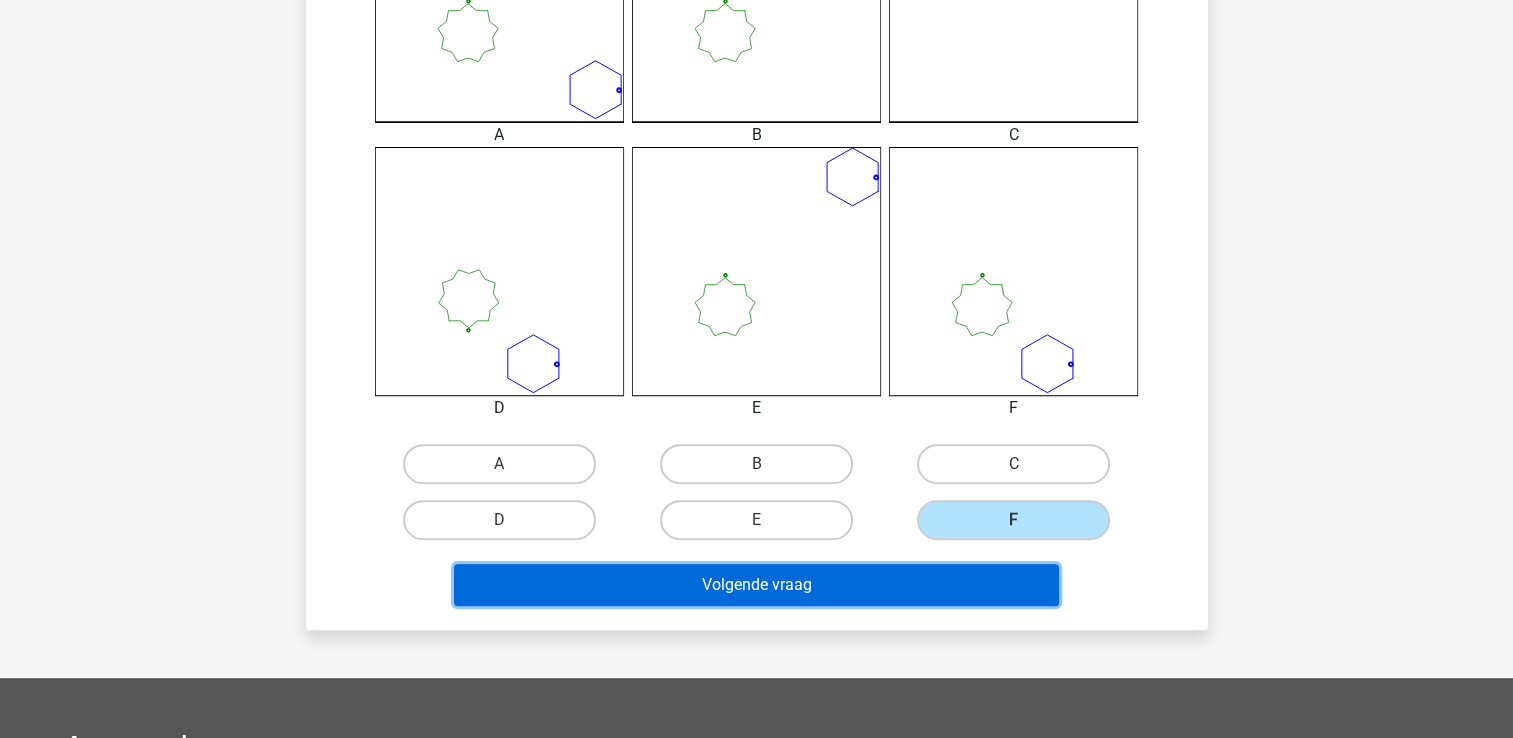 click on "Volgende vraag" at bounding box center (756, 585) 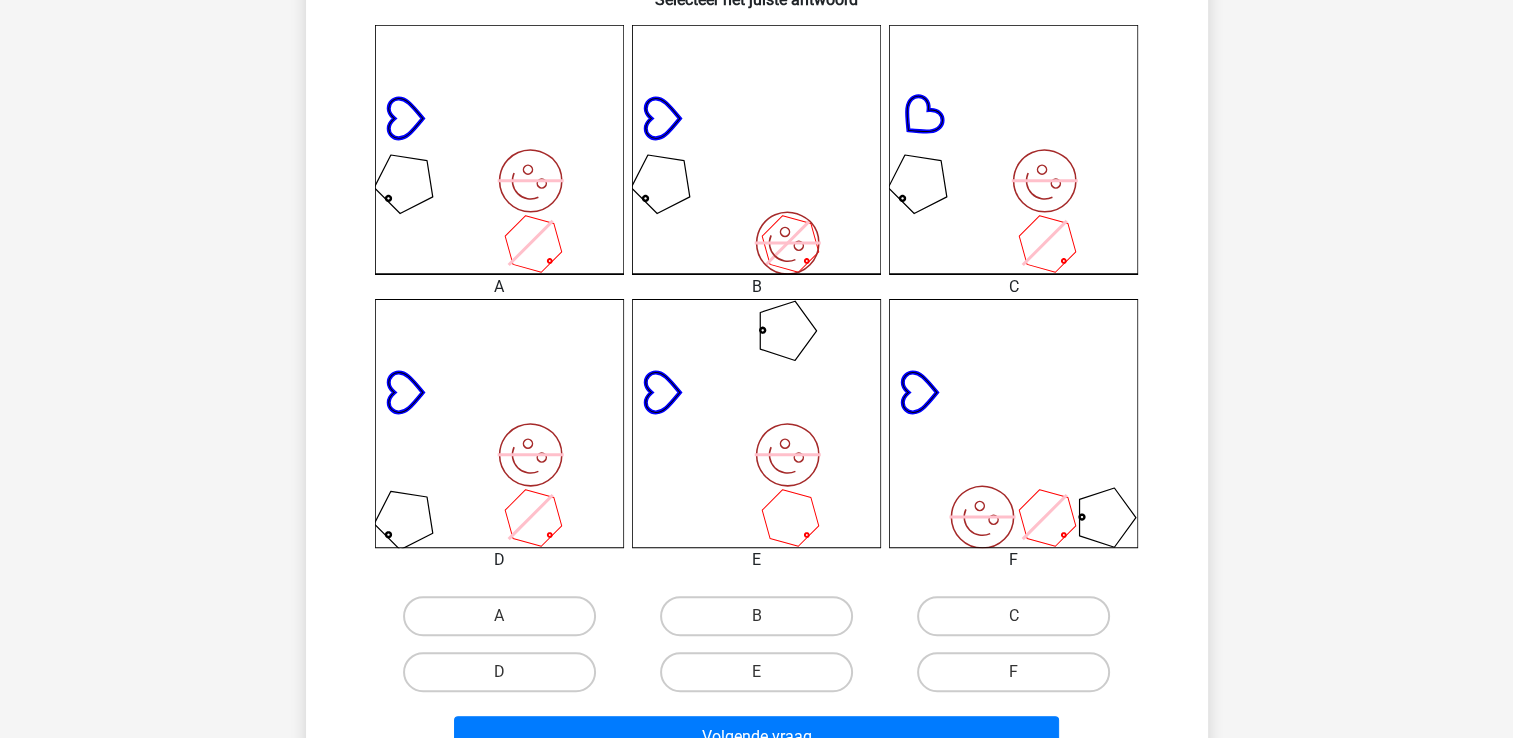 scroll, scrollTop: 492, scrollLeft: 0, axis: vertical 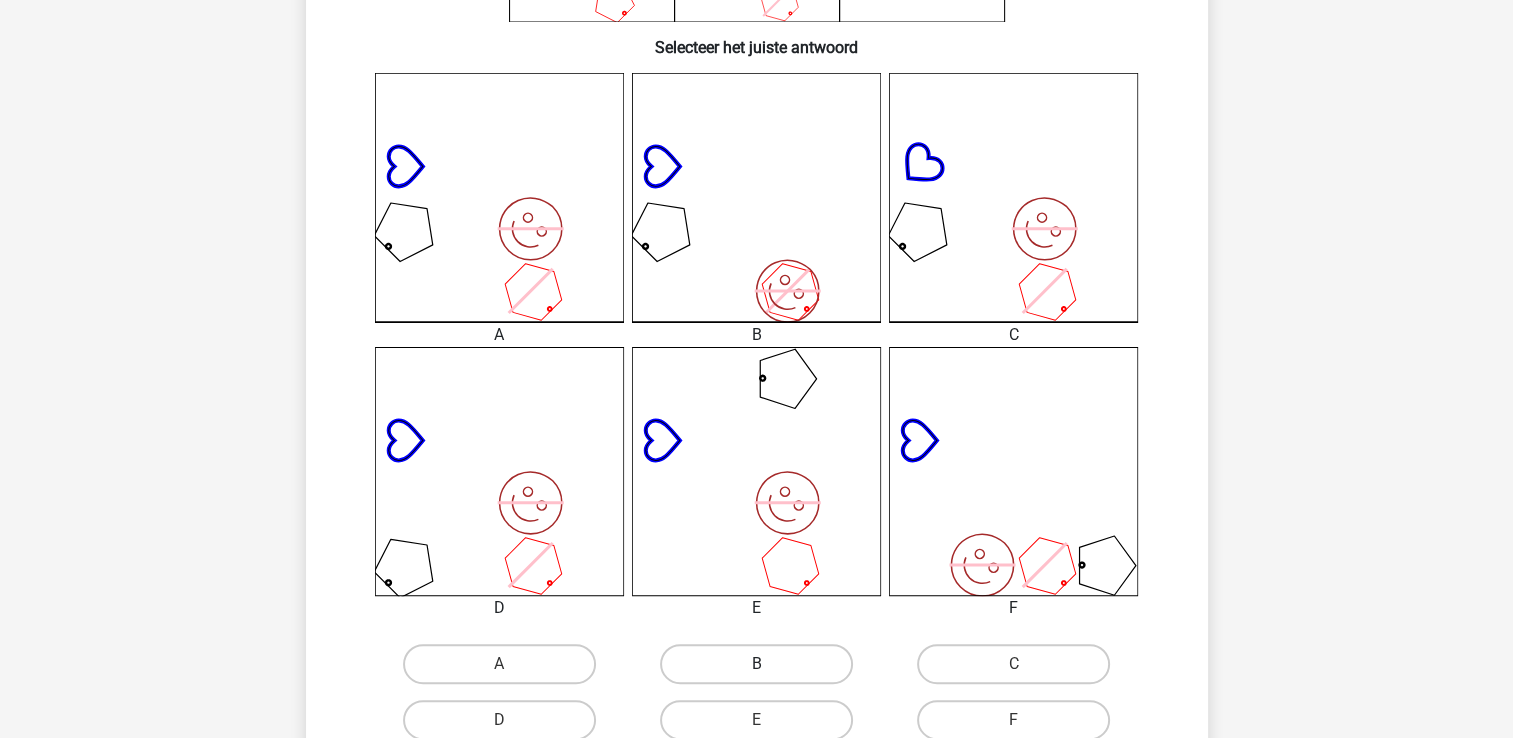click on "B" at bounding box center [756, 664] 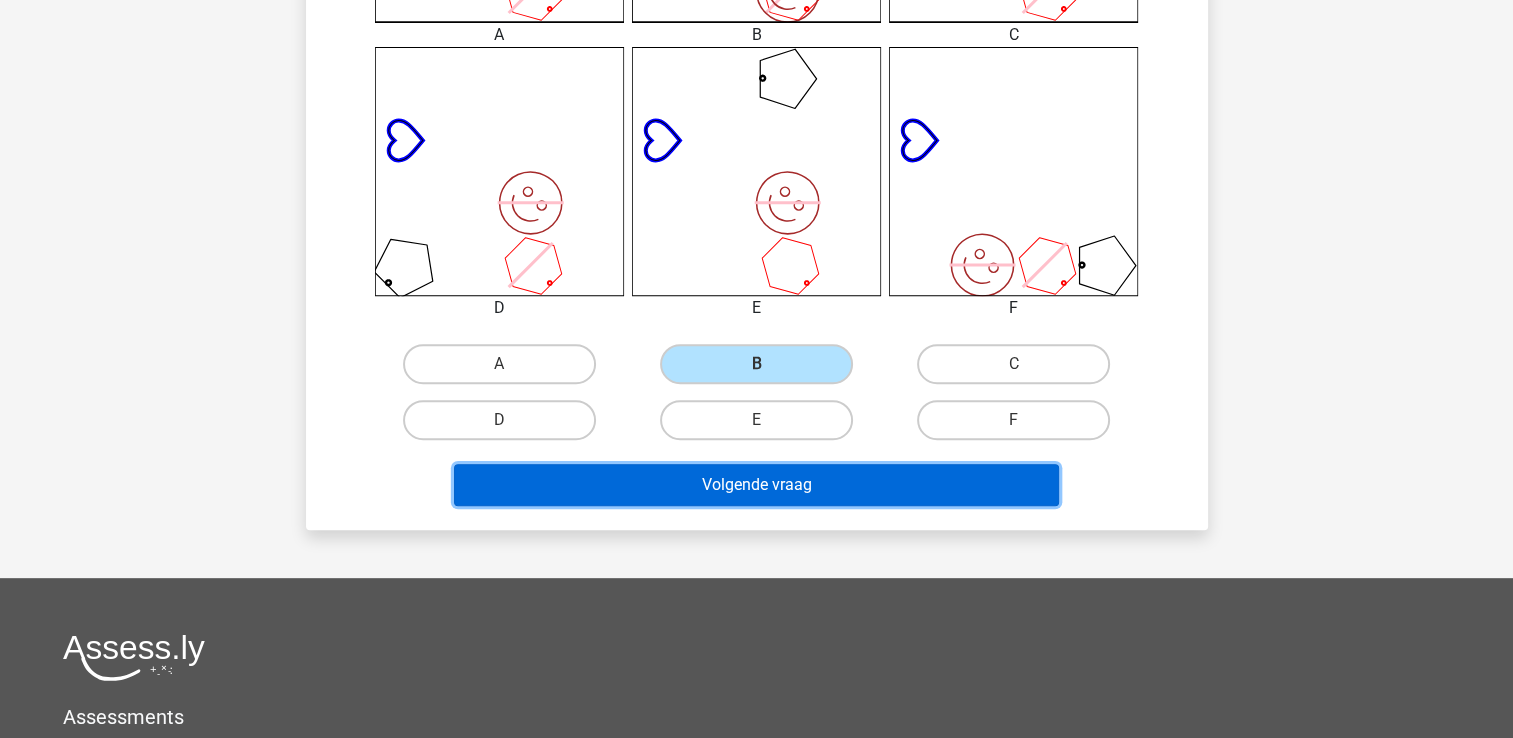 click on "Volgende vraag" at bounding box center [756, 485] 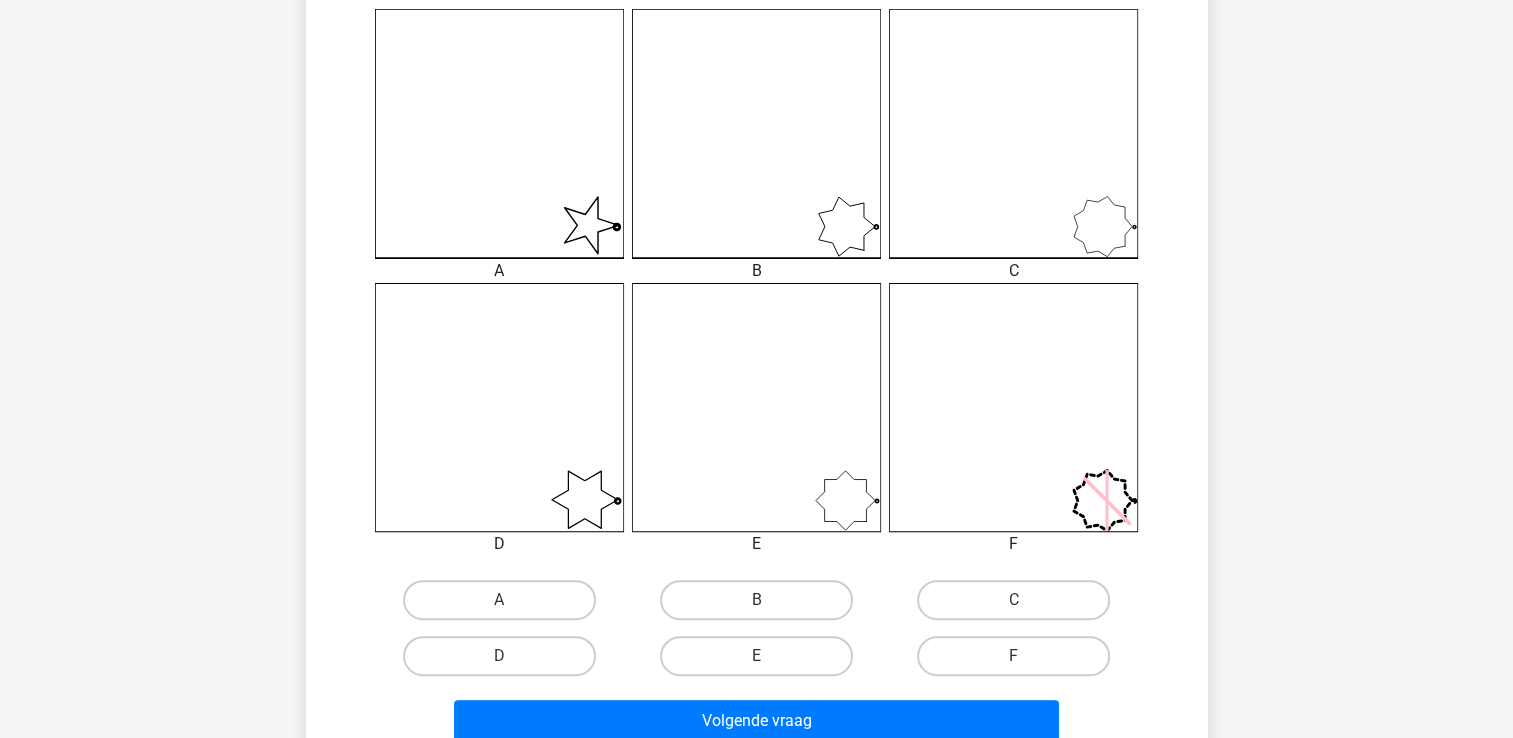 scroll, scrollTop: 692, scrollLeft: 0, axis: vertical 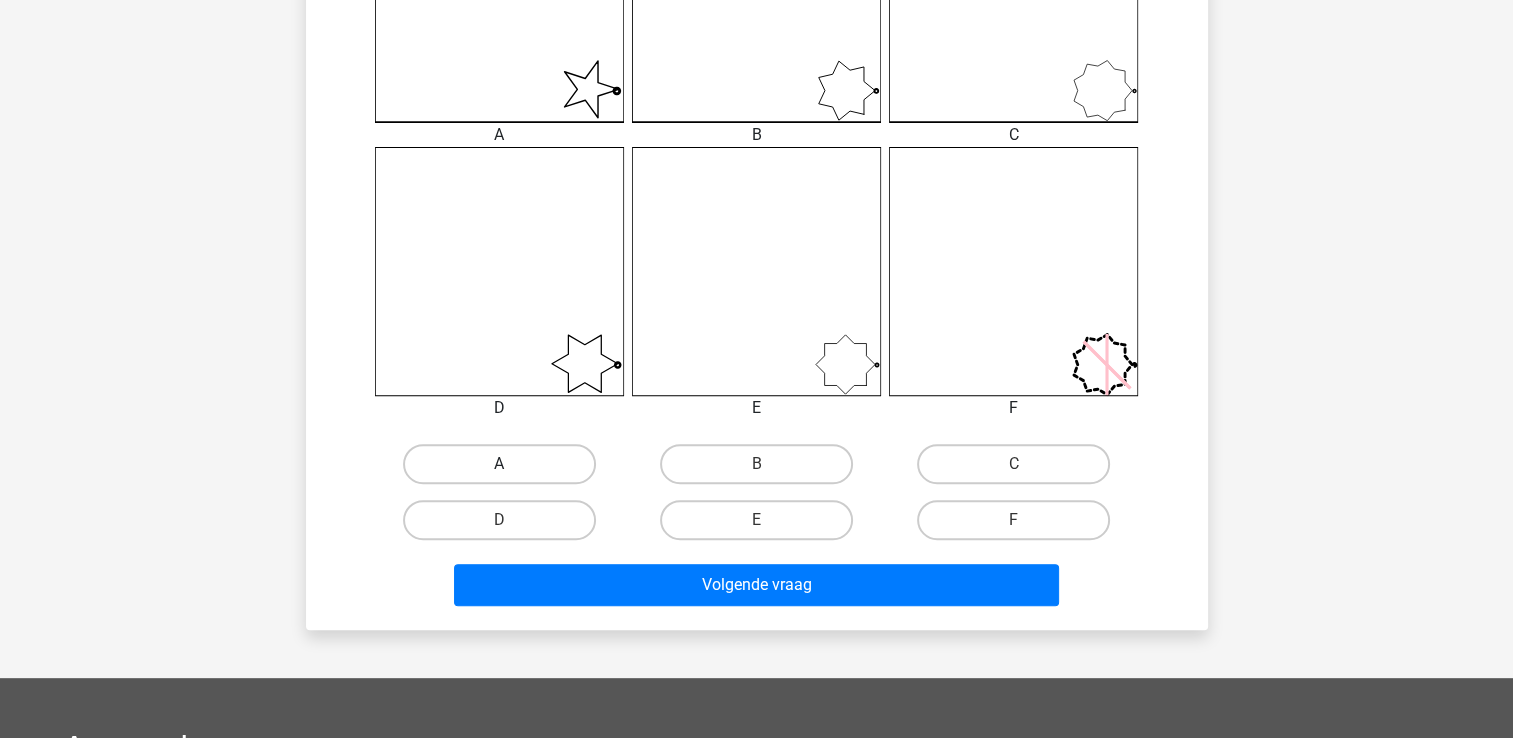 click on "A" at bounding box center (499, 464) 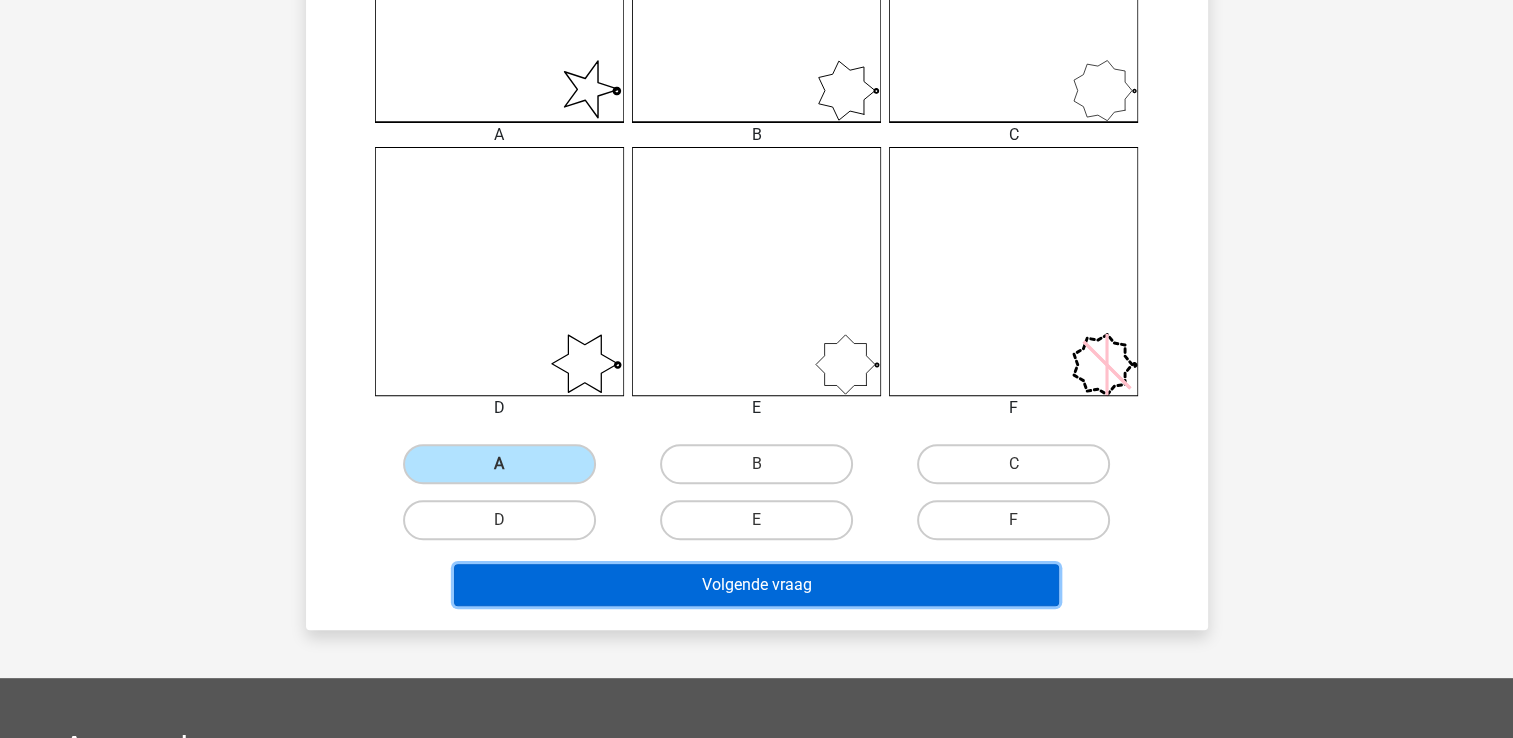 click on "Volgende vraag" at bounding box center [756, 585] 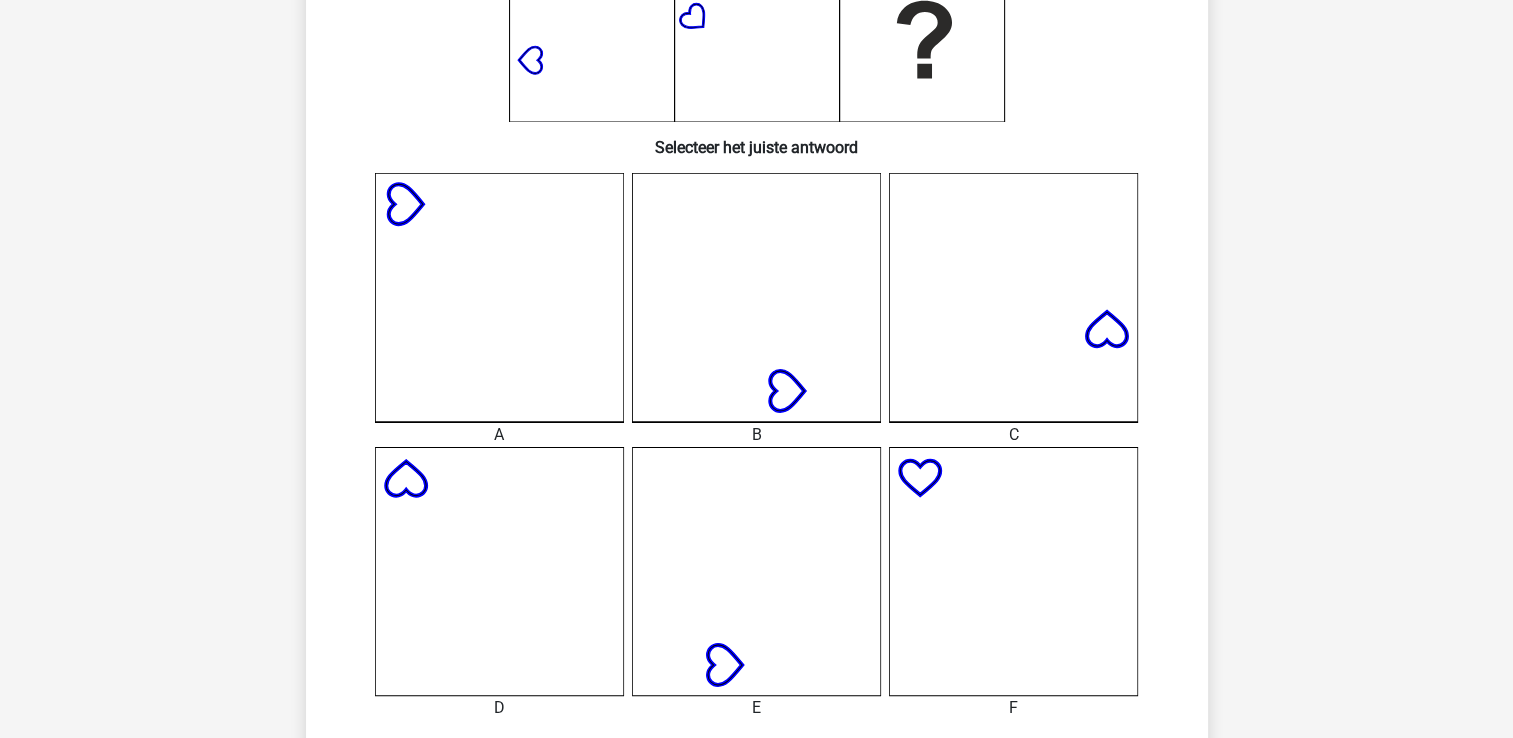 scroll, scrollTop: 792, scrollLeft: 0, axis: vertical 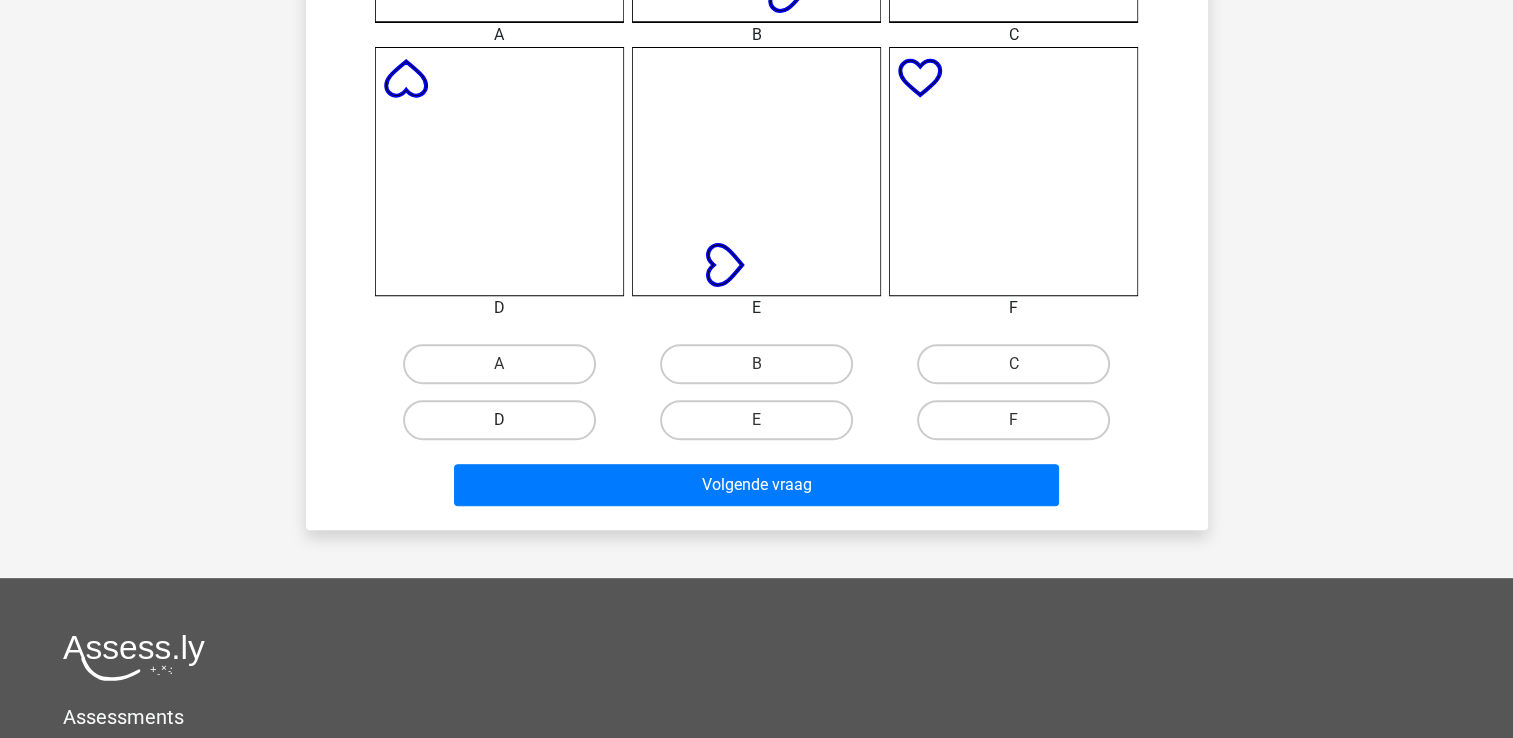 click on "D" at bounding box center (499, 420) 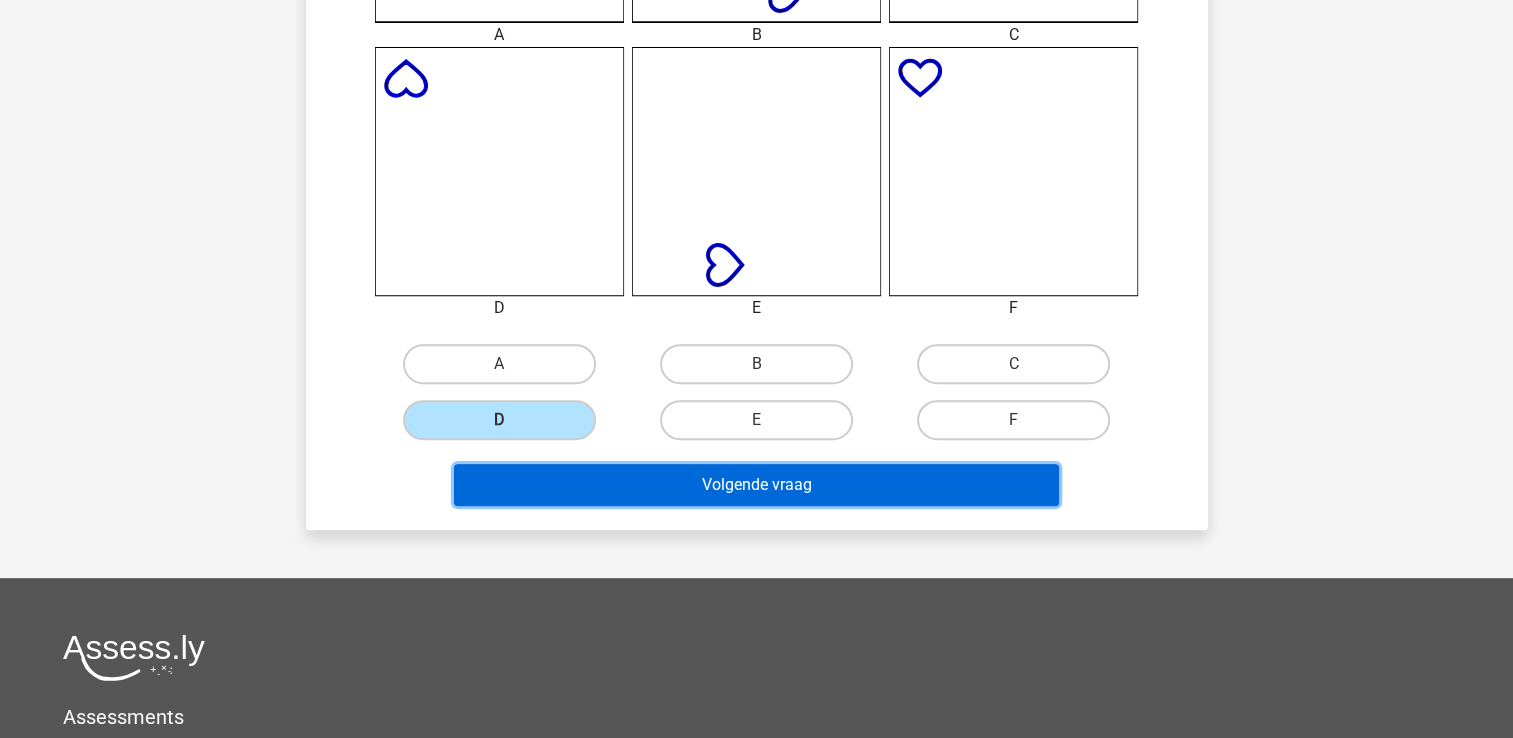 click on "Volgende vraag" at bounding box center (756, 485) 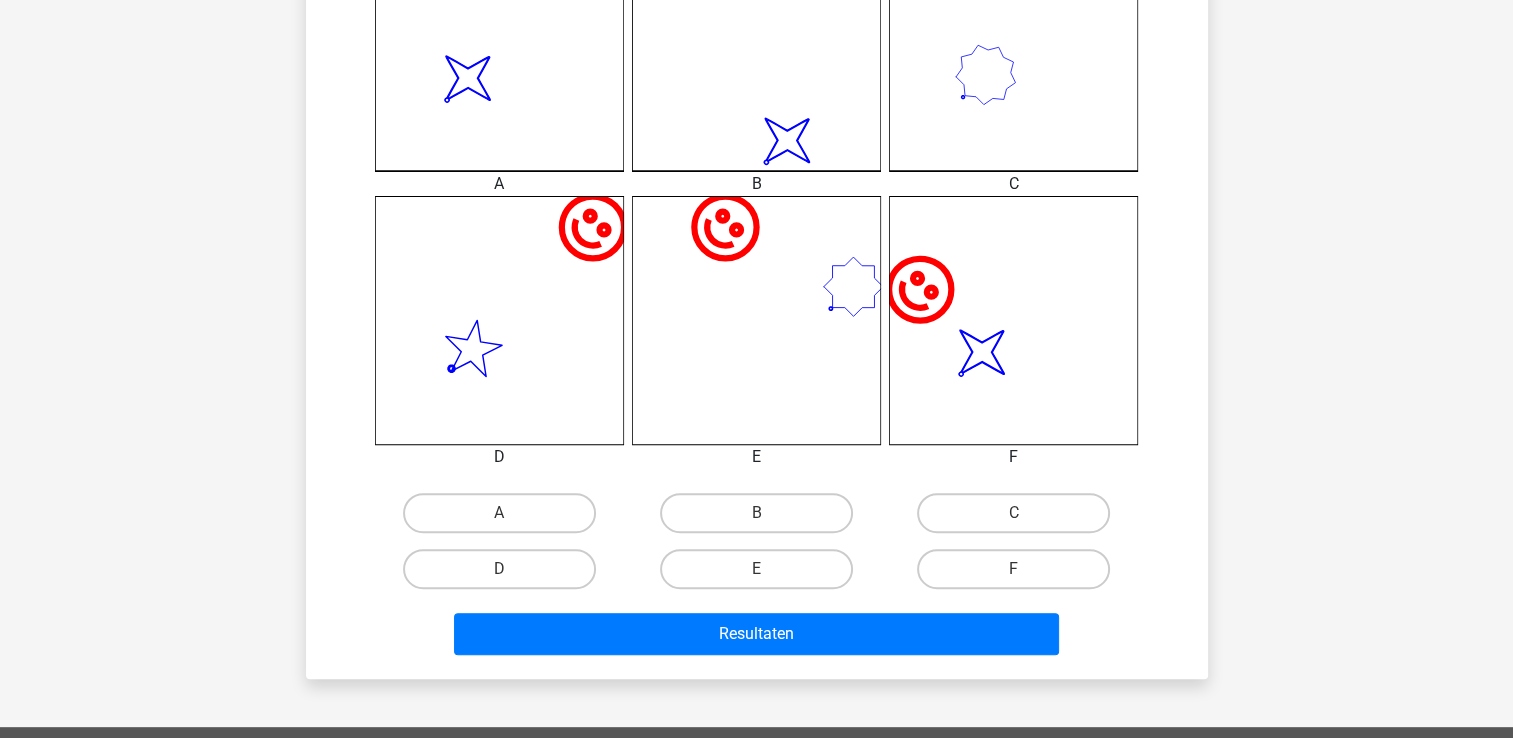 scroll, scrollTop: 692, scrollLeft: 0, axis: vertical 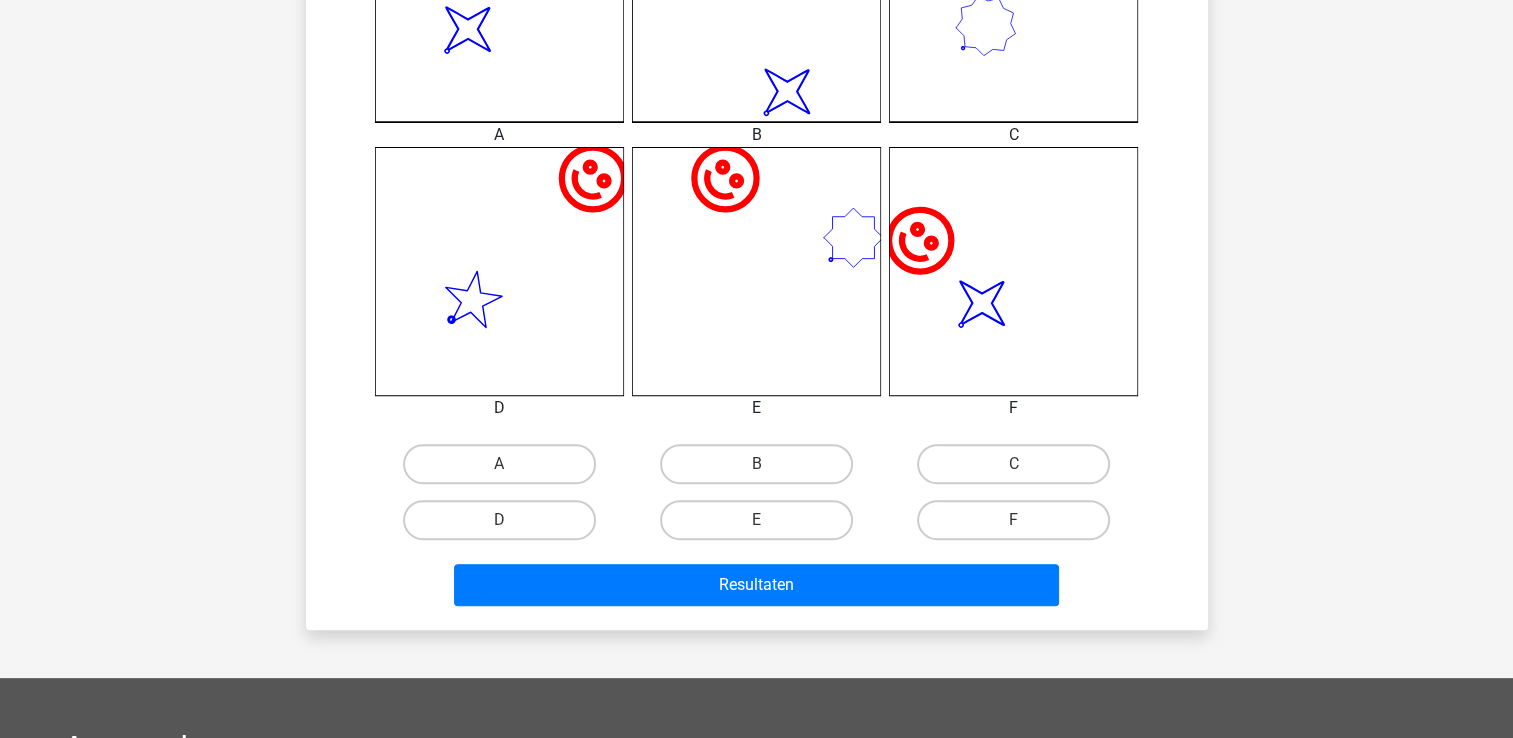 click on "A" at bounding box center [499, 464] 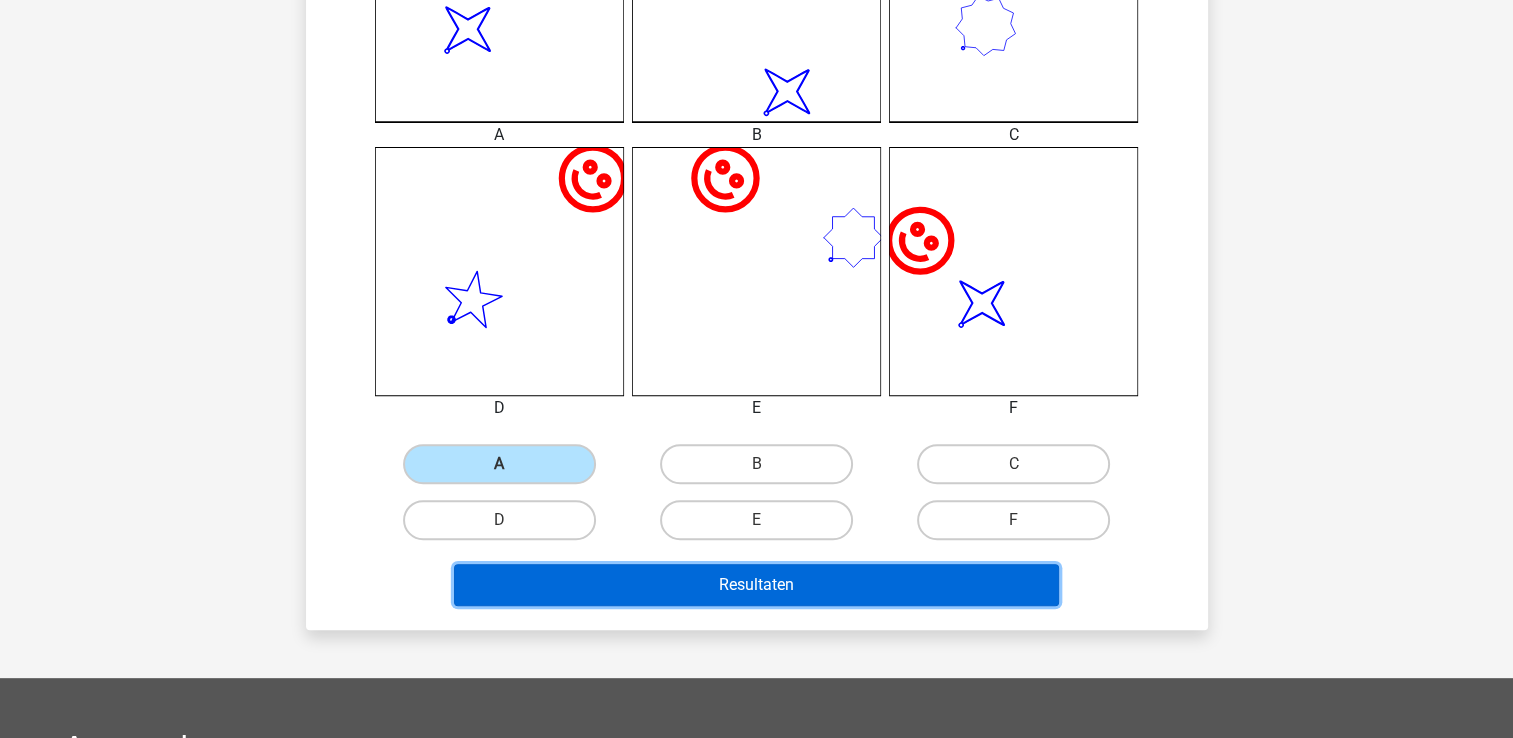 click on "Resultaten" at bounding box center (756, 585) 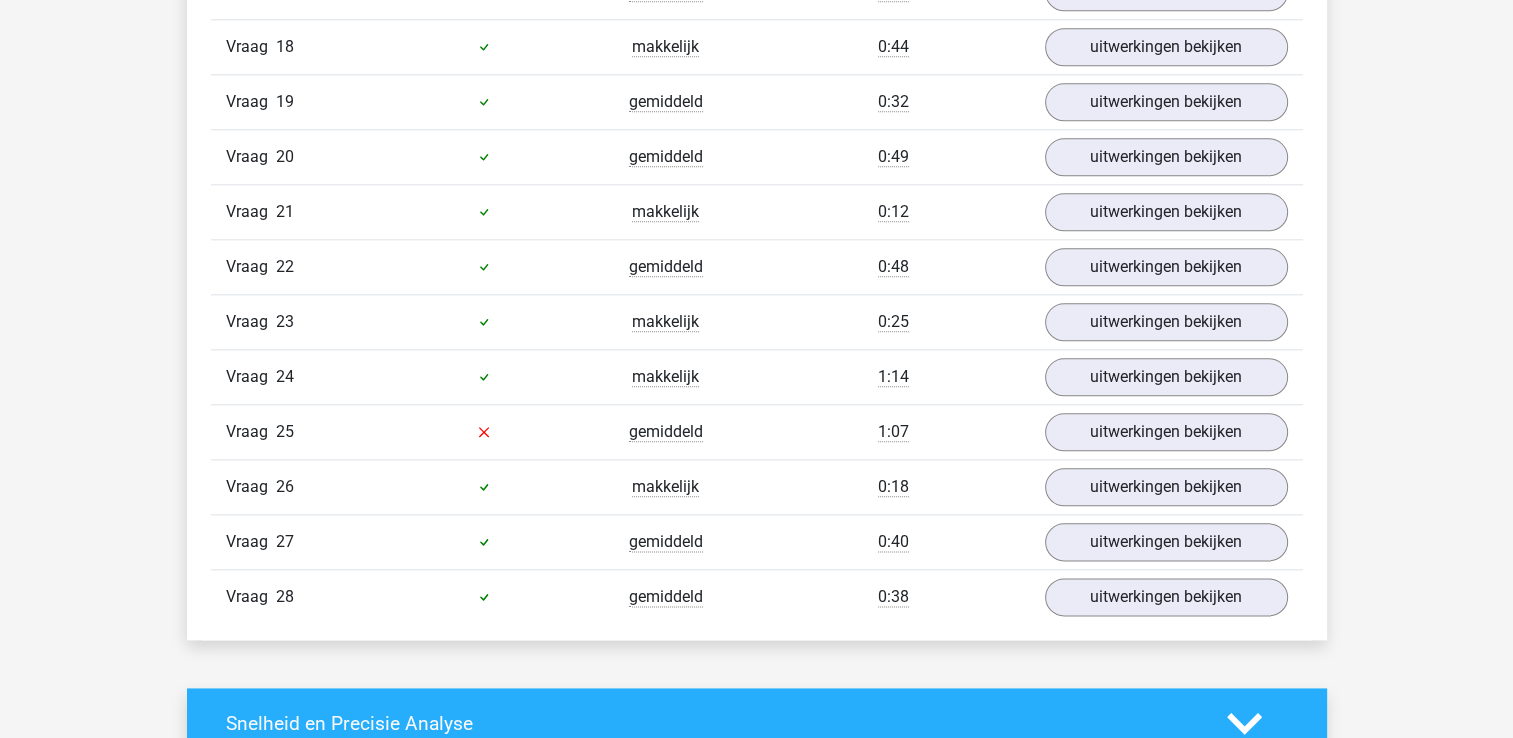 scroll, scrollTop: 2300, scrollLeft: 0, axis: vertical 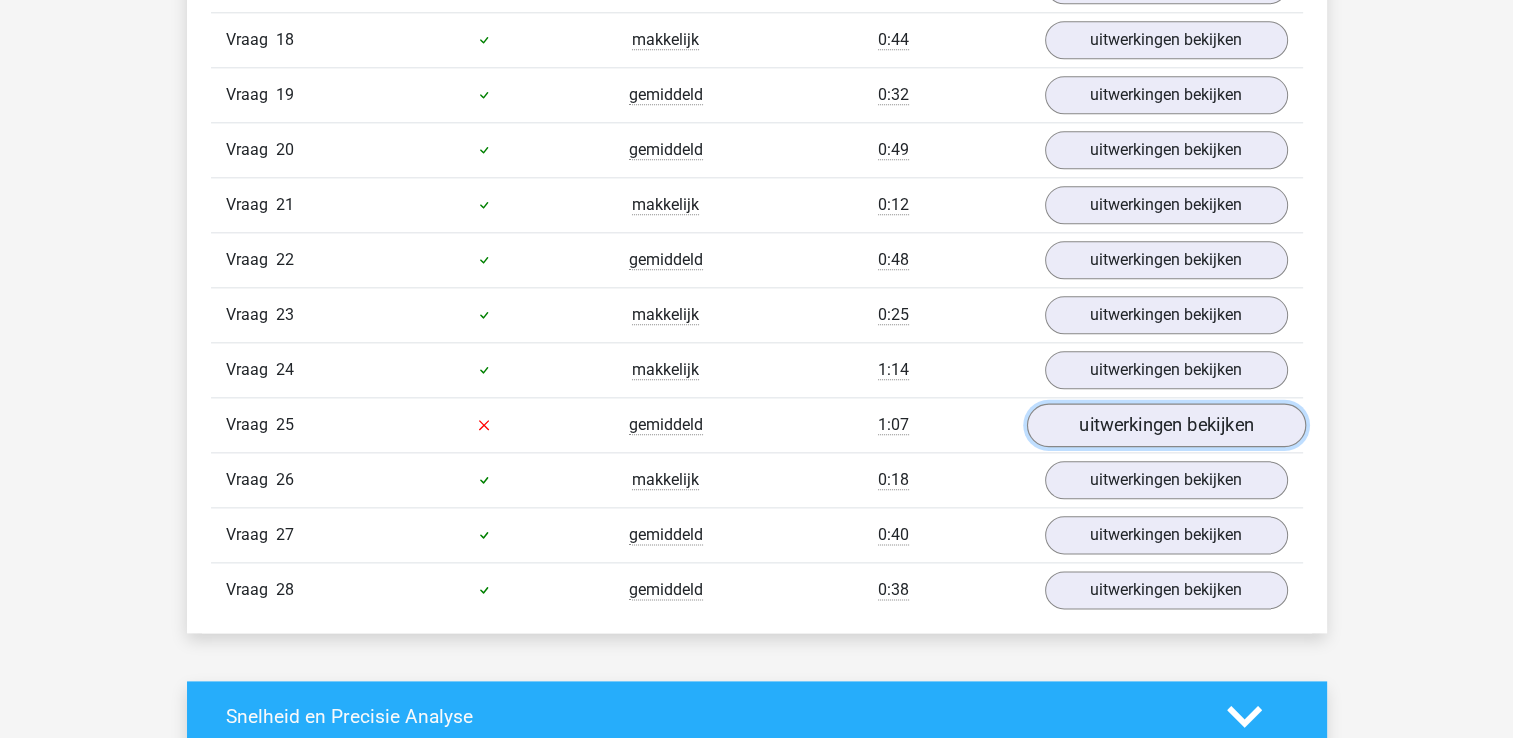 click on "uitwerkingen bekijken" at bounding box center [1165, 425] 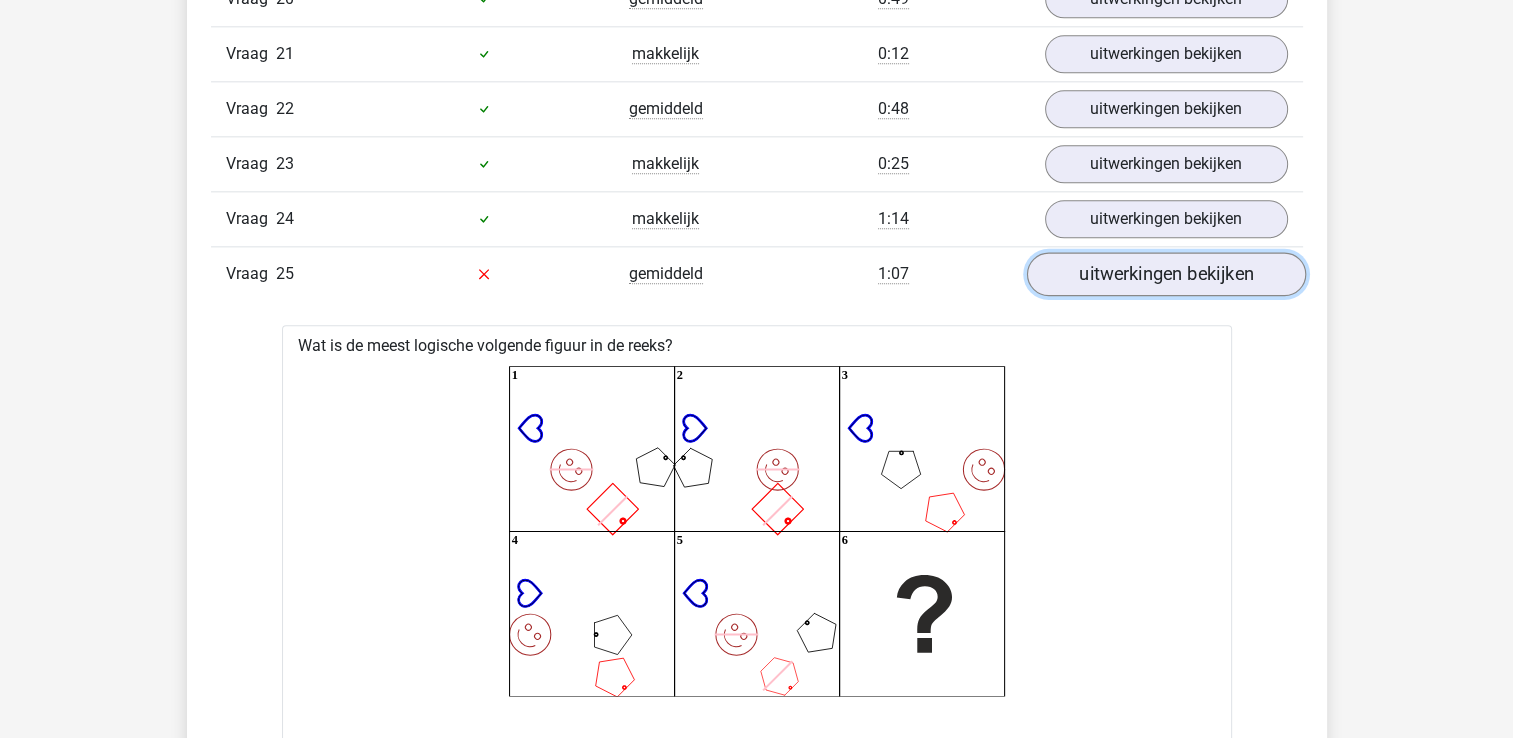 scroll, scrollTop: 2400, scrollLeft: 0, axis: vertical 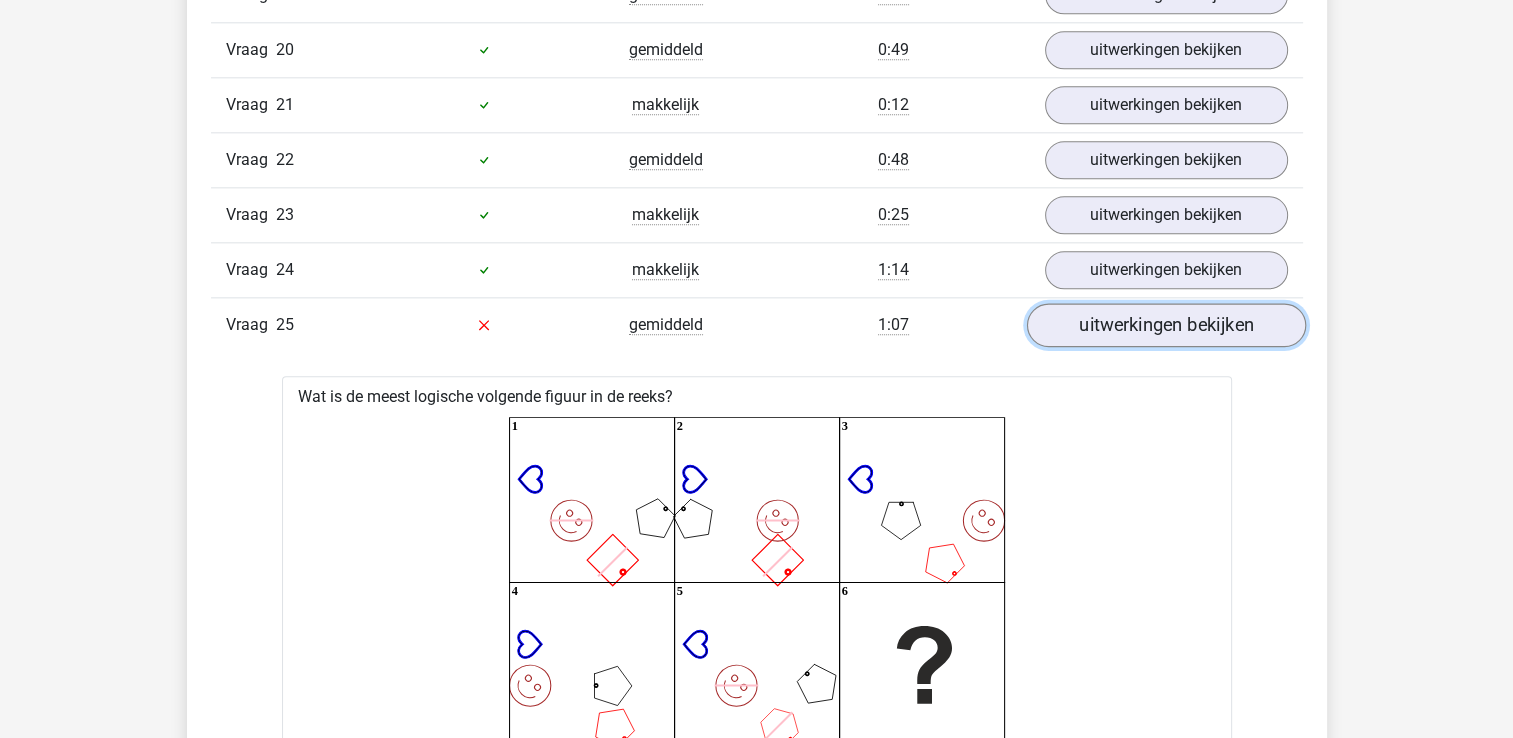 click on "uitwerkingen bekijken" at bounding box center (1165, 325) 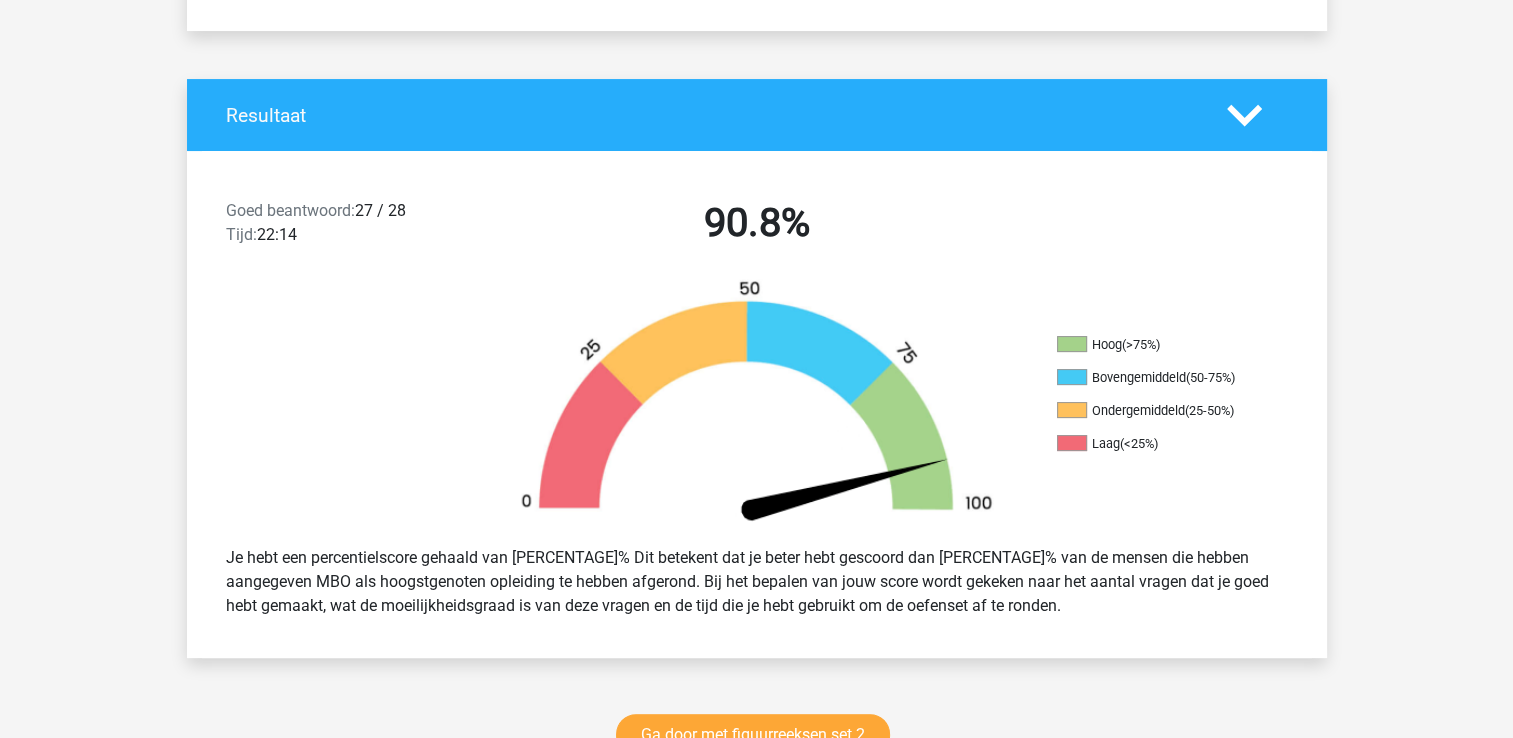scroll, scrollTop: 0, scrollLeft: 0, axis: both 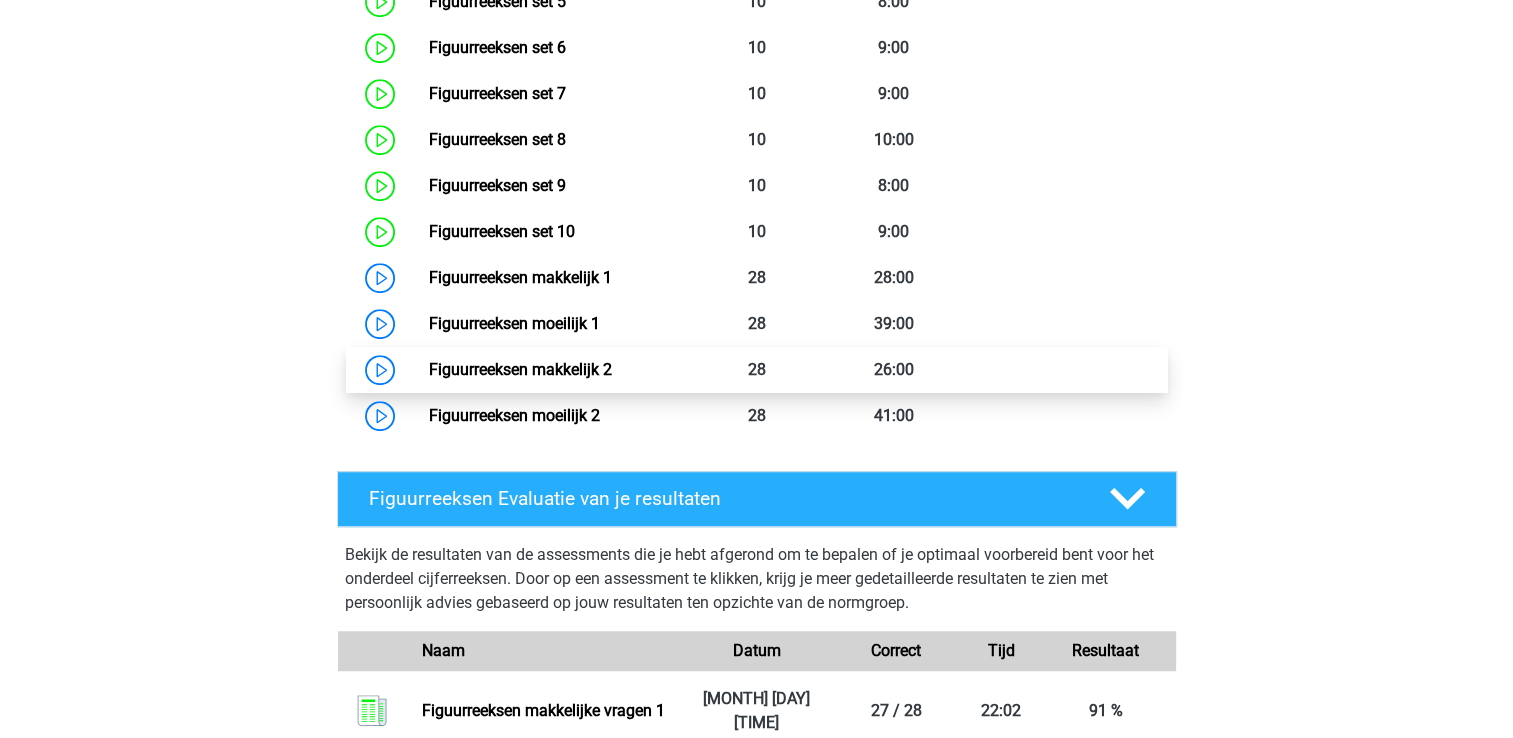 click on "Figuurreeksen
makkelijk 2" at bounding box center [520, 369] 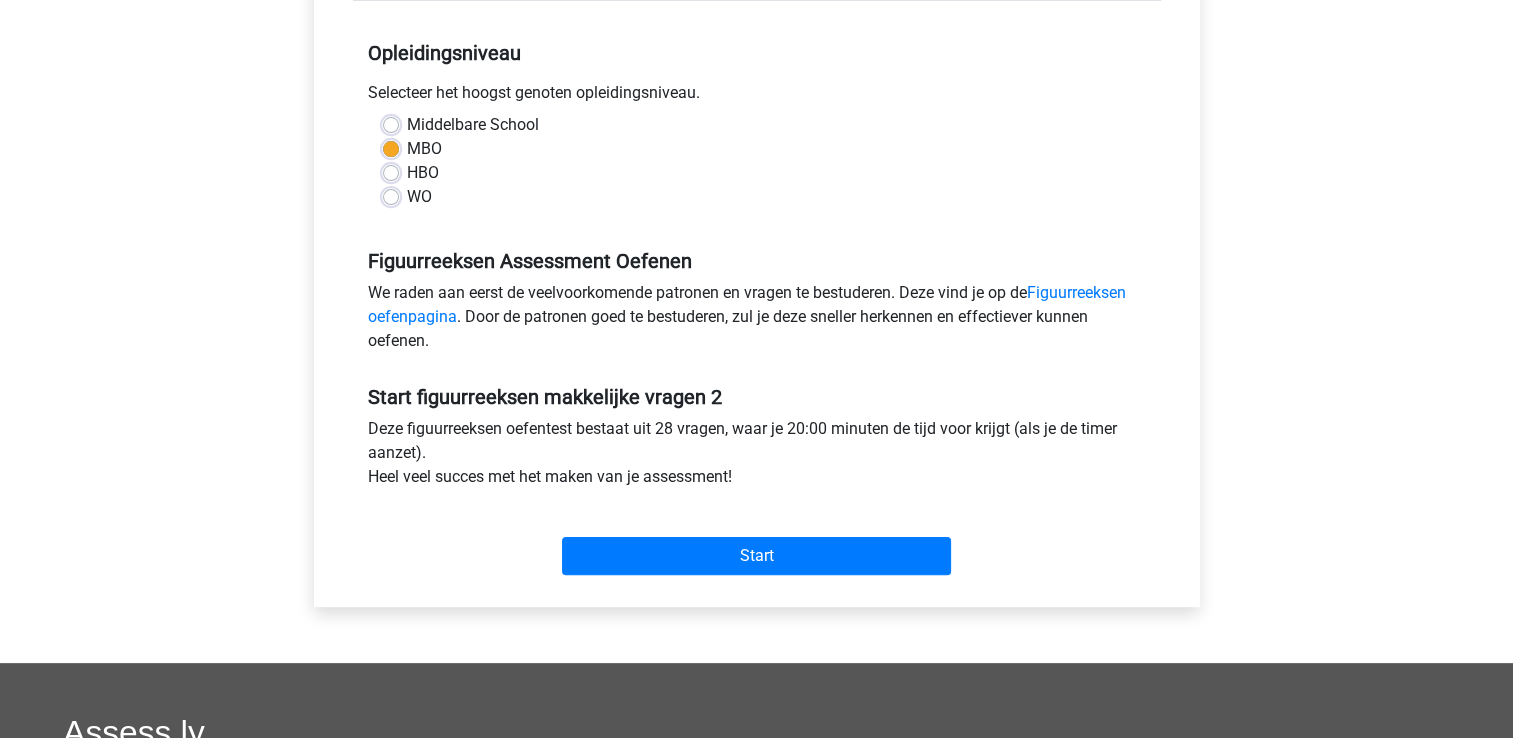 scroll, scrollTop: 500, scrollLeft: 0, axis: vertical 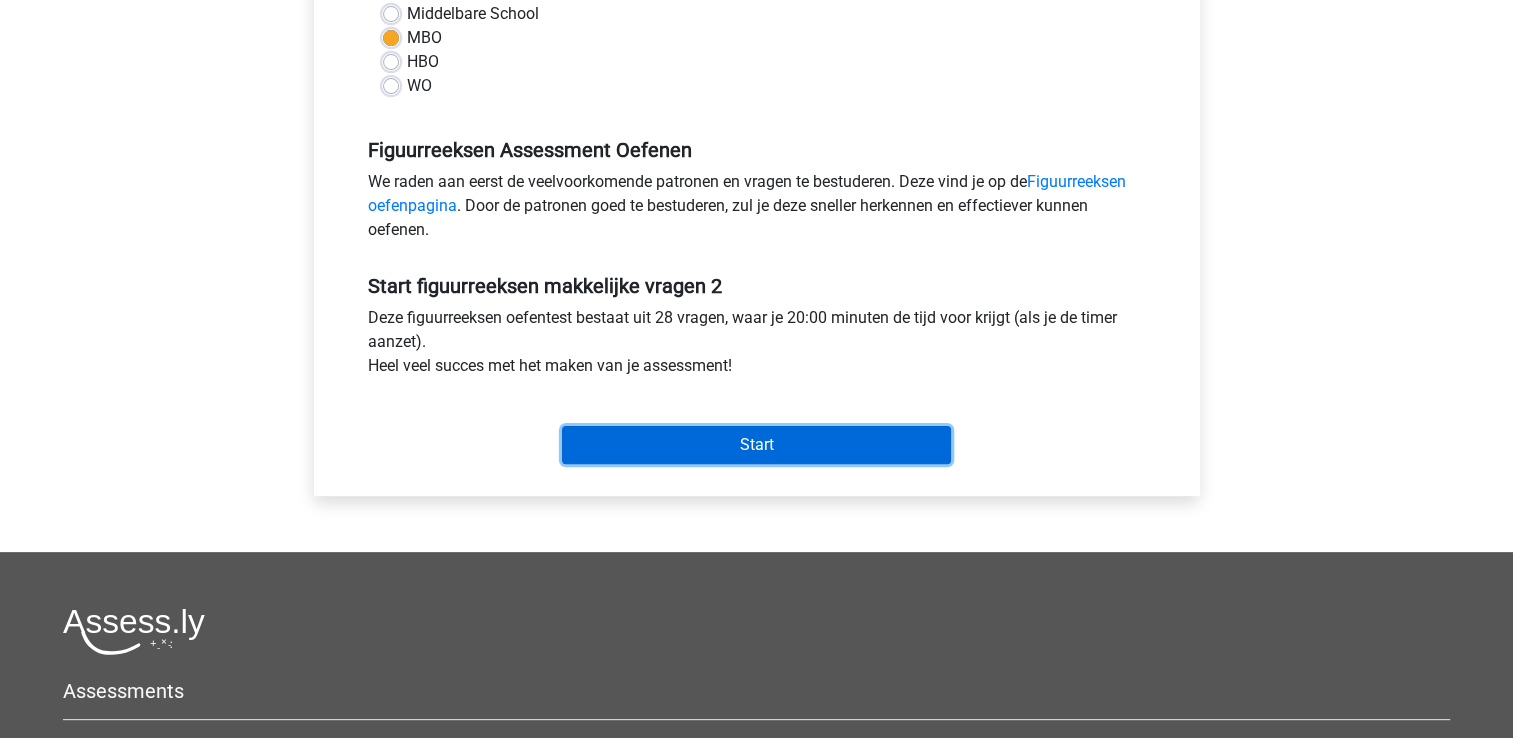 click on "Start" at bounding box center (756, 445) 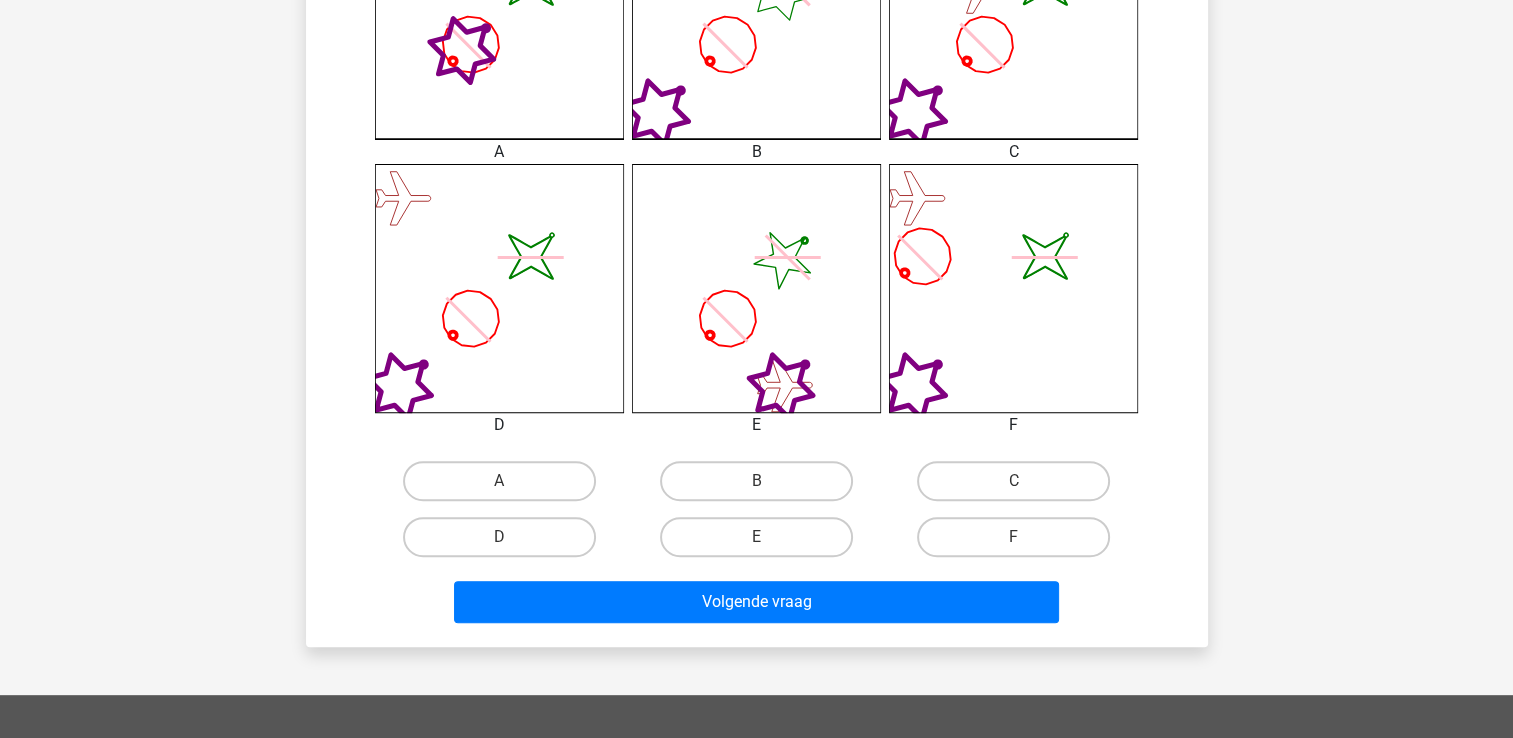 scroll, scrollTop: 800, scrollLeft: 0, axis: vertical 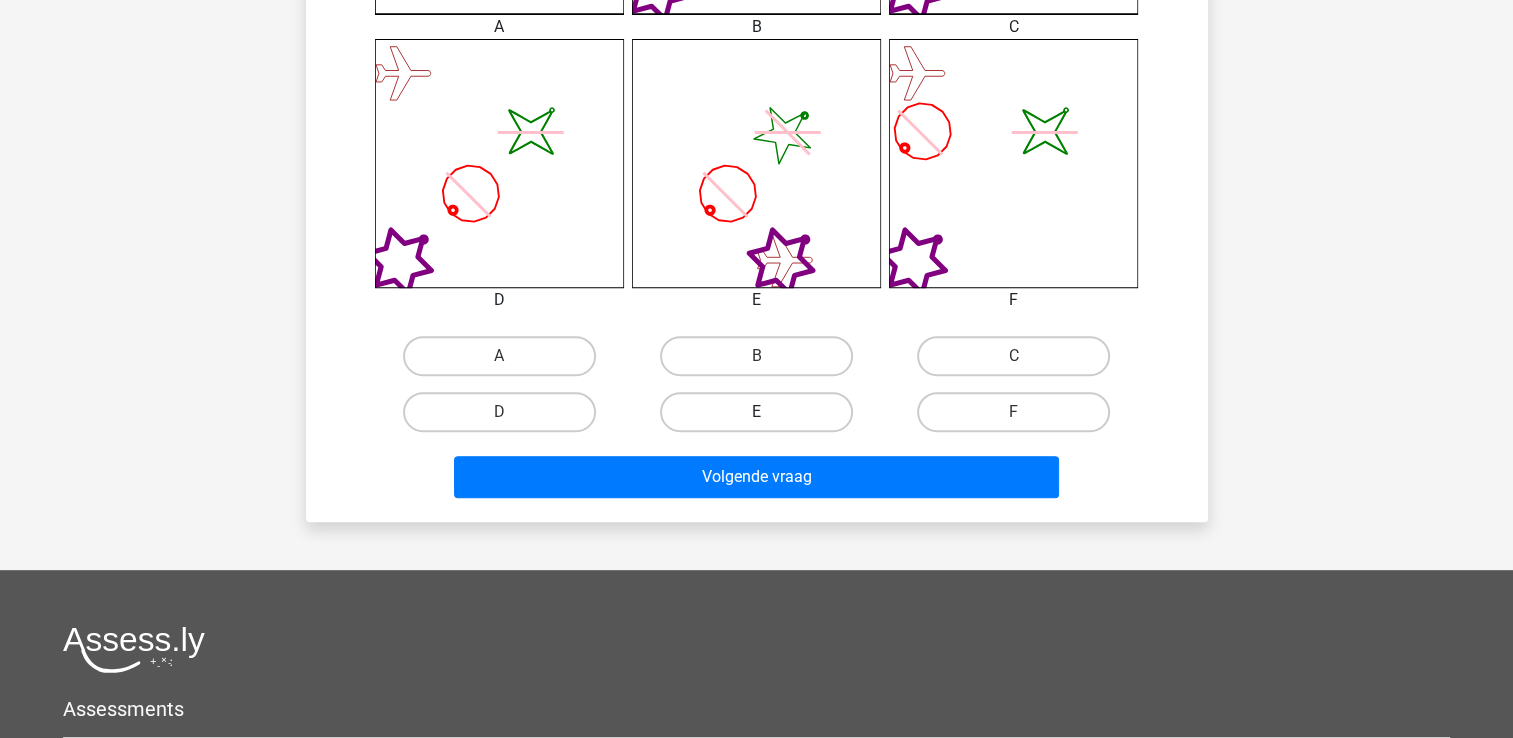 click on "E" at bounding box center [756, 412] 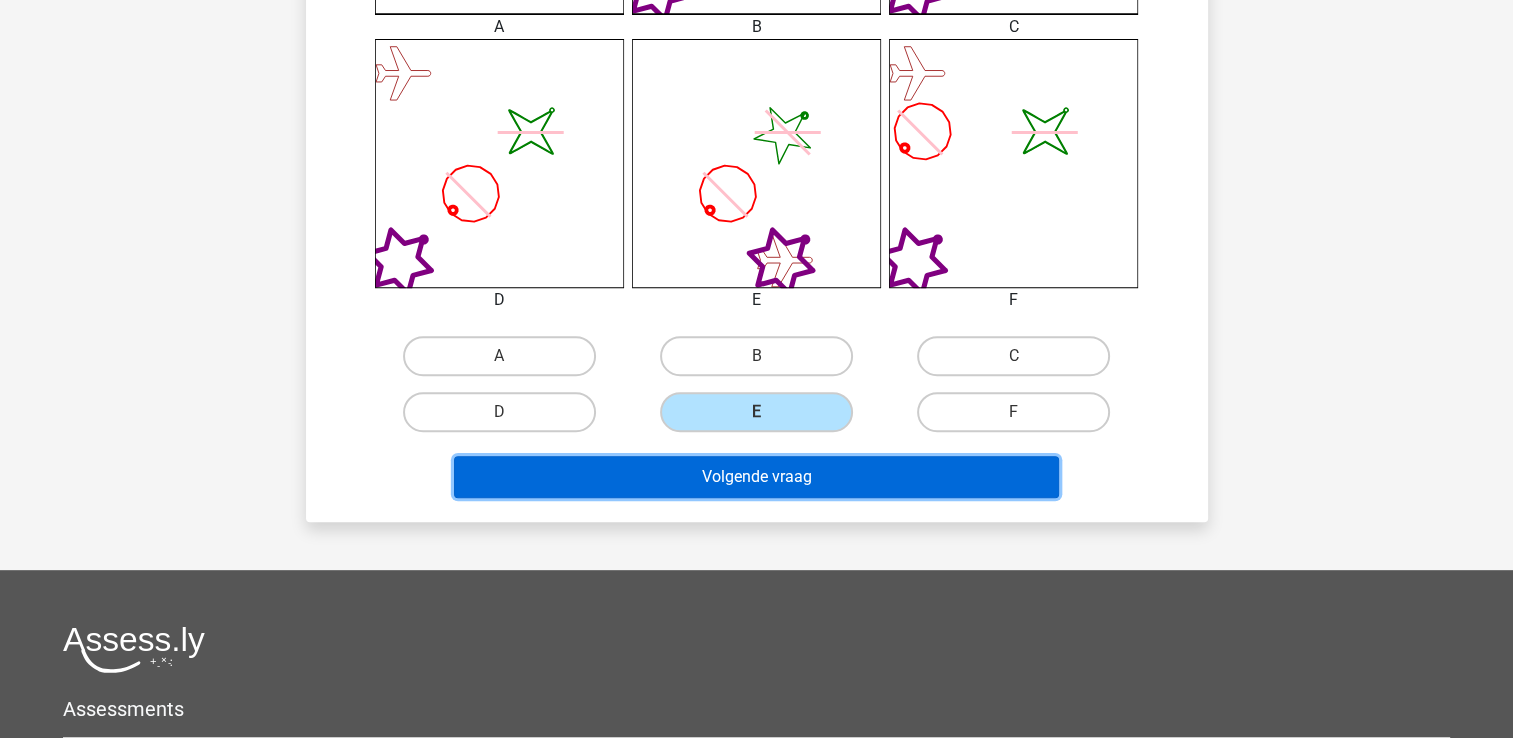 click on "Volgende vraag" at bounding box center (756, 477) 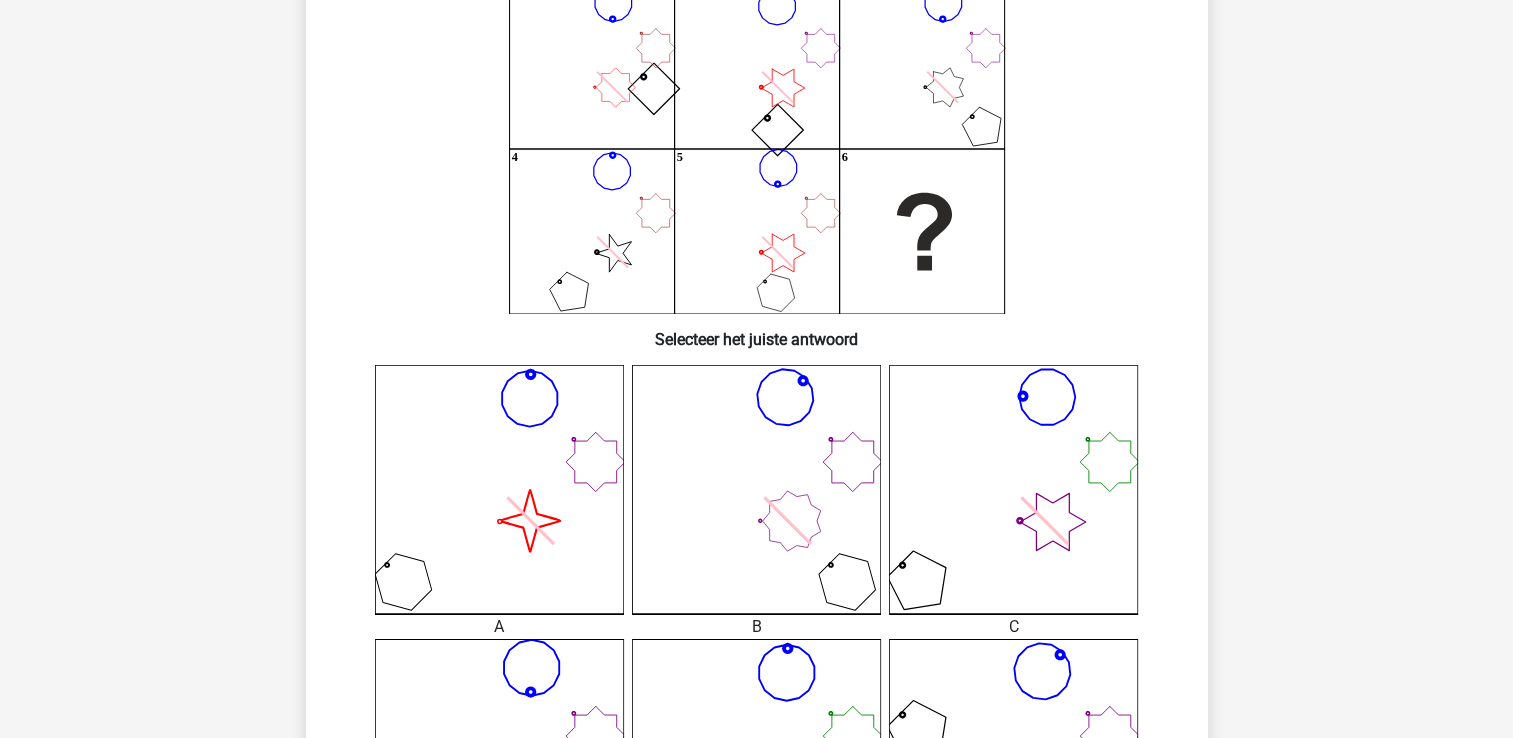 scroll, scrollTop: 600, scrollLeft: 0, axis: vertical 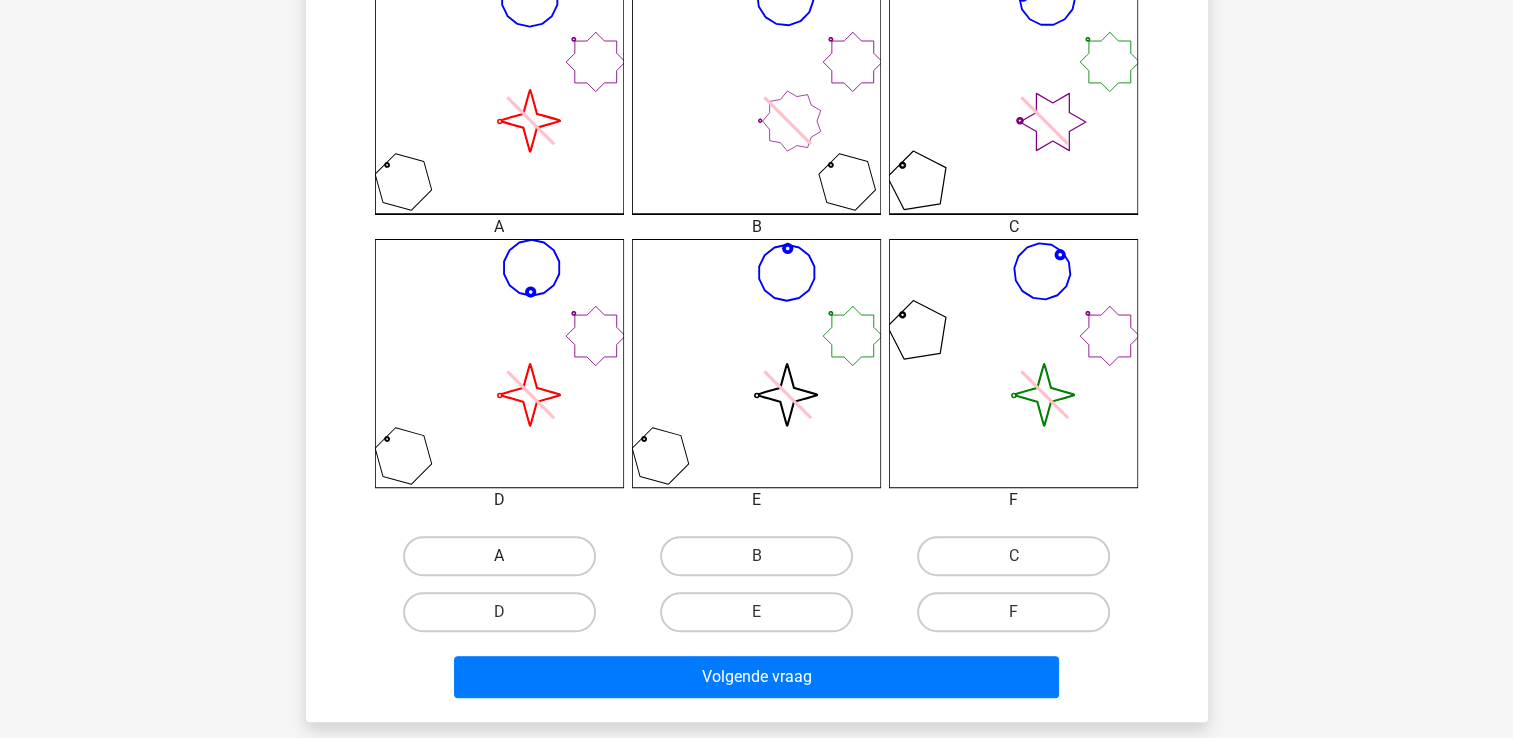click on "A" at bounding box center [499, 556] 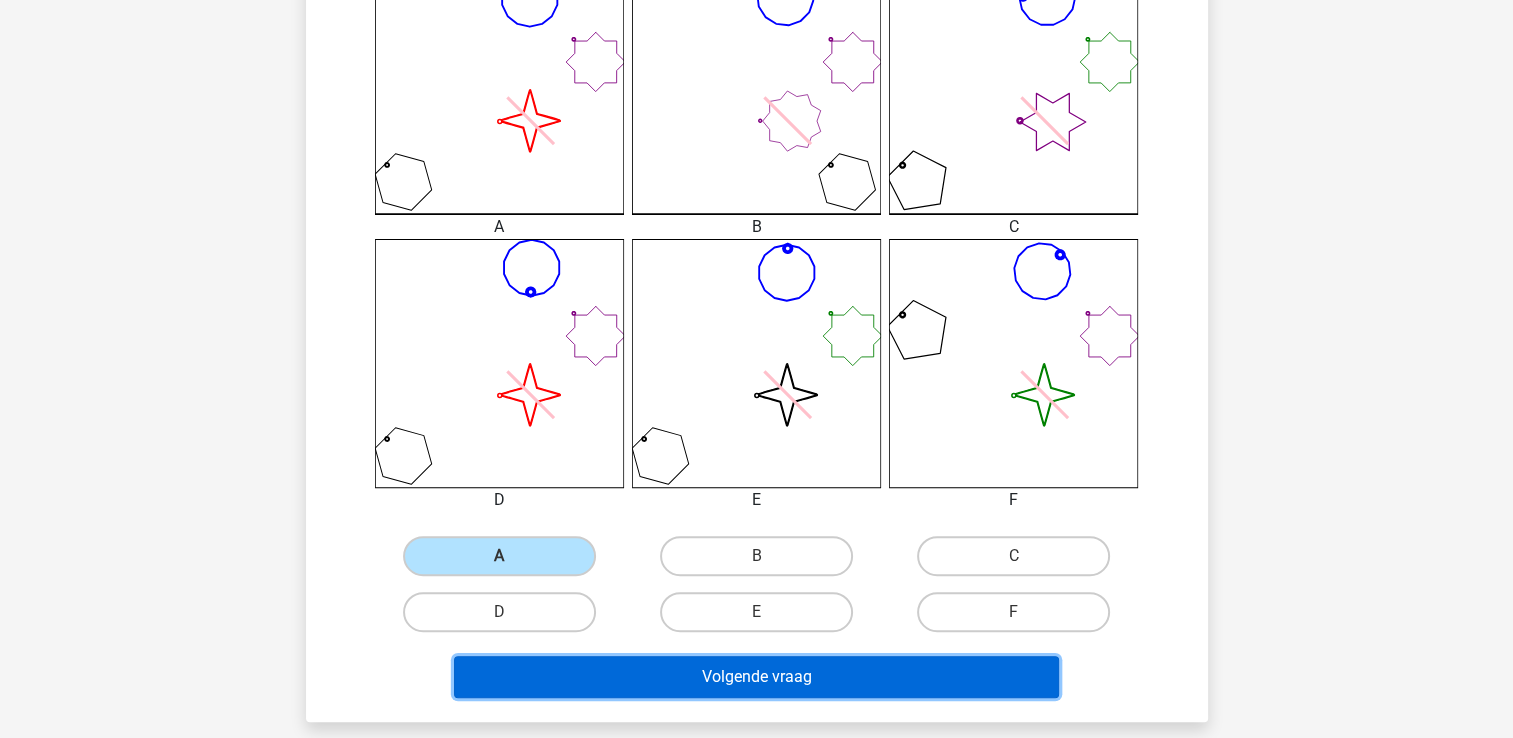 click on "Volgende vraag" at bounding box center [756, 677] 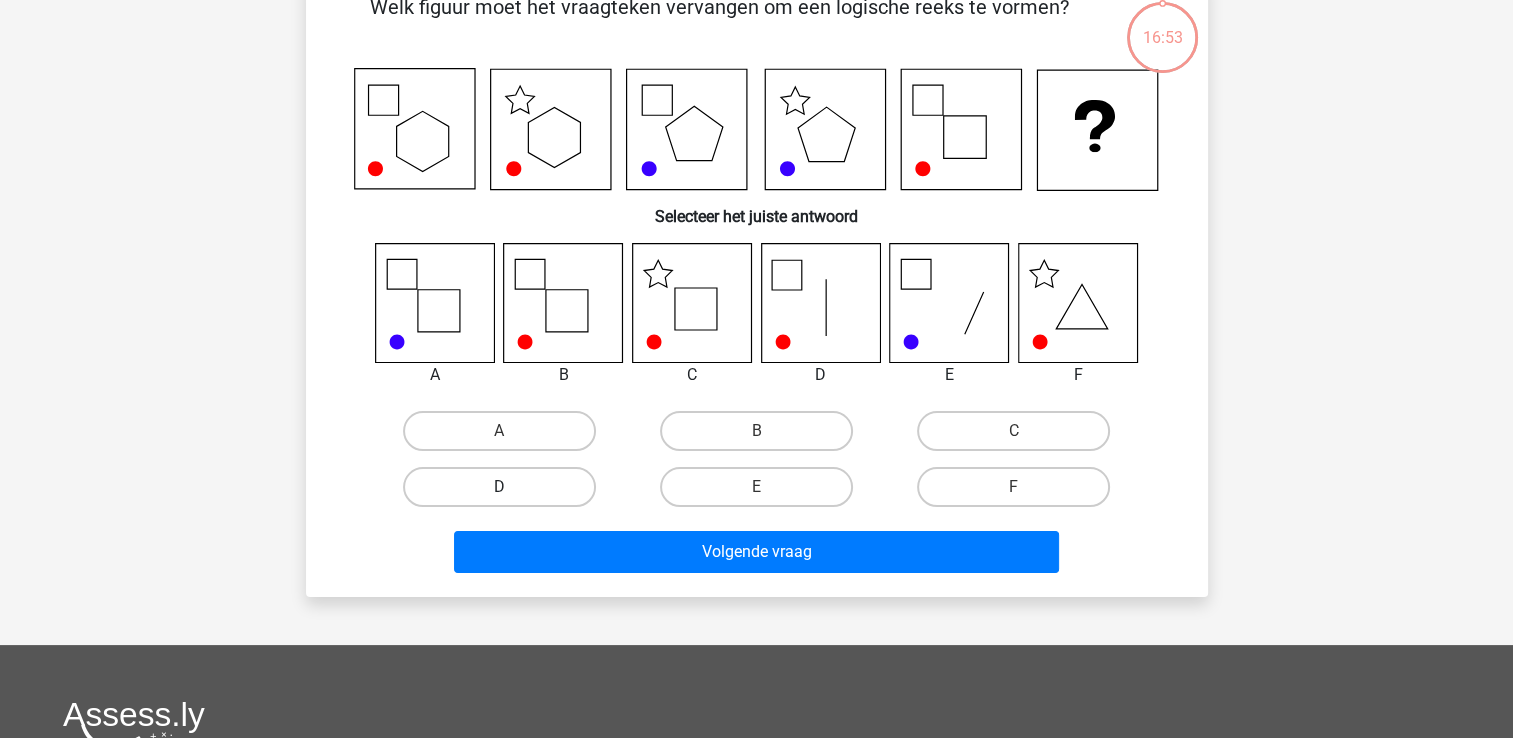 scroll, scrollTop: 92, scrollLeft: 0, axis: vertical 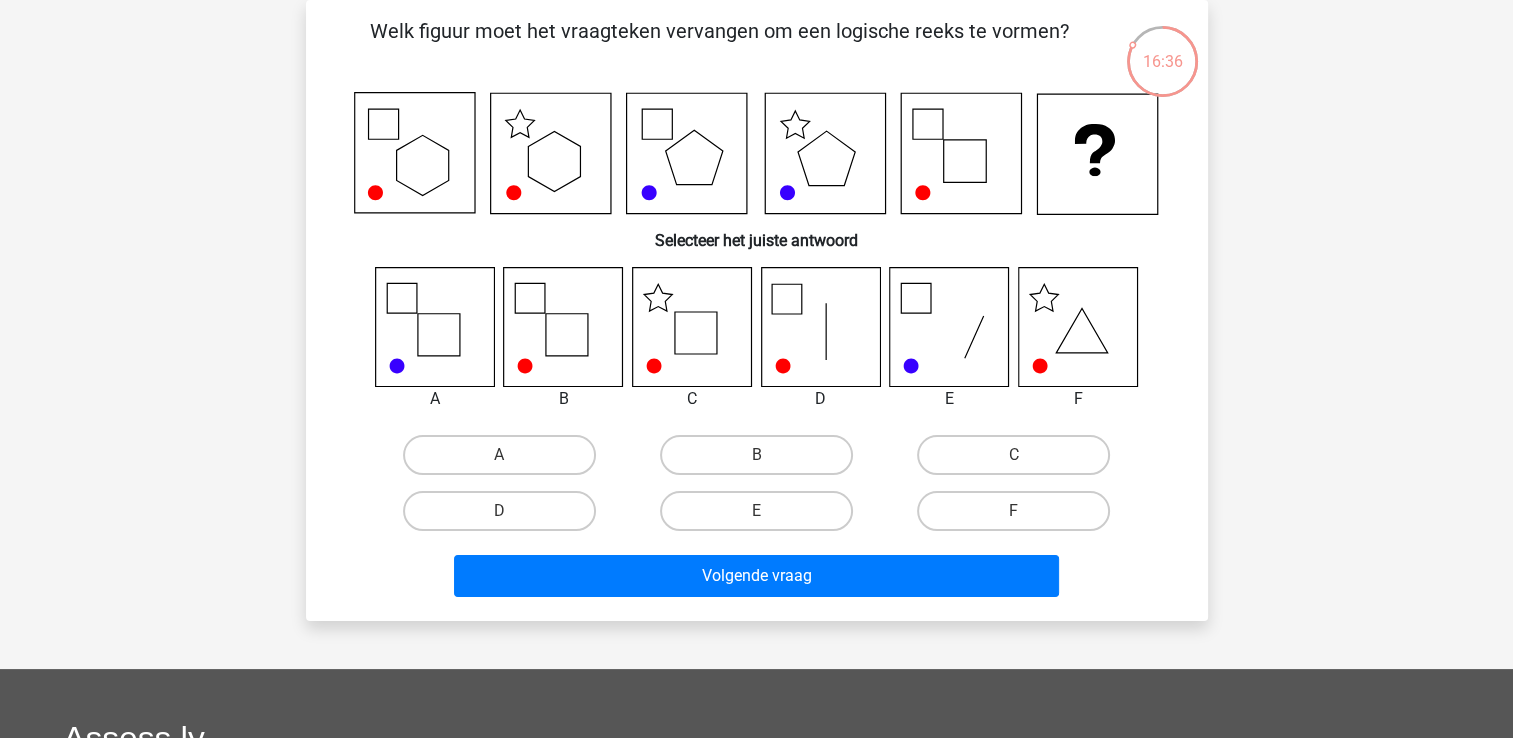 click 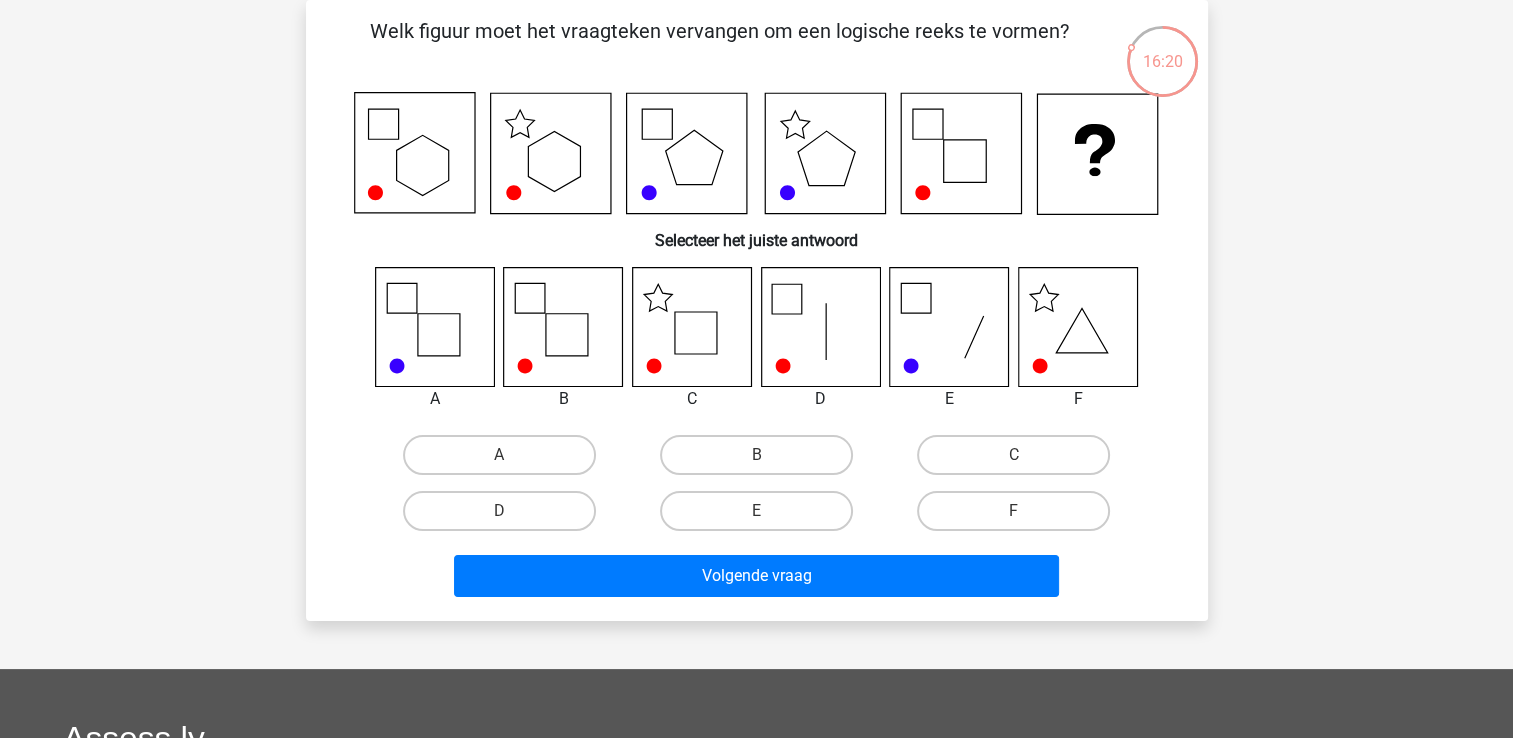 click 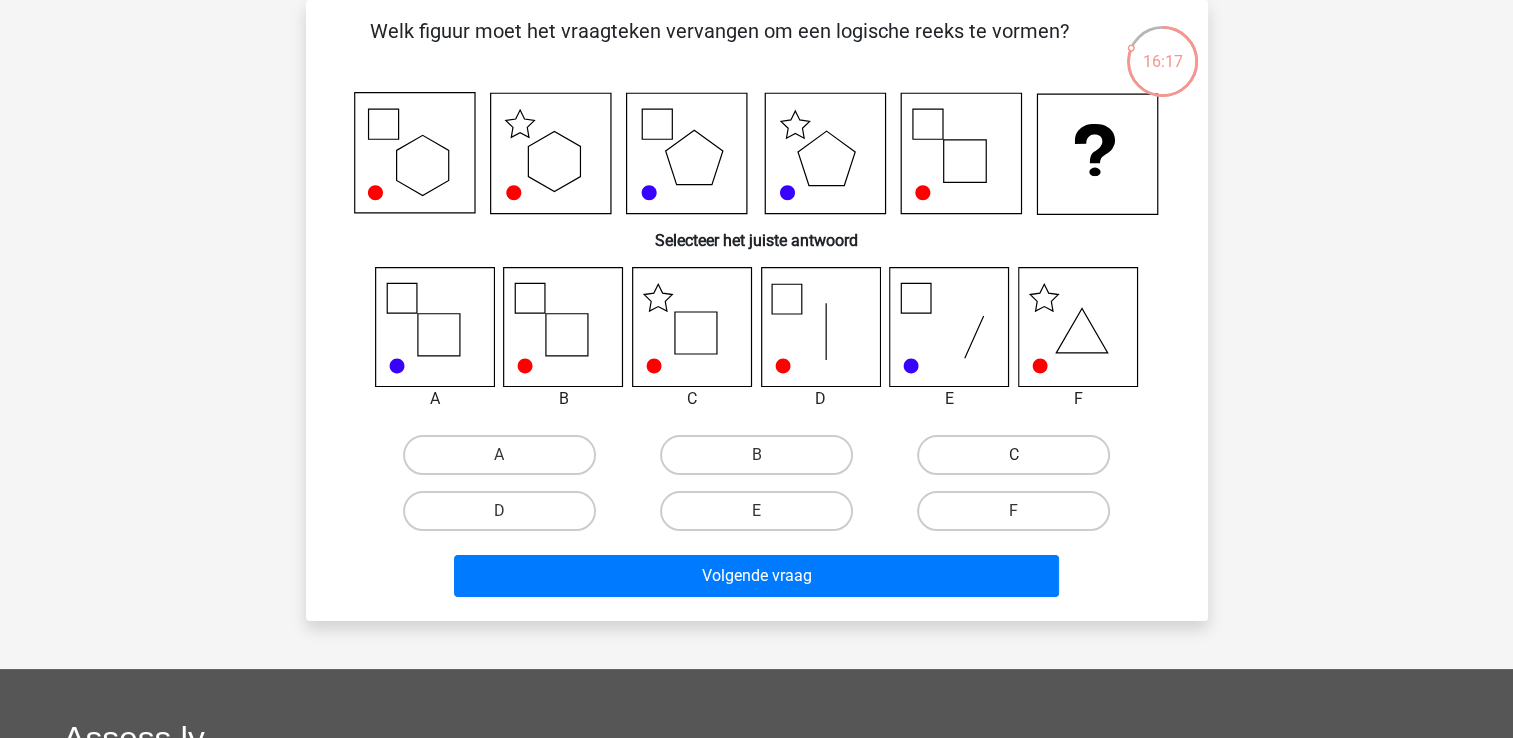 click on "C" at bounding box center [1013, 455] 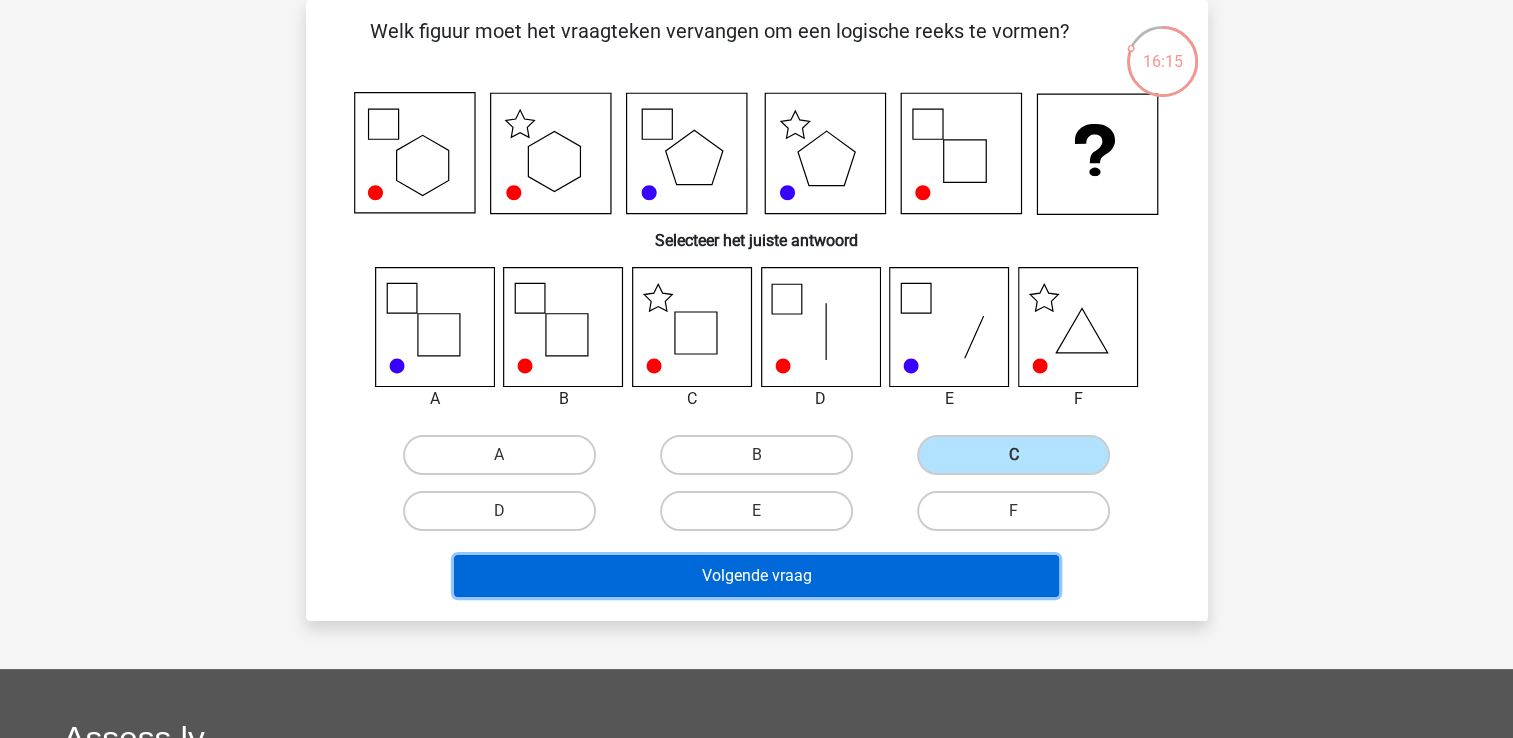 click on "Volgende vraag" at bounding box center (756, 576) 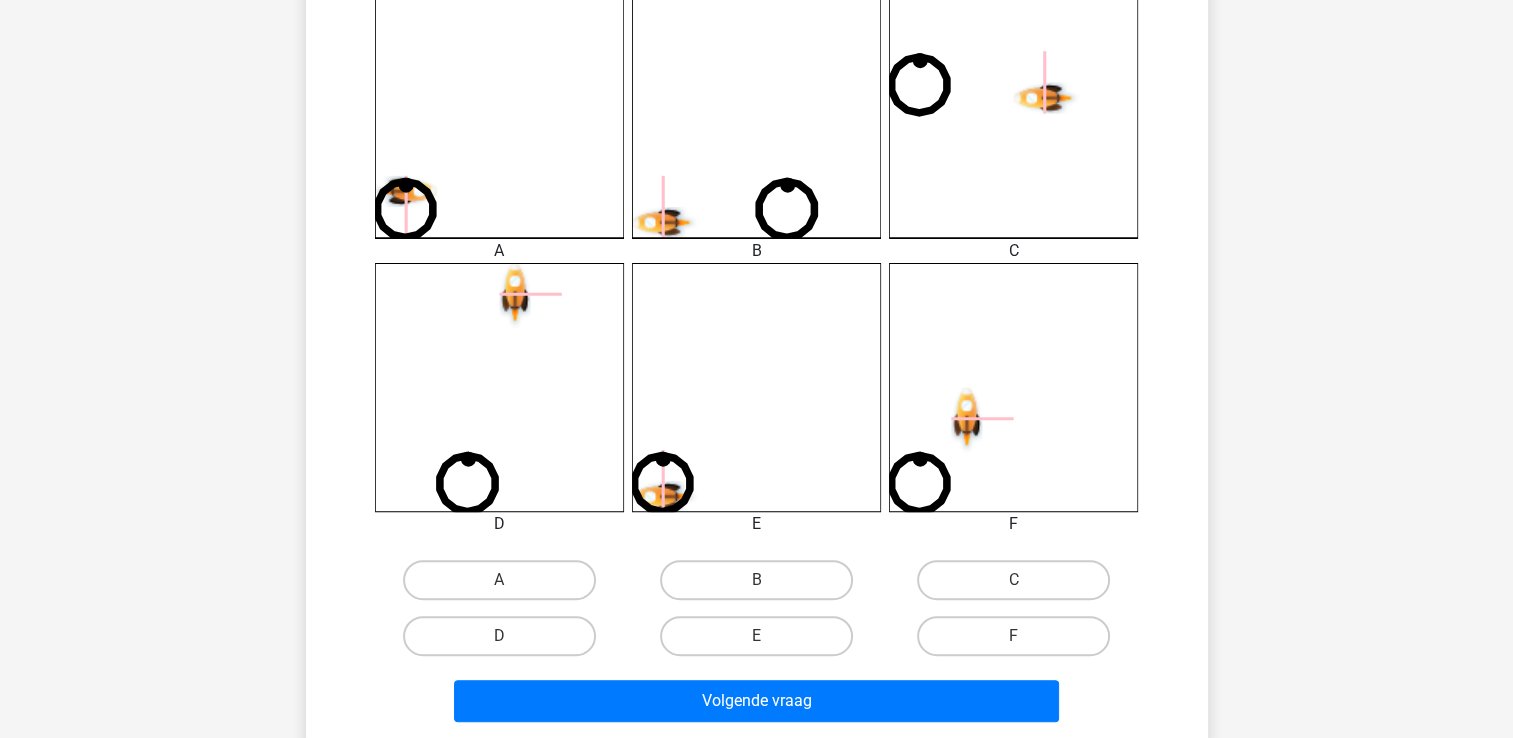 scroll, scrollTop: 592, scrollLeft: 0, axis: vertical 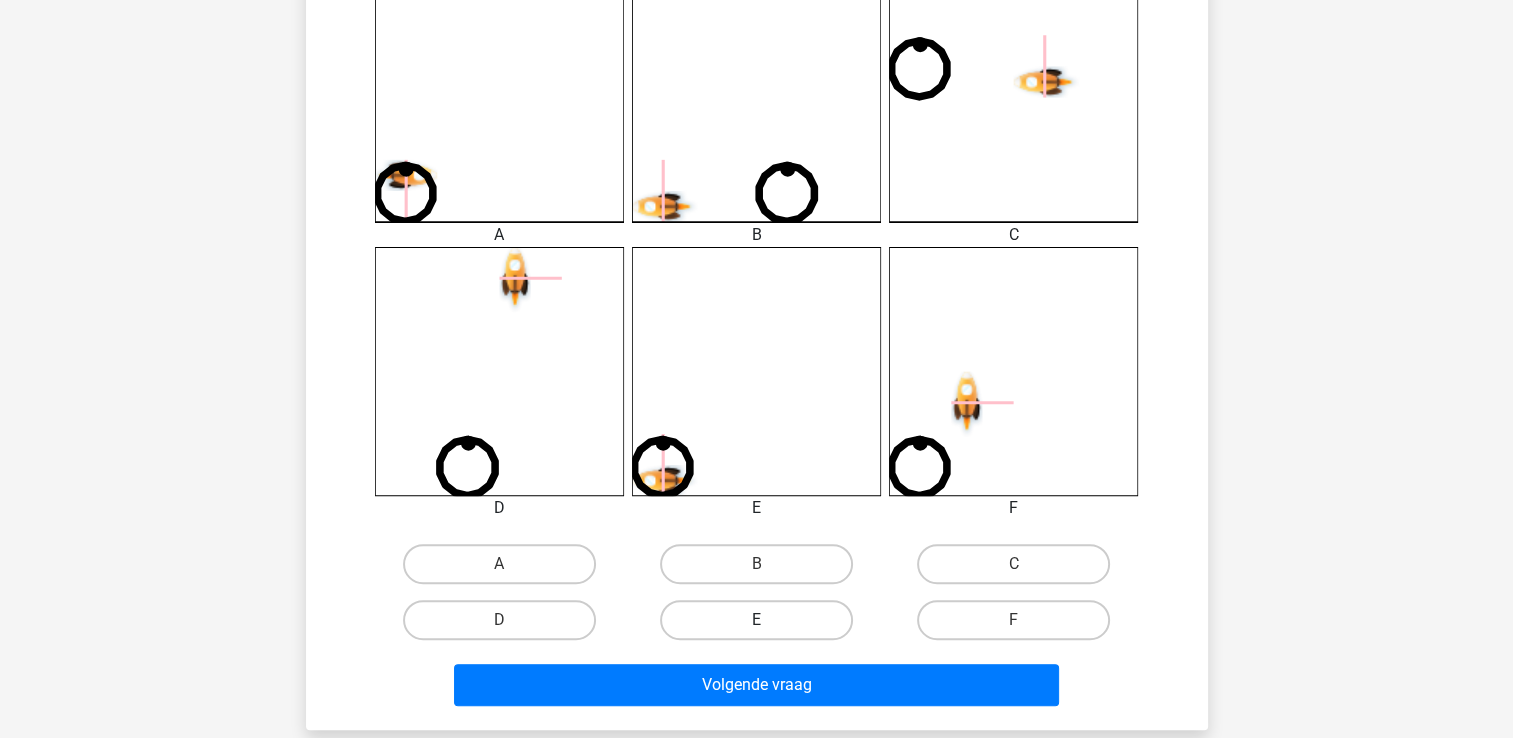 click on "E" at bounding box center (756, 620) 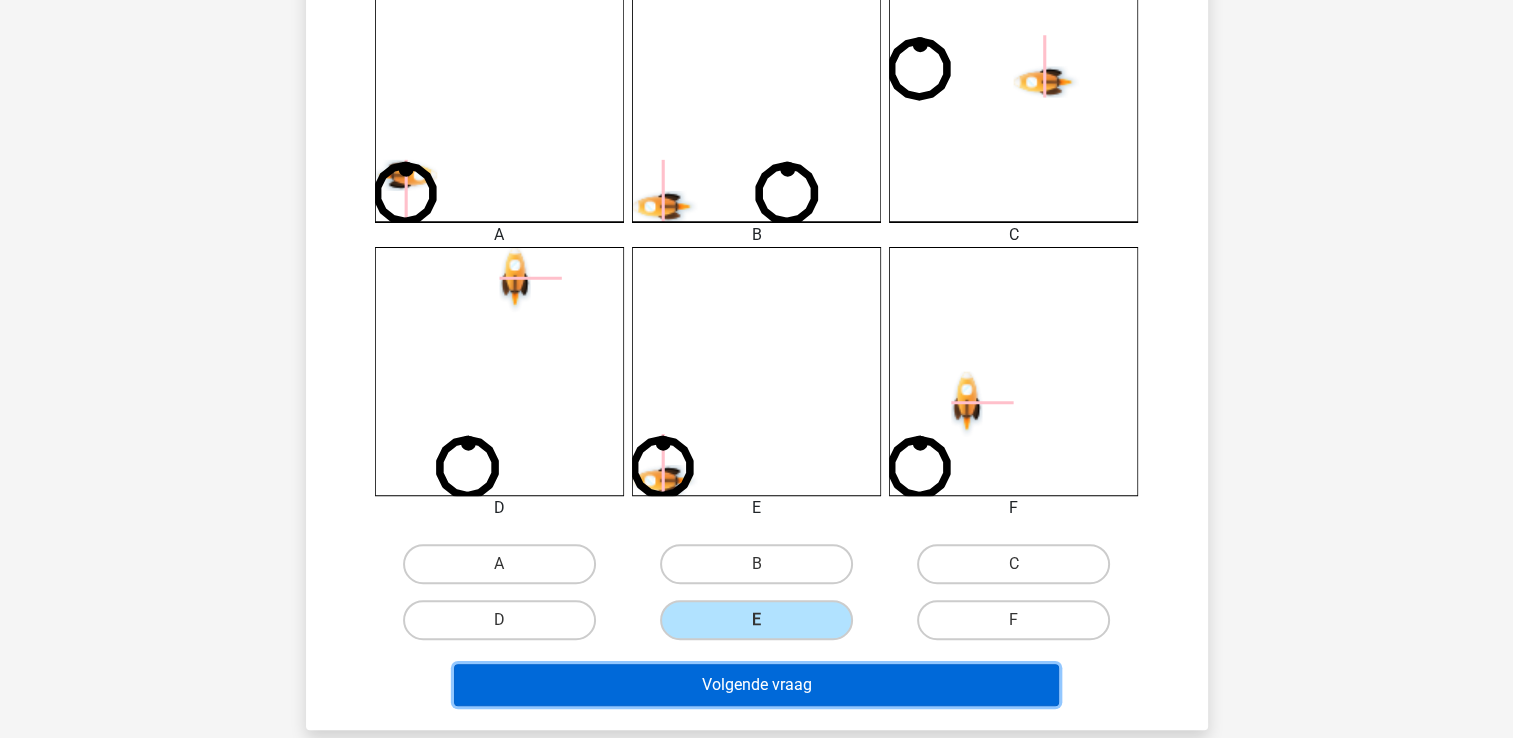 click on "Volgende vraag" at bounding box center [756, 685] 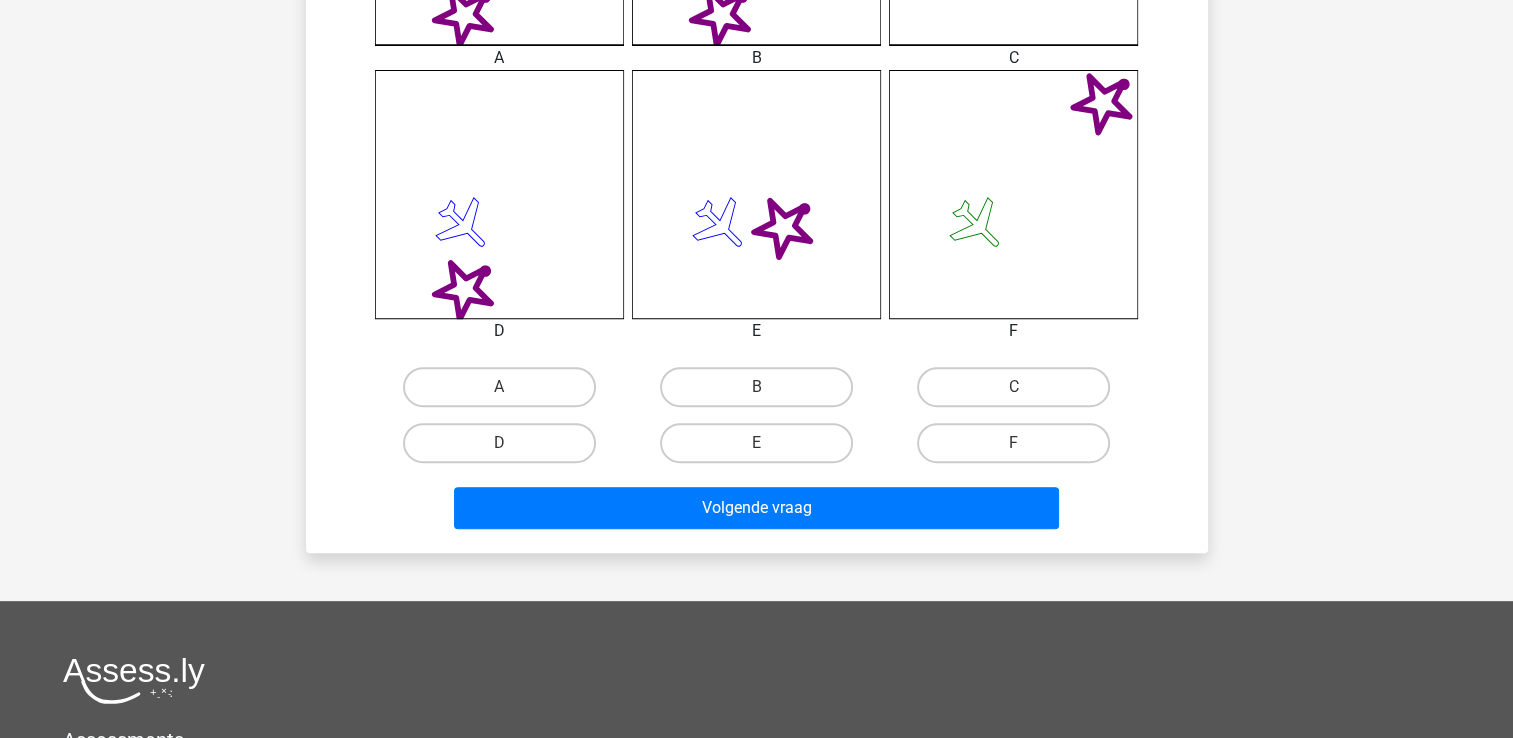 scroll, scrollTop: 792, scrollLeft: 0, axis: vertical 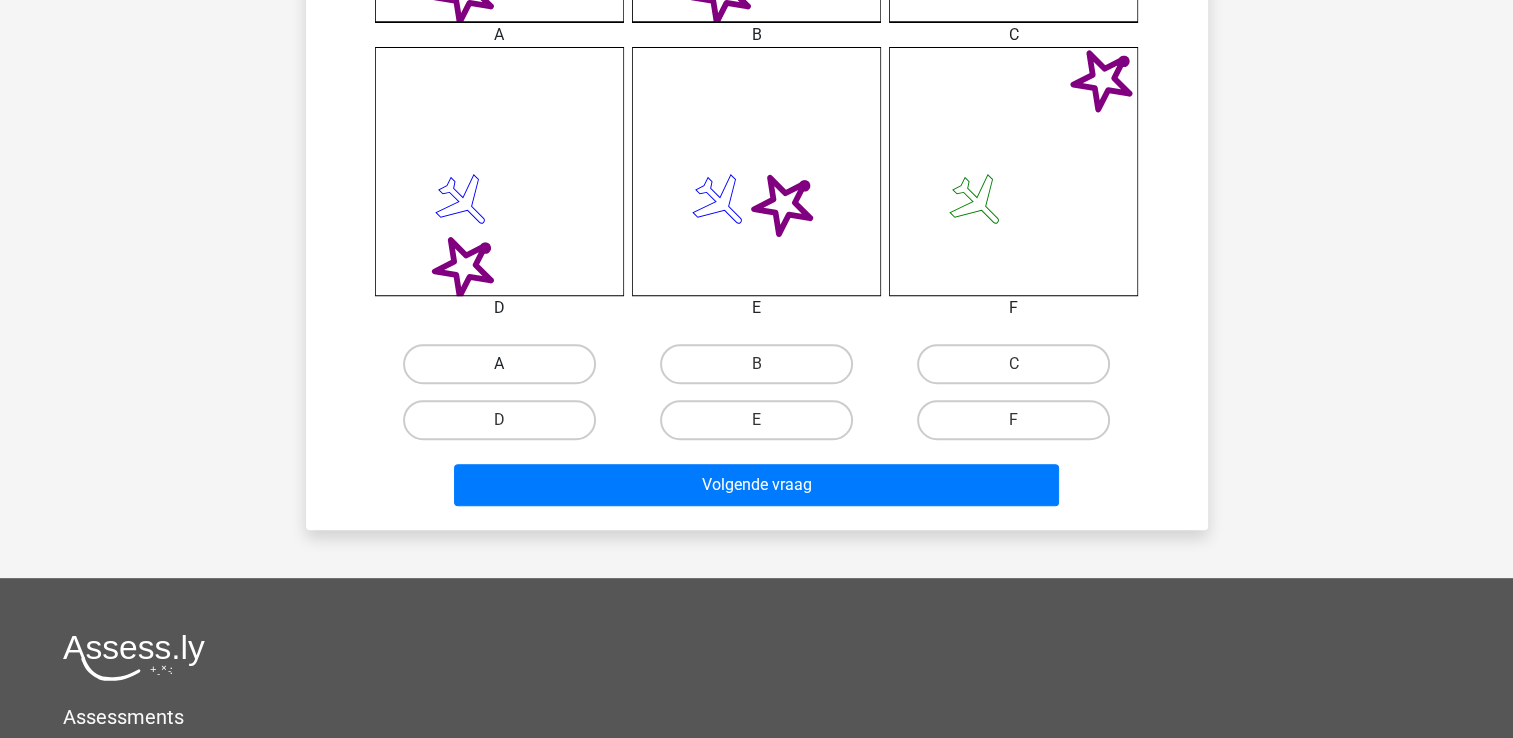 click on "A" at bounding box center [499, 364] 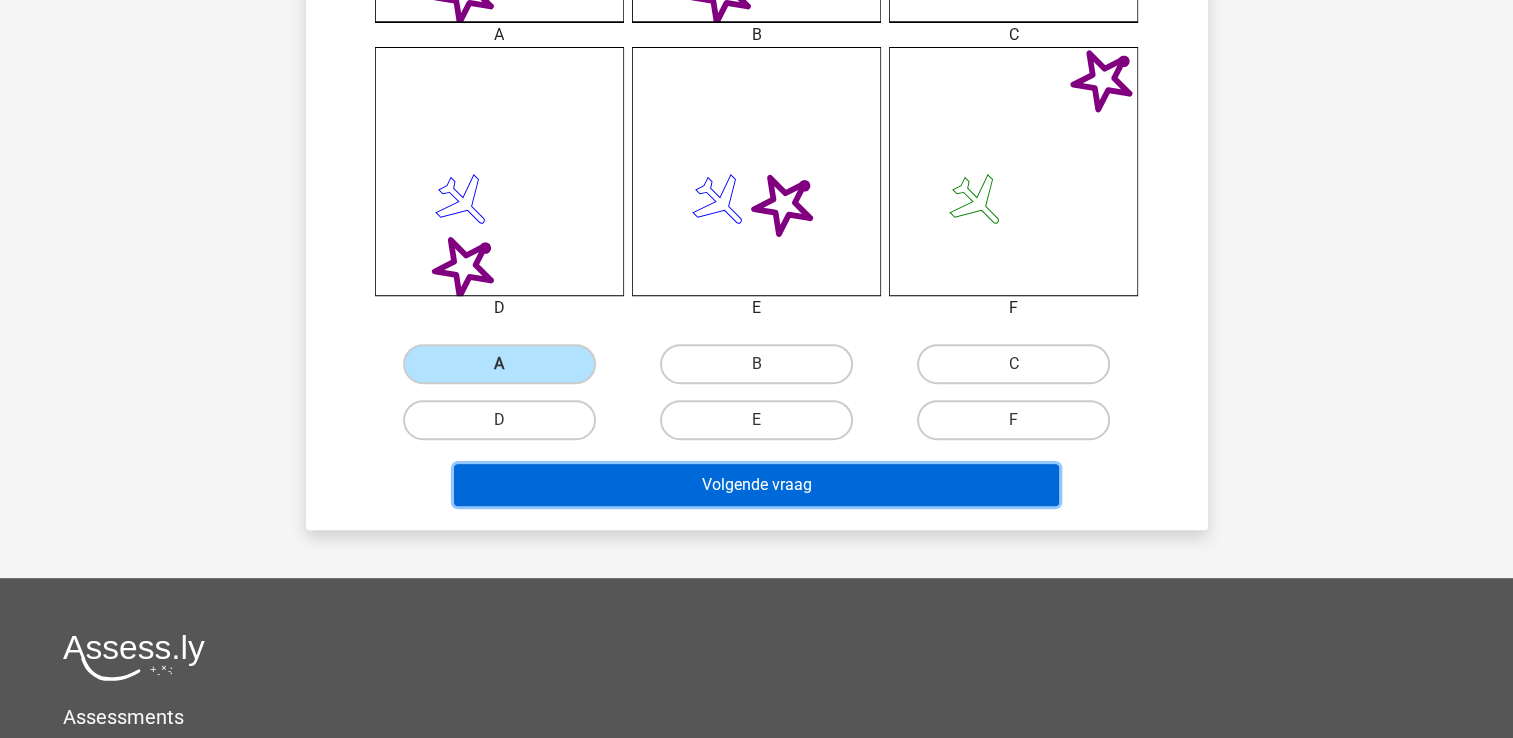 click on "Volgende vraag" at bounding box center (756, 485) 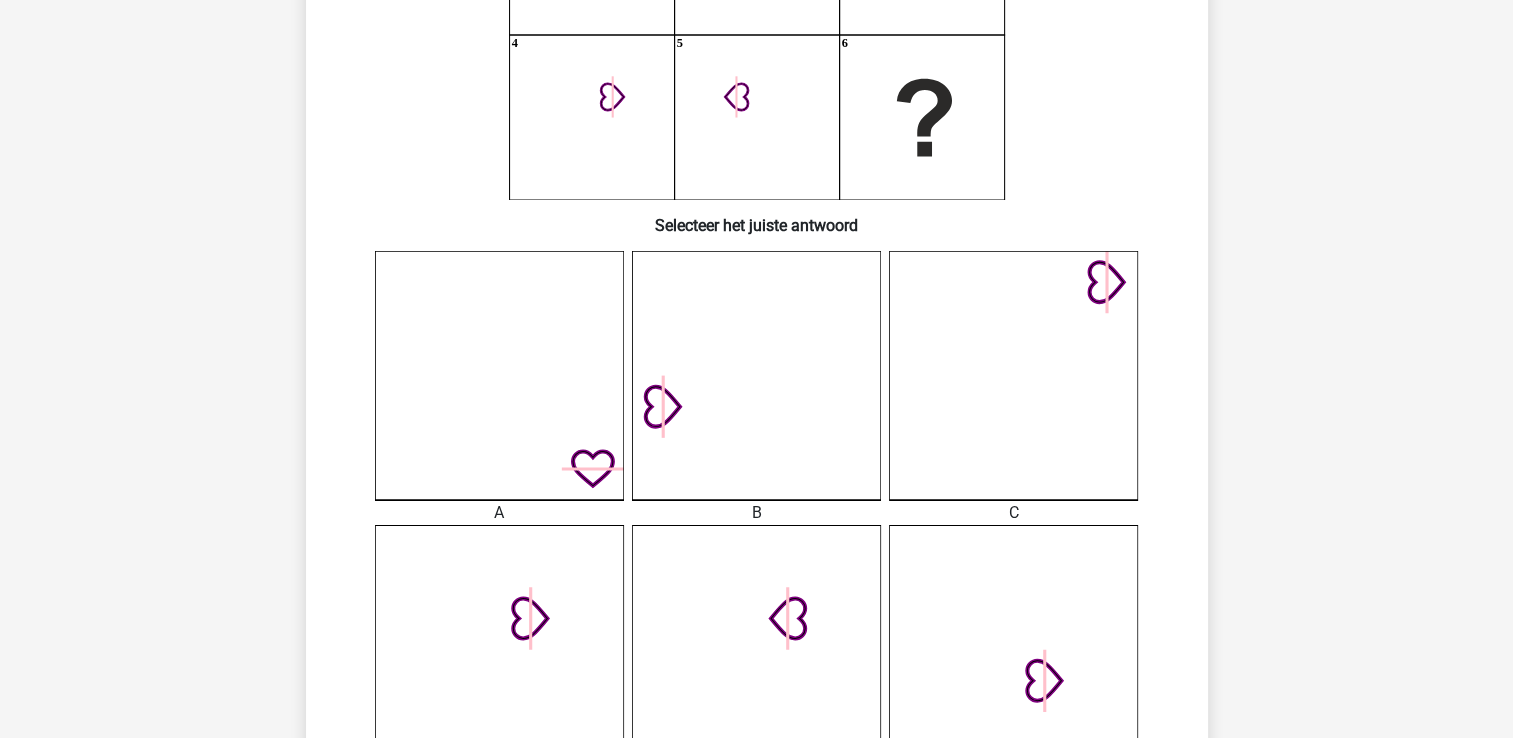 scroll, scrollTop: 492, scrollLeft: 0, axis: vertical 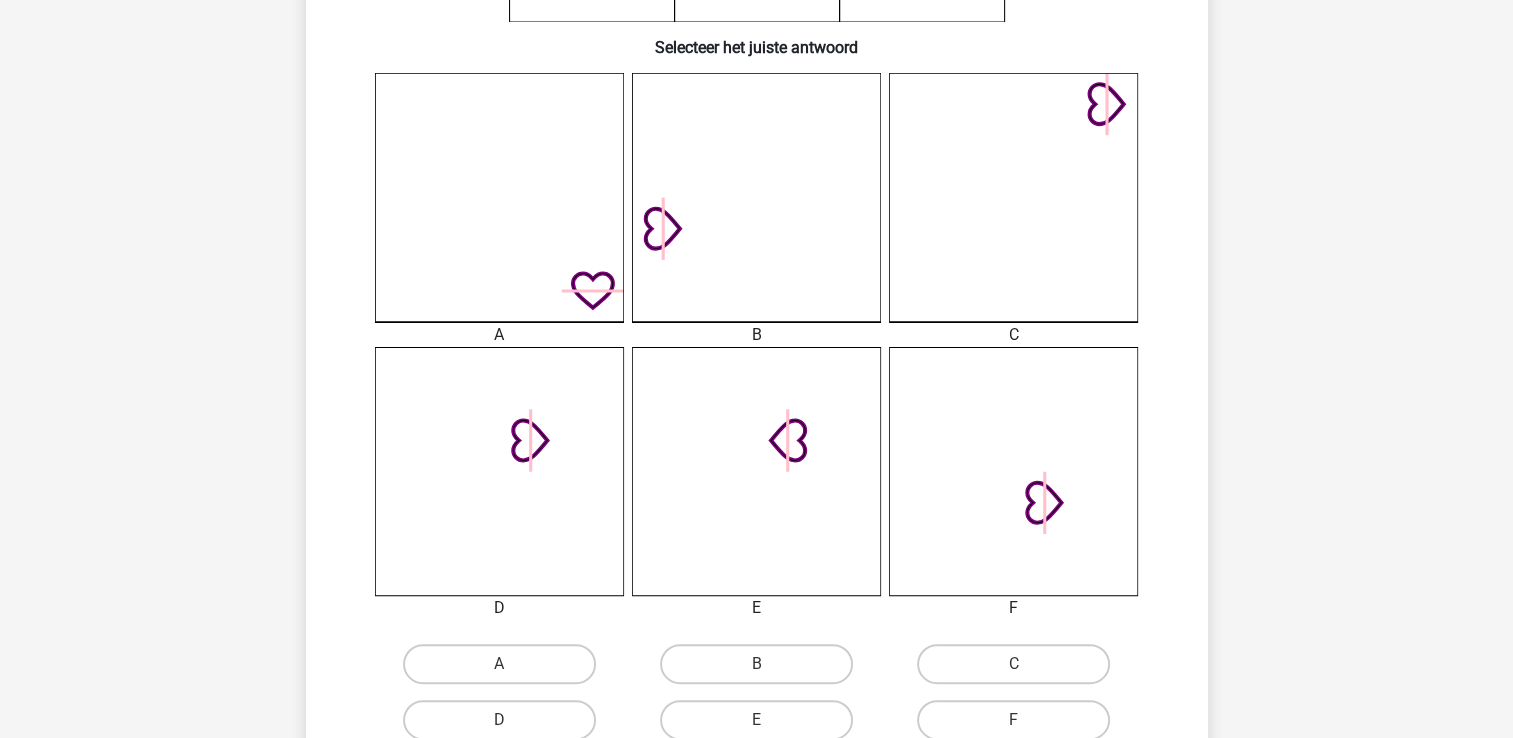 click 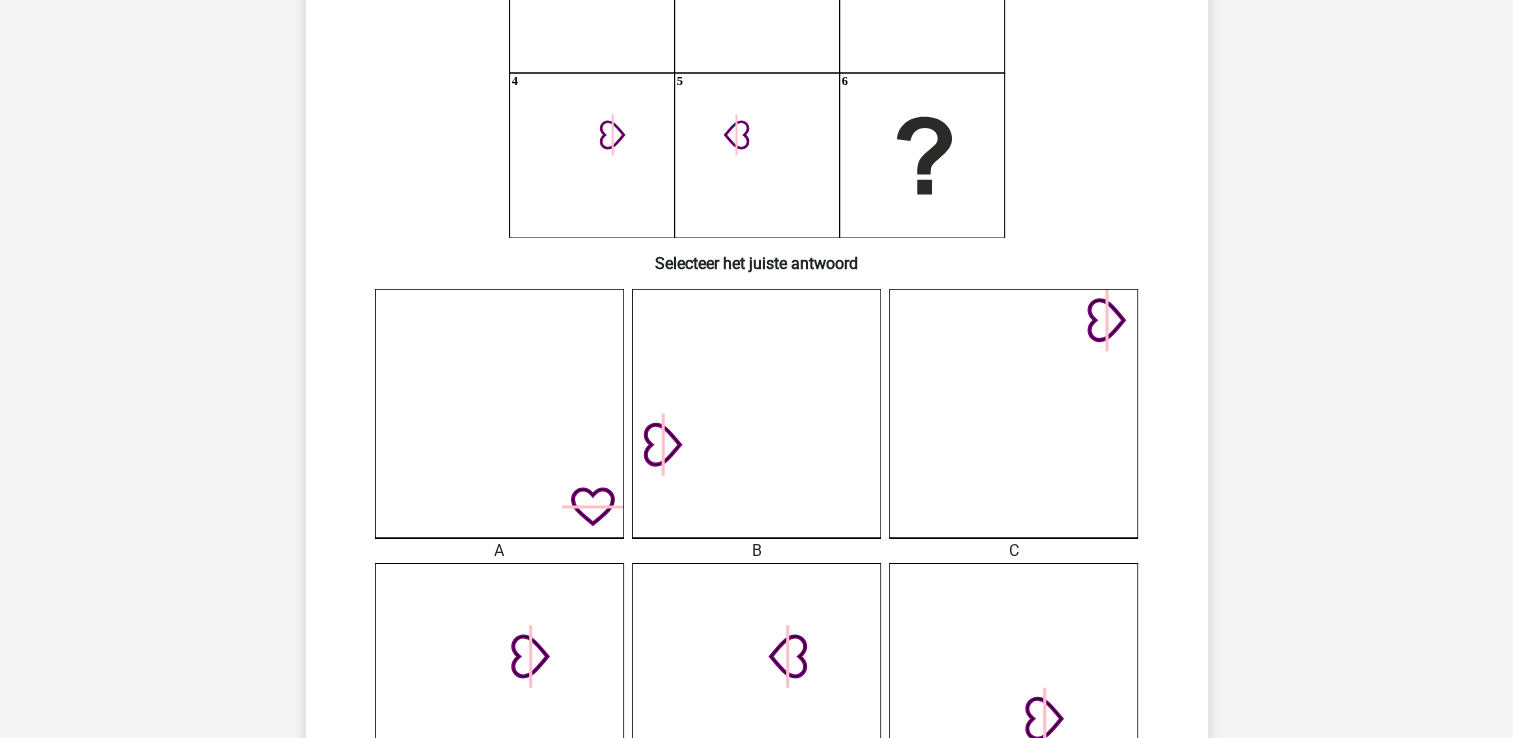 scroll, scrollTop: 592, scrollLeft: 0, axis: vertical 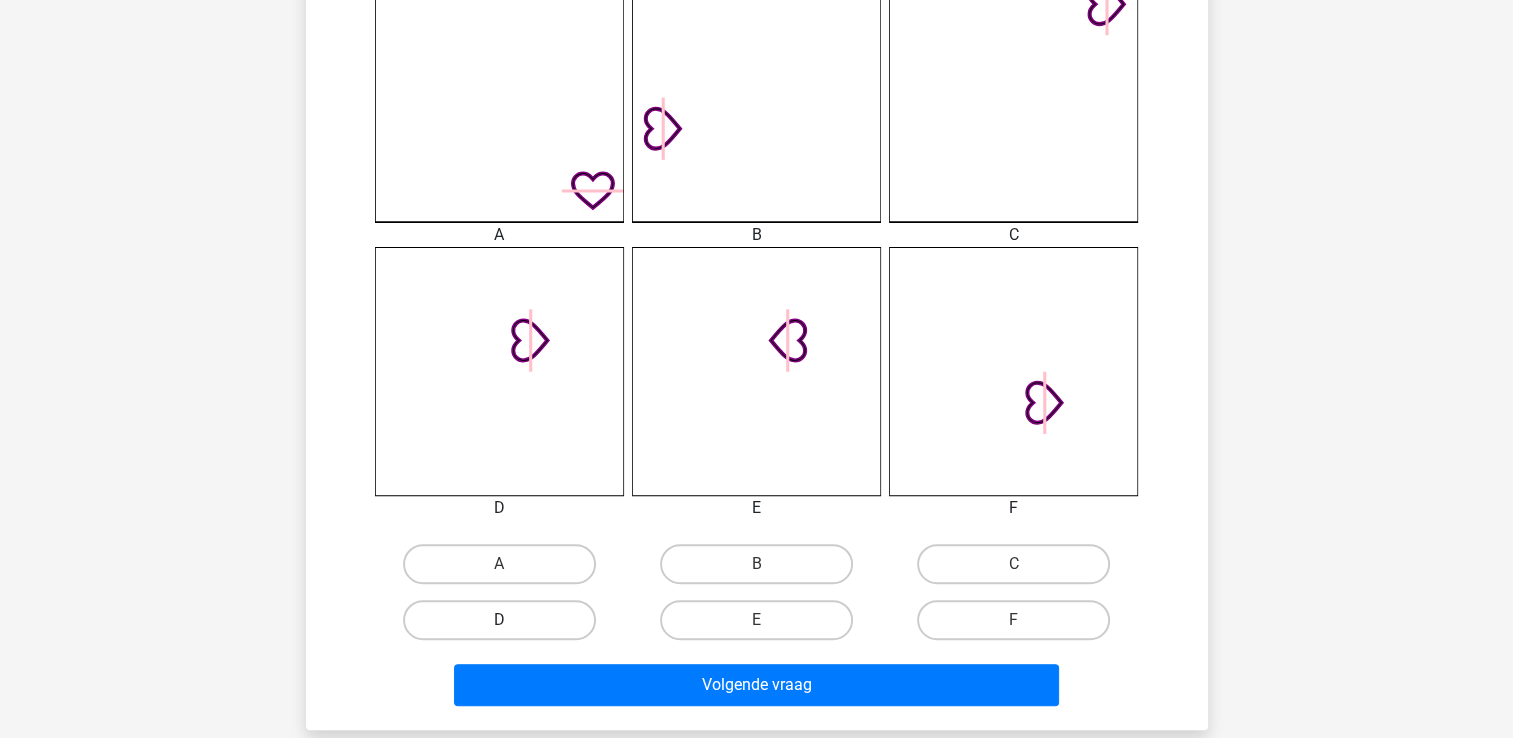 click on "D" at bounding box center (499, 620) 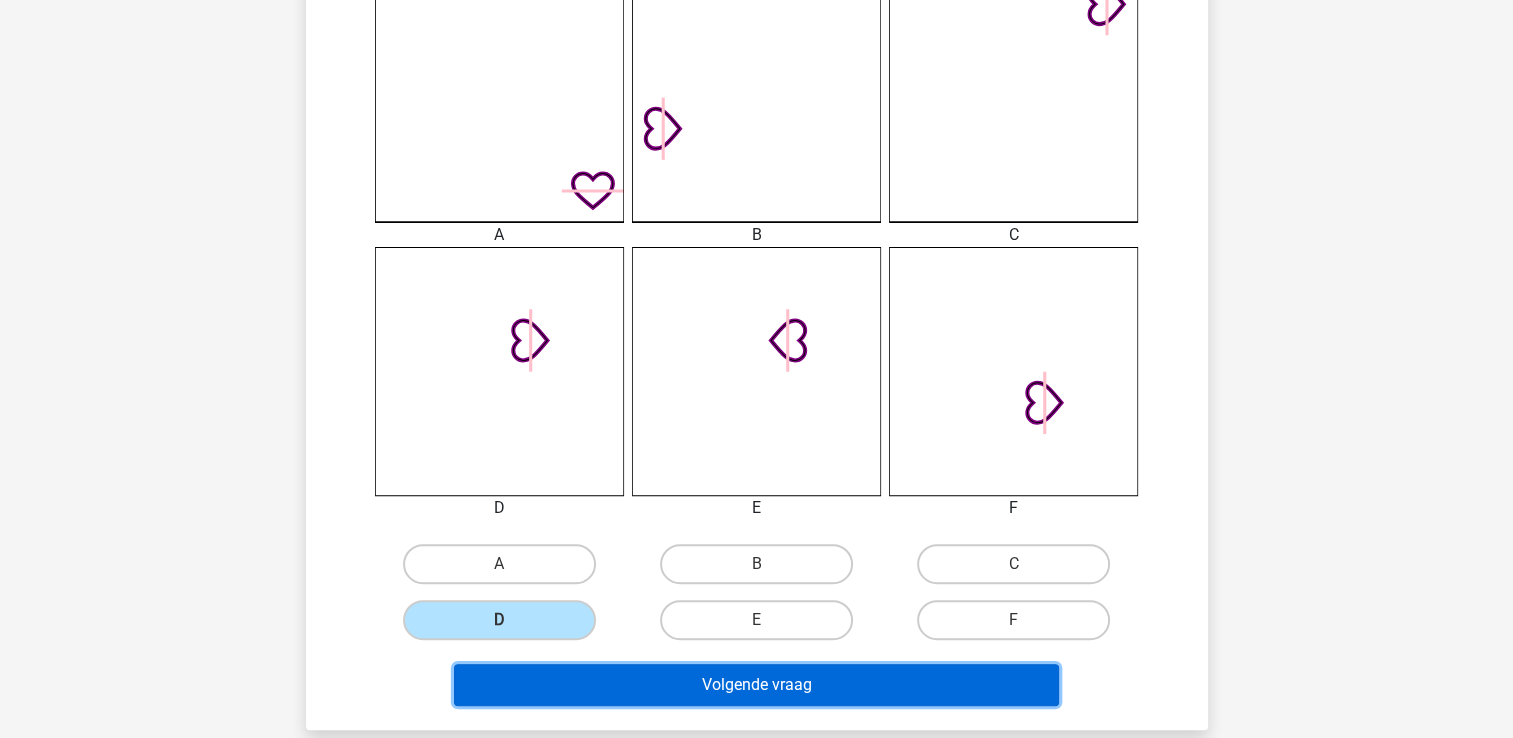 click on "Volgende vraag" at bounding box center [756, 685] 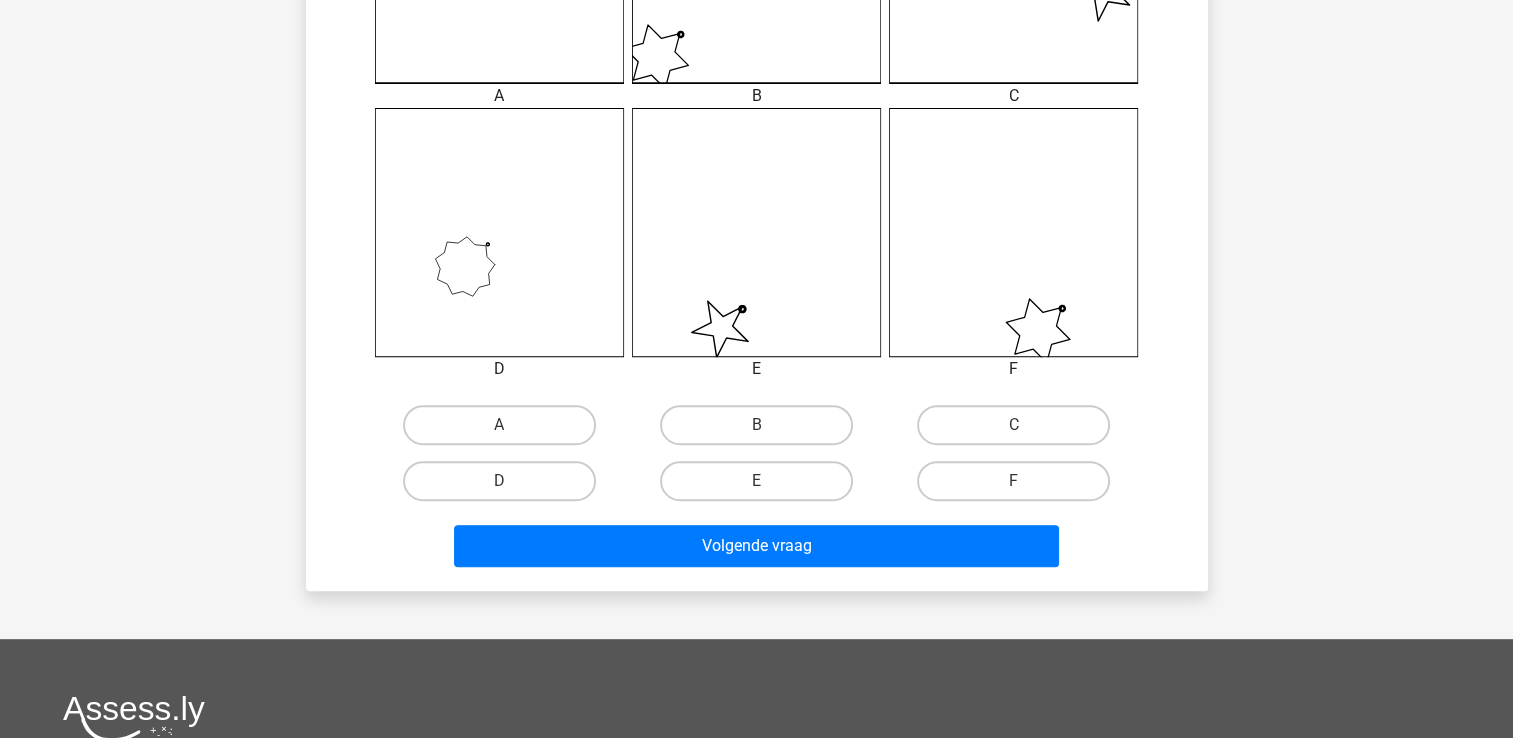 scroll, scrollTop: 792, scrollLeft: 0, axis: vertical 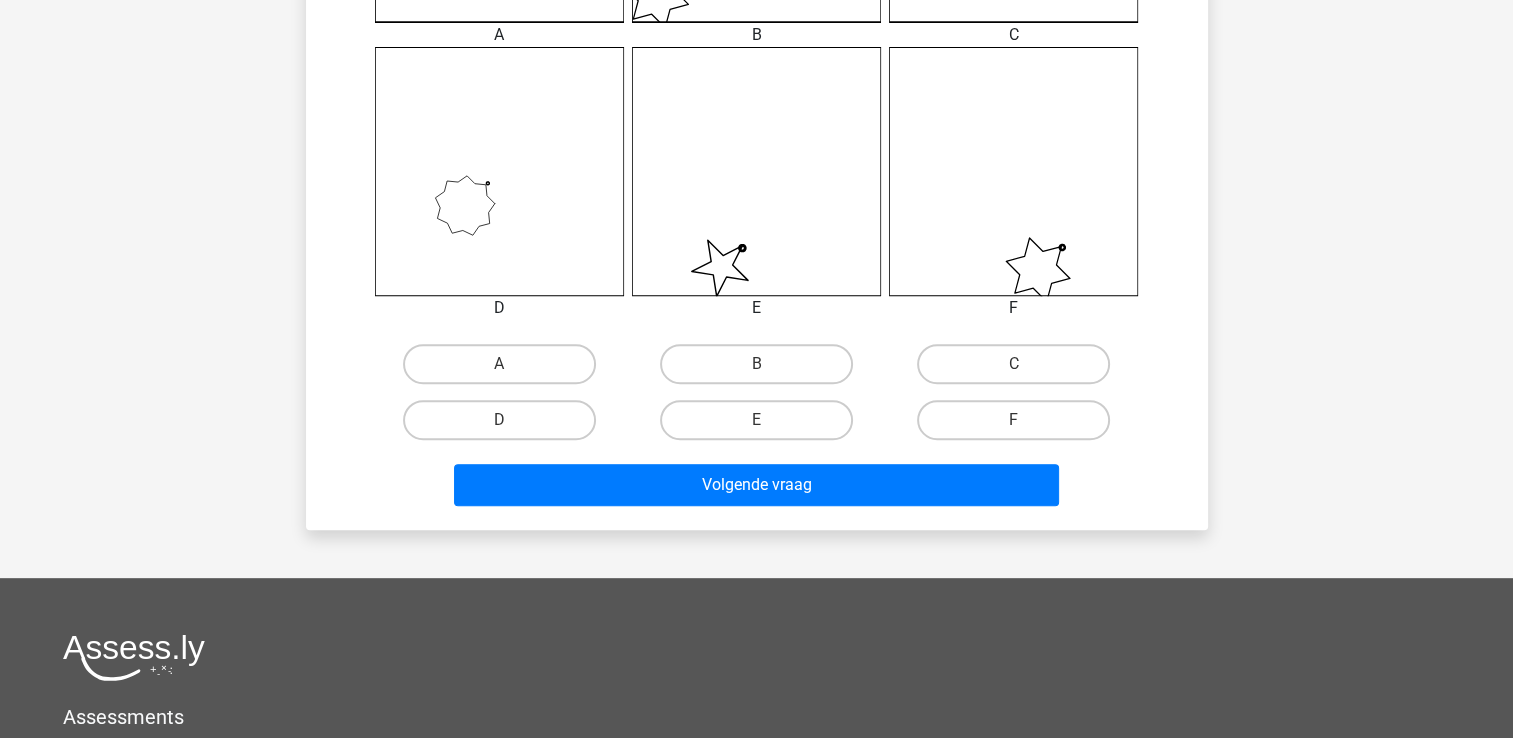click on "F" at bounding box center [1020, 426] 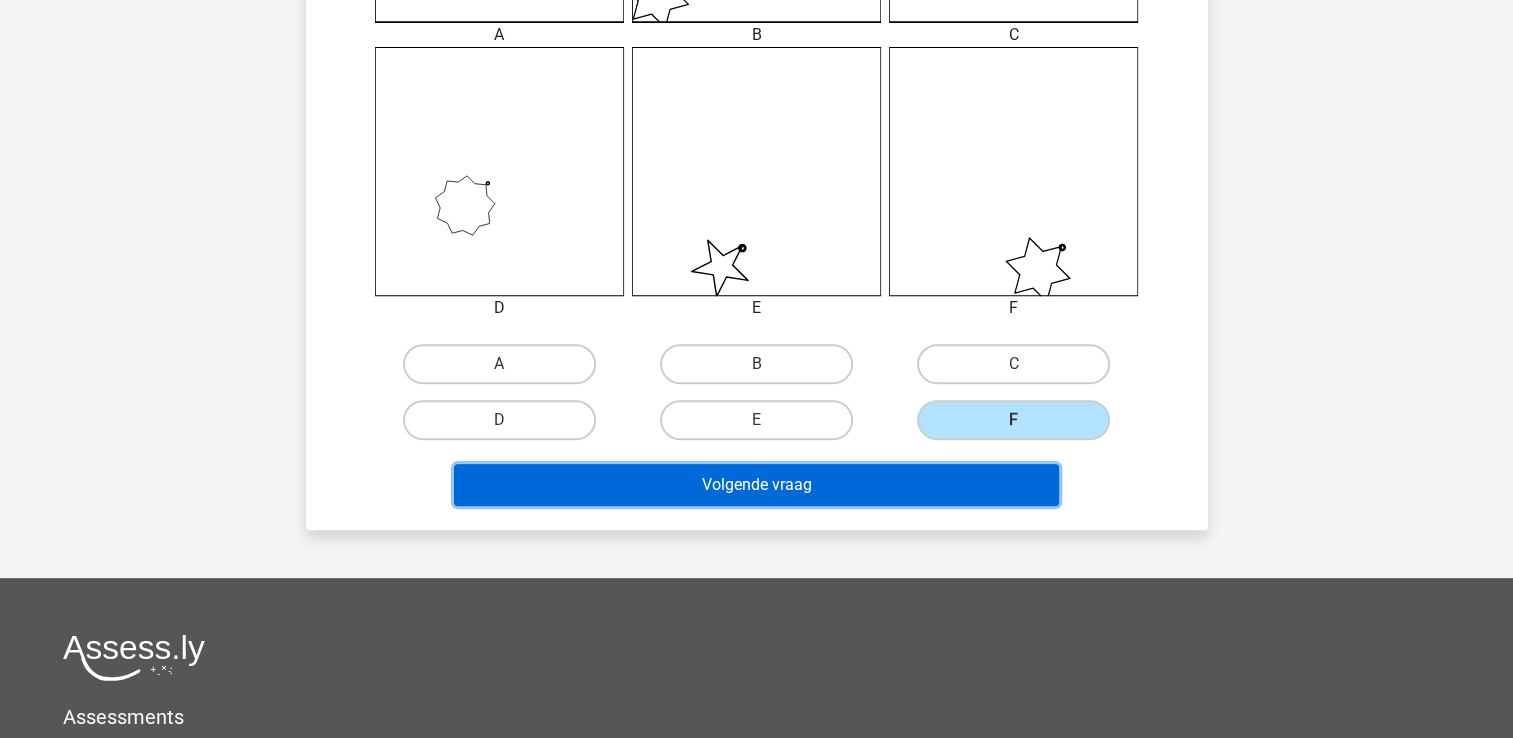 click on "Volgende vraag" at bounding box center [756, 485] 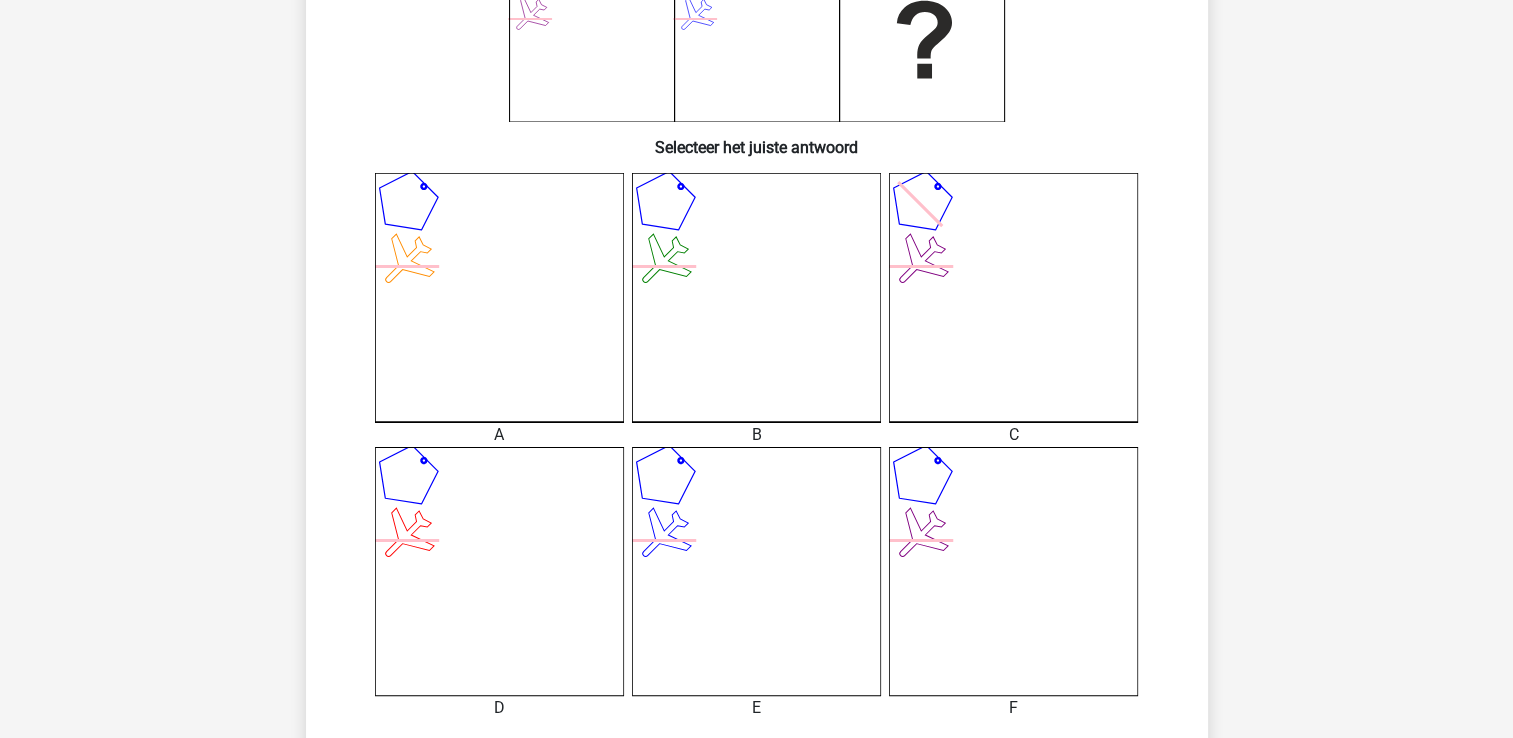 scroll, scrollTop: 492, scrollLeft: 0, axis: vertical 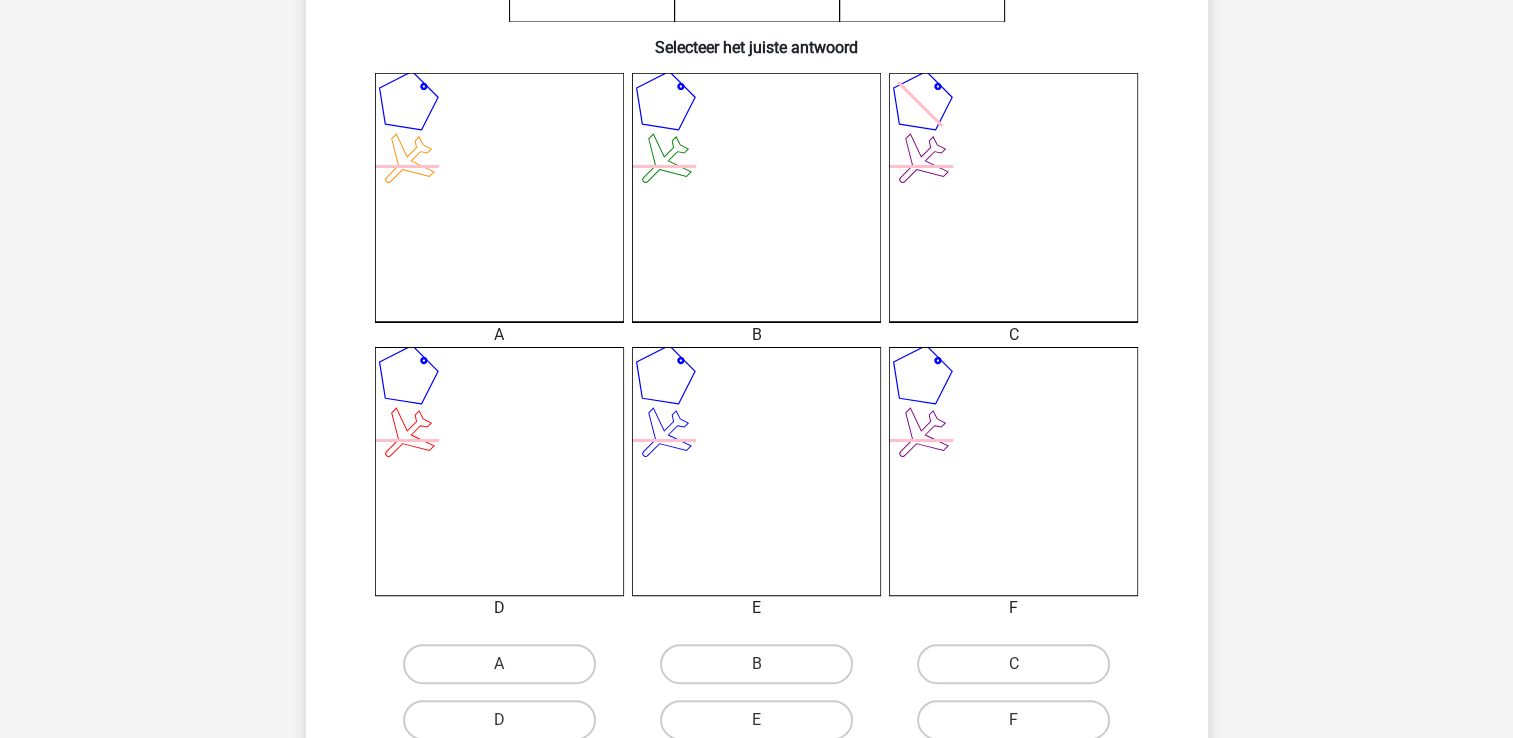click 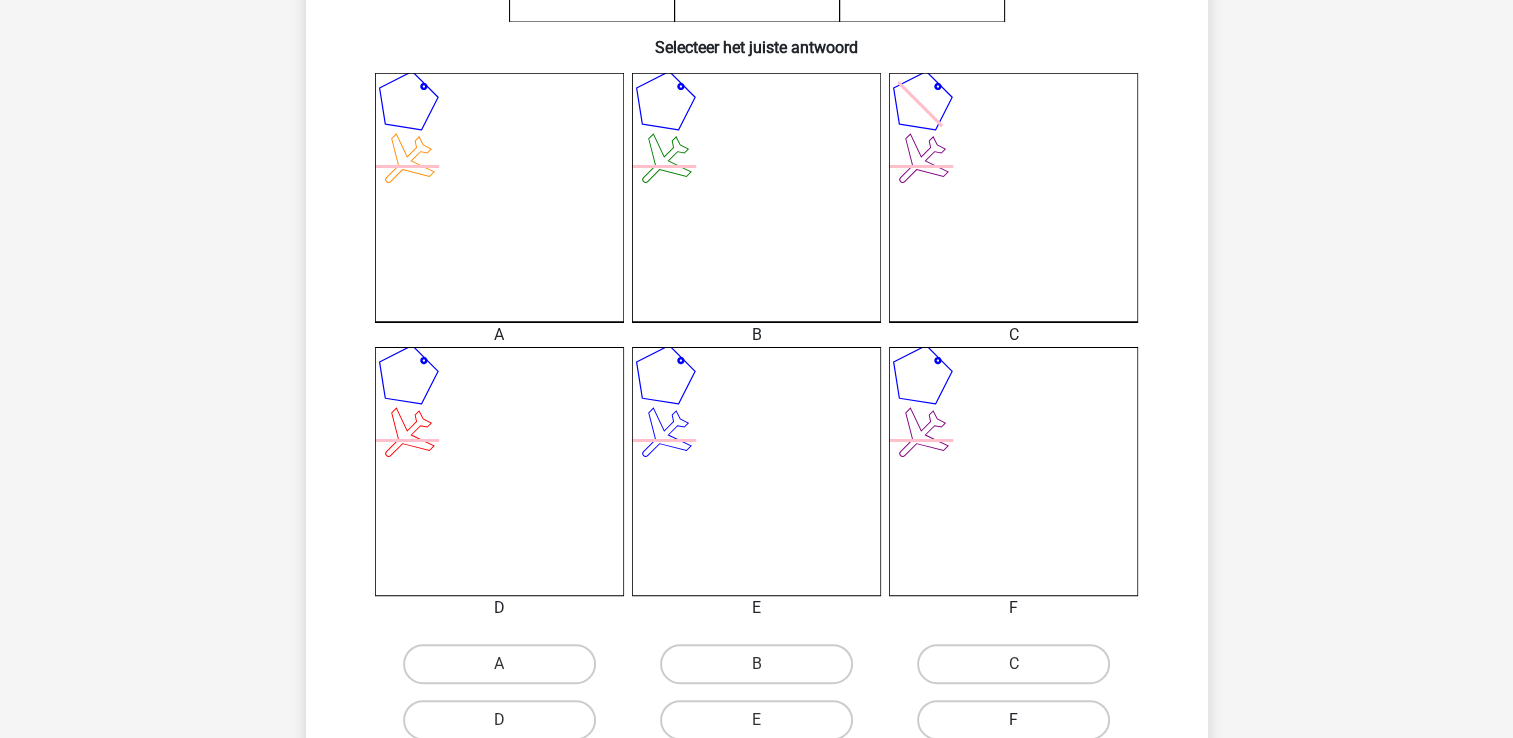 click on "F" at bounding box center [1013, 720] 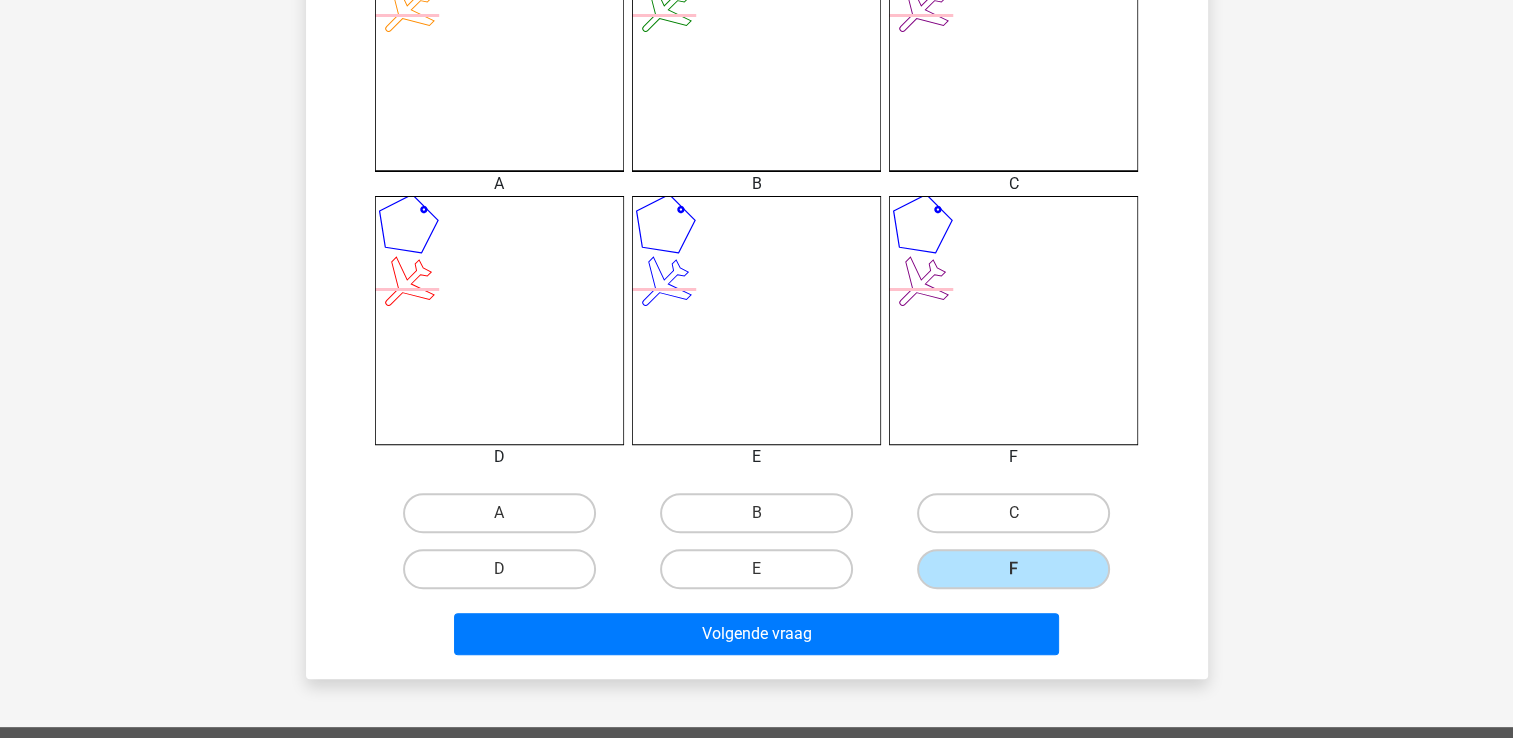 scroll, scrollTop: 692, scrollLeft: 0, axis: vertical 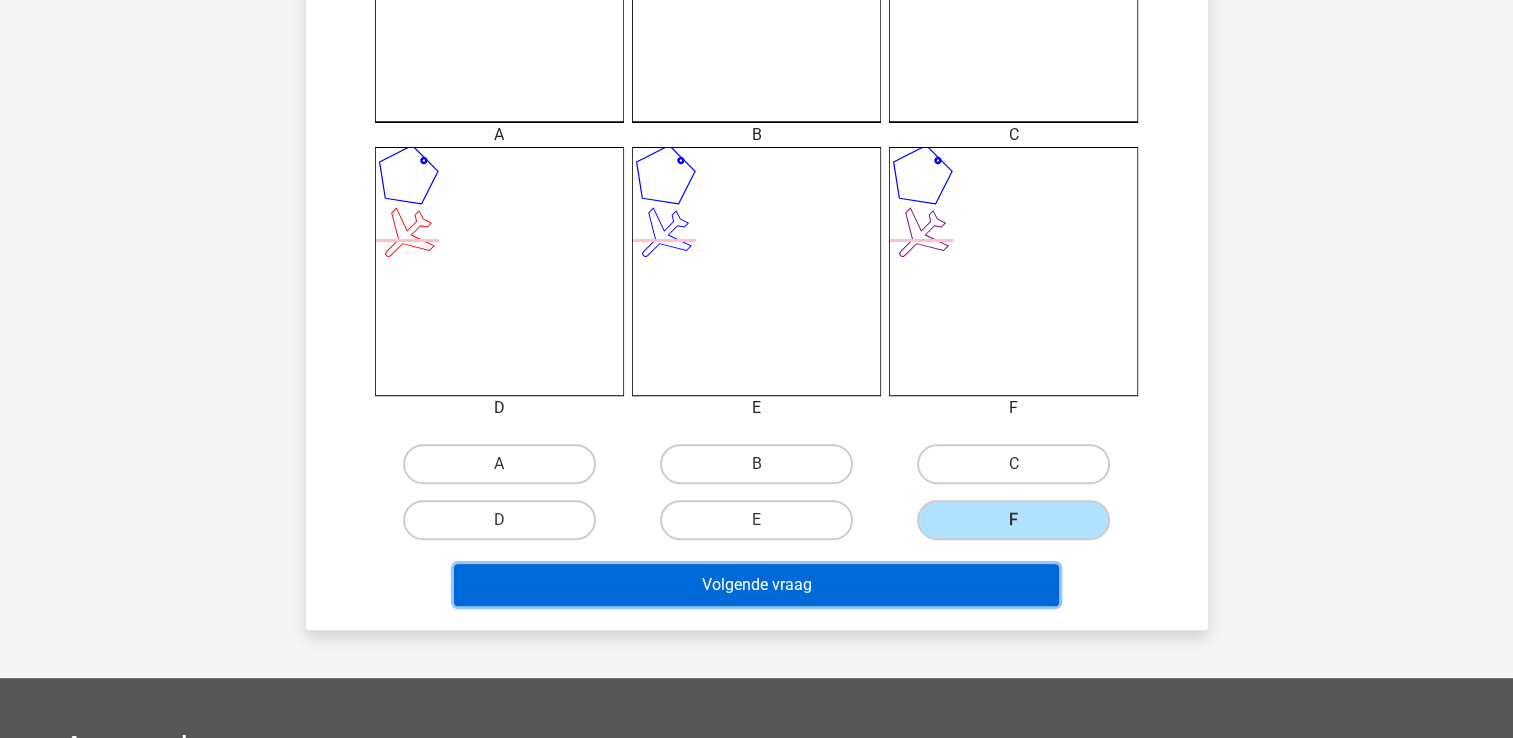 click on "Volgende vraag" at bounding box center (756, 585) 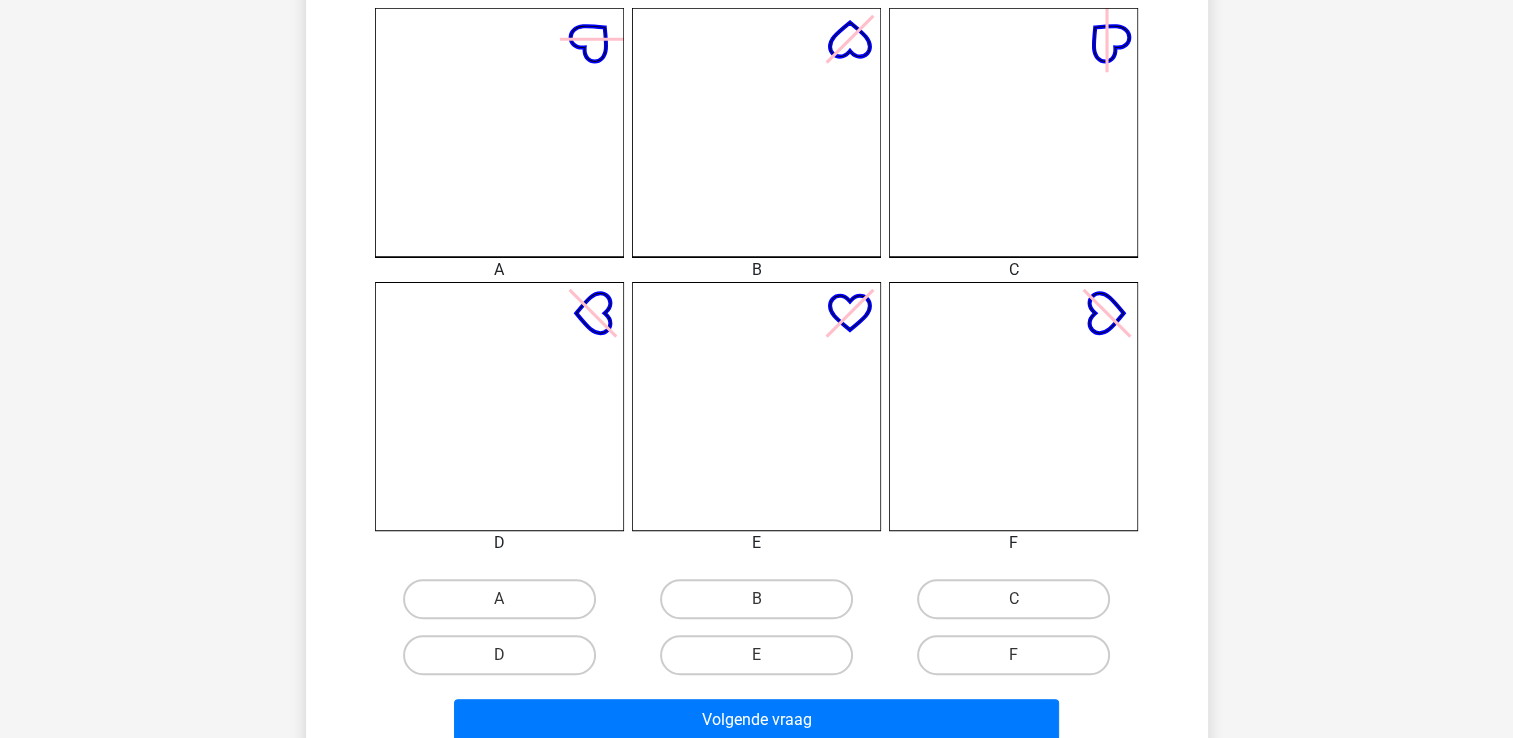 scroll, scrollTop: 592, scrollLeft: 0, axis: vertical 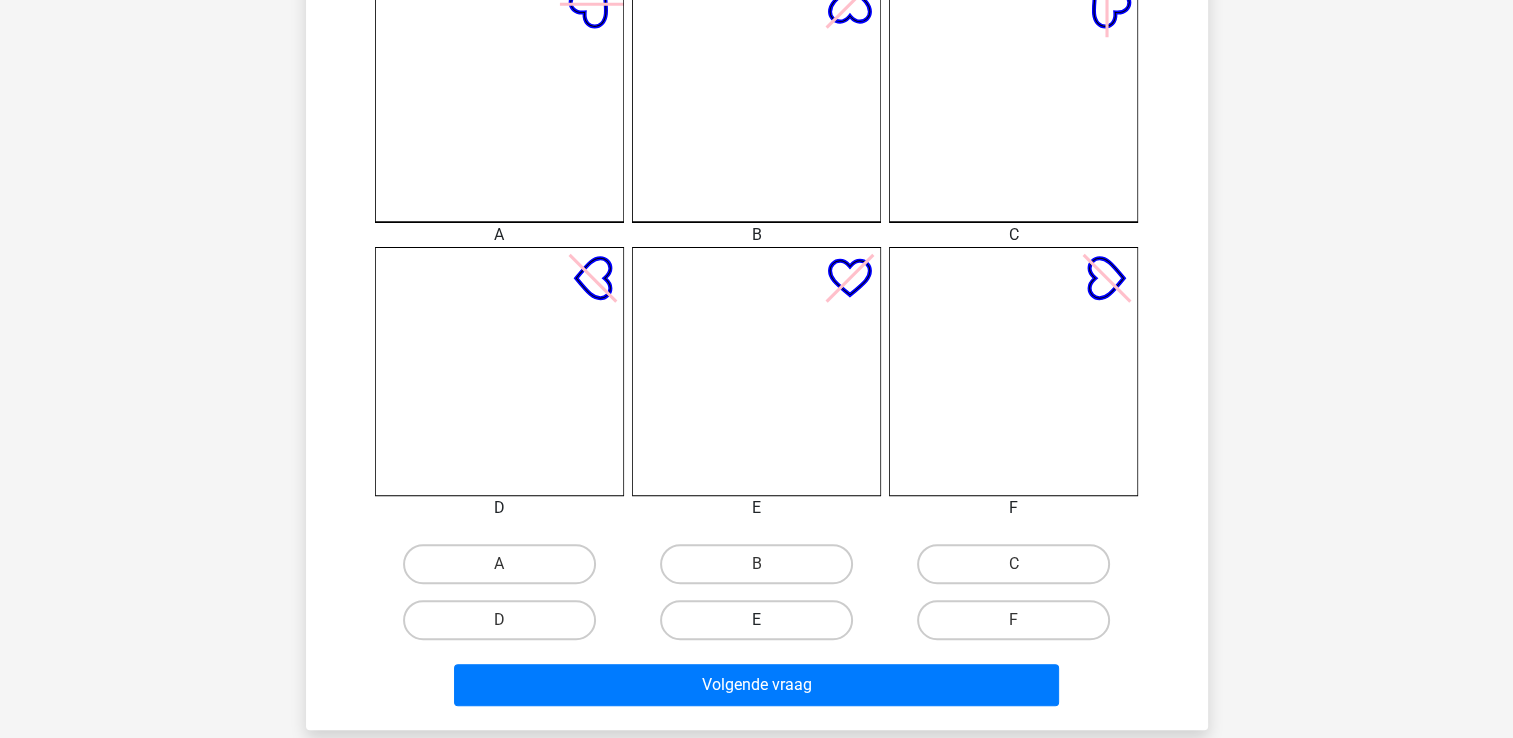click on "E" at bounding box center (756, 620) 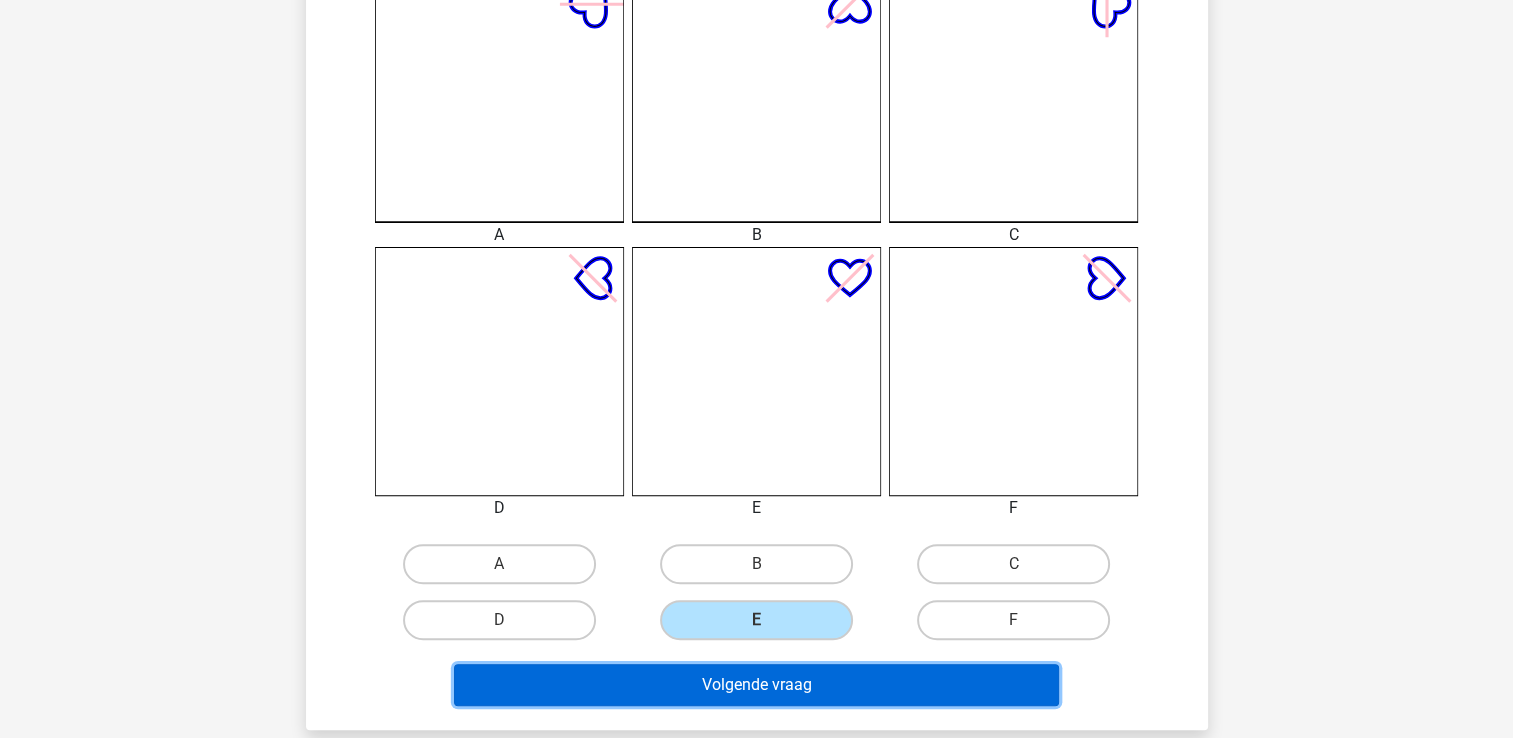 click on "Volgende vraag" at bounding box center [756, 685] 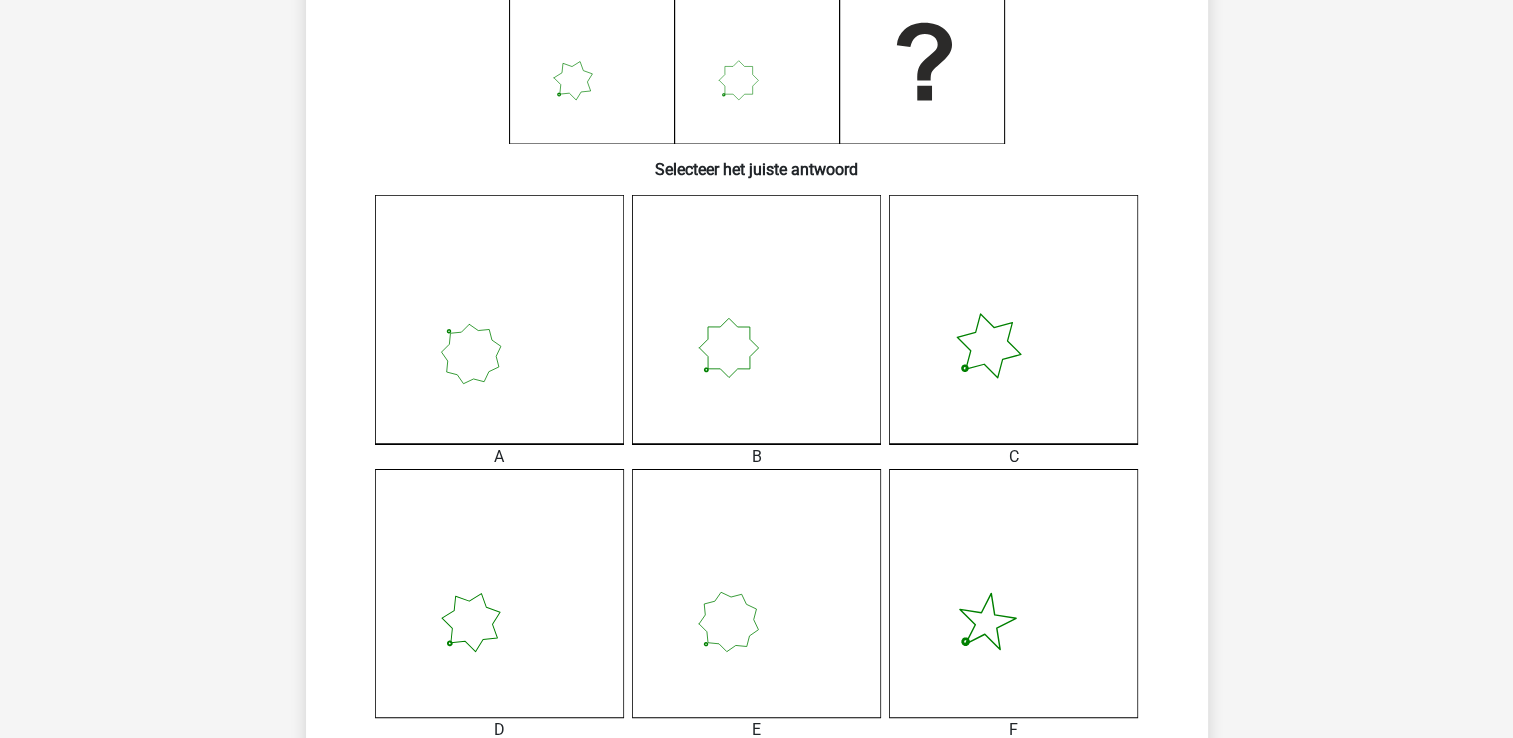 scroll, scrollTop: 392, scrollLeft: 0, axis: vertical 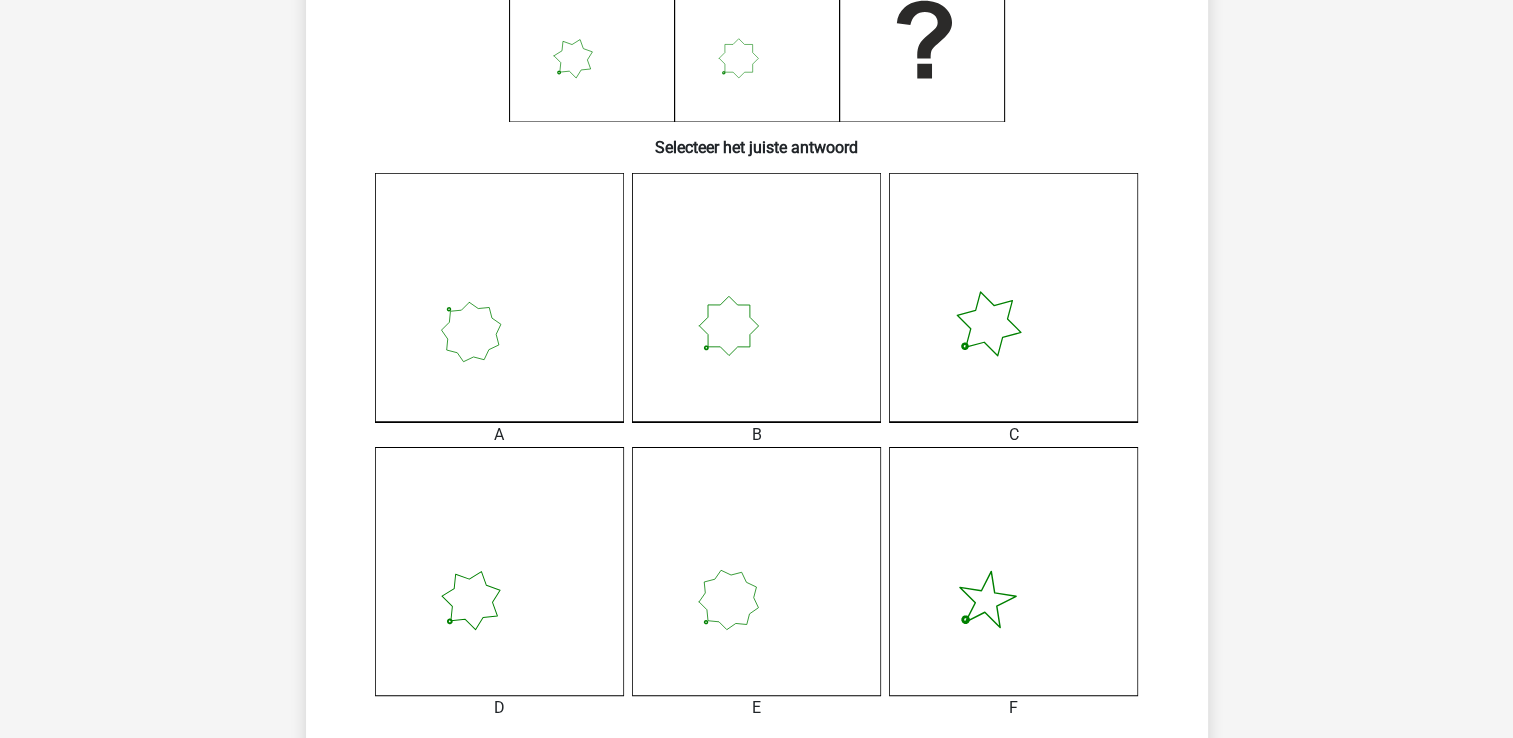 click 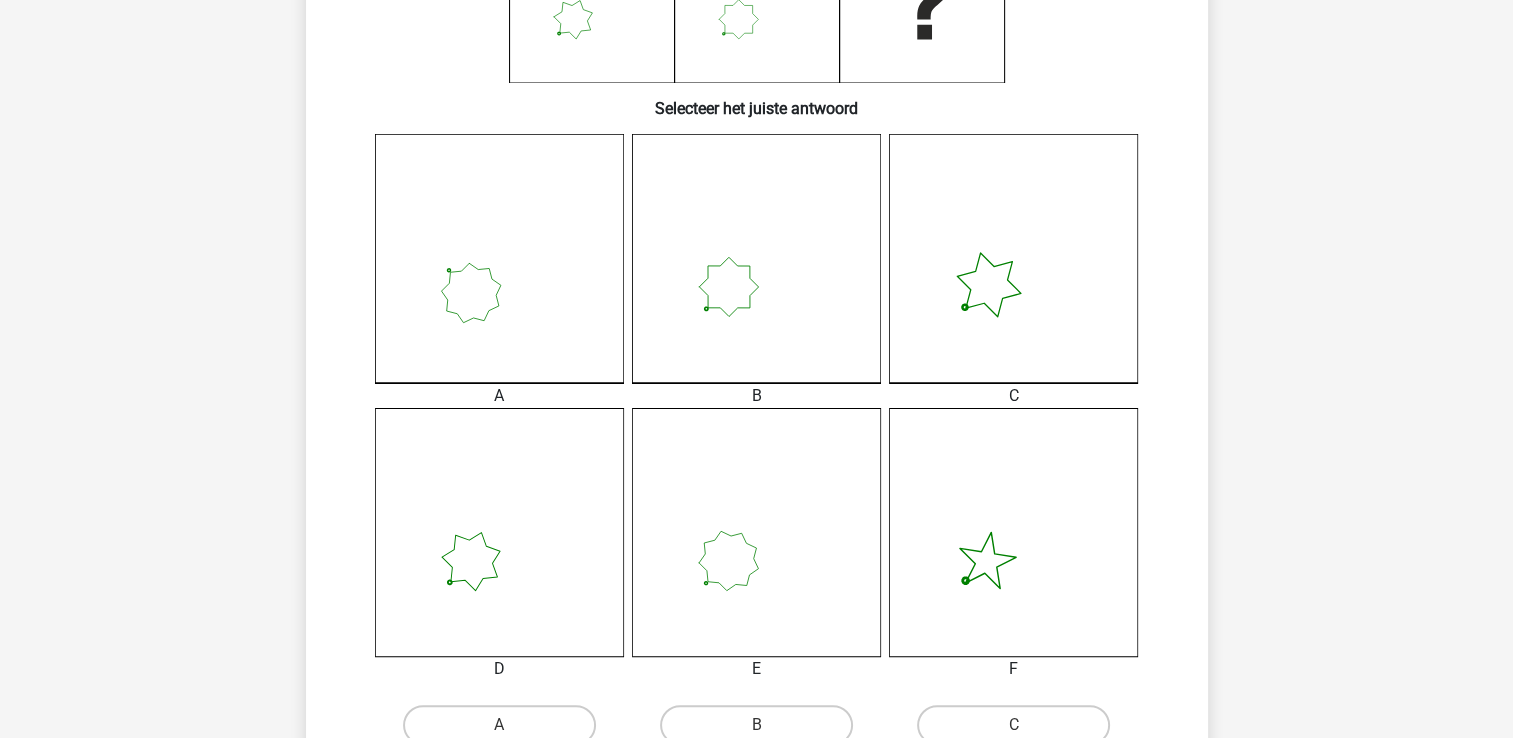 scroll, scrollTop: 492, scrollLeft: 0, axis: vertical 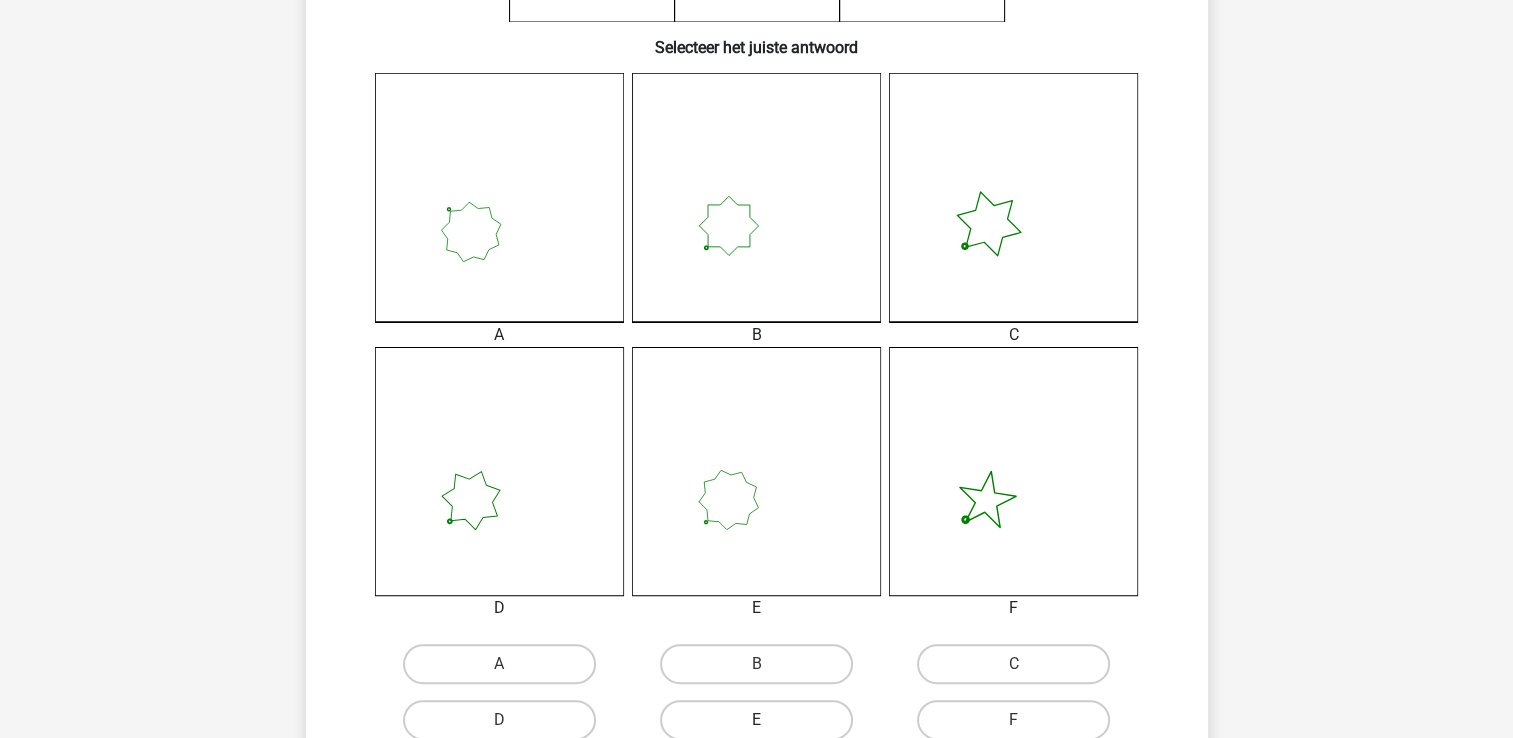 click on "E" at bounding box center (756, 720) 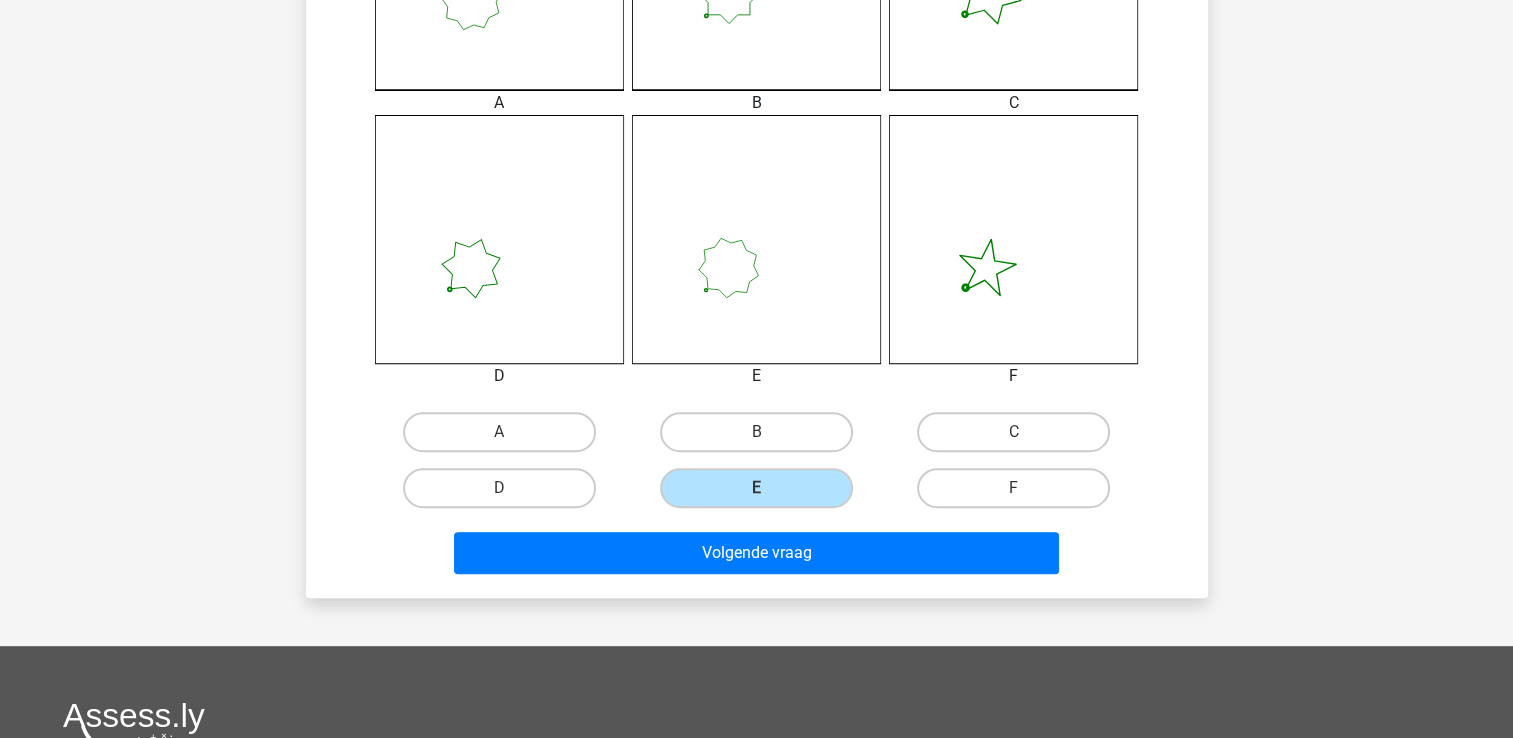 scroll, scrollTop: 792, scrollLeft: 0, axis: vertical 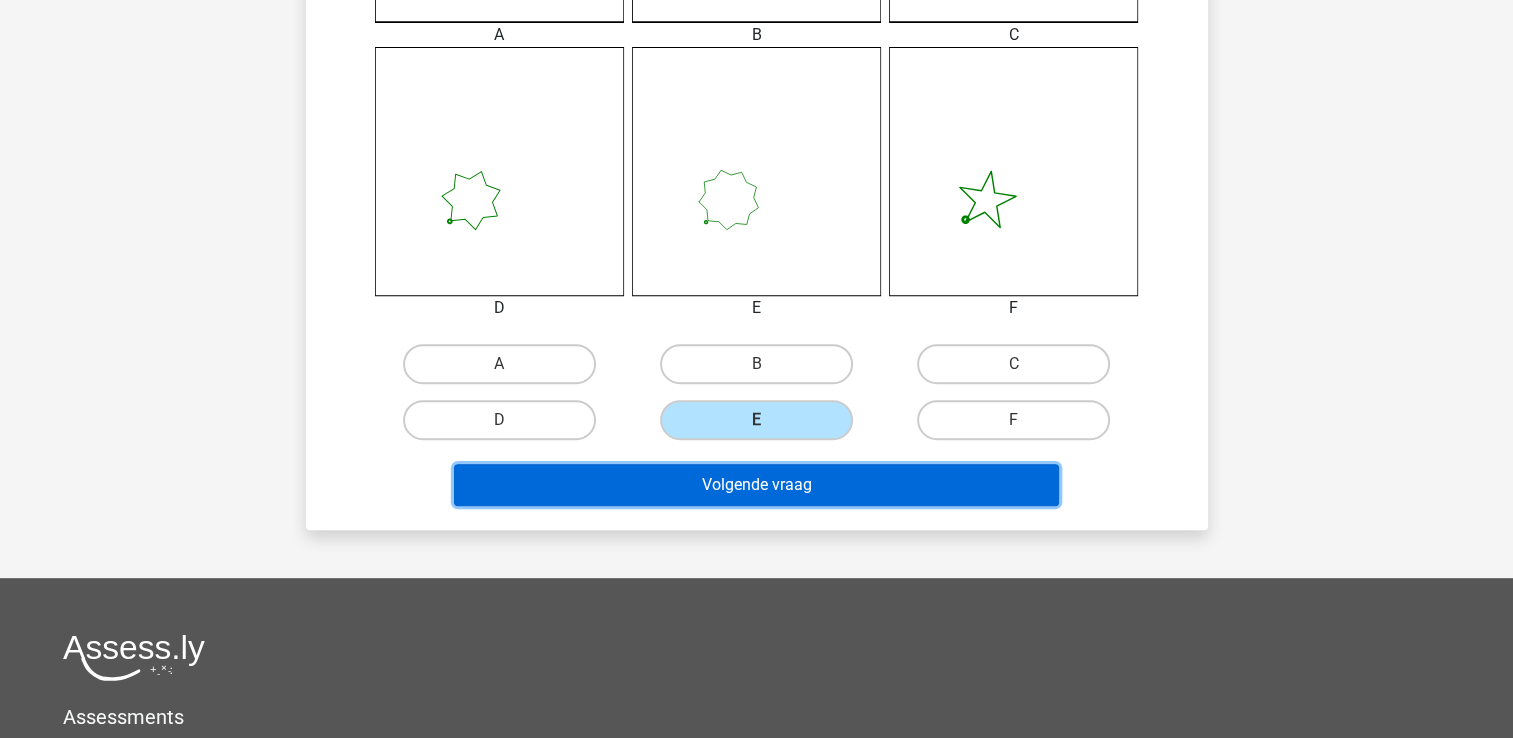 click on "Volgende vraag" at bounding box center [756, 485] 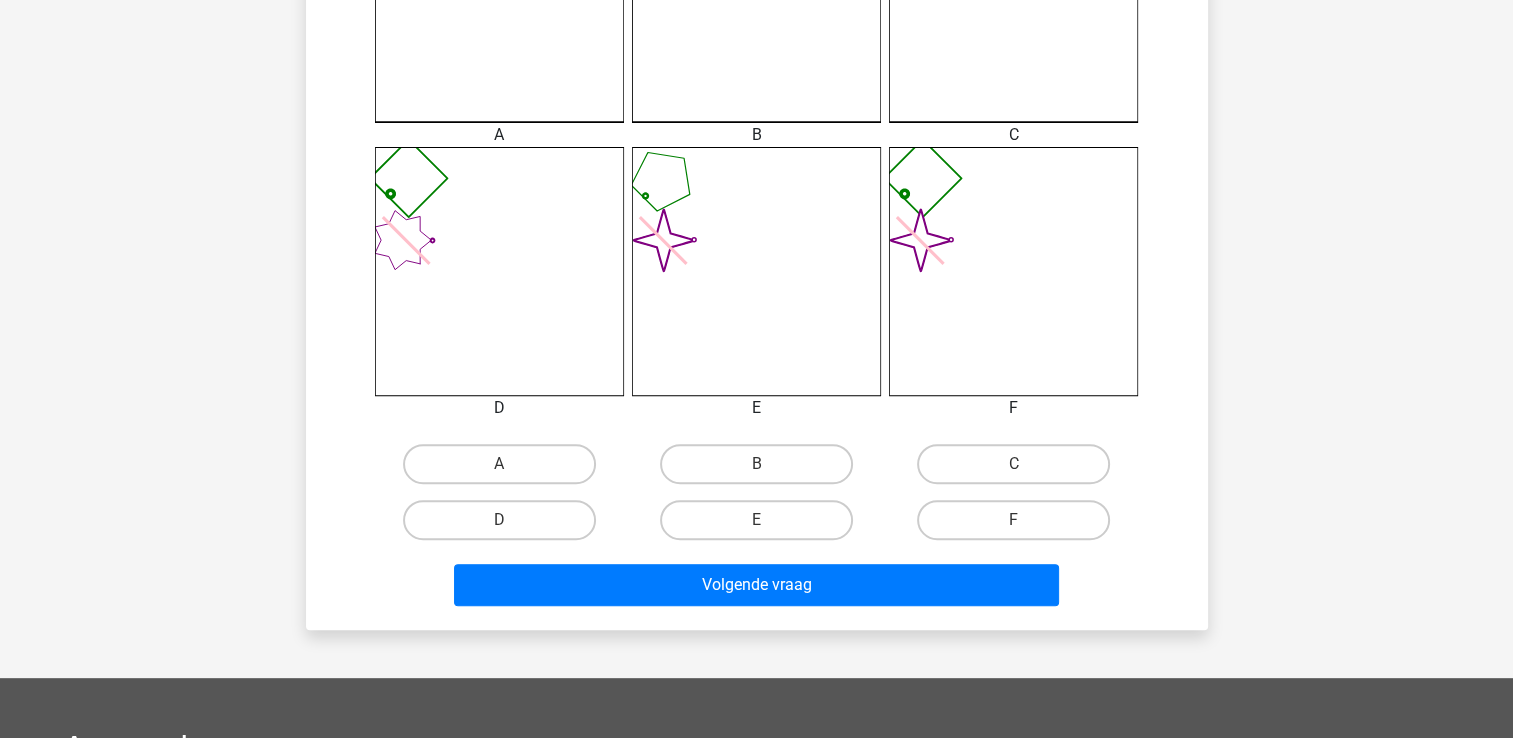 scroll, scrollTop: 792, scrollLeft: 0, axis: vertical 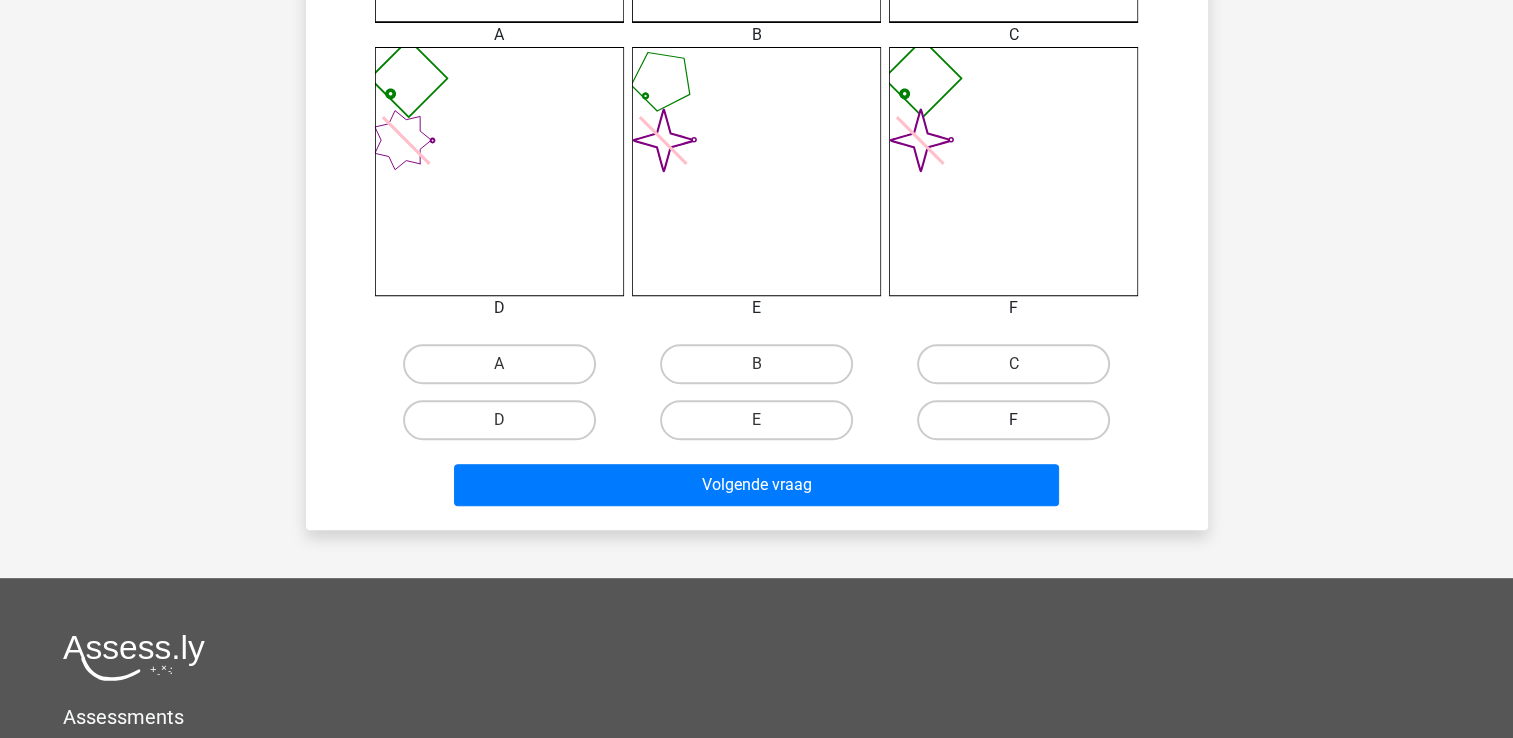 click on "F" at bounding box center (1013, 420) 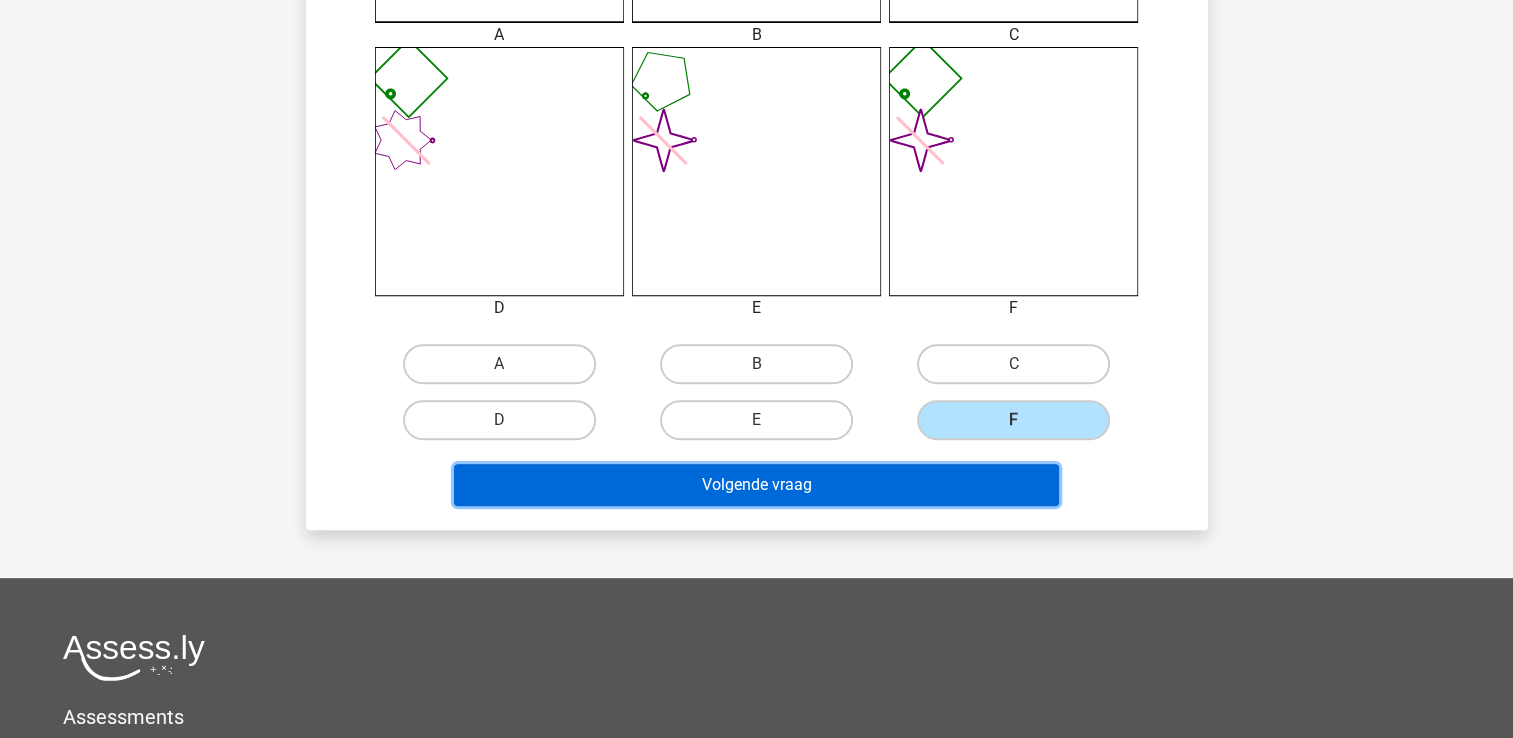 click on "Volgende vraag" at bounding box center [756, 485] 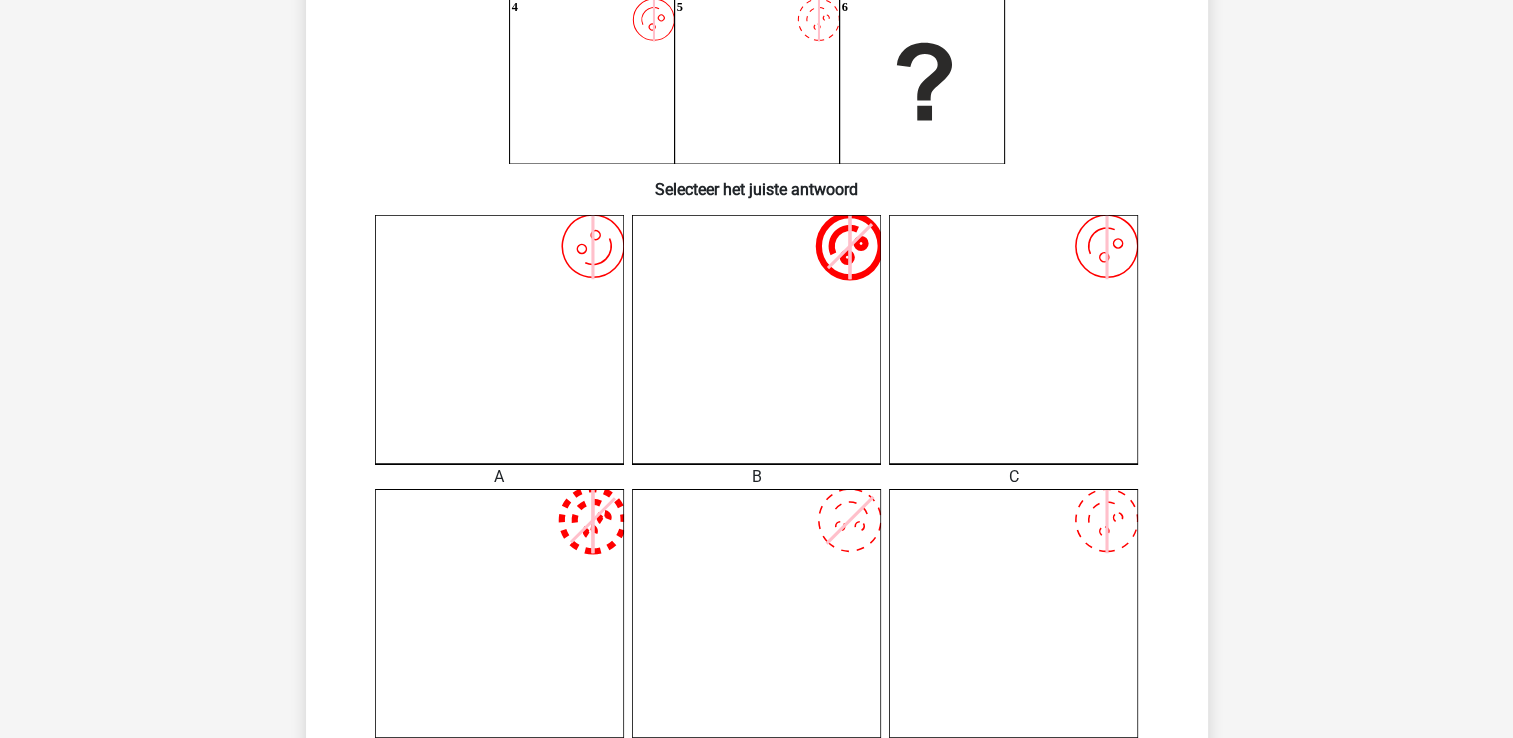 scroll, scrollTop: 492, scrollLeft: 0, axis: vertical 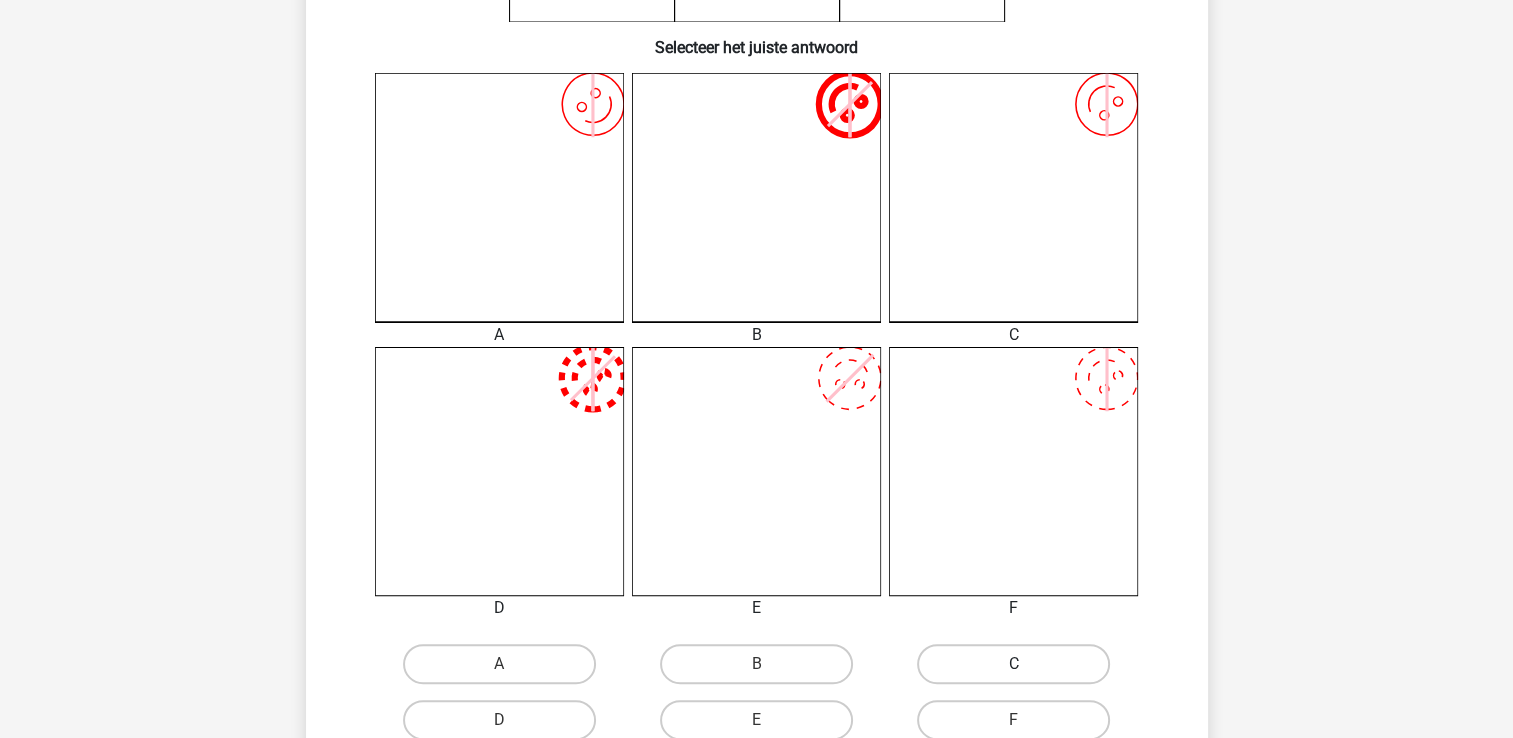 click on "C" at bounding box center (1013, 664) 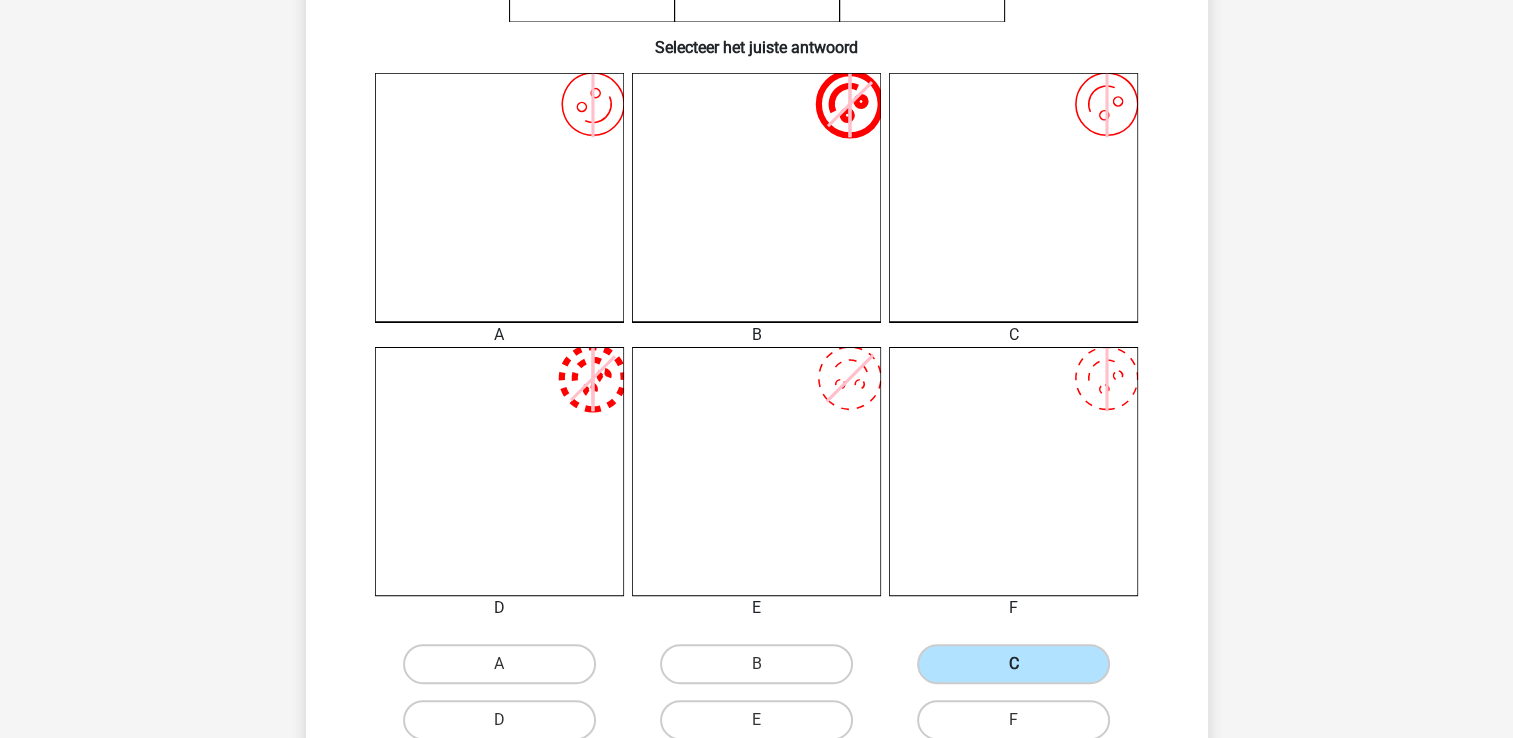 scroll, scrollTop: 792, scrollLeft: 0, axis: vertical 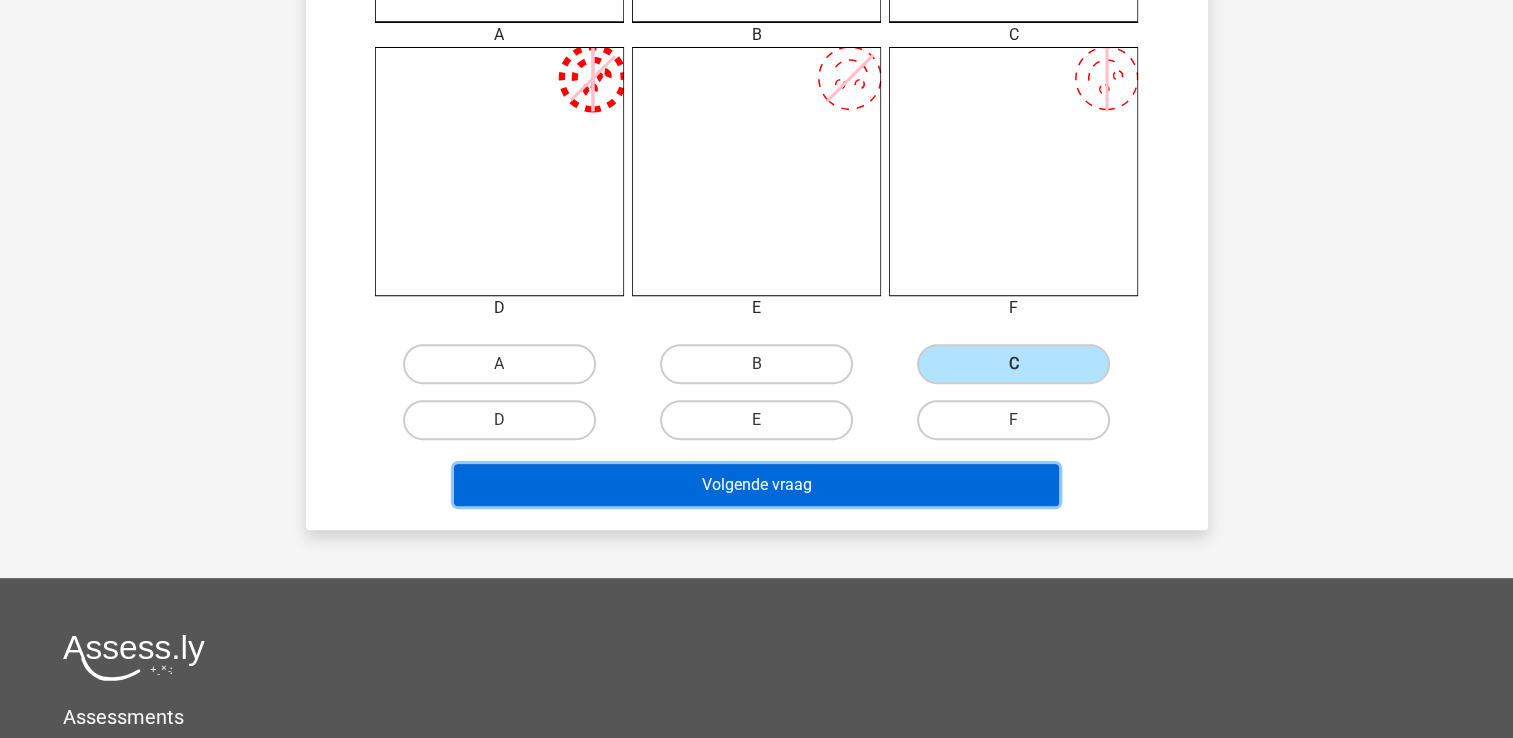 click on "Volgende vraag" at bounding box center (756, 485) 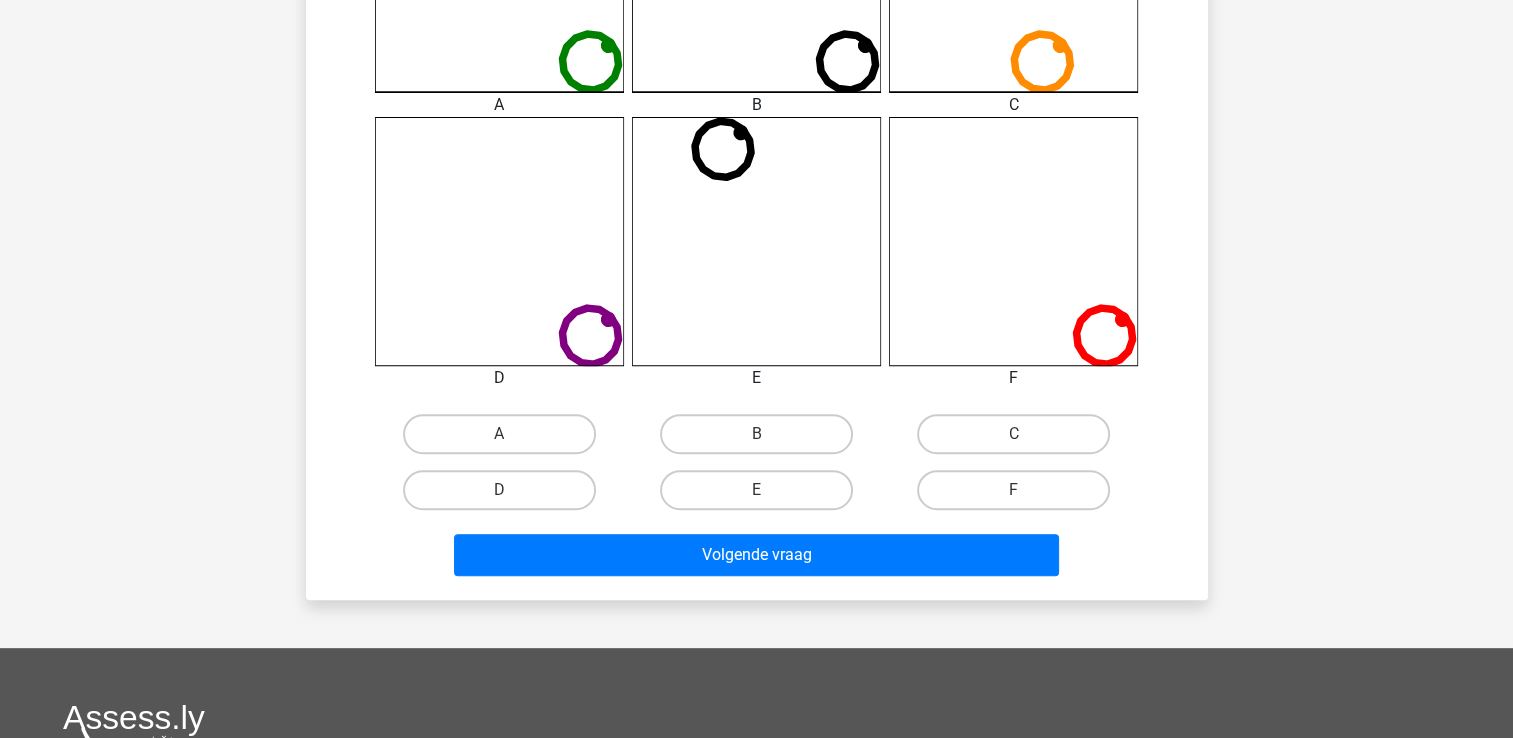 scroll, scrollTop: 792, scrollLeft: 0, axis: vertical 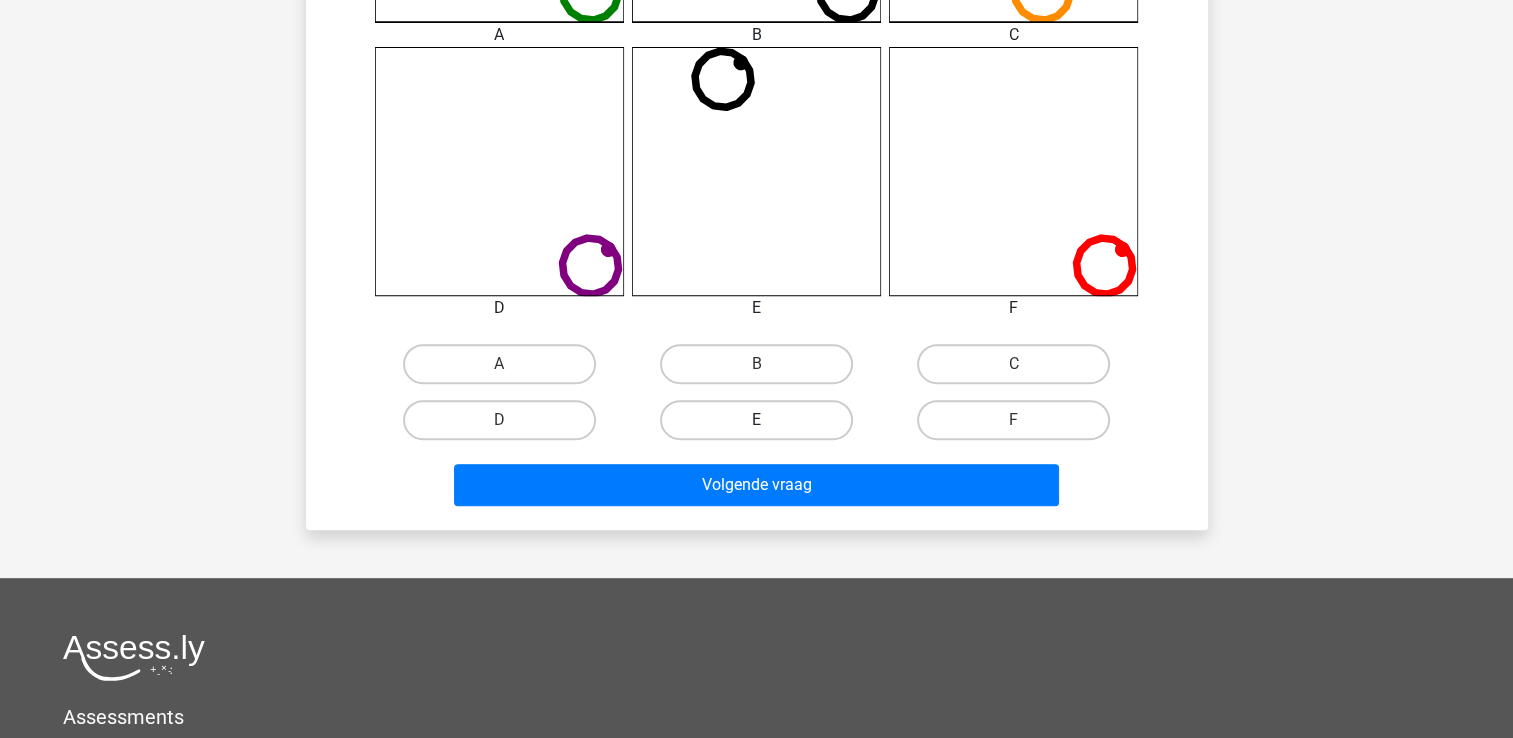 click on "E" at bounding box center [756, 420] 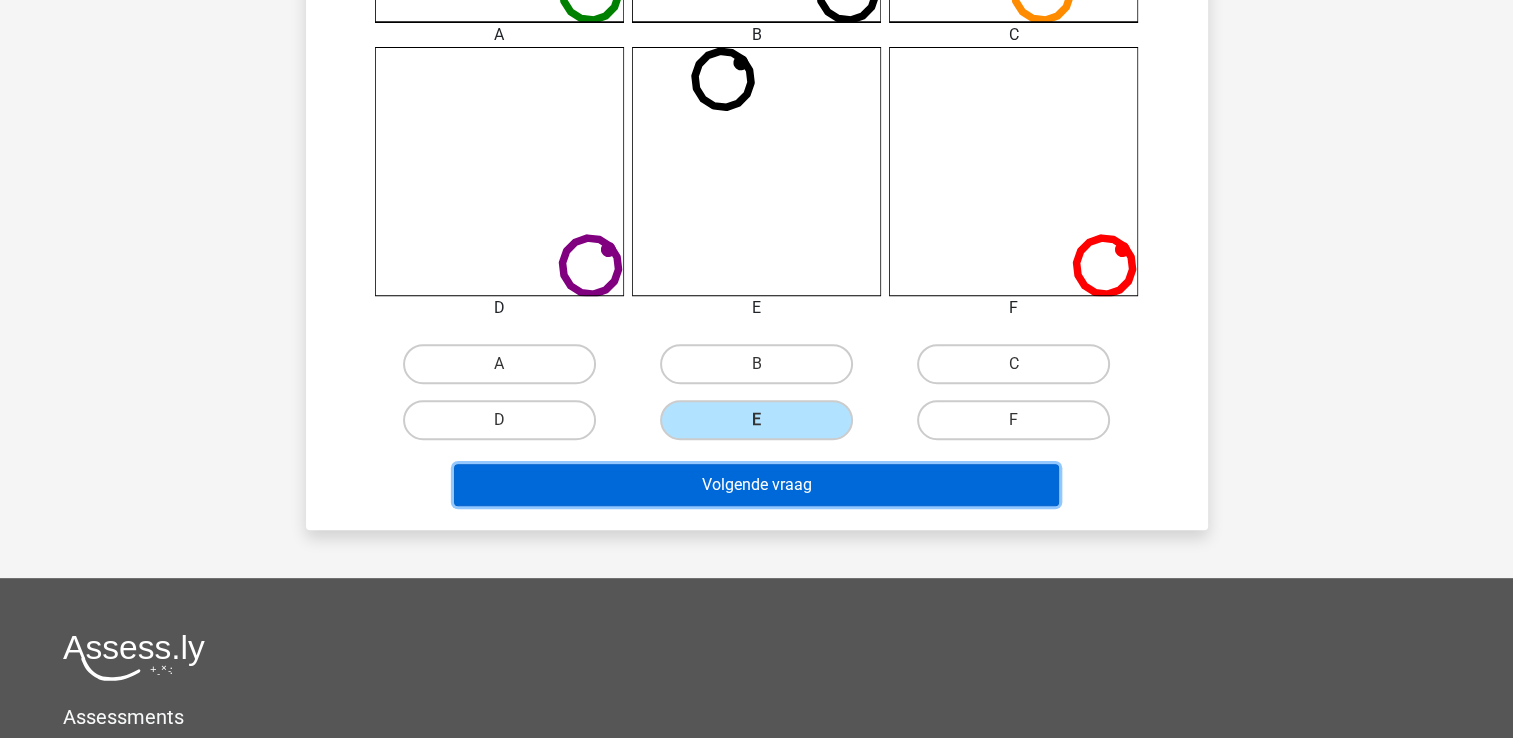 click on "Volgende vraag" at bounding box center (756, 485) 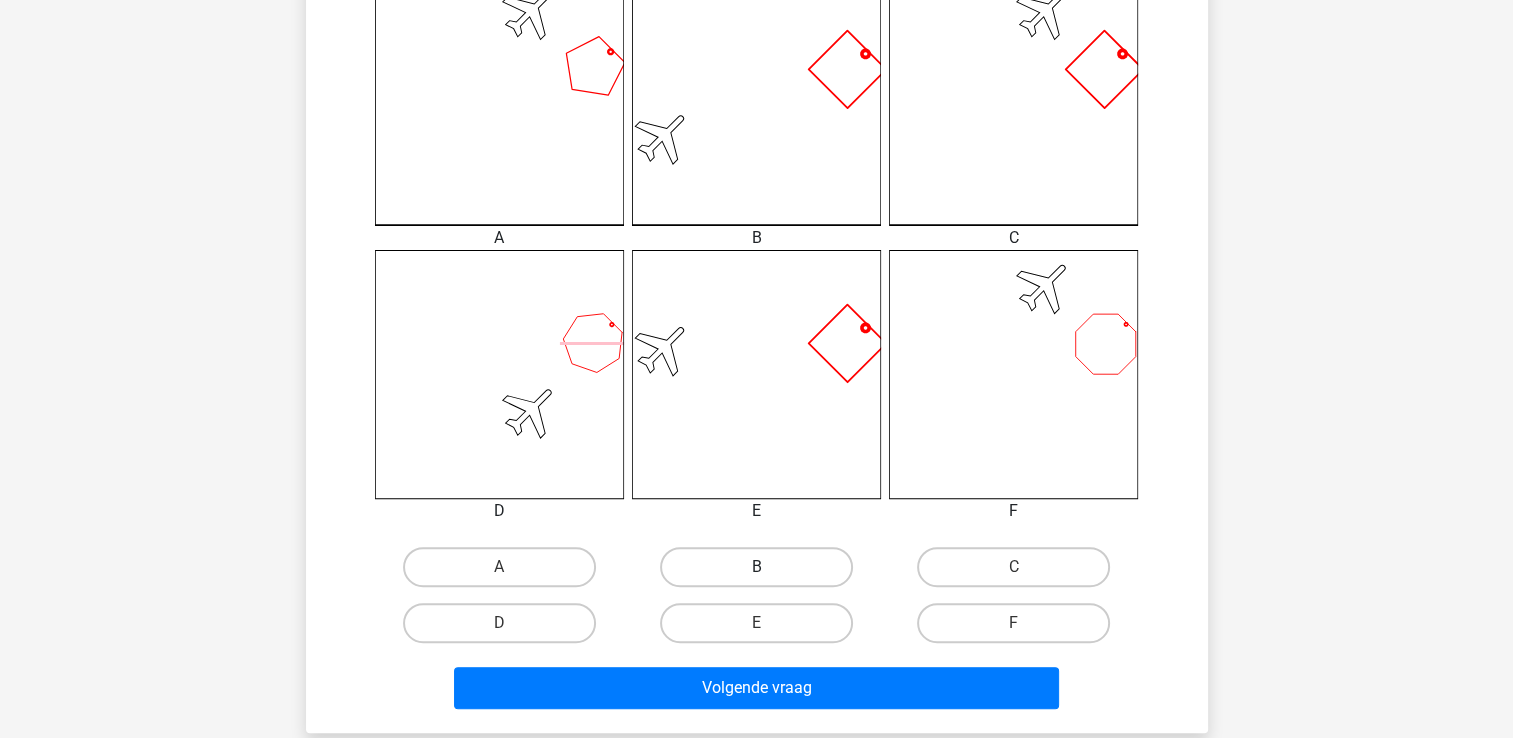 scroll, scrollTop: 592, scrollLeft: 0, axis: vertical 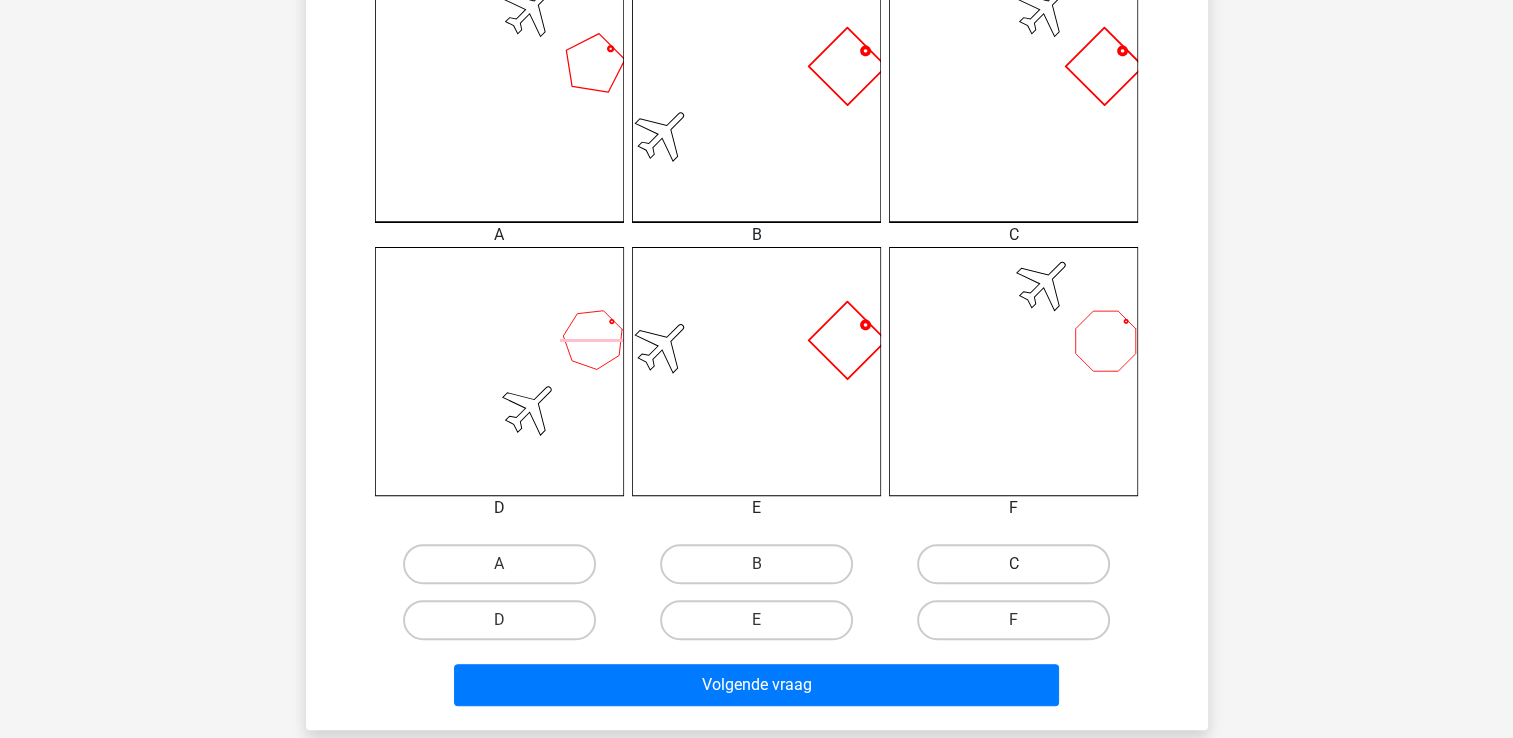 click on "C" at bounding box center [1013, 564] 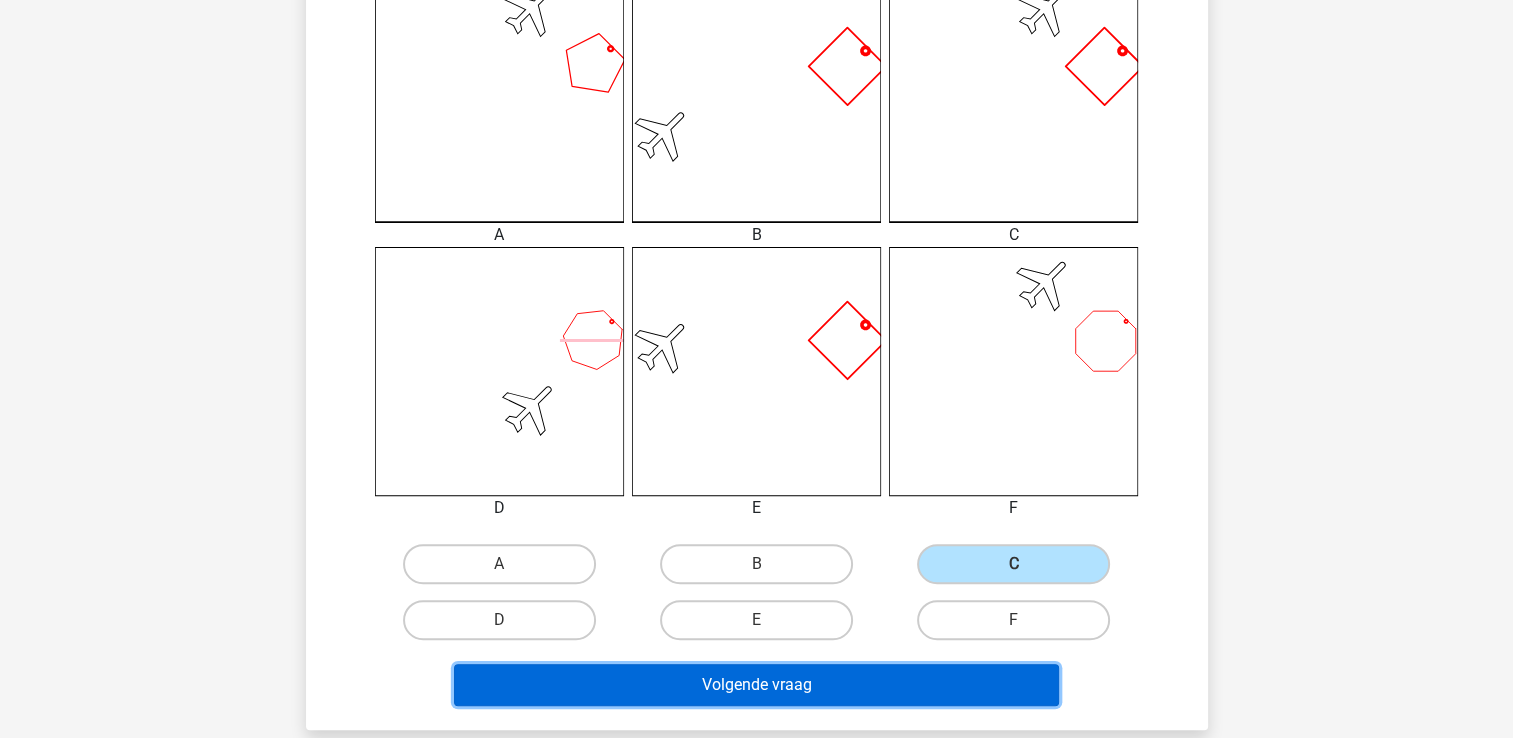 click on "Volgende vraag" at bounding box center [756, 685] 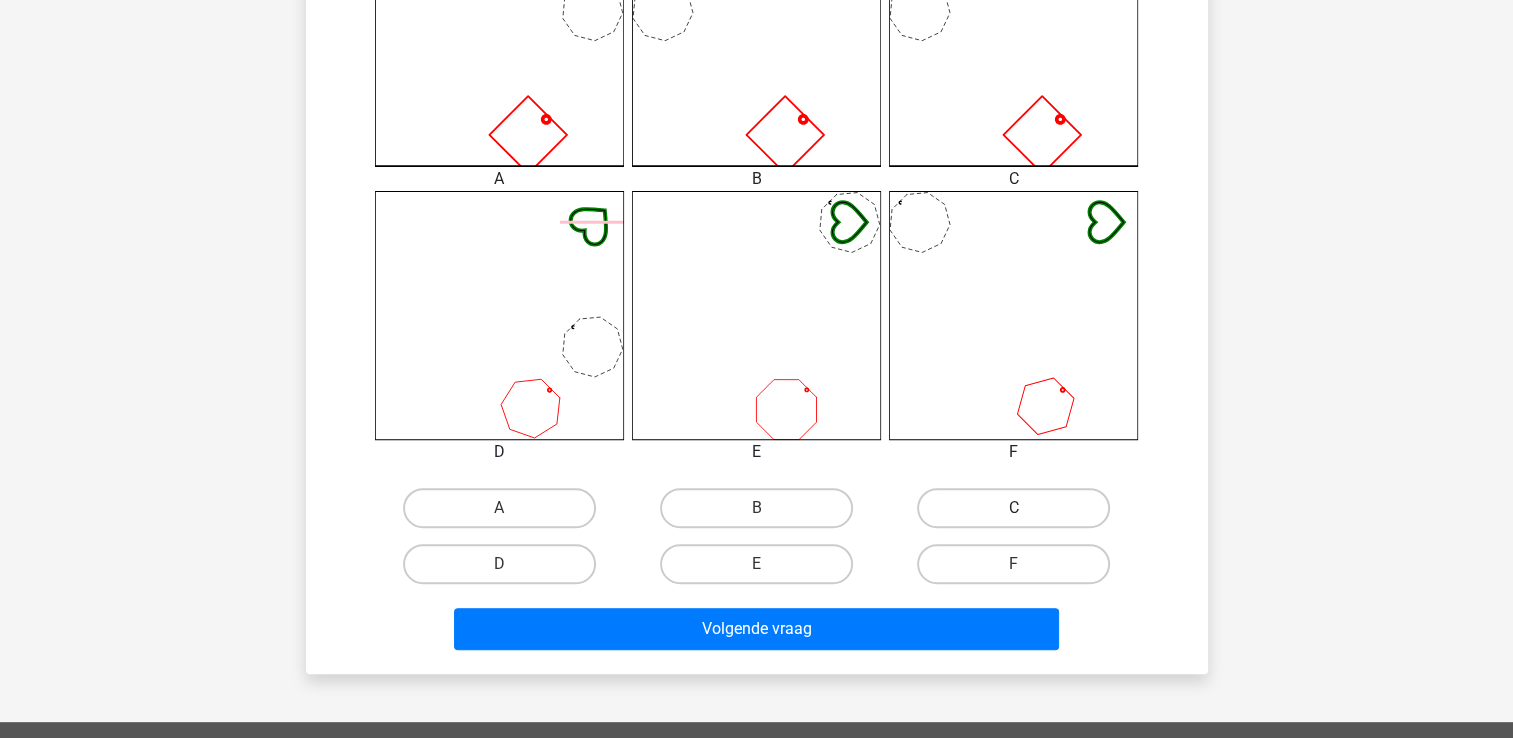 scroll, scrollTop: 700, scrollLeft: 0, axis: vertical 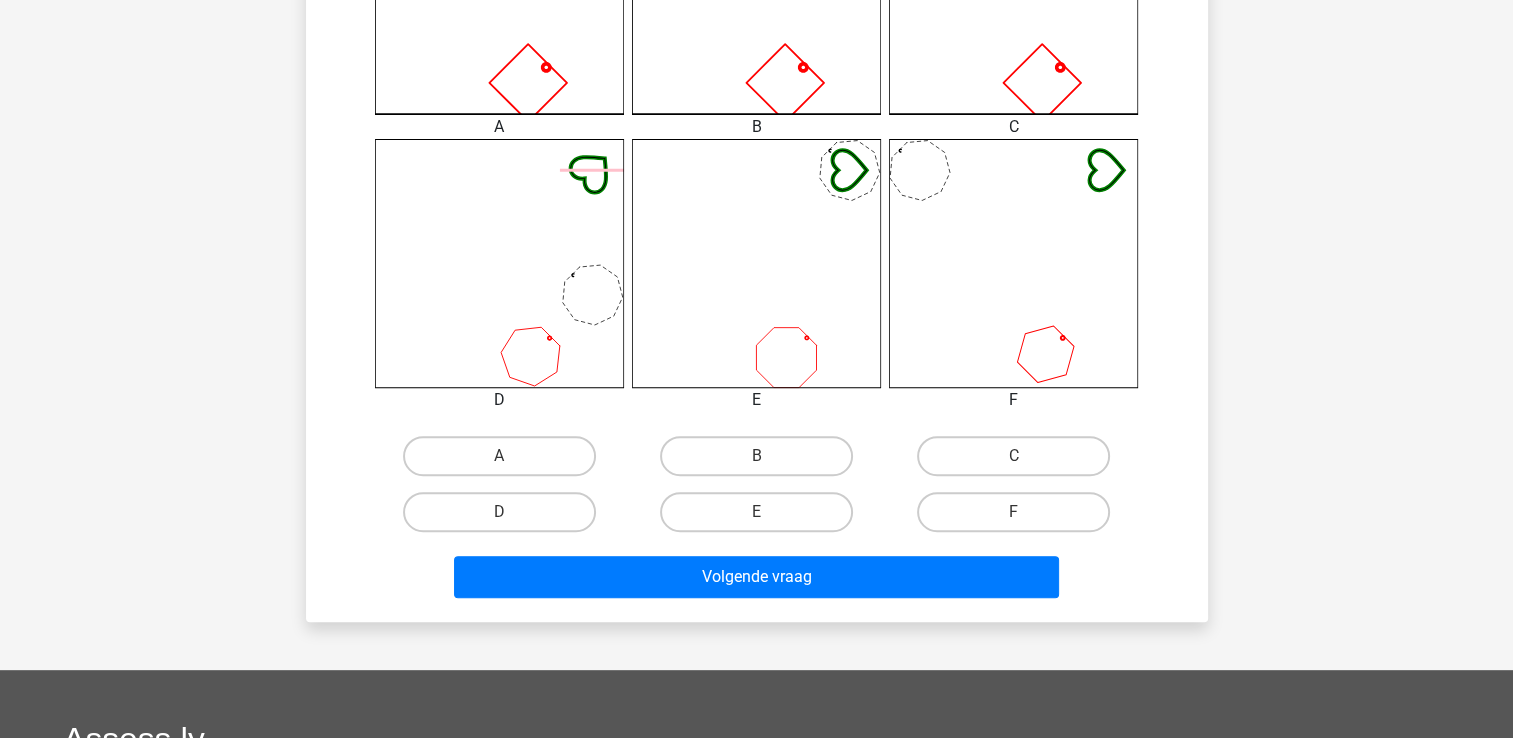 click on "C" at bounding box center (1020, 462) 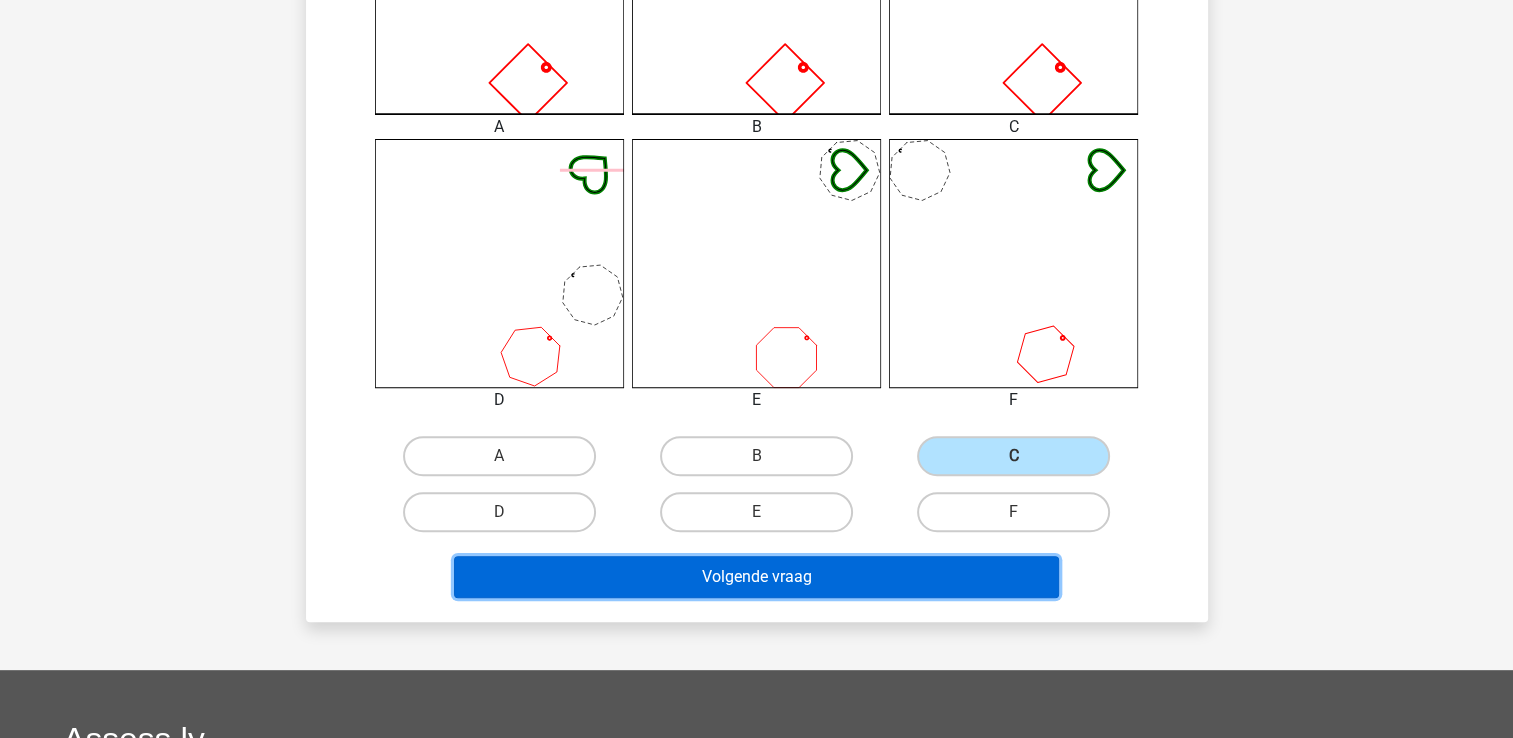 click on "Volgende vraag" at bounding box center (756, 577) 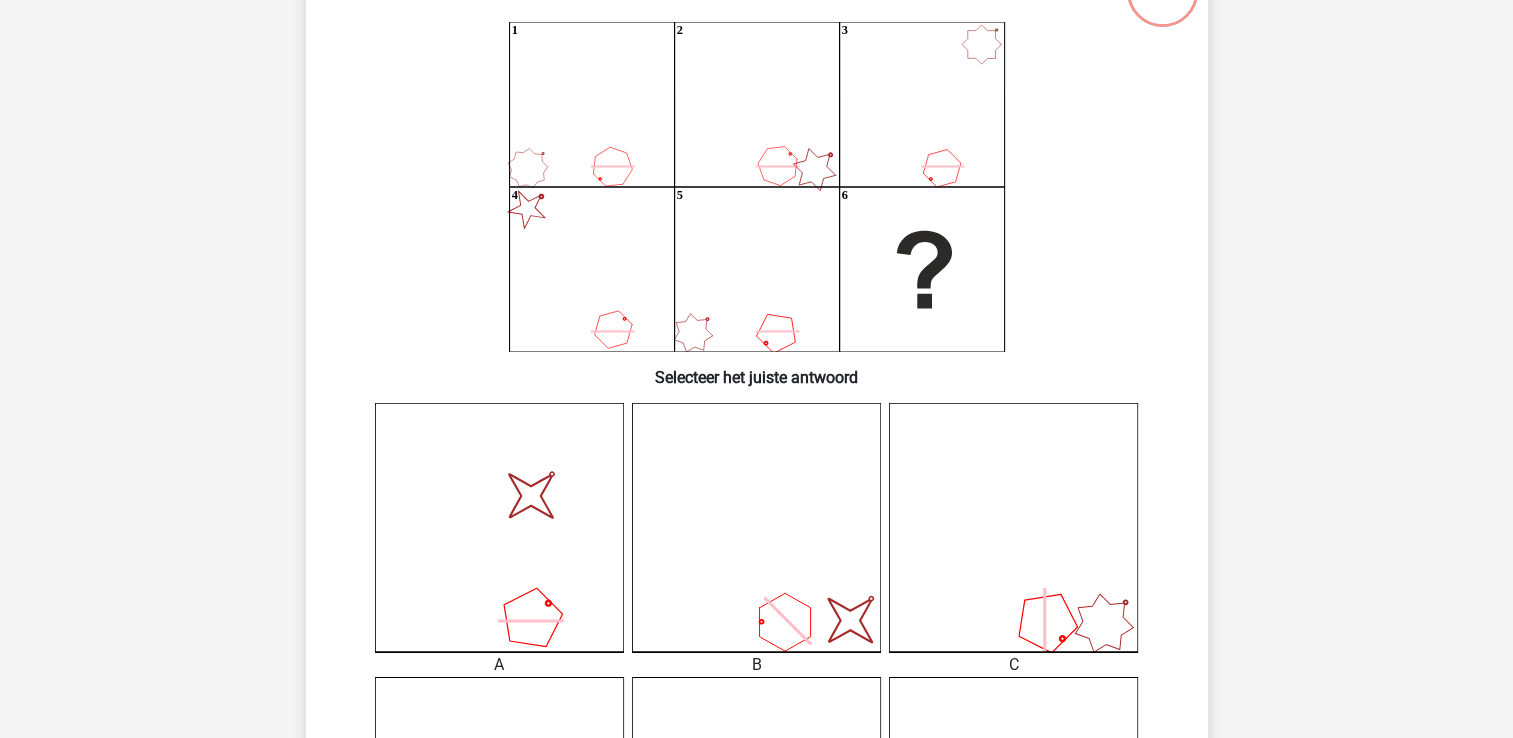 scroll, scrollTop: 92, scrollLeft: 0, axis: vertical 